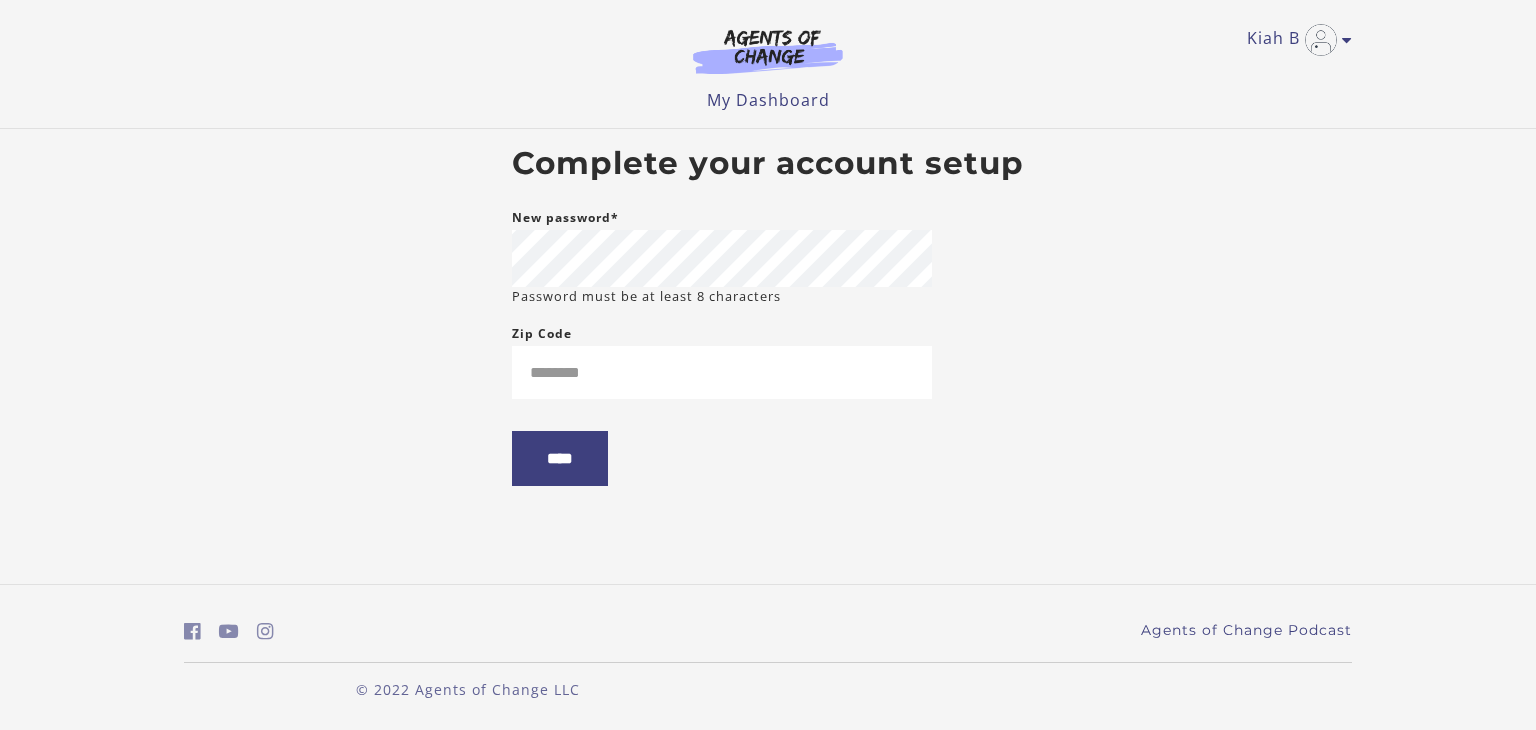 scroll, scrollTop: 0, scrollLeft: 0, axis: both 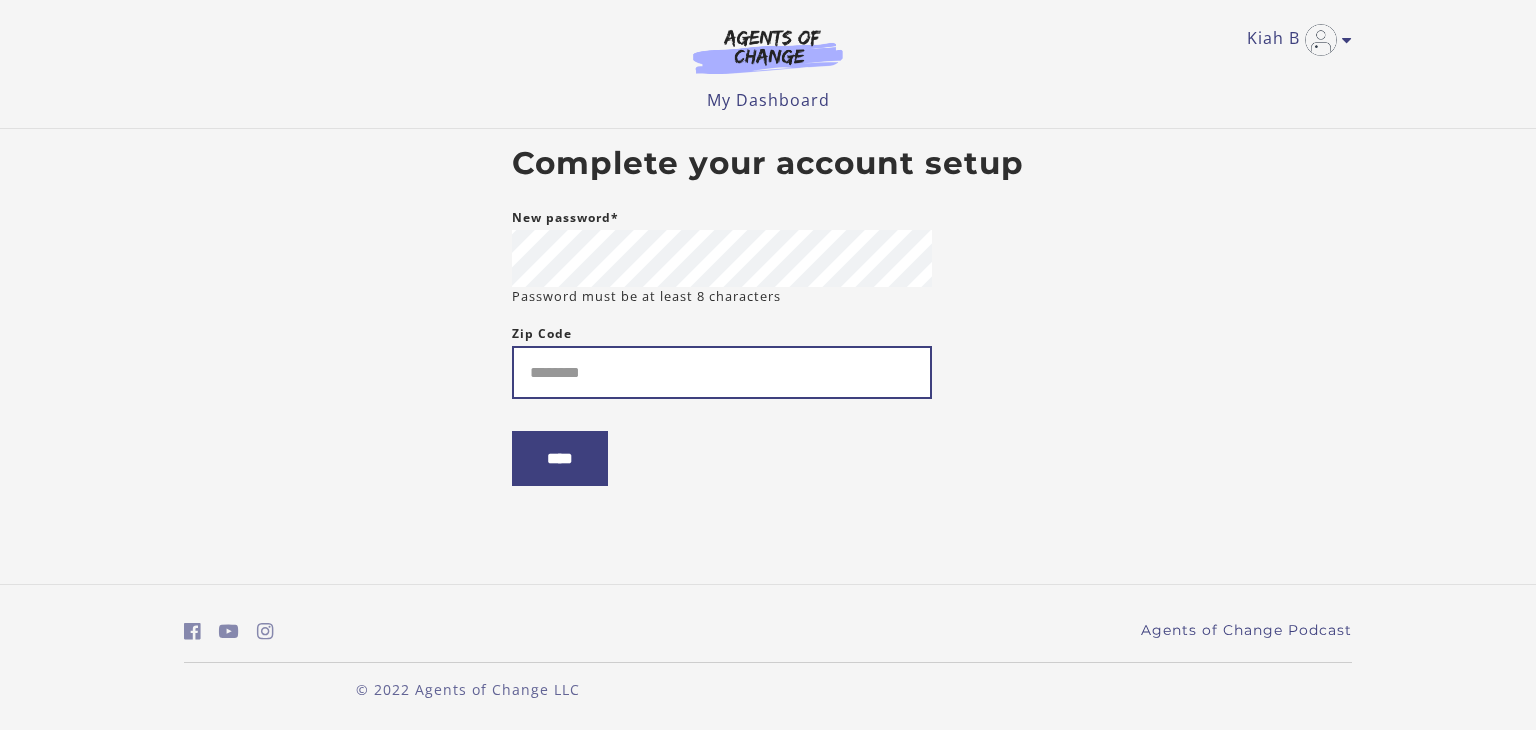 click on "Zip Code" at bounding box center [722, 372] 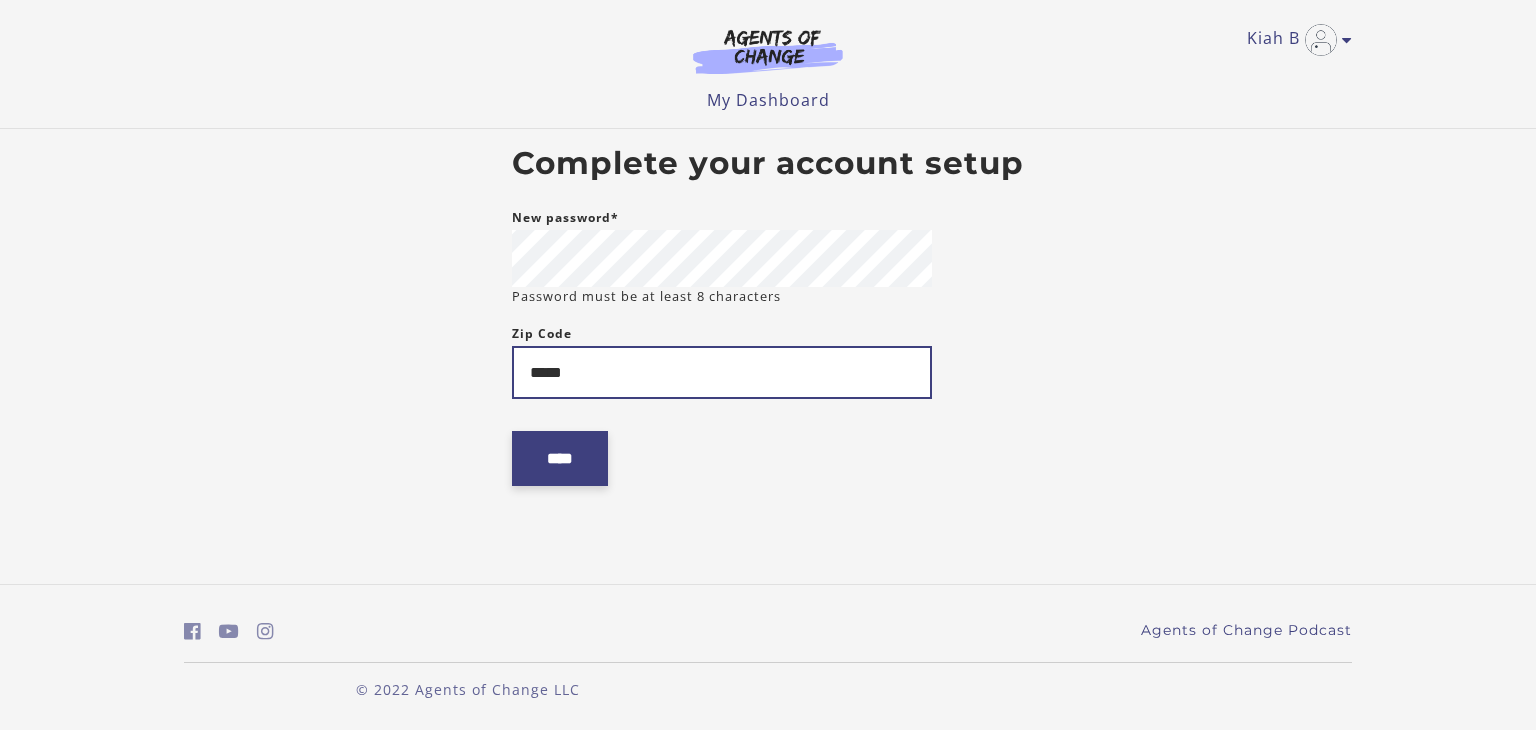 type on "*****" 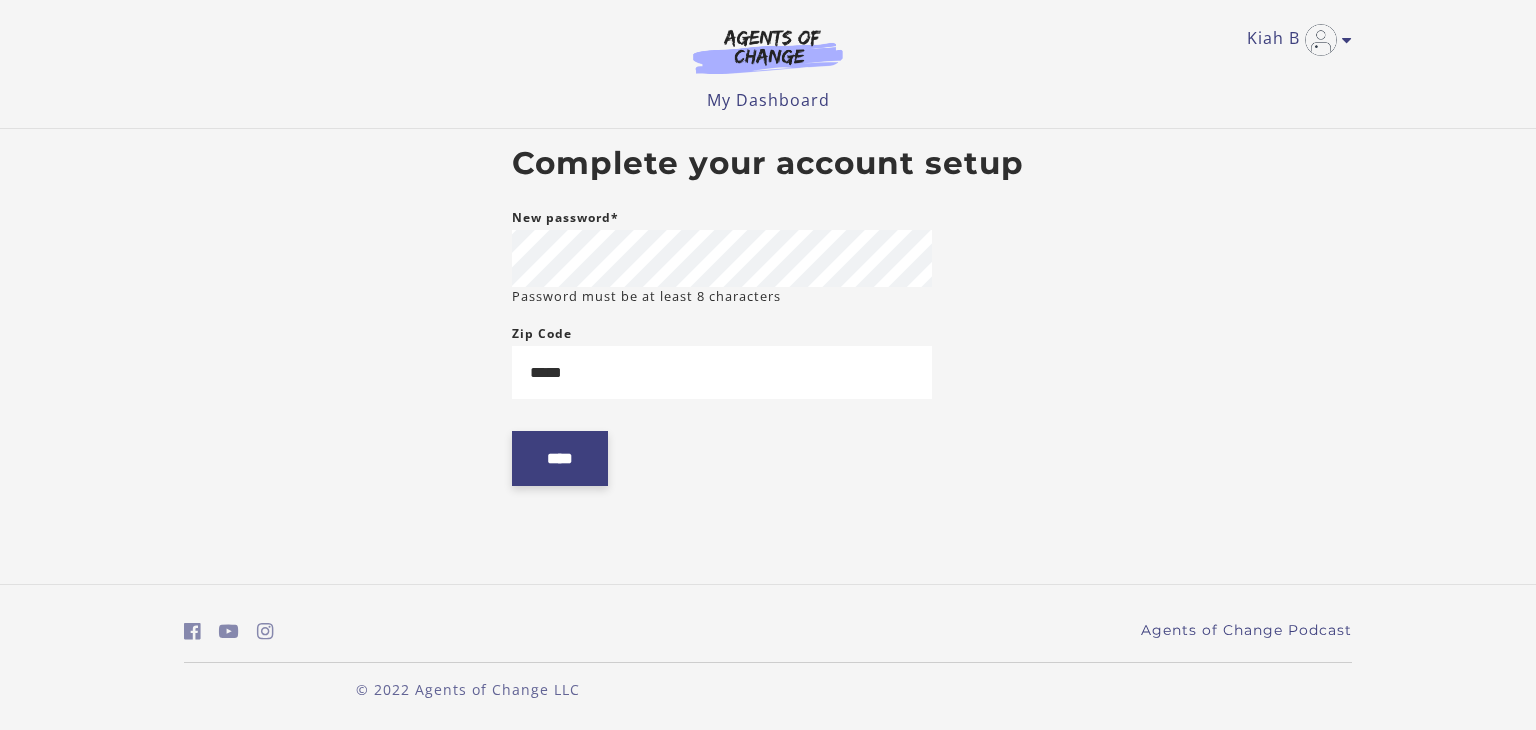 click on "****" at bounding box center (560, 458) 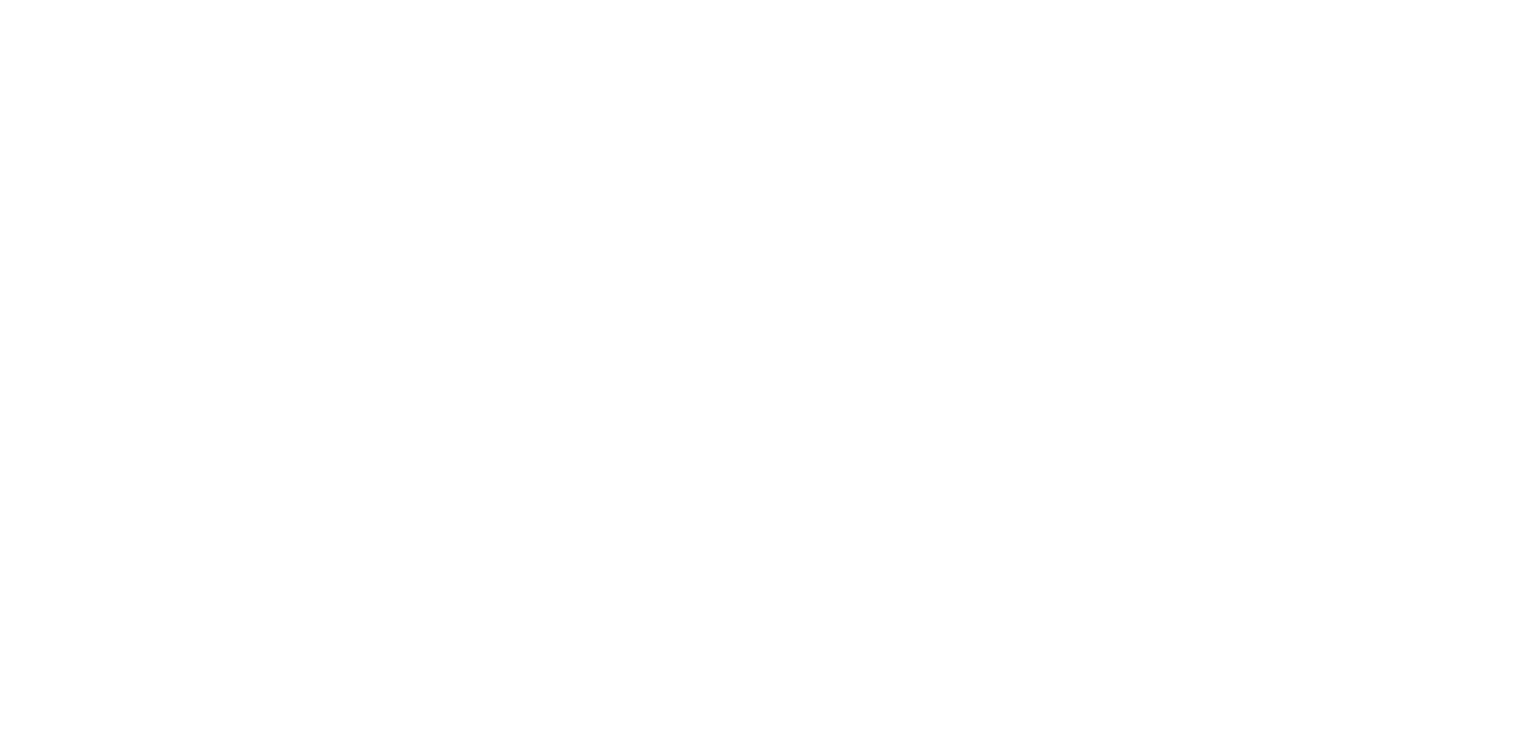 scroll, scrollTop: 0, scrollLeft: 0, axis: both 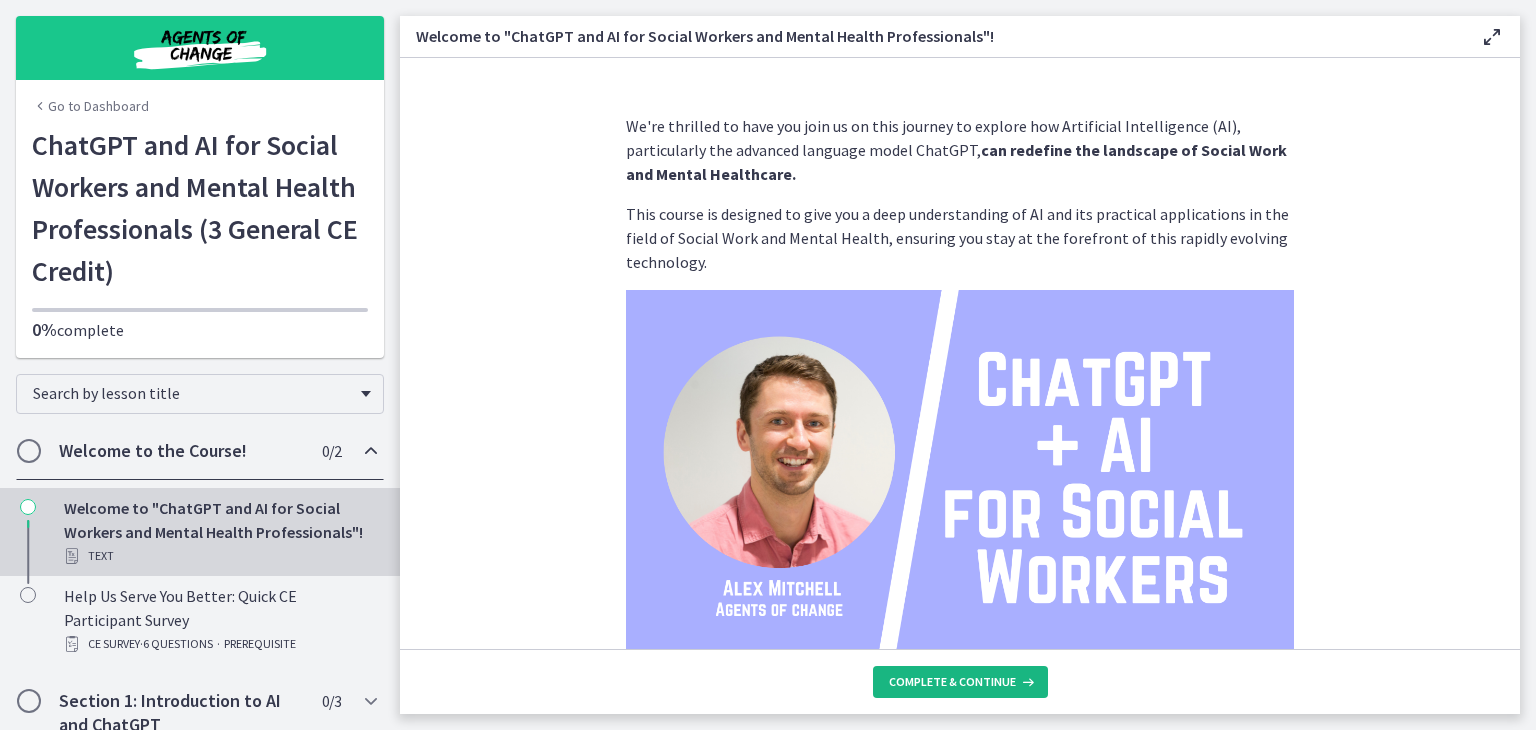 click on "Complete & continue" at bounding box center [952, 682] 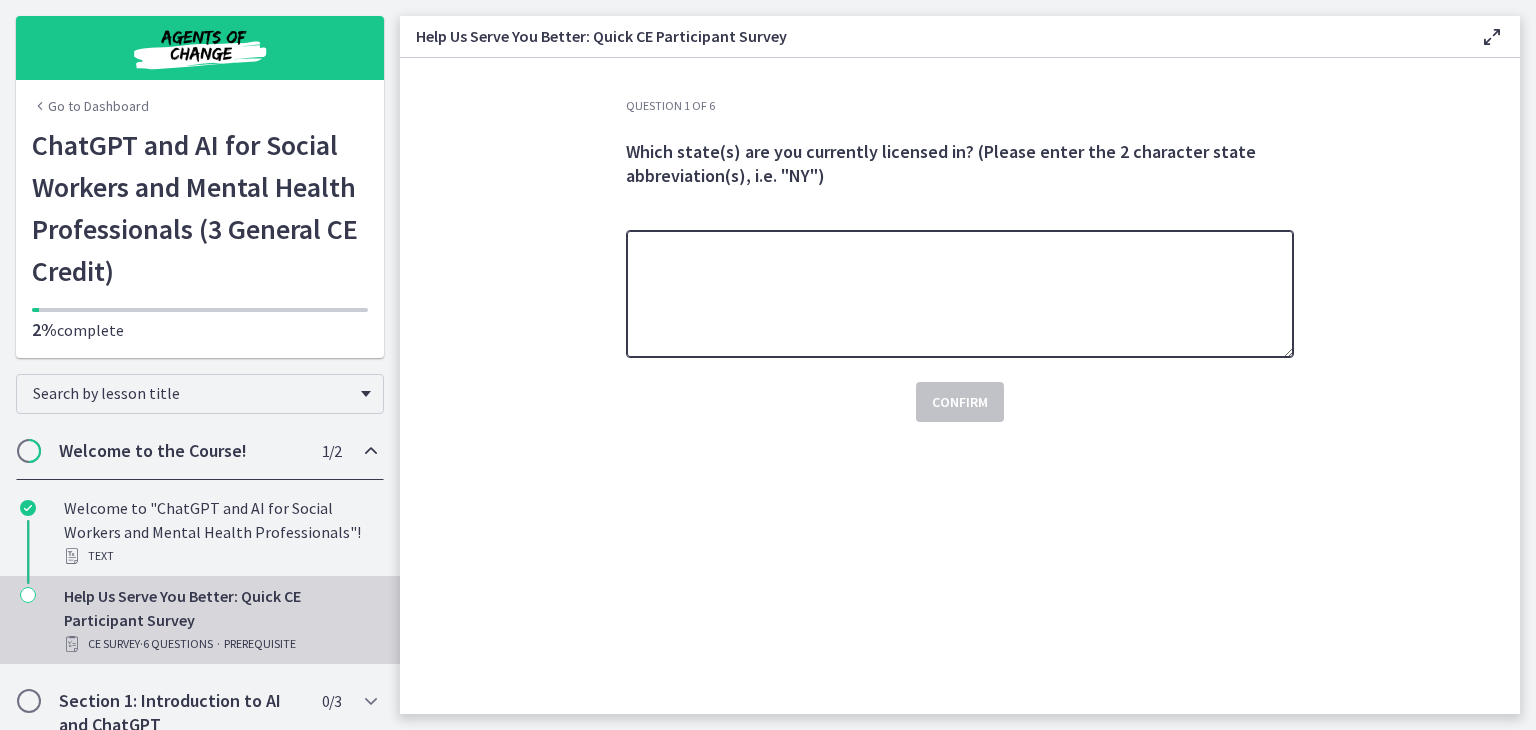 click at bounding box center [960, 294] 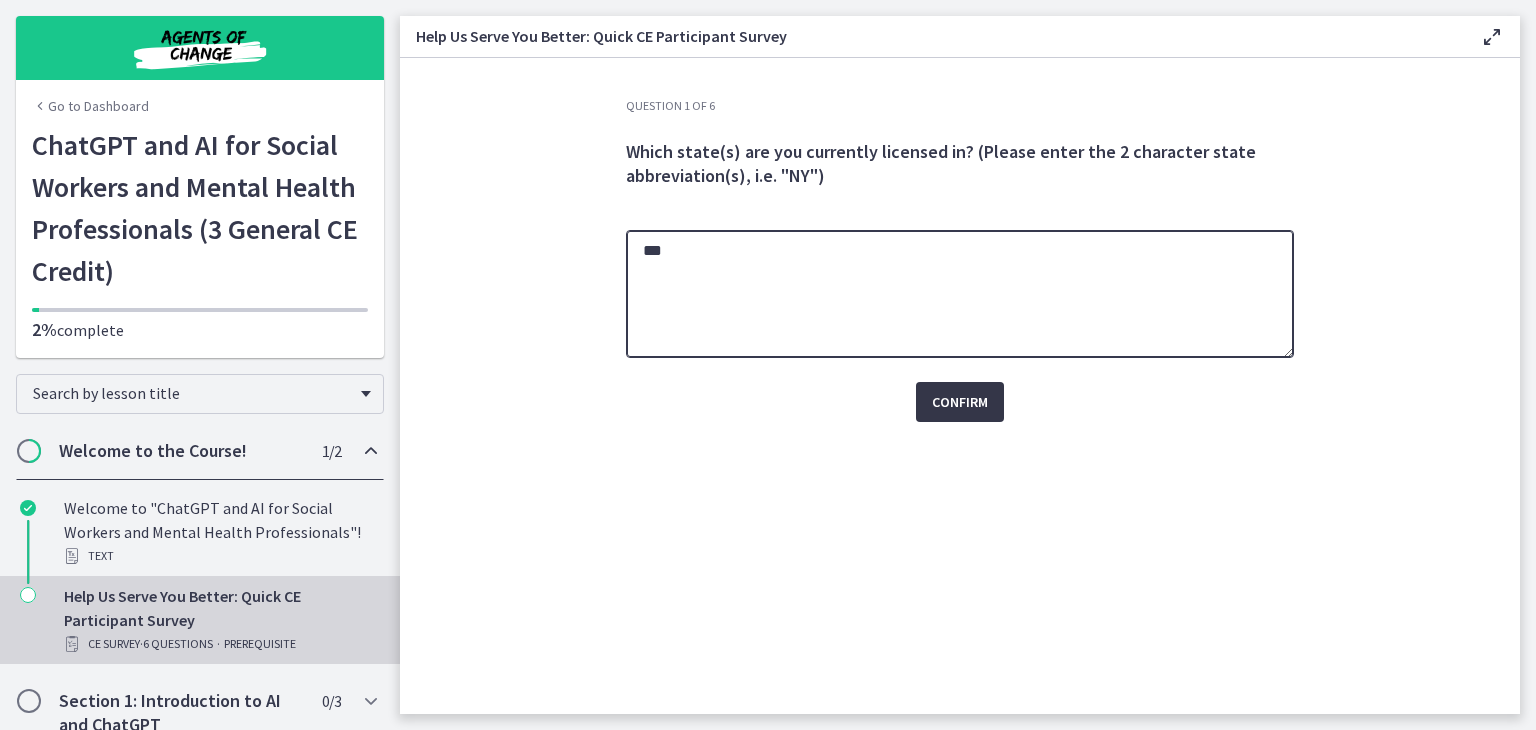 type on "**" 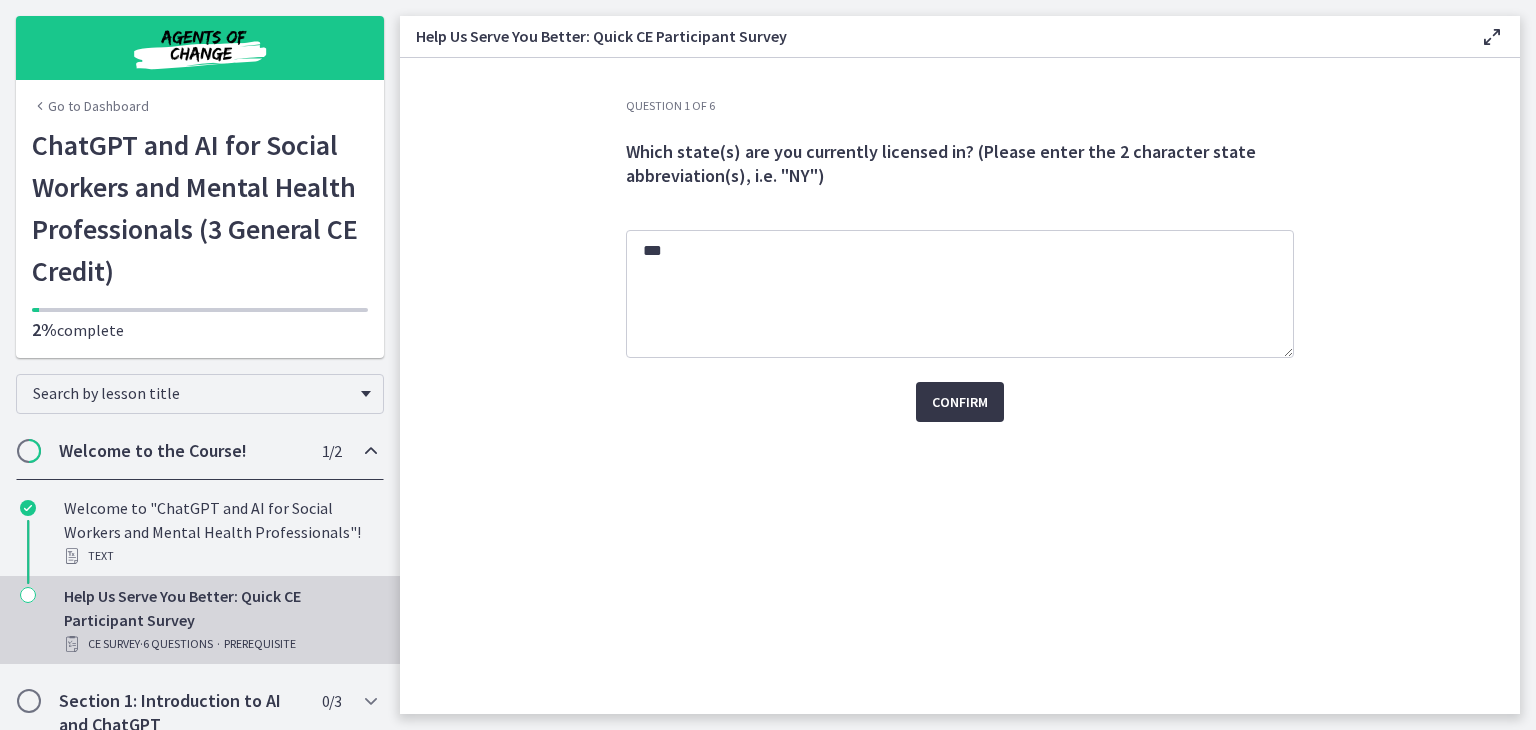 click on "Confirm" at bounding box center [960, 402] 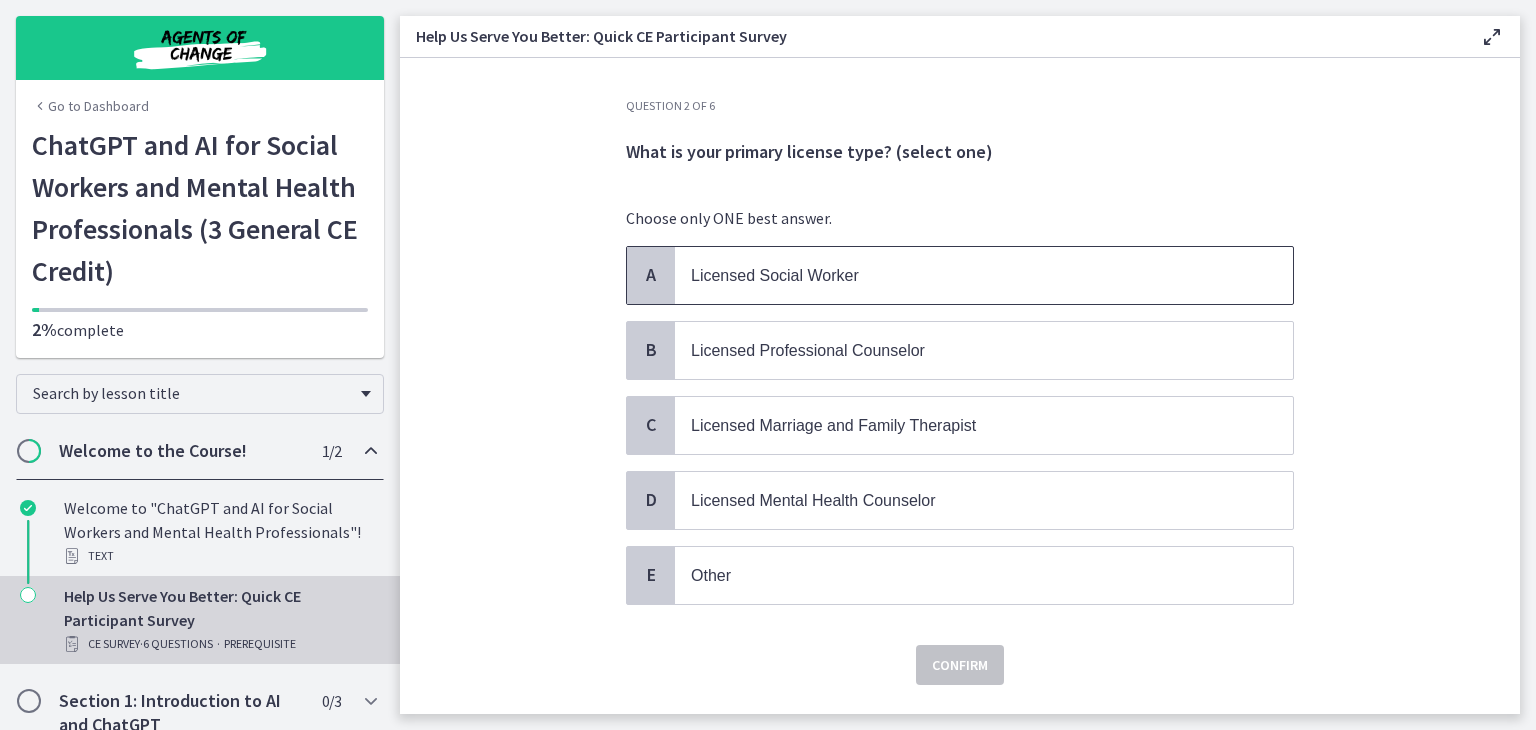 click on "Licensed Social Worker" at bounding box center [984, 275] 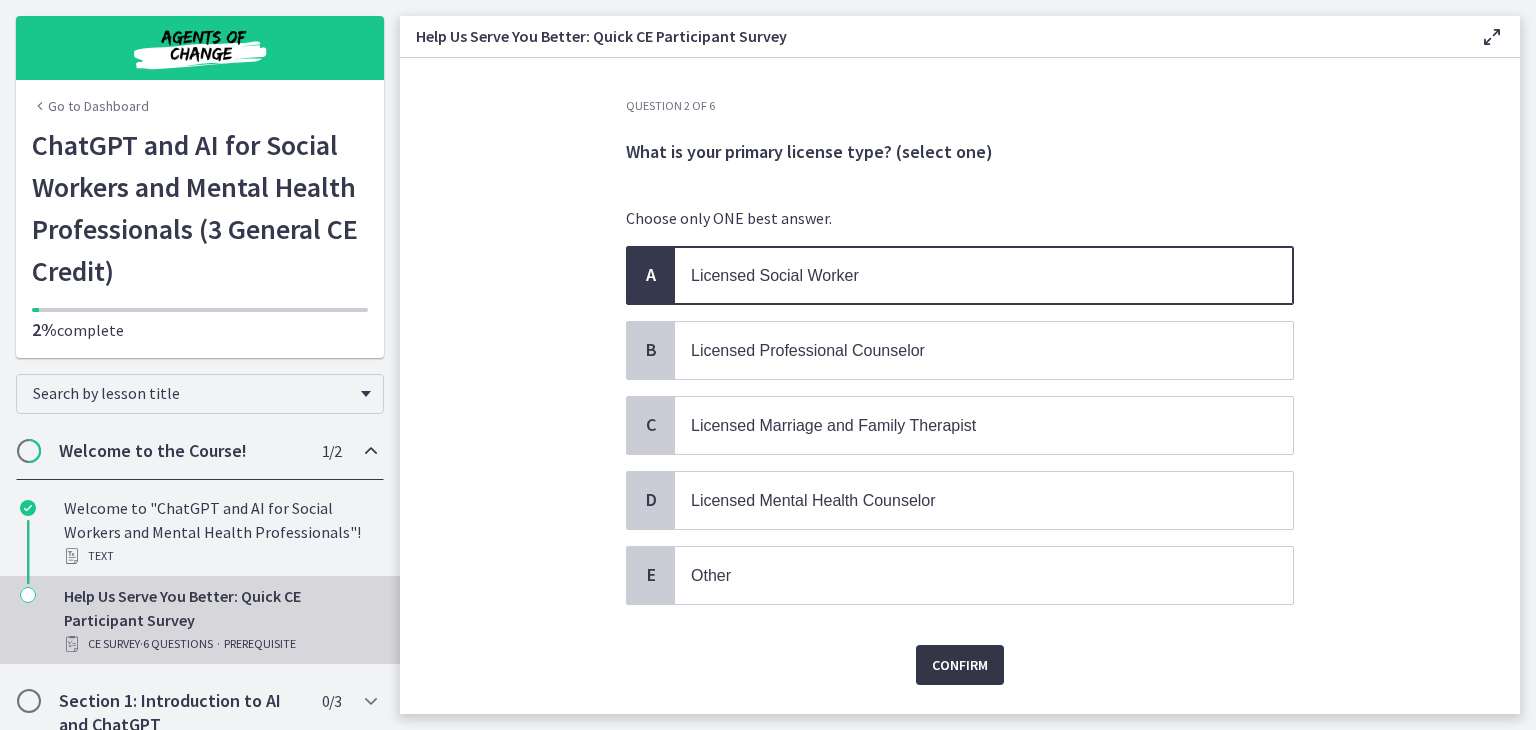 click on "Confirm" at bounding box center (960, 665) 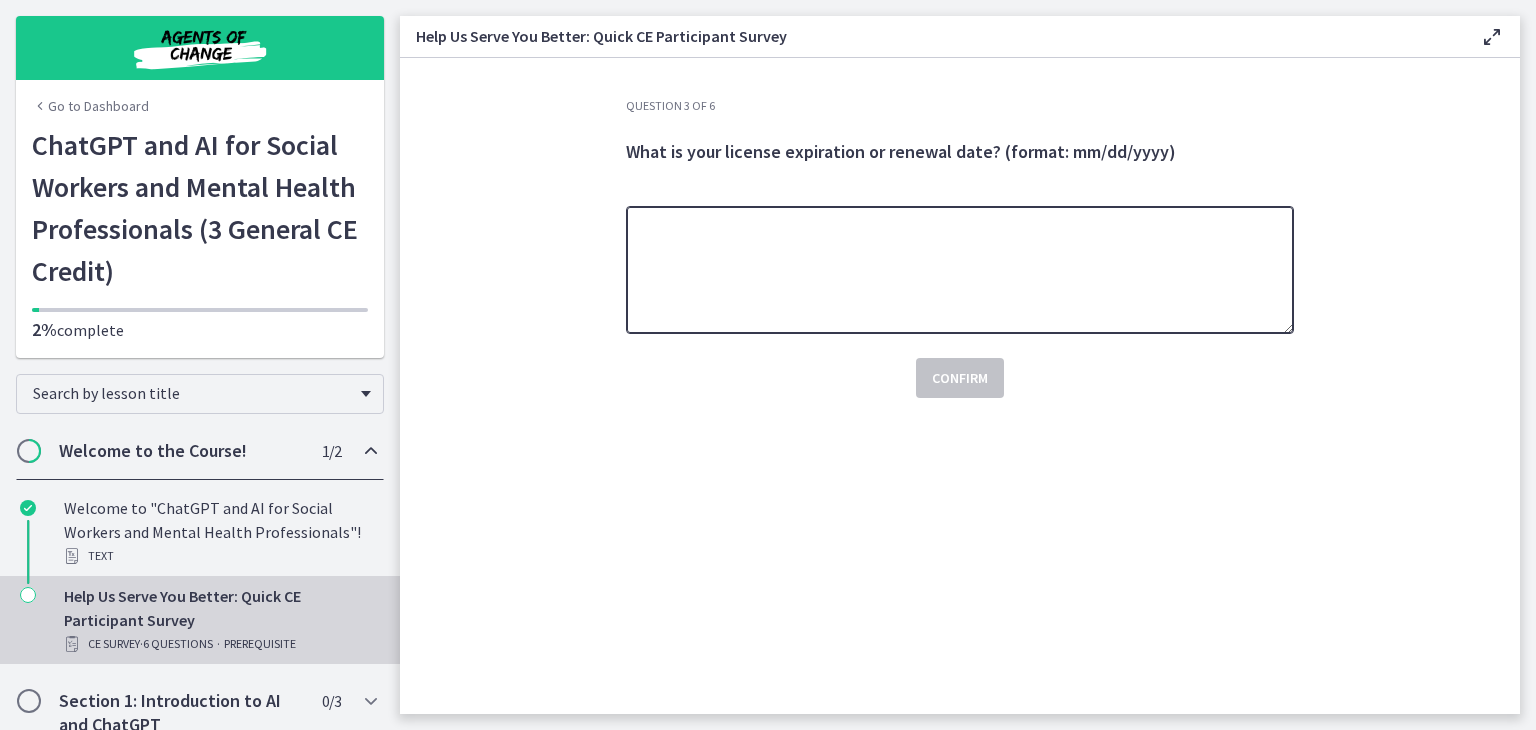 click at bounding box center (960, 270) 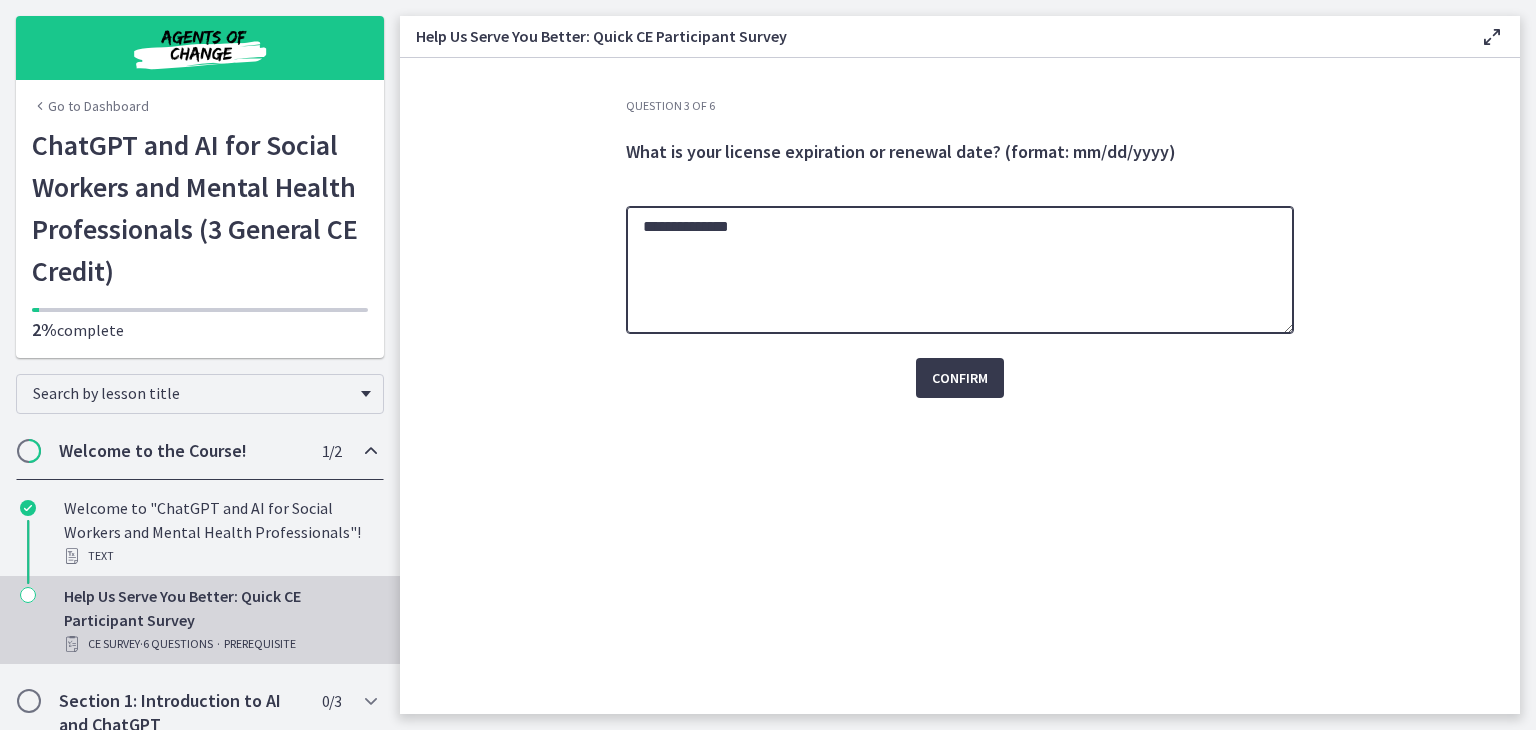 type on "**********" 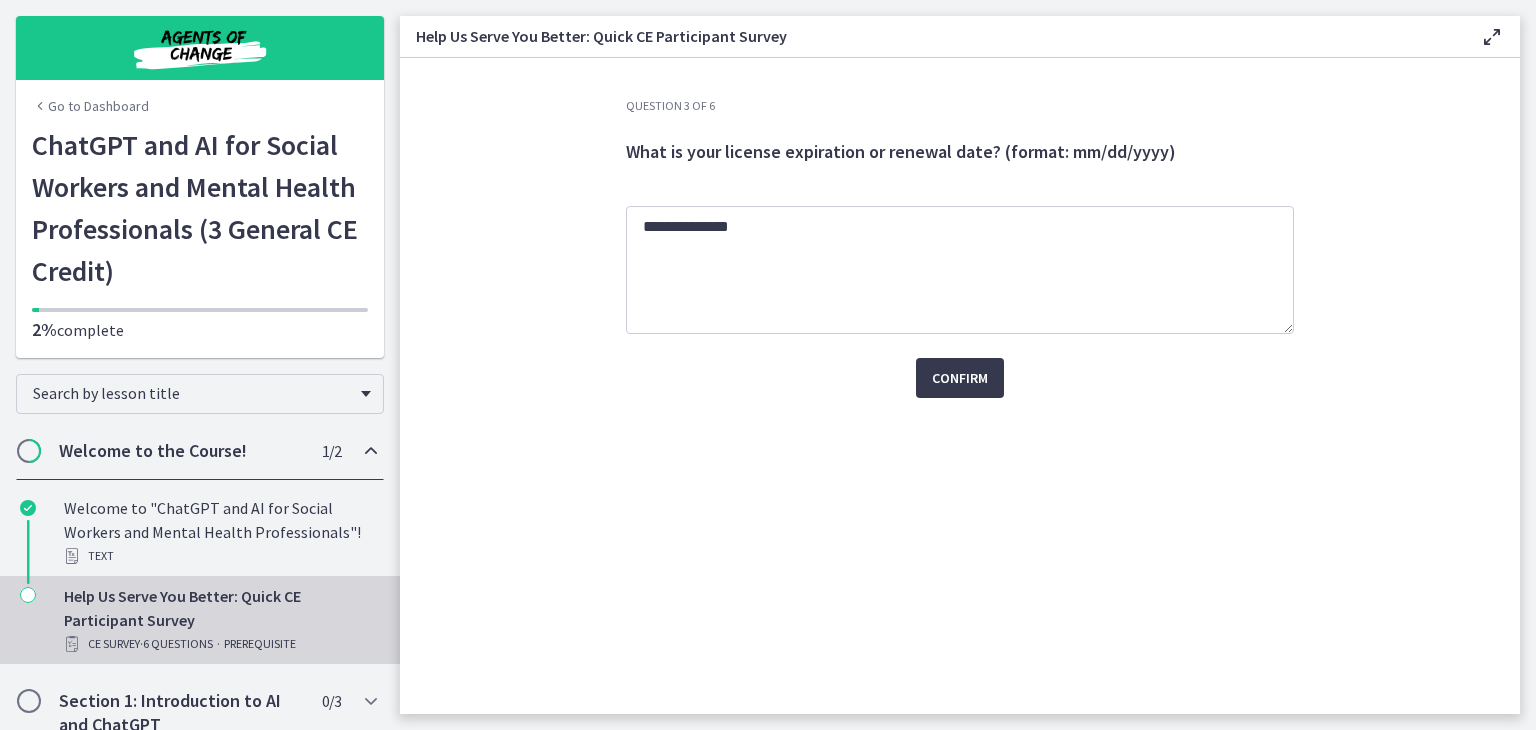 click on "Confirm" at bounding box center (960, 366) 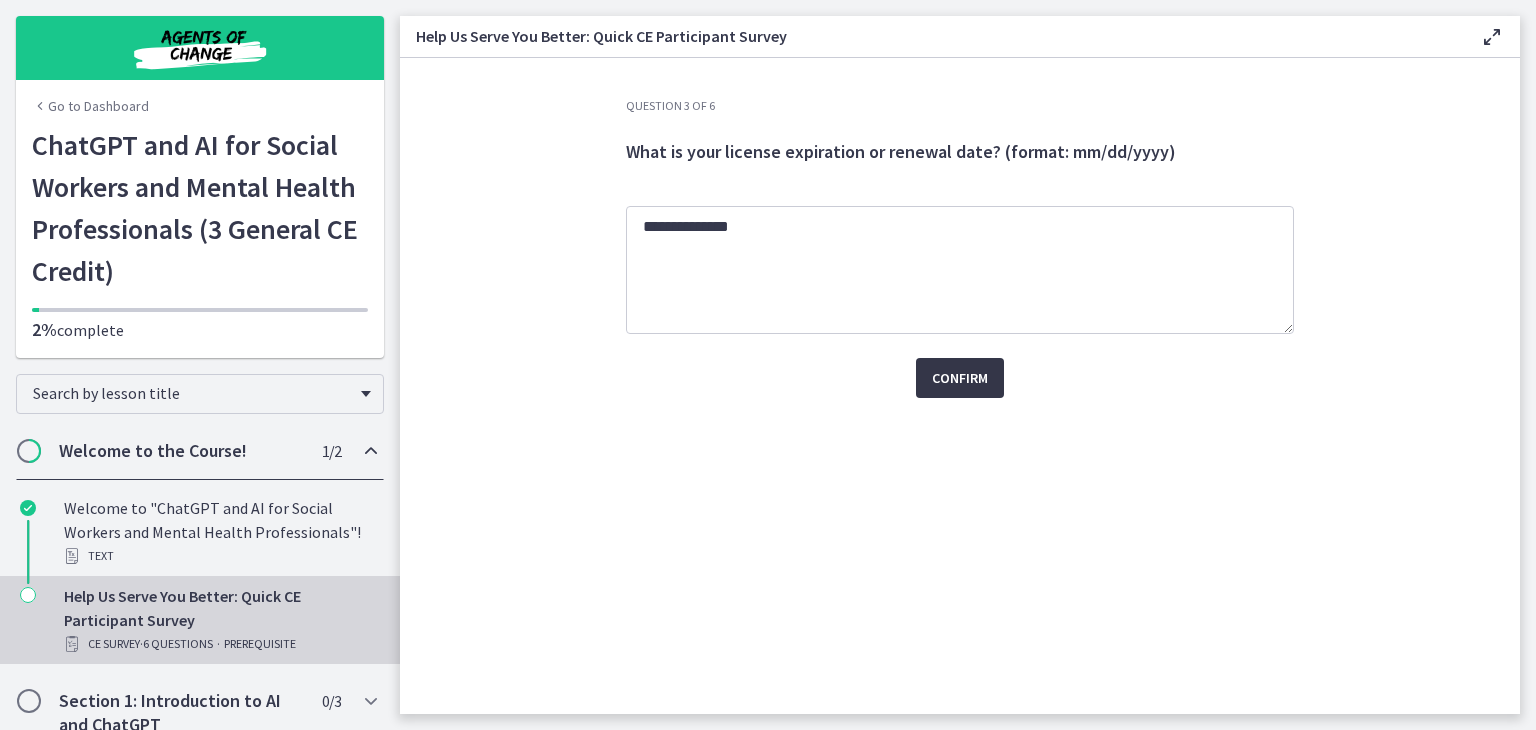 click on "Confirm" at bounding box center [960, 378] 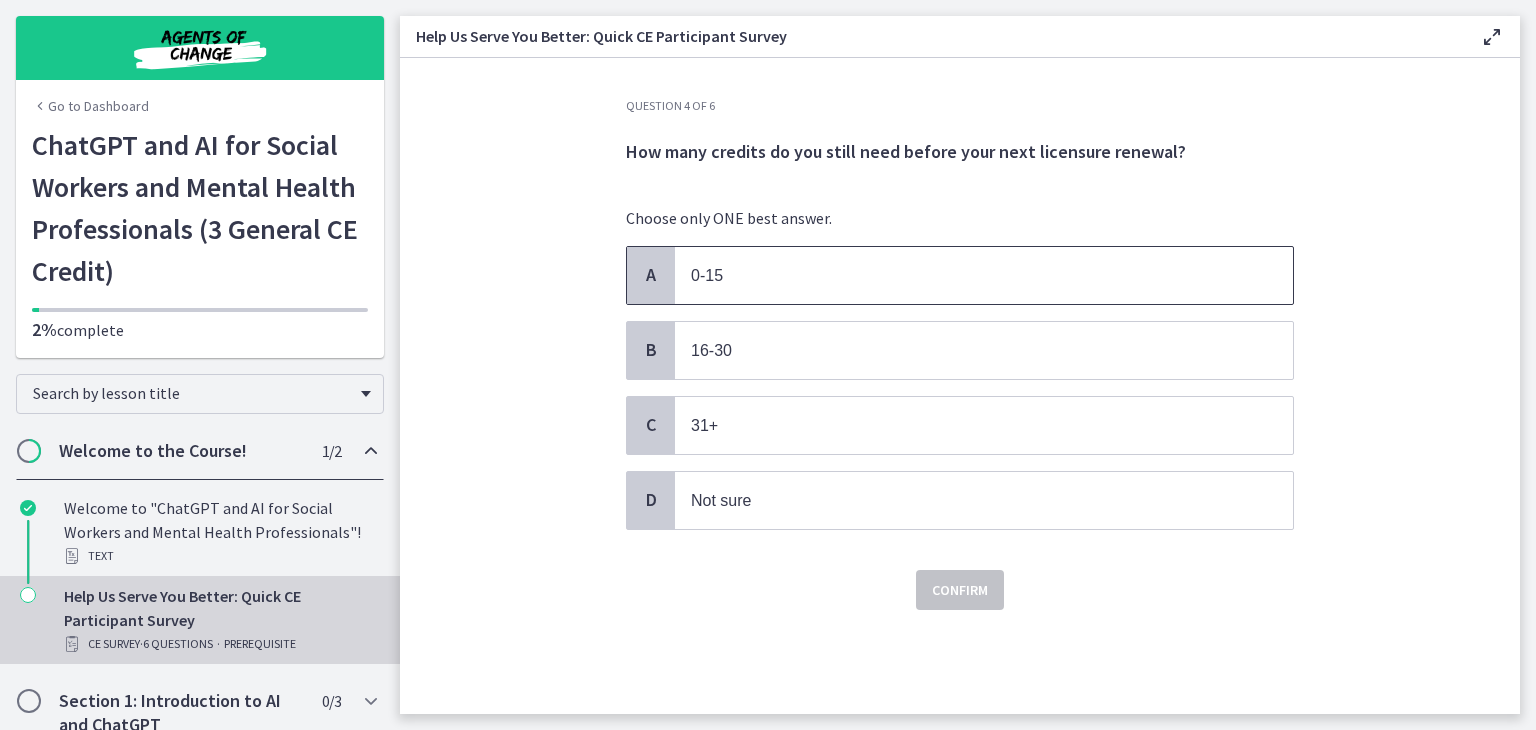 click on "0-15" at bounding box center [984, 275] 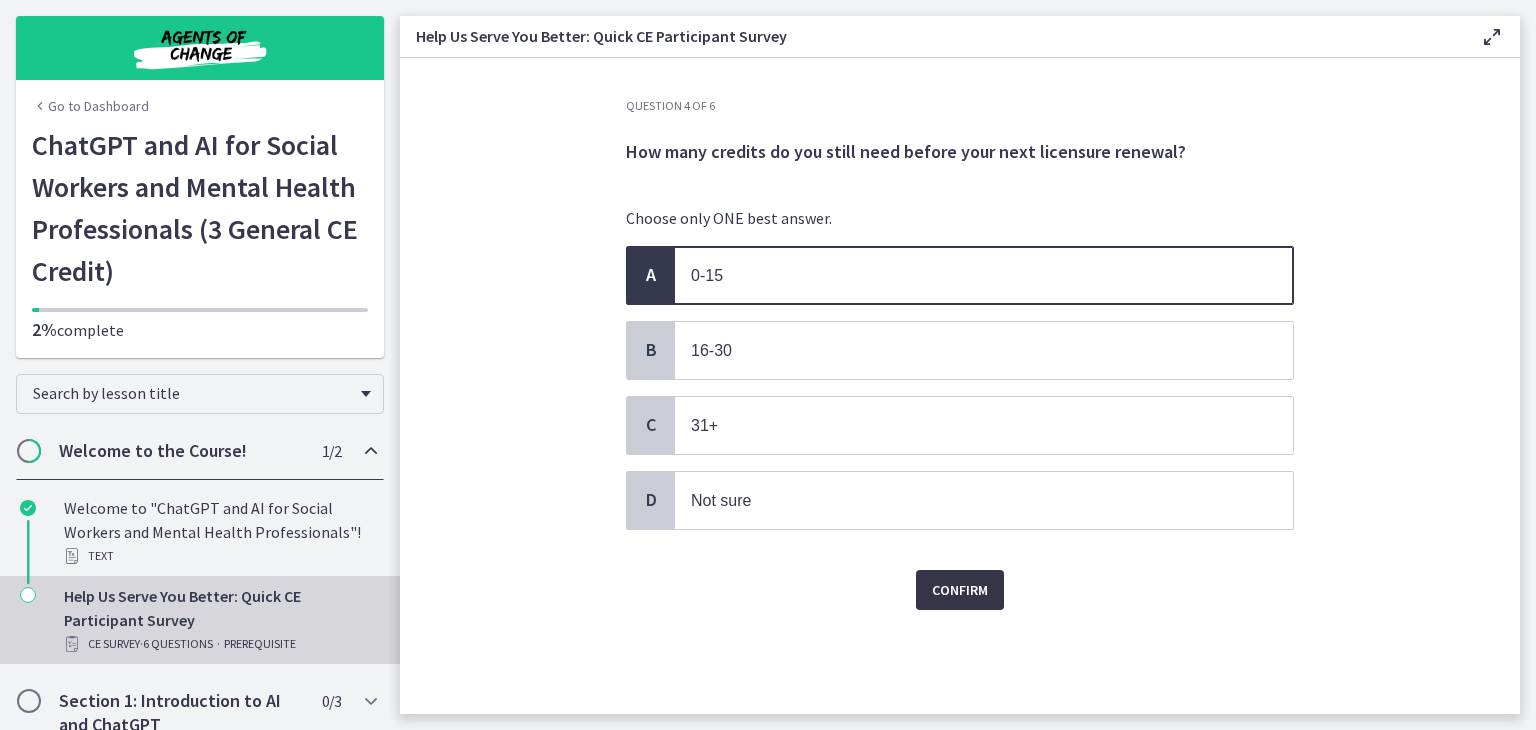 click on "Confirm" at bounding box center (960, 590) 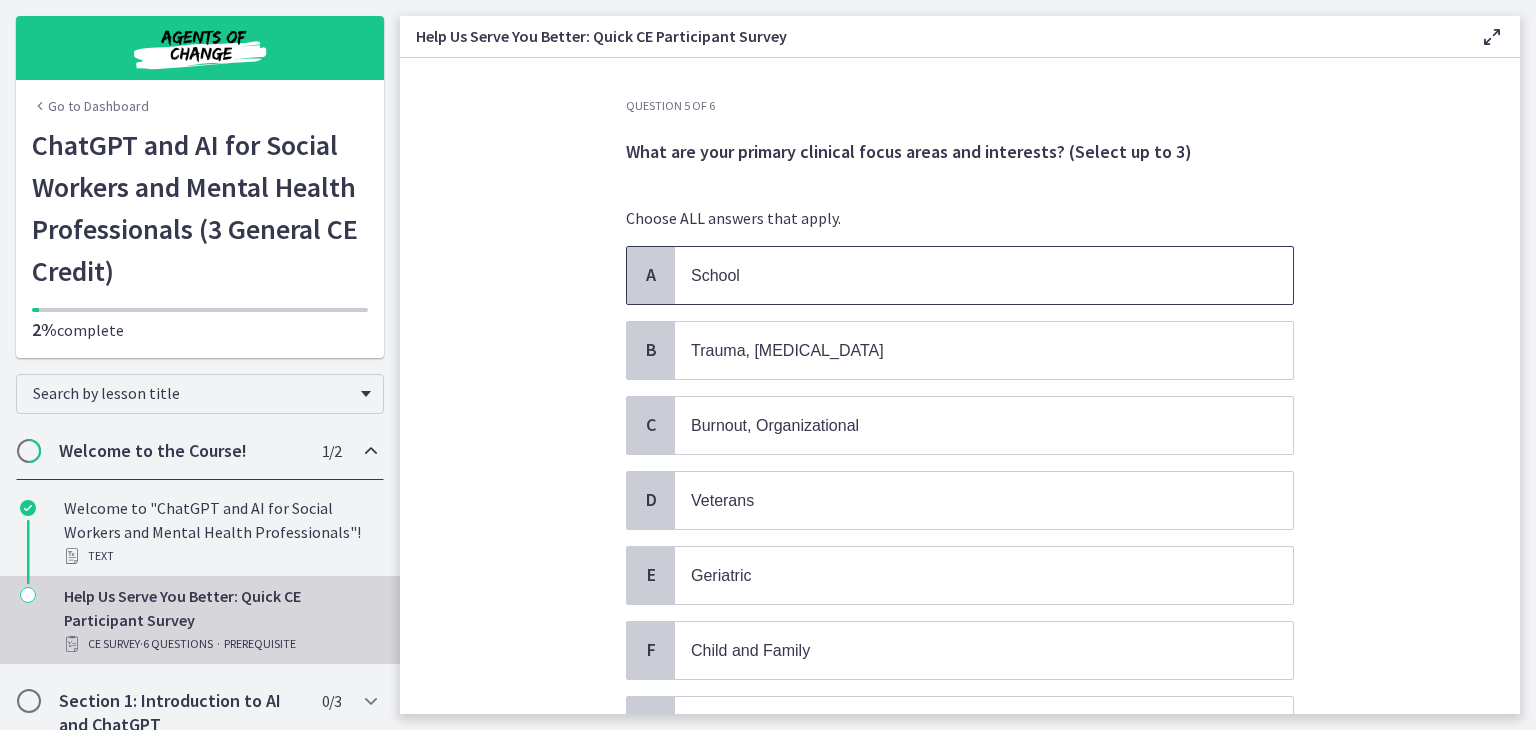 click on "School" at bounding box center [964, 275] 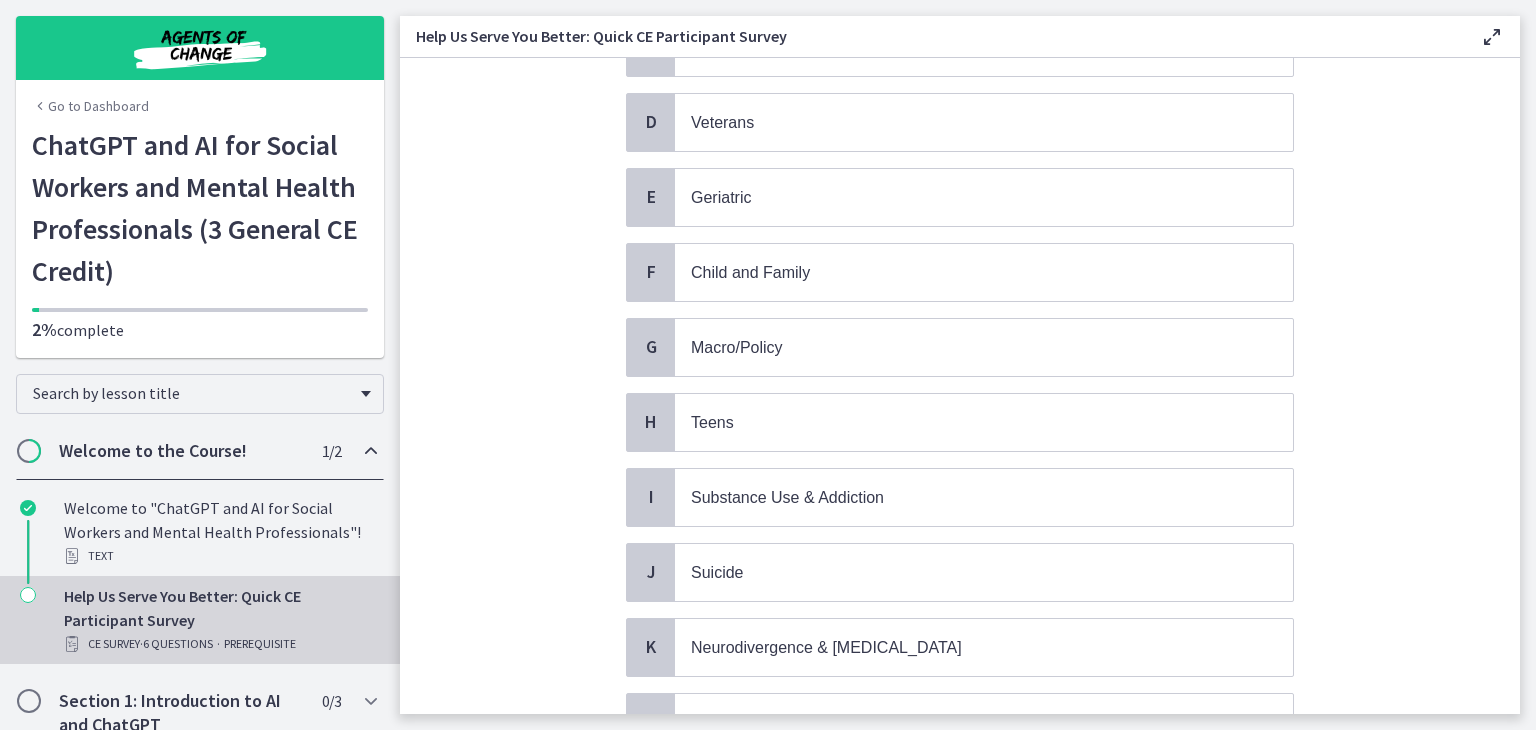 scroll, scrollTop: 417, scrollLeft: 0, axis: vertical 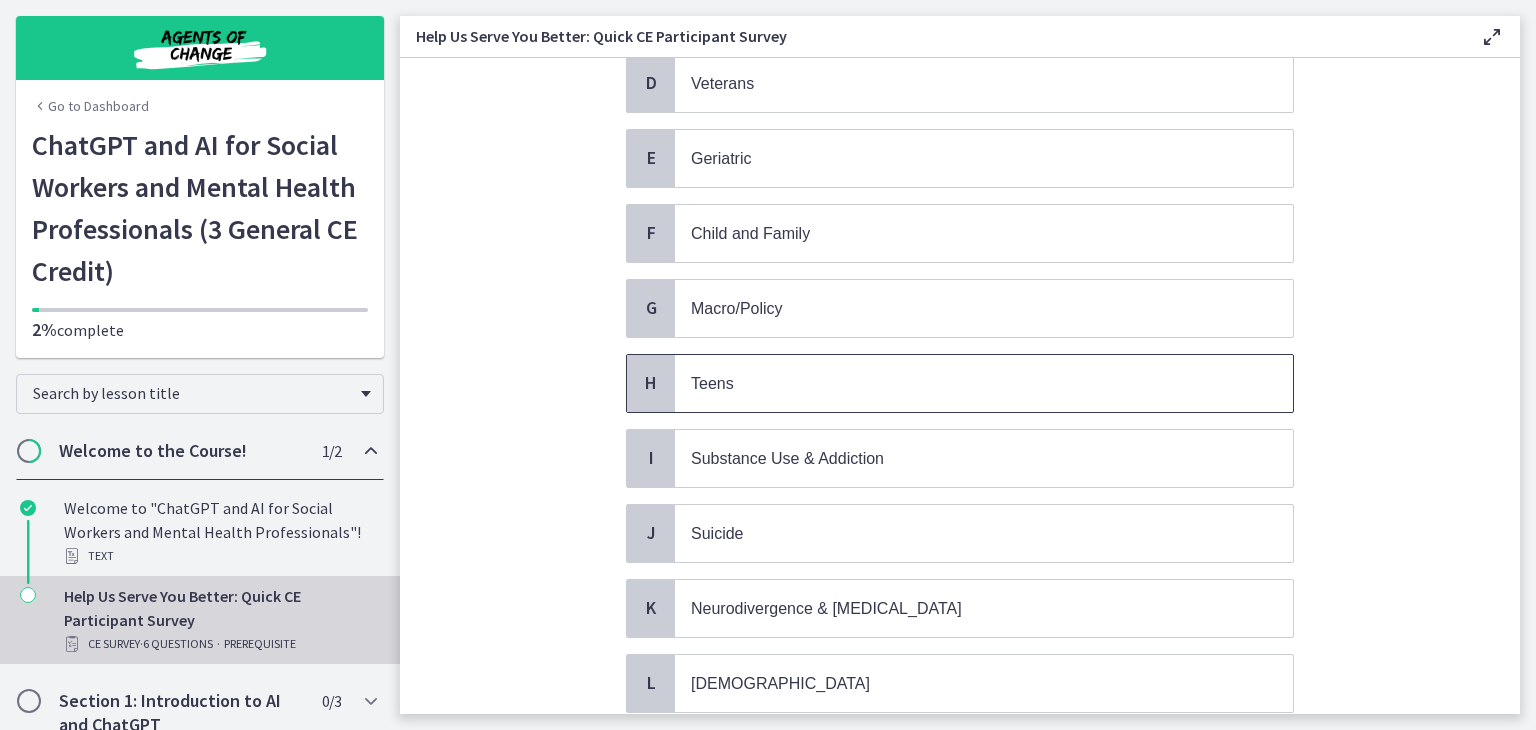 click on "Teens" at bounding box center (964, 383) 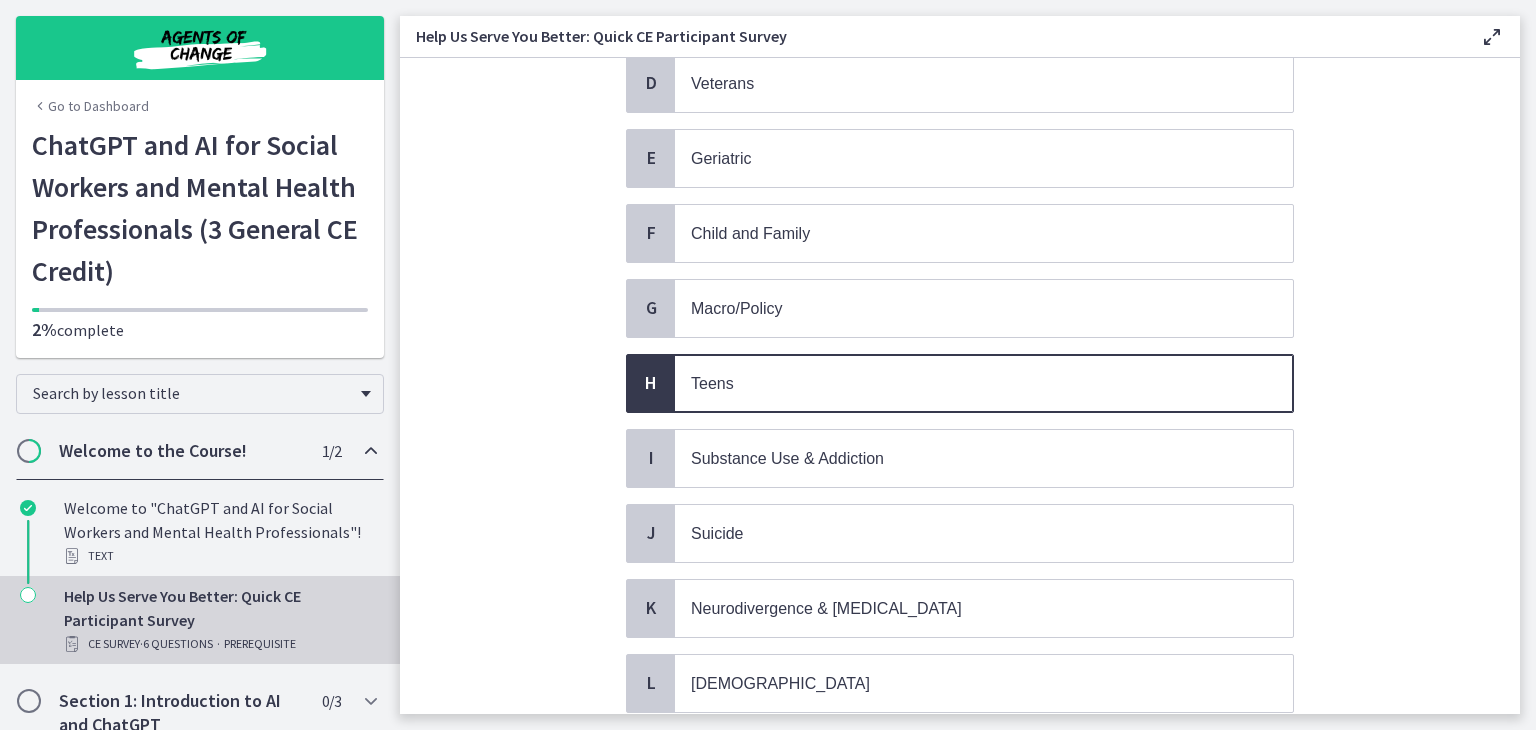 click on "A
School
B
Trauma, PTSD
C
Burnout, Organizational
D
Veterans
E
Geriatric
F
Child and Family
G
Macro/Policy
H
Teens
I
Substance Use & Addiction
J
Suicide
K
Neurodivergence & Developmental Disorders
L
LGBTQ+
M
Couples Counseling
N" at bounding box center (960, 383) 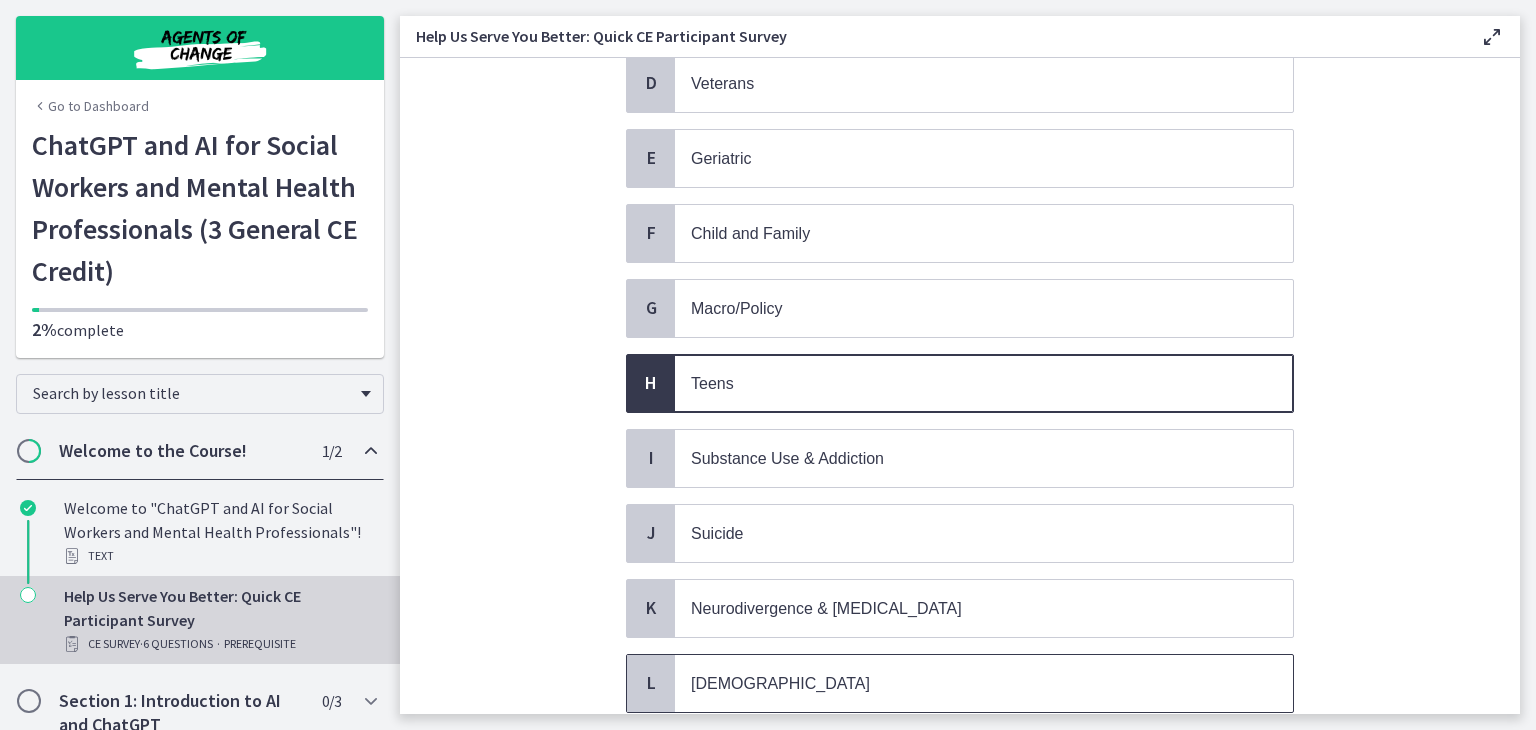 click on "LGBTQ+" at bounding box center (984, 683) 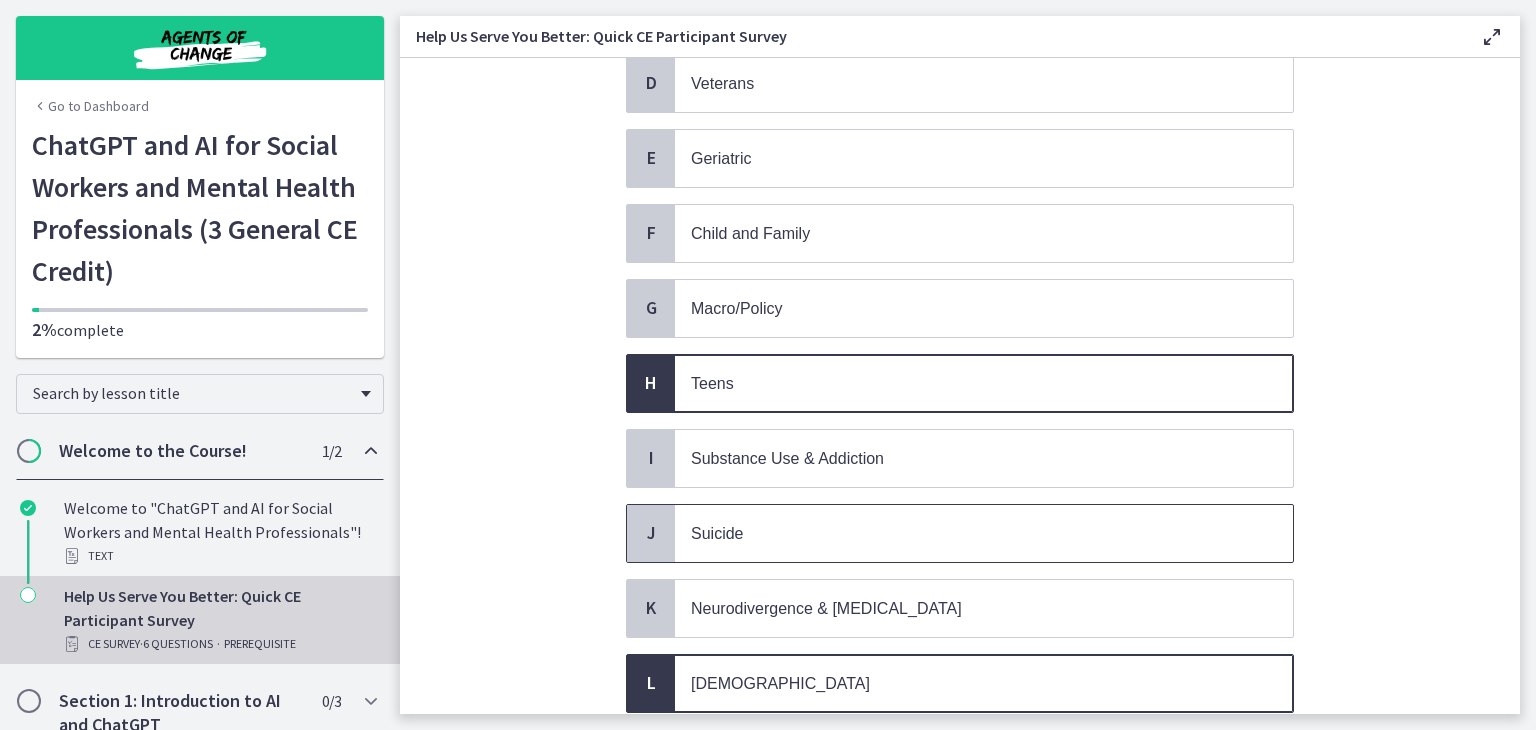 click on "Suicide" at bounding box center (984, 533) 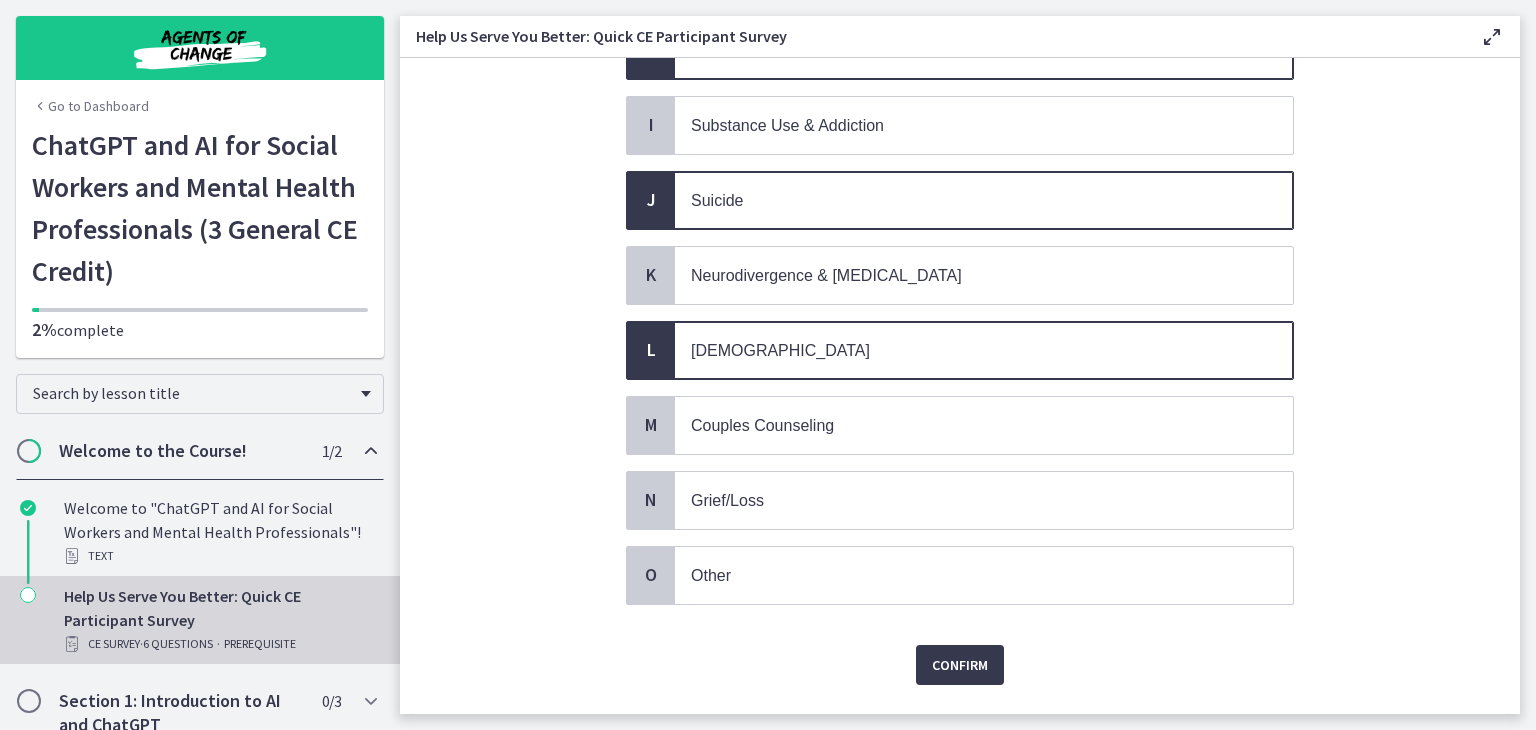 scroll, scrollTop: 757, scrollLeft: 0, axis: vertical 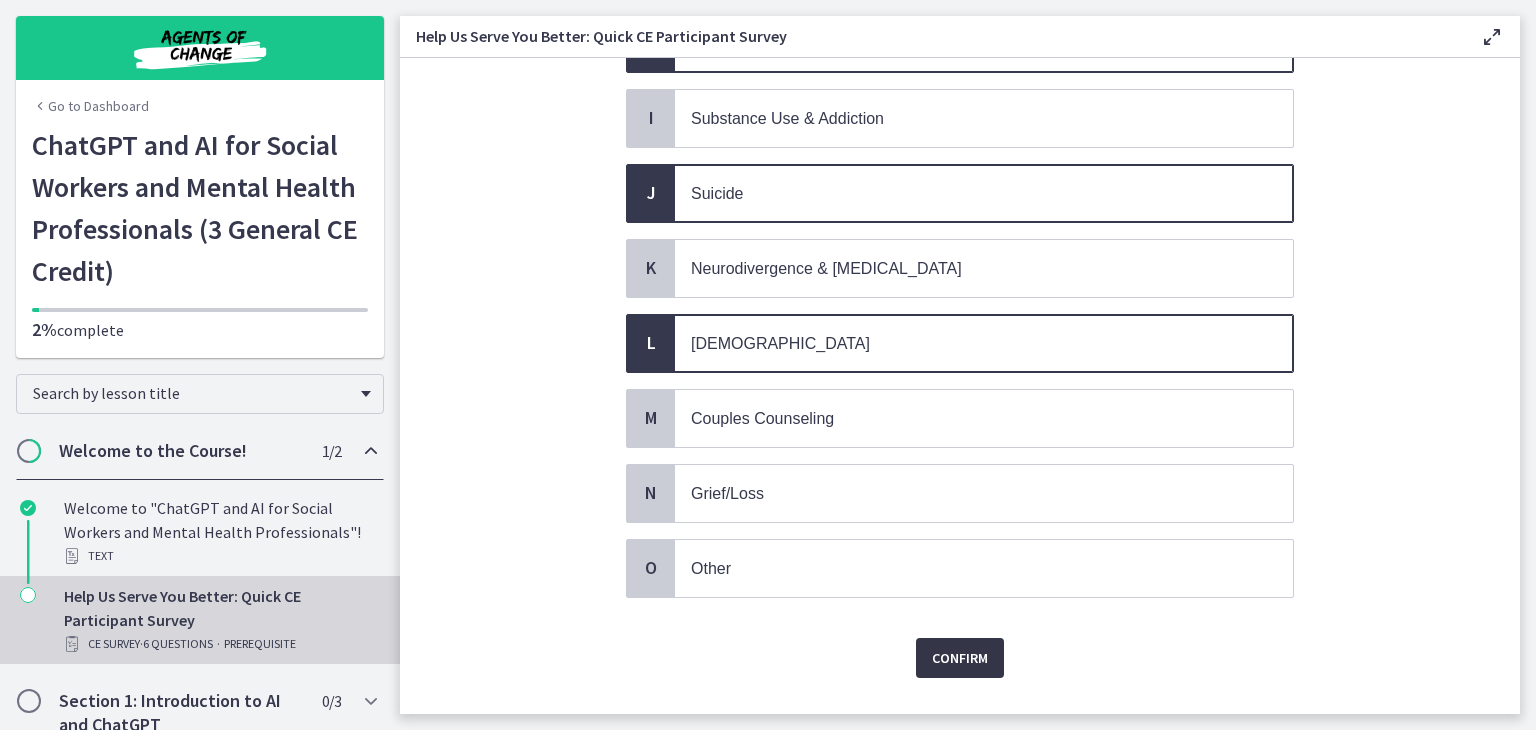 click on "Confirm" at bounding box center (960, 658) 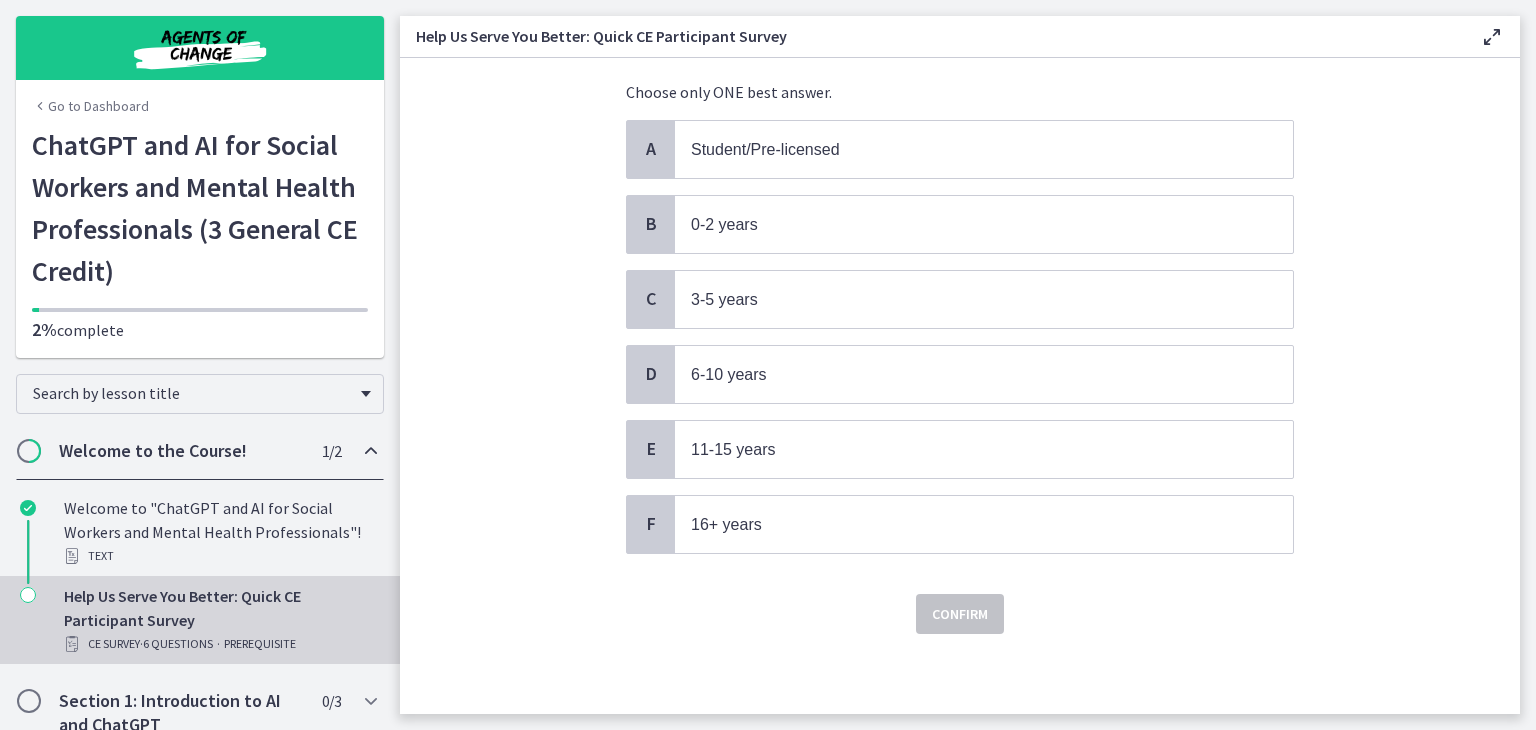 scroll, scrollTop: 0, scrollLeft: 0, axis: both 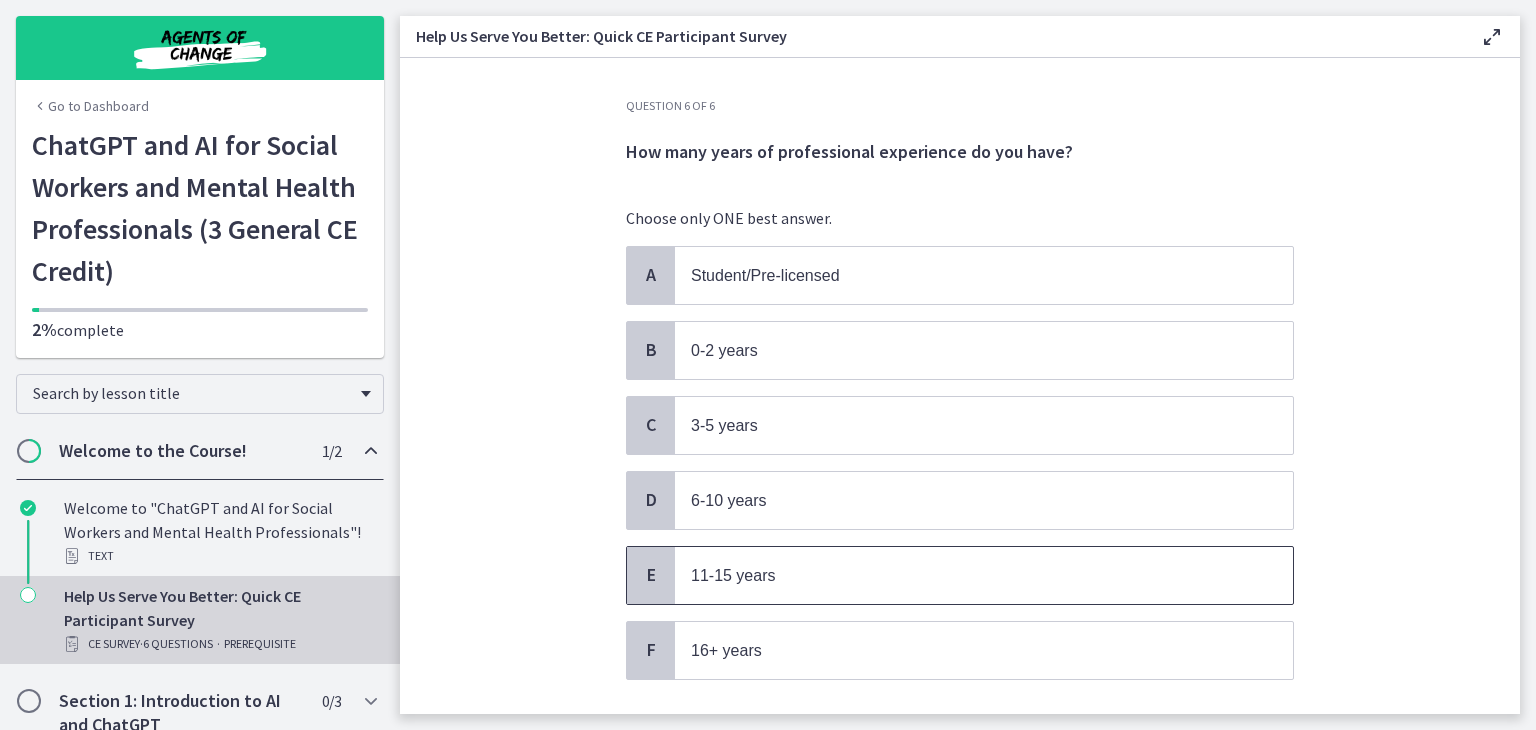 click on "11-15 years" at bounding box center (984, 575) 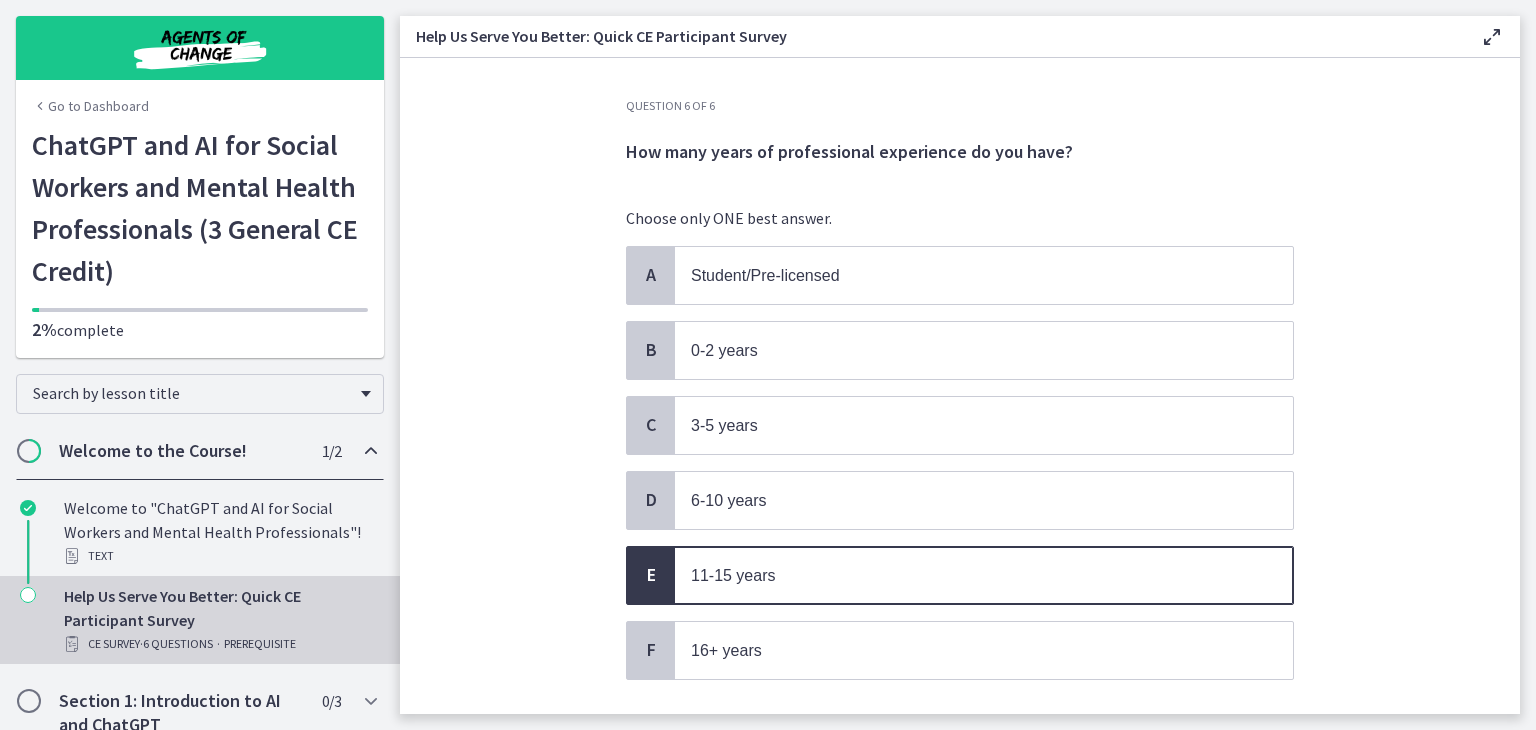 scroll, scrollTop: 117, scrollLeft: 0, axis: vertical 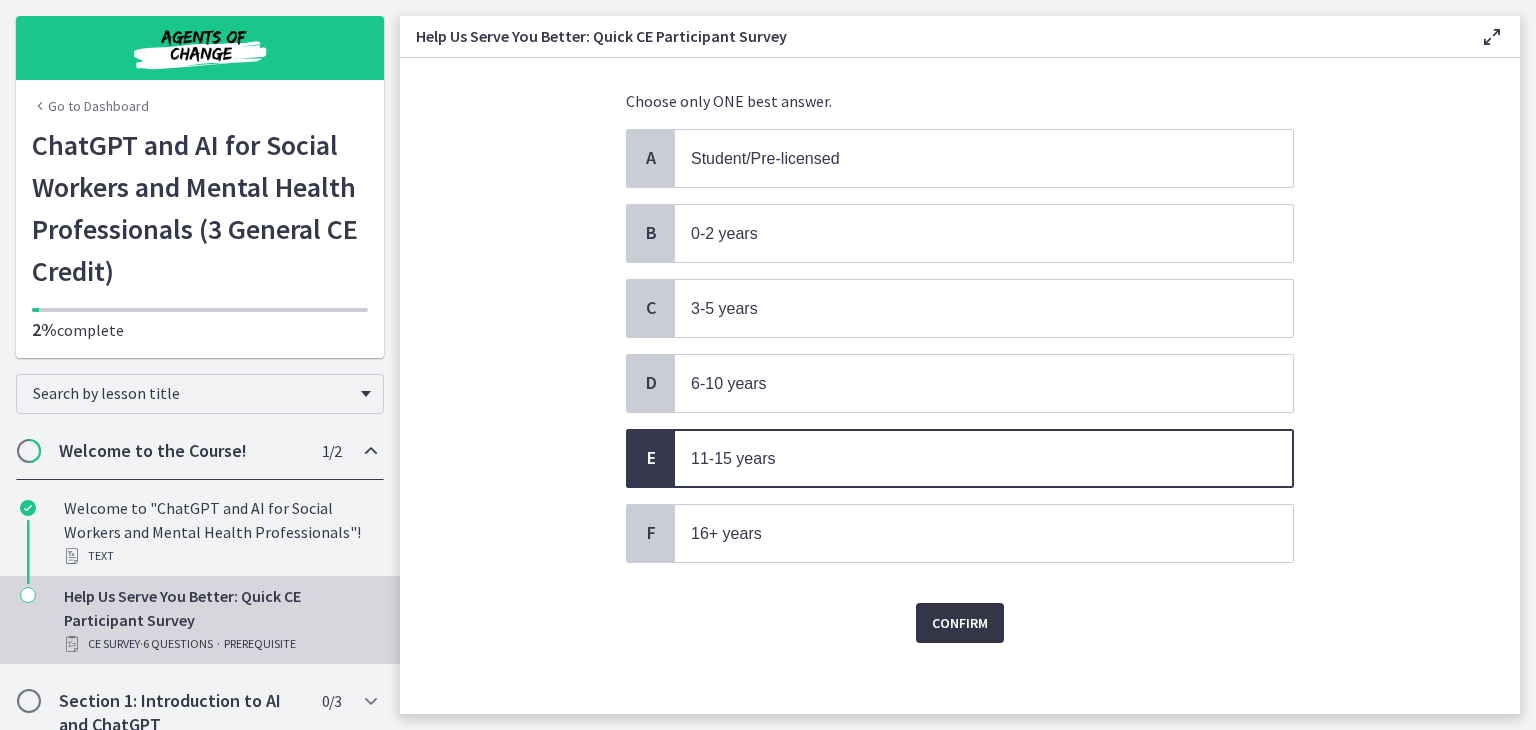 click on "Confirm" at bounding box center [960, 623] 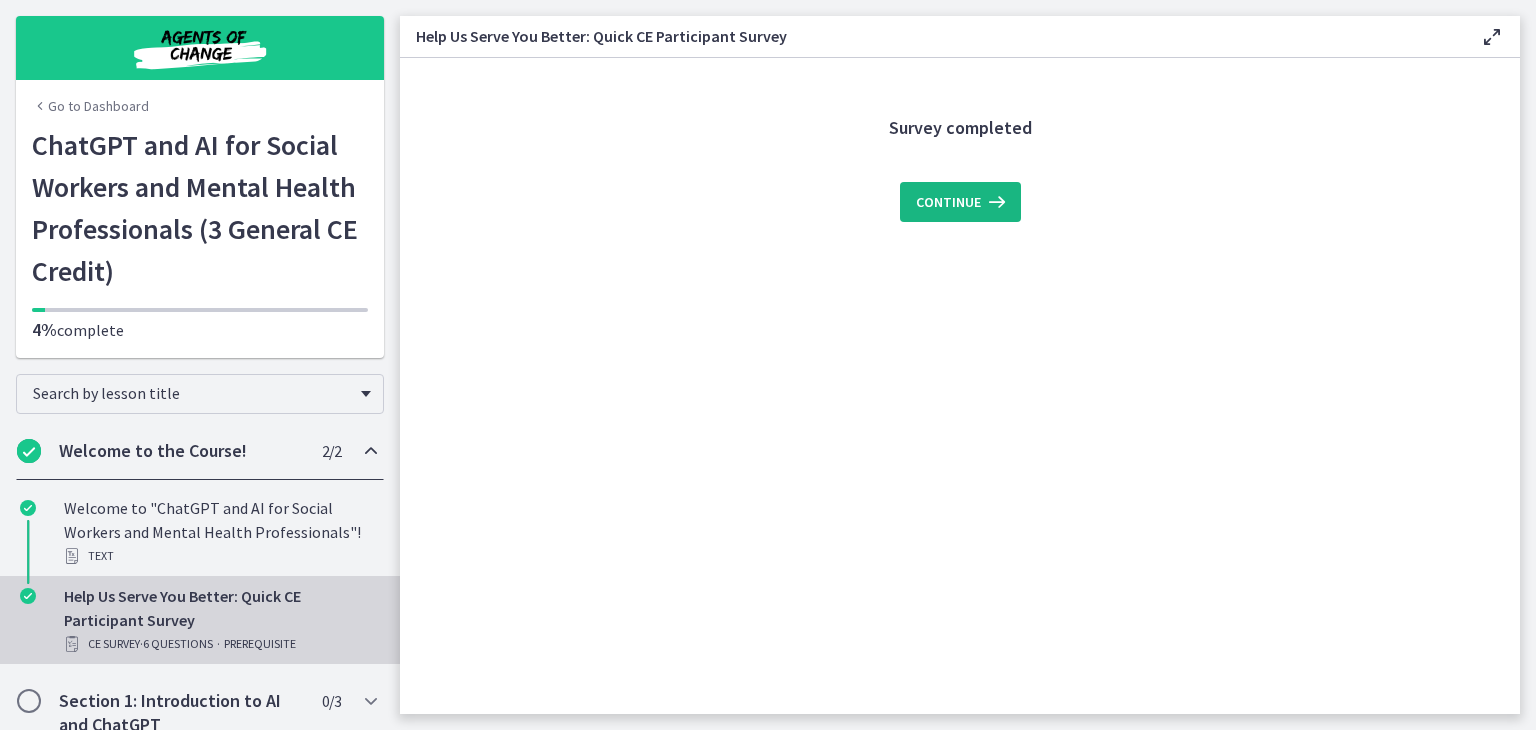 scroll, scrollTop: 0, scrollLeft: 0, axis: both 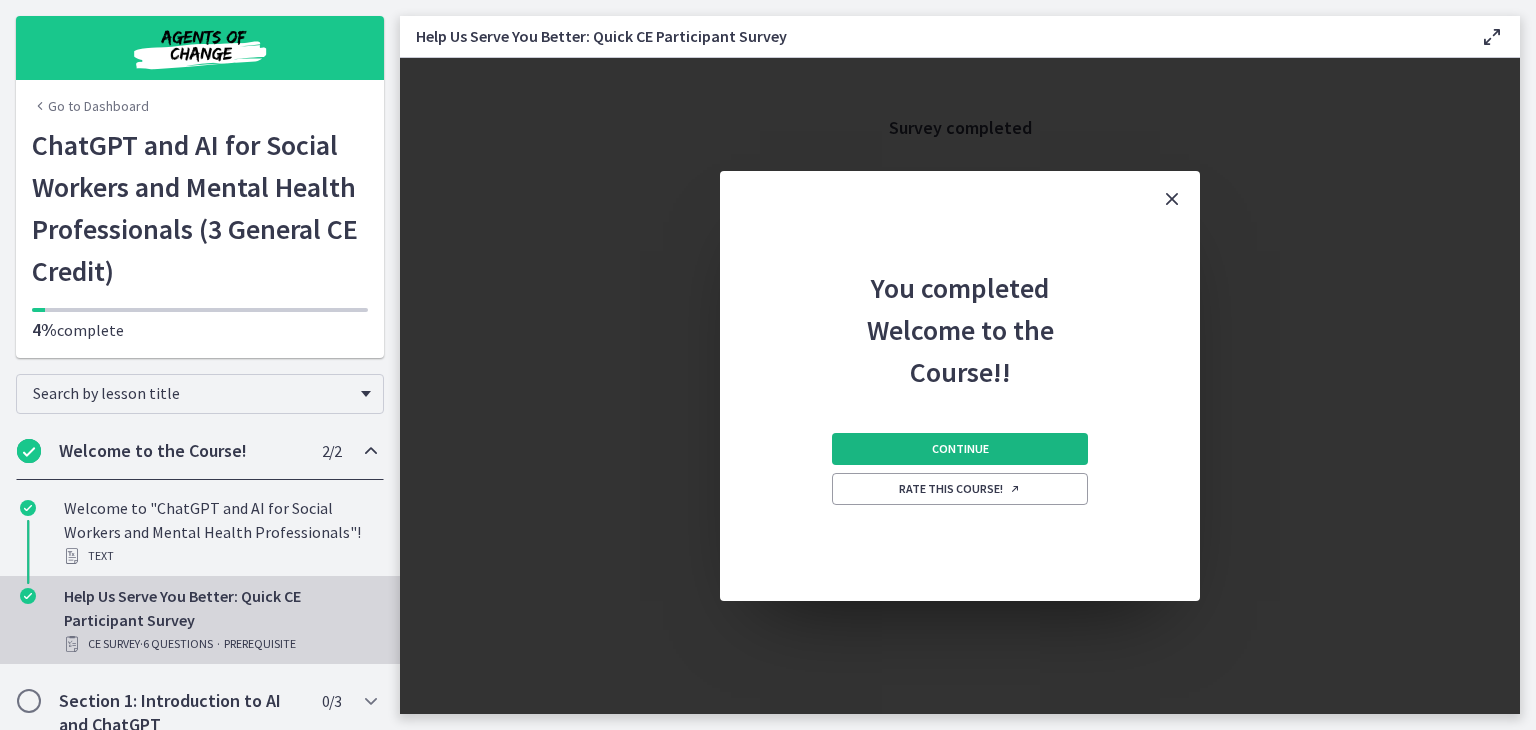 click on "Continue" at bounding box center [960, 449] 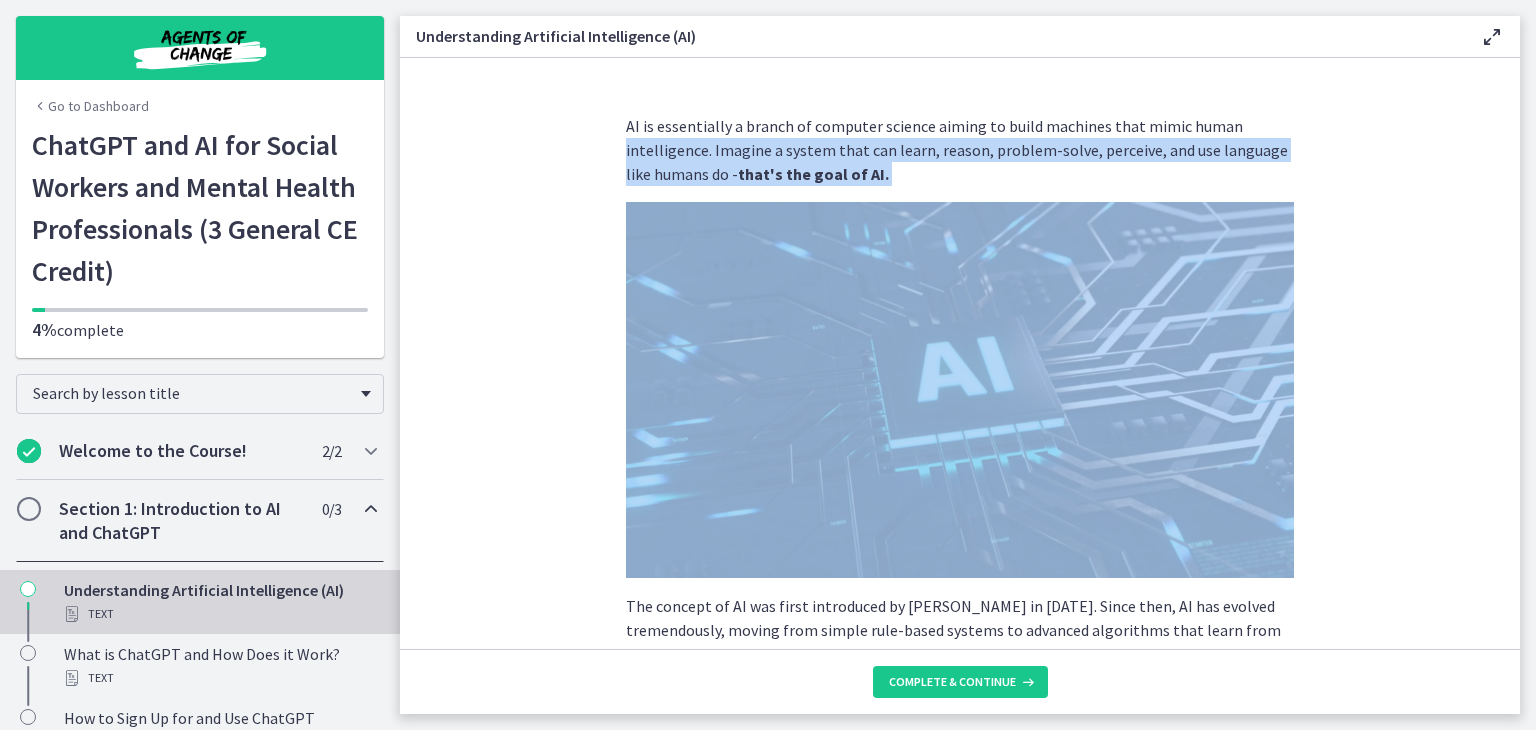 drag, startPoint x: 1501, startPoint y: 106, endPoint x: 1508, endPoint y: 187, distance: 81.3019 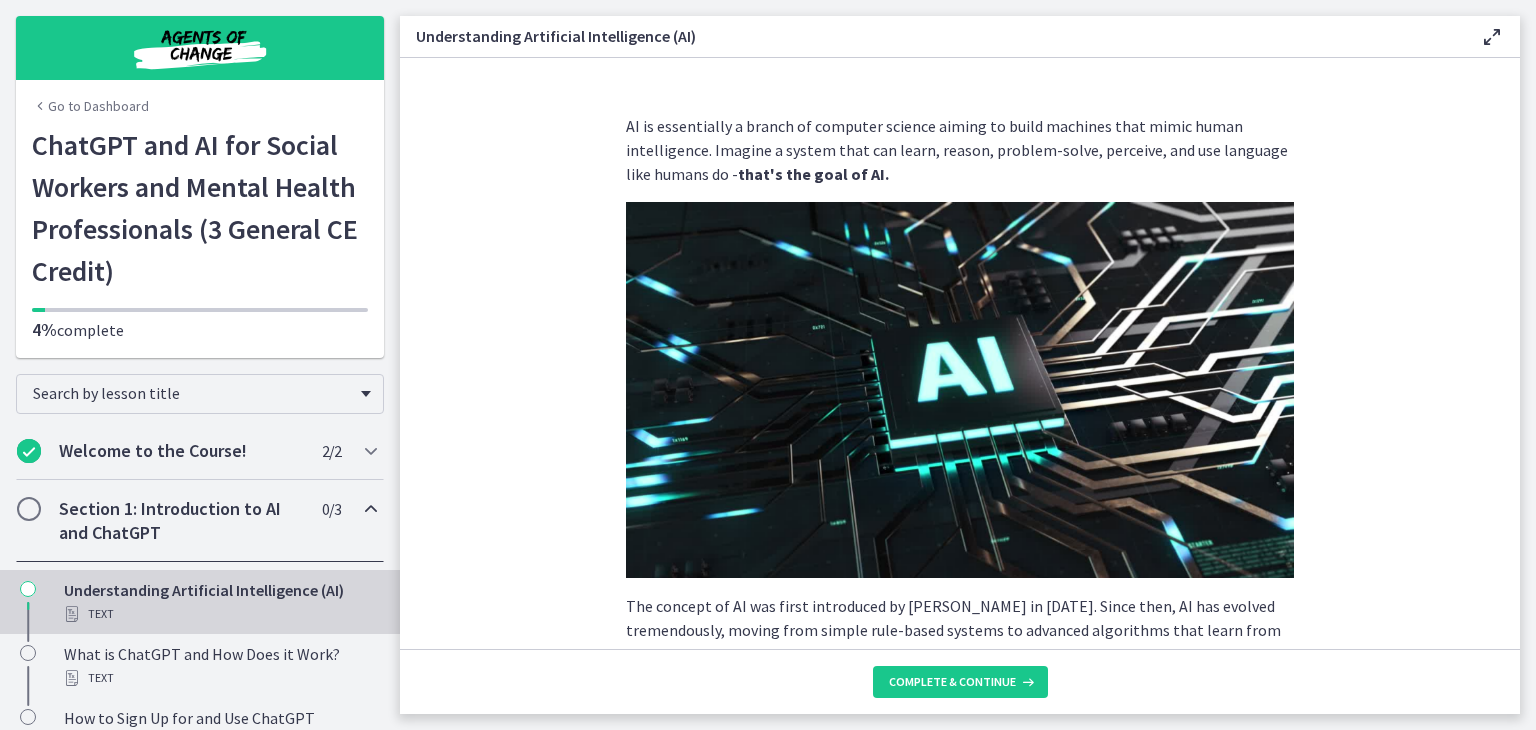 click on "AI is essentially a branch of computer science aiming to build machines that mimic human intelligence. Imagine a system that can learn, reason, problem-solve, perceive, and use language like humans do -  that's the goal of AI.
The concept of AI was first introduced by John McCarthy in 1956. Since then, AI has evolved tremendously, moving from simple rule-based systems to advanced algorithms that learn from experience.
Two common types of AI you might come across are:
Machine Learning (ML) : This is where computers learn from data without being explicitly programmed. They adjust their responses based on patterns and insights they glean from the data, much like how humans learn from experience.
Natural Language Processing (NLP) : This involves machines understanding, interpreting, and generating human language, including speech. For example, Siri or Alexa uses NLP to understand and respond to your voice commands." at bounding box center [960, 353] 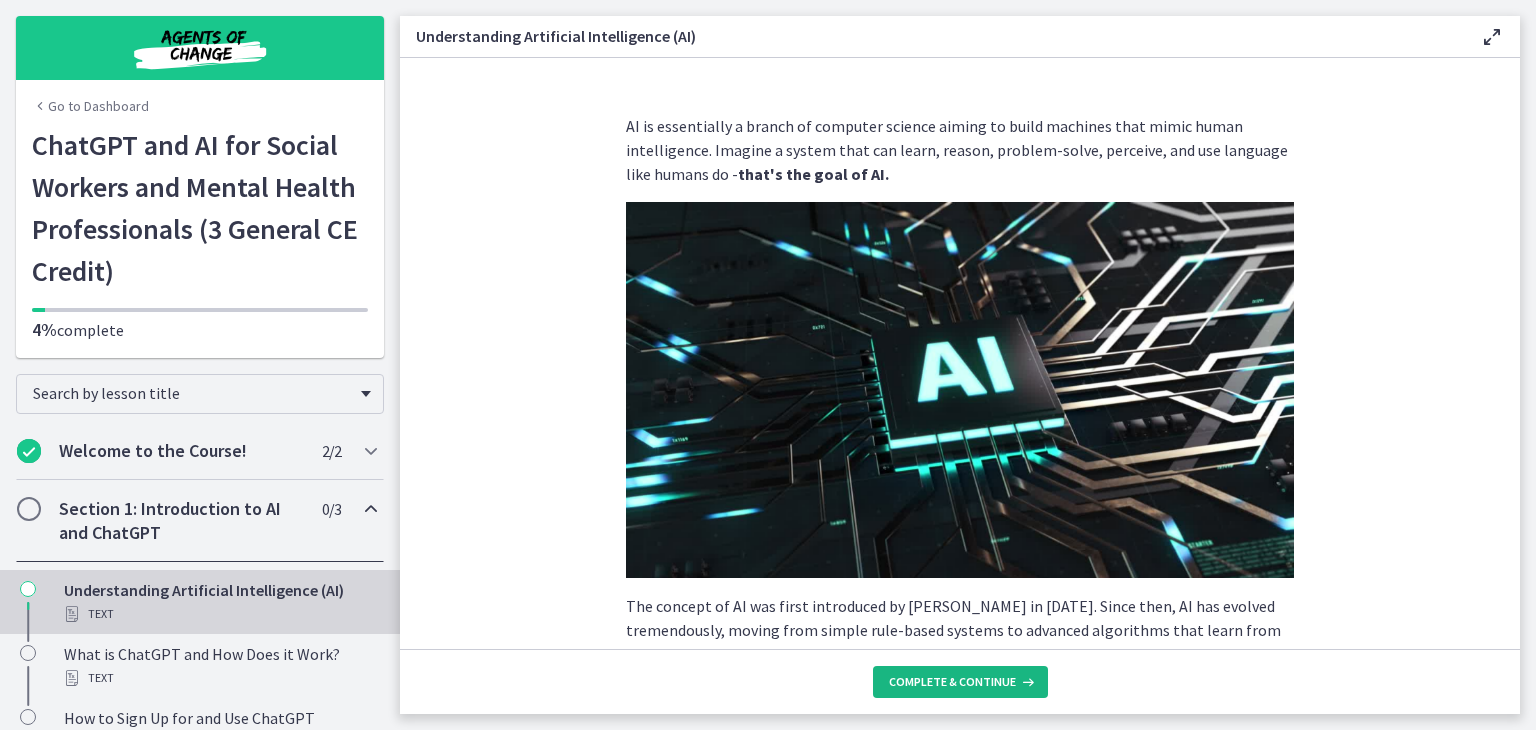 click at bounding box center [1026, 682] 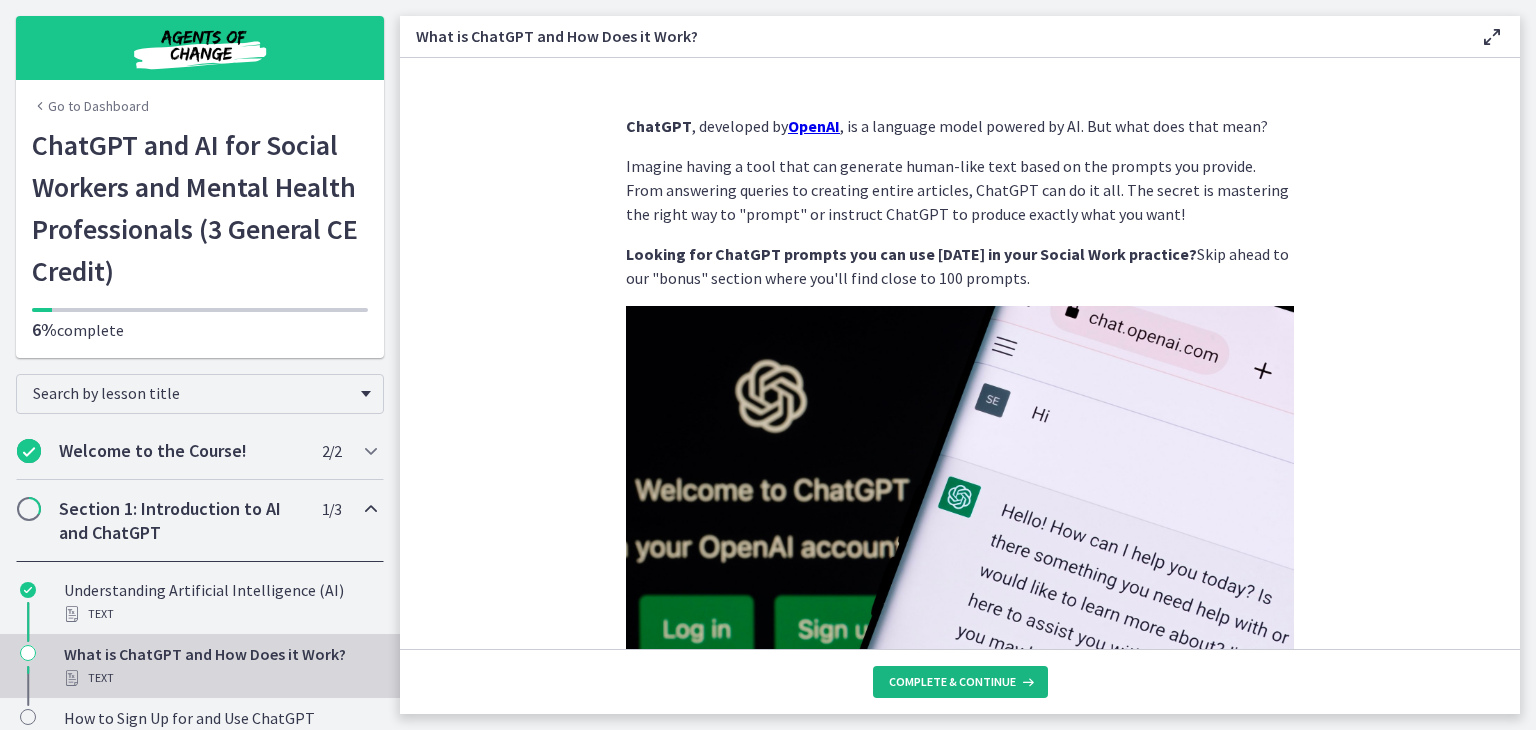 click at bounding box center [1026, 682] 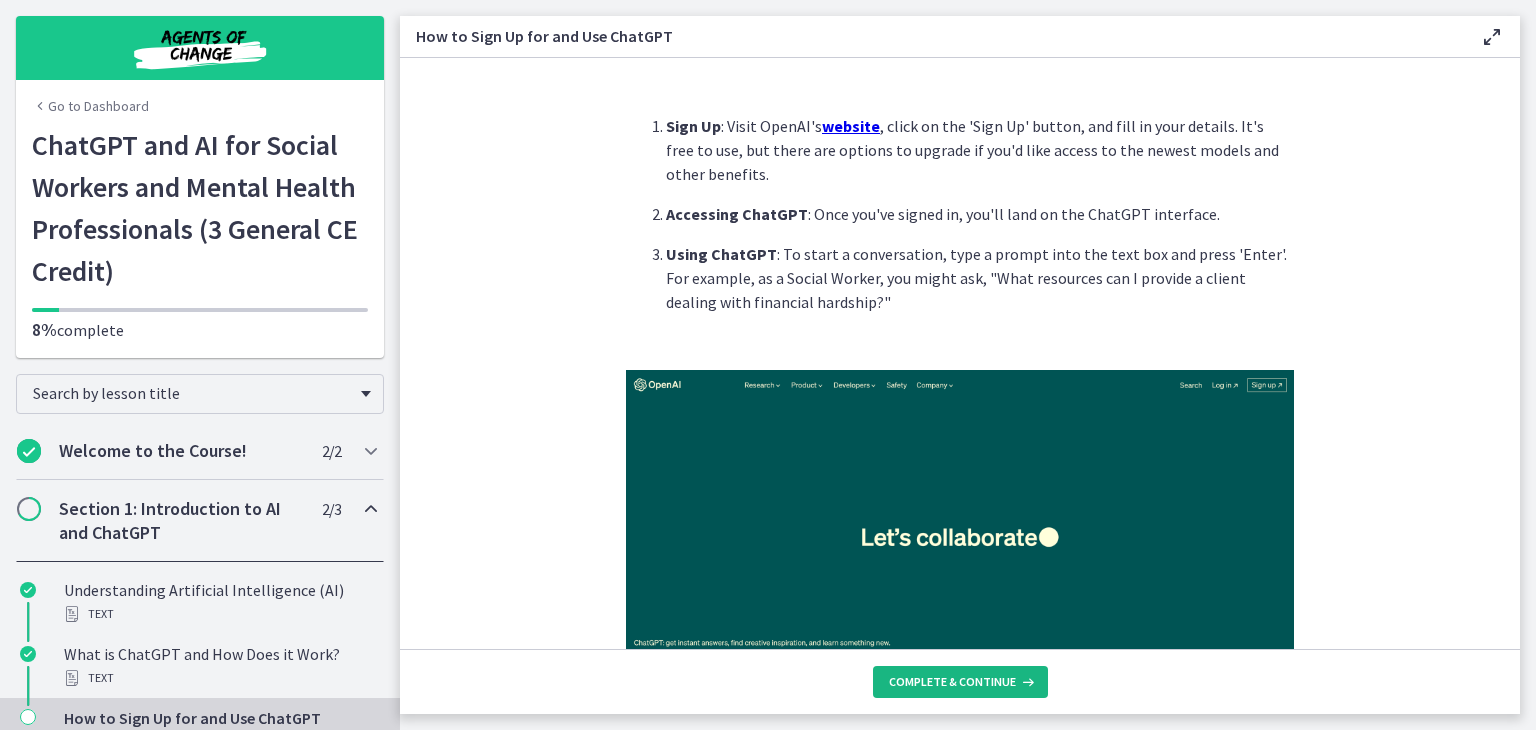 click on "Complete & continue" at bounding box center (952, 682) 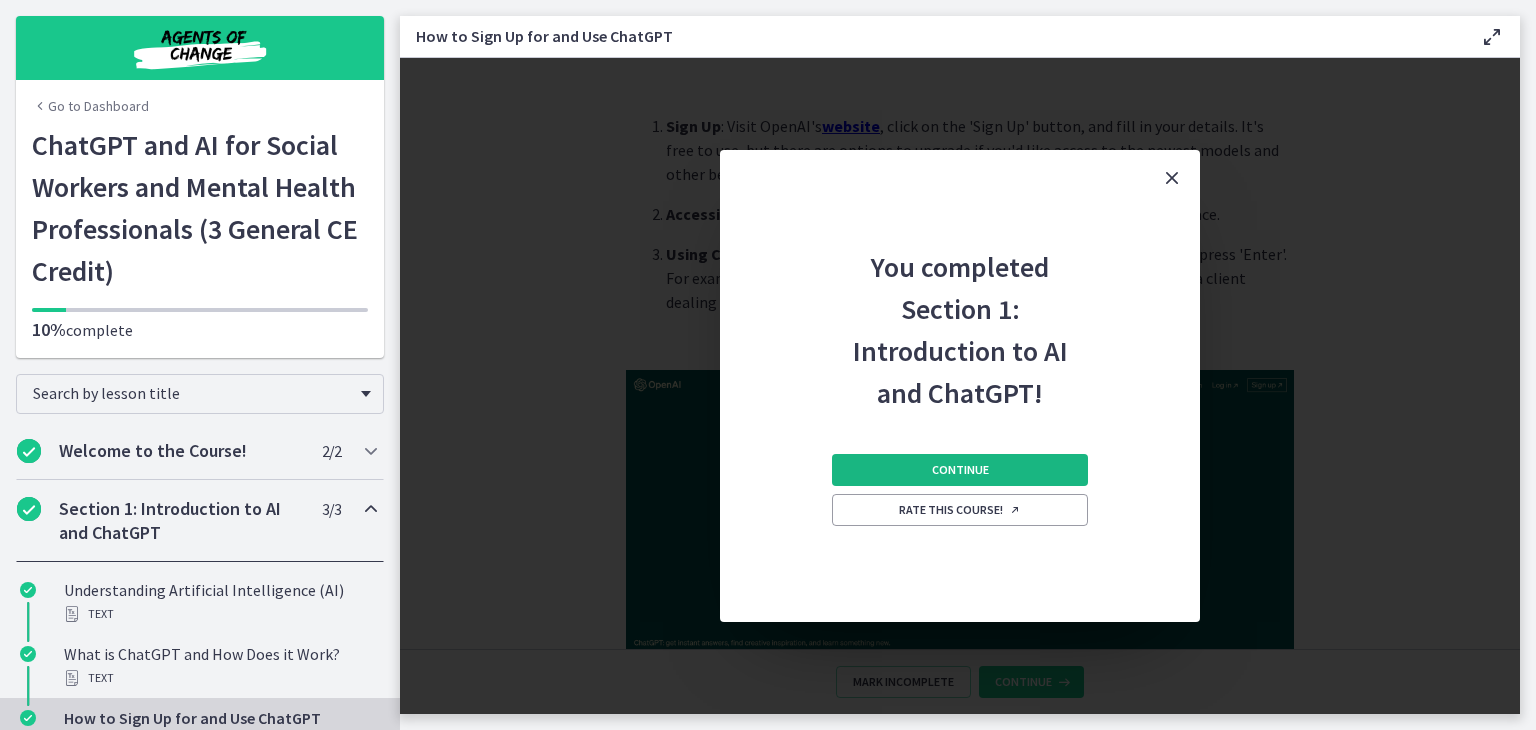 click on "Continue" at bounding box center (960, 470) 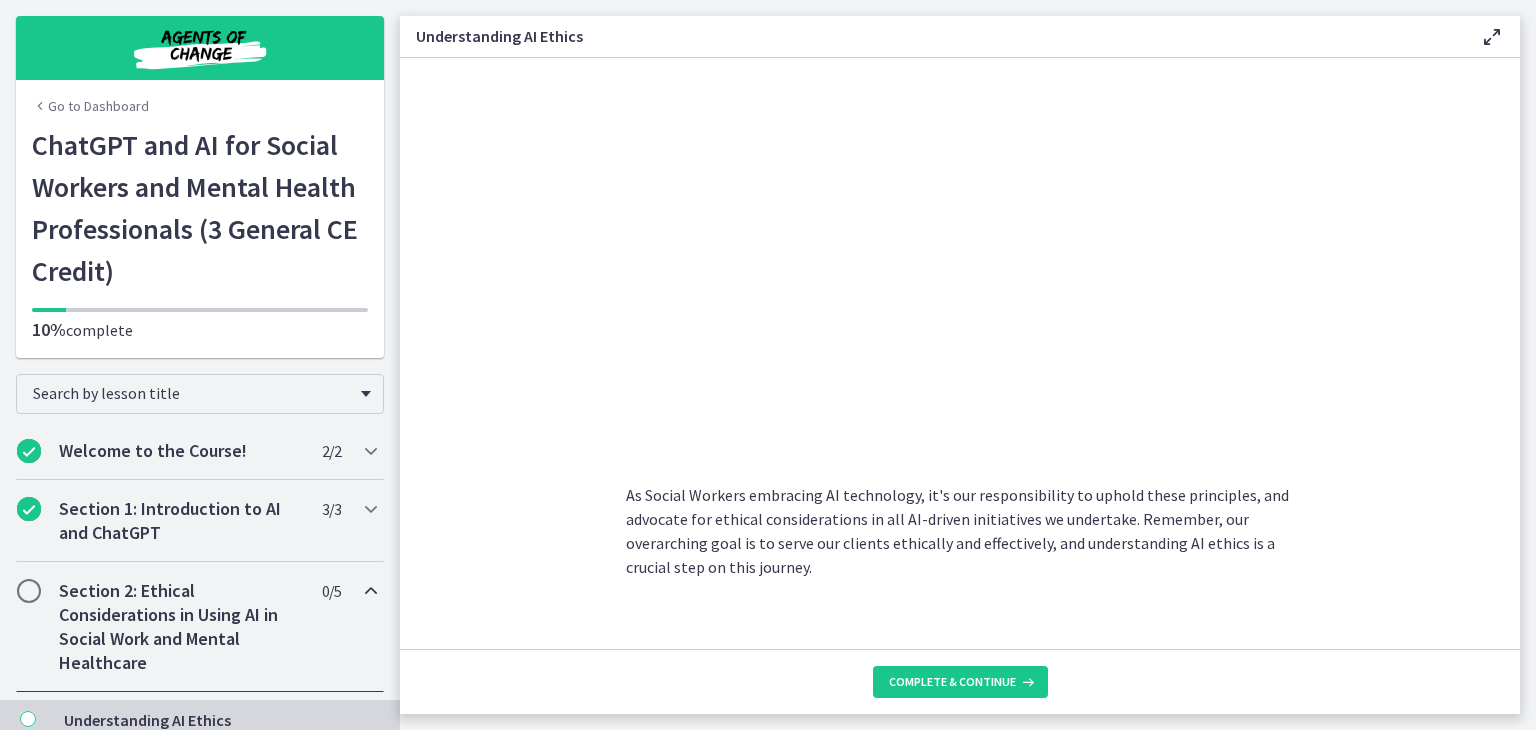 scroll, scrollTop: 995, scrollLeft: 0, axis: vertical 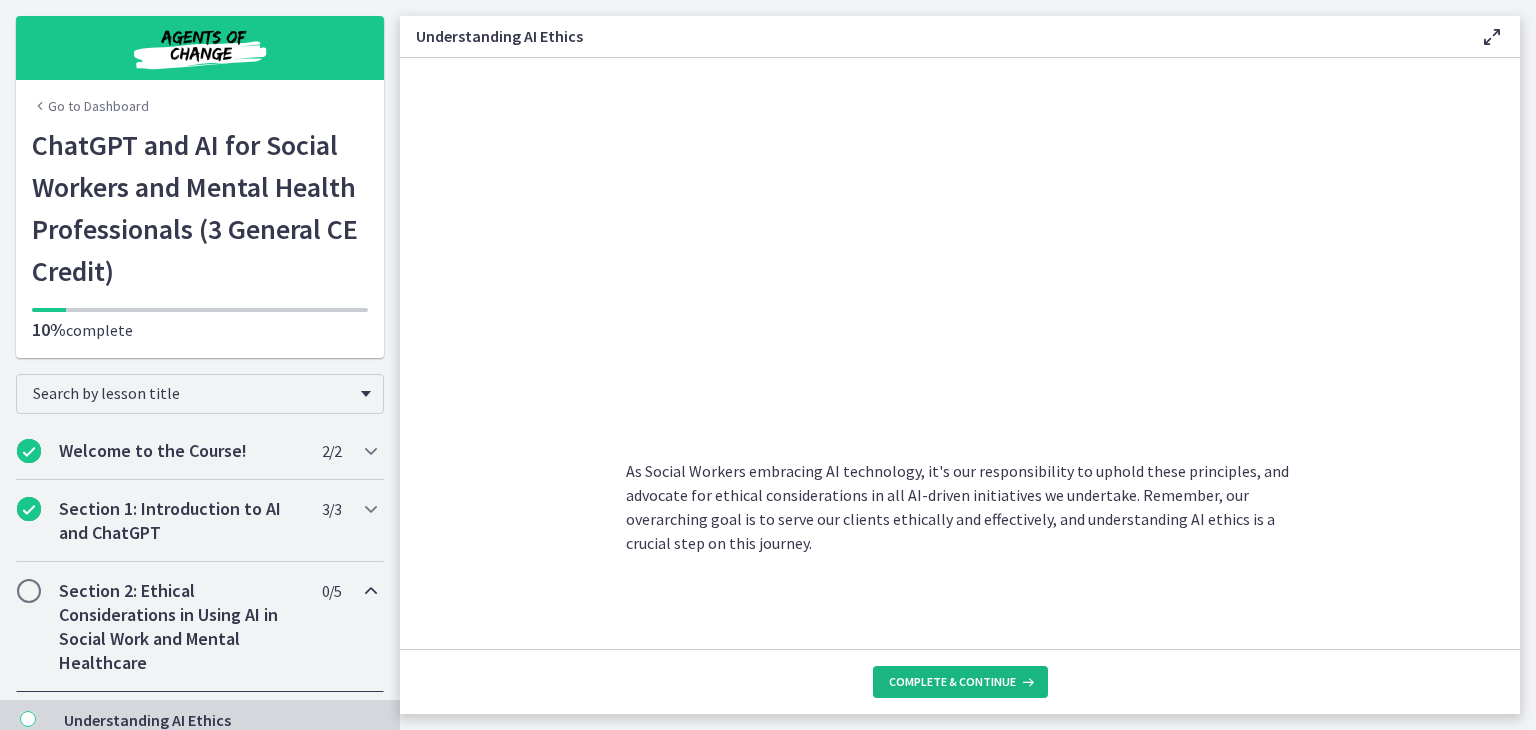 click on "Complete & continue" at bounding box center (952, 682) 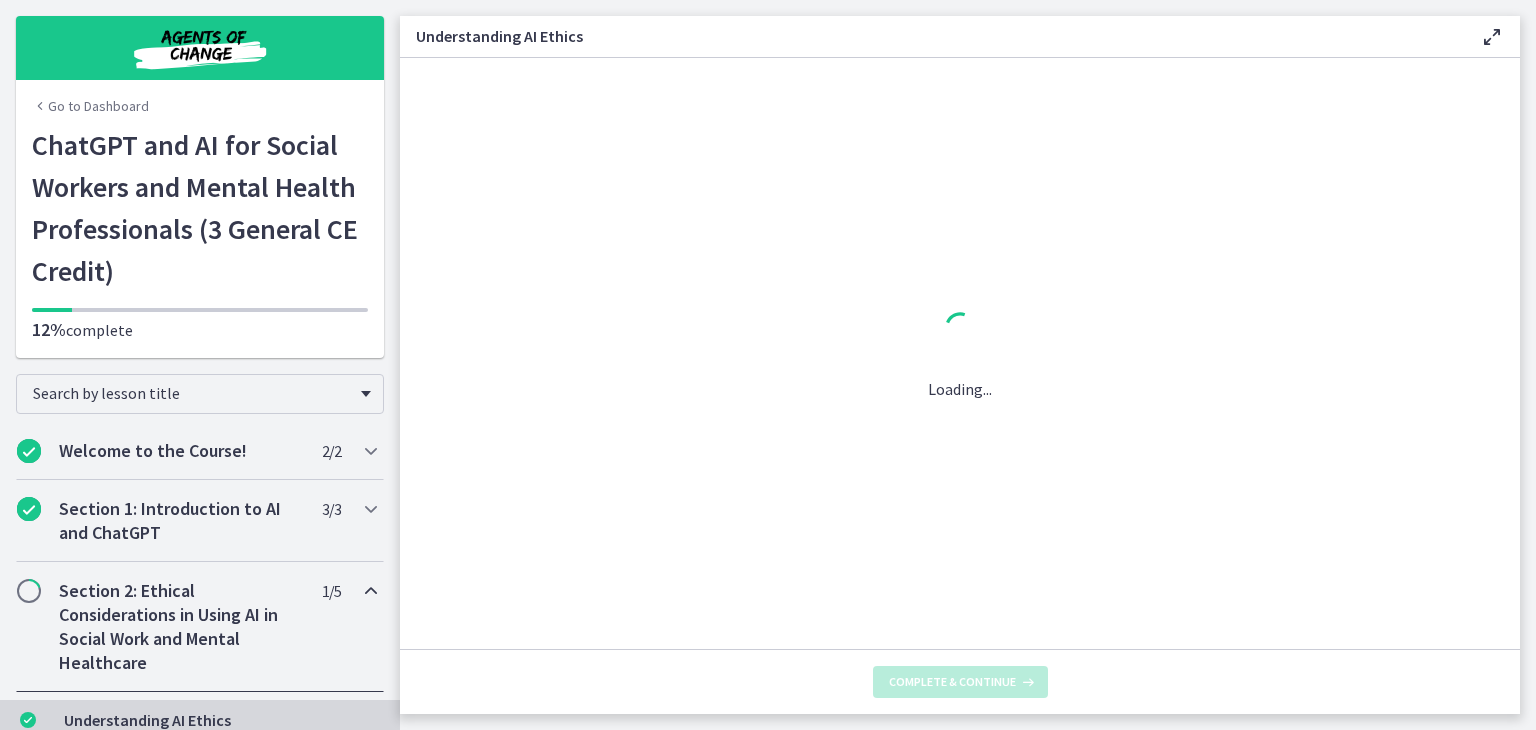 scroll, scrollTop: 0, scrollLeft: 0, axis: both 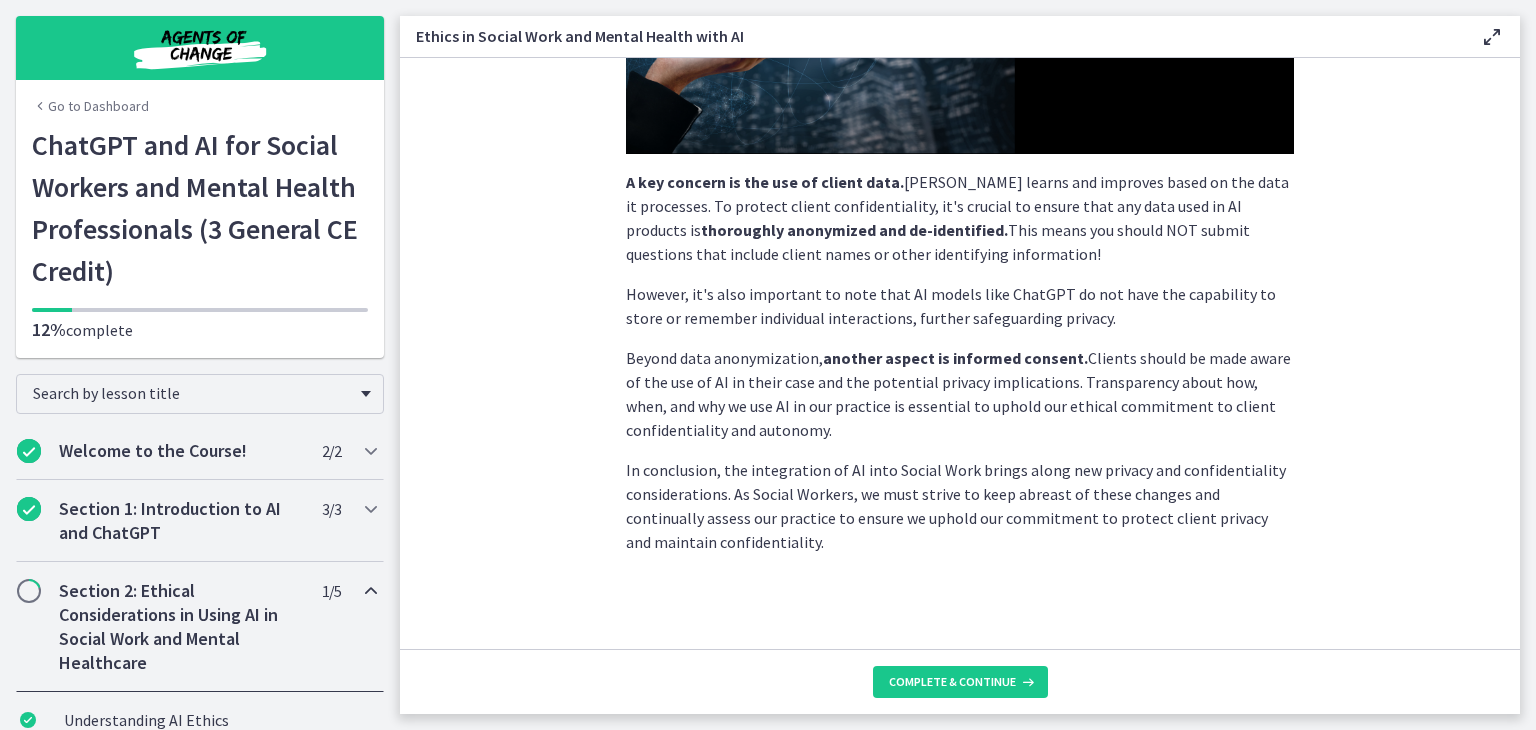 click on "Complete & continue" at bounding box center [960, 681] 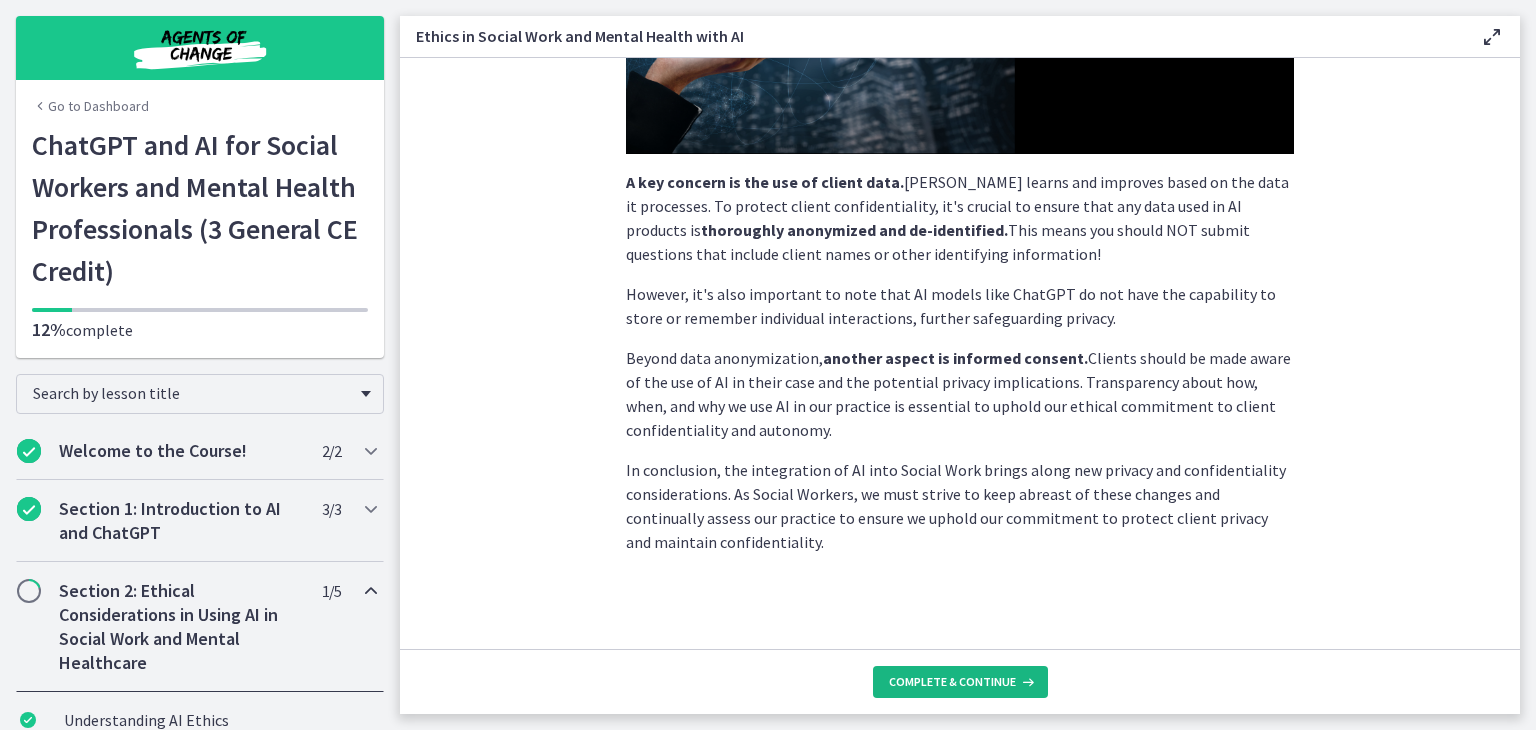 click on "Complete & continue" at bounding box center (952, 682) 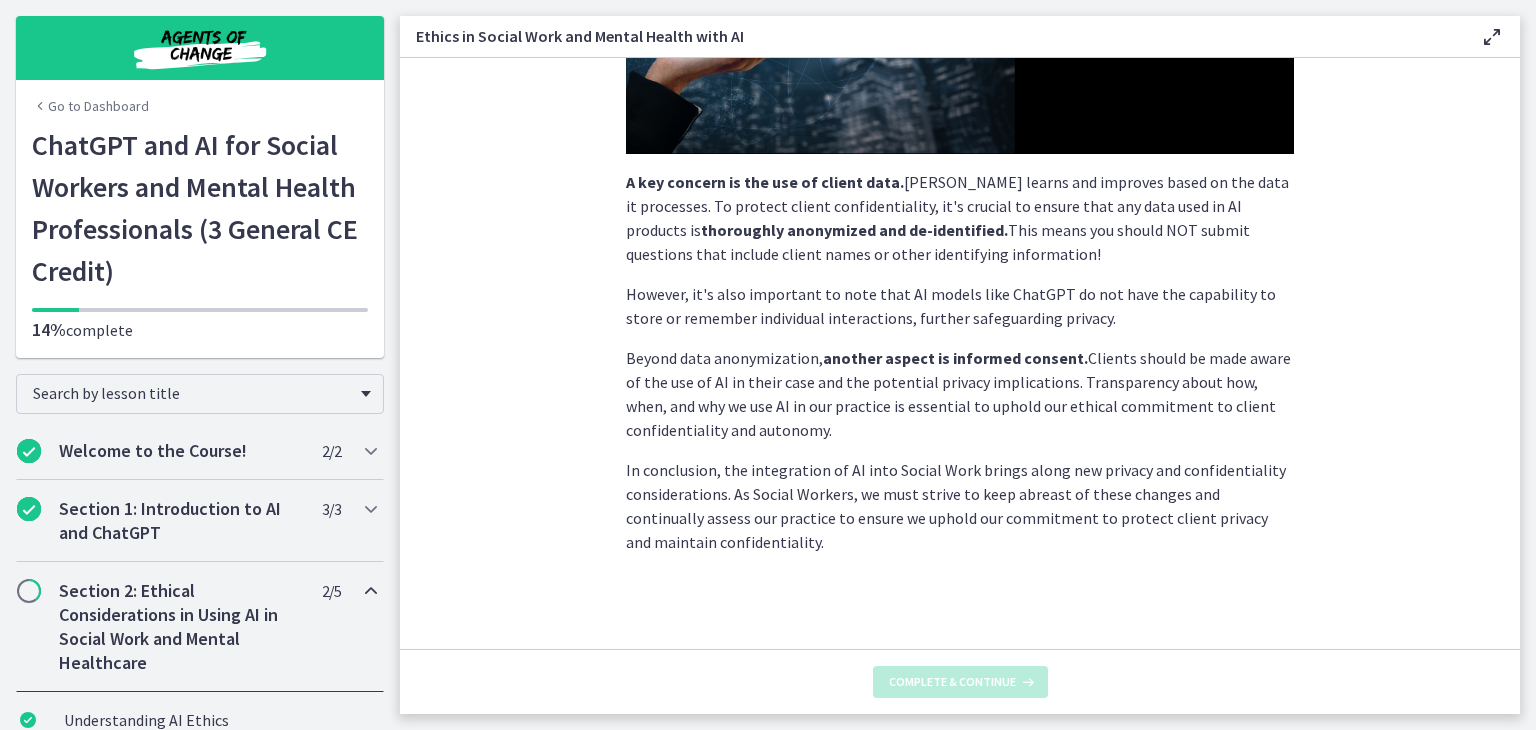 scroll, scrollTop: 0, scrollLeft: 0, axis: both 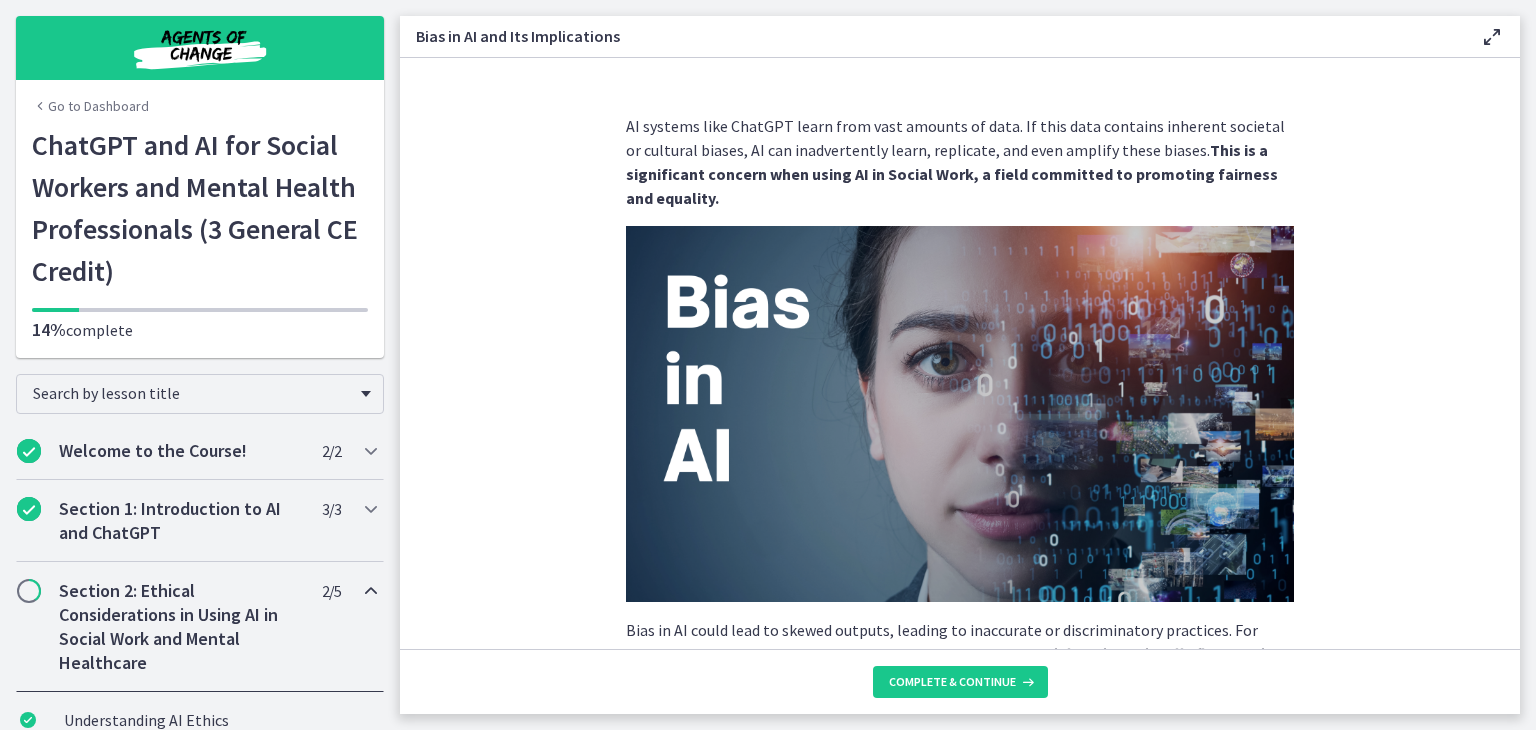 click on "Bias in AI and Its Implications
Enable fullscreen
AI systems like ChatGPT learn from vast amounts of data. If this data contains inherent societal or cultural biases, AI can inadvertently learn, replicate, and even amplify these biases.  This is a significant concern when using AI in Social Work, a field committed to promoting fairness and equality.
Bias in AI could lead to skewed outputs, leading to inaccurate or discriminatory practices. For instance, an AI tool used for risk assessment in child welfare  might unintentionally flag certain demographic groups as higher risk  due to underlying bias in the data it was trained on.
It's essential to critically assess AI tools for potential bias:
Are they learning from balanced, fair, and representative datasets?" at bounding box center [968, 365] 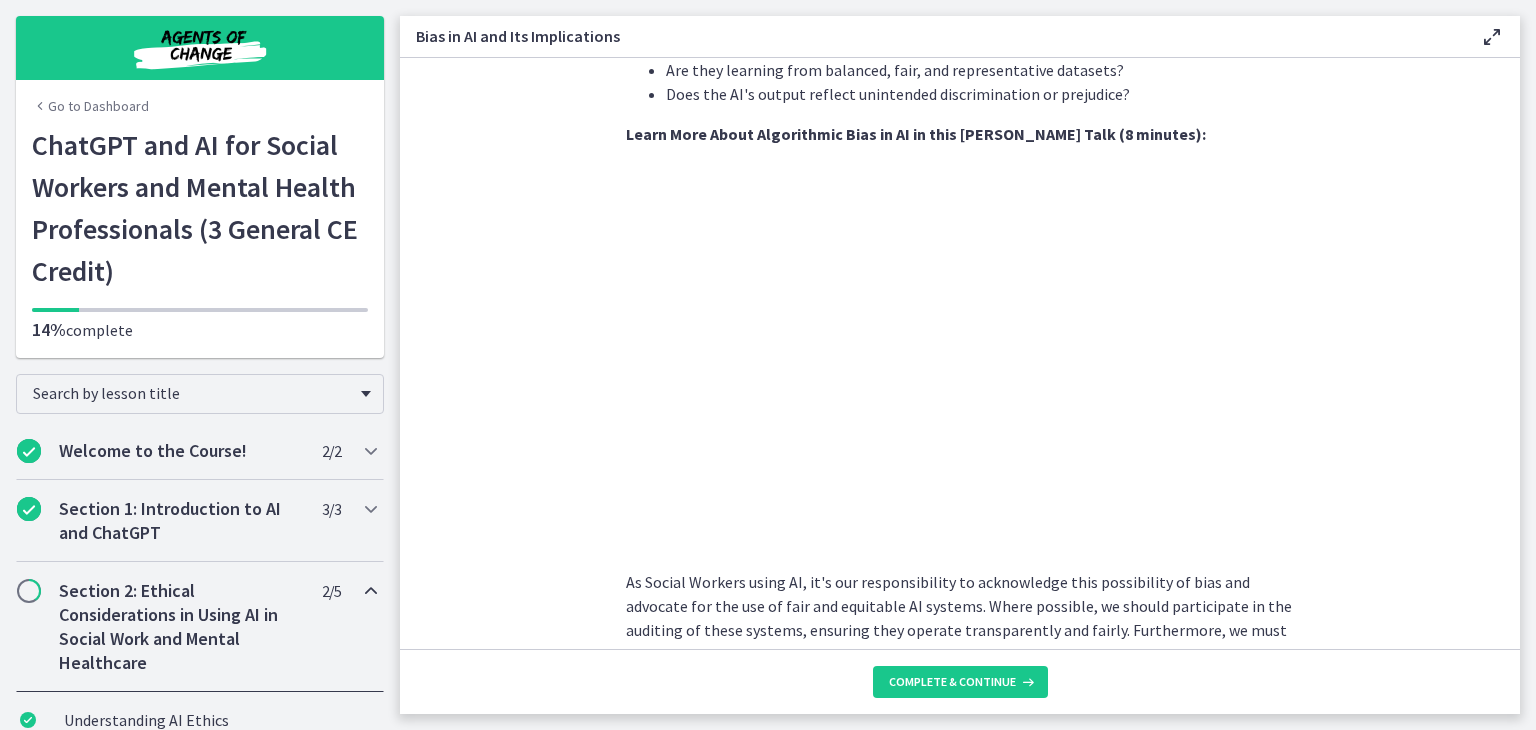 scroll, scrollTop: 642, scrollLeft: 0, axis: vertical 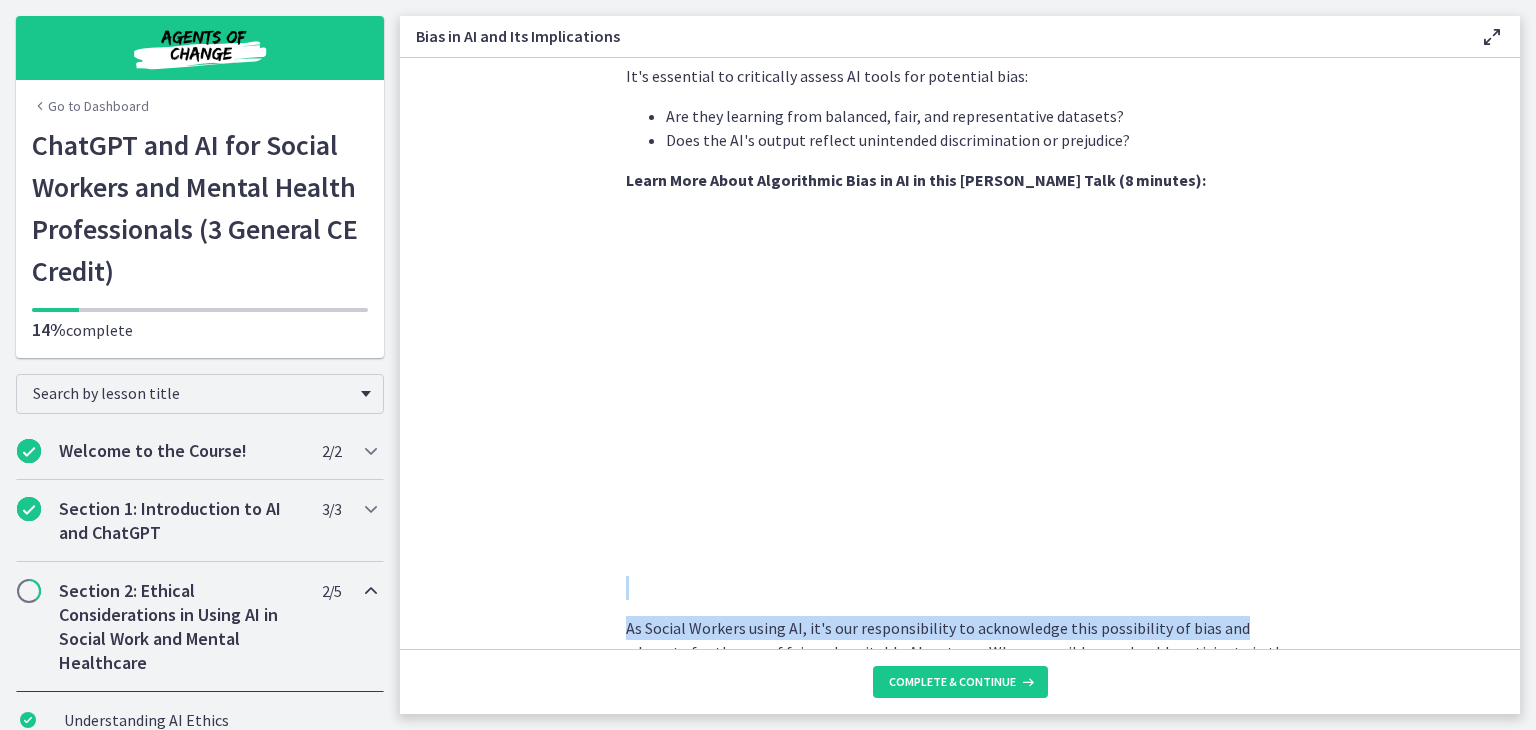 drag, startPoint x: 1296, startPoint y: 611, endPoint x: 1281, endPoint y: 461, distance: 150.74814 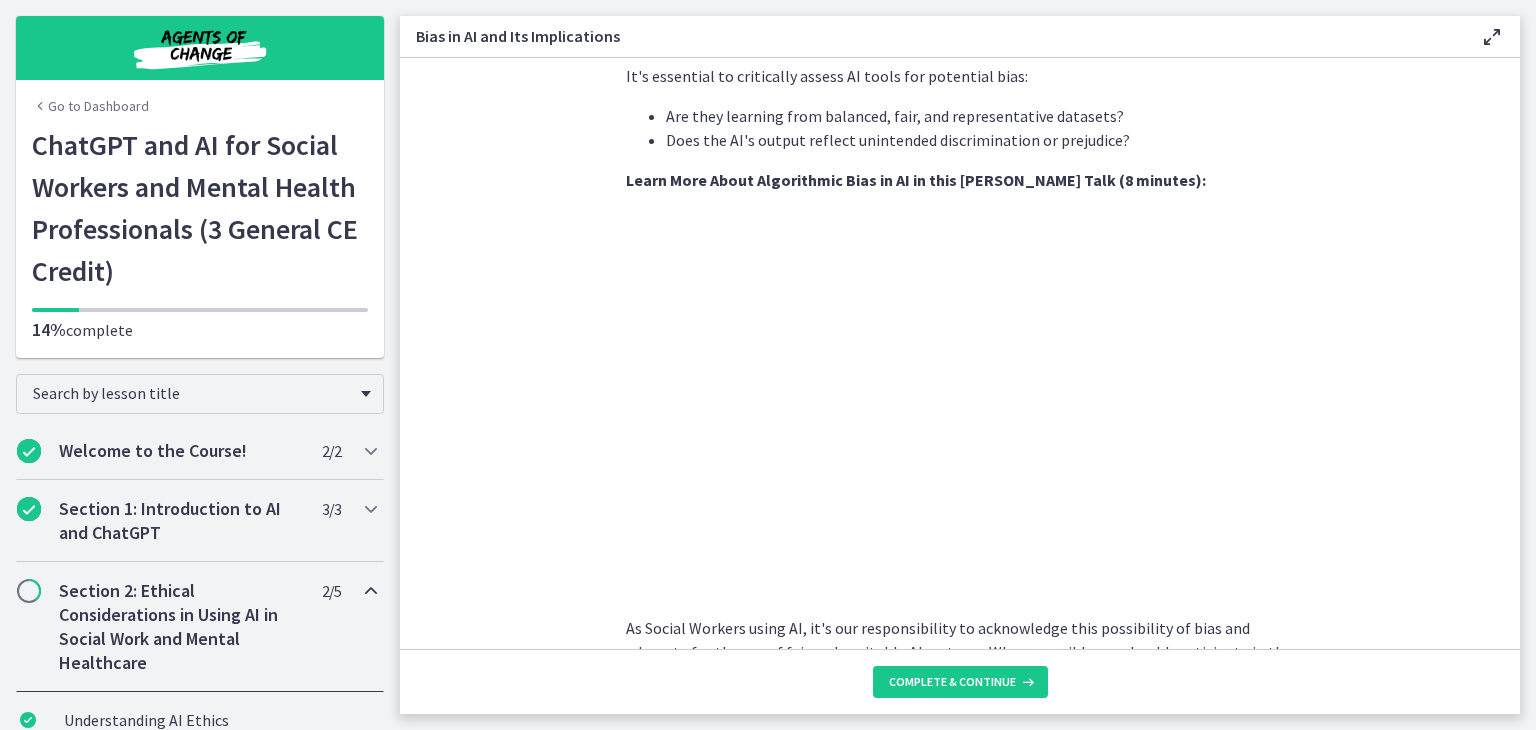 click on "AI systems like ChatGPT learn from vast amounts of data. If this data contains inherent societal or cultural biases, AI can inadvertently learn, replicate, and even amplify these biases.  This is a significant concern when using AI in Social Work, a field committed to promoting fairness and equality.
Bias in AI could lead to skewed outputs, leading to inaccurate or discriminatory practices. For instance, an AI tool used for risk assessment in child welfare  might unintentionally flag certain demographic groups as higher risk  due to underlying bias in the data it was trained on.
It's essential to critically assess AI tools for potential bias:
Are they learning from balanced, fair, and representative datasets?
Does the AI's output reflect unintended discrimination or prejudice?
Learn More About Algorithmic Bias in AI in this TED Talk (8 minutes):
Ethical Implications:
Impact on Clients and Service Delivery:" at bounding box center [960, 353] 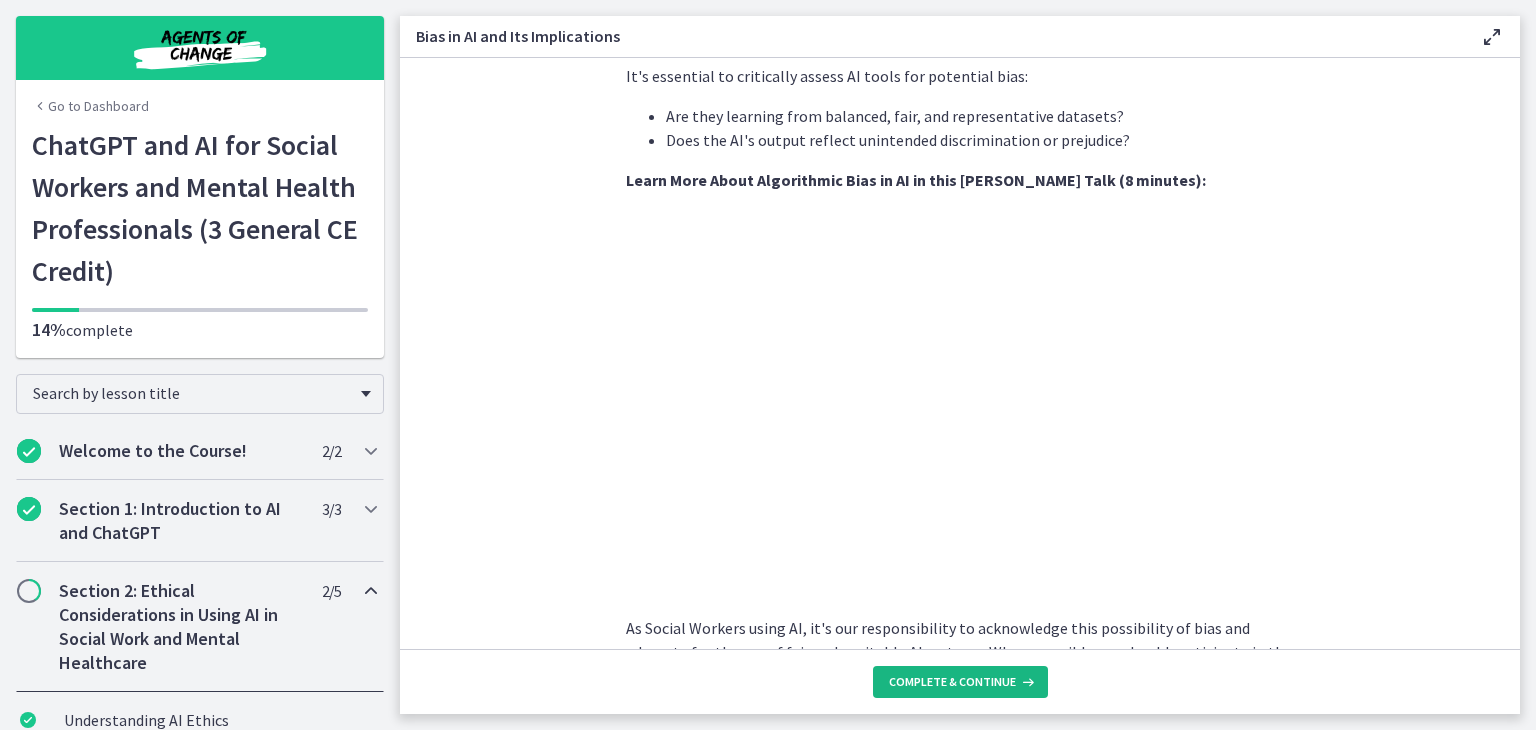 click on "Complete & continue" at bounding box center (960, 682) 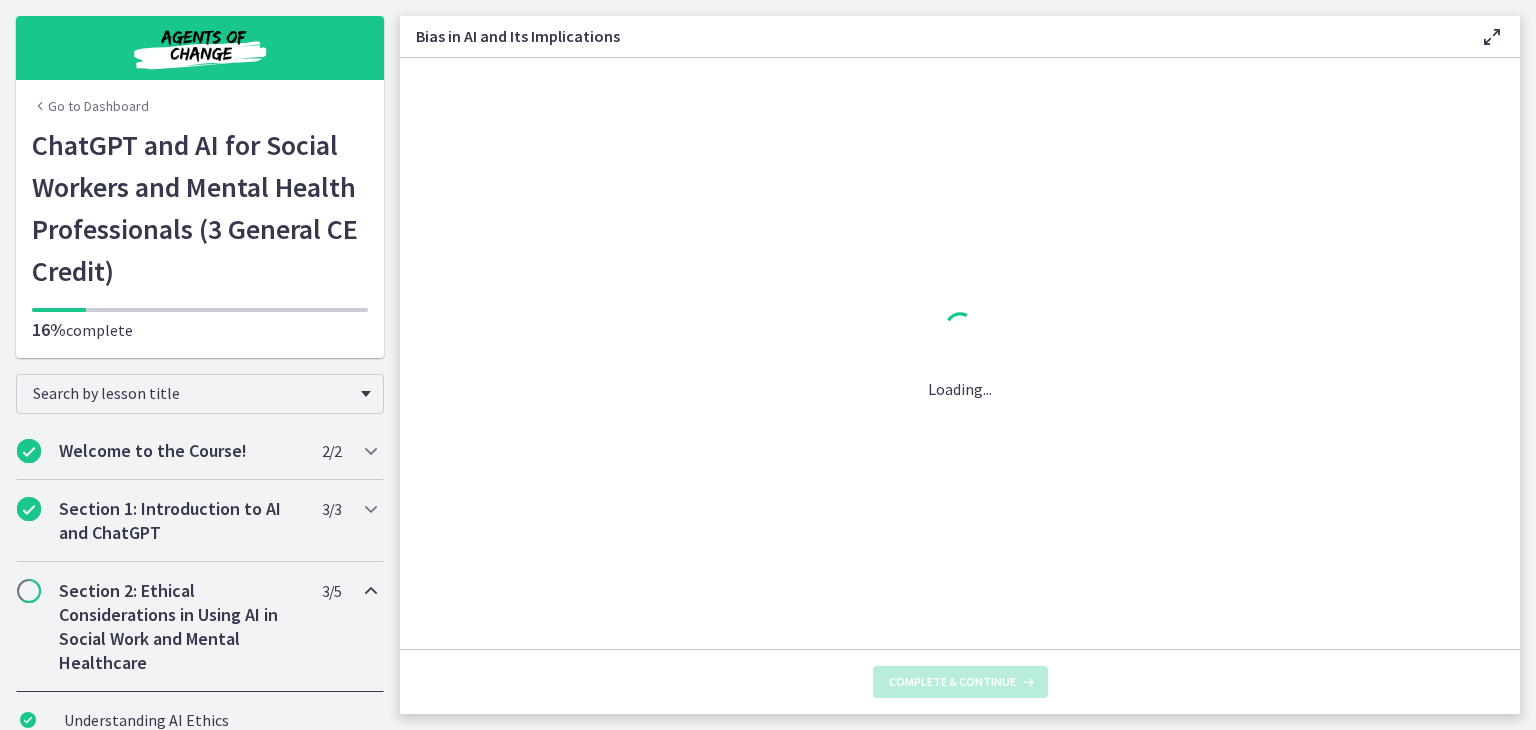 scroll, scrollTop: 0, scrollLeft: 0, axis: both 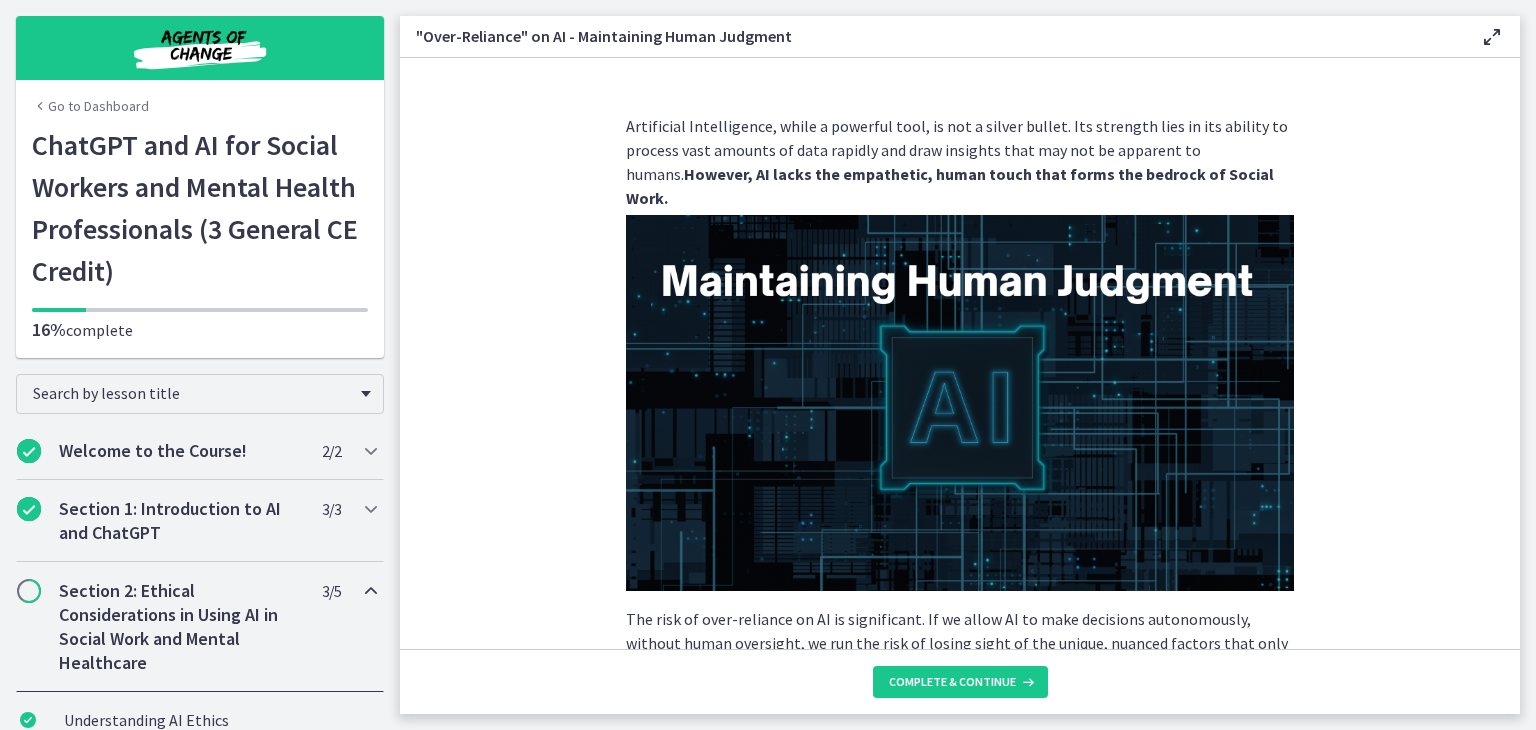 drag, startPoint x: 1501, startPoint y: 308, endPoint x: 1510, endPoint y: 338, distance: 31.320919 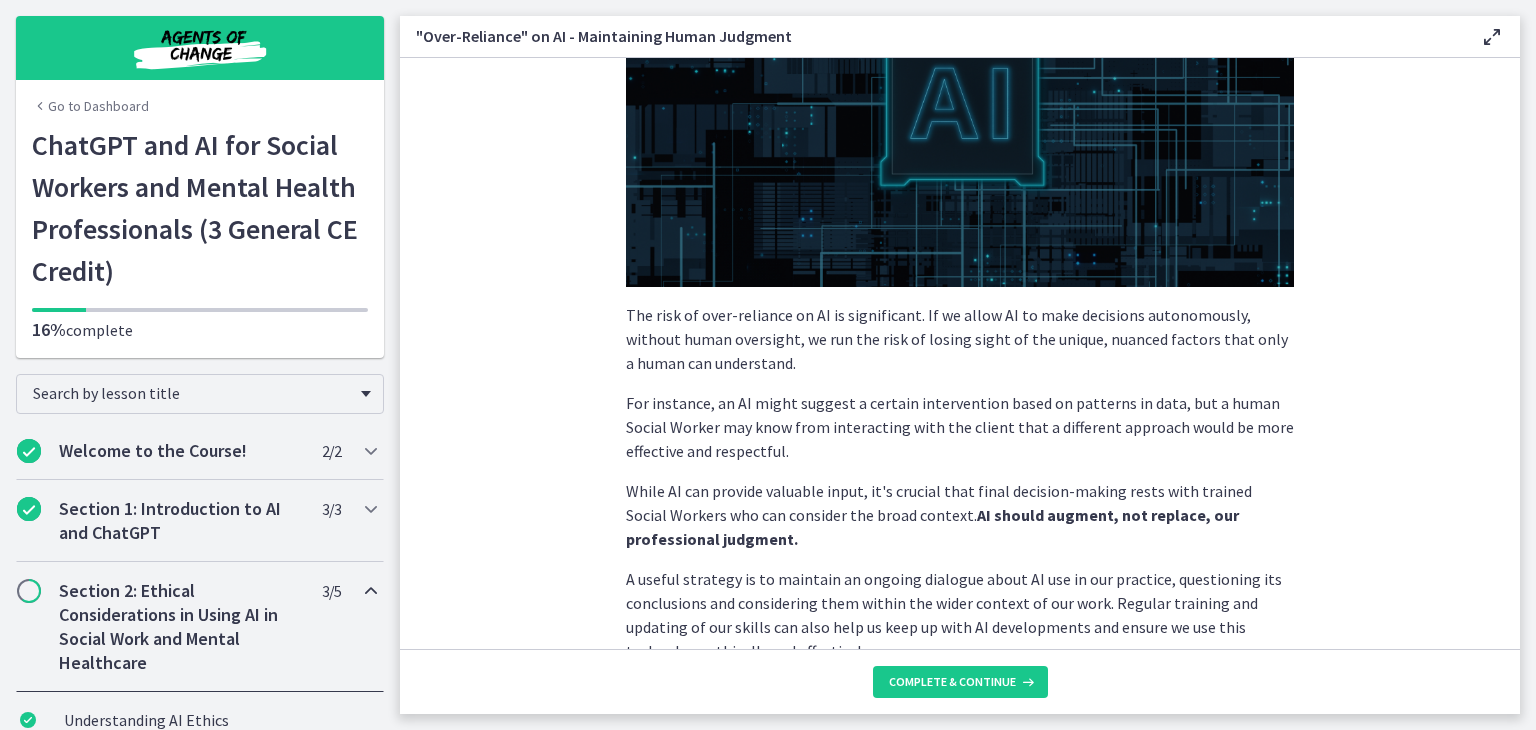 scroll, scrollTop: 501, scrollLeft: 0, axis: vertical 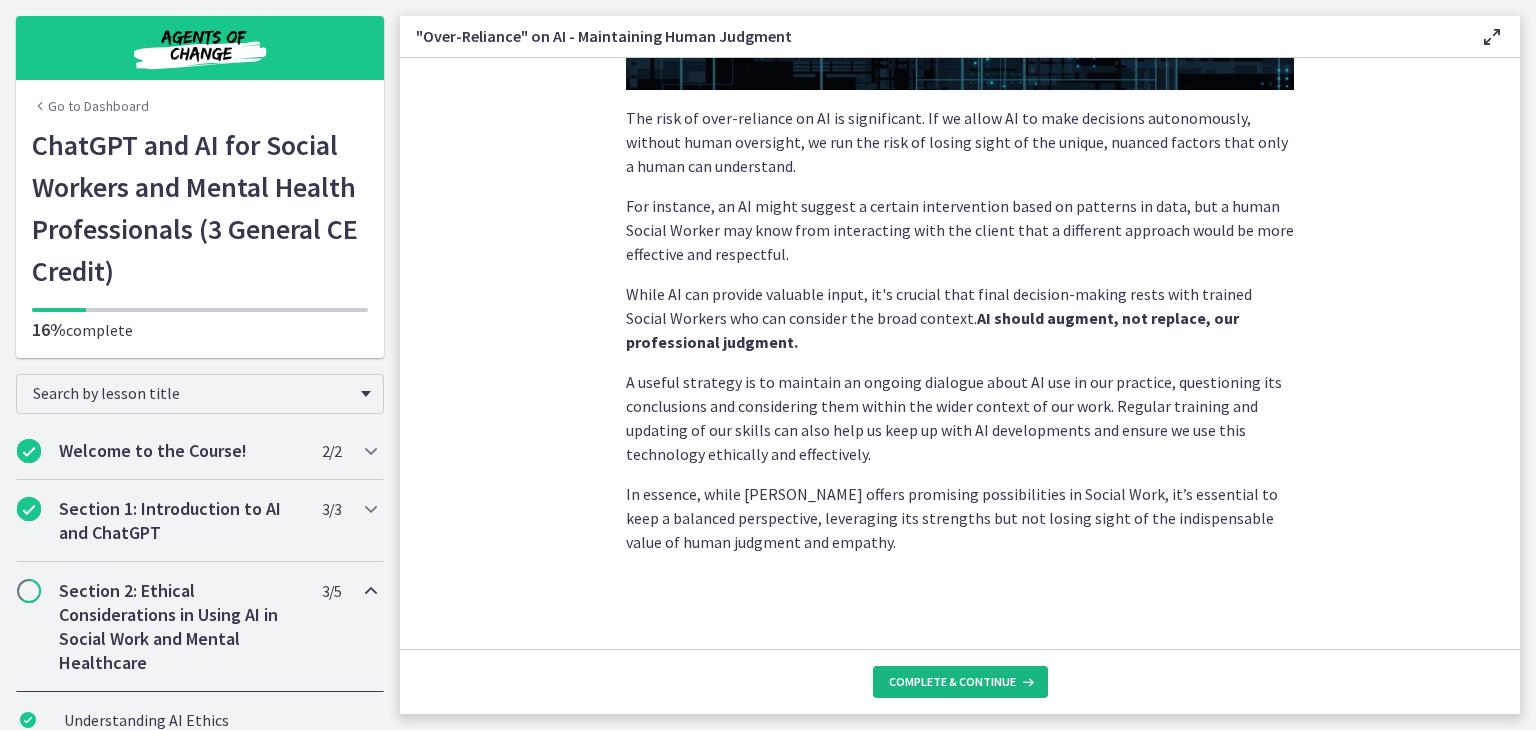 click on "Complete & continue" at bounding box center (952, 682) 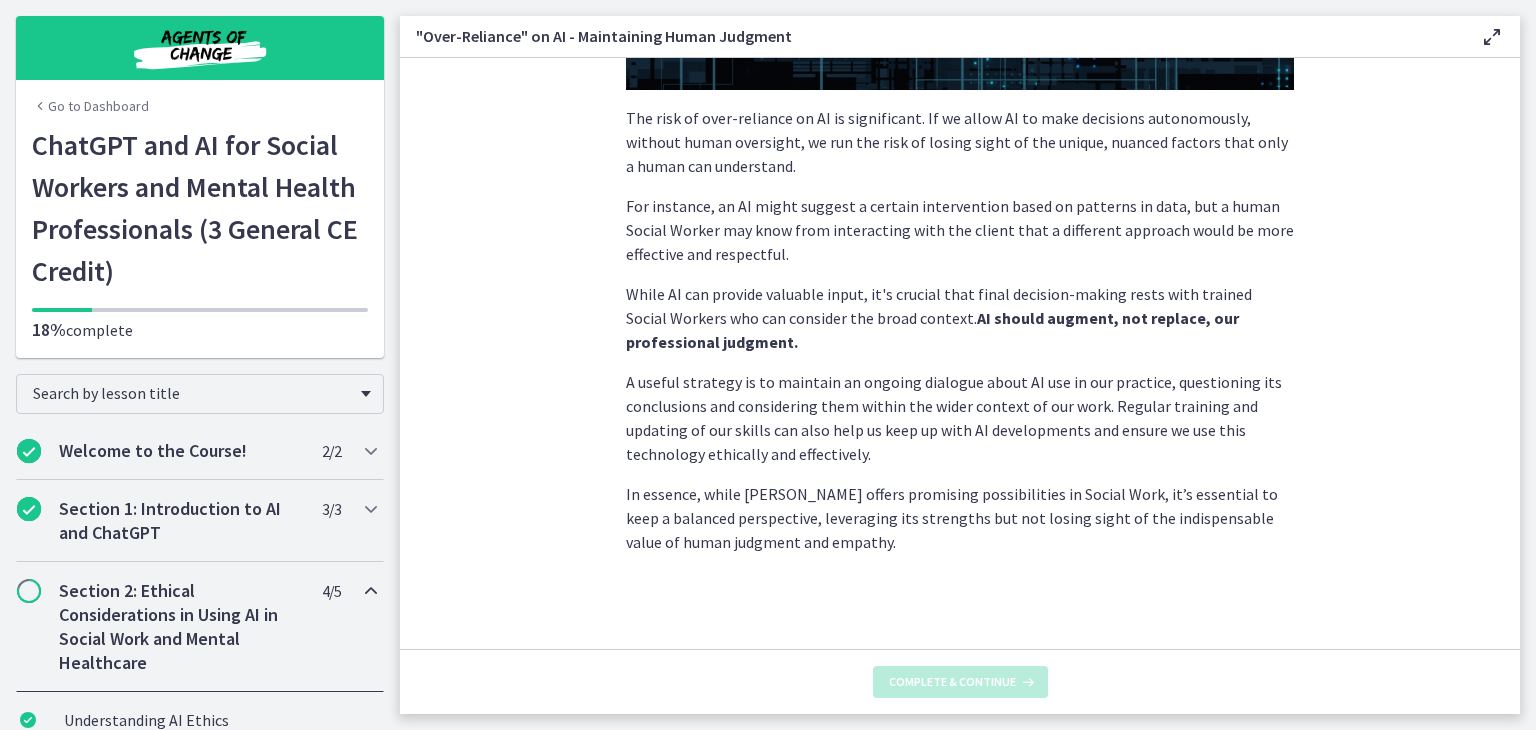 scroll, scrollTop: 0, scrollLeft: 0, axis: both 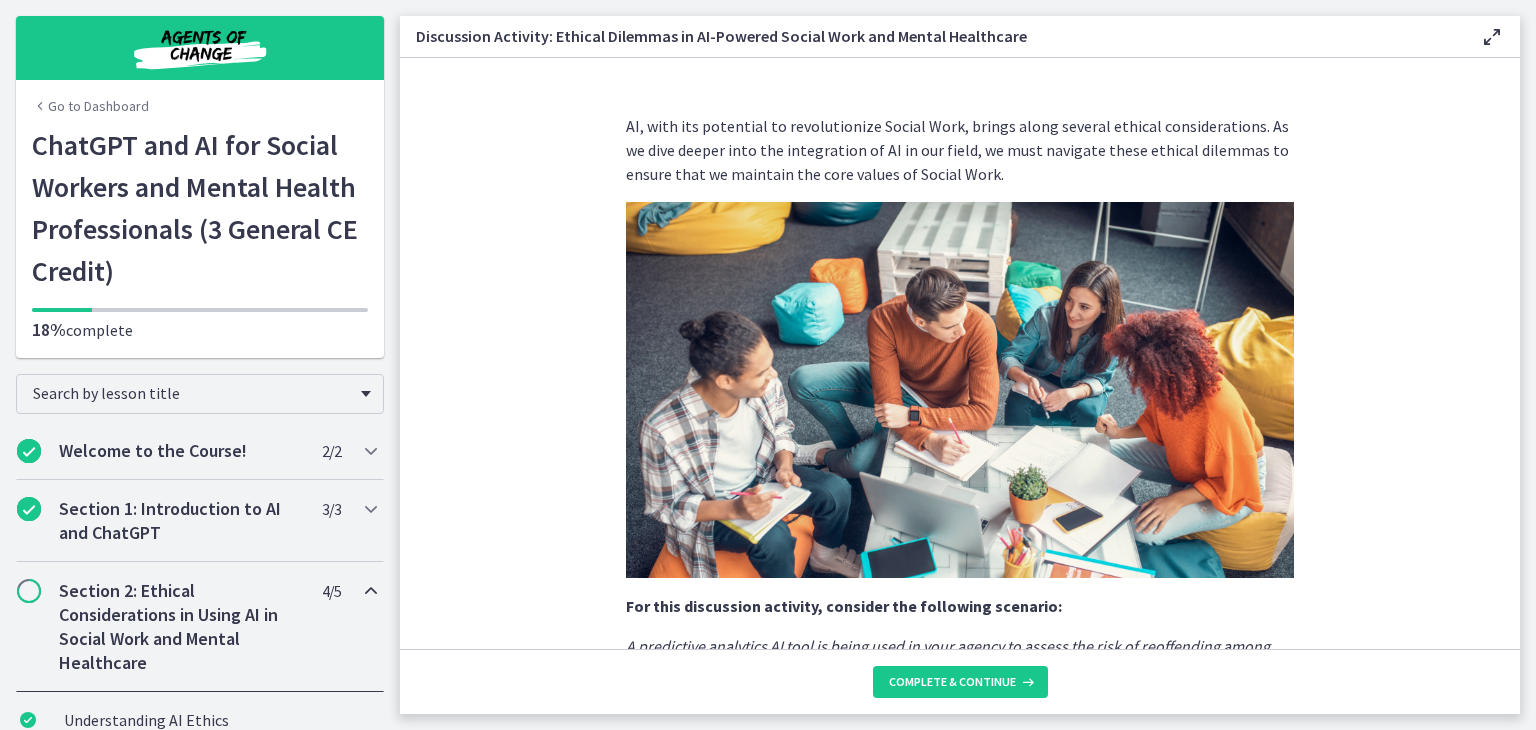 click on "AI, with its potential to revolutionize Social Work, brings along several ethical considerations. As we dive deeper into the integration of AI in our field, we must navigate these ethical dilemmas to ensure that we maintain the core values of Social Work.
For this discussion activity, consider the following scenario:
A predictive analytics AI tool is being used in your agency to assess the risk of reoffending among individuals recently released from prison. You find out that this tool uses demographic information such as zip codes, which can be a proxy for race or socio-economic status, potentially leading to biased outcomes.
Reflect on the following questions:
What are the ethical implications of using this AI tool in your practice?
How might this potential bias impact your clients and service delivery?
What steps can you take to mitigate the possible harm and ensure equitable treatment of all clients?" at bounding box center [960, 353] 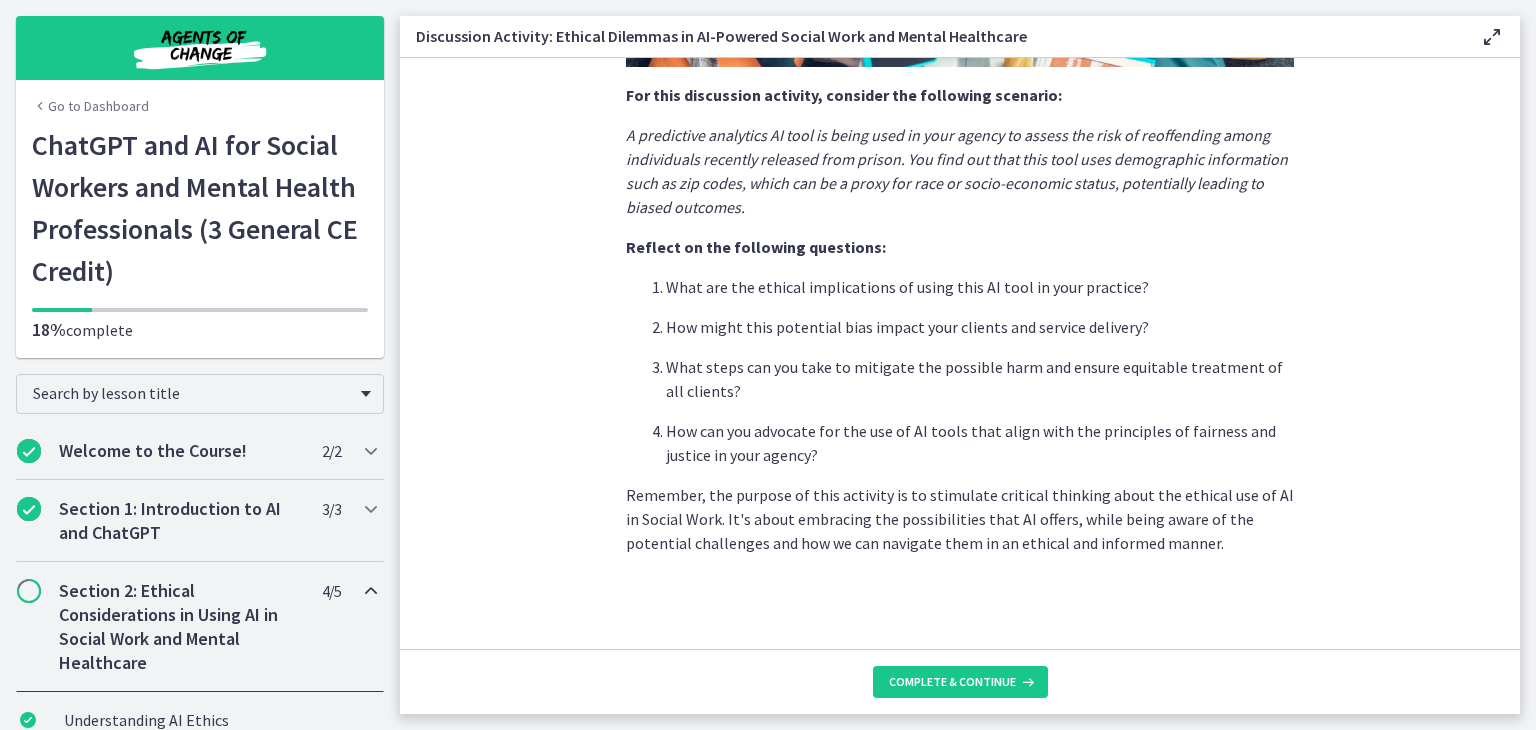 scroll, scrollTop: 512, scrollLeft: 0, axis: vertical 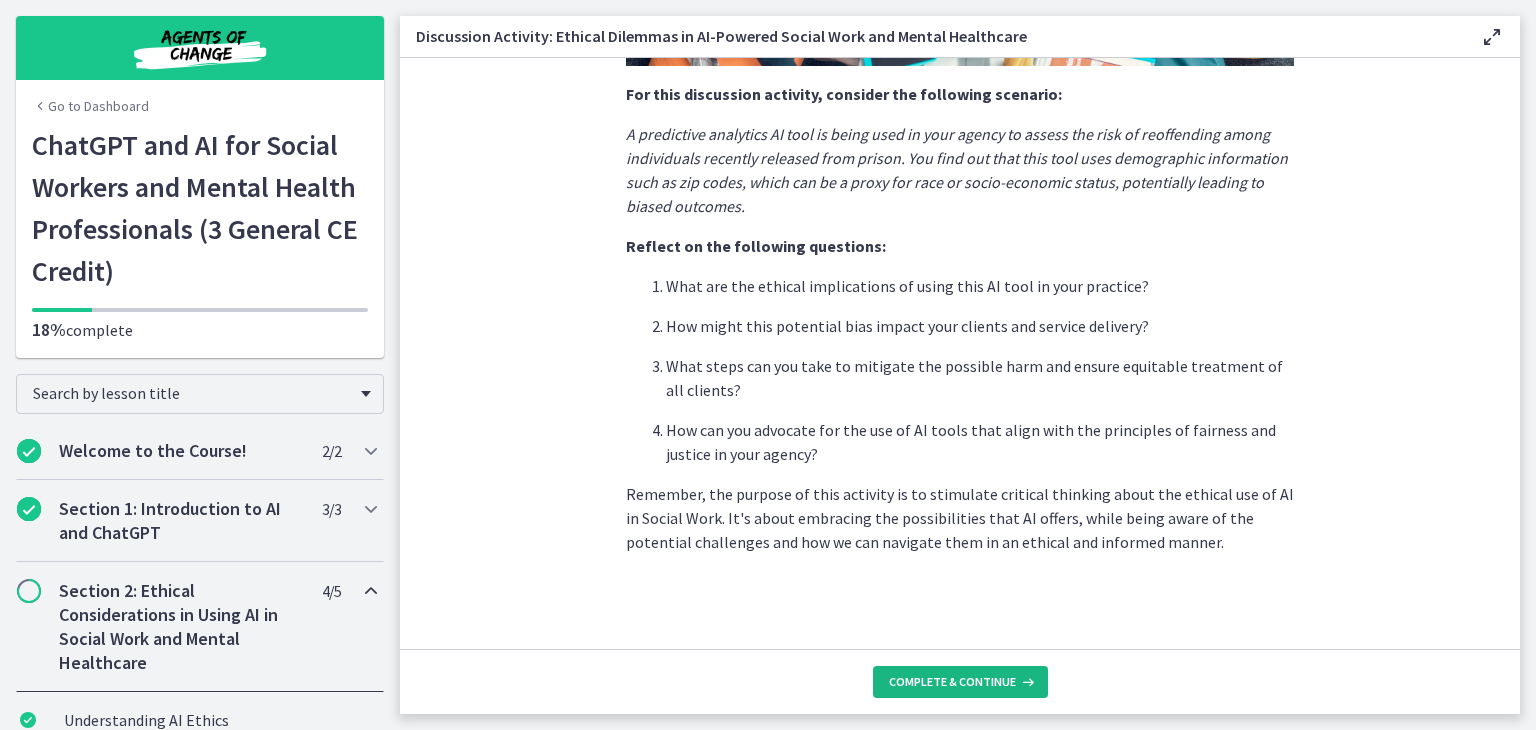 click on "Complete & continue" at bounding box center [952, 682] 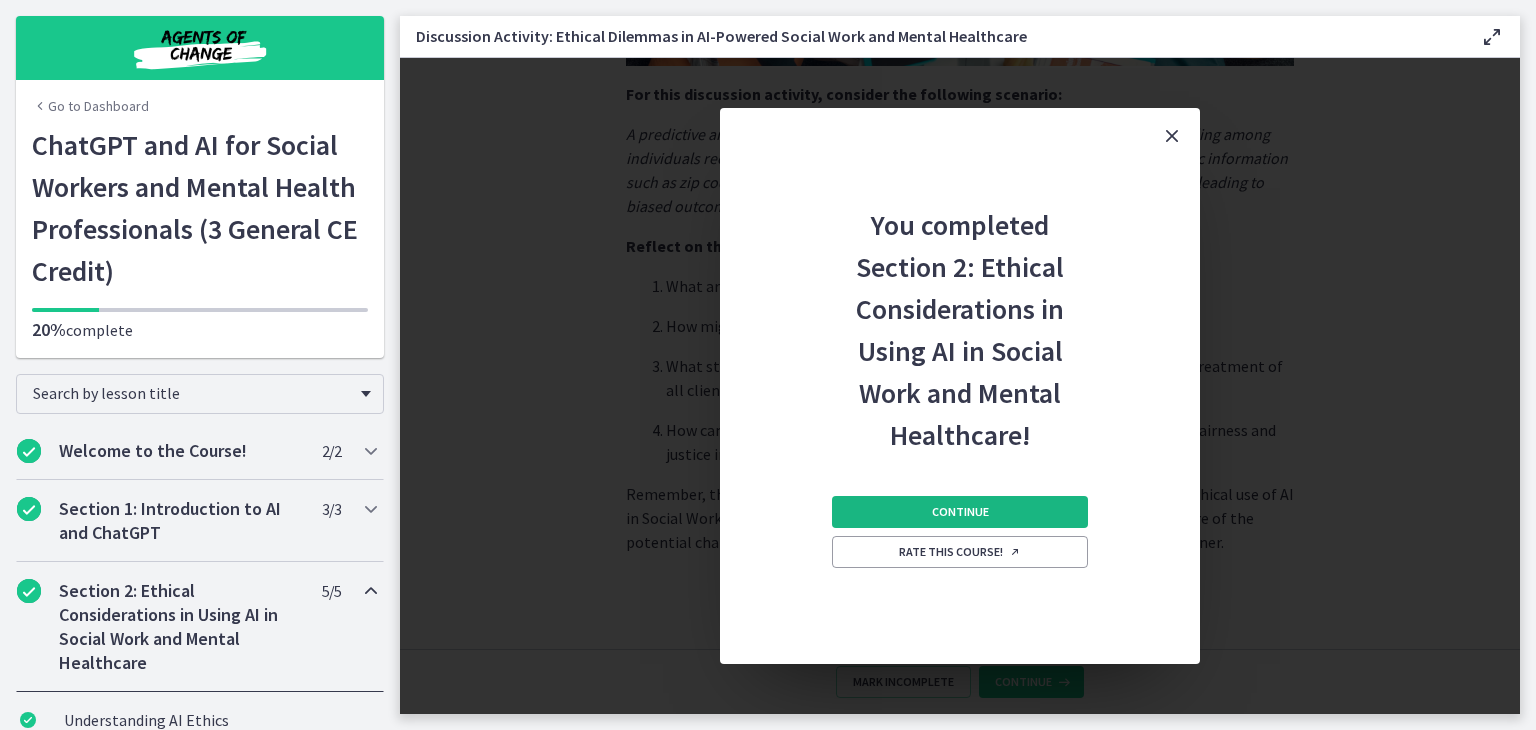 click on "Continue" at bounding box center (960, 512) 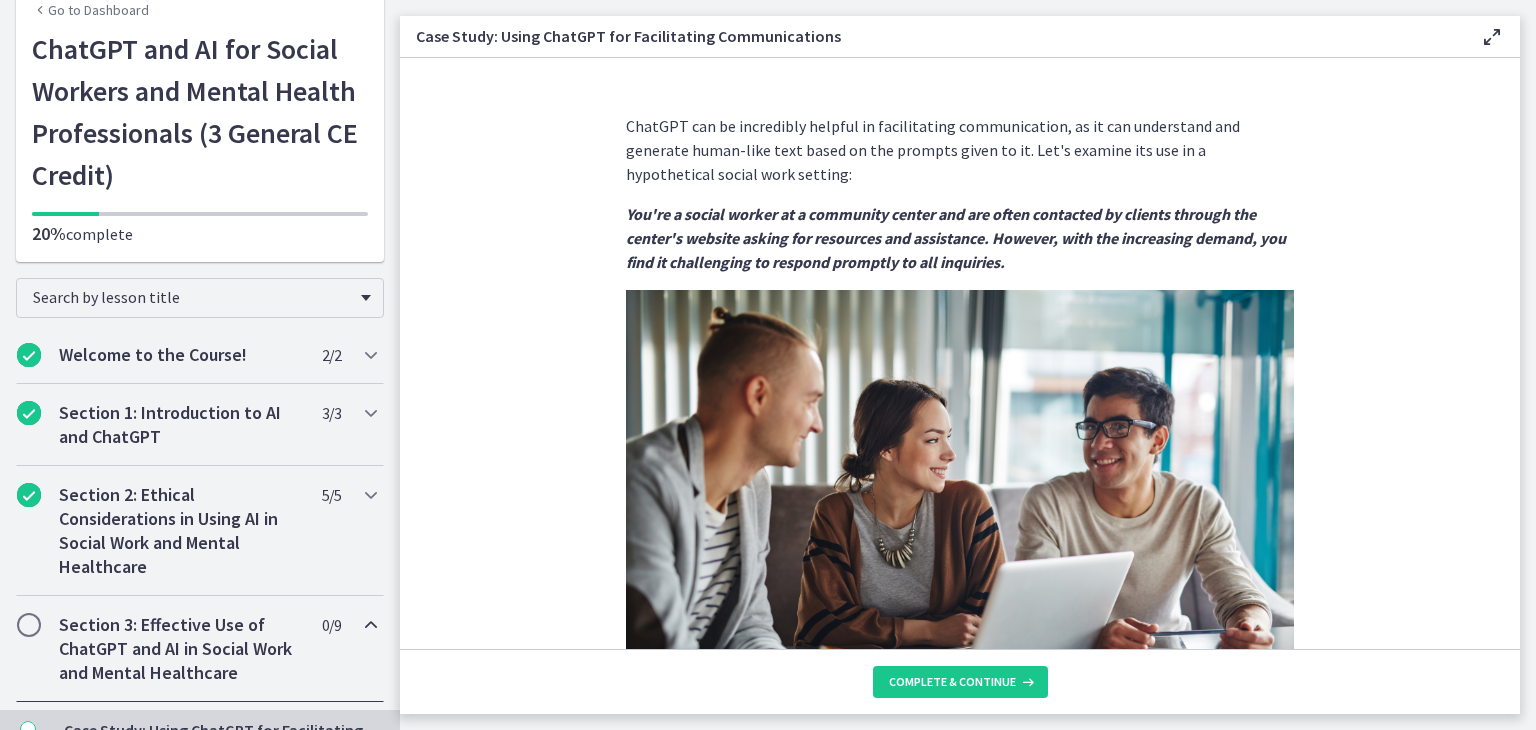 scroll, scrollTop: 0, scrollLeft: 0, axis: both 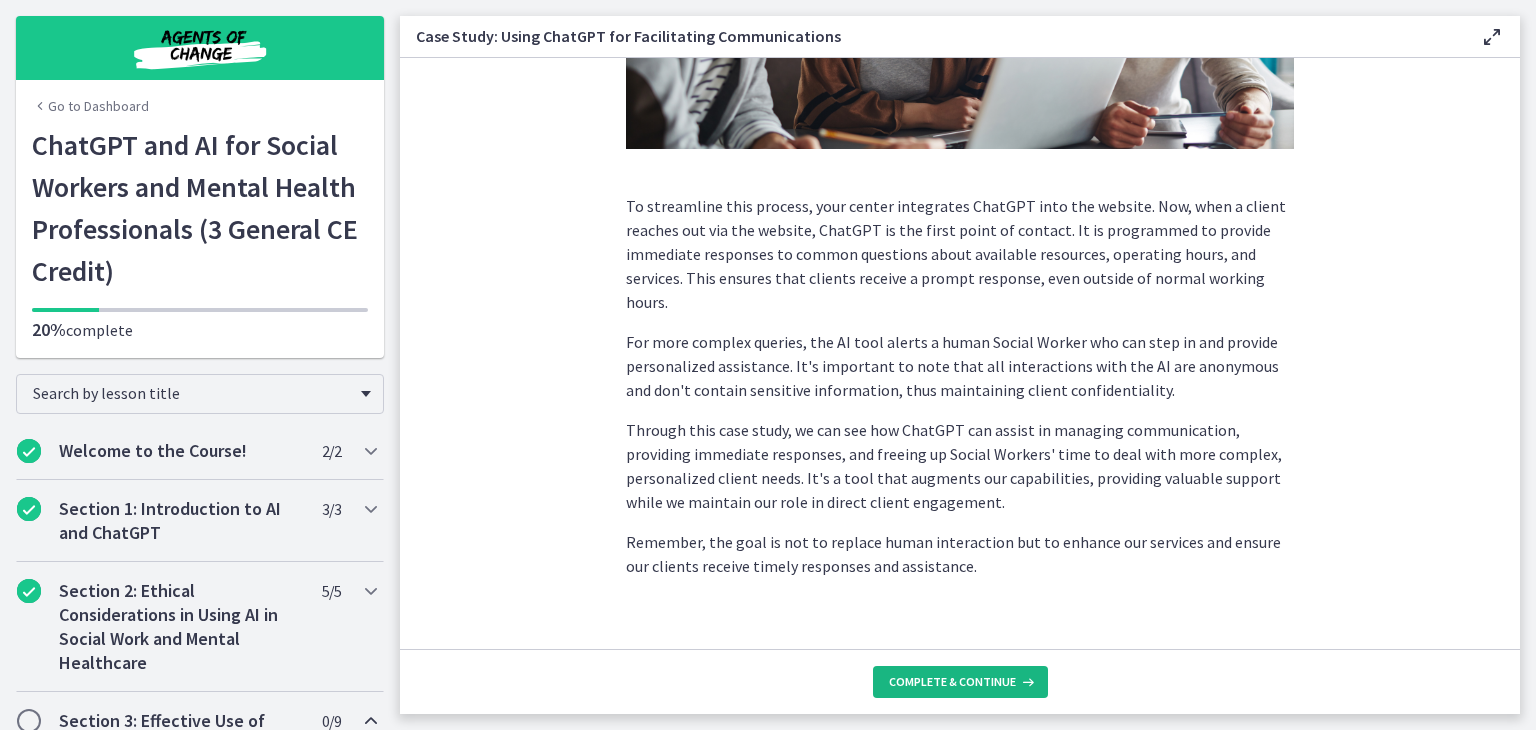 click on "Complete & continue" at bounding box center (952, 682) 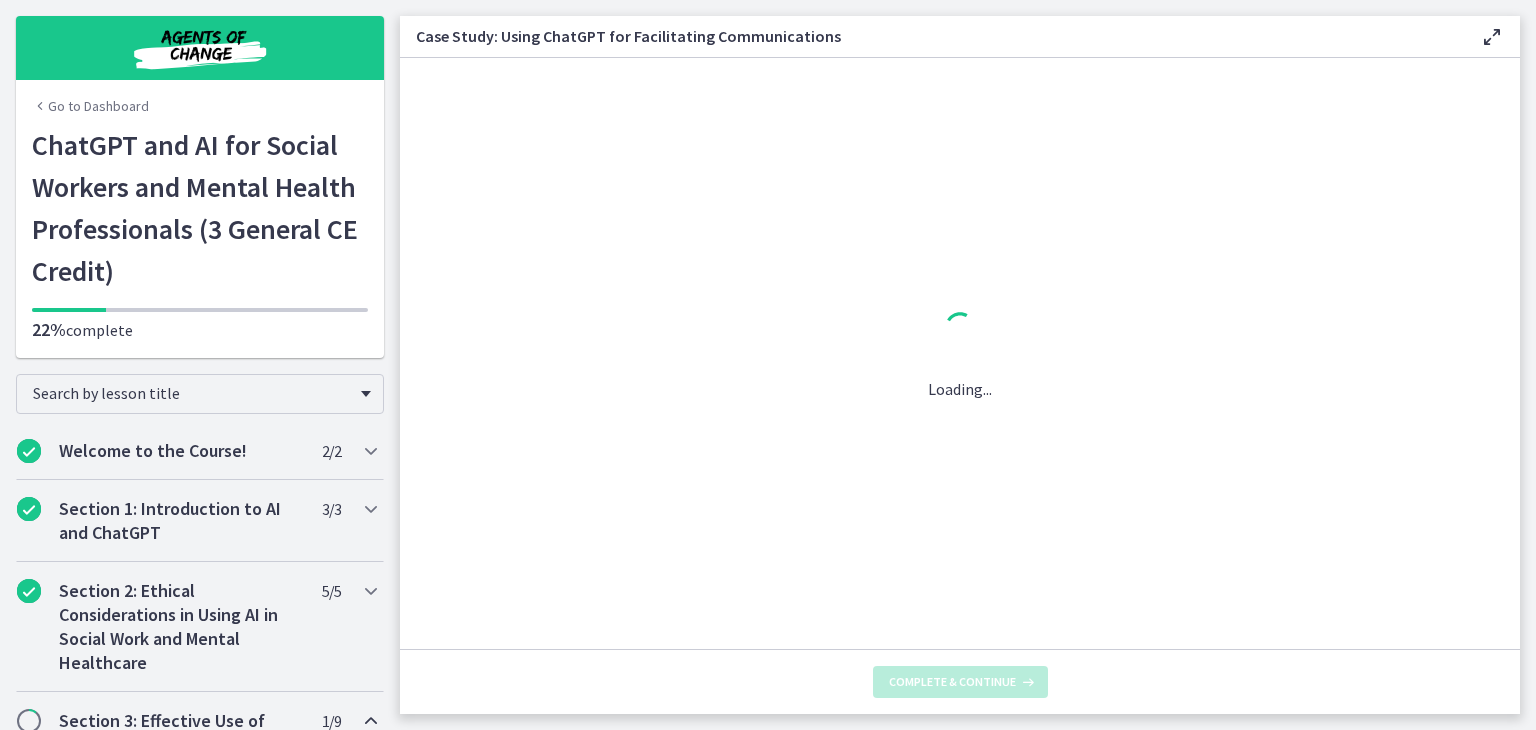 scroll, scrollTop: 0, scrollLeft: 0, axis: both 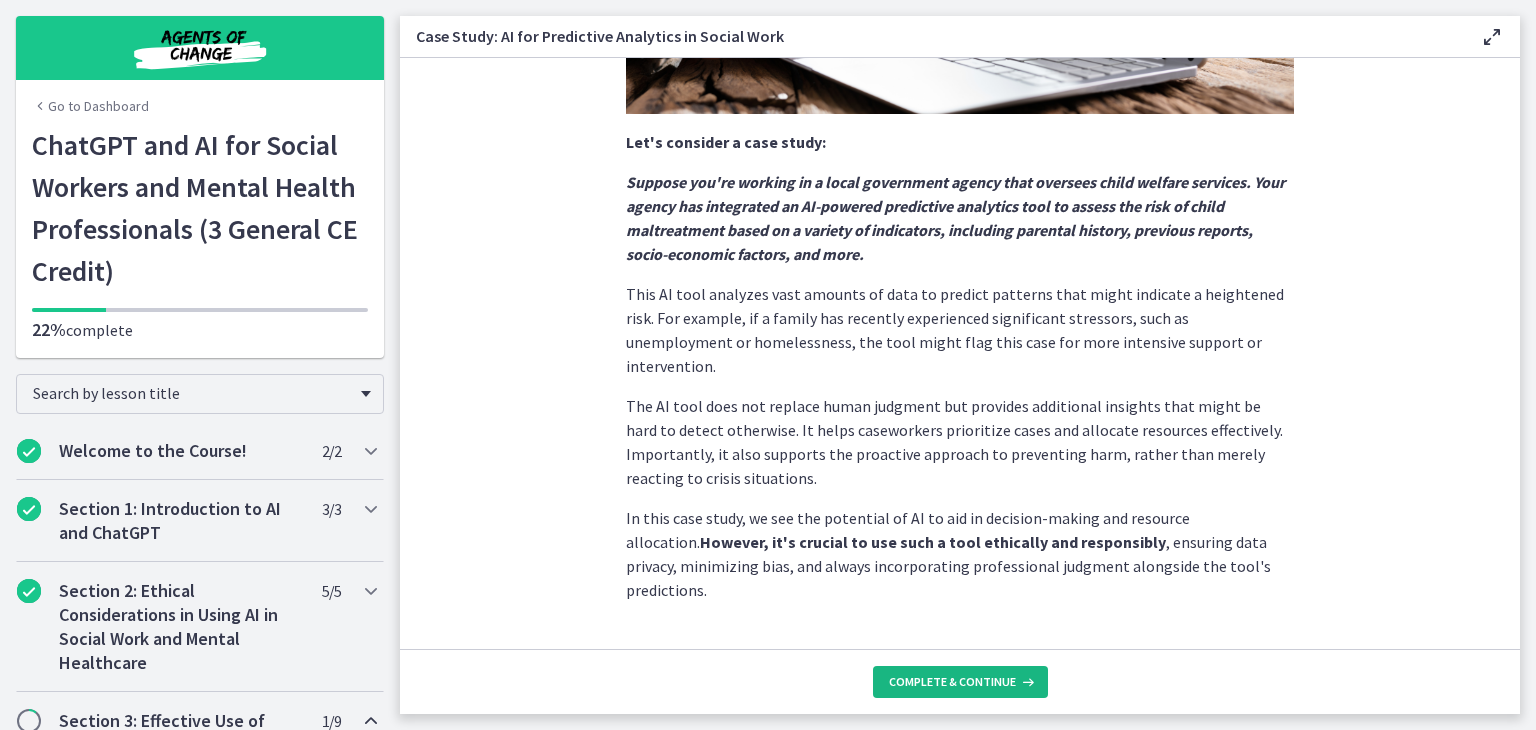 click on "Complete & continue" at bounding box center (952, 682) 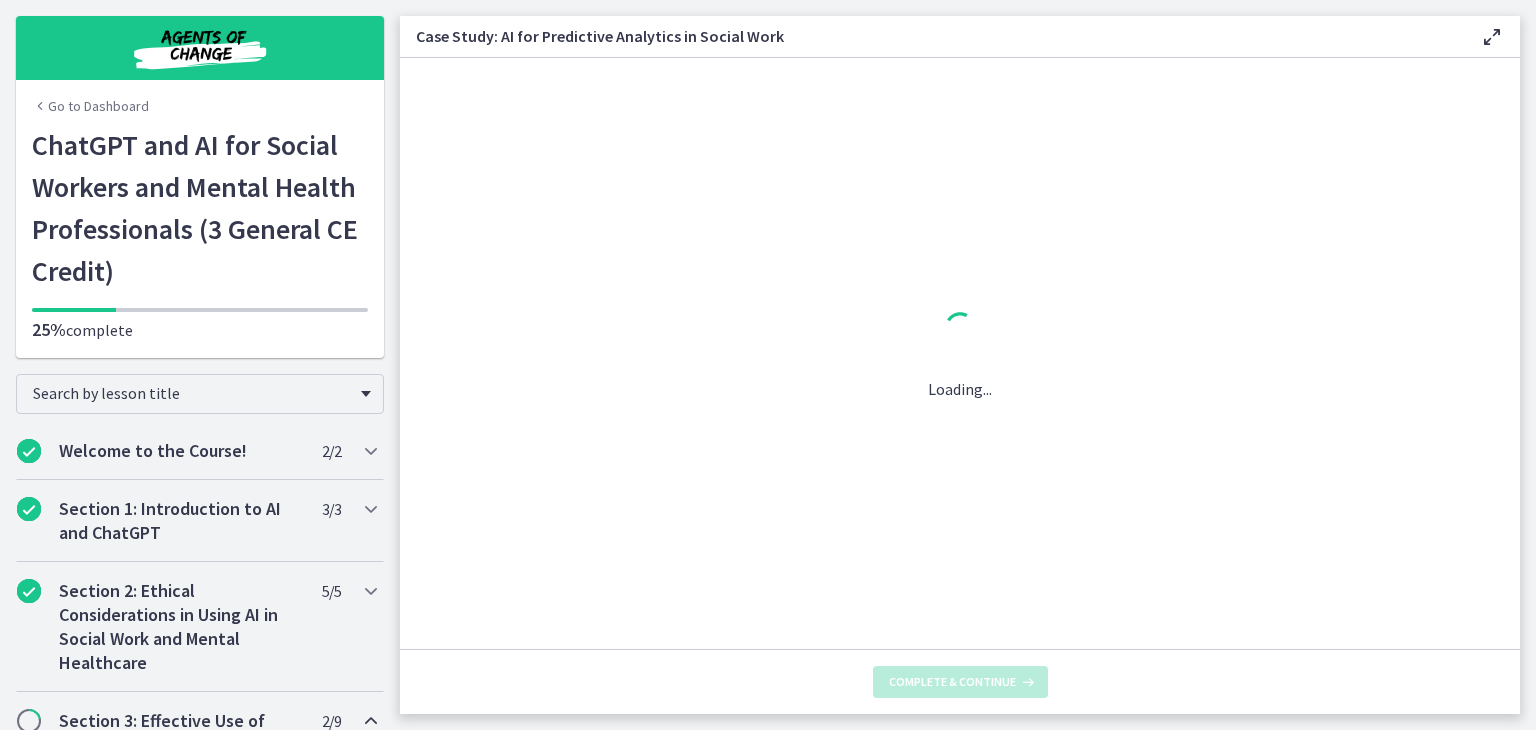 scroll, scrollTop: 0, scrollLeft: 0, axis: both 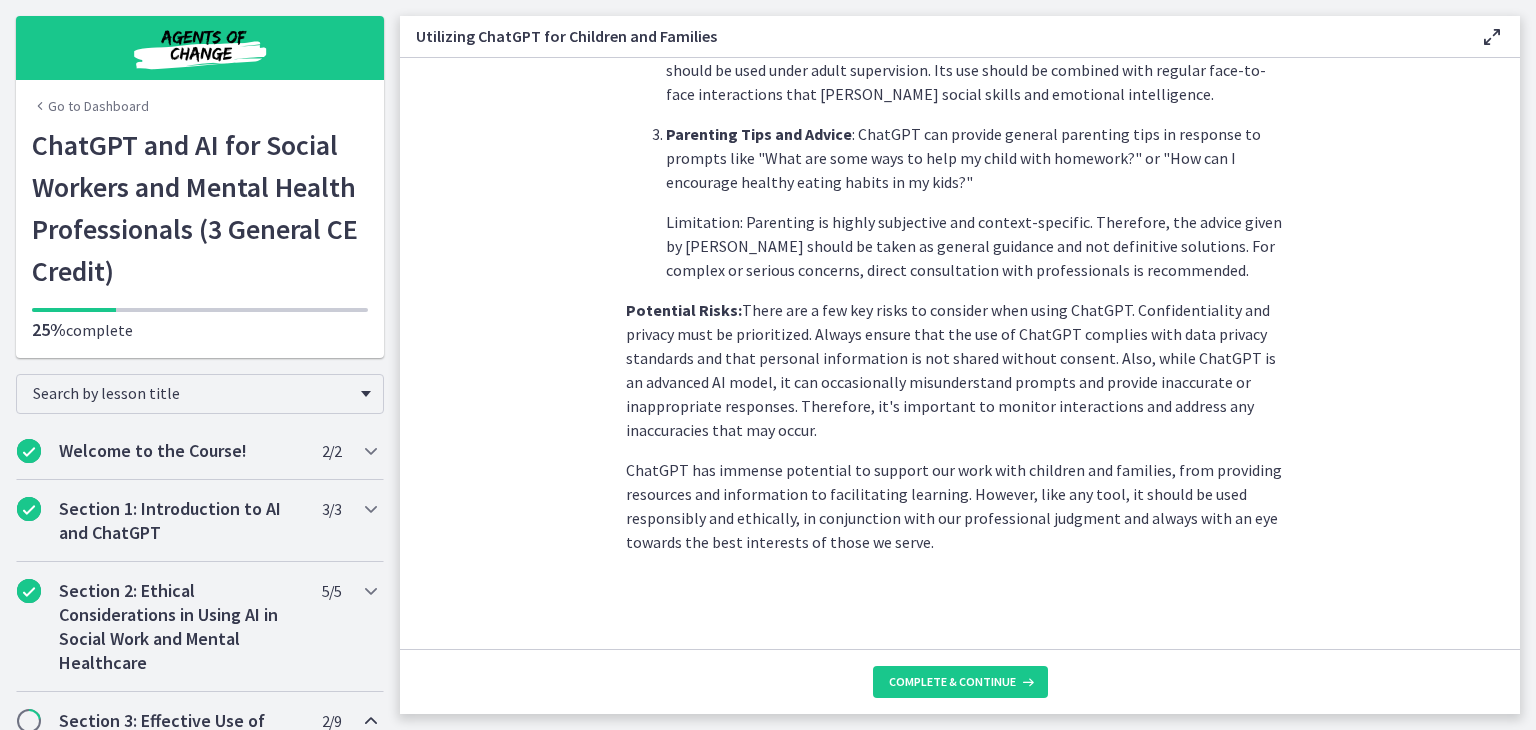 click on "Complete & continue" at bounding box center (960, 681) 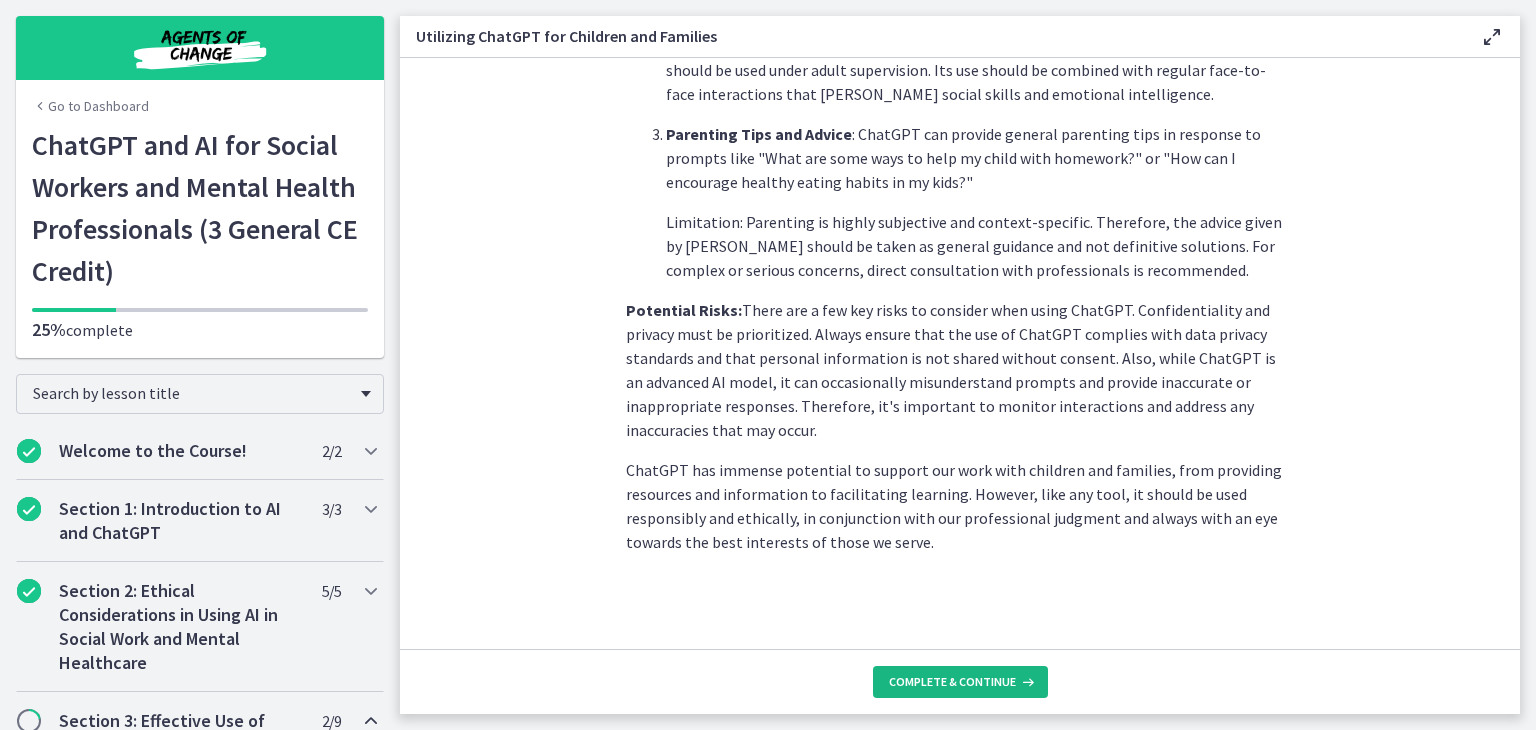 click on "Complete & continue" at bounding box center [952, 682] 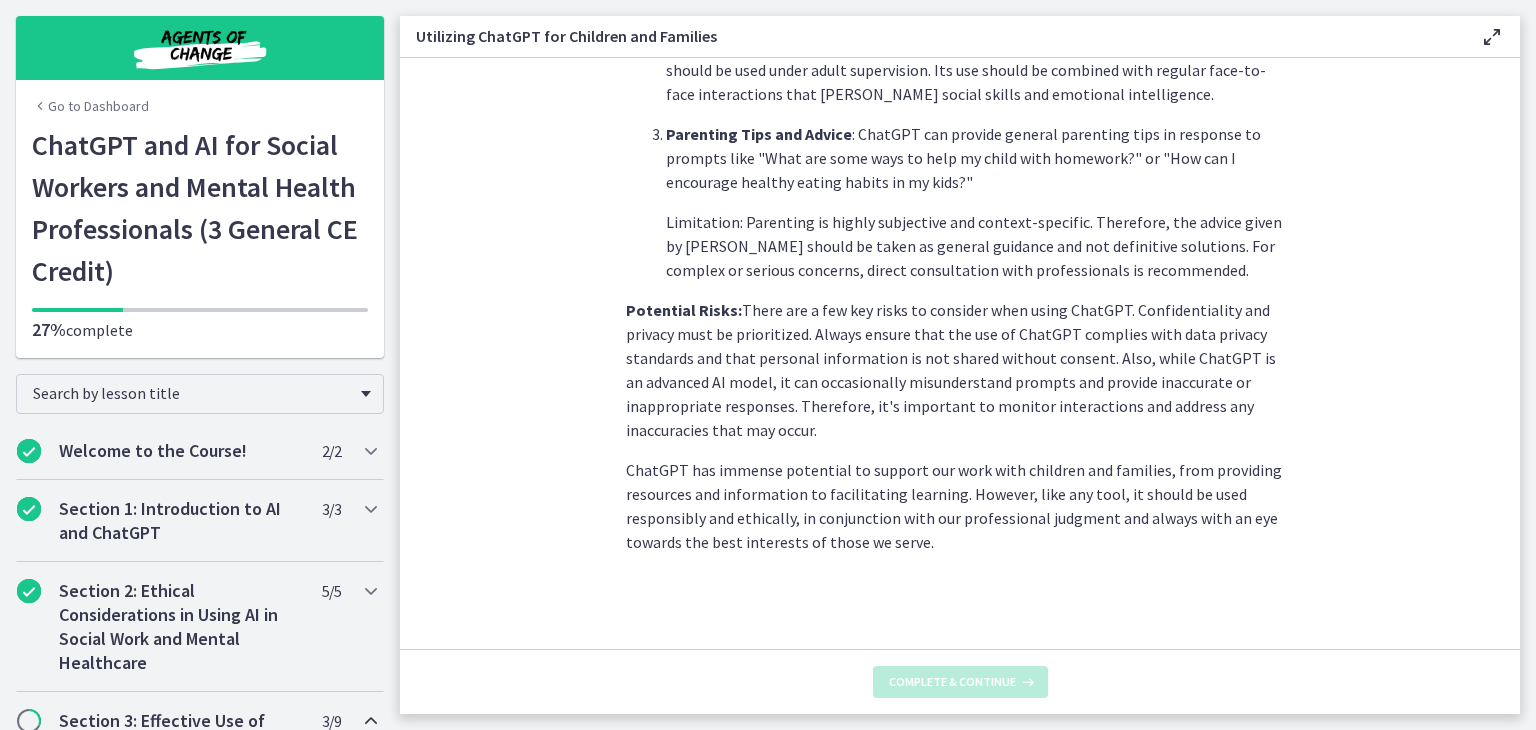 scroll, scrollTop: 0, scrollLeft: 0, axis: both 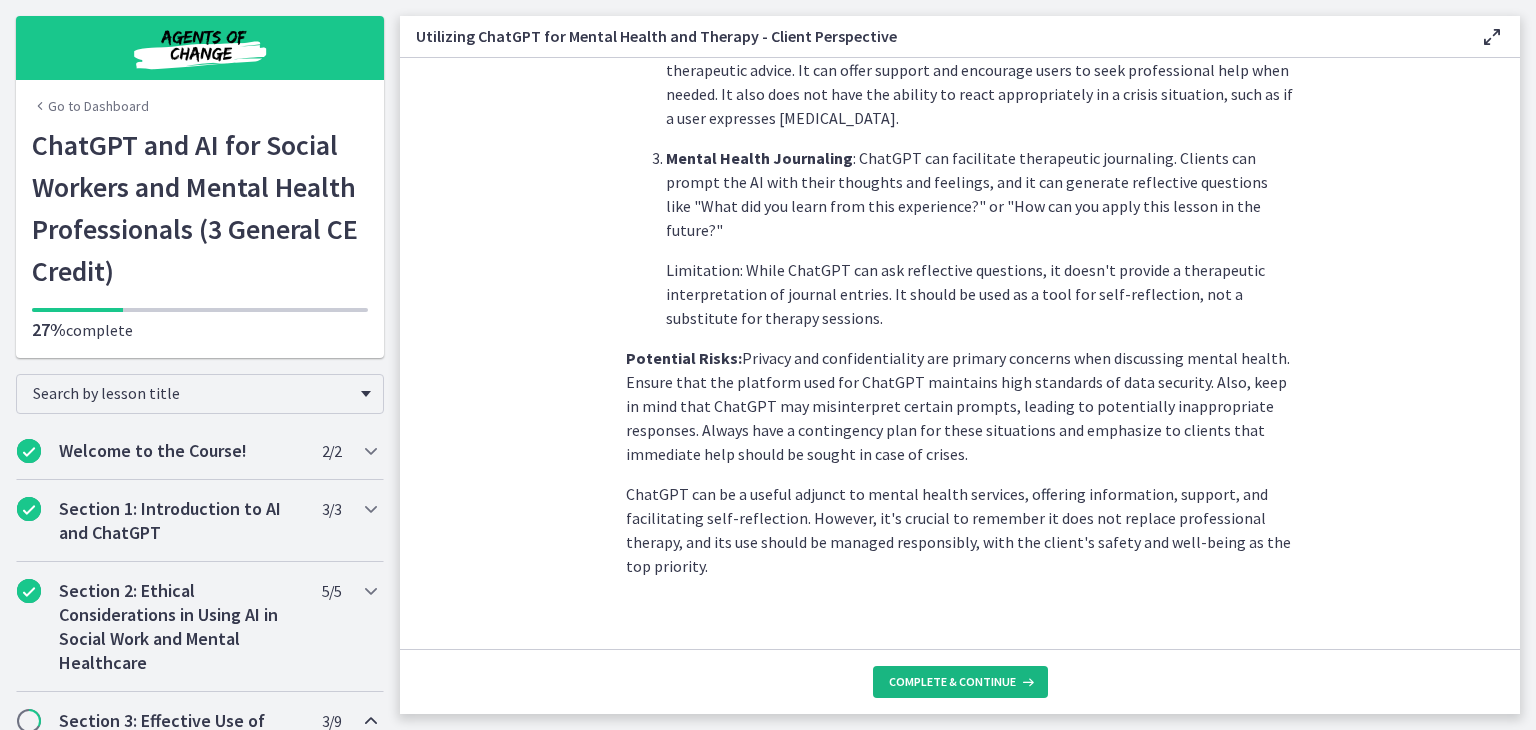 click on "Complete & continue" at bounding box center [952, 682] 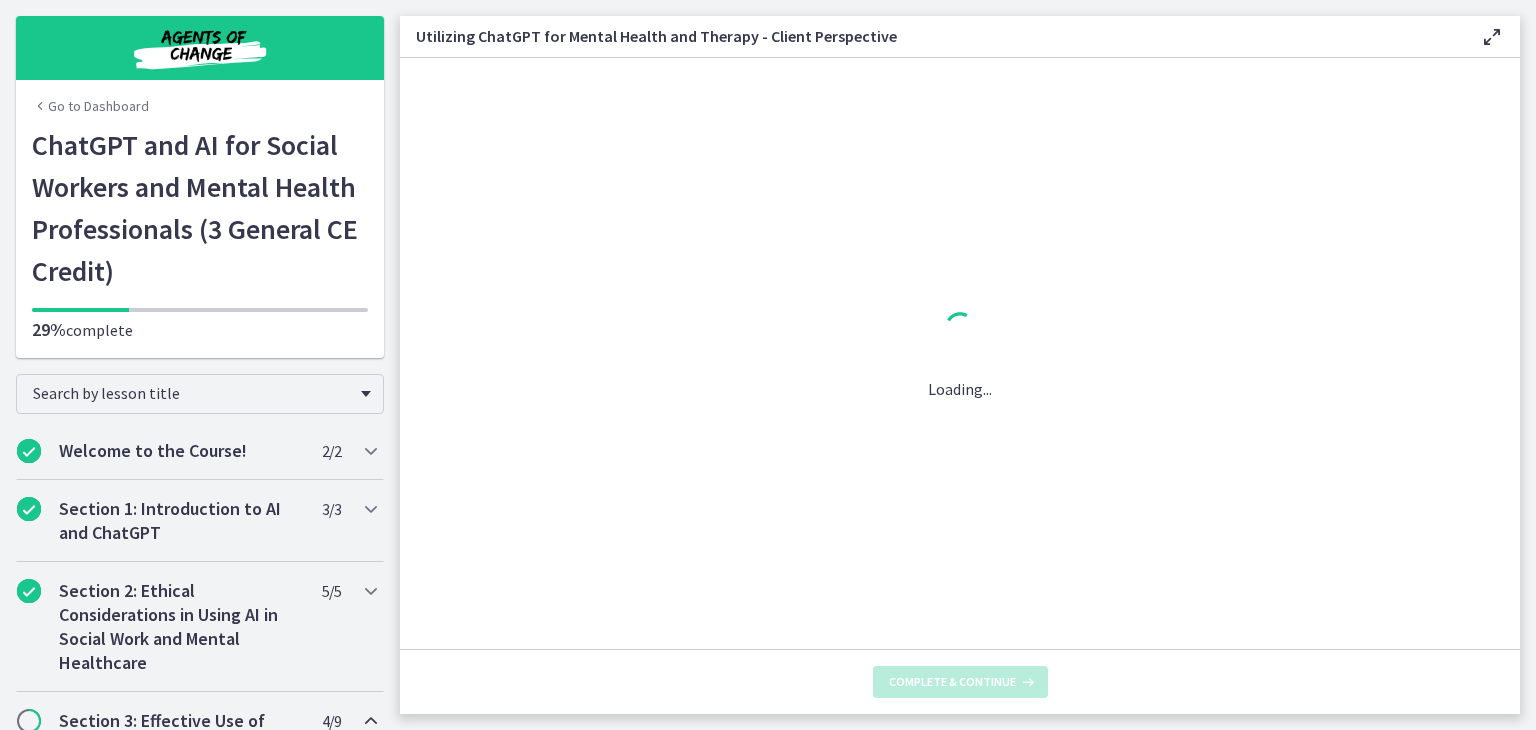 scroll, scrollTop: 0, scrollLeft: 0, axis: both 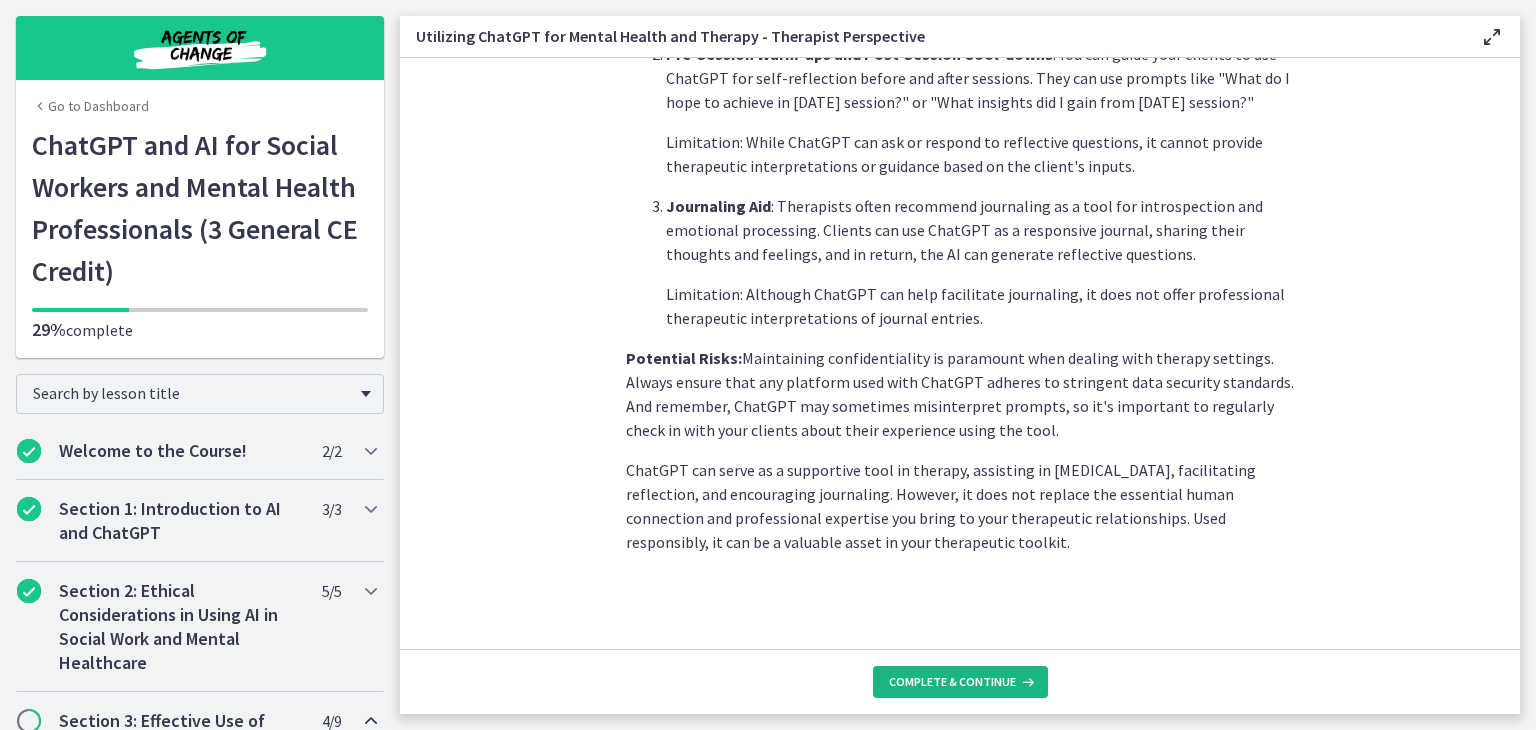 click on "Complete & continue" at bounding box center (952, 682) 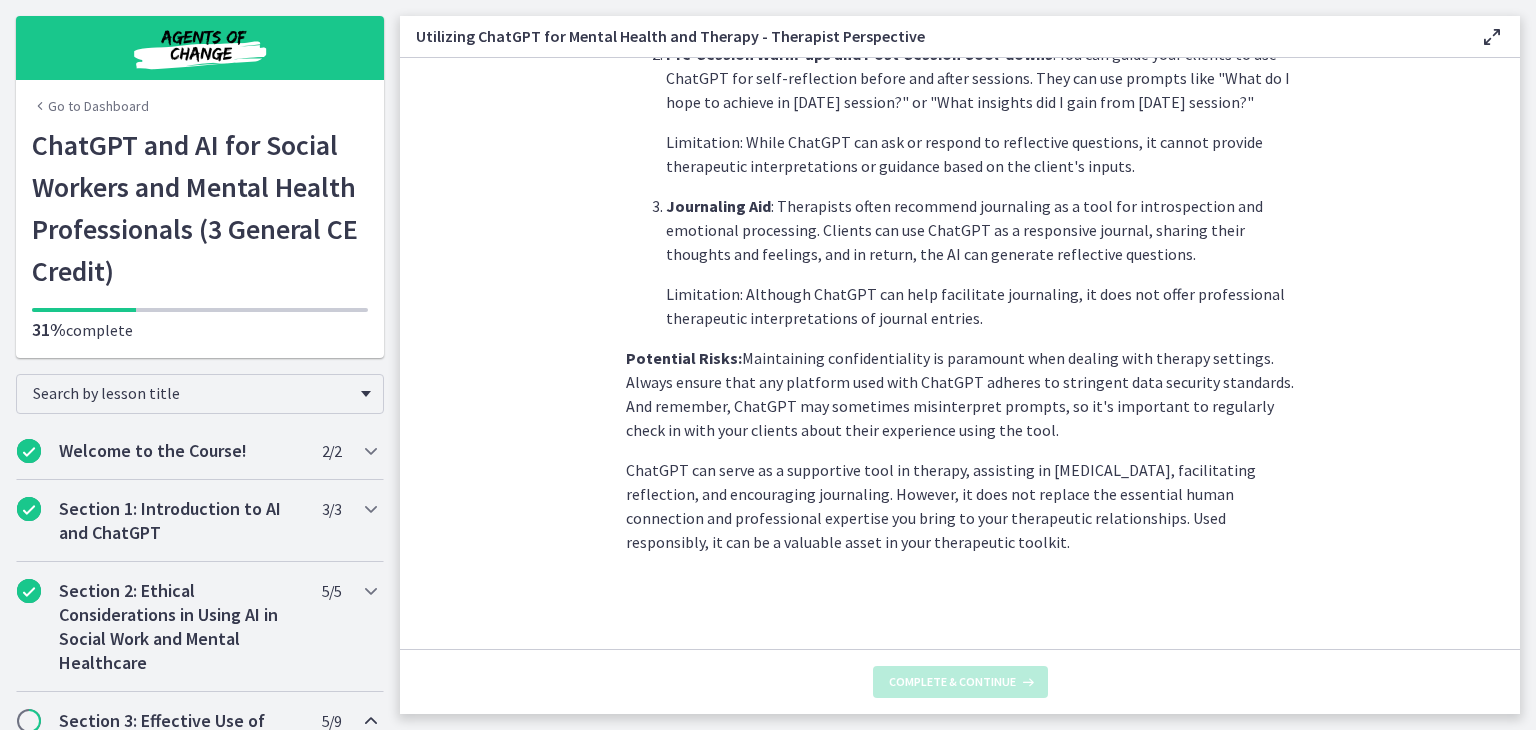 scroll, scrollTop: 0, scrollLeft: 0, axis: both 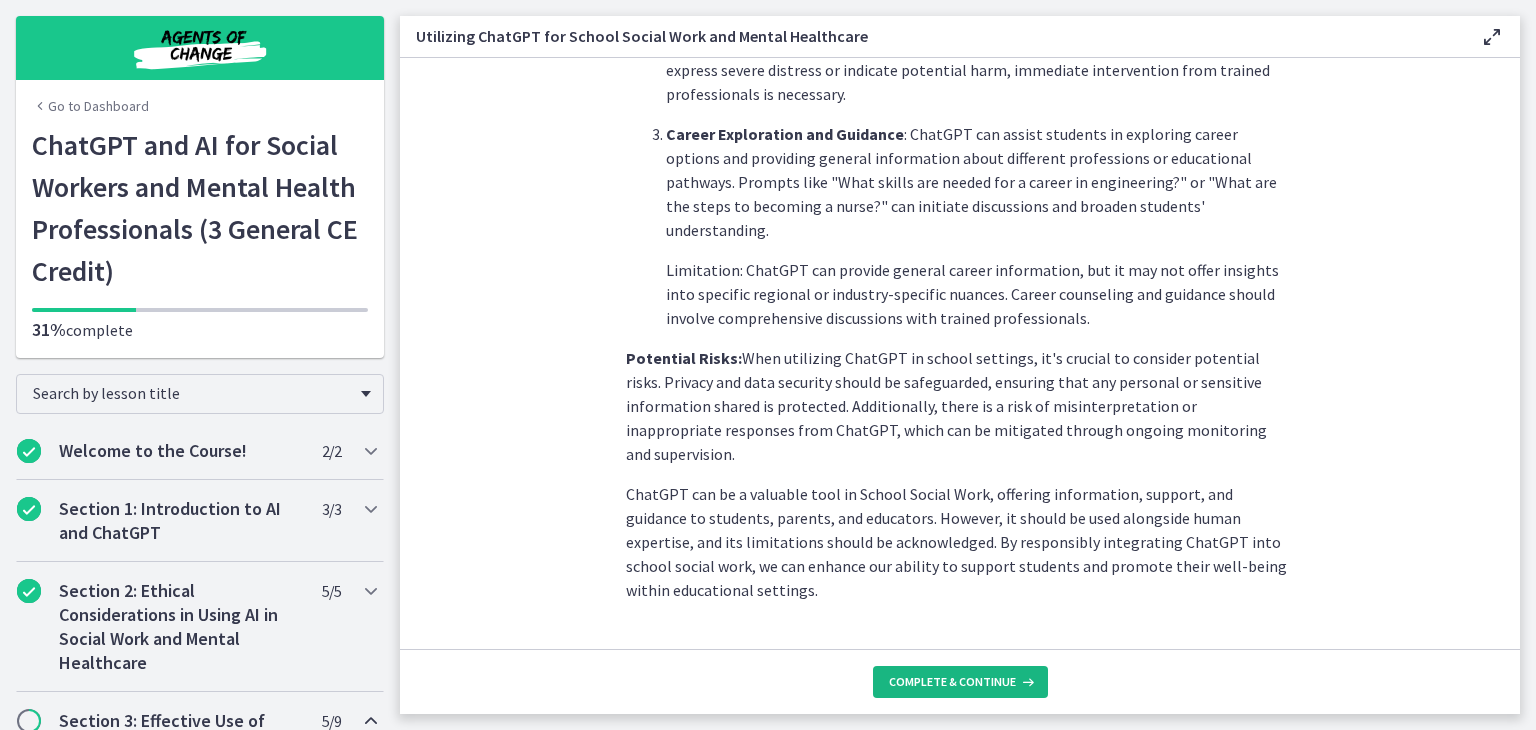 click on "Complete & continue" at bounding box center (952, 682) 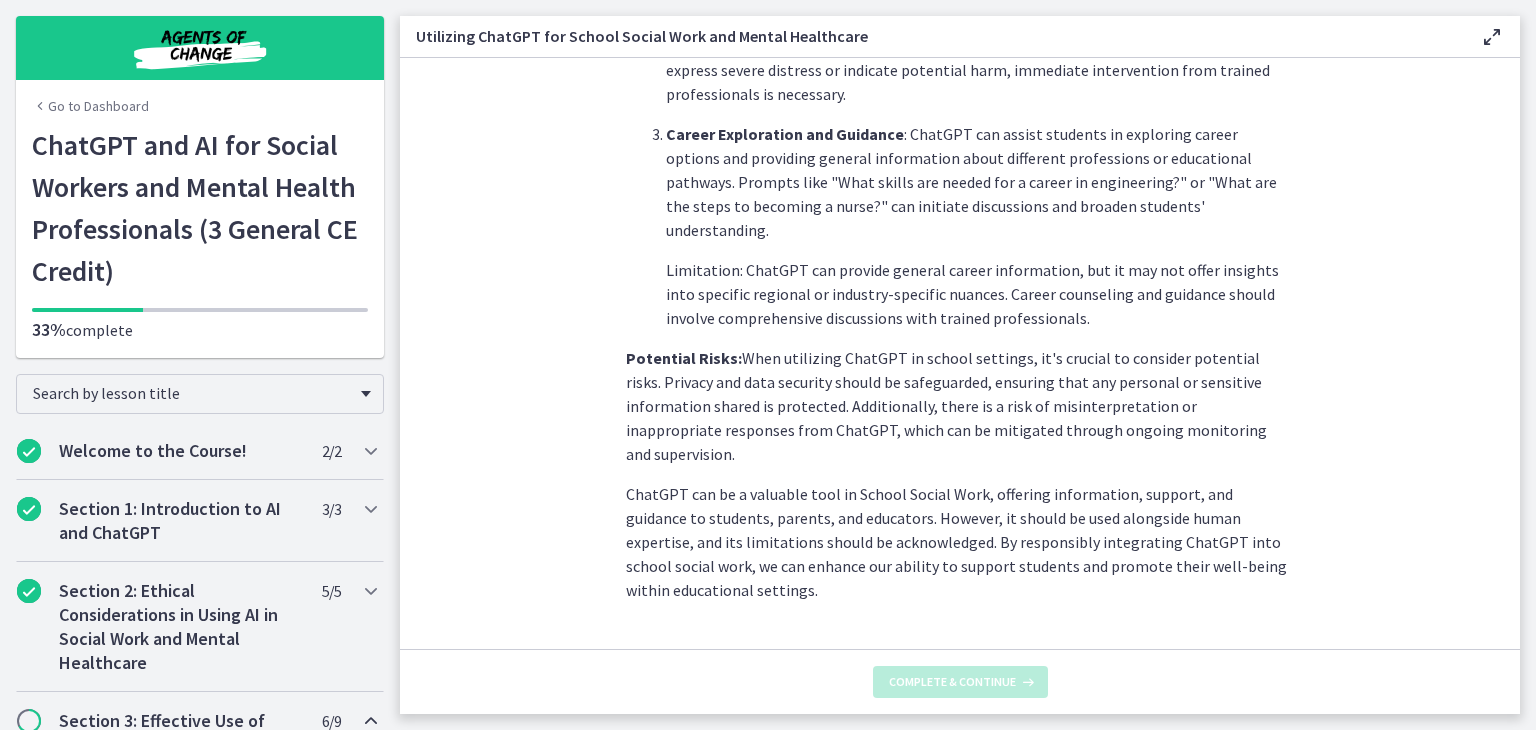 scroll, scrollTop: 0, scrollLeft: 0, axis: both 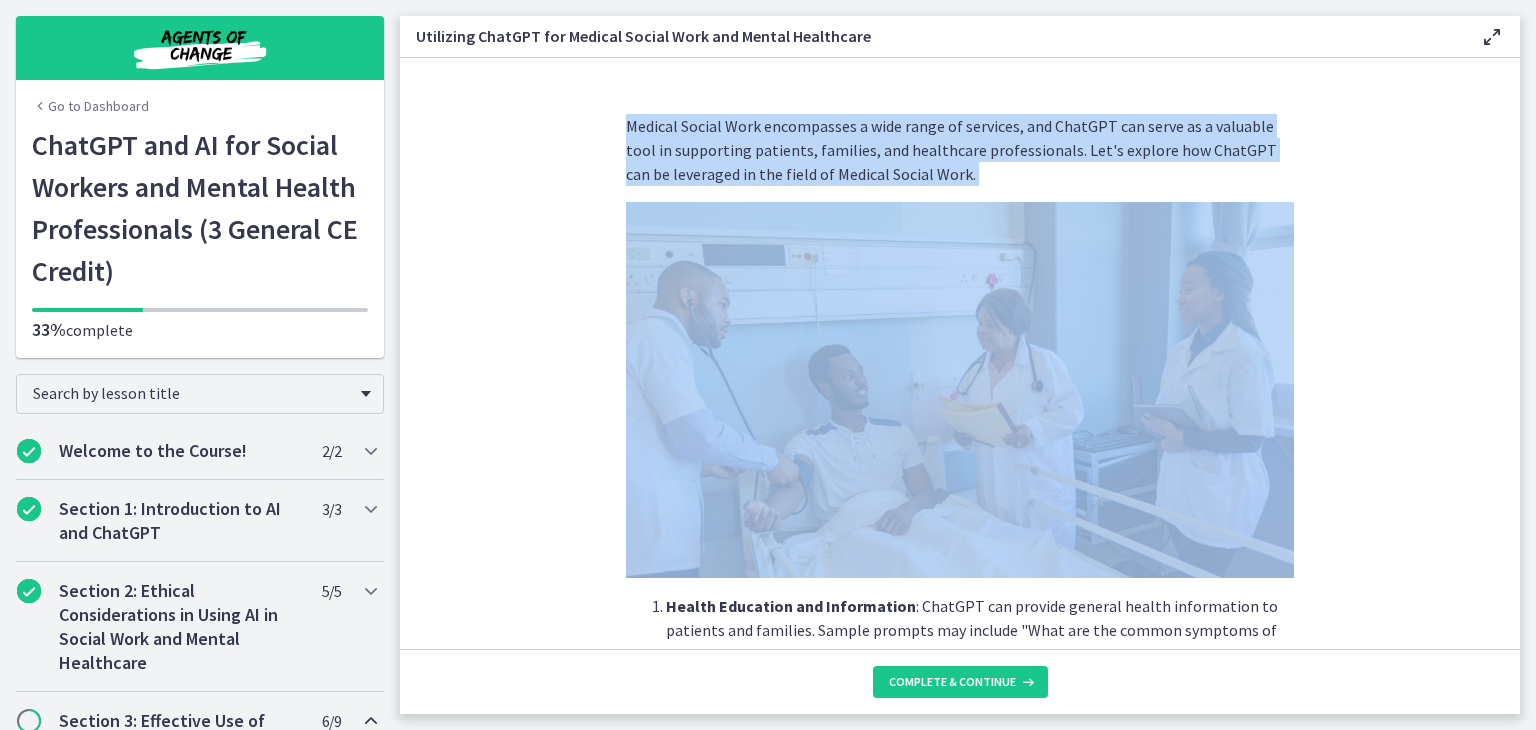 drag, startPoint x: 1521, startPoint y: 167, endPoint x: 1508, endPoint y: 227, distance: 61.39218 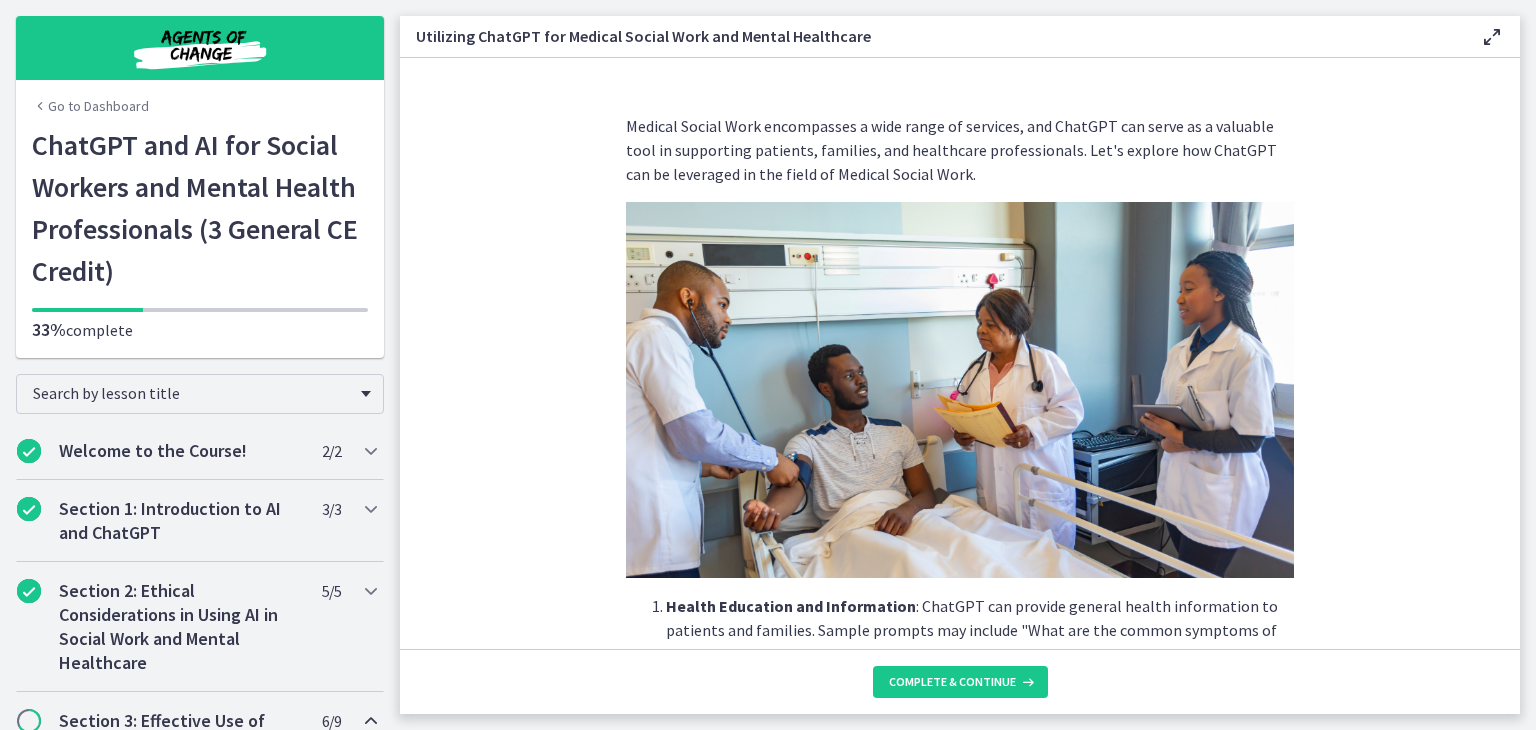 click on "Medical Social Work encompasses a wide range of services, and ChatGPT can serve as a valuable tool in supporting patients, families, and healthcare professionals. Let's explore how ChatGPT can be leveraged in the field of Medical Social Work.
Health Education and Information : ChatGPT can provide general health information to patients and families. Sample prompts may include "What are the common symptoms of diabetes?" or "How can I manage stress during cancer treatment?"
Limitation: While ChatGPT can offer general health information, it may not be able to address specific medical conditions or individualized treatment plans. It should not replace professional medical advice, but rather serve as a supplement to support patient education.
Emotional Support for Patients and Families
Navigating Resources and Support Services
Potential Risks:" at bounding box center [960, 353] 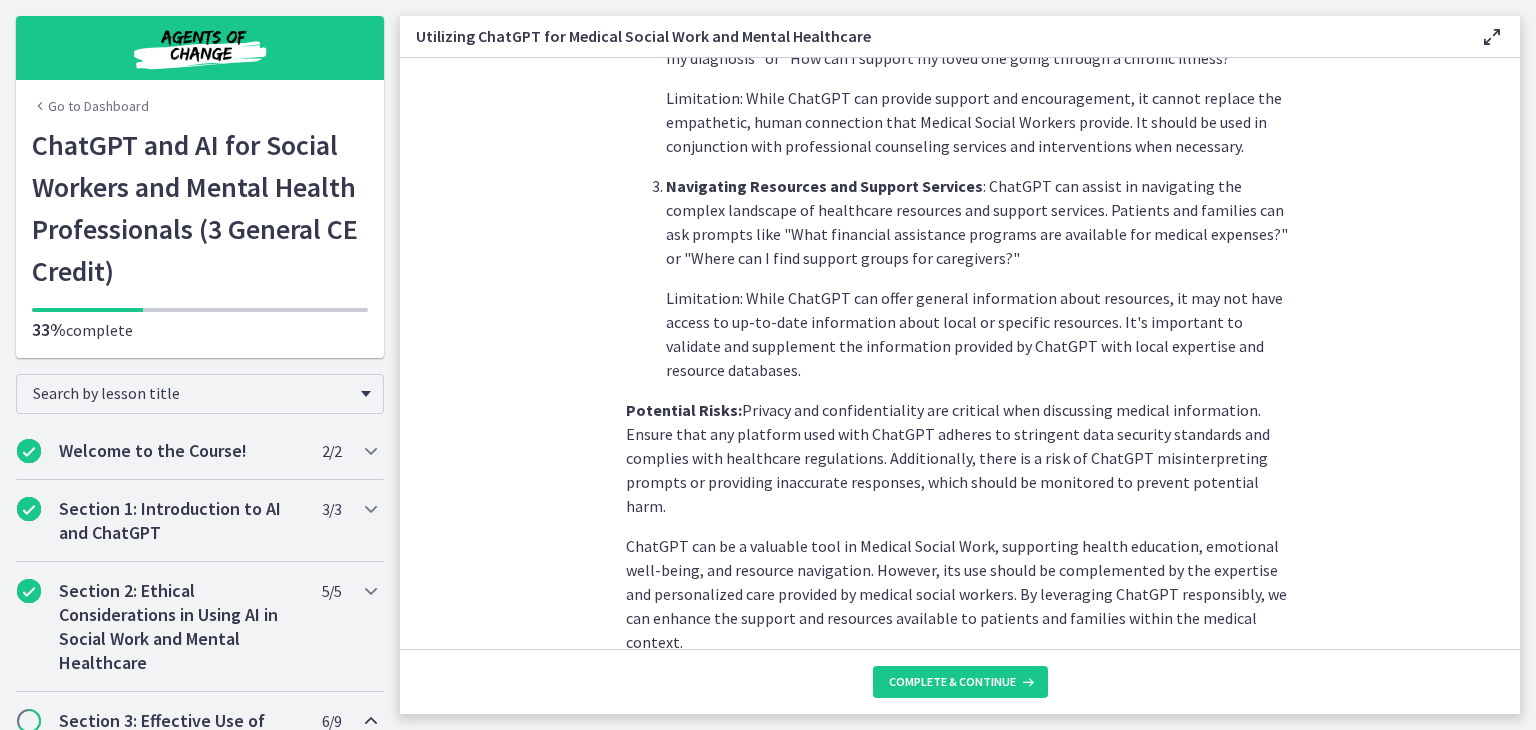 scroll, scrollTop: 824, scrollLeft: 0, axis: vertical 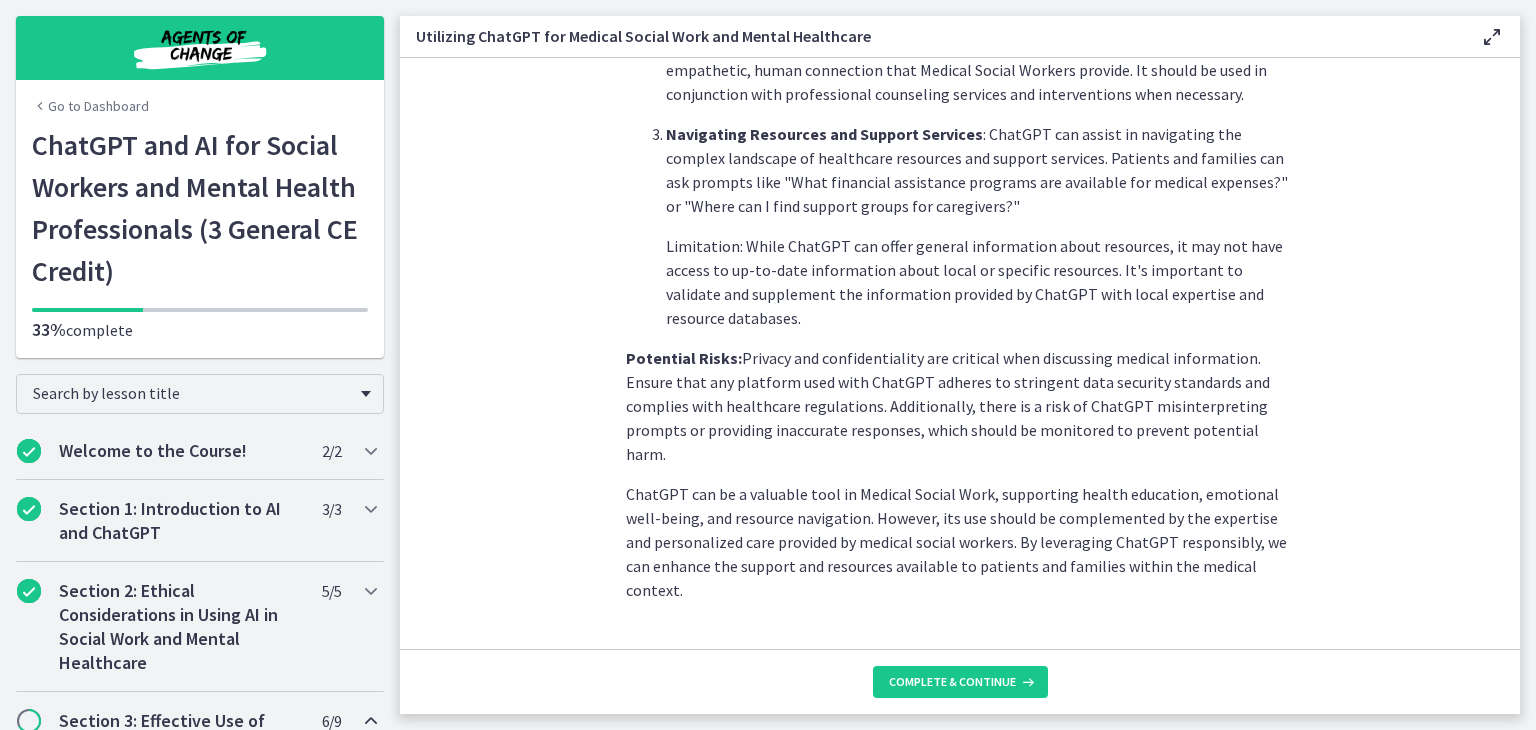 click on "Complete & continue" at bounding box center [960, 681] 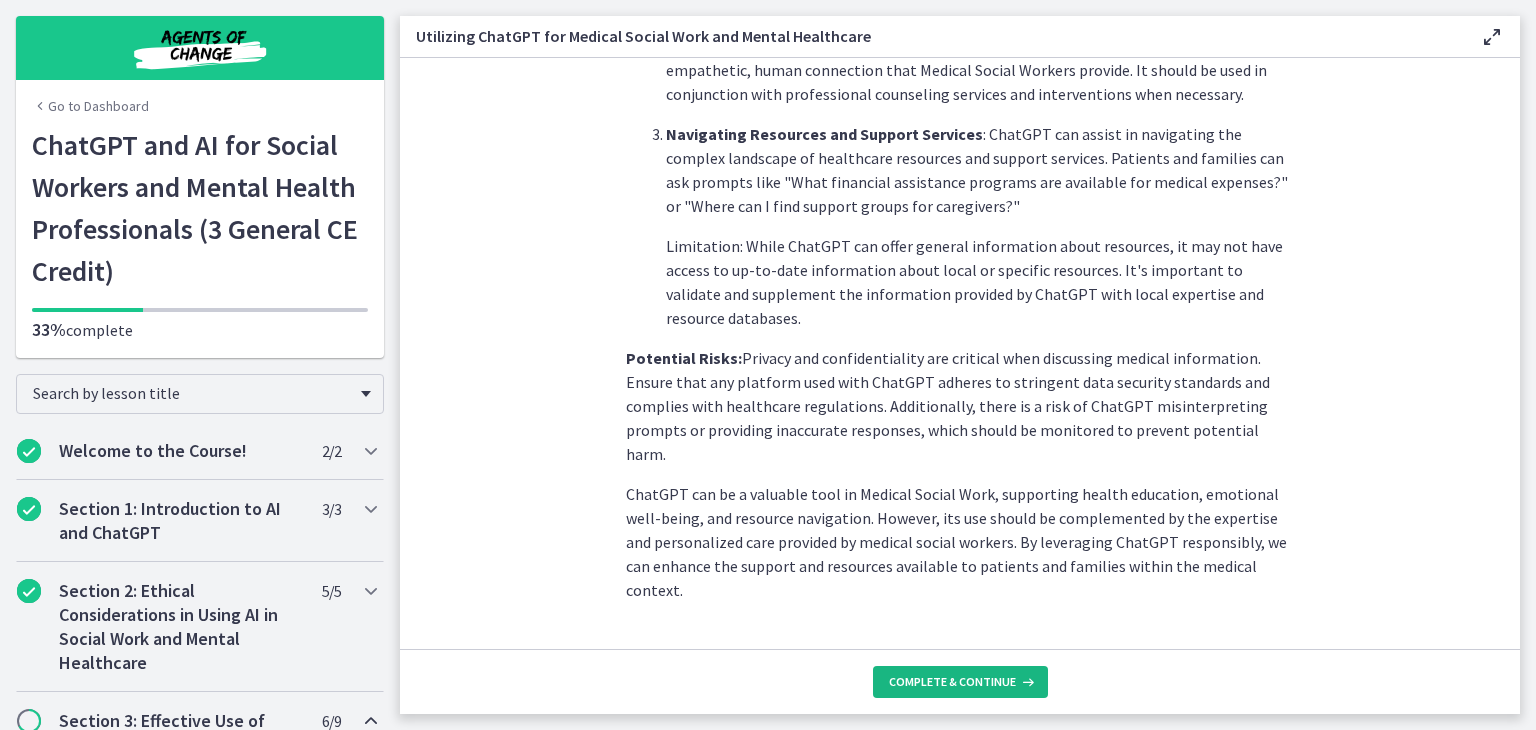 click on "Complete & continue" at bounding box center [952, 682] 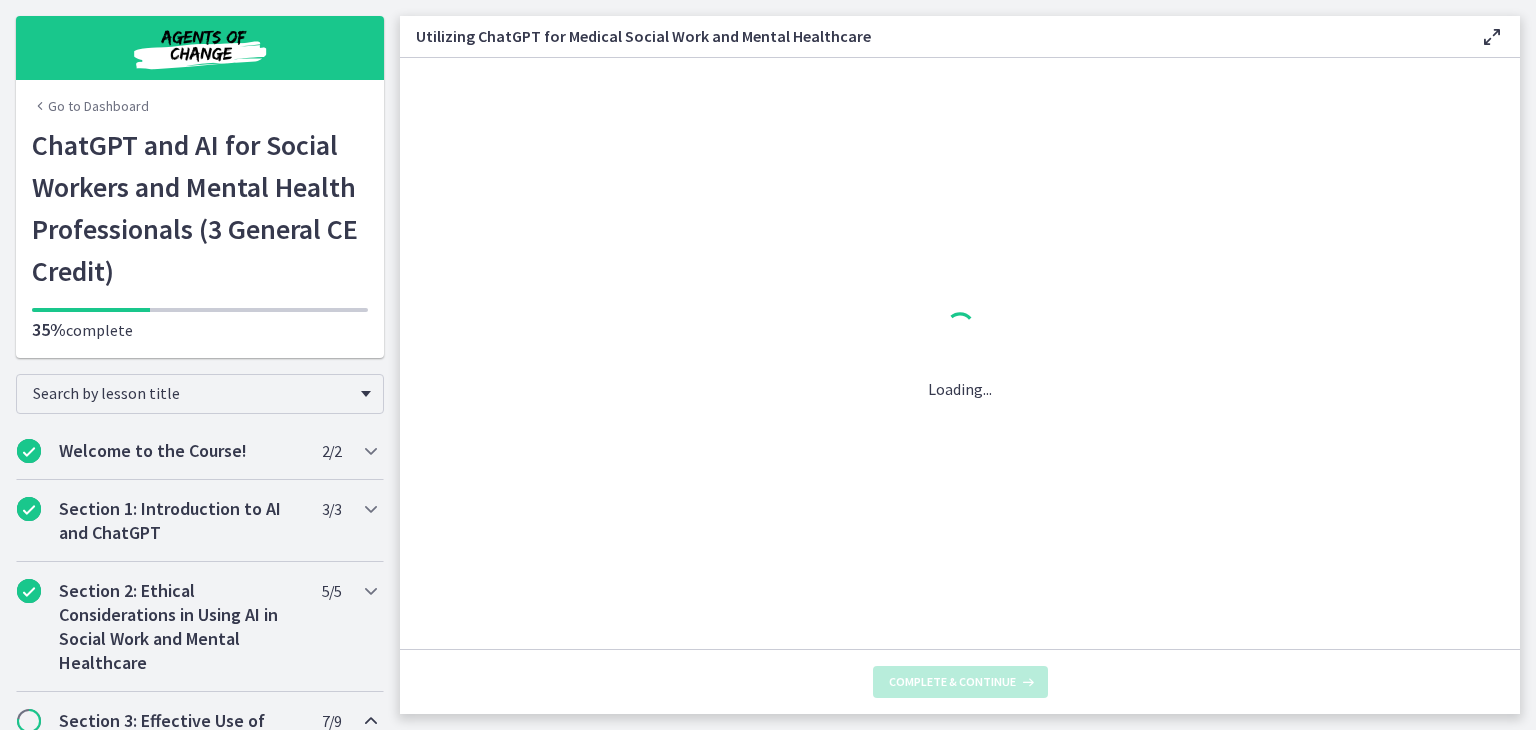 scroll, scrollTop: 0, scrollLeft: 0, axis: both 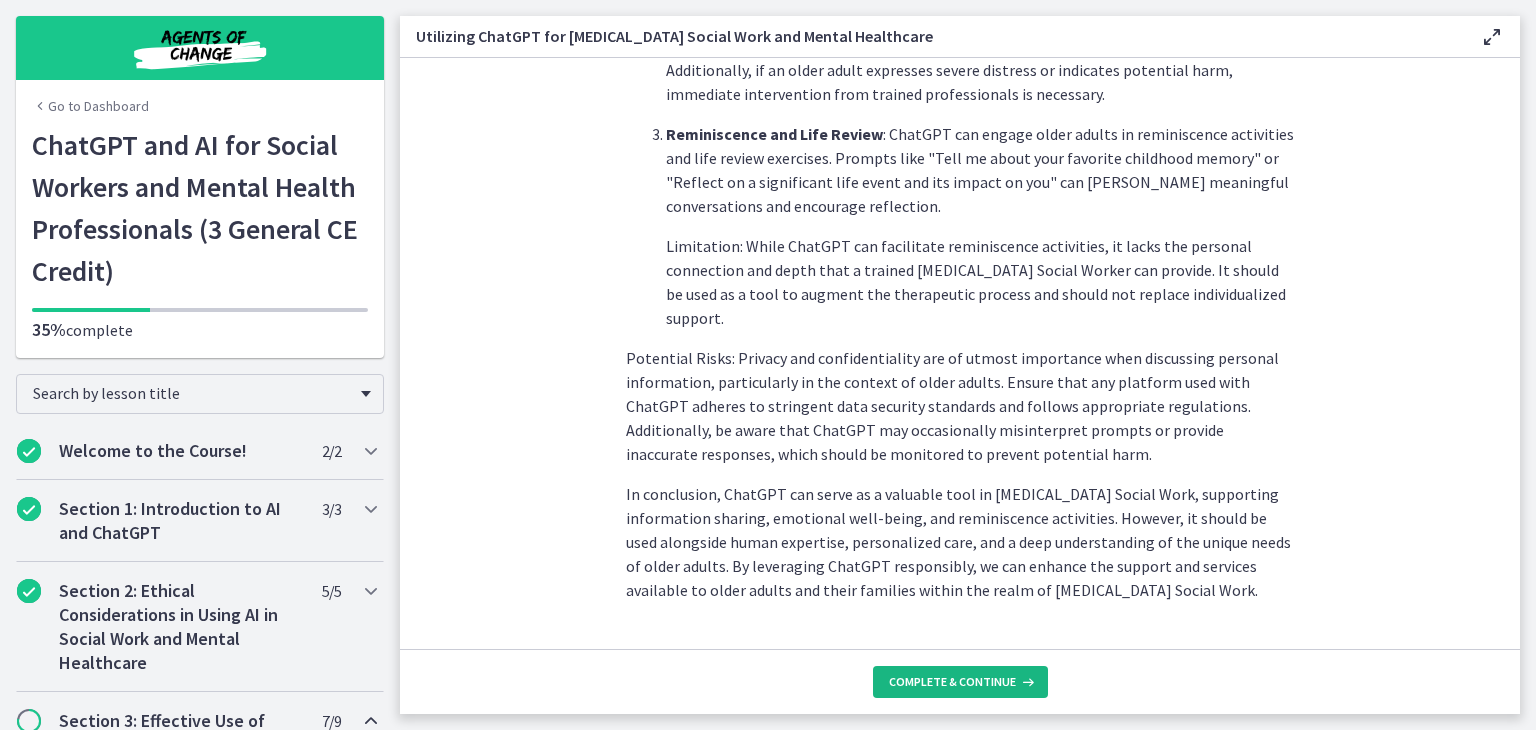 click on "Complete & continue" at bounding box center (952, 682) 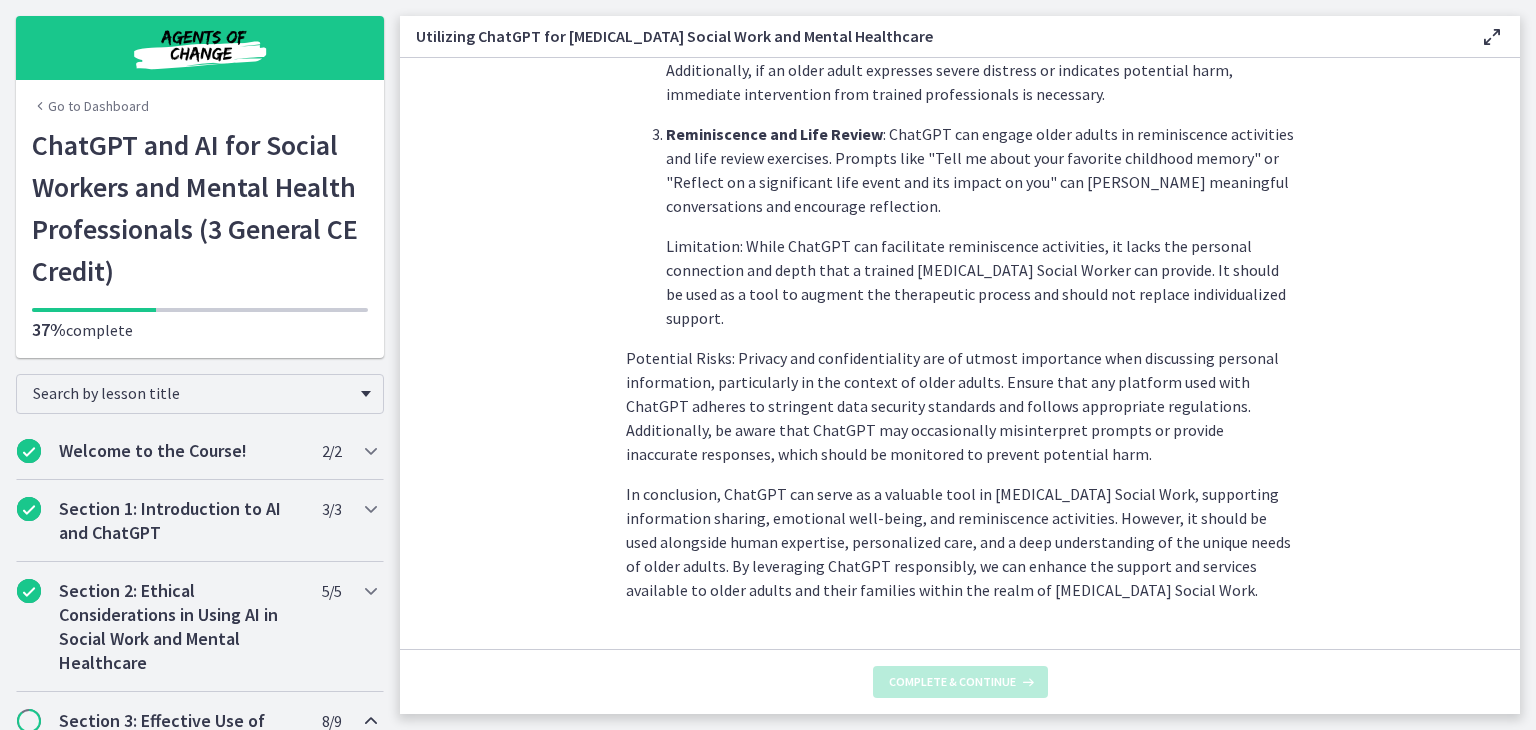 scroll, scrollTop: 0, scrollLeft: 0, axis: both 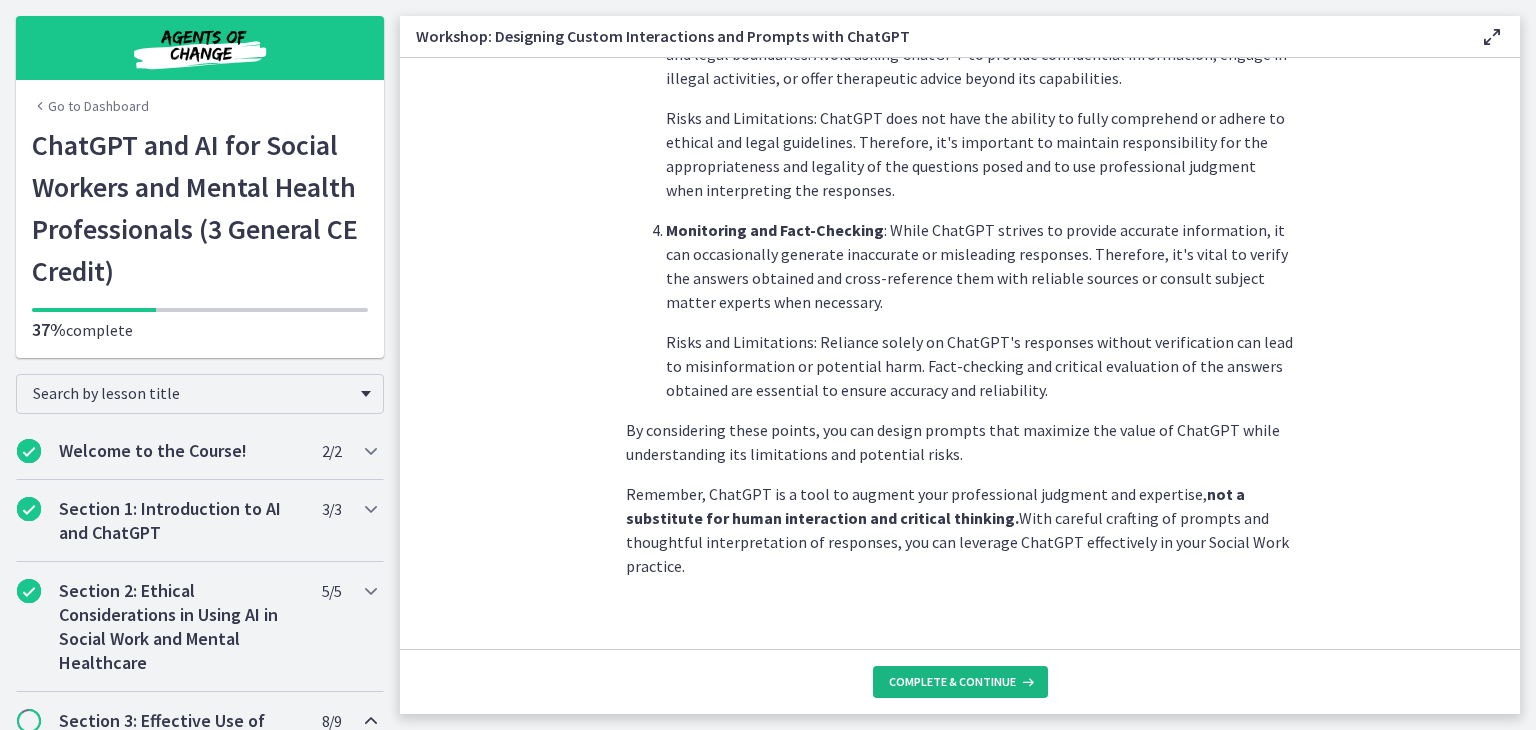 click on "Complete & continue" at bounding box center (952, 682) 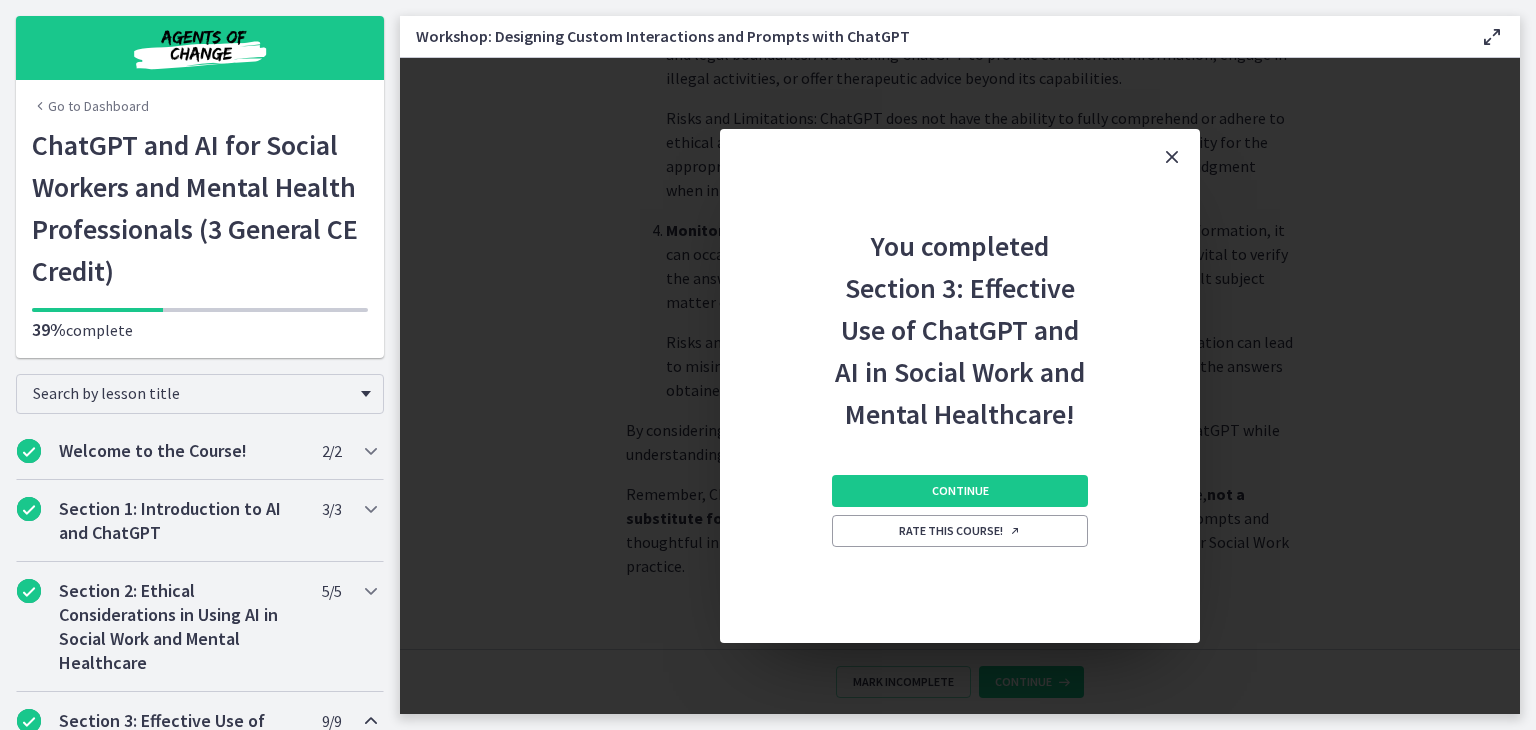 click on "Continue
Rate this course!" at bounding box center (960, 539) 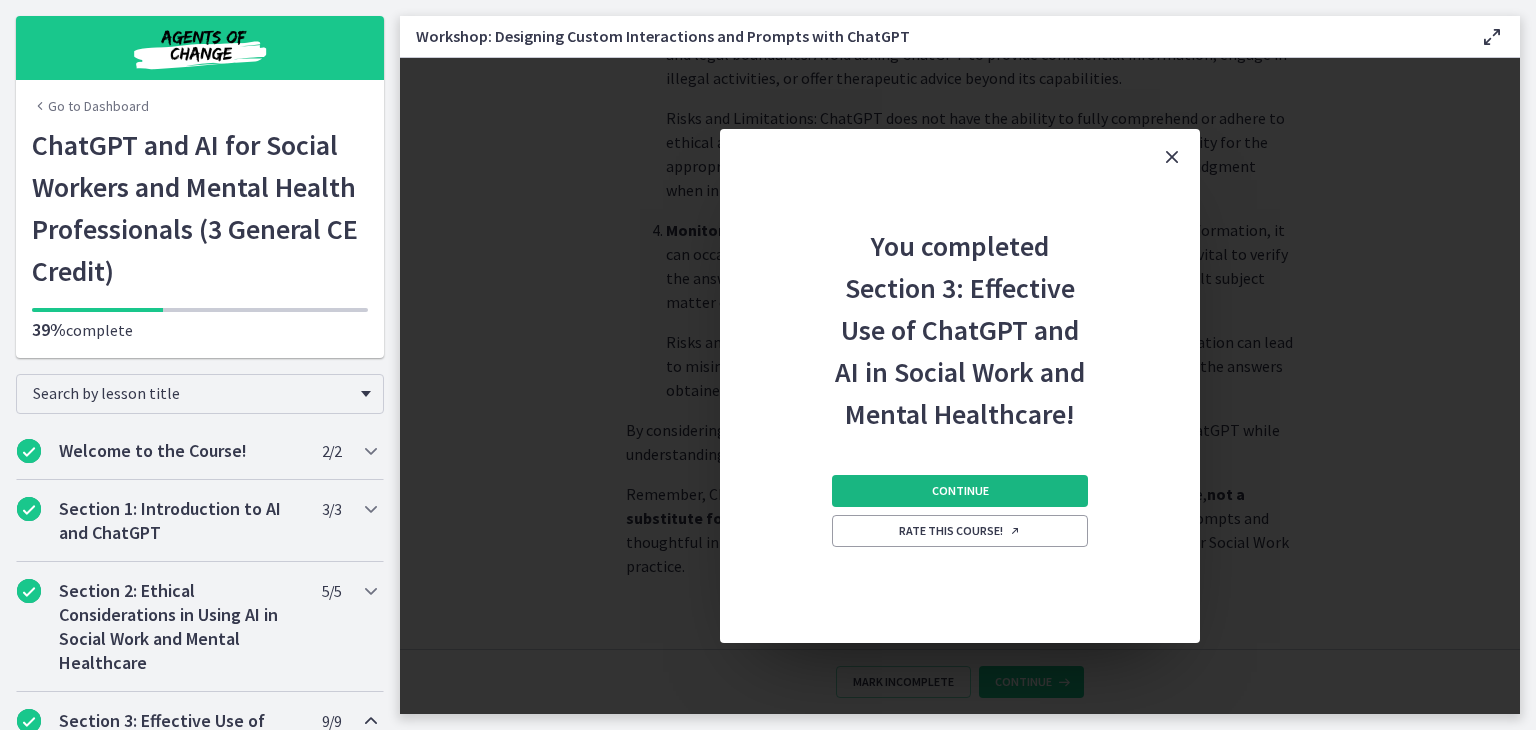 click on "Continue" at bounding box center (960, 491) 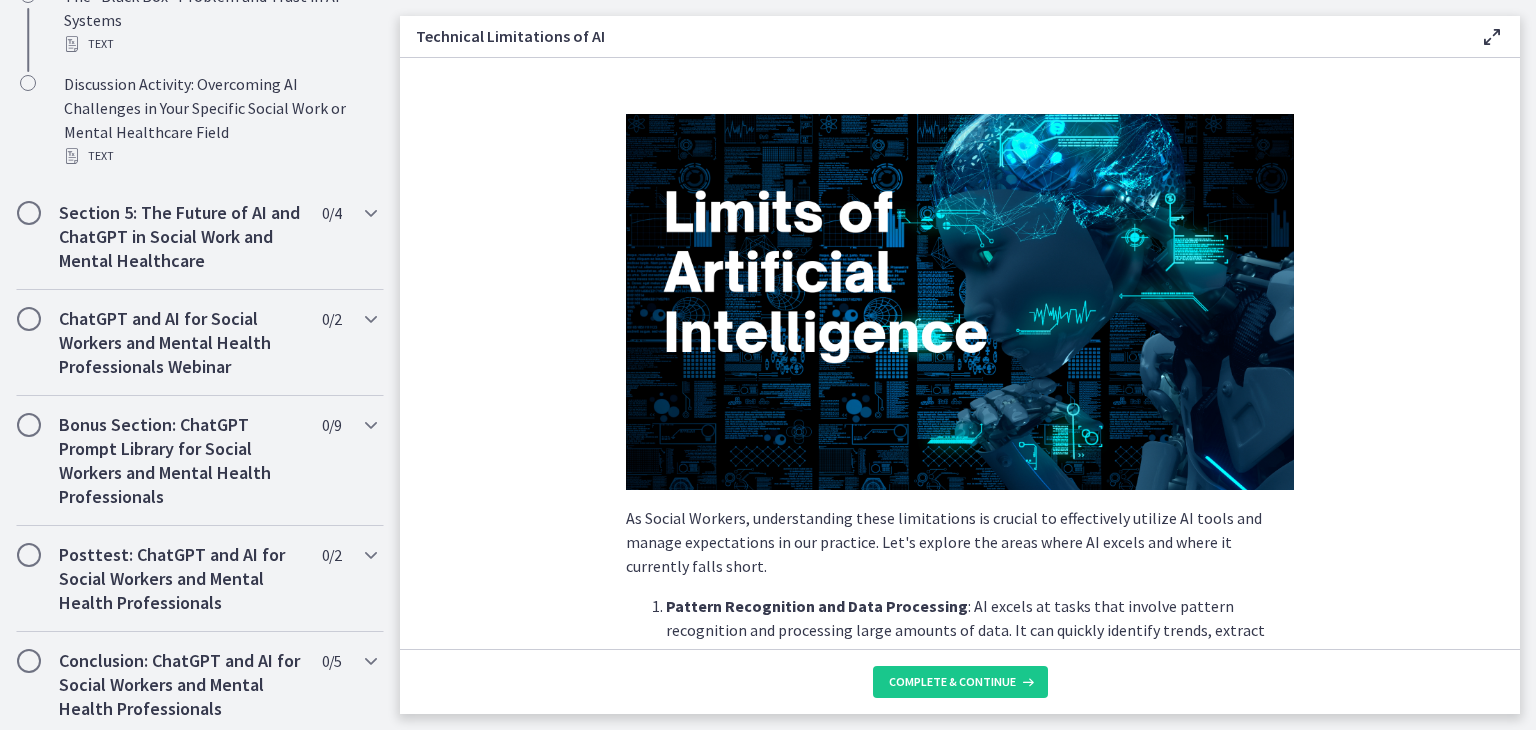 scroll, scrollTop: 1239, scrollLeft: 0, axis: vertical 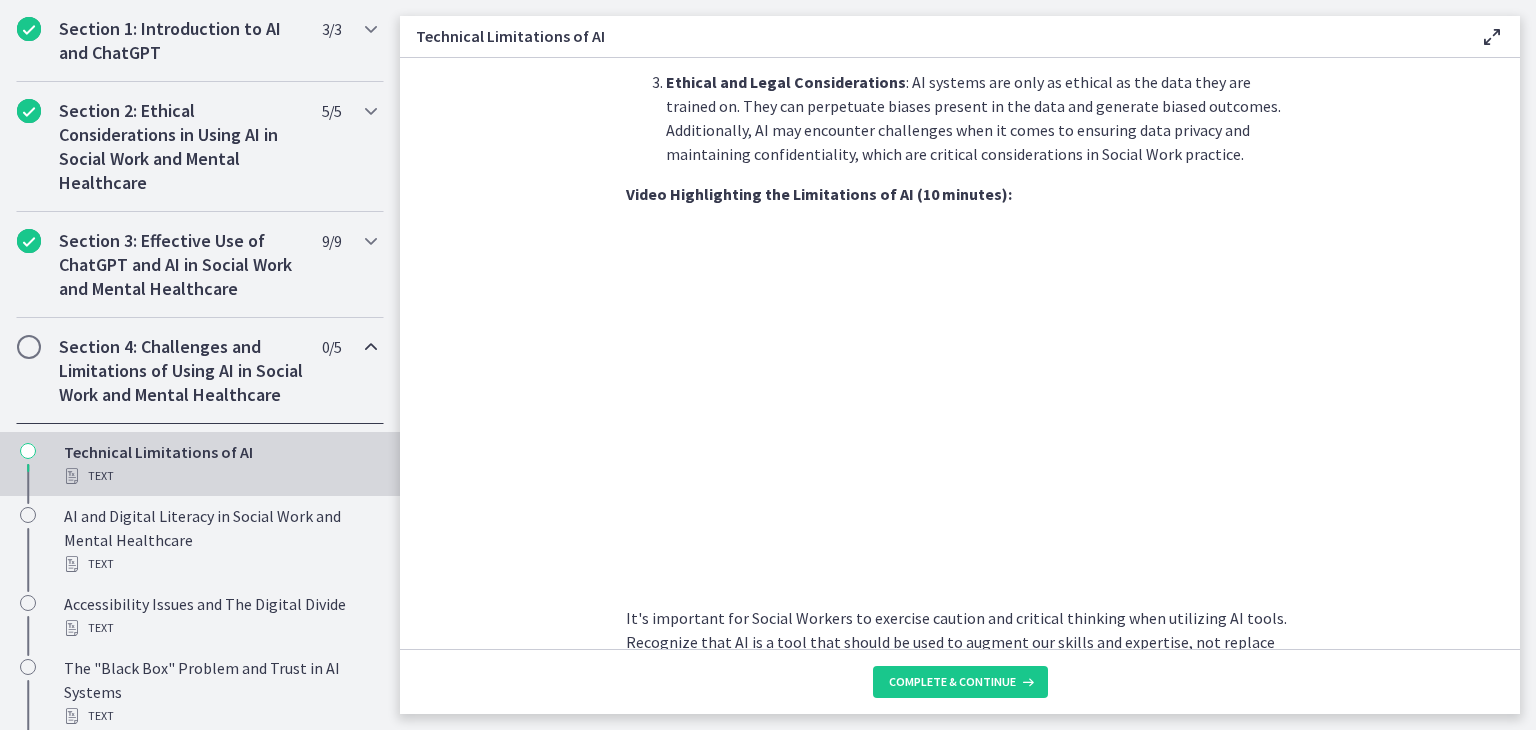 drag, startPoint x: 1500, startPoint y: 426, endPoint x: 1501, endPoint y: 465, distance: 39.012817 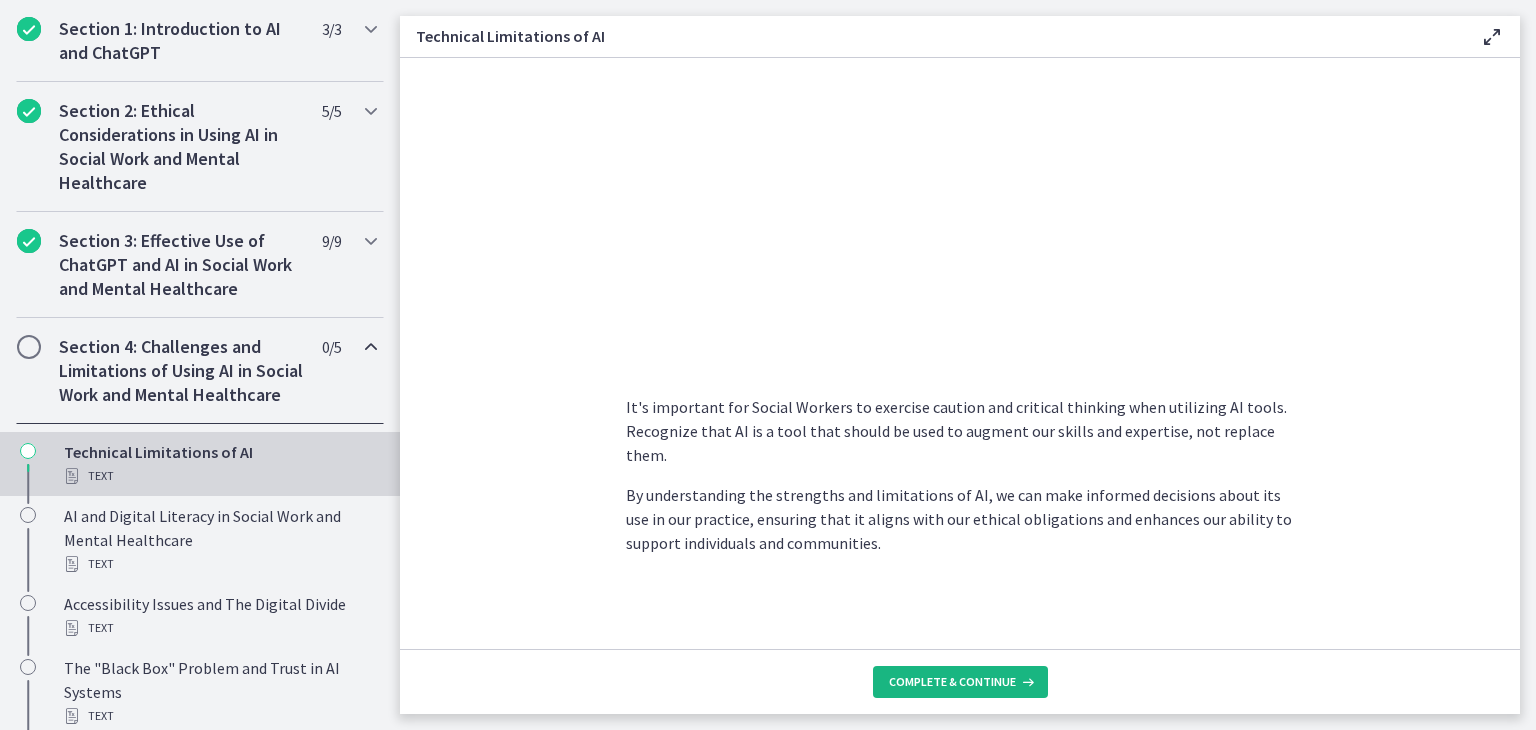click on "Complete & continue" at bounding box center (952, 682) 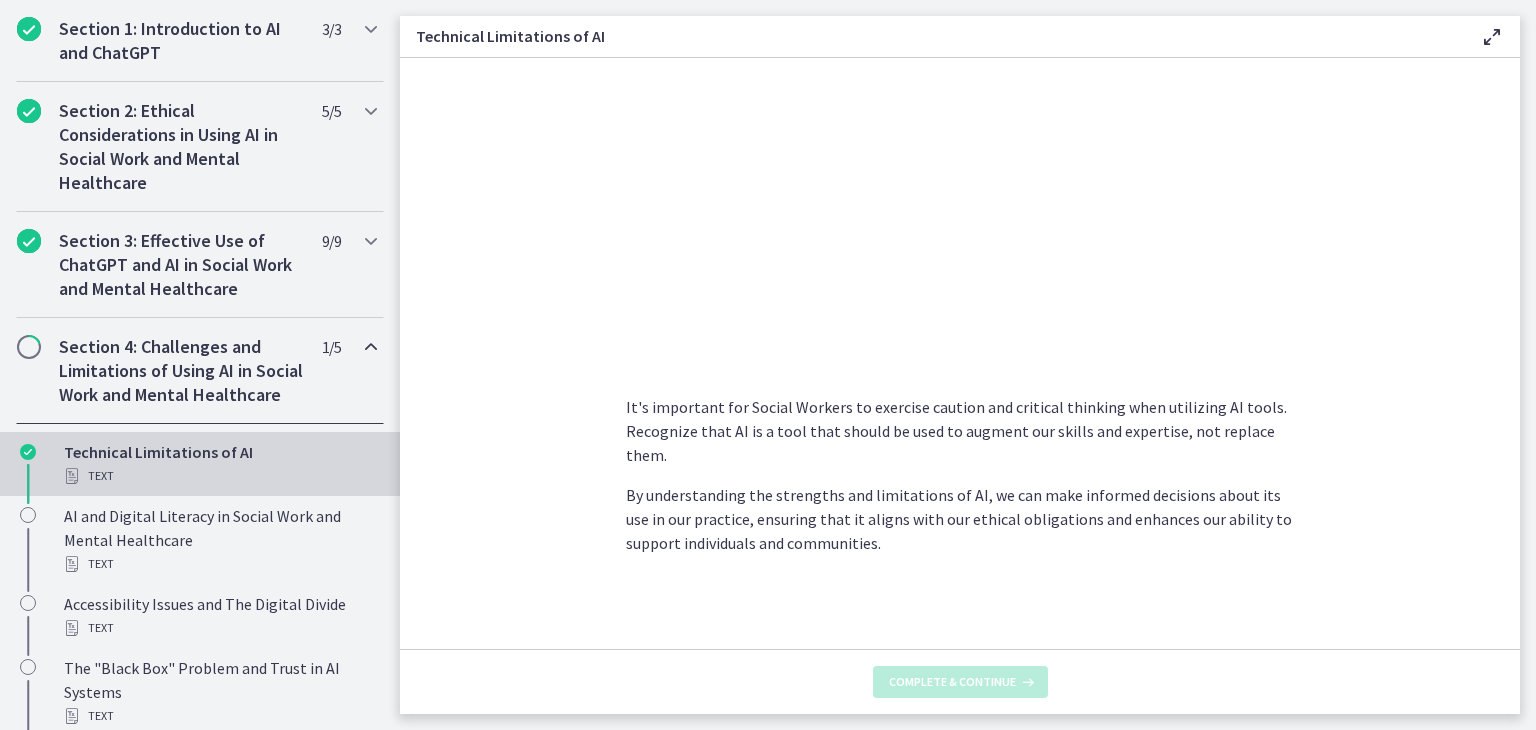 scroll, scrollTop: 0, scrollLeft: 0, axis: both 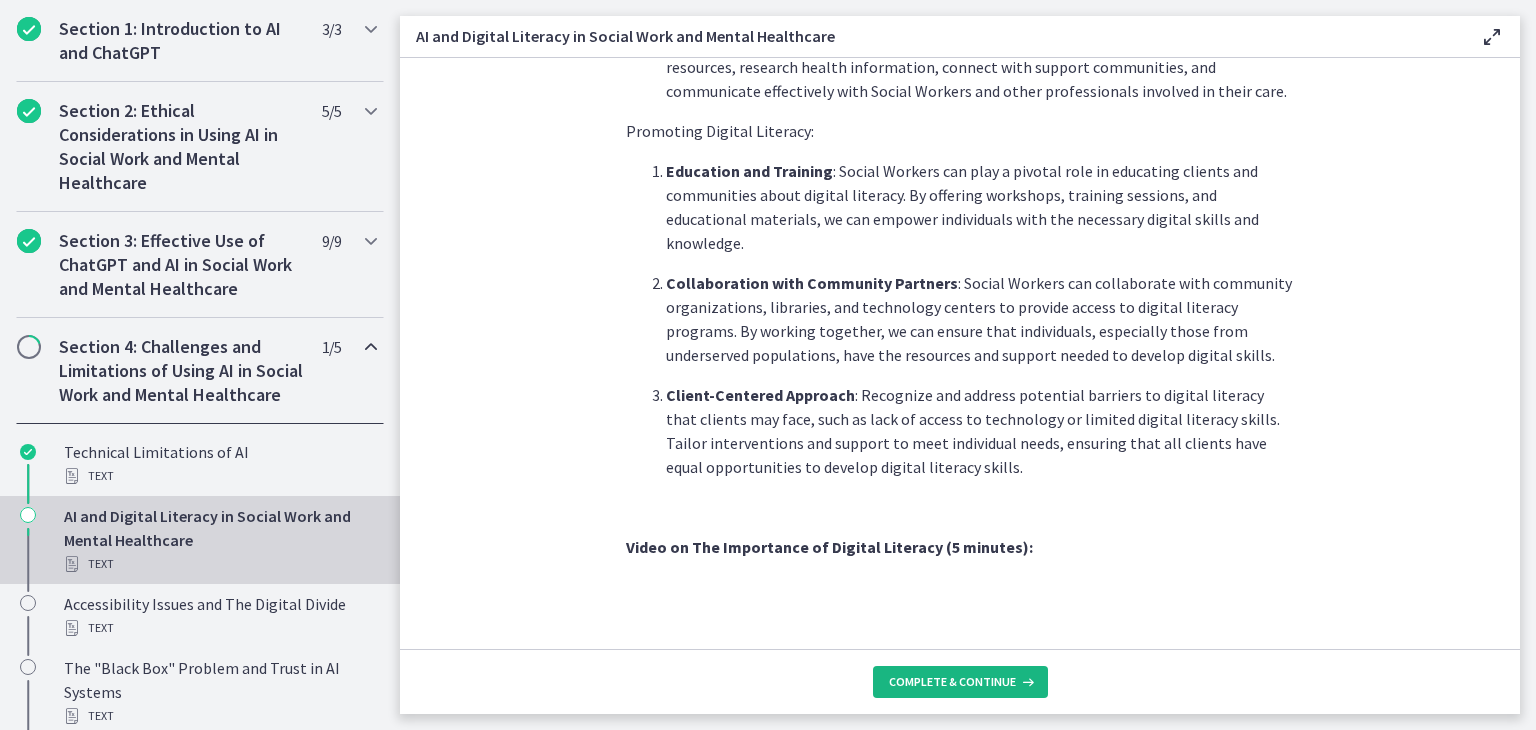 click on "Complete & continue" at bounding box center [952, 682] 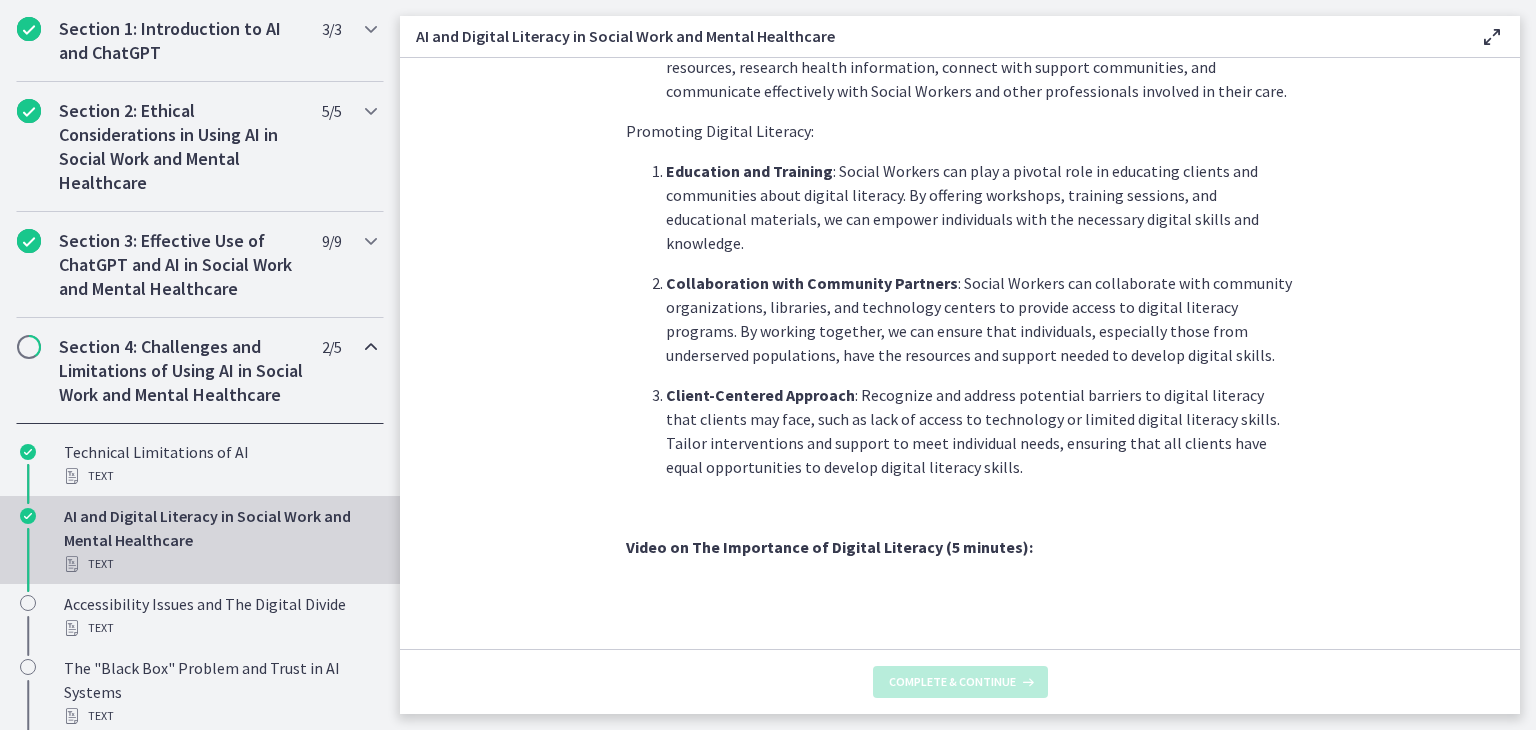 scroll, scrollTop: 1703, scrollLeft: 0, axis: vertical 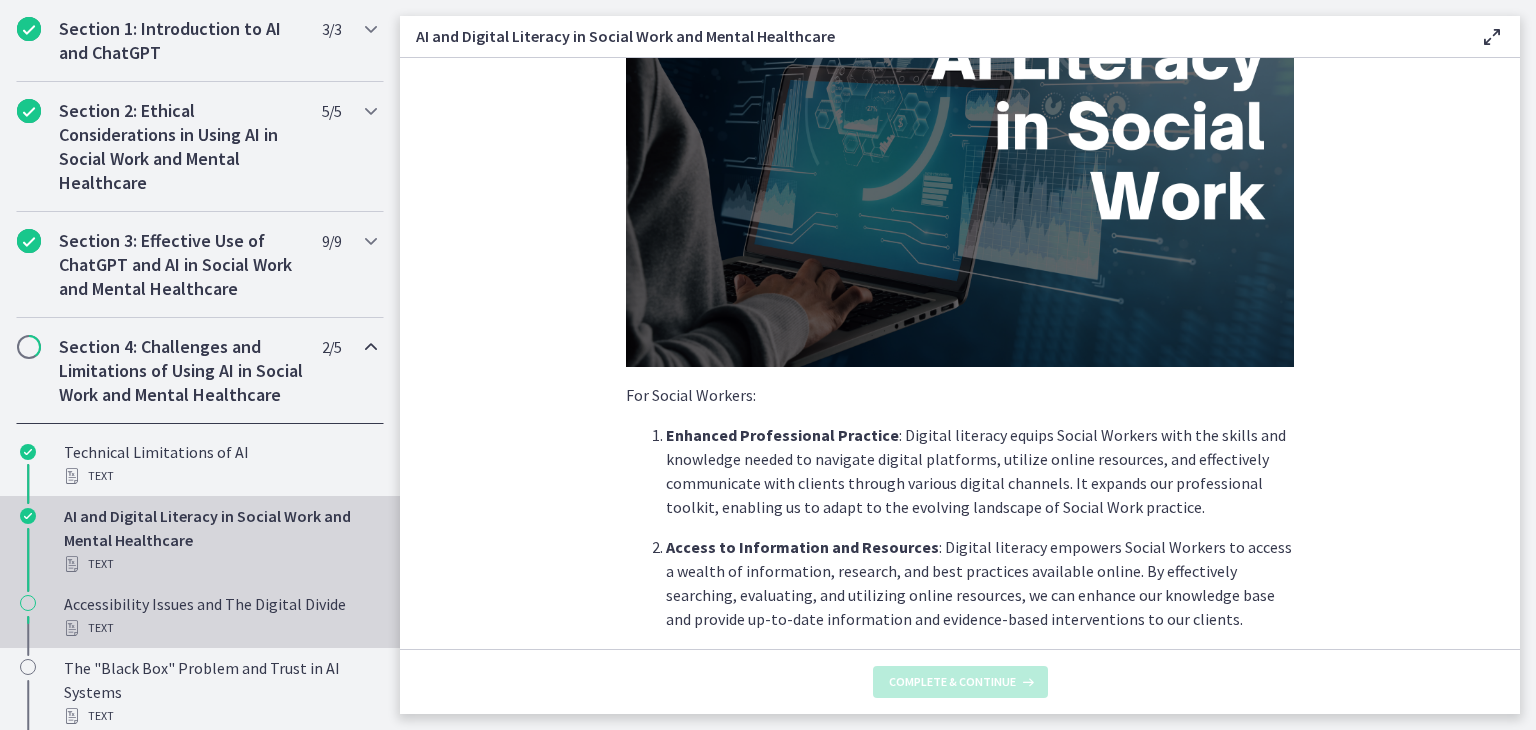 click on "Accessibility Issues and The Digital Divide
Text" at bounding box center [200, 616] 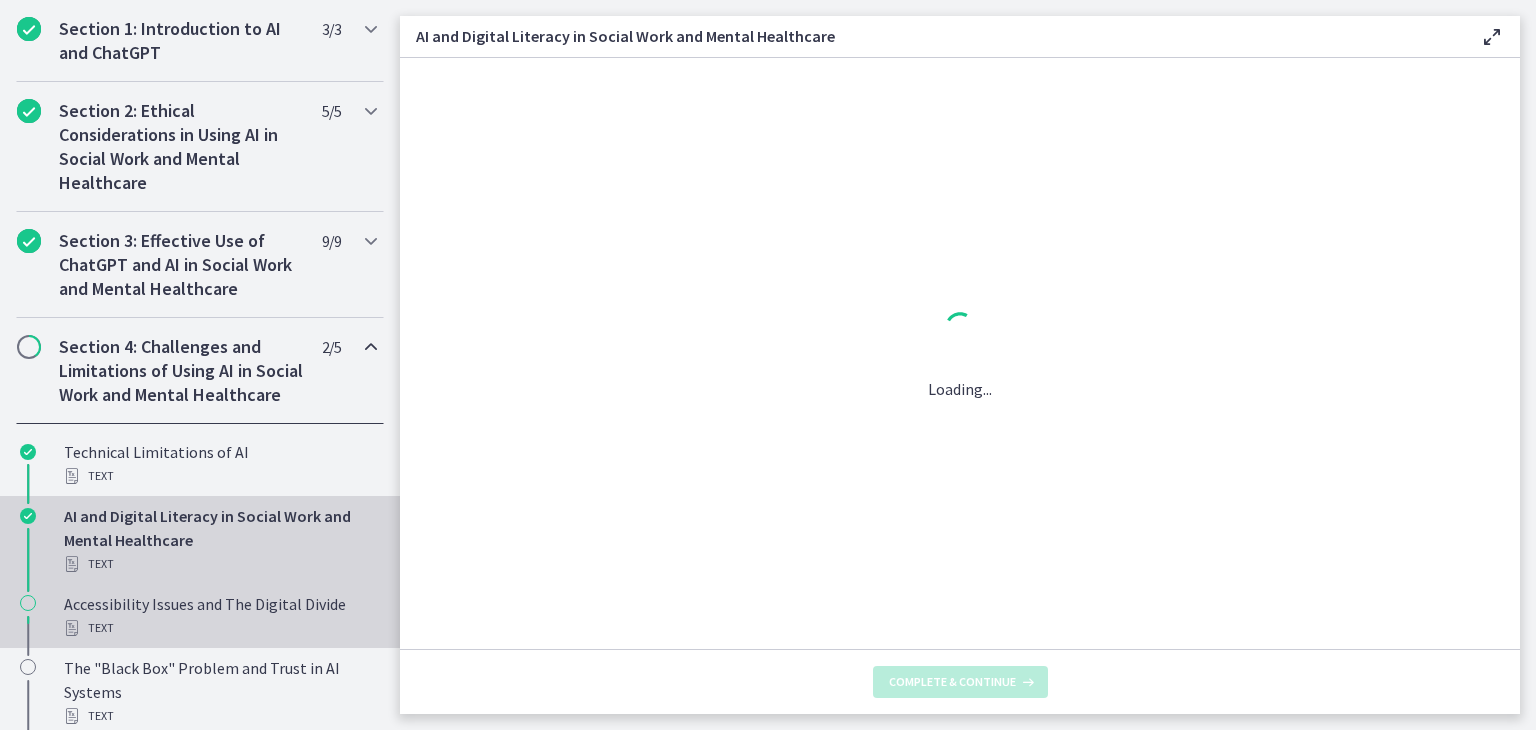 scroll, scrollTop: 0, scrollLeft: 0, axis: both 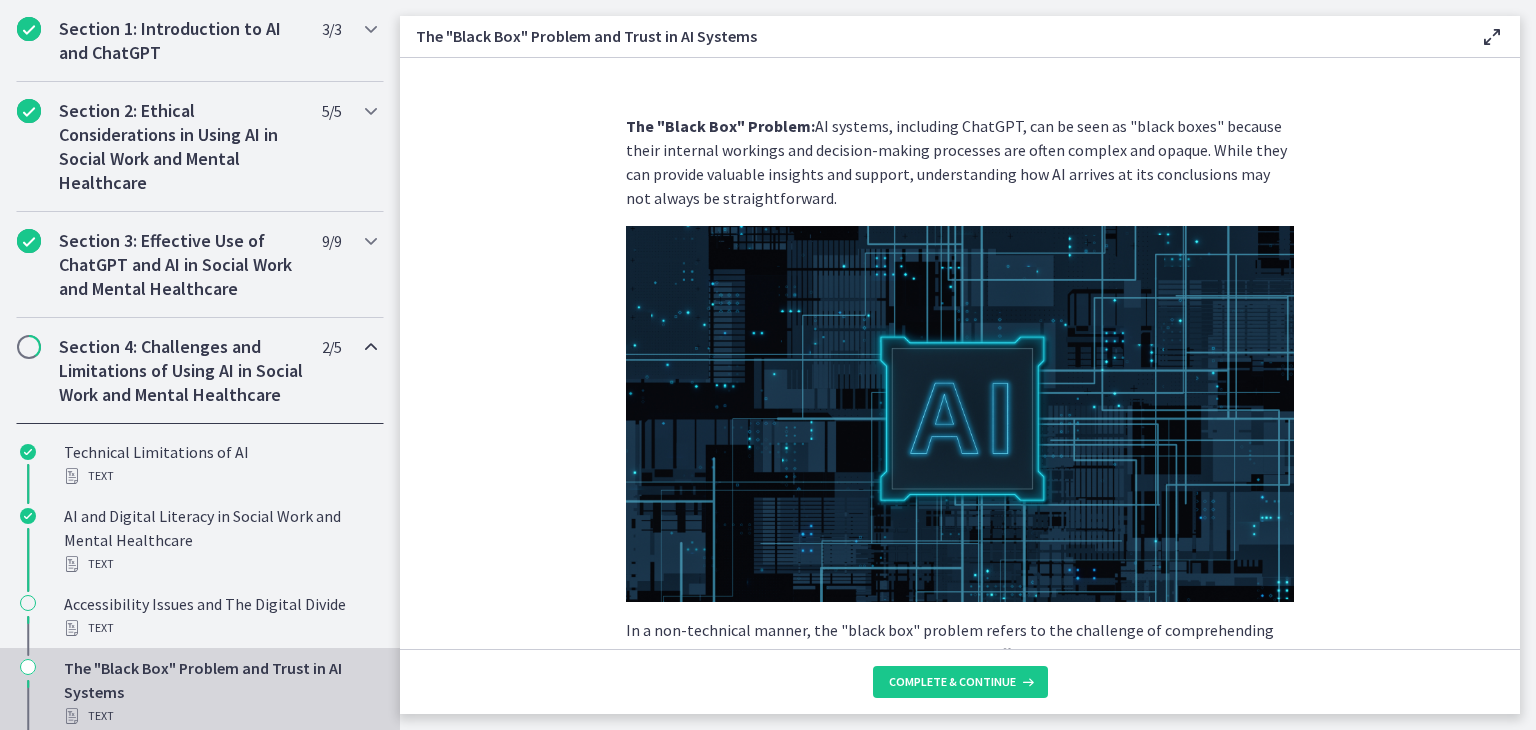 drag, startPoint x: 1524, startPoint y: 173, endPoint x: 1520, endPoint y: 273, distance: 100.07997 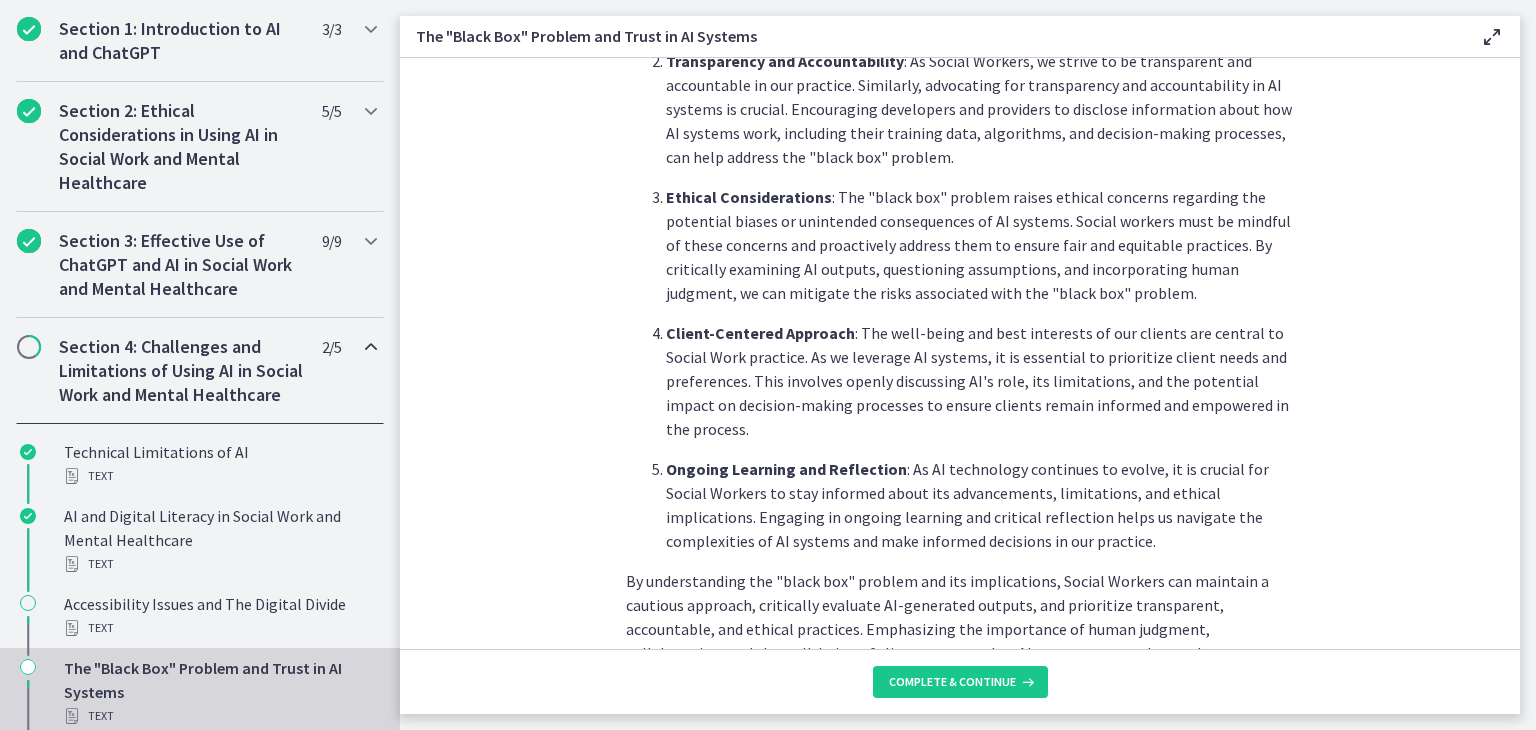 scroll, scrollTop: 992, scrollLeft: 0, axis: vertical 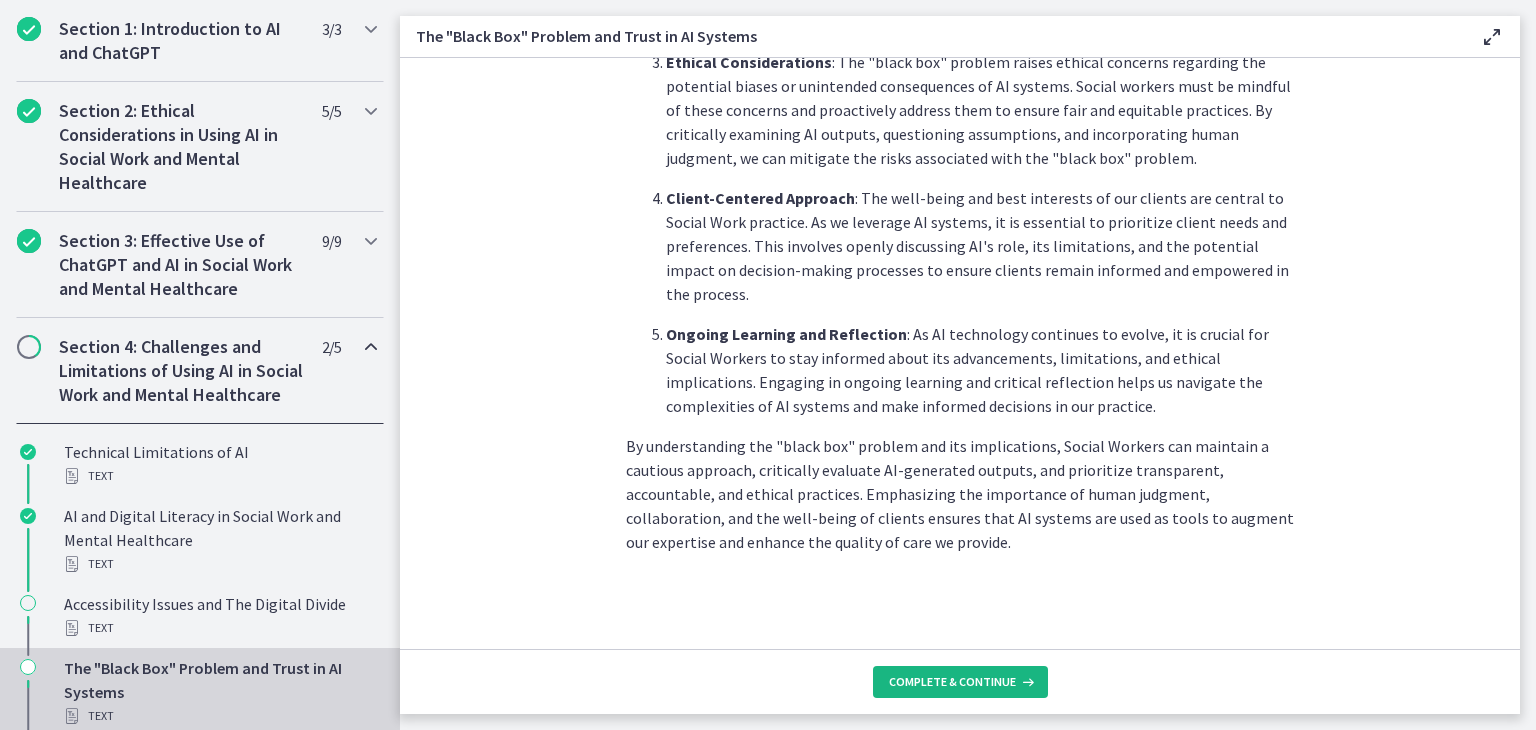 click at bounding box center [1026, 682] 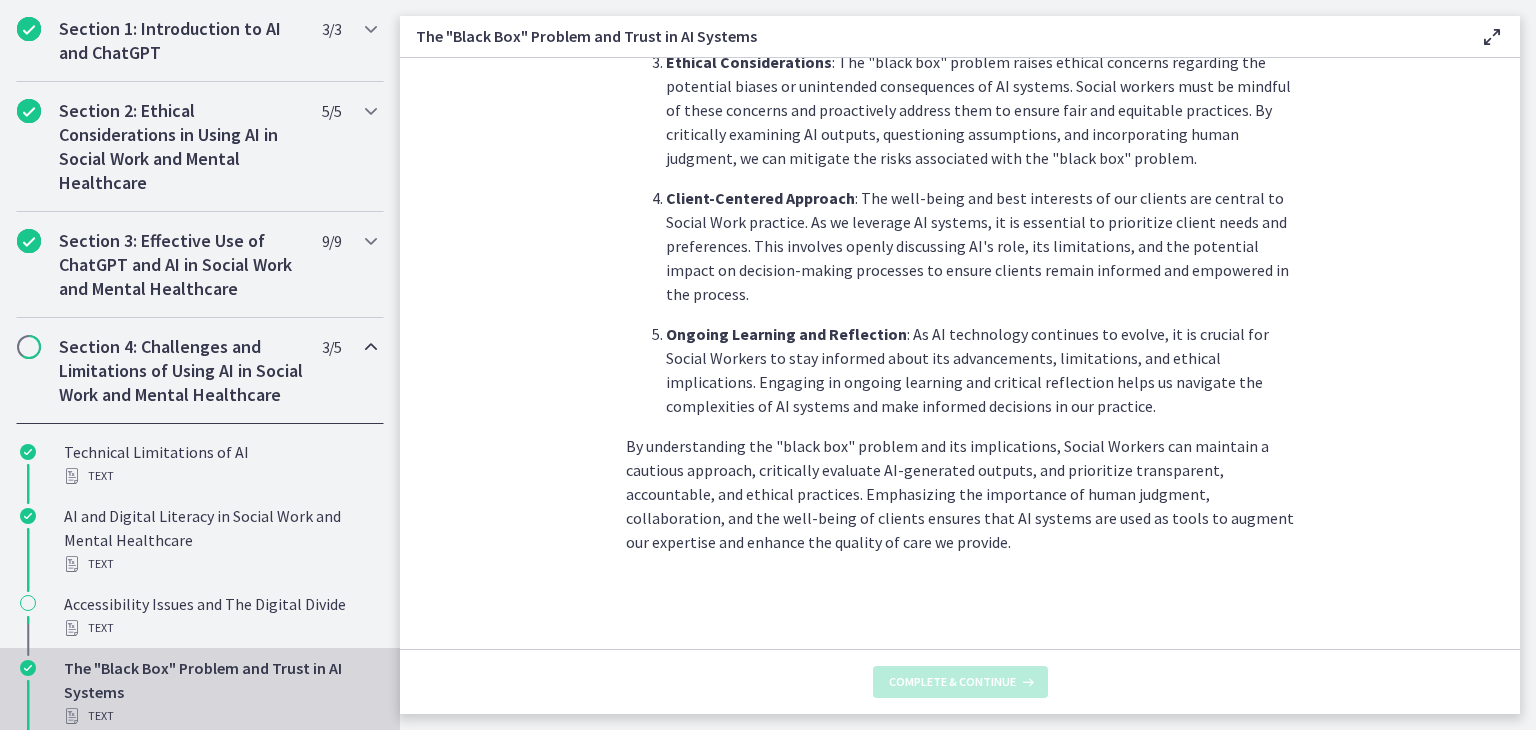 scroll, scrollTop: 0, scrollLeft: 0, axis: both 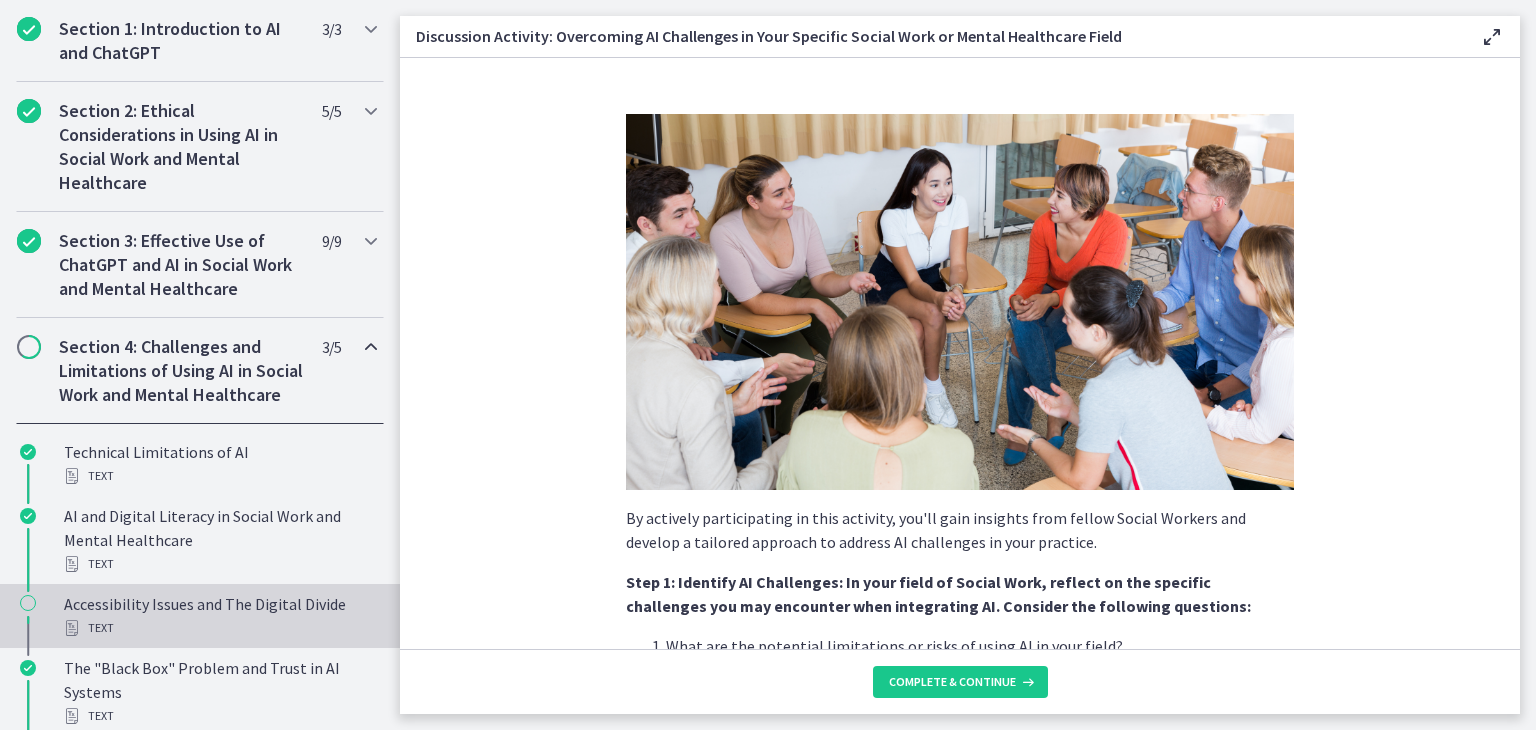 click on "Accessibility Issues and The Digital Divide
Text" at bounding box center (200, 616) 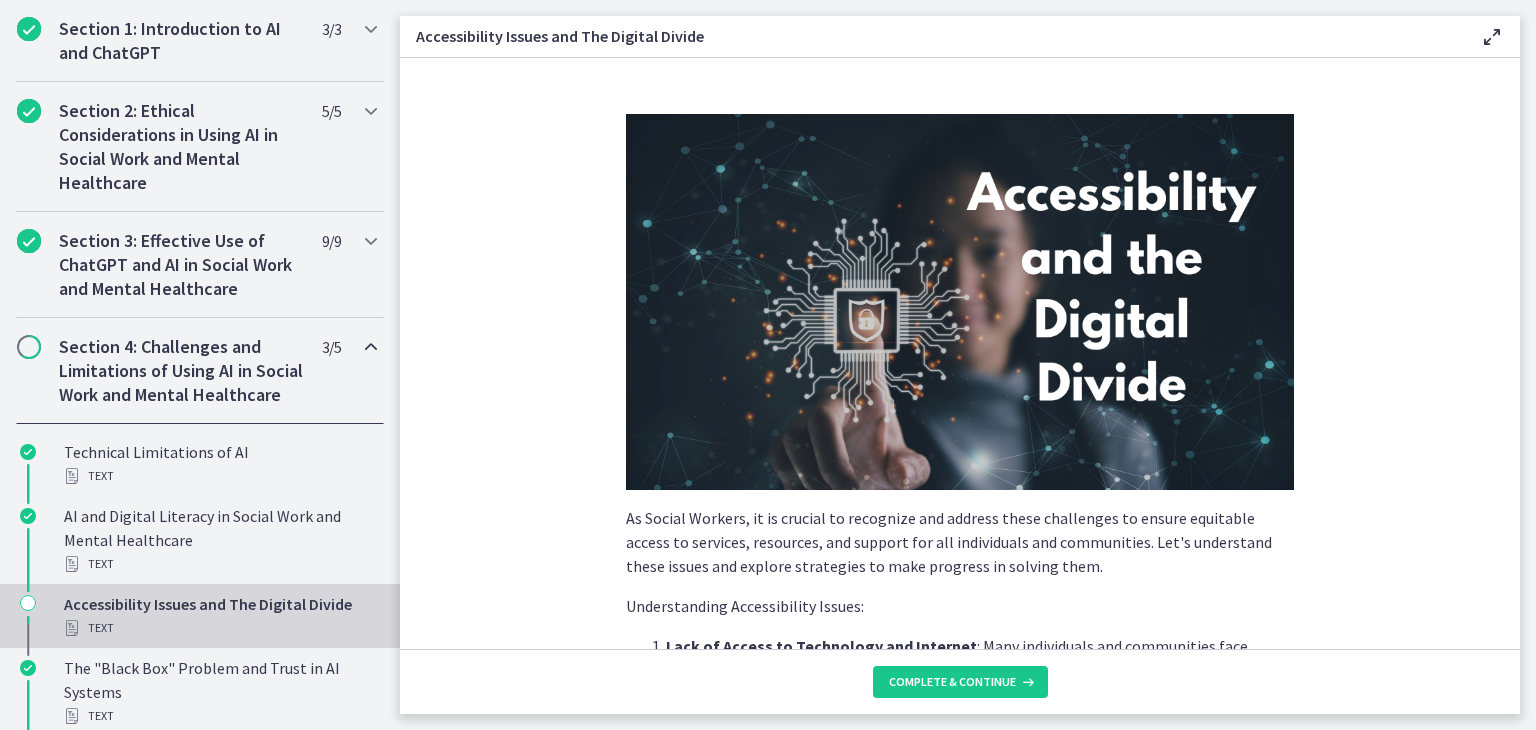 click at bounding box center [28, 603] 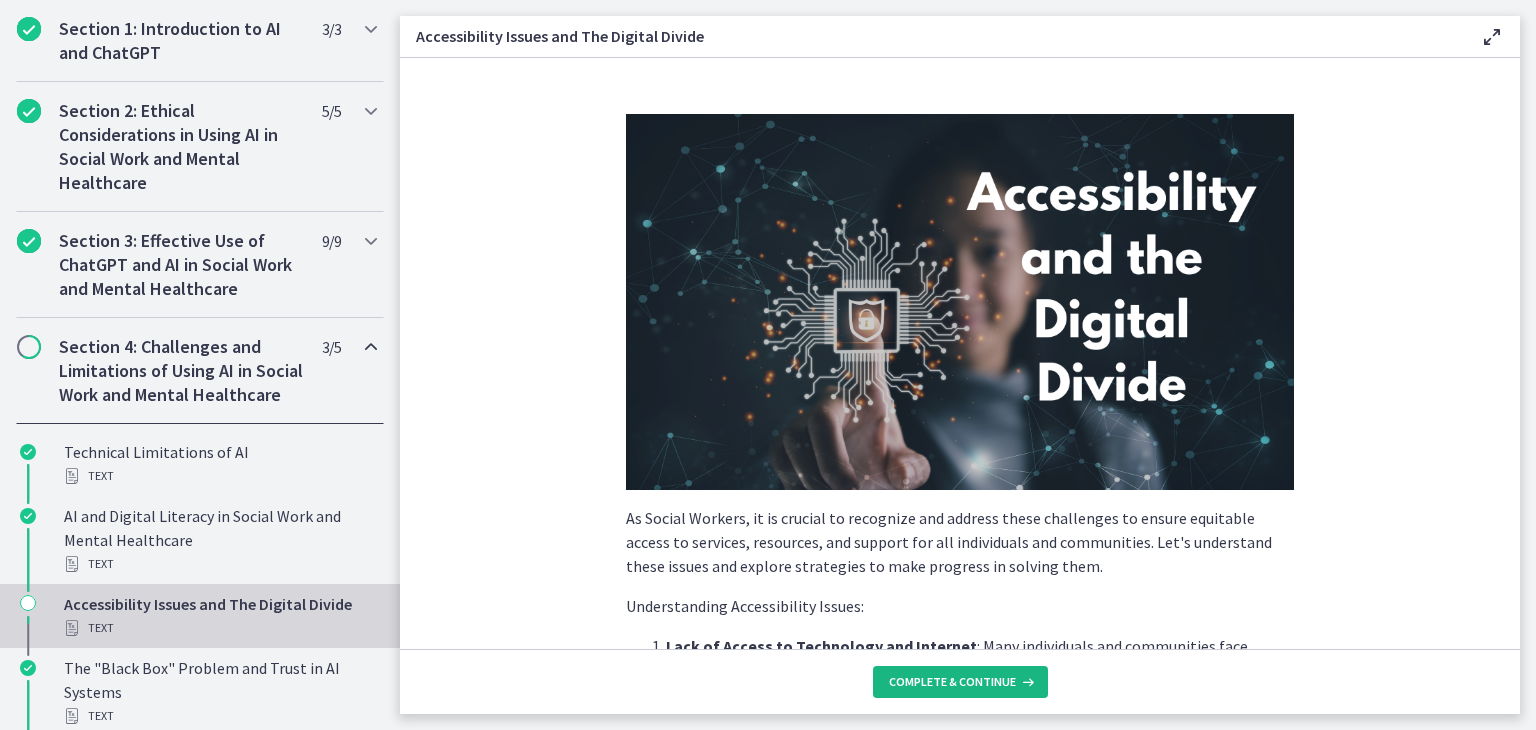 click on "Complete & continue" at bounding box center (952, 682) 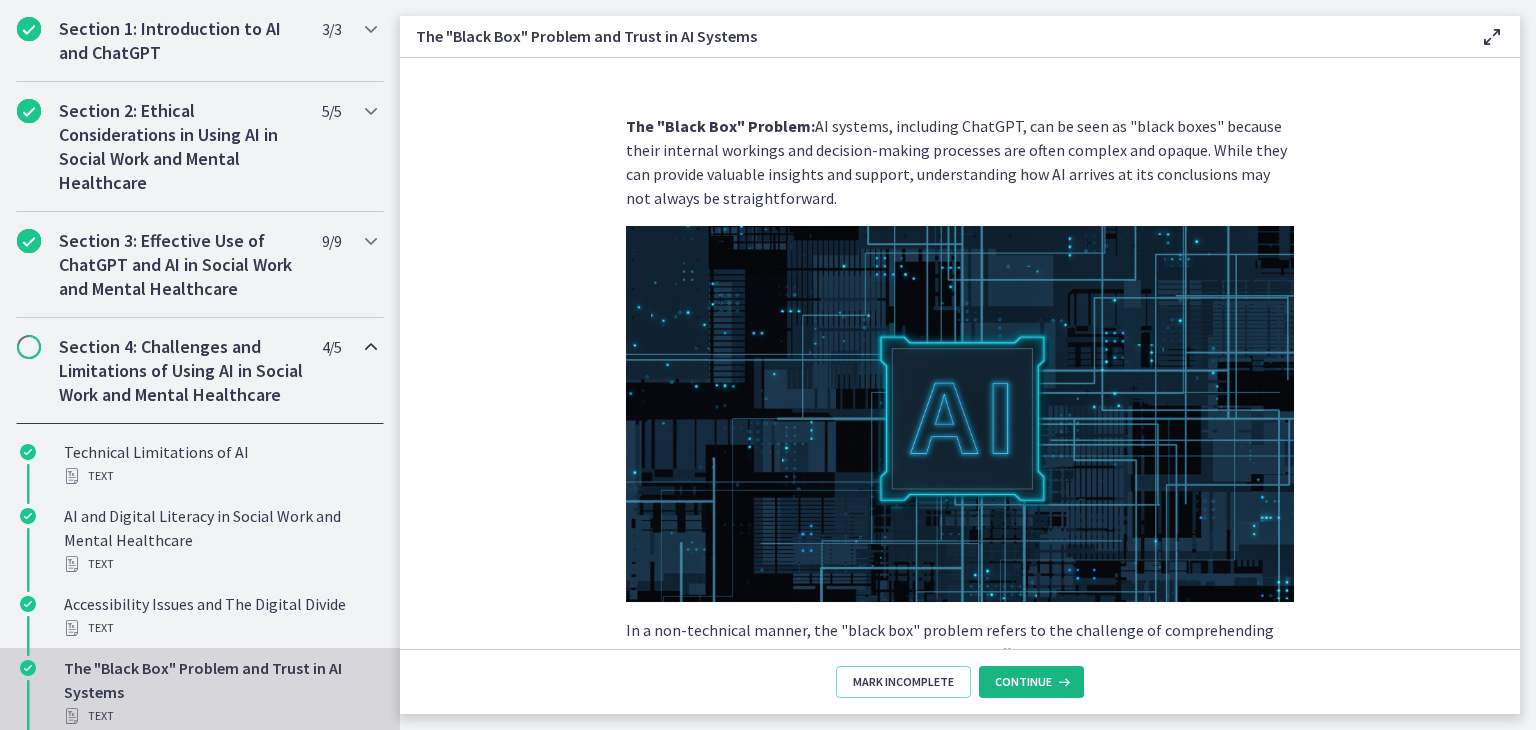 click at bounding box center [1062, 682] 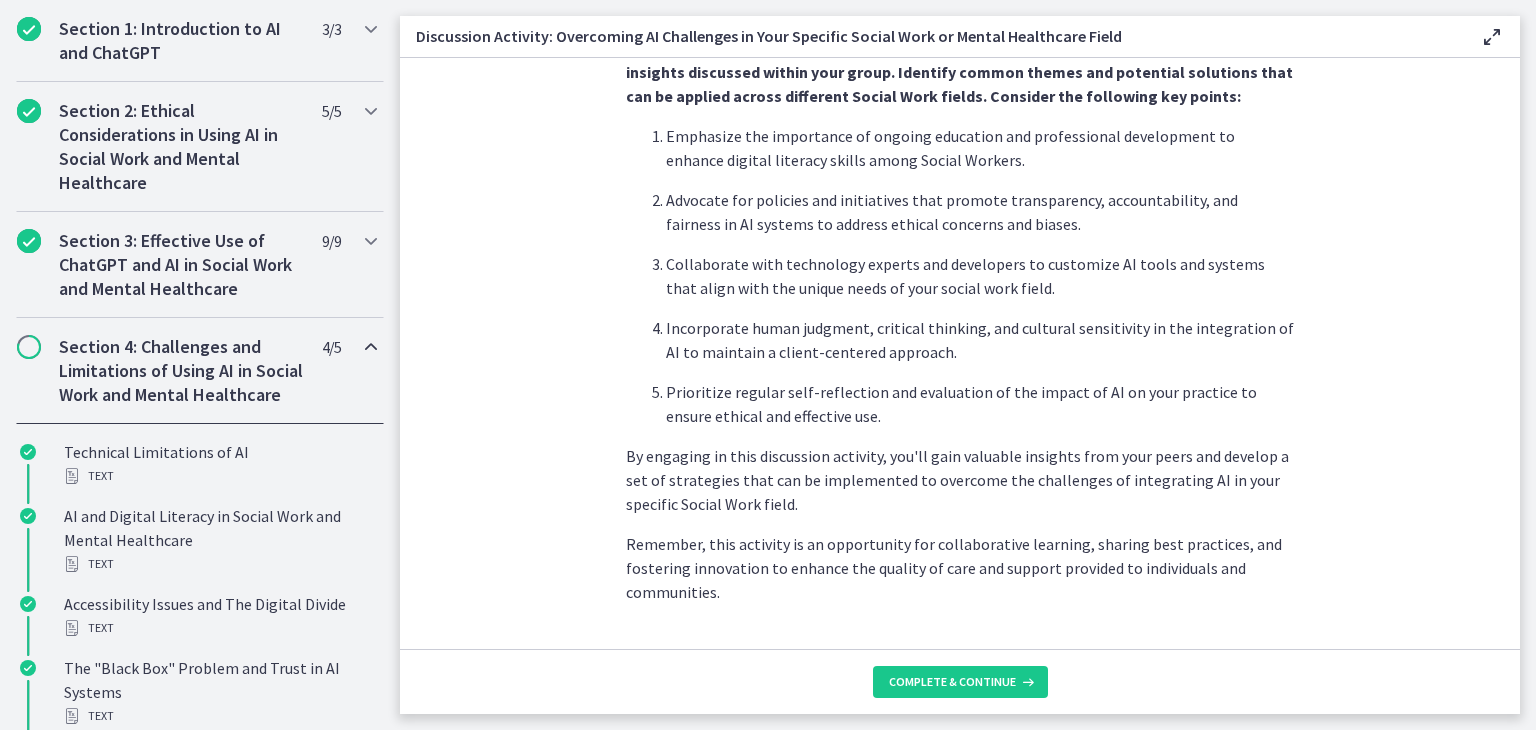 scroll, scrollTop: 1232, scrollLeft: 0, axis: vertical 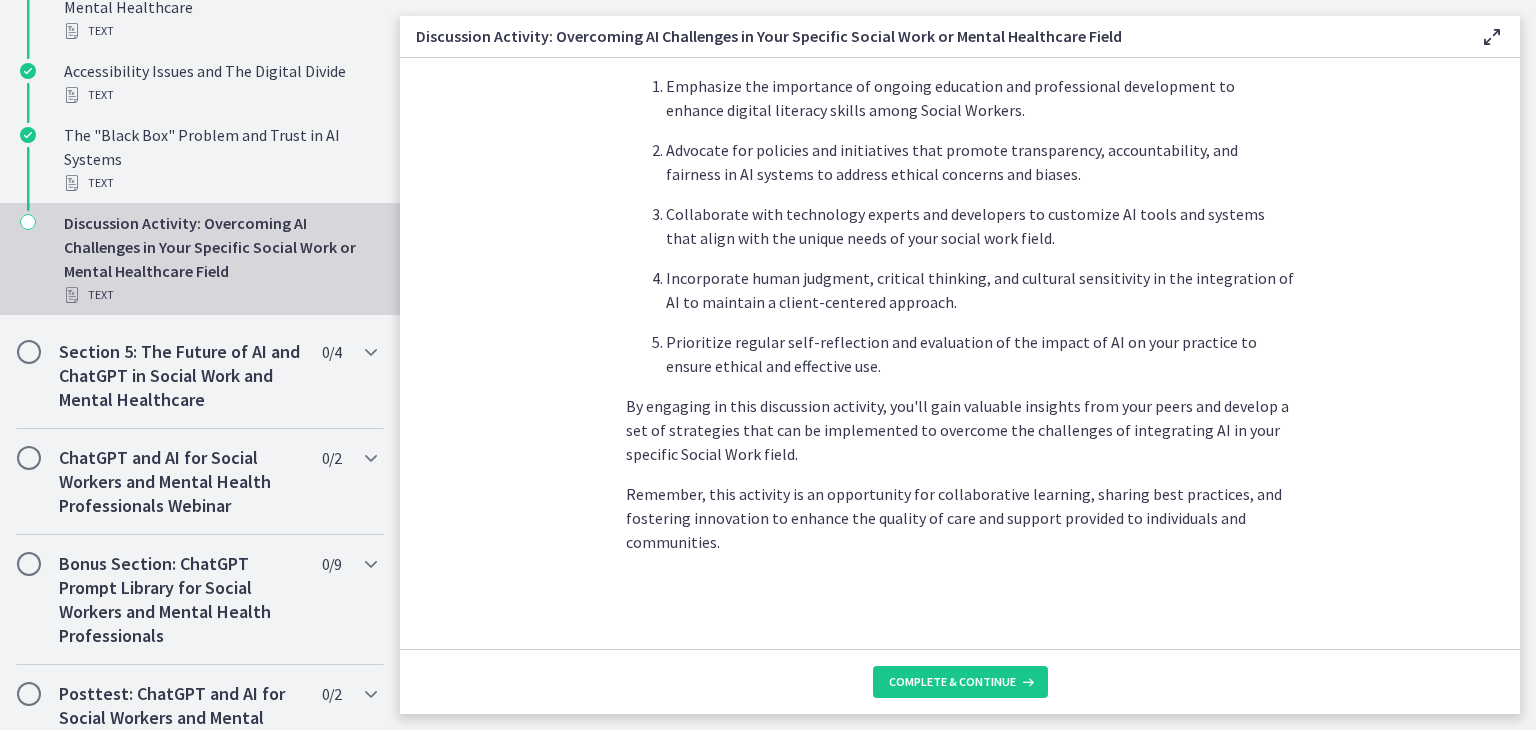 click on "Complete & continue" at bounding box center [960, 681] 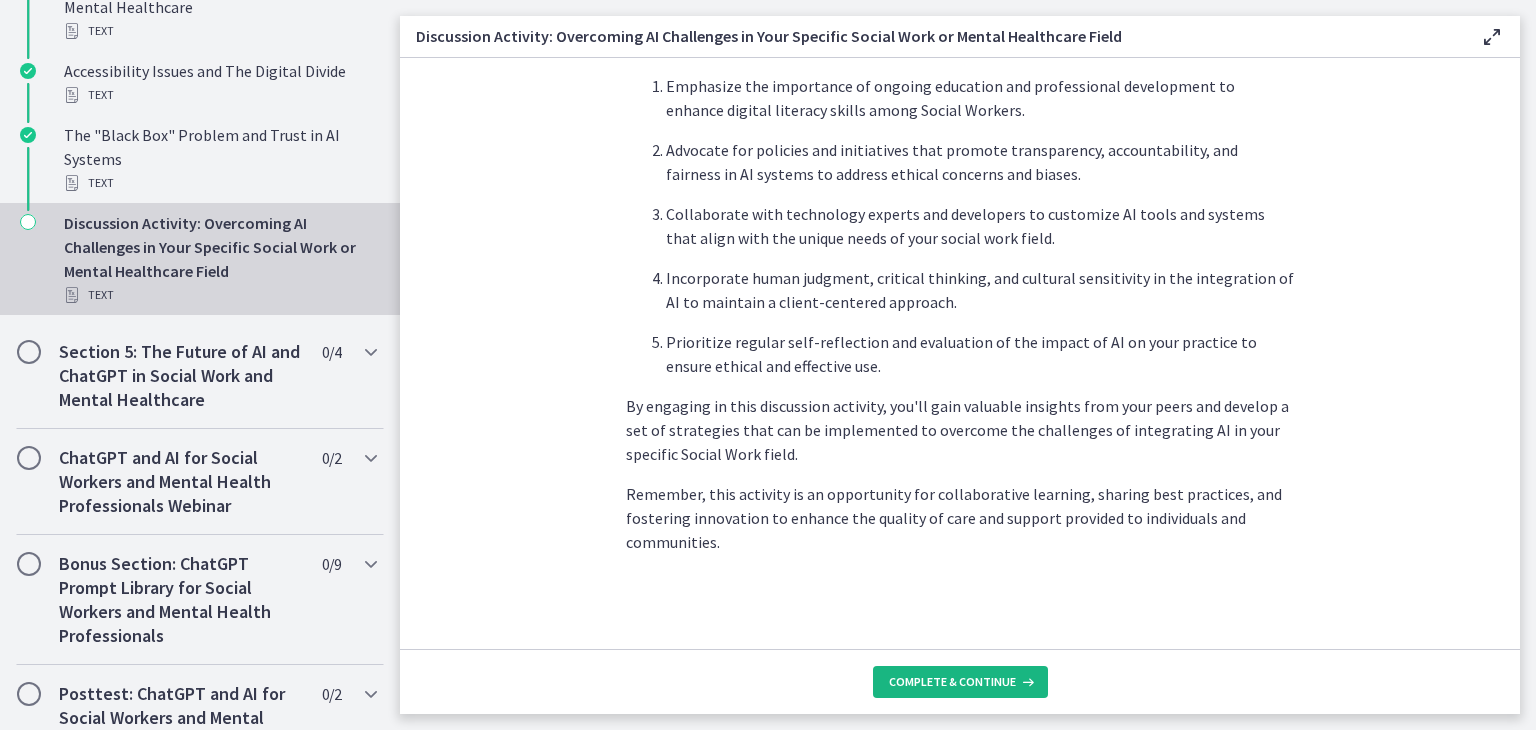 click on "Complete & continue" at bounding box center (952, 682) 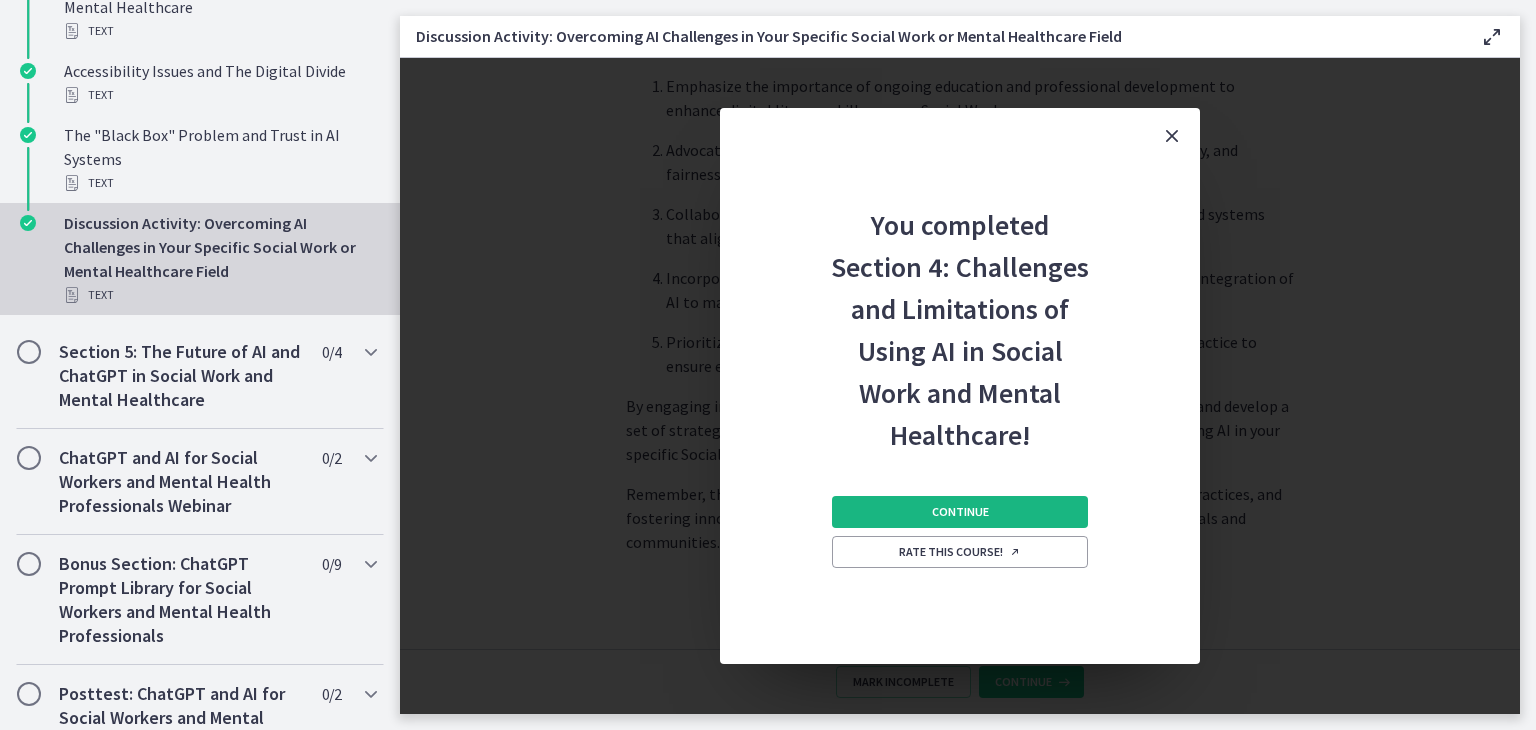 click on "Continue" at bounding box center (960, 512) 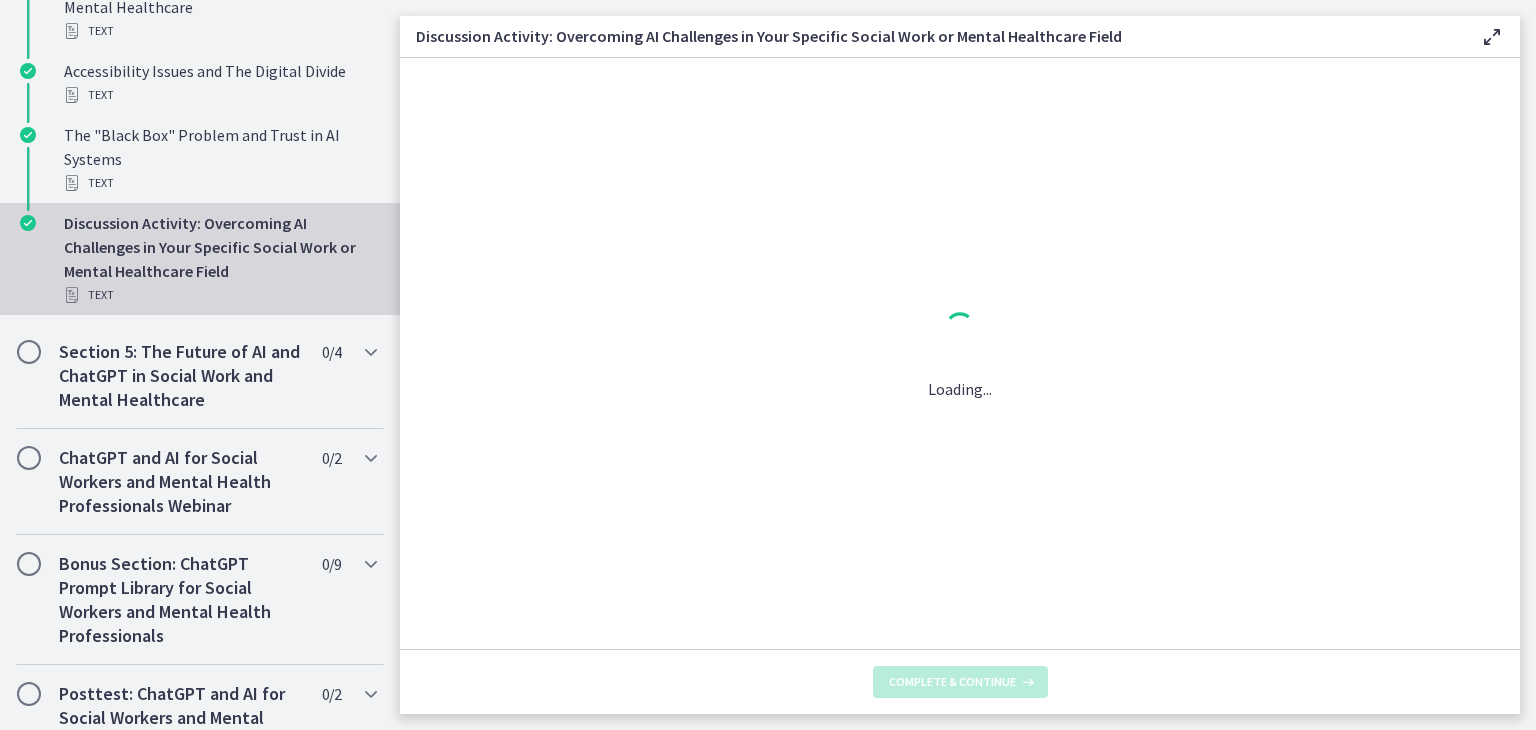 scroll, scrollTop: 0, scrollLeft: 0, axis: both 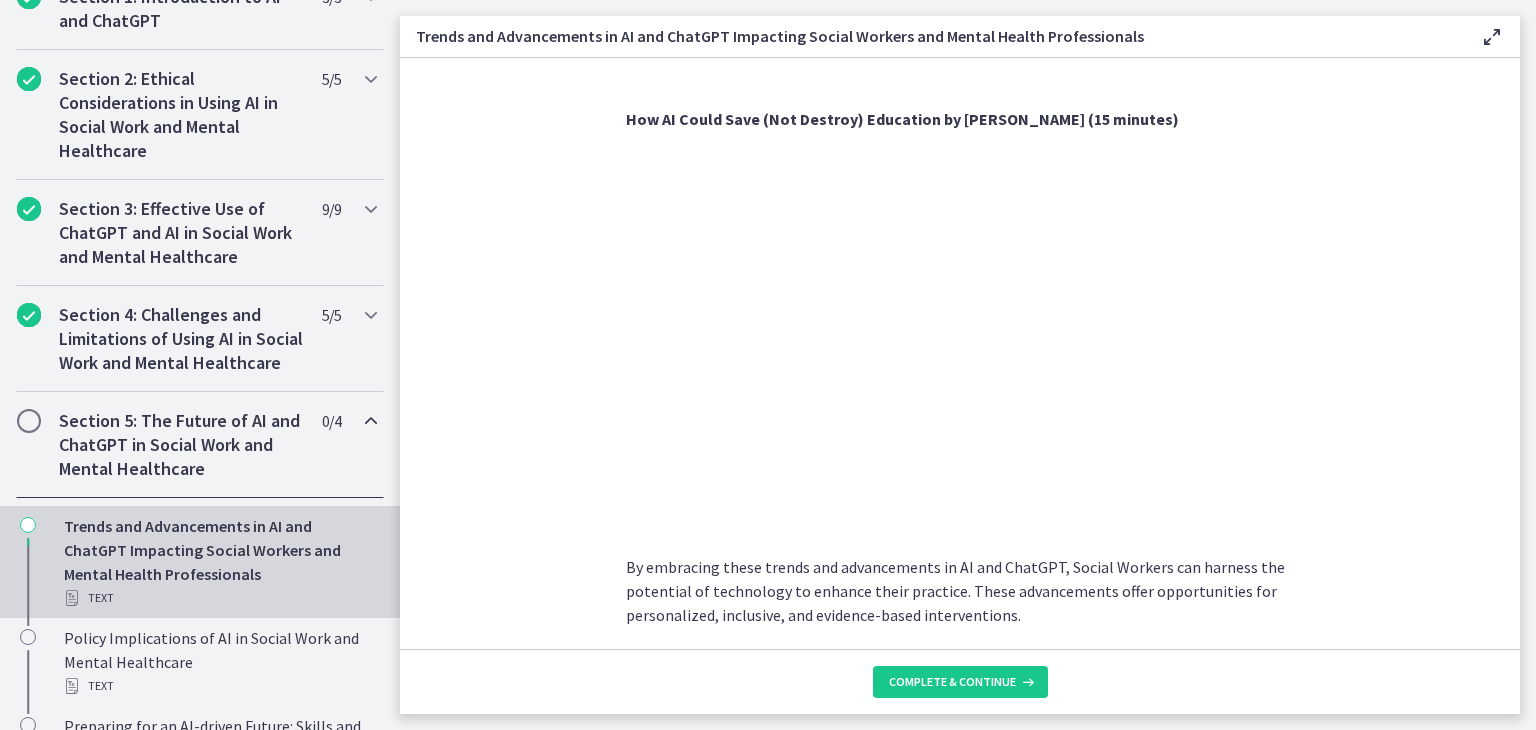 click on "As technology continues to evolve, Social Workers can harness these advancements to enhance their effectiveness and provide better support to individuals and communities. Let's dive into the trends and discuss how Social Workers can take advantage of them.
Advancements in Natural Language Processing (NLP) : Natural Language Processing is an area of AI that focuses on understanding and generating human language. Recent advancements have significantly improved the capabilities of ChatGPT and other NLP models, allowing for more accurate and contextually appropriate responses. Social Workers can leverage these advancements to engage in meaningful conversations, gather information, and provide tailored support to clients.
Personalized and Customized Interactions
Multimodal Capabilities
Ethical AI and Bias Mitigation
Integration of AI with Existing Social Work Systems
Continuous Learning and Adaptation" at bounding box center (960, 353) 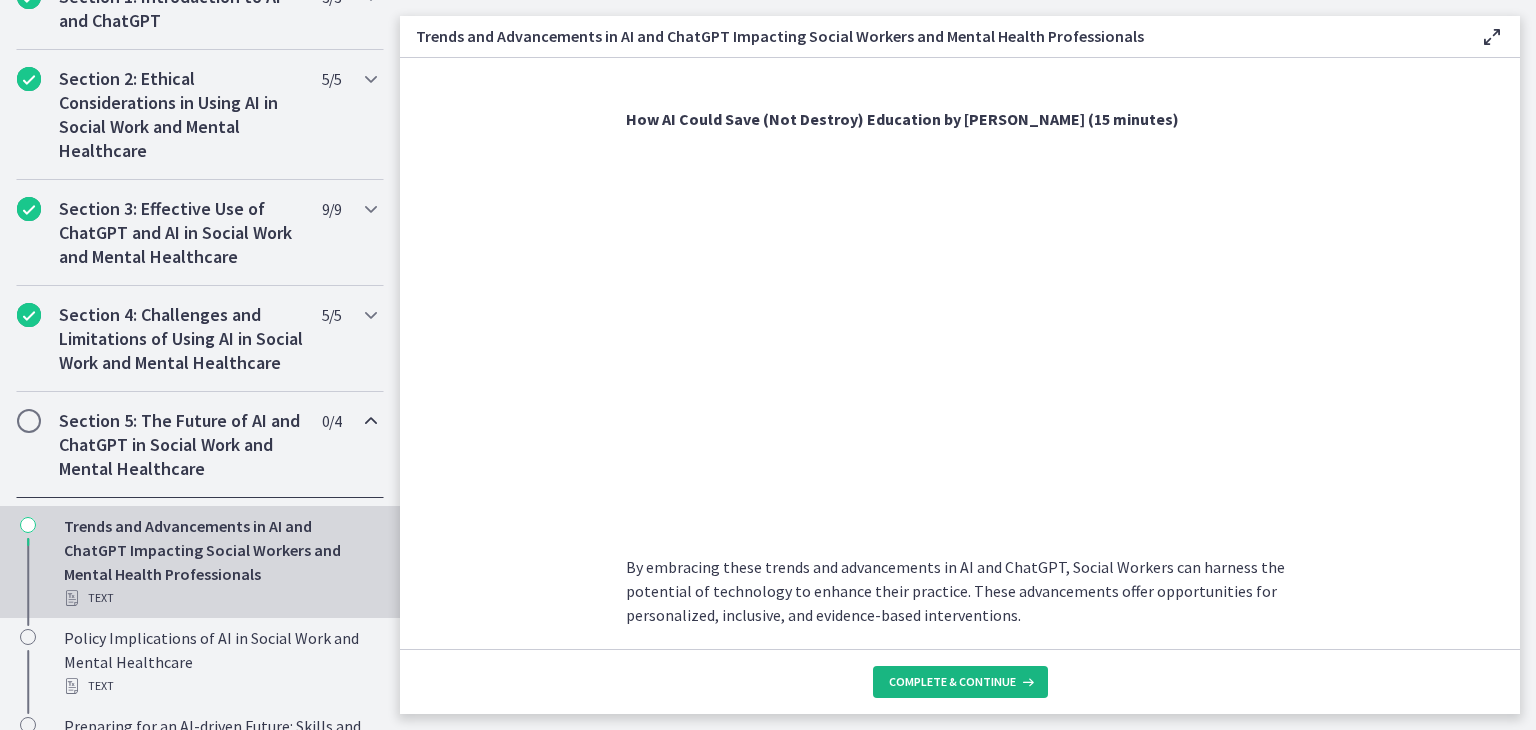 click on "Complete & continue" at bounding box center (960, 682) 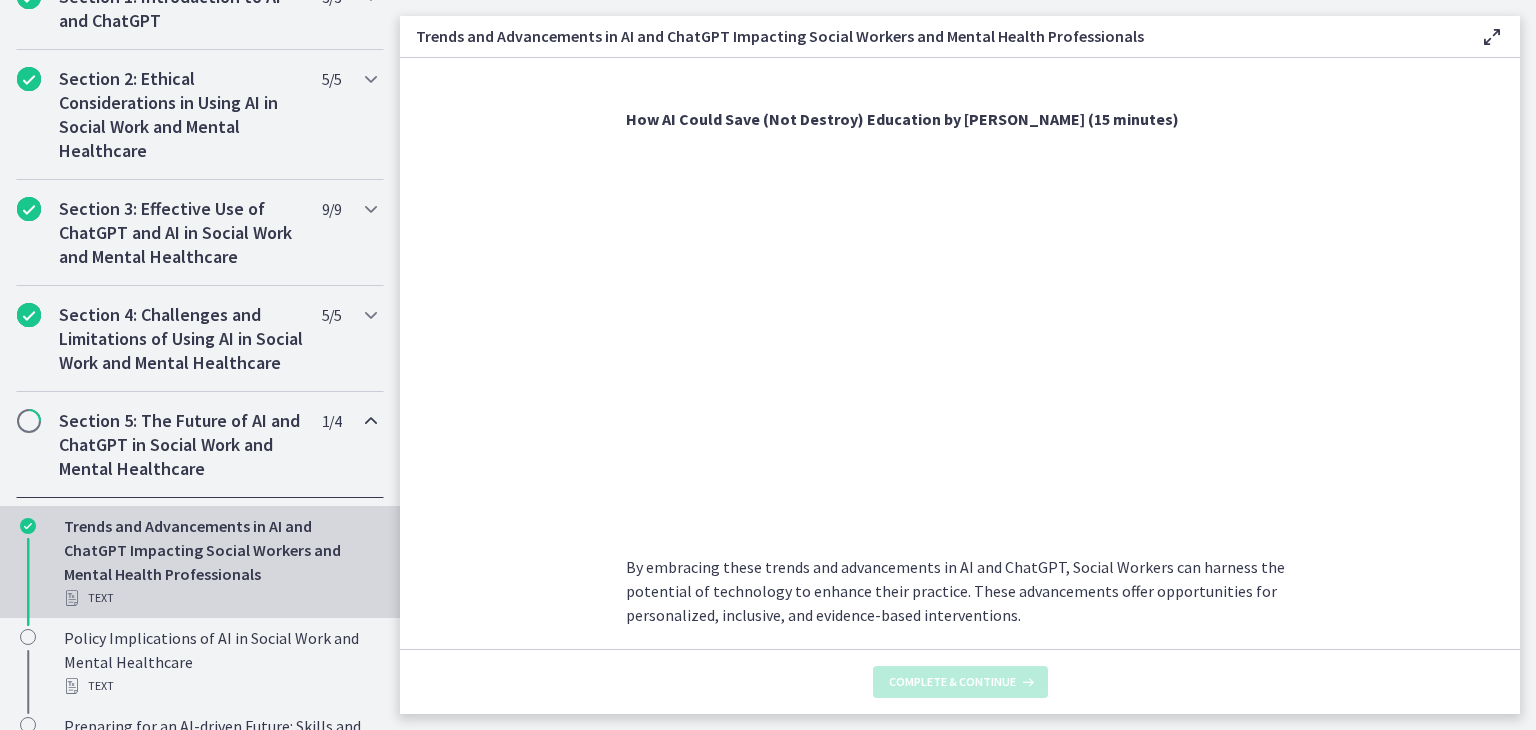 scroll, scrollTop: 0, scrollLeft: 0, axis: both 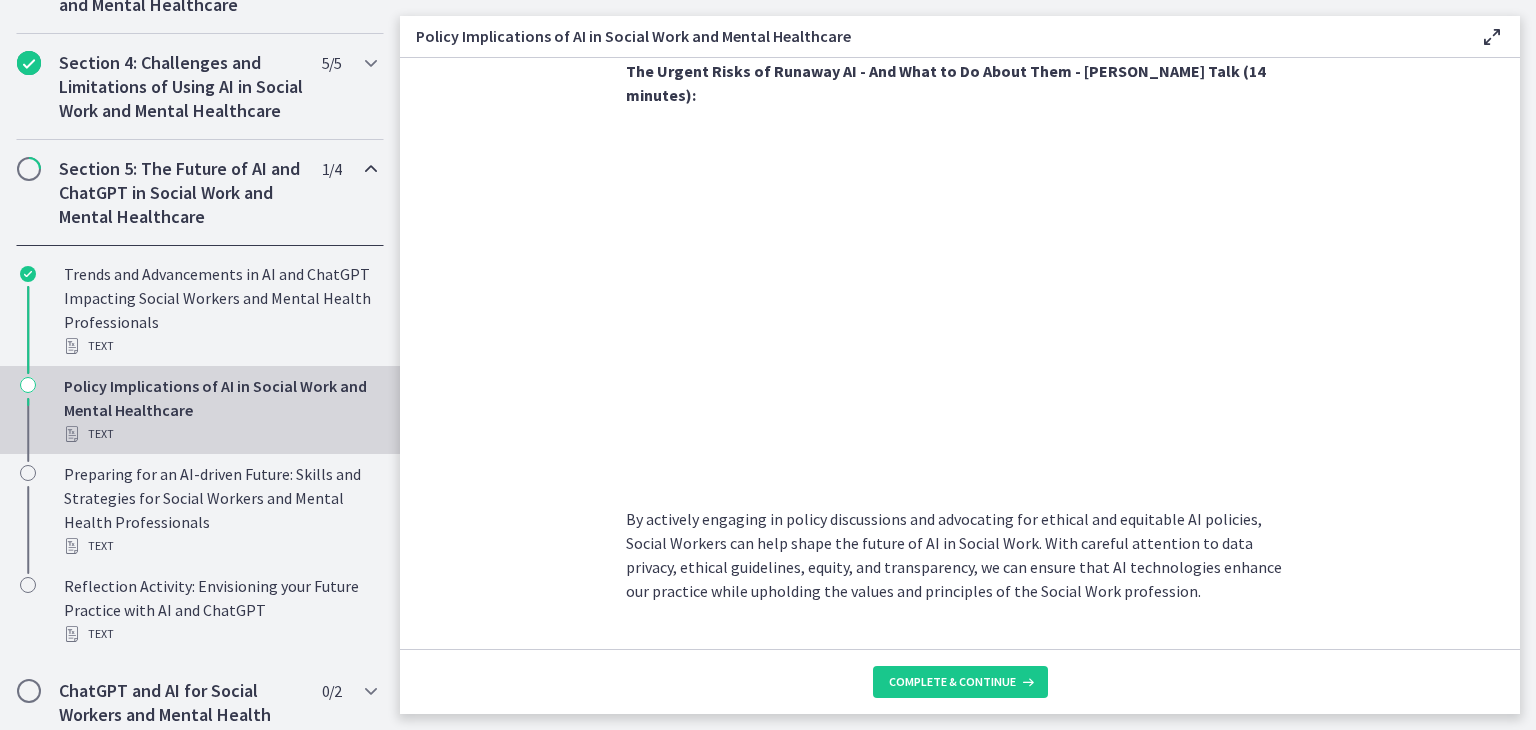 drag, startPoint x: 1520, startPoint y: 563, endPoint x: 1535, endPoint y: 487, distance: 77.46612 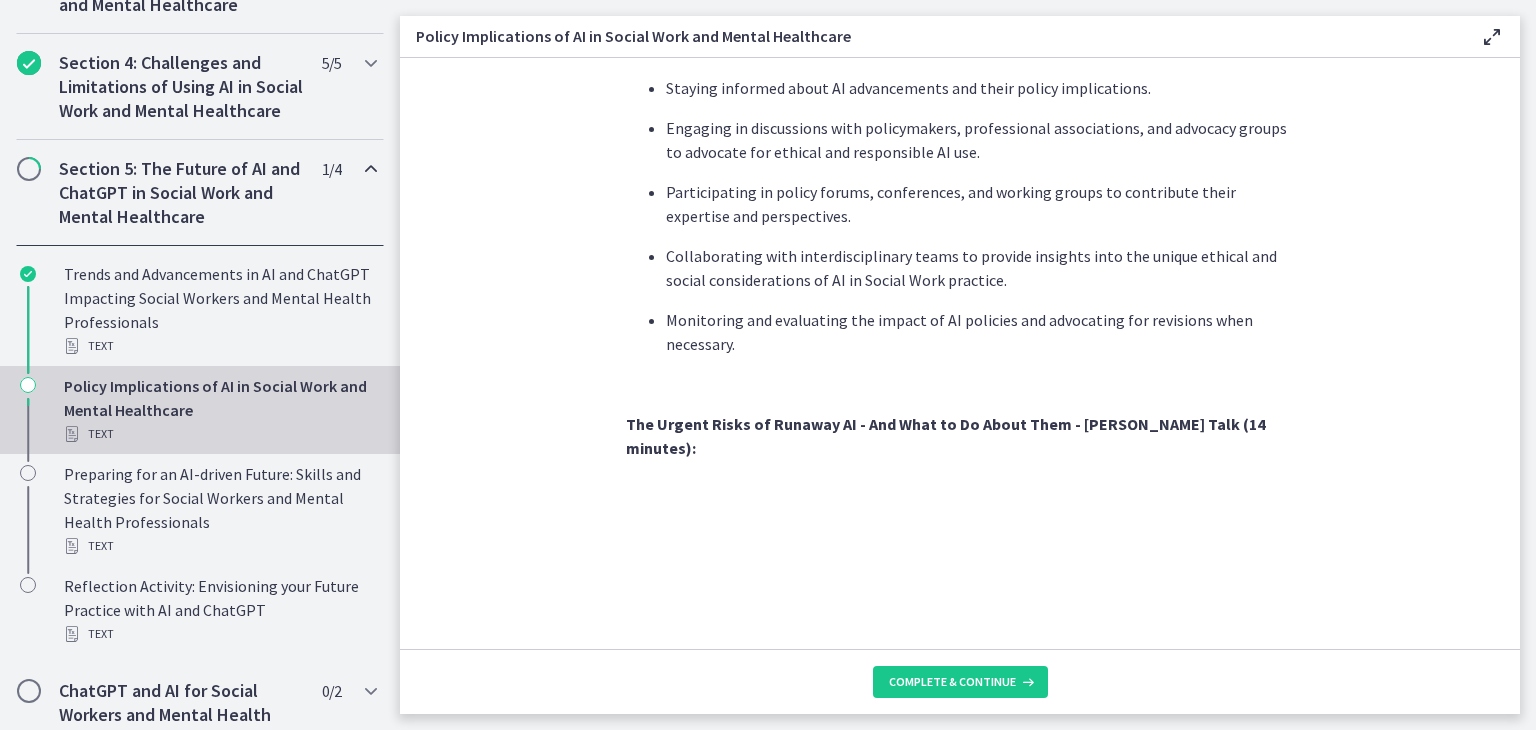 scroll, scrollTop: 1775, scrollLeft: 0, axis: vertical 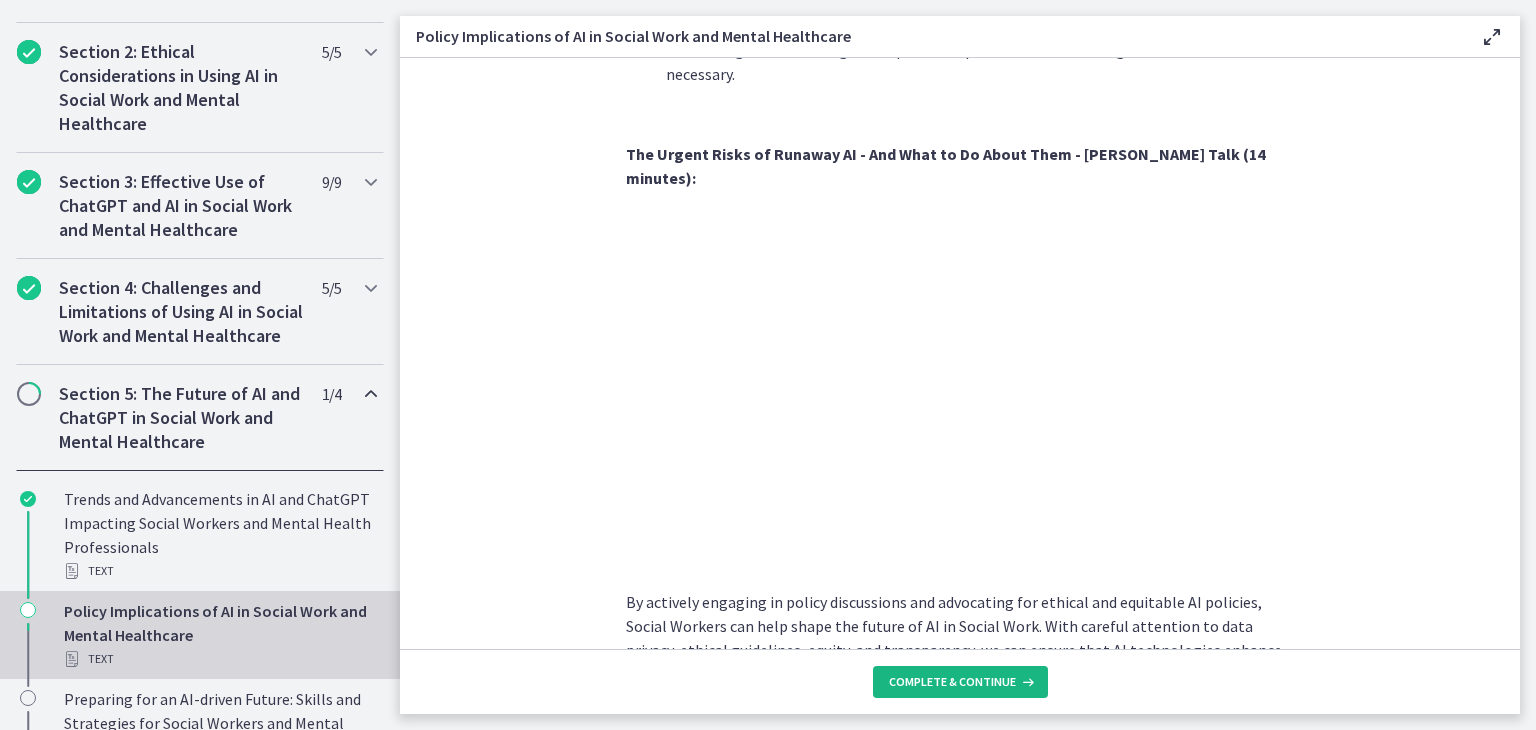 click on "Complete & continue" at bounding box center [960, 682] 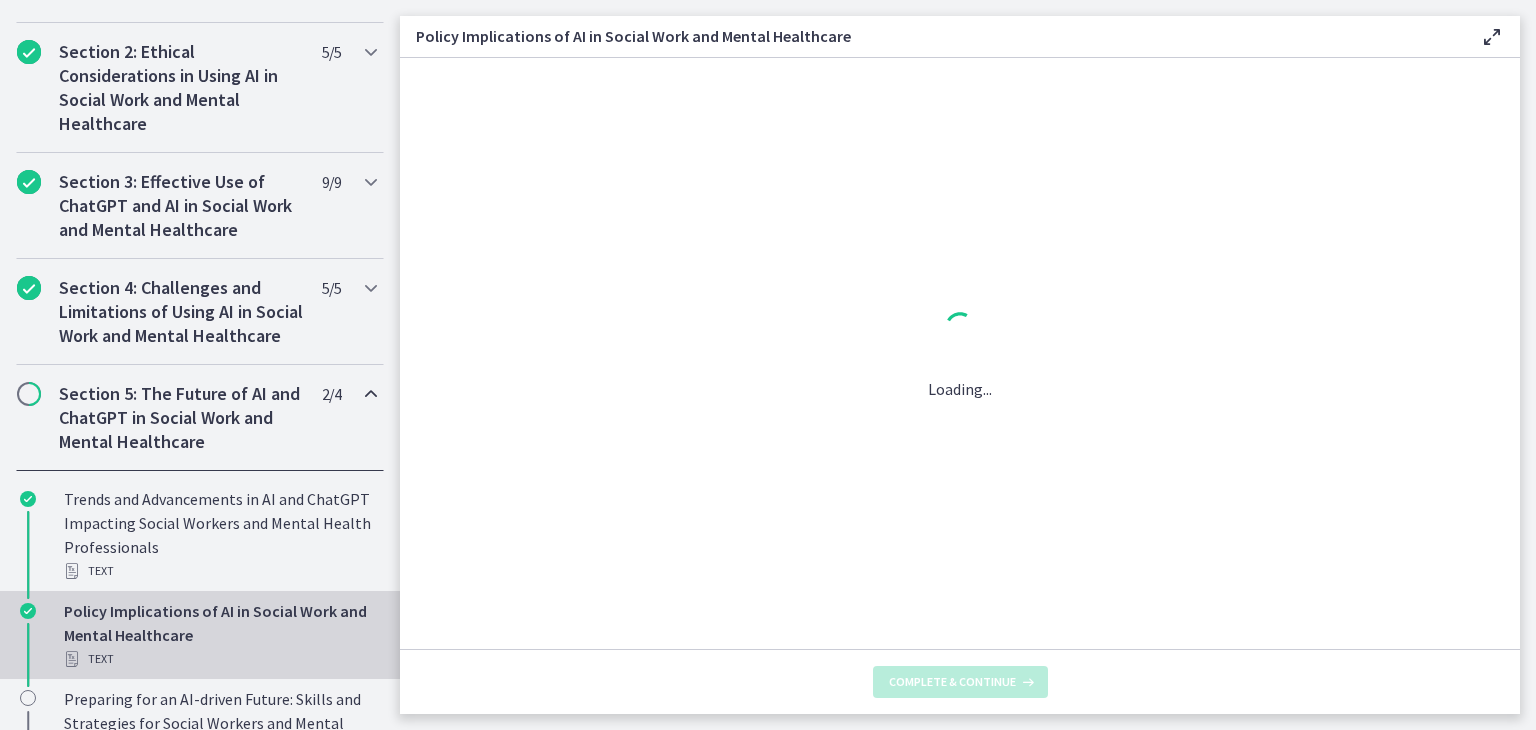 scroll, scrollTop: 0, scrollLeft: 0, axis: both 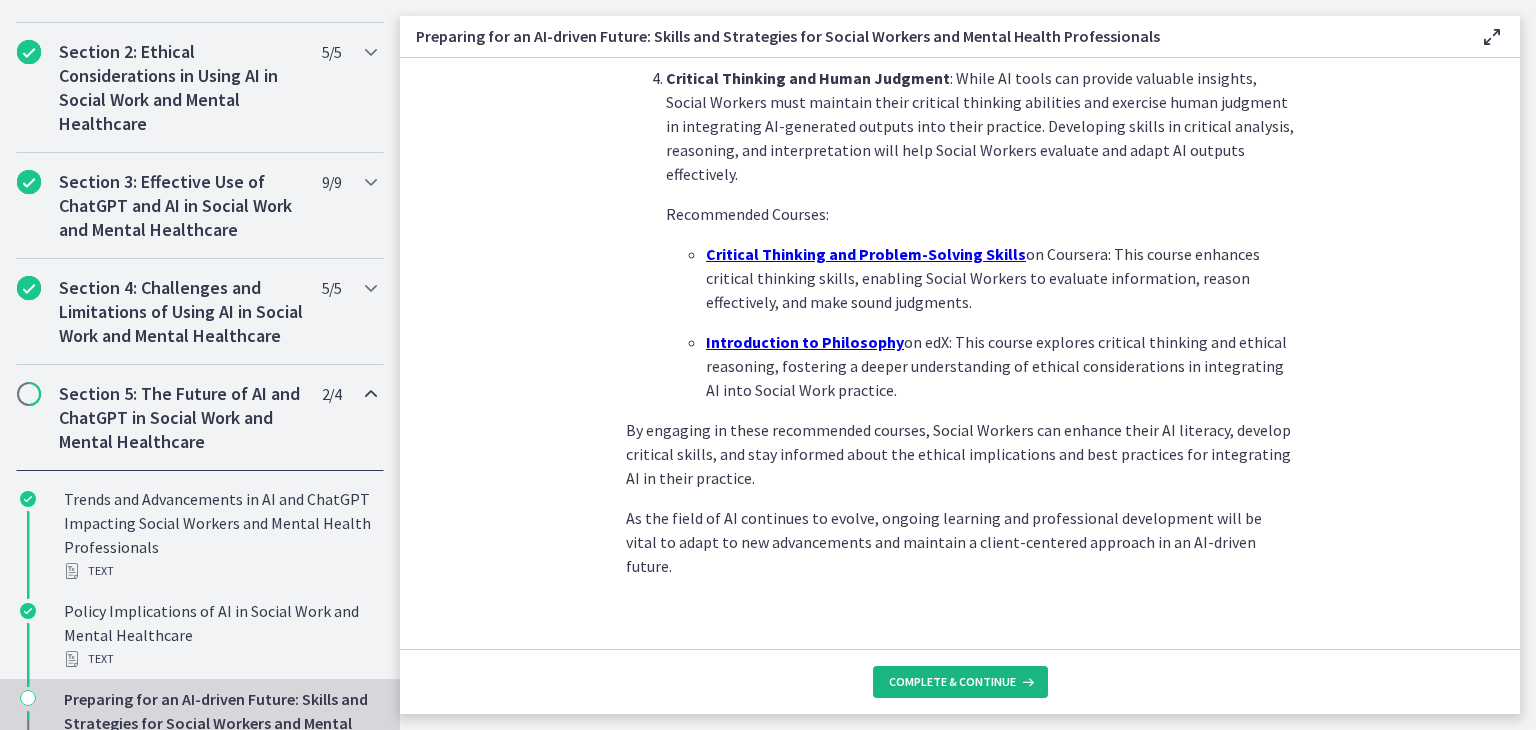 click on "Complete & continue" at bounding box center (952, 682) 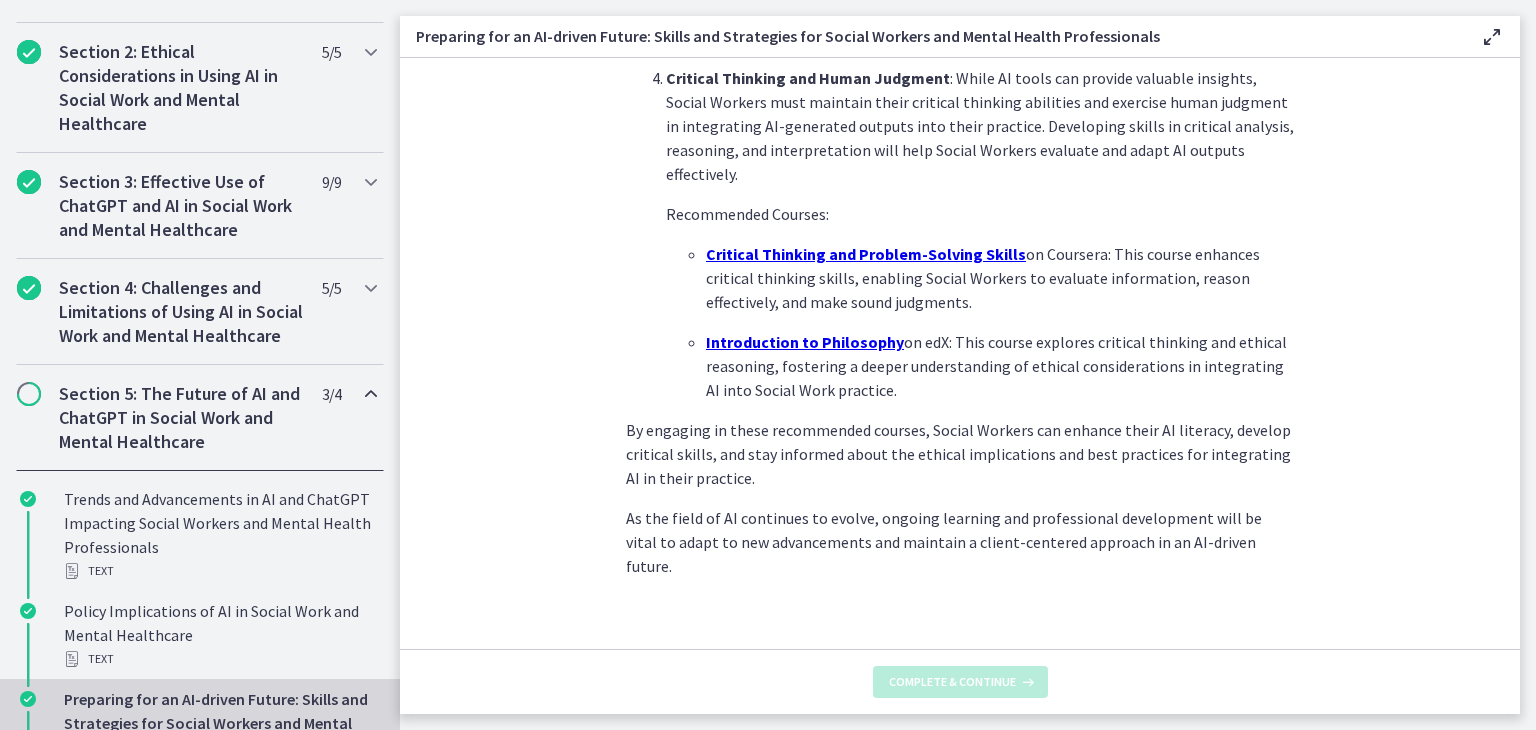 scroll, scrollTop: 0, scrollLeft: 0, axis: both 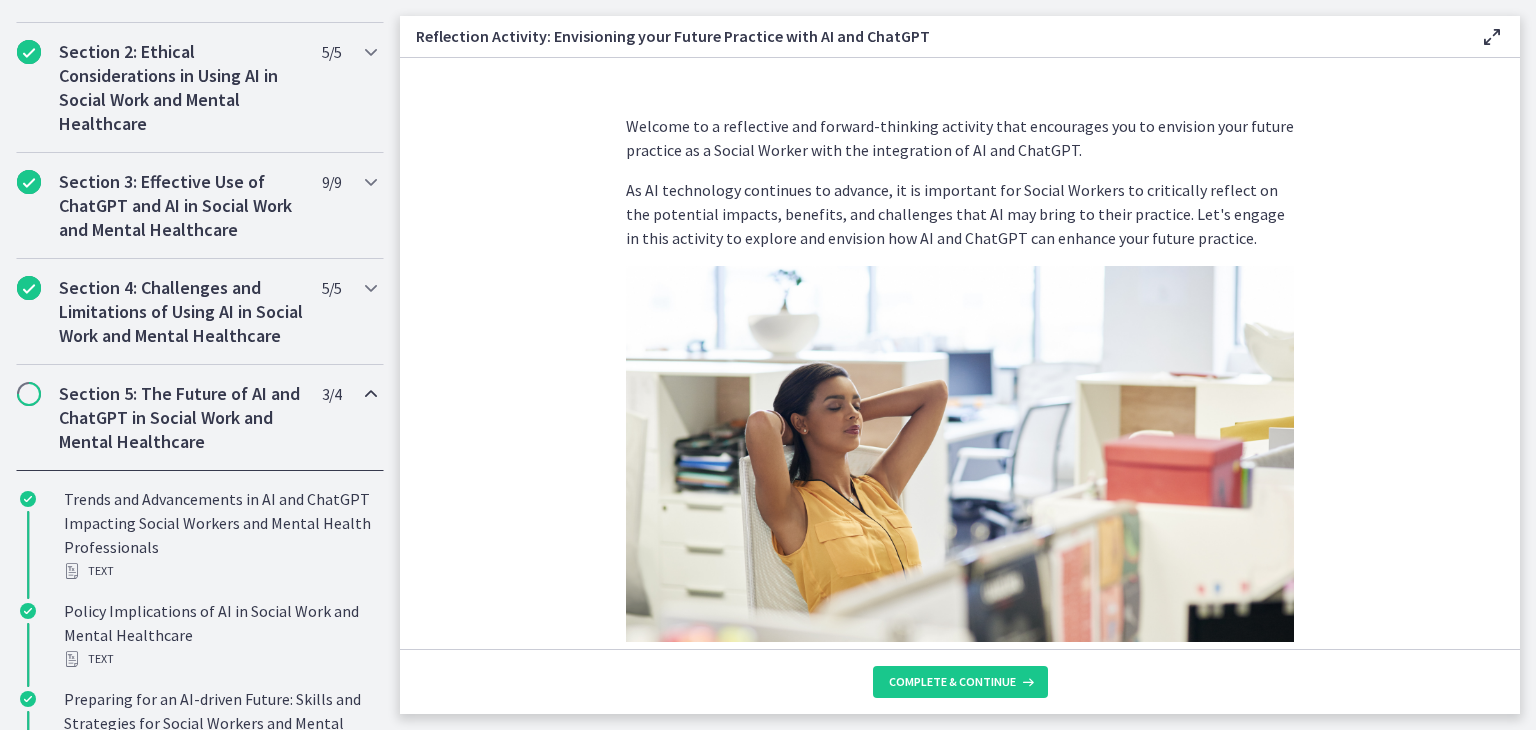 drag, startPoint x: 1502, startPoint y: 158, endPoint x: 1489, endPoint y: 238, distance: 81.04937 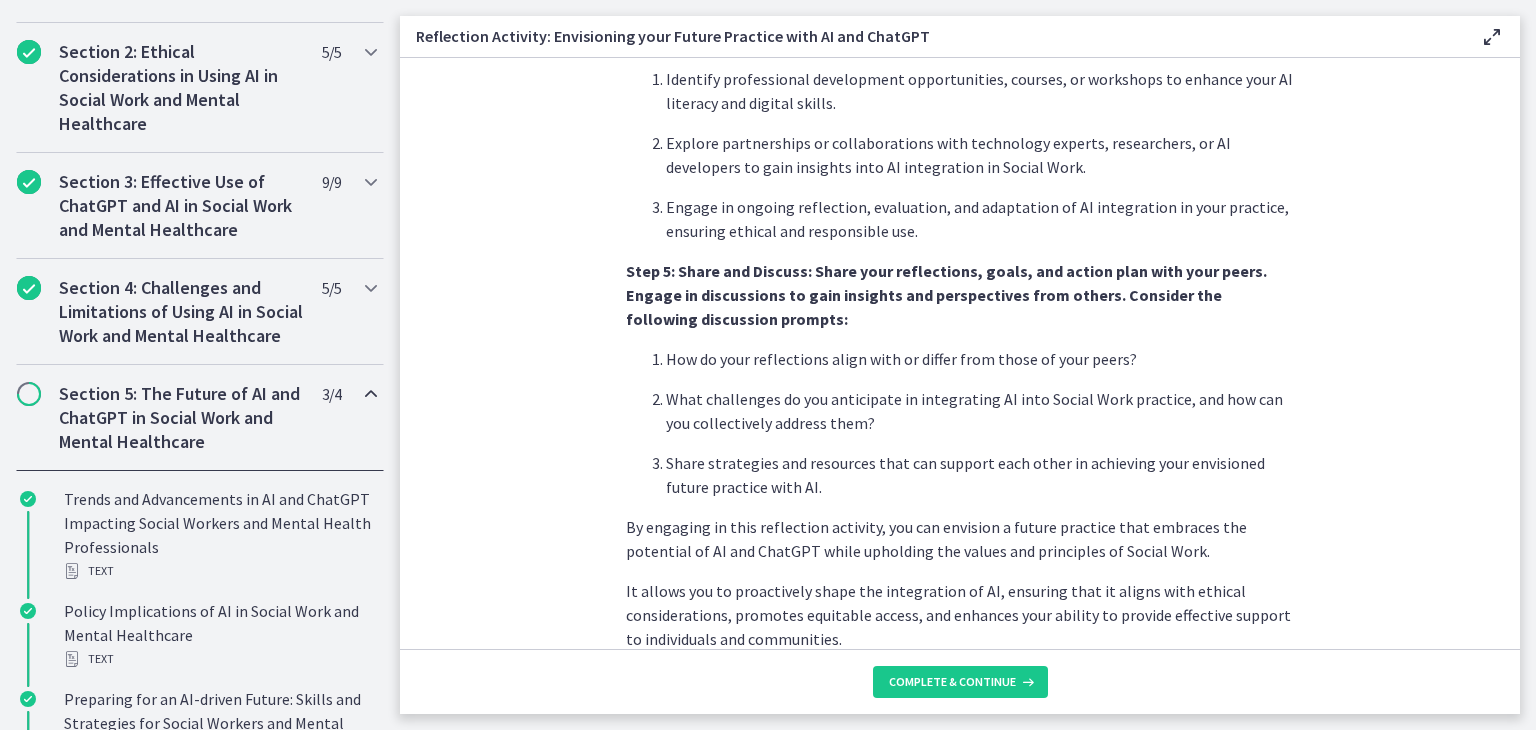 scroll, scrollTop: 1696, scrollLeft: 0, axis: vertical 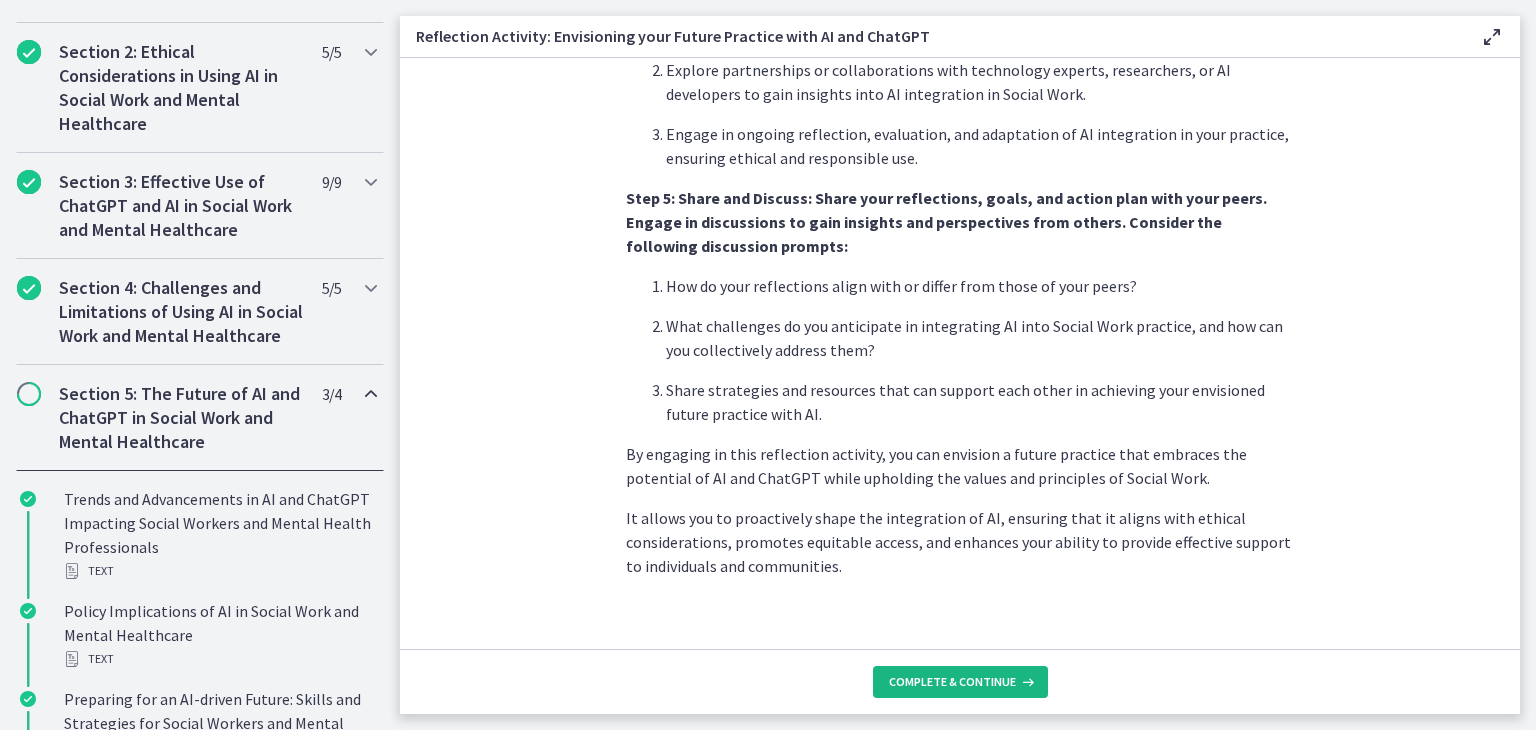 click at bounding box center [1026, 682] 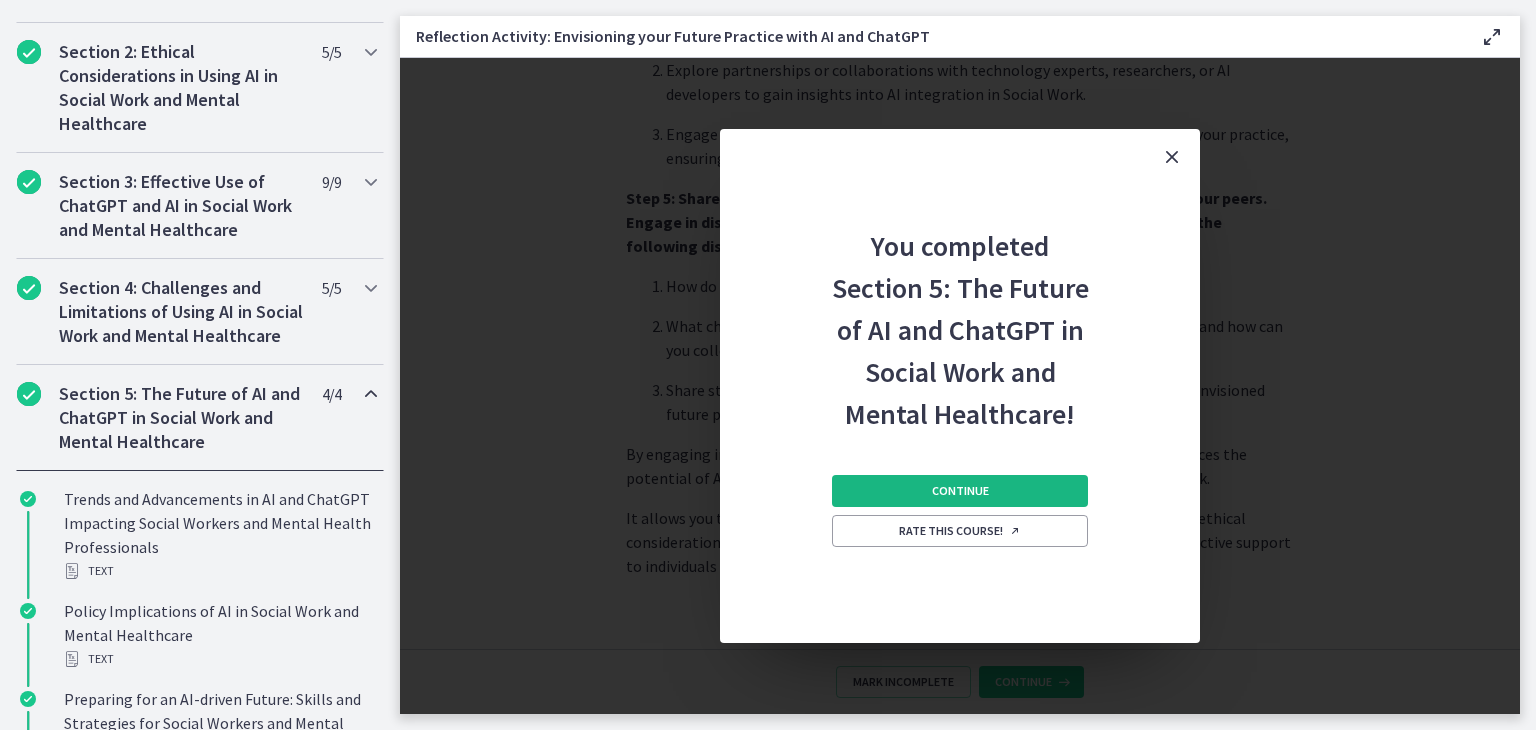 click on "Continue" at bounding box center [960, 491] 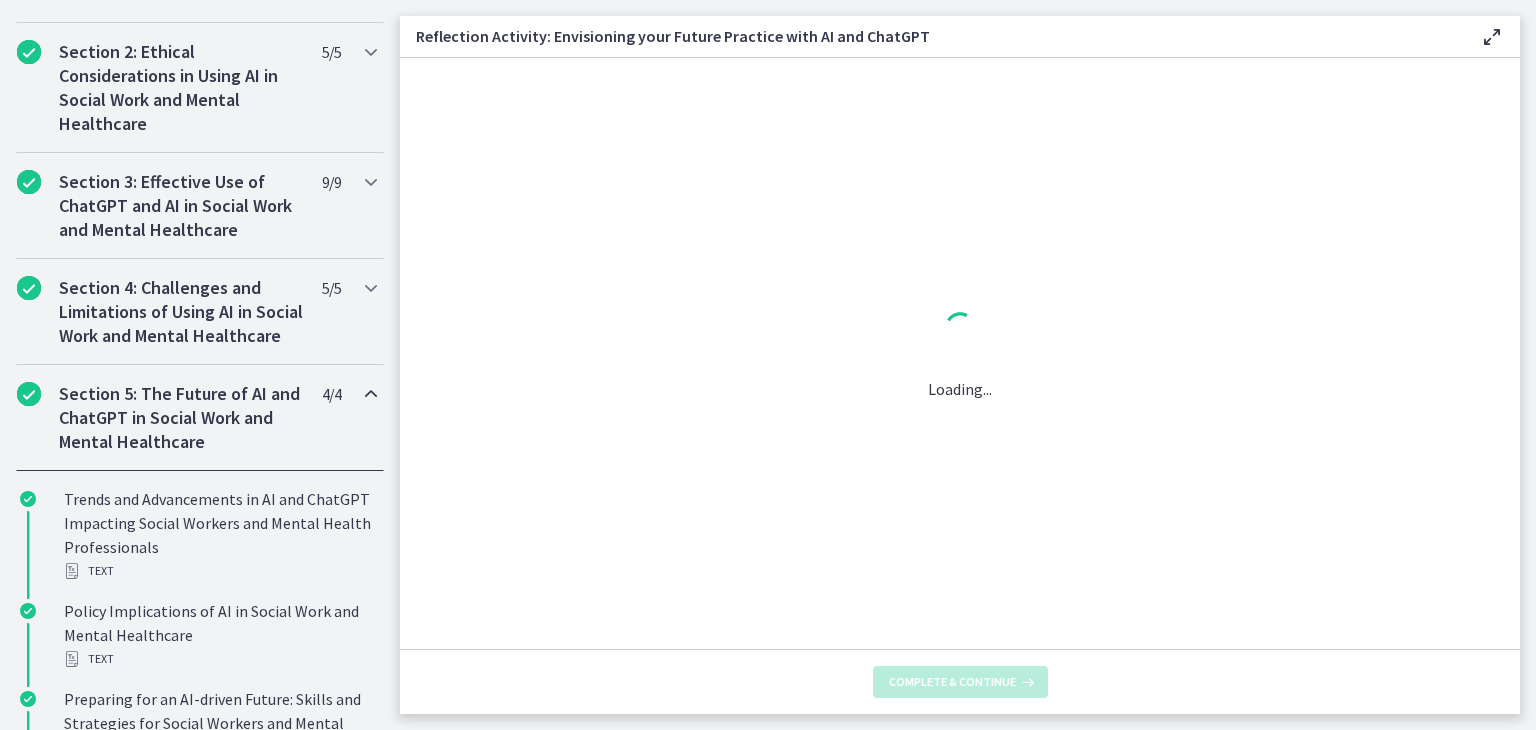scroll, scrollTop: 0, scrollLeft: 0, axis: both 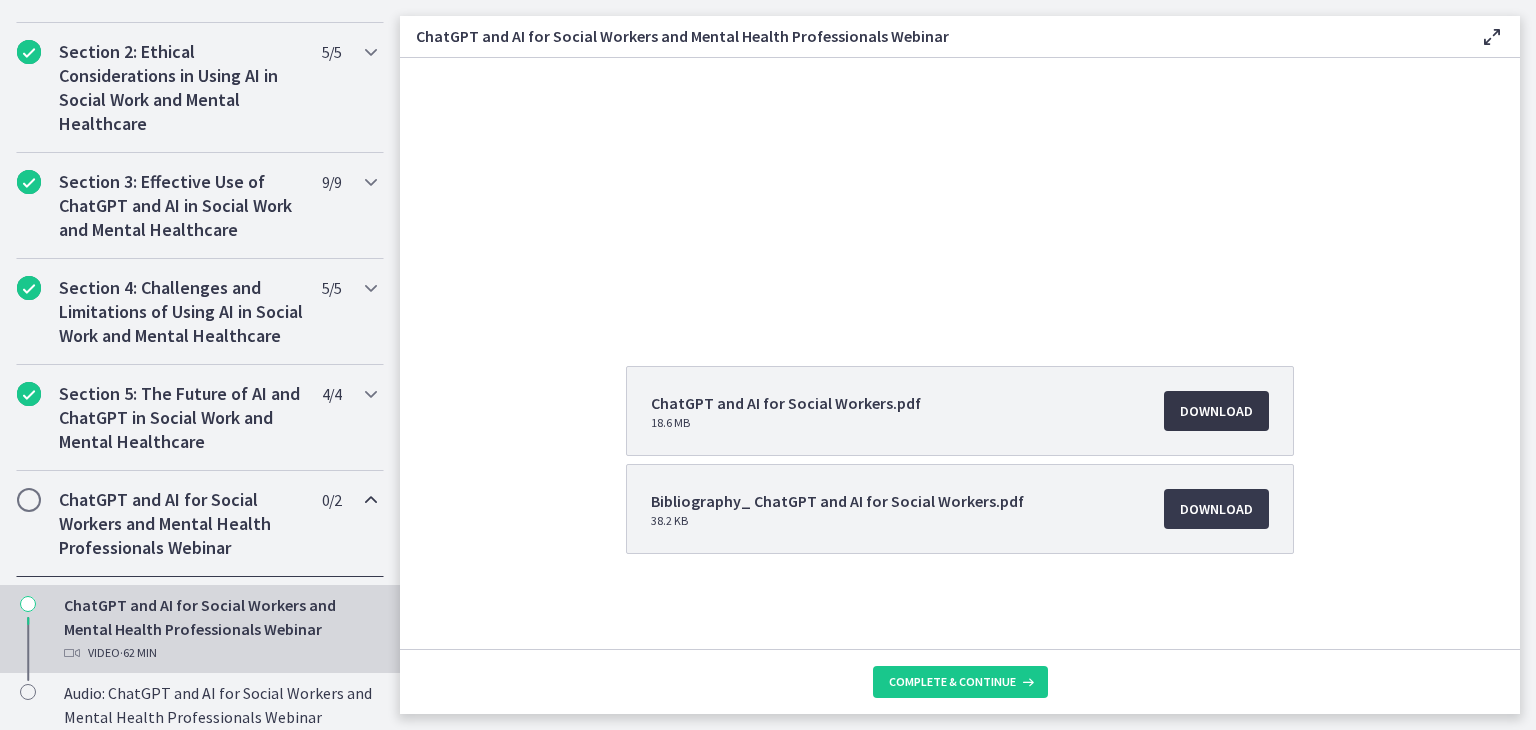click on "Download
Opens in a new window" at bounding box center (1216, 411) 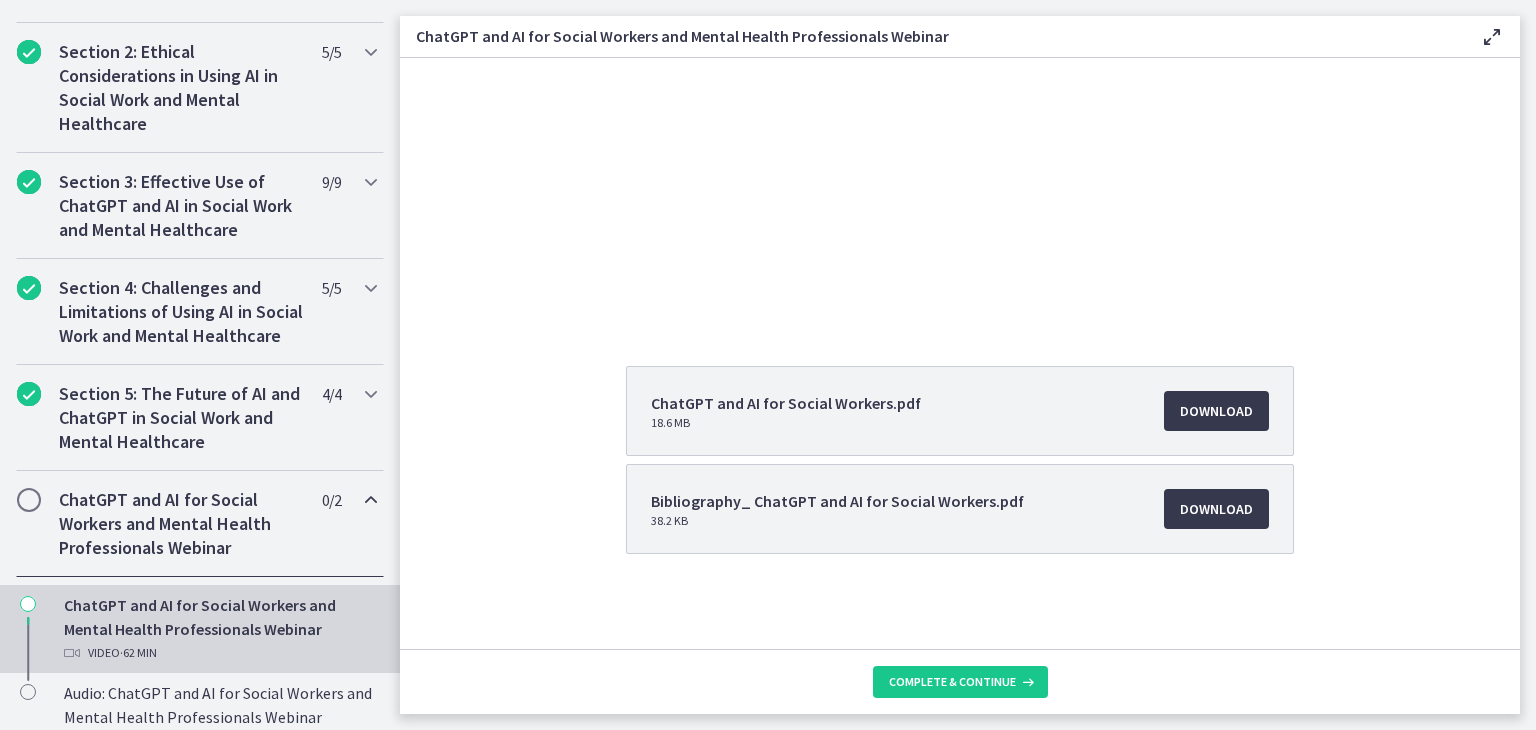 scroll, scrollTop: 0, scrollLeft: 0, axis: both 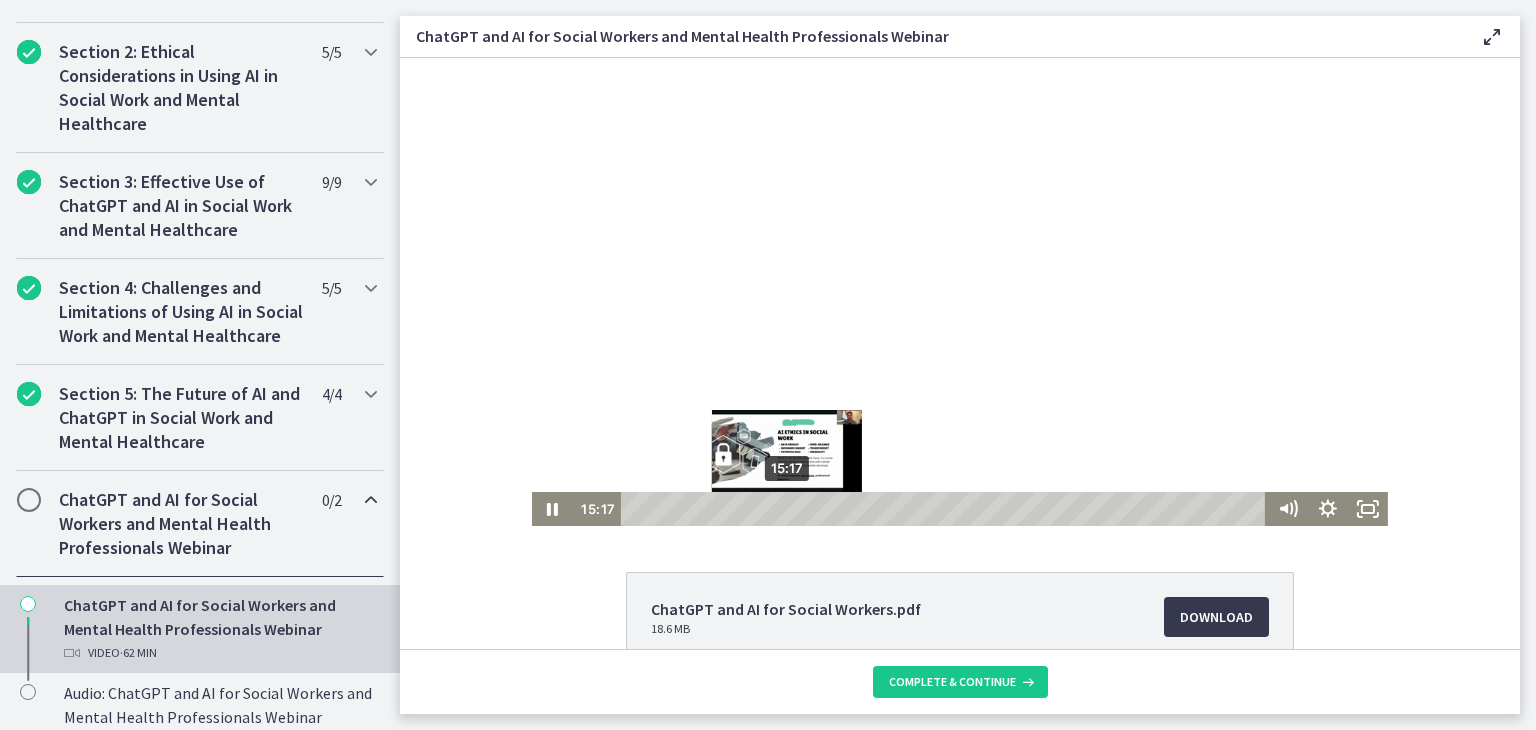 drag, startPoint x: 704, startPoint y: 508, endPoint x: 780, endPoint y: 503, distance: 76.1643 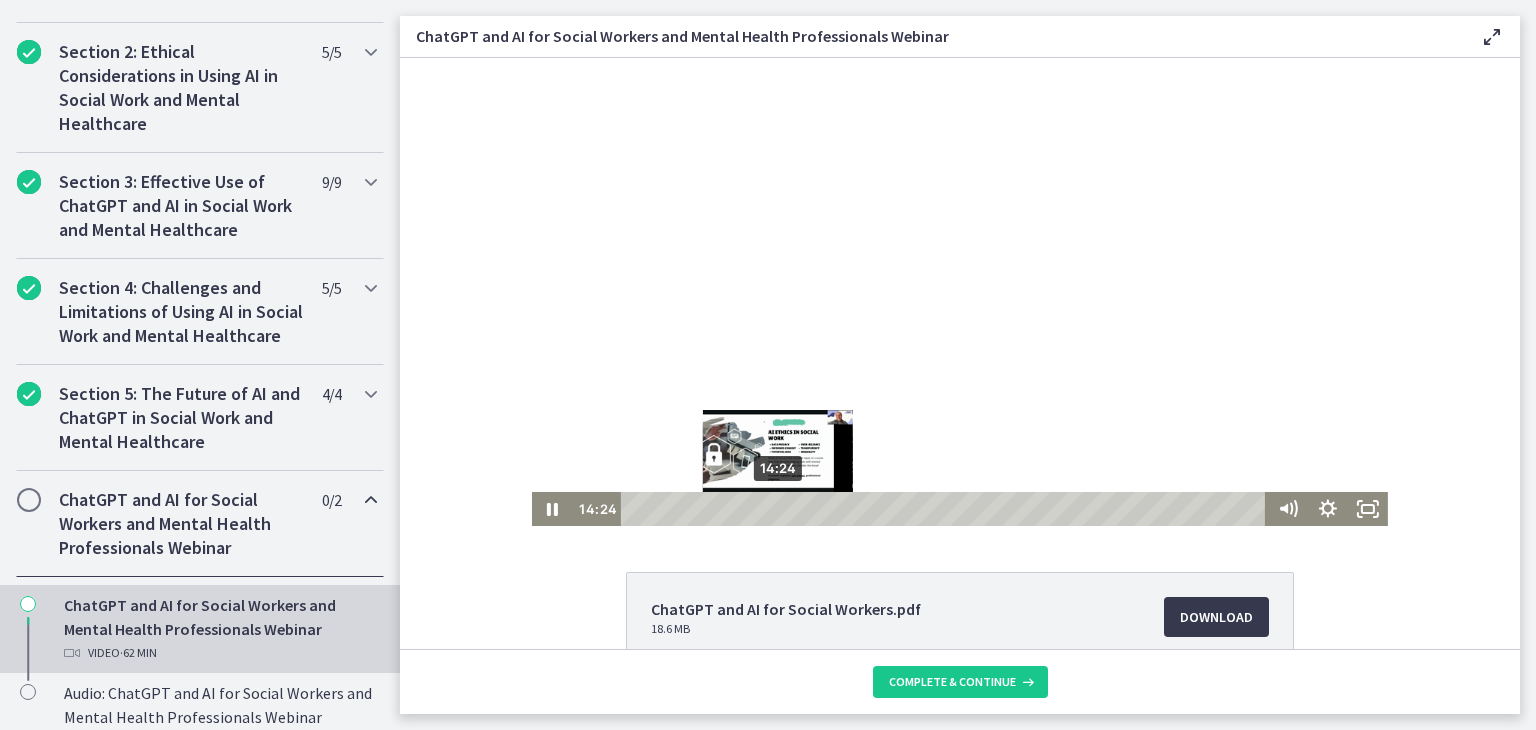 click on "14:24" at bounding box center (946, 509) 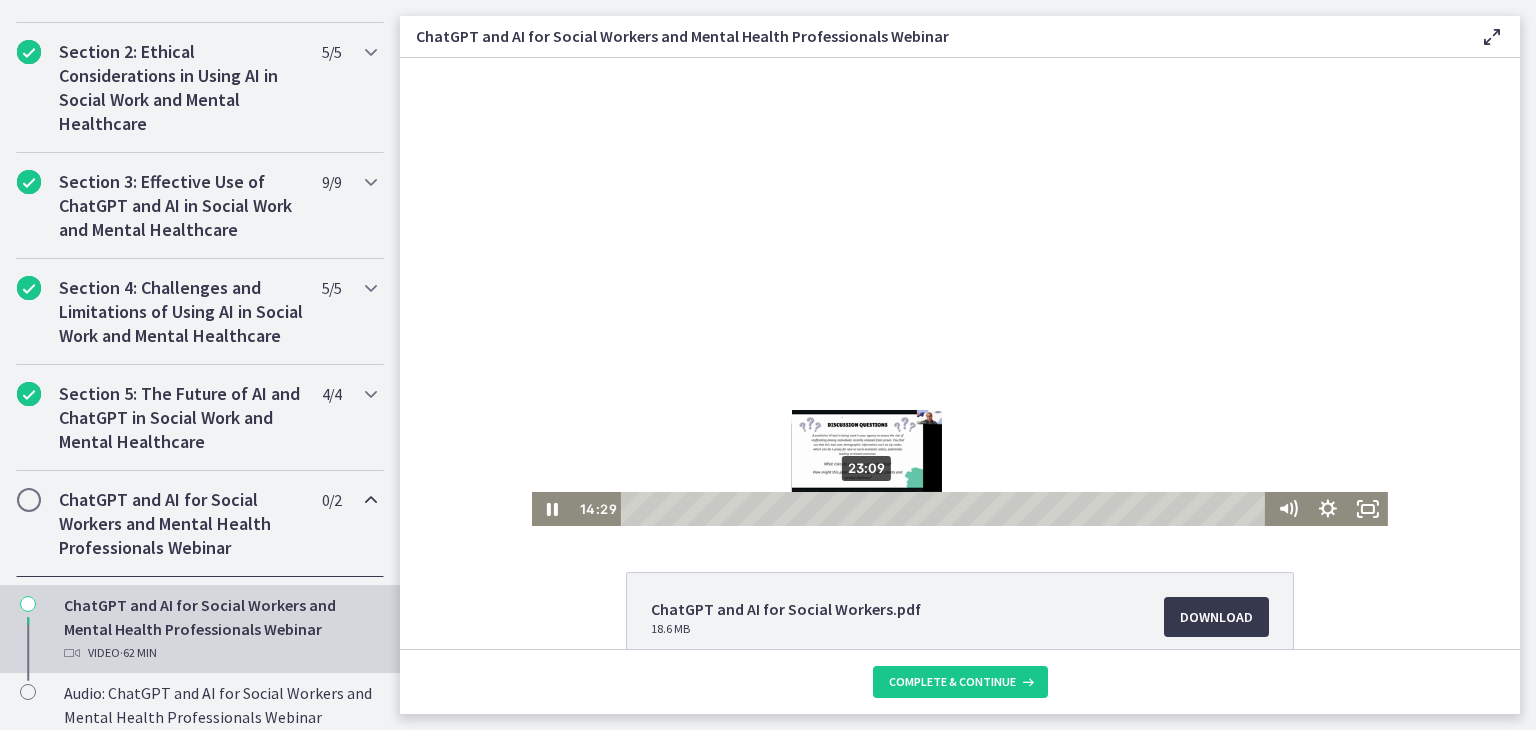click on "23:09" at bounding box center (946, 509) 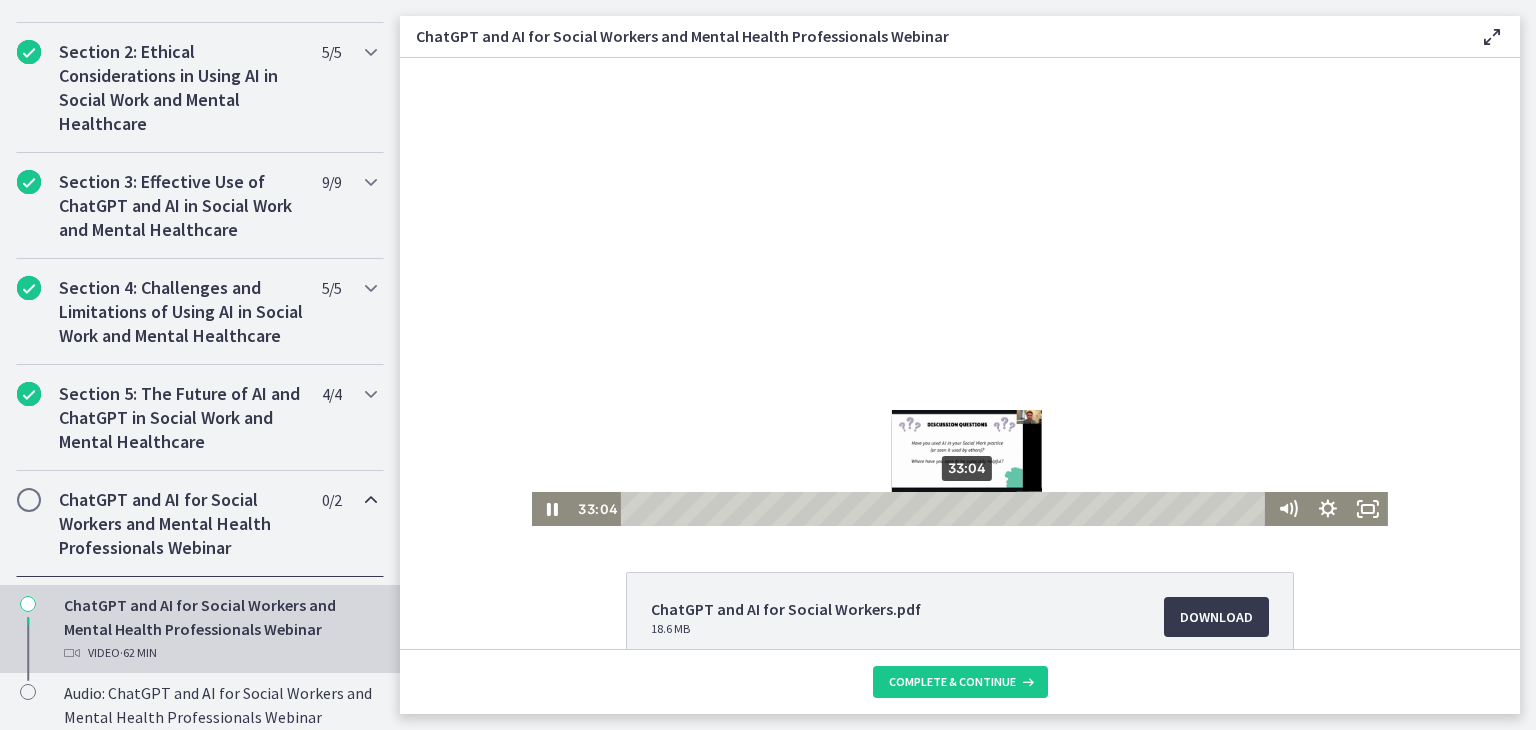 click on "33:04" at bounding box center [946, 509] 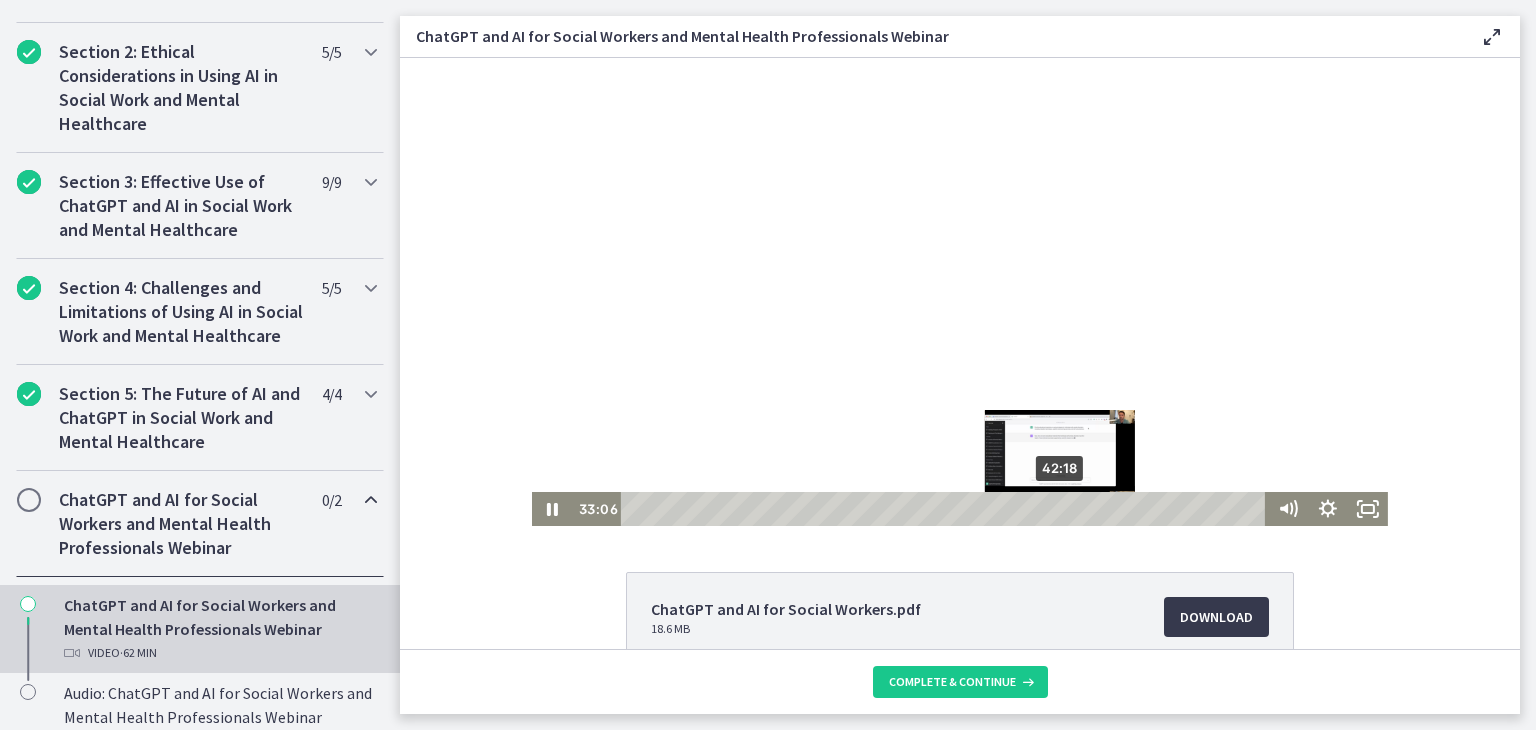 click on "42:18" at bounding box center (946, 509) 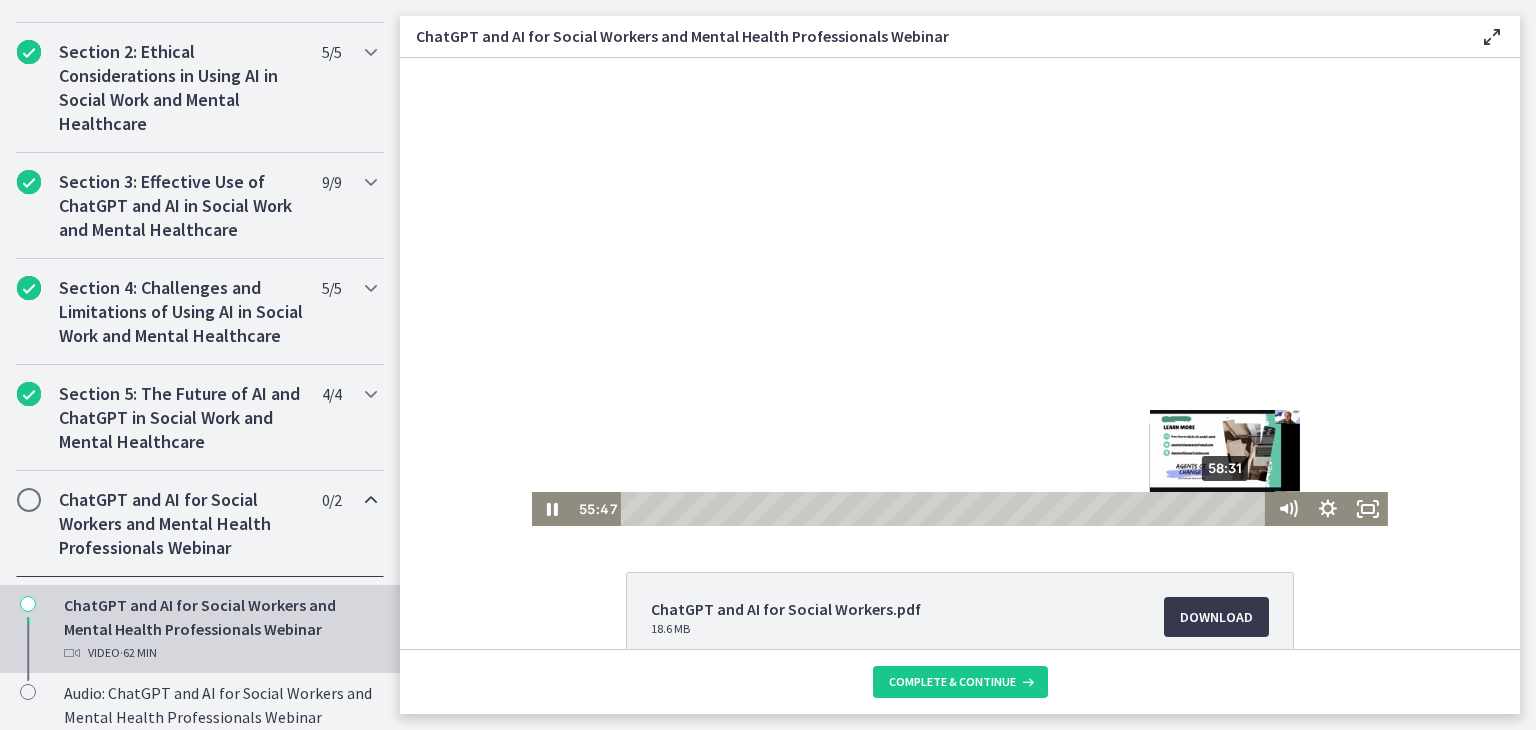 click on "58:31" at bounding box center (946, 509) 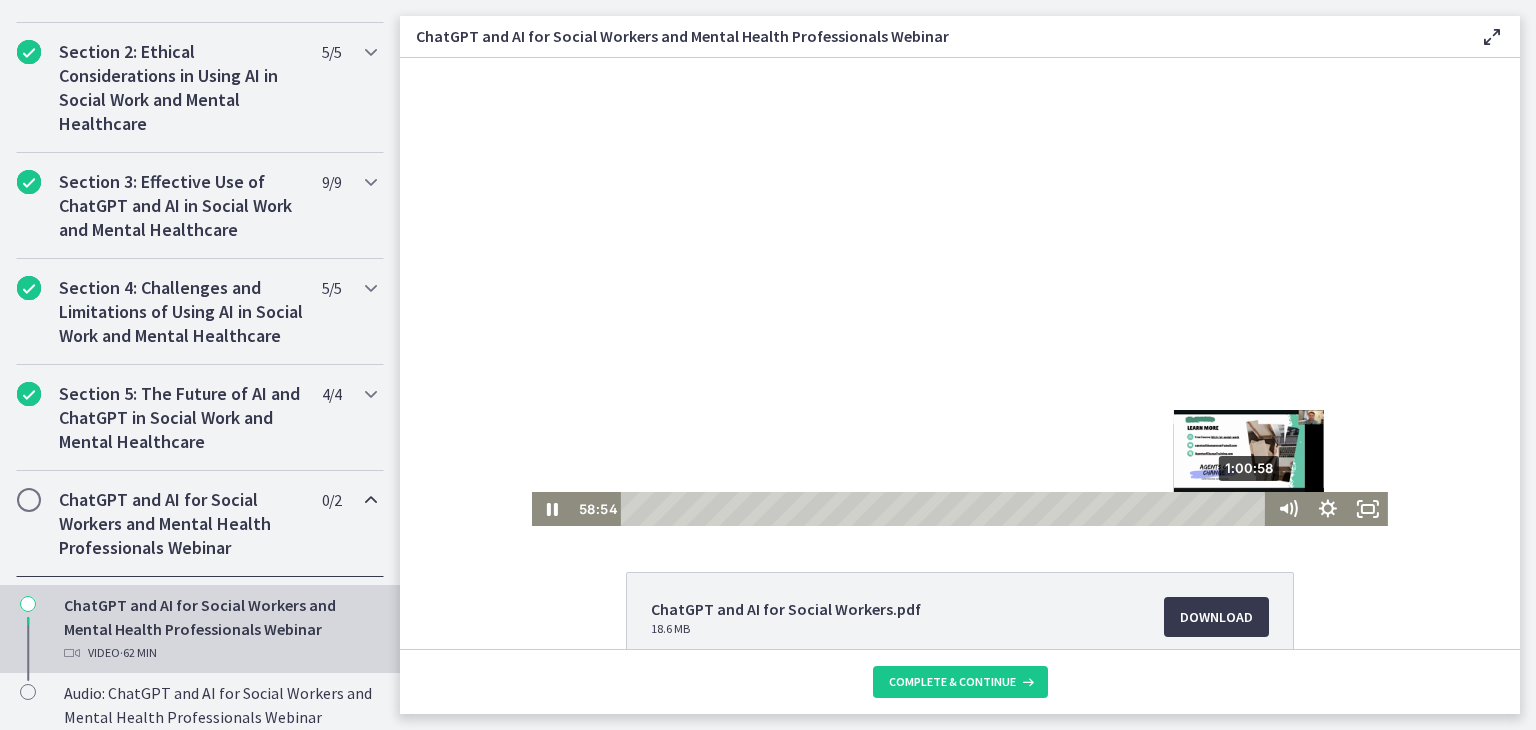 click on "1:00:58" at bounding box center (946, 509) 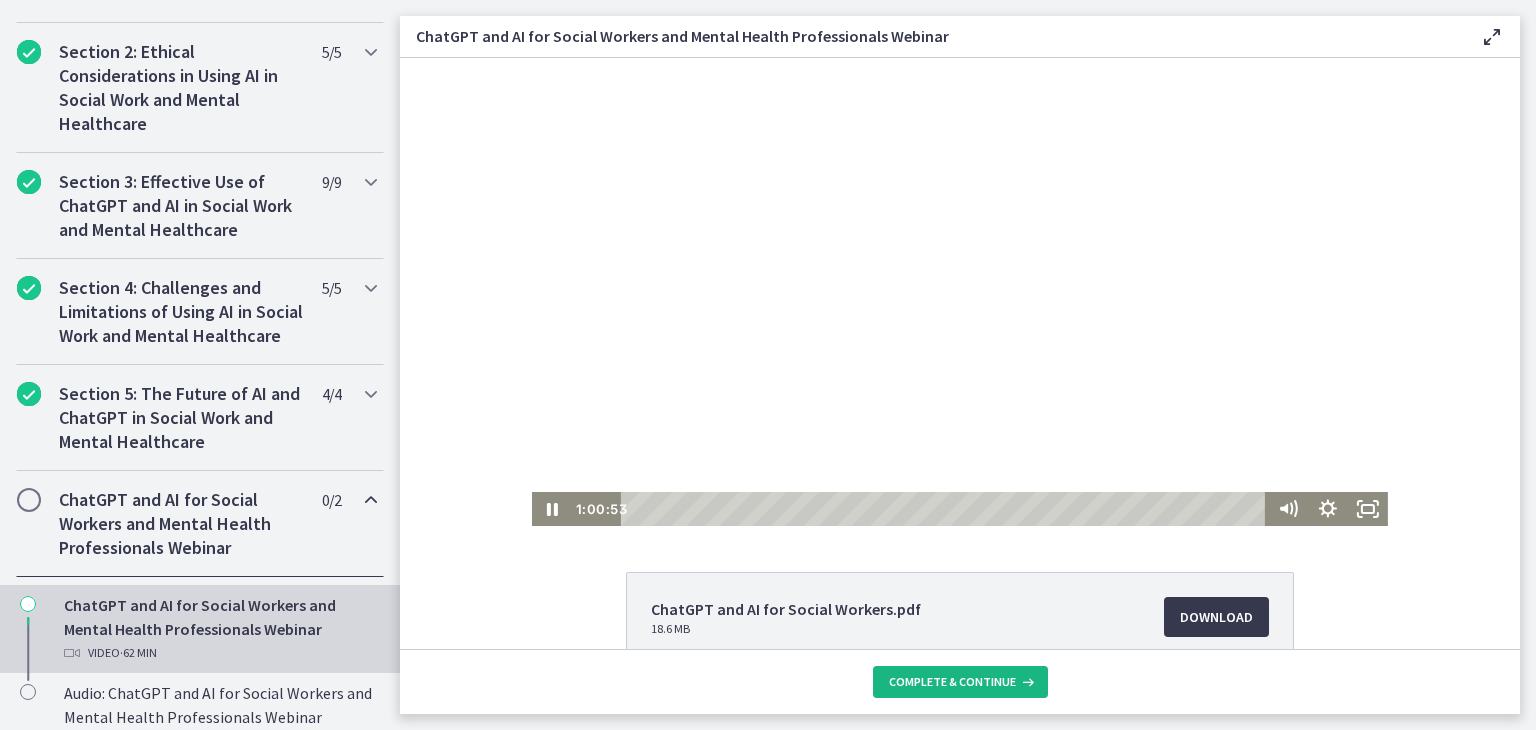 click on "Complete & continue" at bounding box center [952, 682] 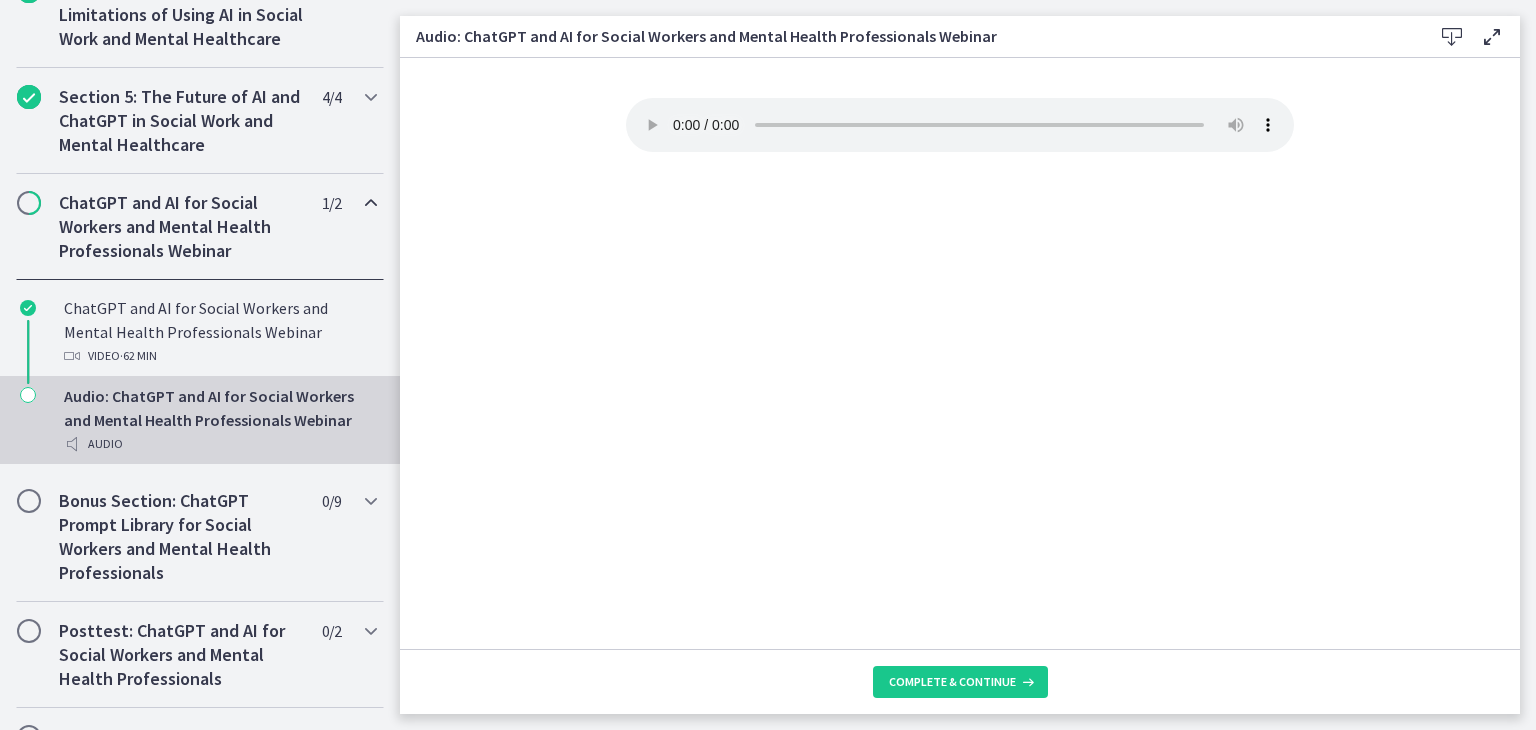 scroll, scrollTop: 844, scrollLeft: 0, axis: vertical 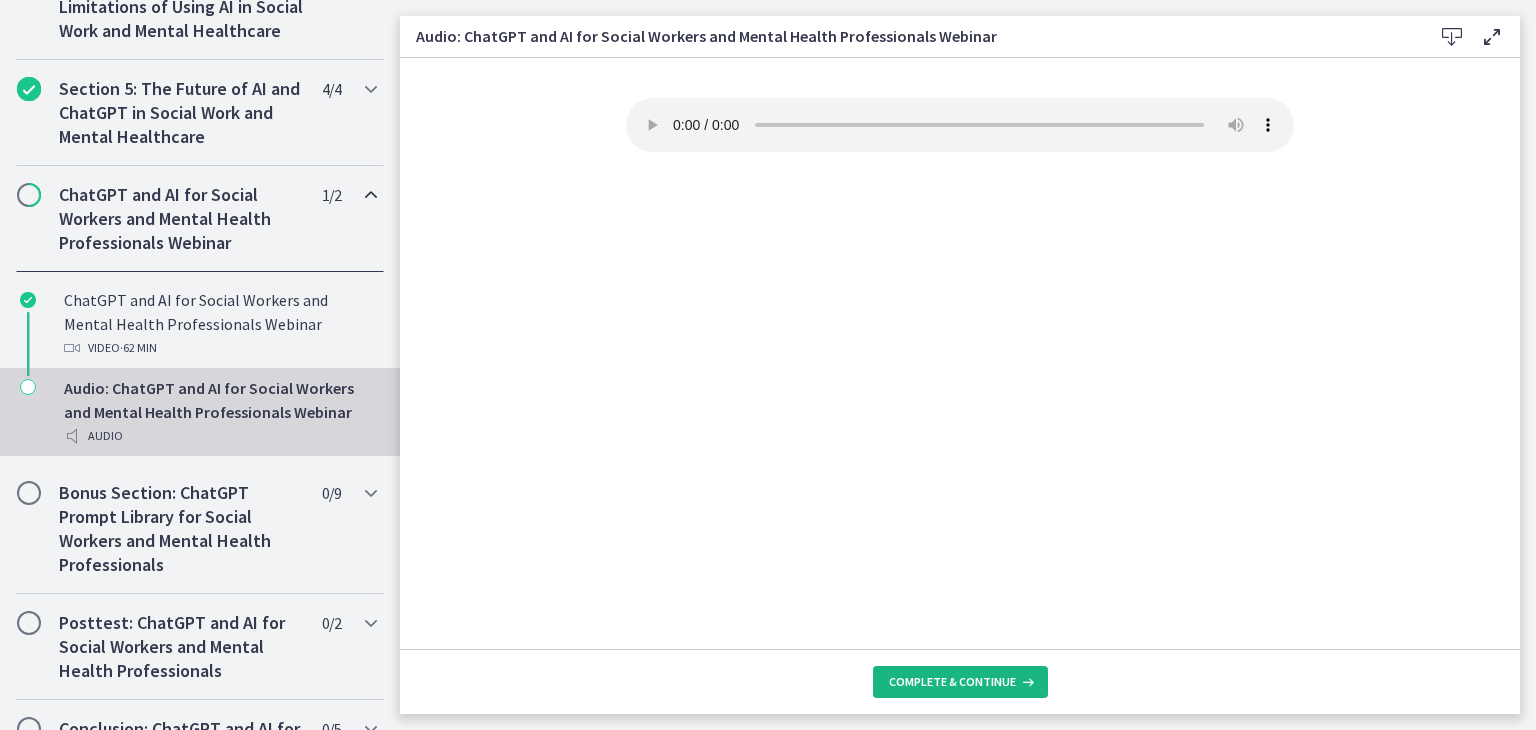 click on "Complete & continue" at bounding box center (960, 682) 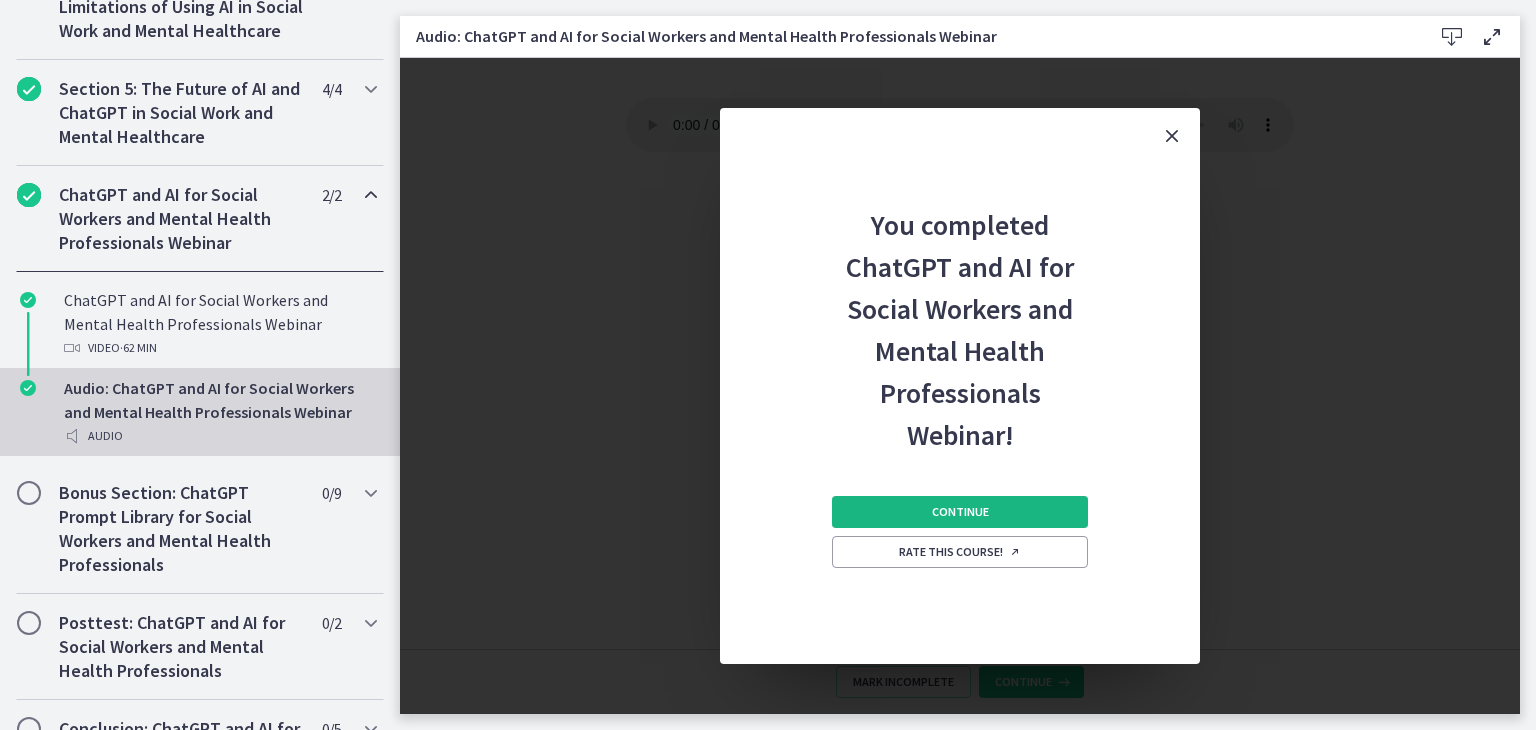 click on "Continue" at bounding box center [960, 512] 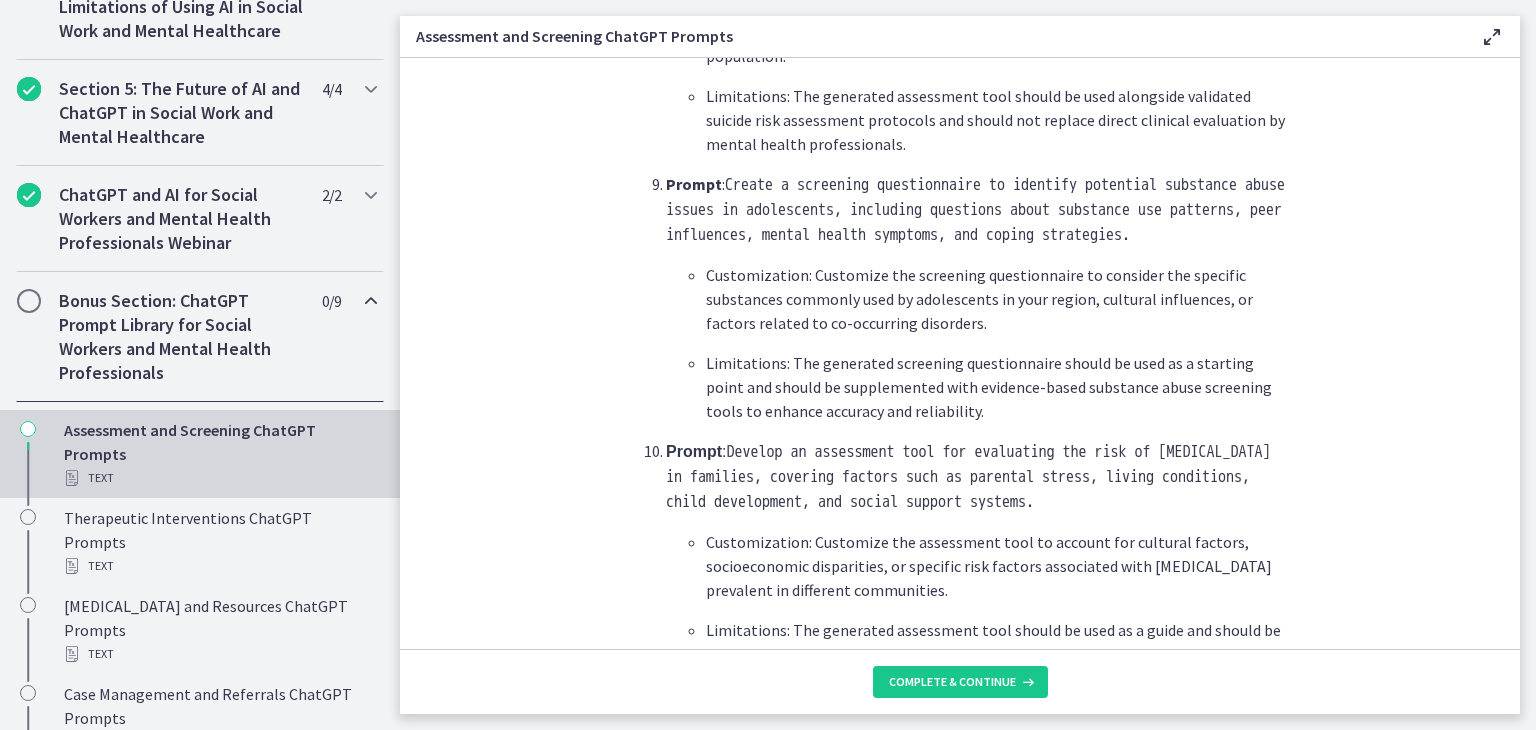 scroll, scrollTop: 3023, scrollLeft: 0, axis: vertical 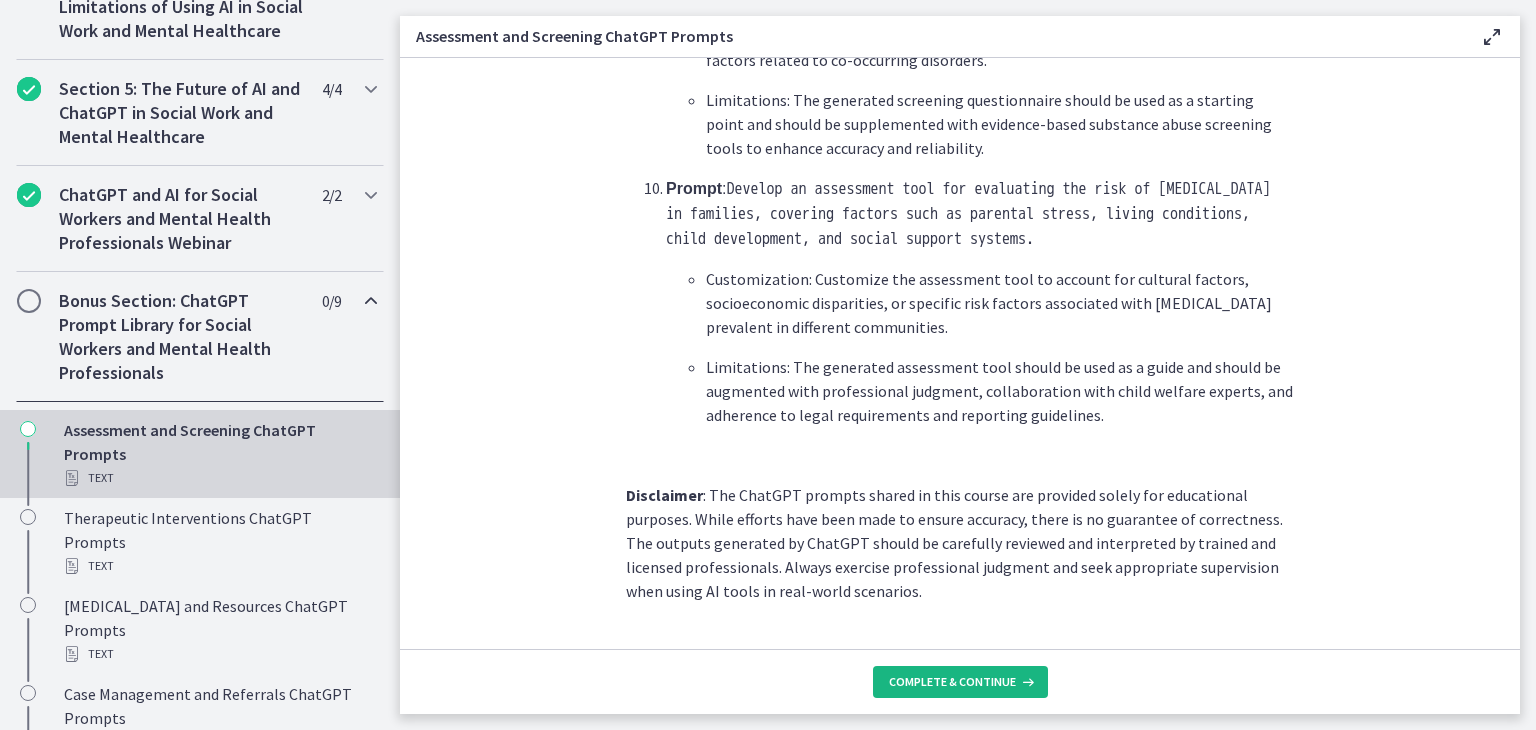 click on "Complete & continue" at bounding box center [952, 682] 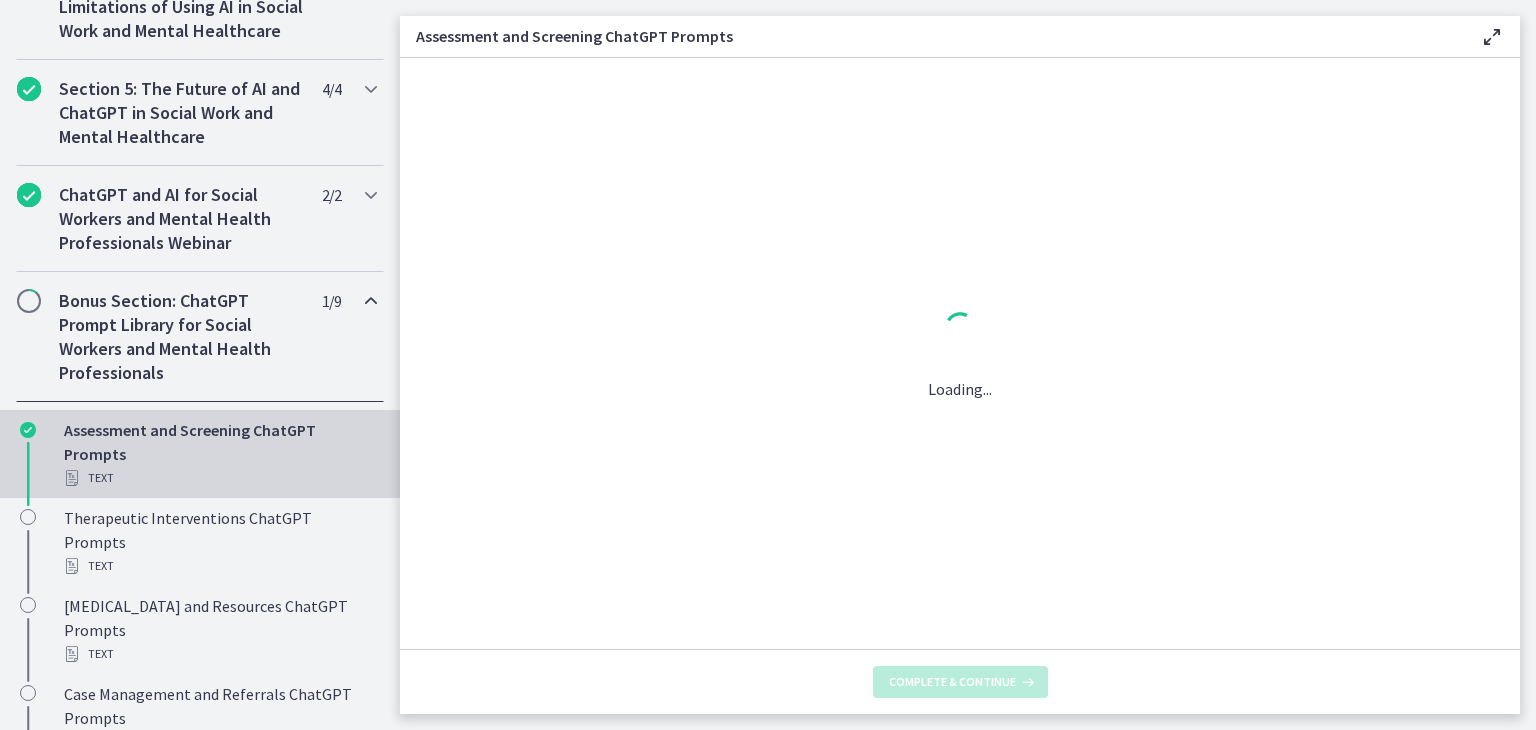 scroll, scrollTop: 0, scrollLeft: 0, axis: both 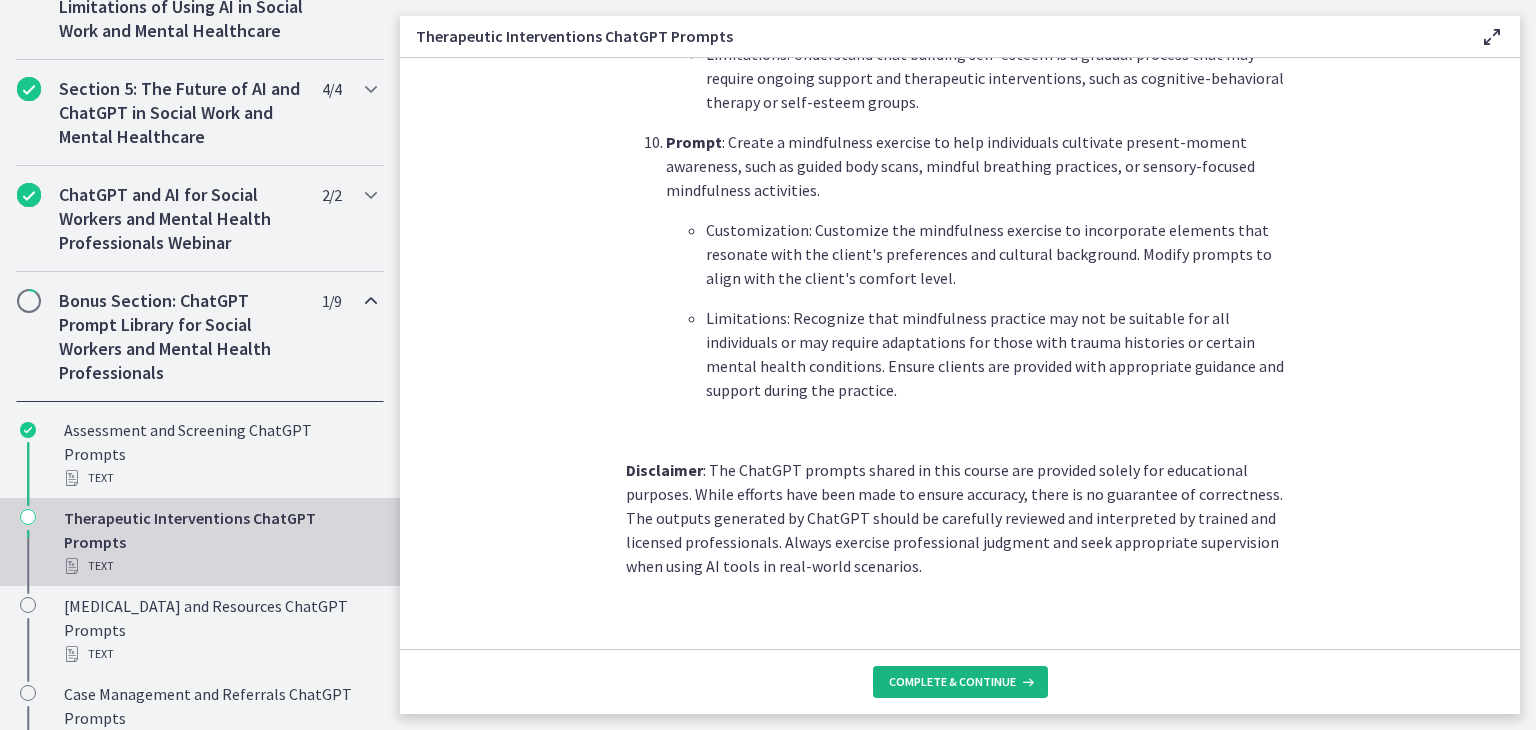click on "Complete & continue" at bounding box center (952, 682) 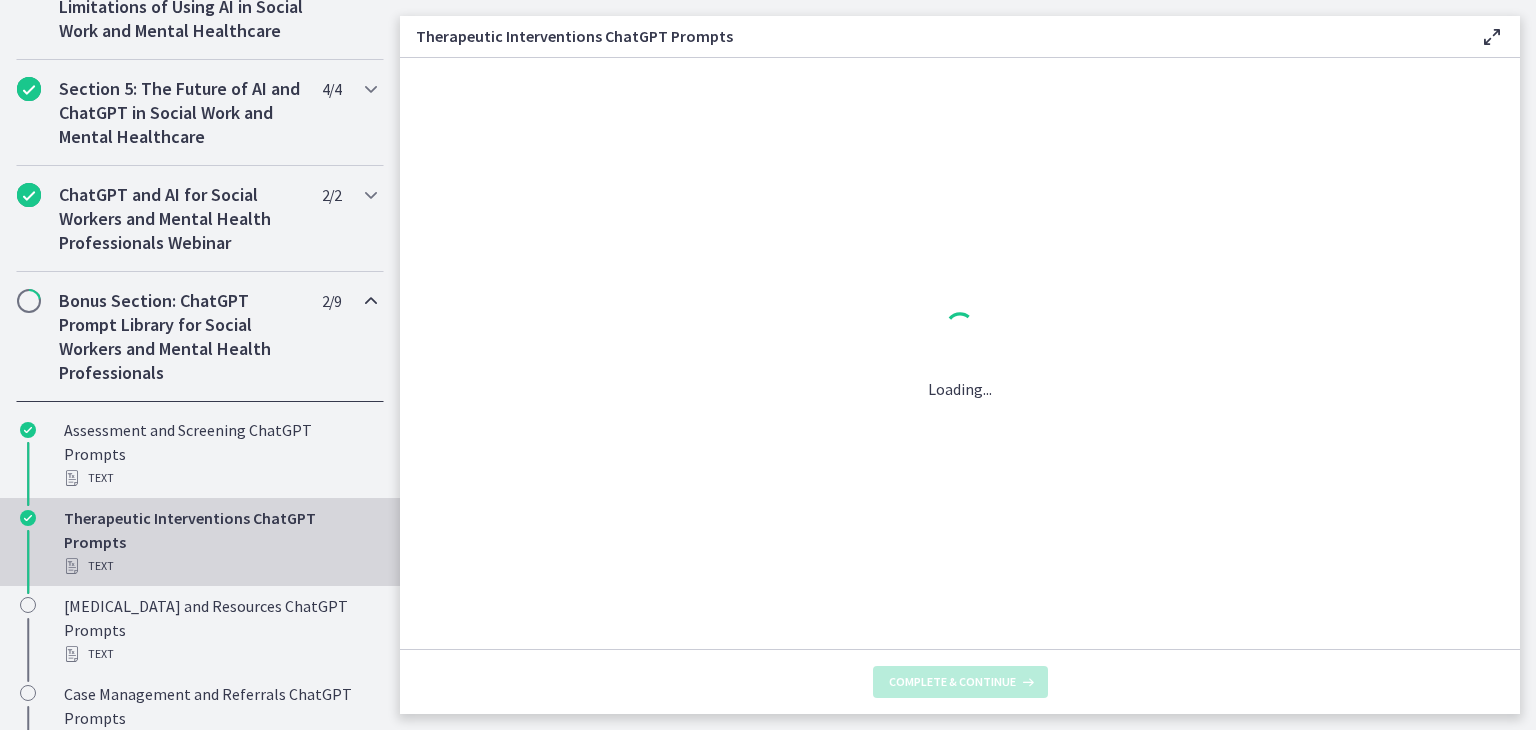 scroll, scrollTop: 0, scrollLeft: 0, axis: both 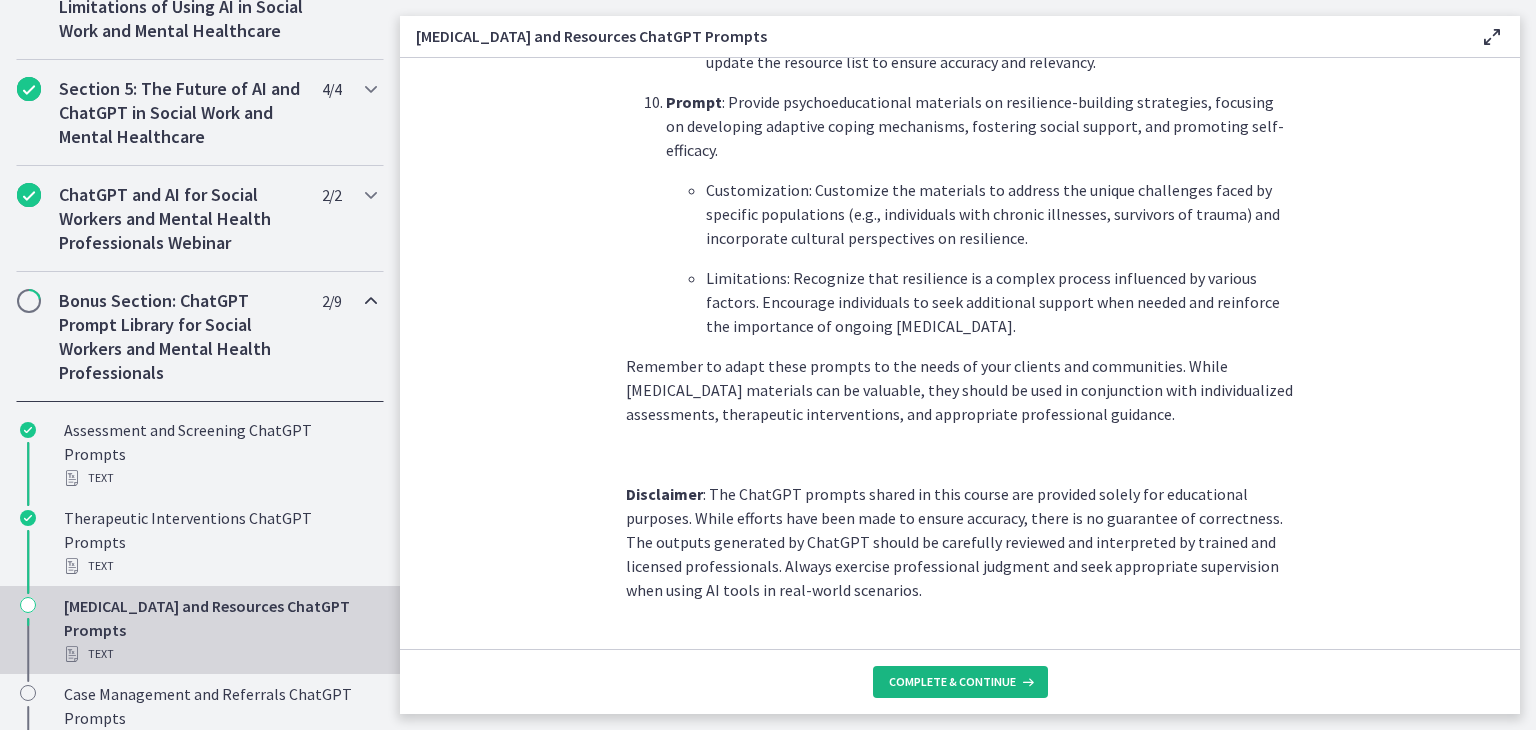 click on "Complete & continue" at bounding box center [952, 682] 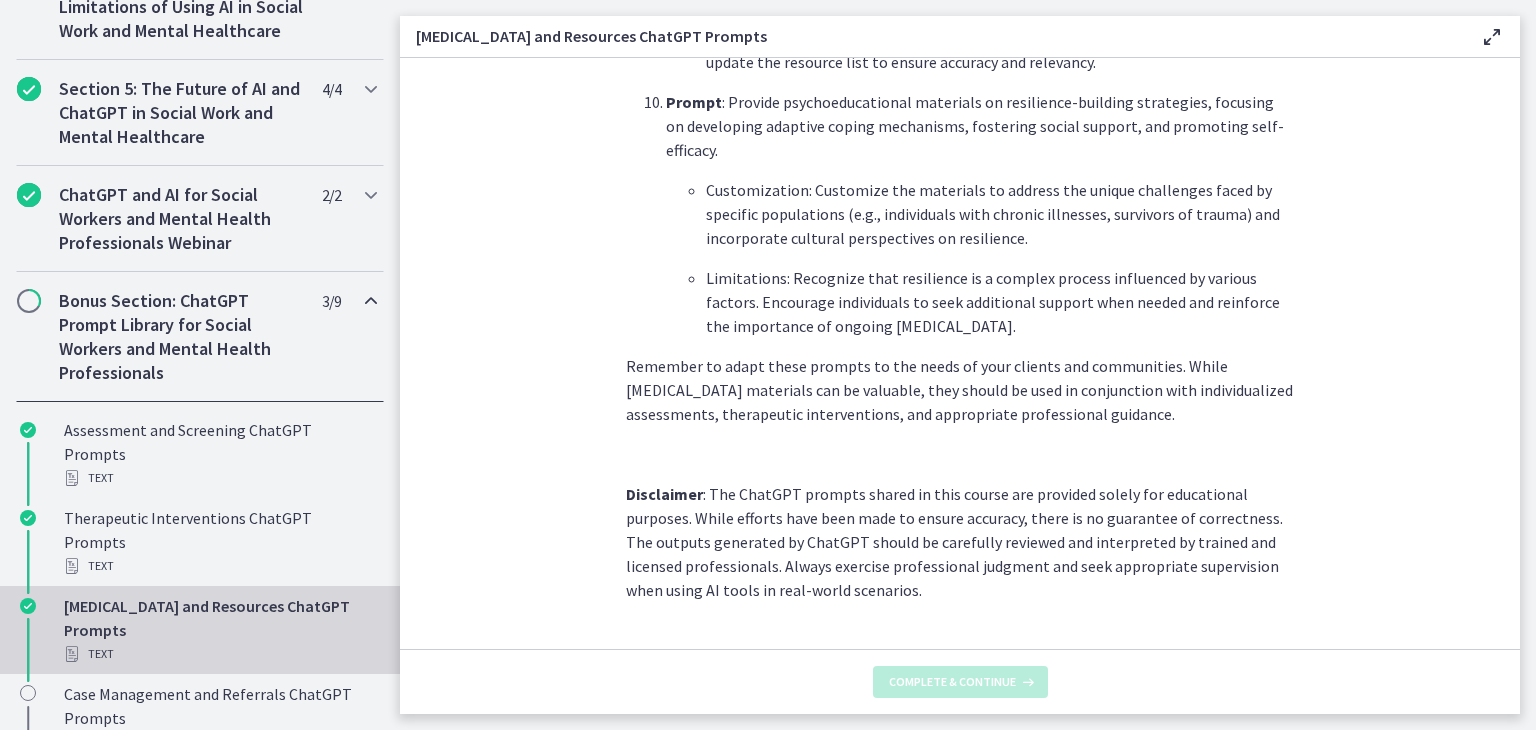 scroll, scrollTop: 0, scrollLeft: 0, axis: both 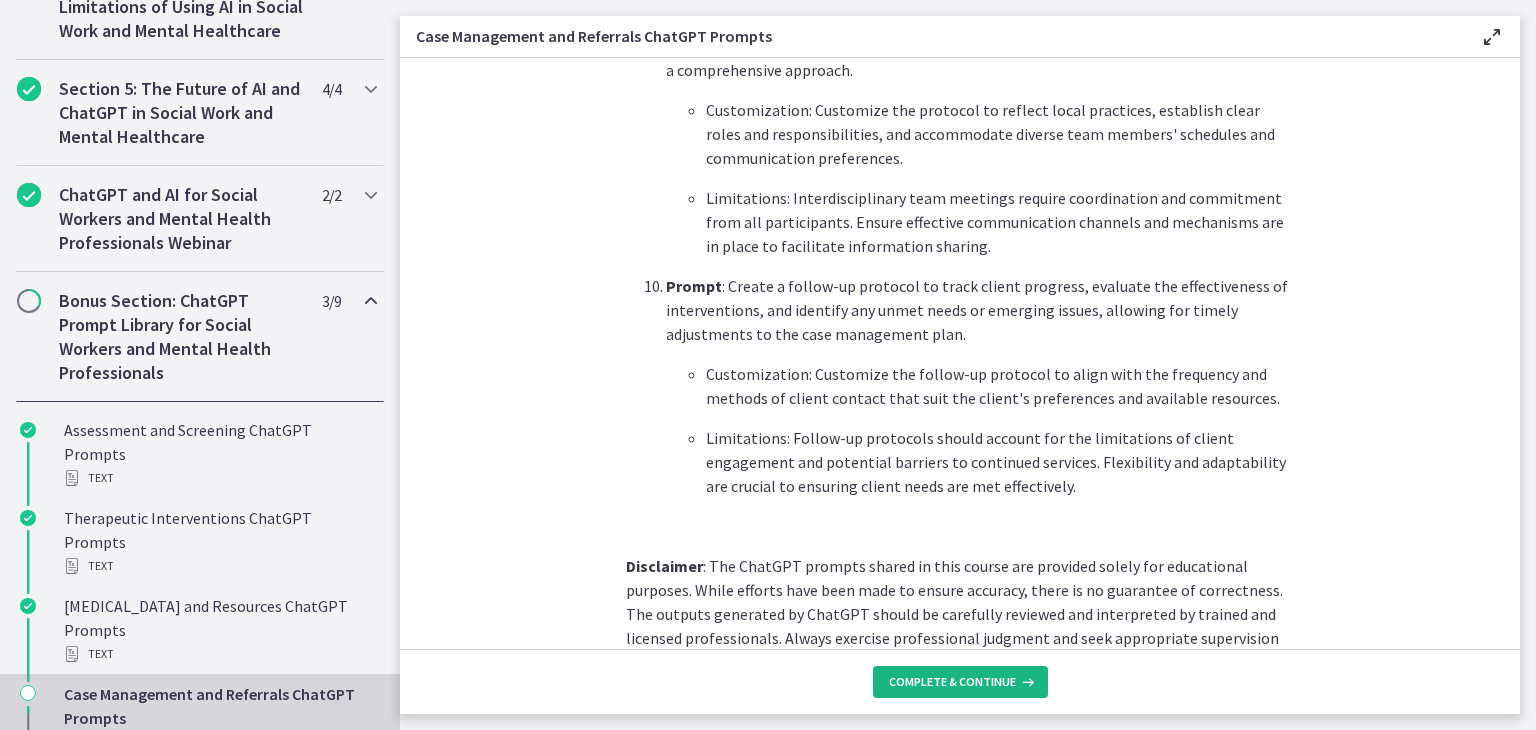 click on "Complete & continue" at bounding box center (952, 682) 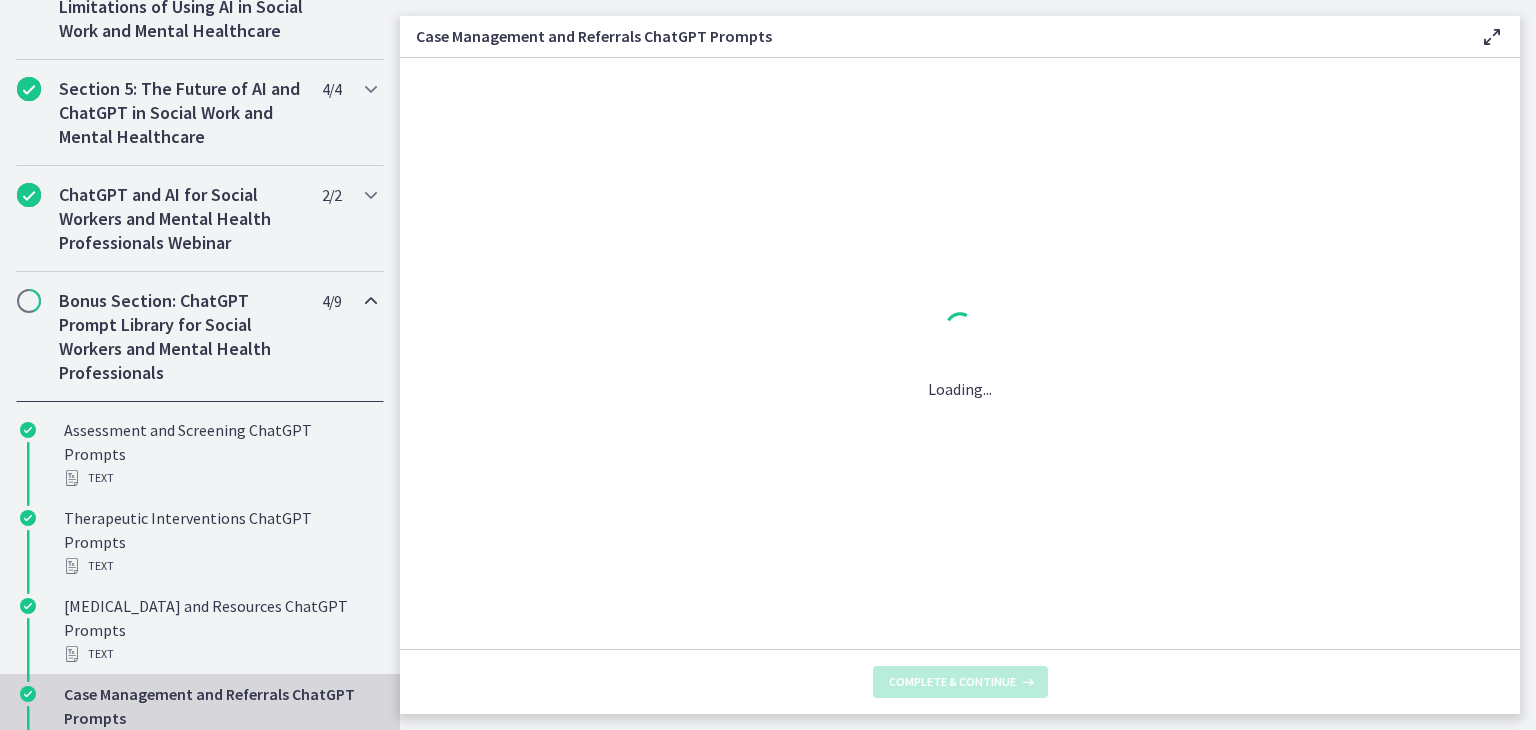 scroll, scrollTop: 0, scrollLeft: 0, axis: both 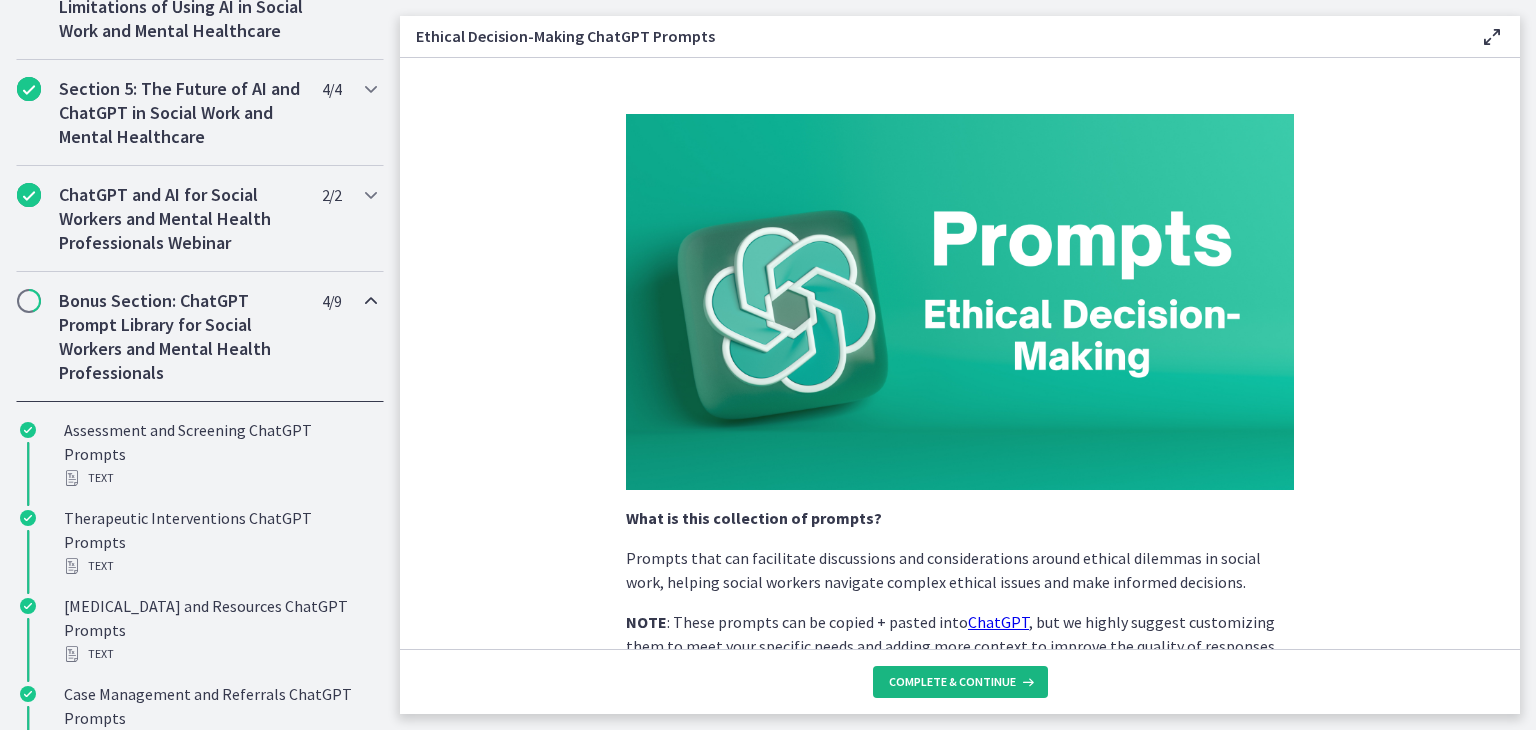 click on "Complete & continue" at bounding box center (952, 682) 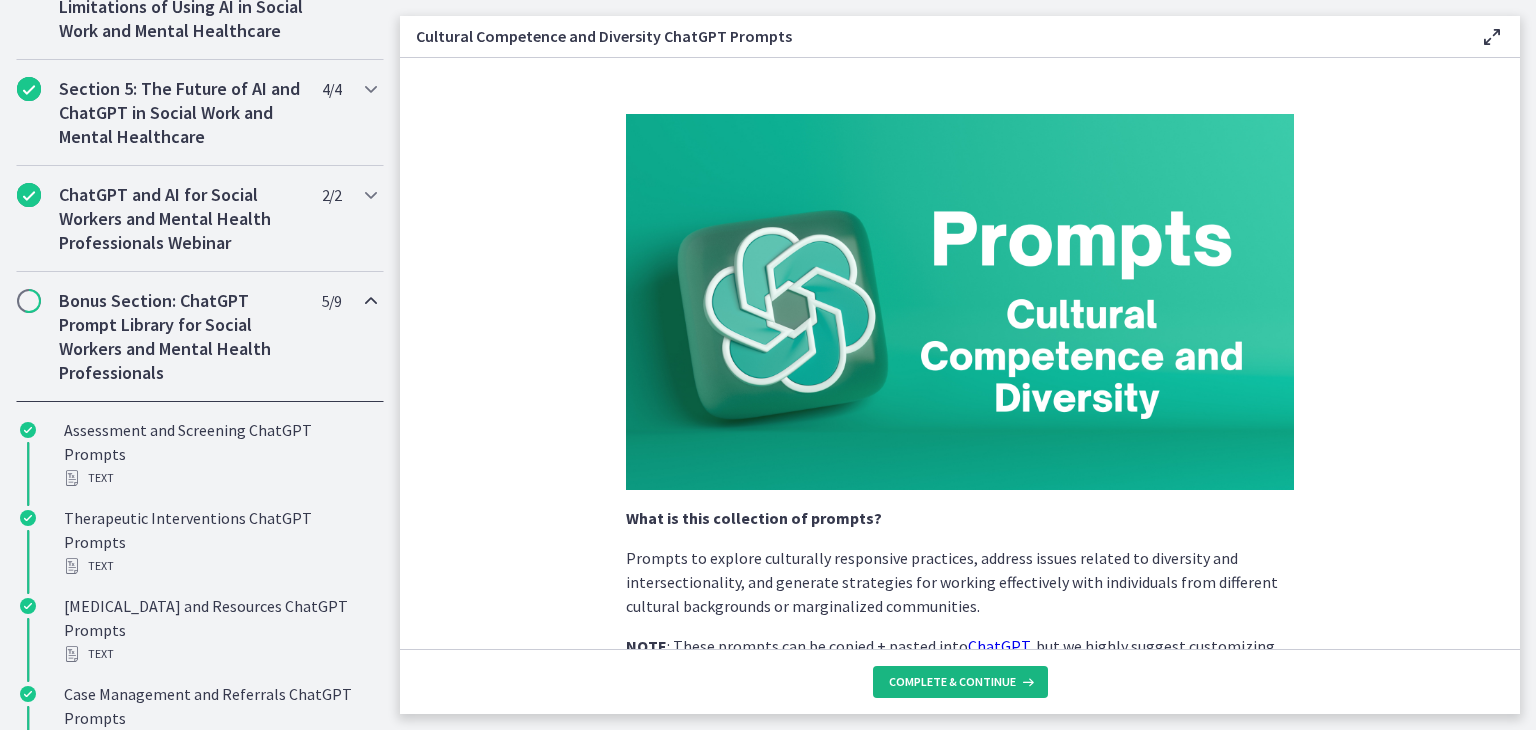 click on "Complete & continue" at bounding box center [960, 682] 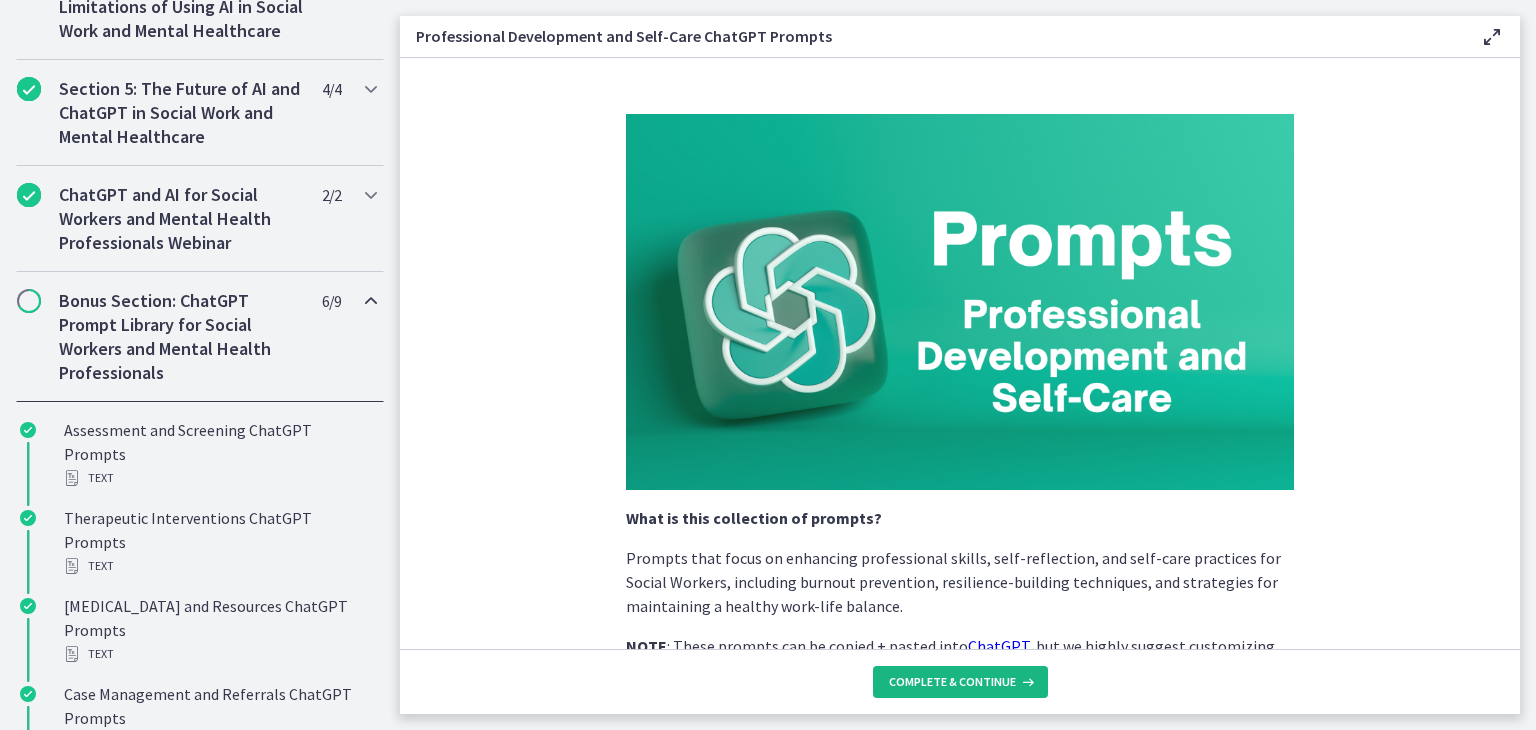click on "Complete & continue" at bounding box center (960, 682) 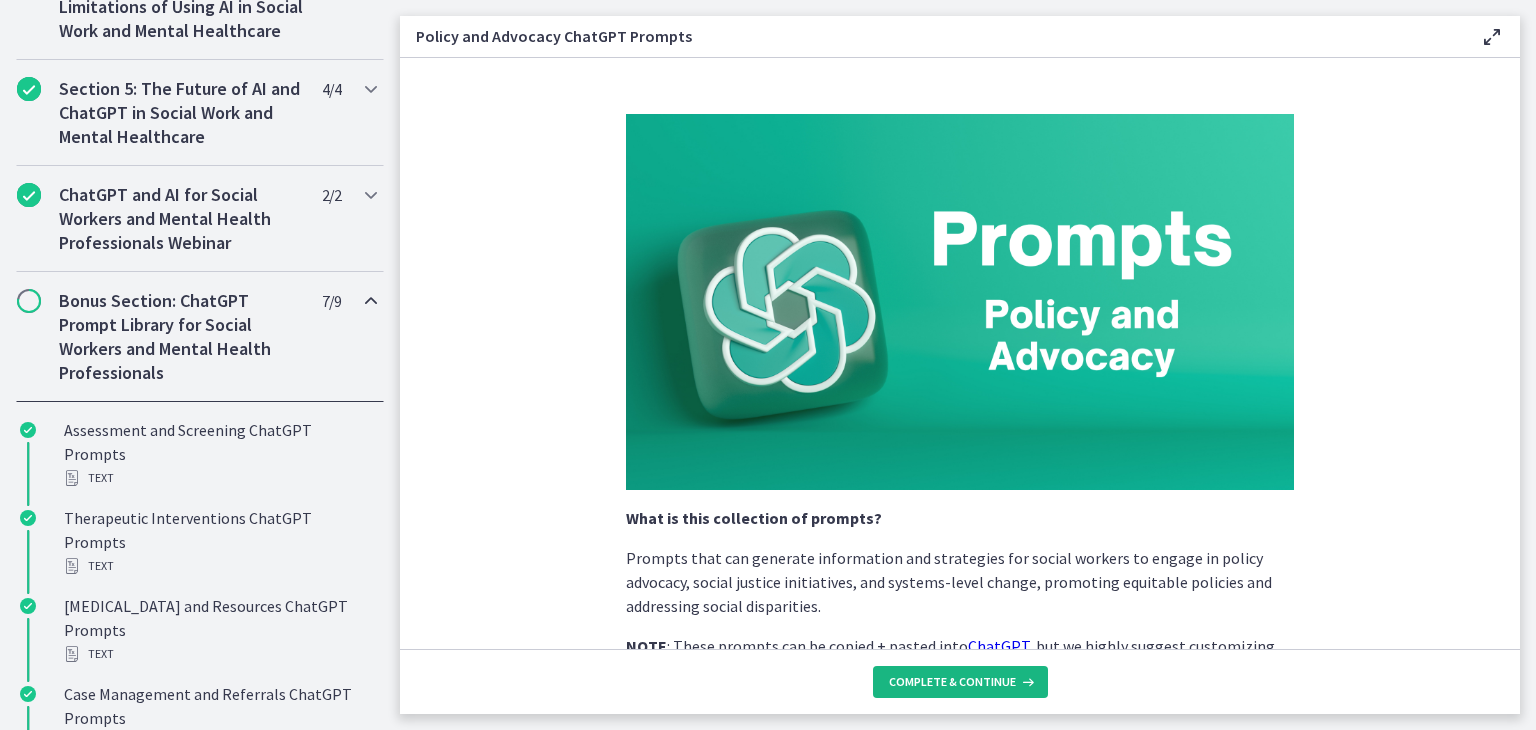 click on "Complete & continue" at bounding box center (960, 682) 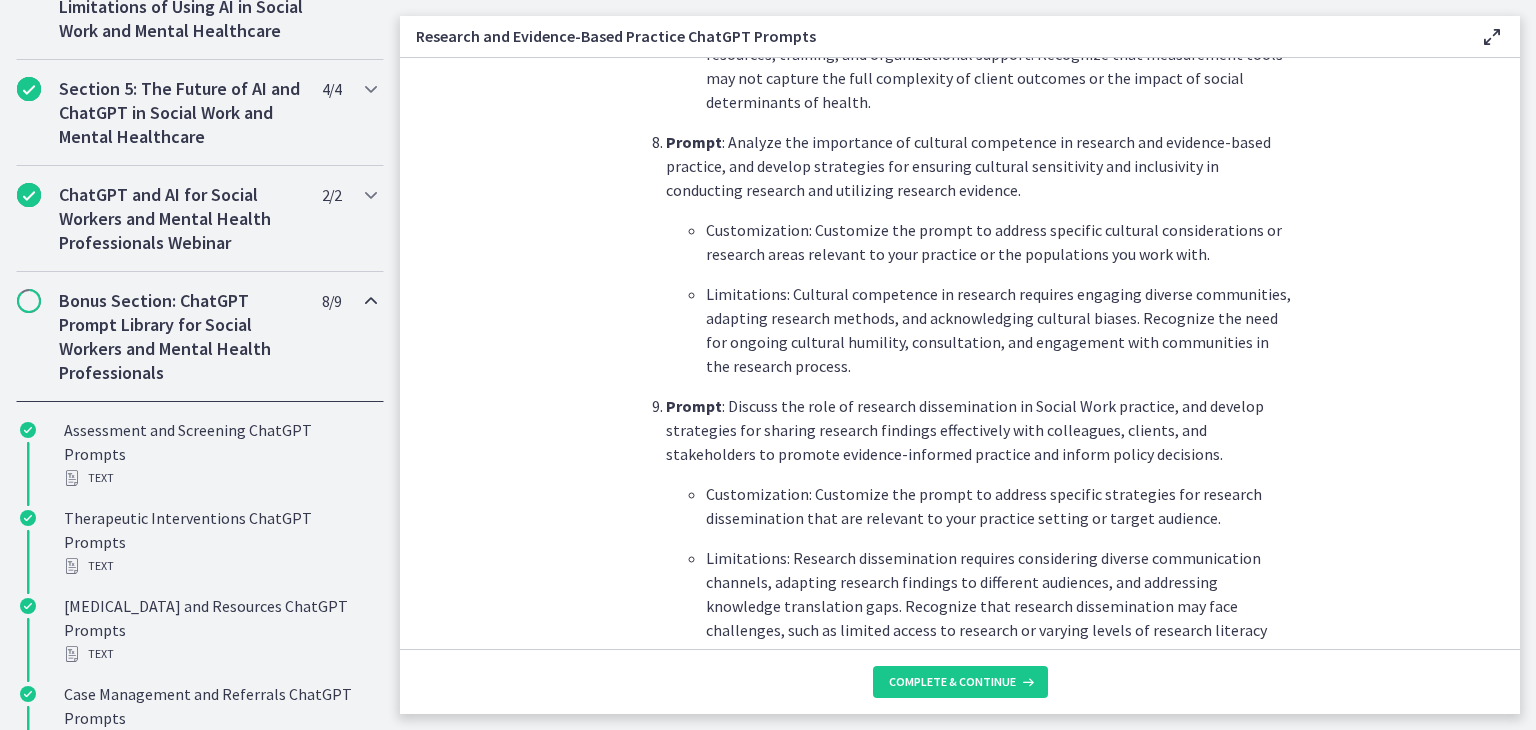 scroll, scrollTop: 3080, scrollLeft: 0, axis: vertical 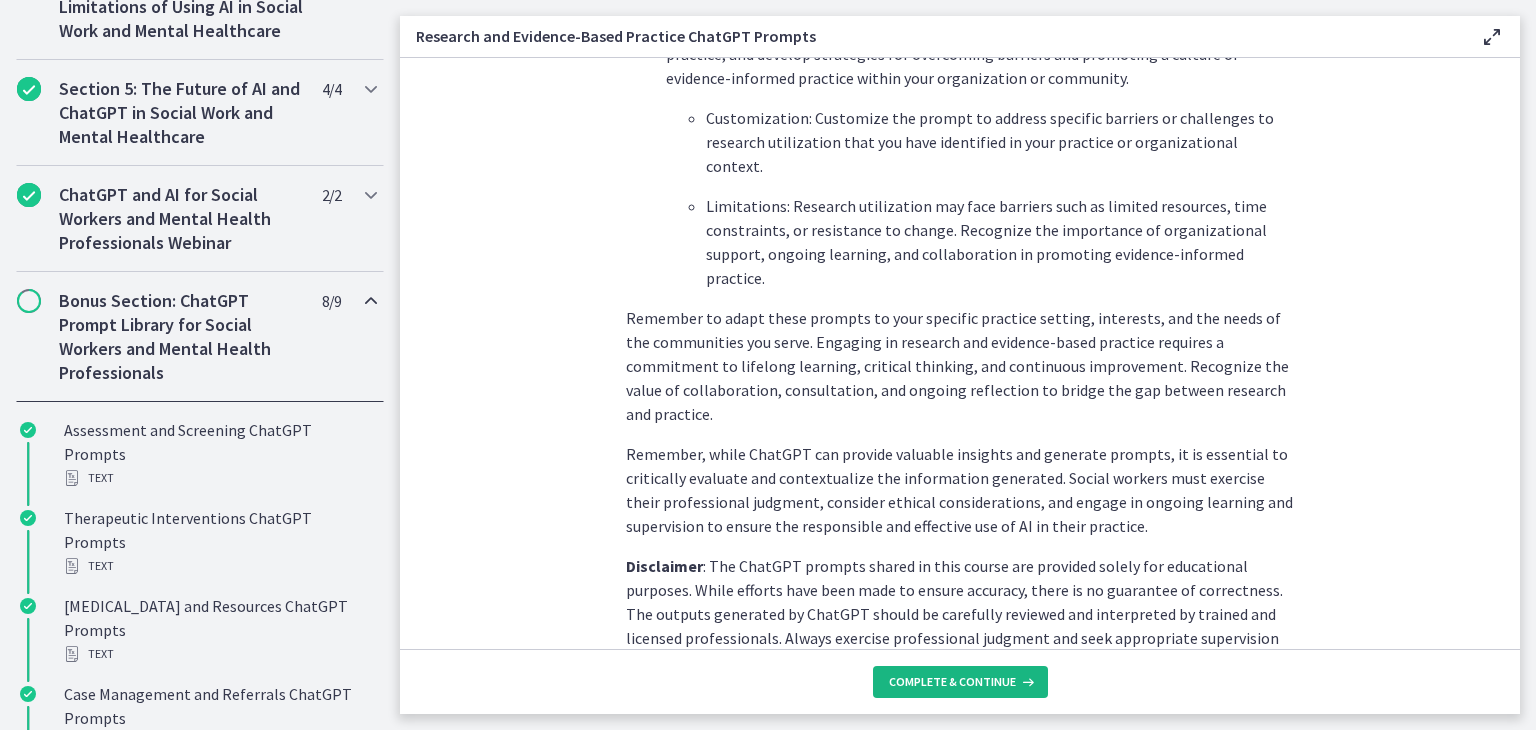 click on "Complete & continue" at bounding box center (952, 682) 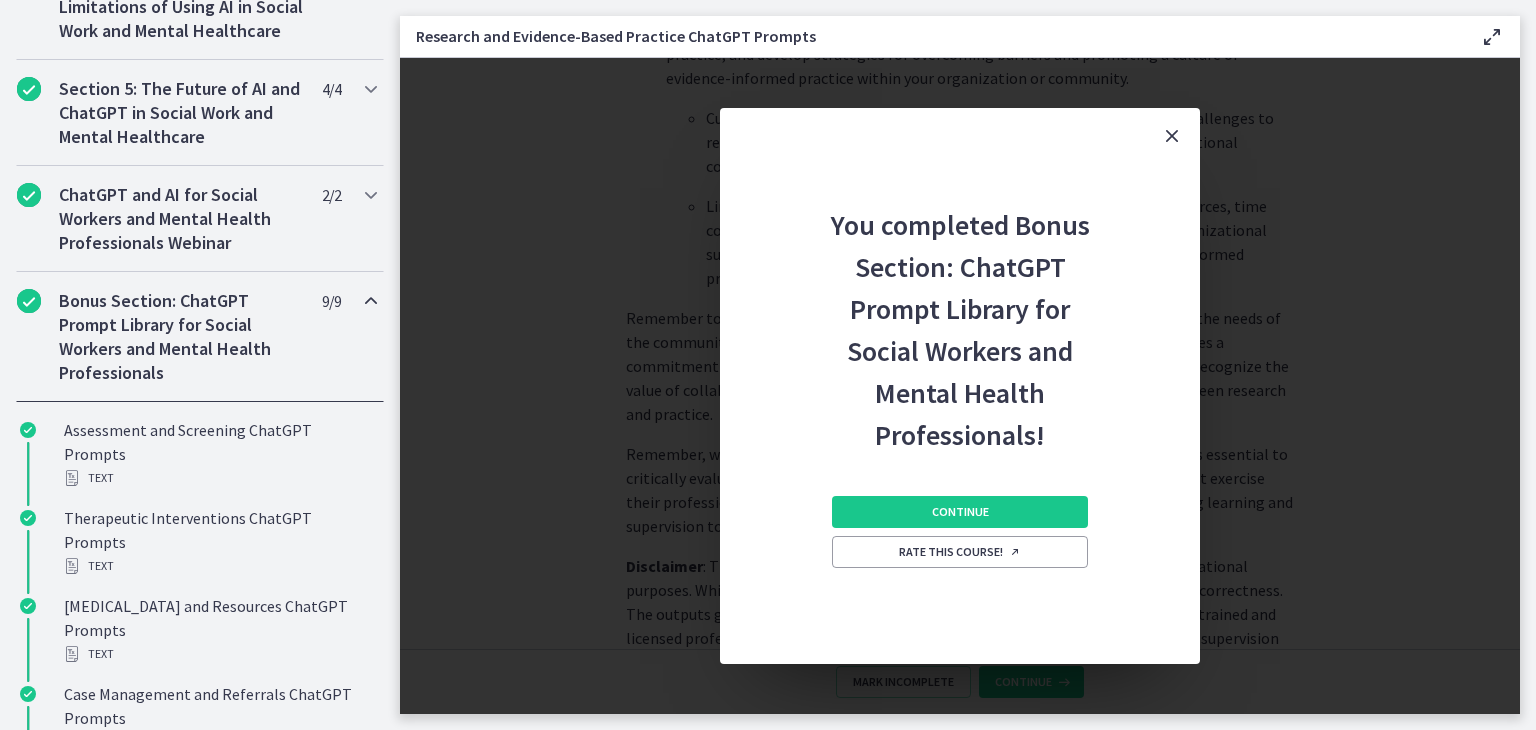 click on "Continue
Rate this course!" at bounding box center [960, 560] 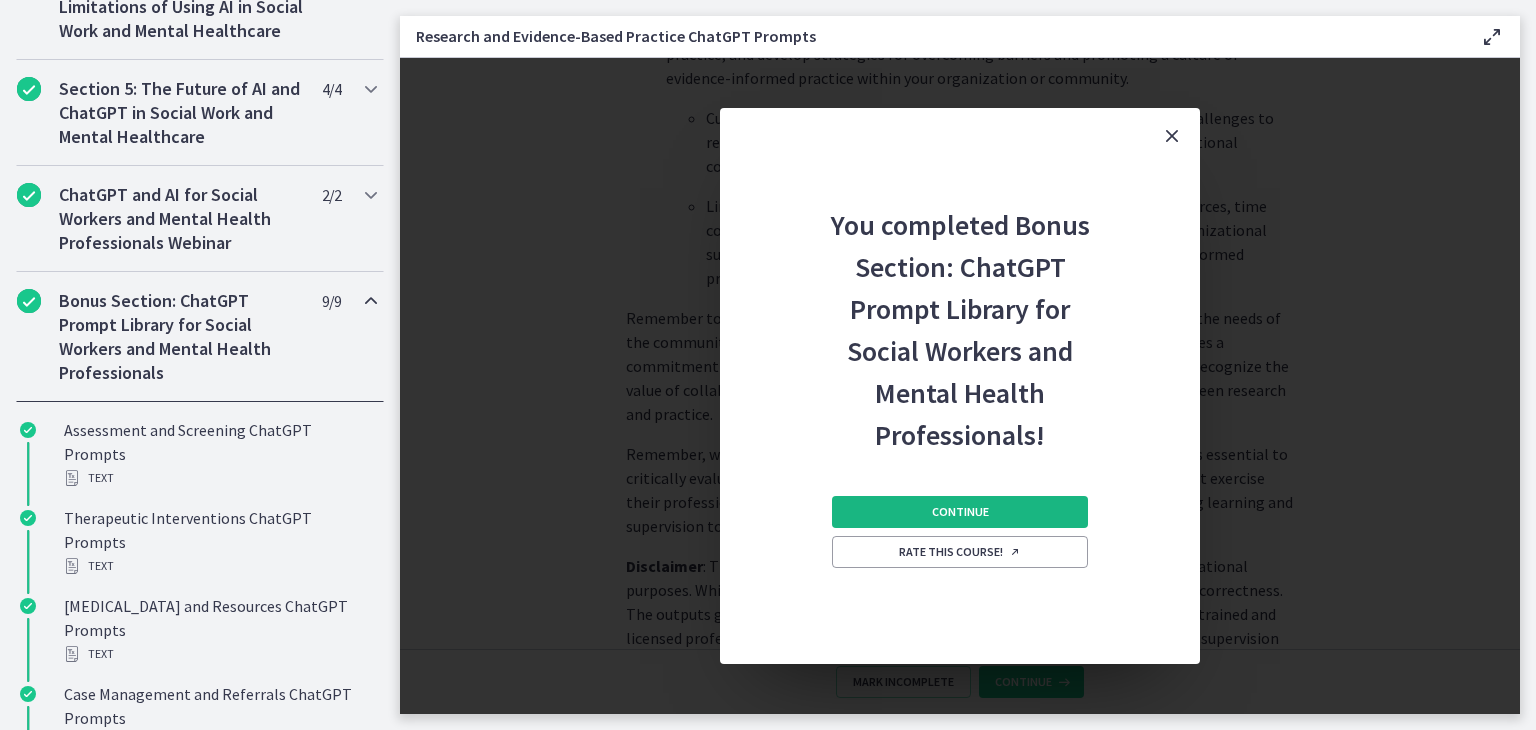click on "Continue" at bounding box center [960, 512] 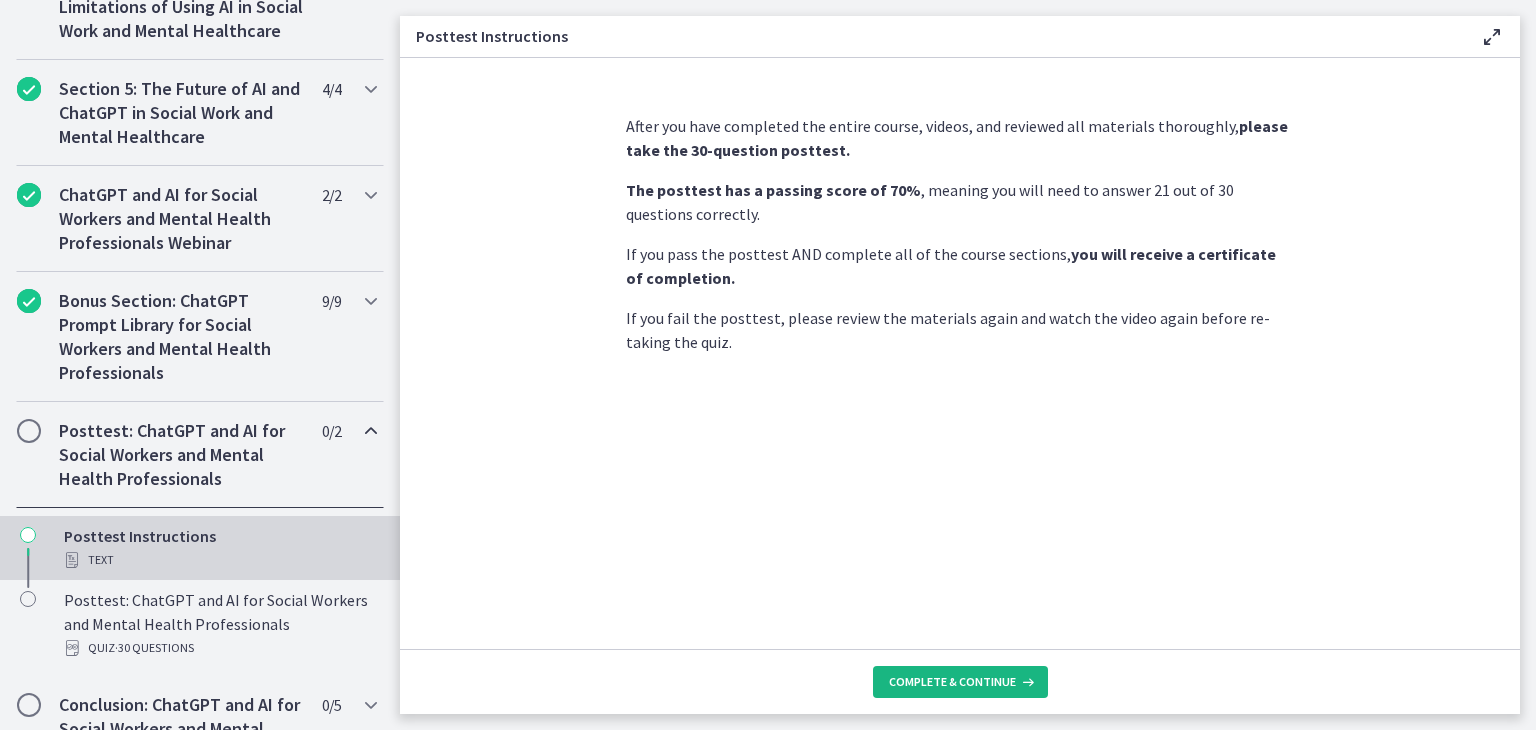 click on "Complete & continue" at bounding box center (960, 682) 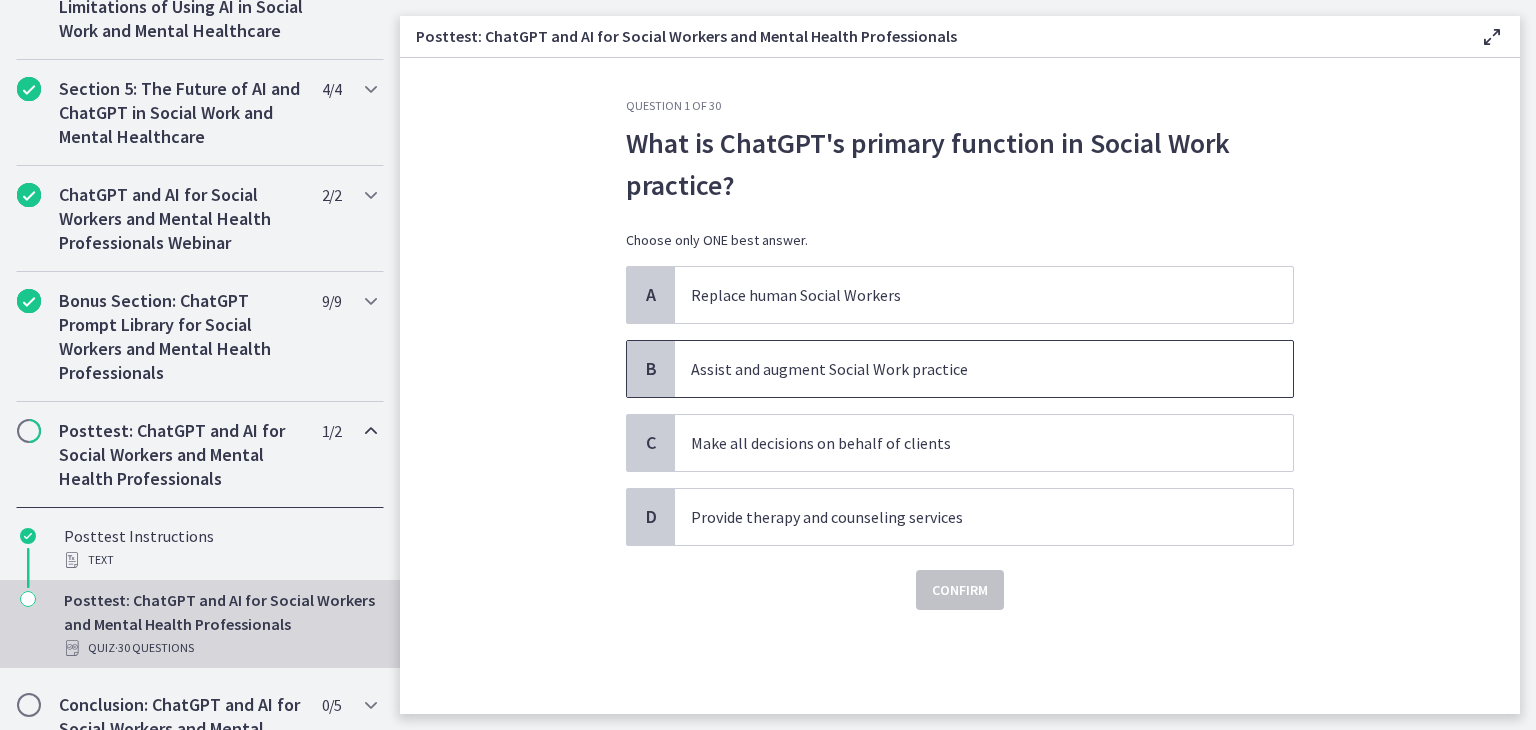 click on "Assist and augment Social Work practice" at bounding box center (964, 369) 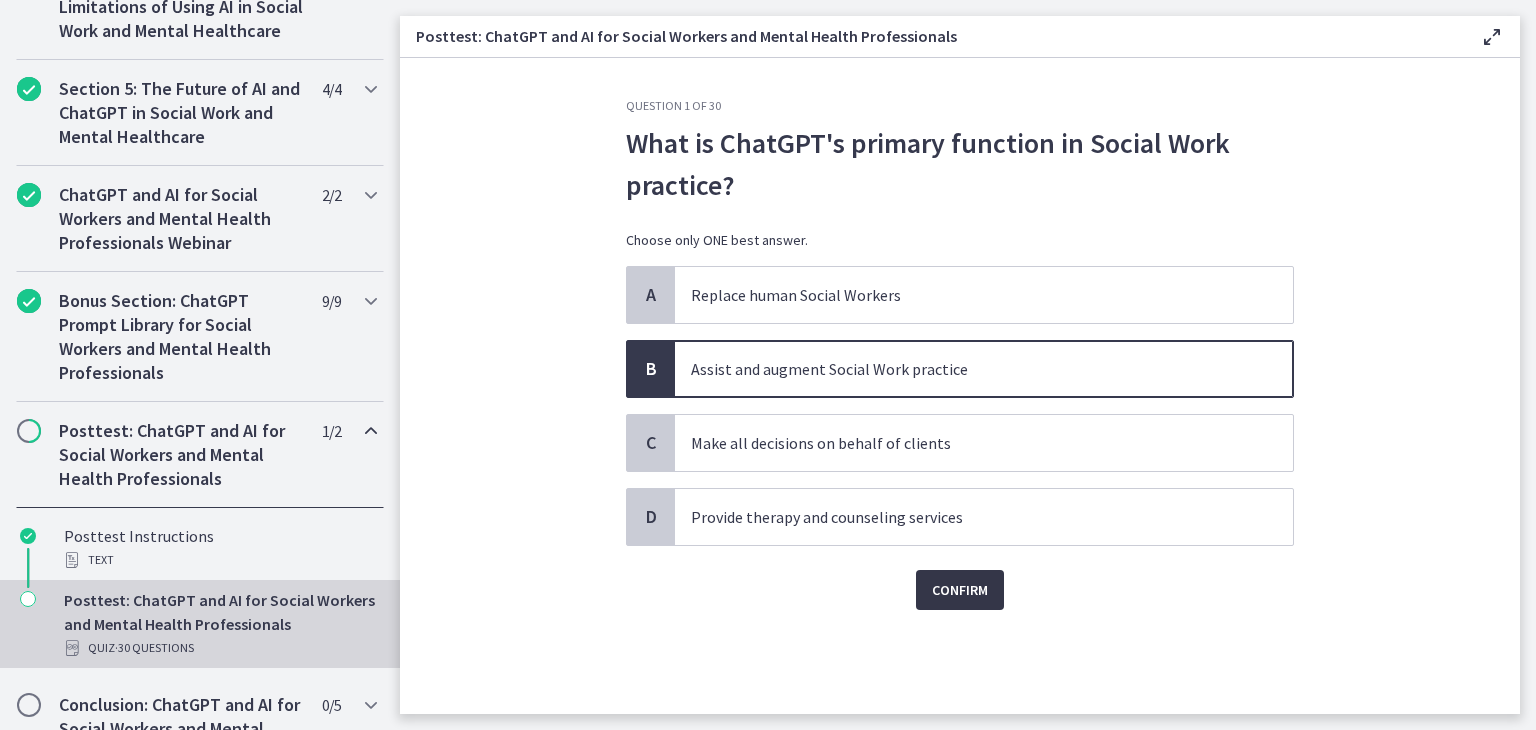 click on "Confirm" at bounding box center [960, 590] 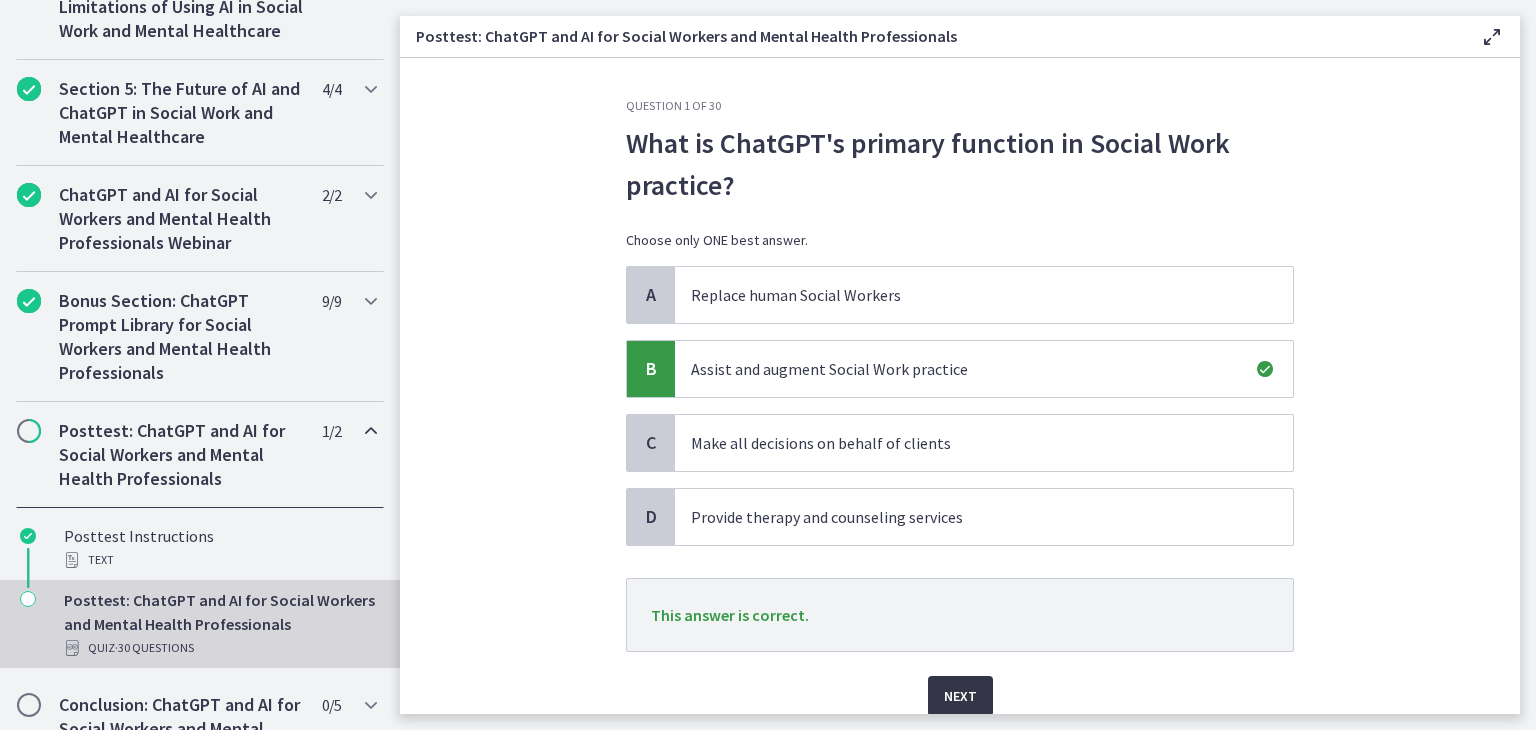click on "Next" at bounding box center [960, 696] 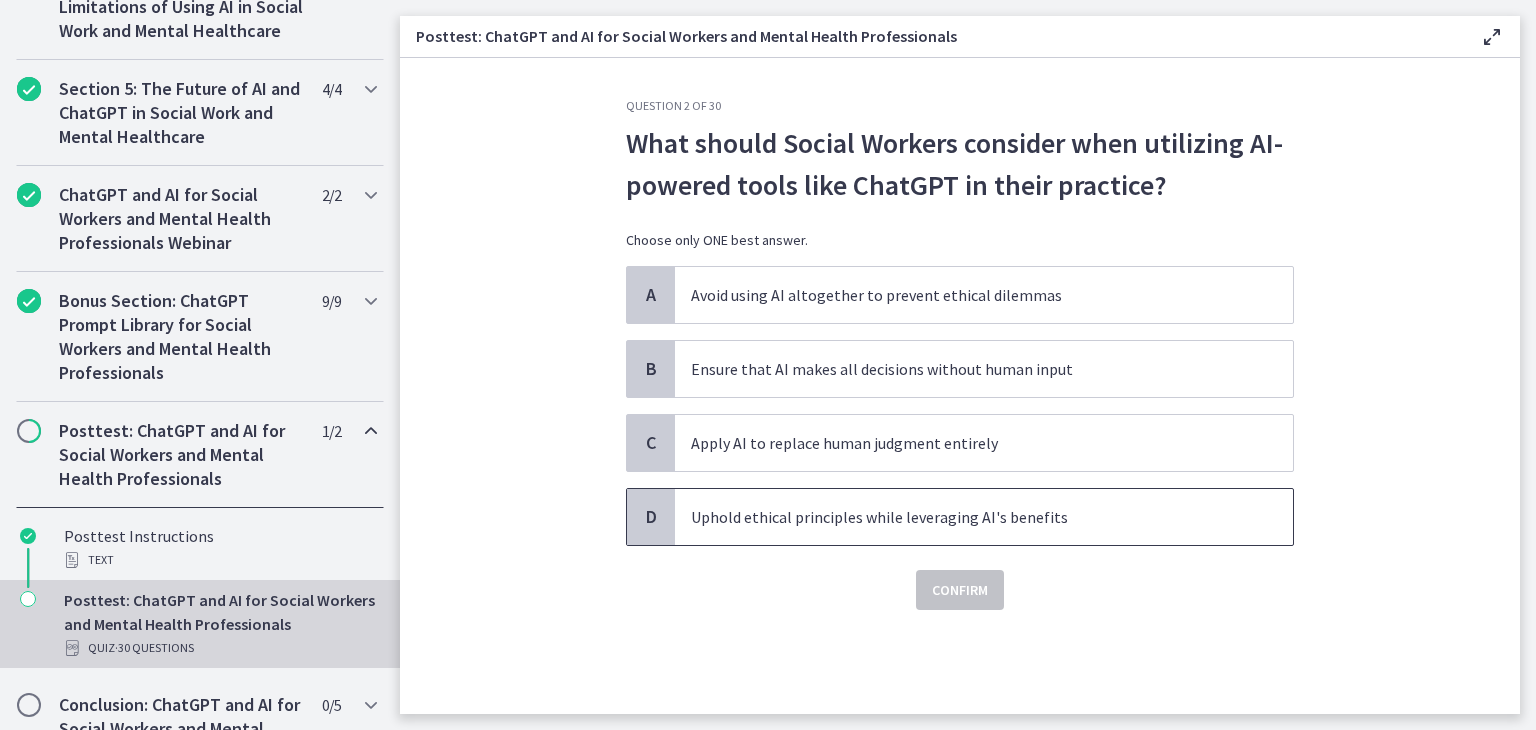 click on "Uphold ethical principles while leveraging AI's benefits" at bounding box center [964, 517] 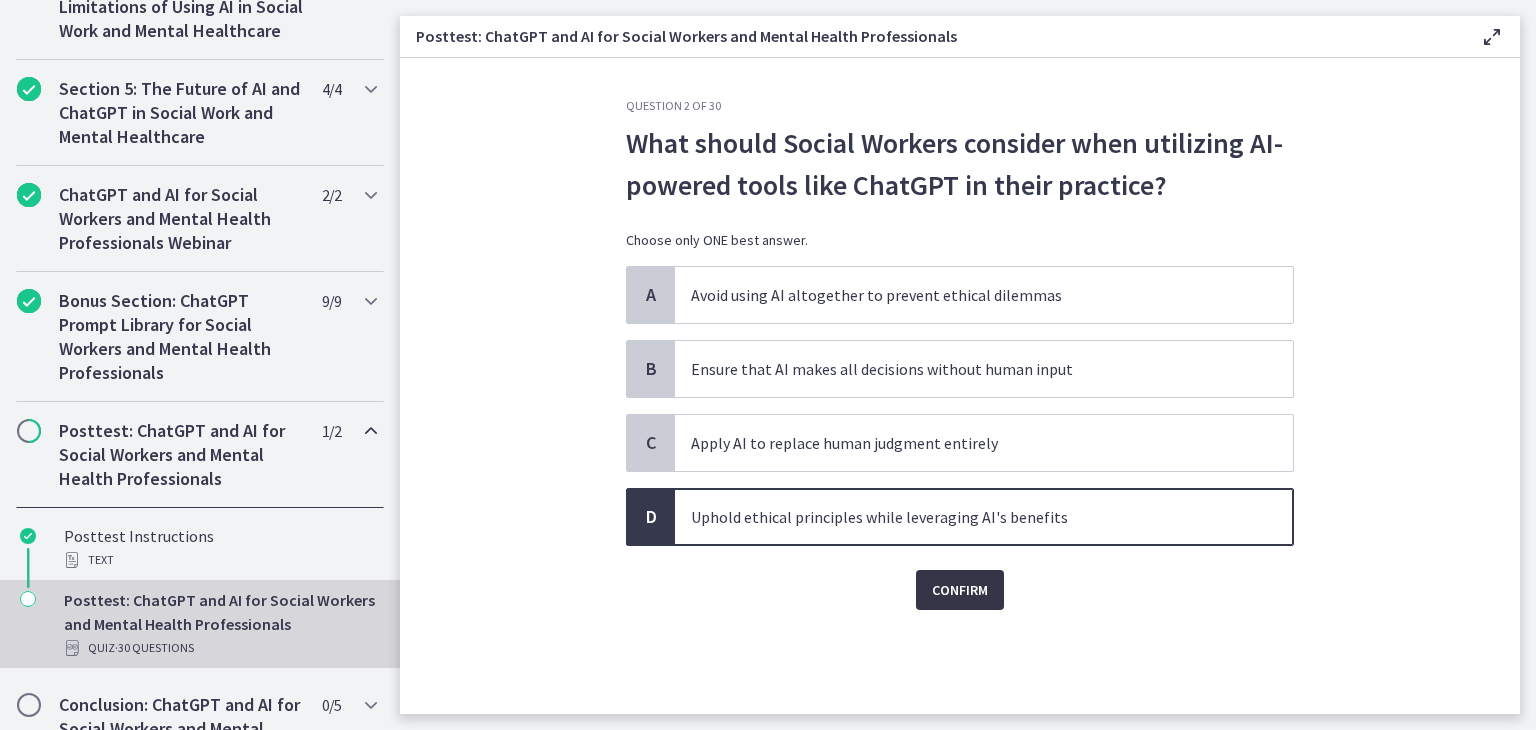 click on "Confirm" at bounding box center [960, 590] 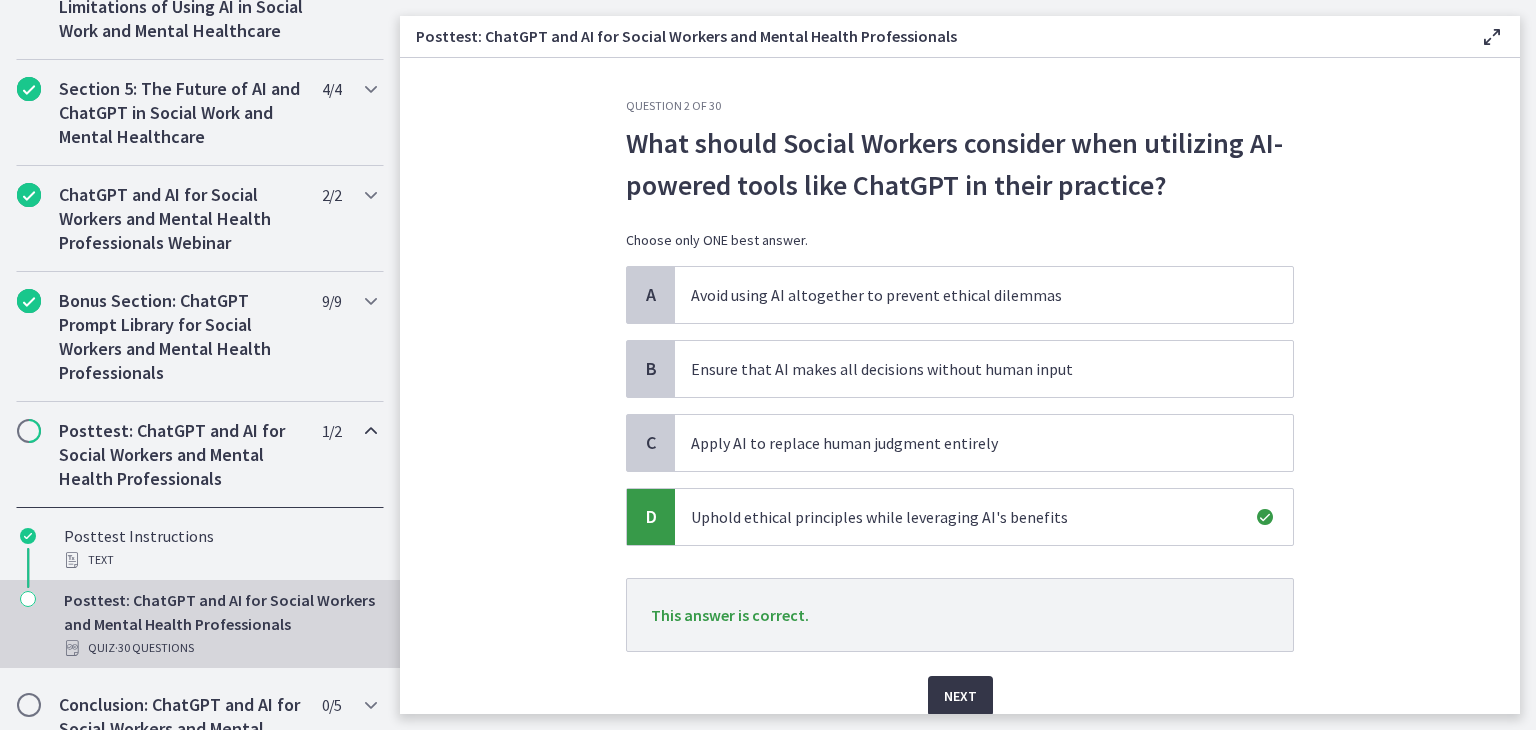 click on "Next" at bounding box center [960, 696] 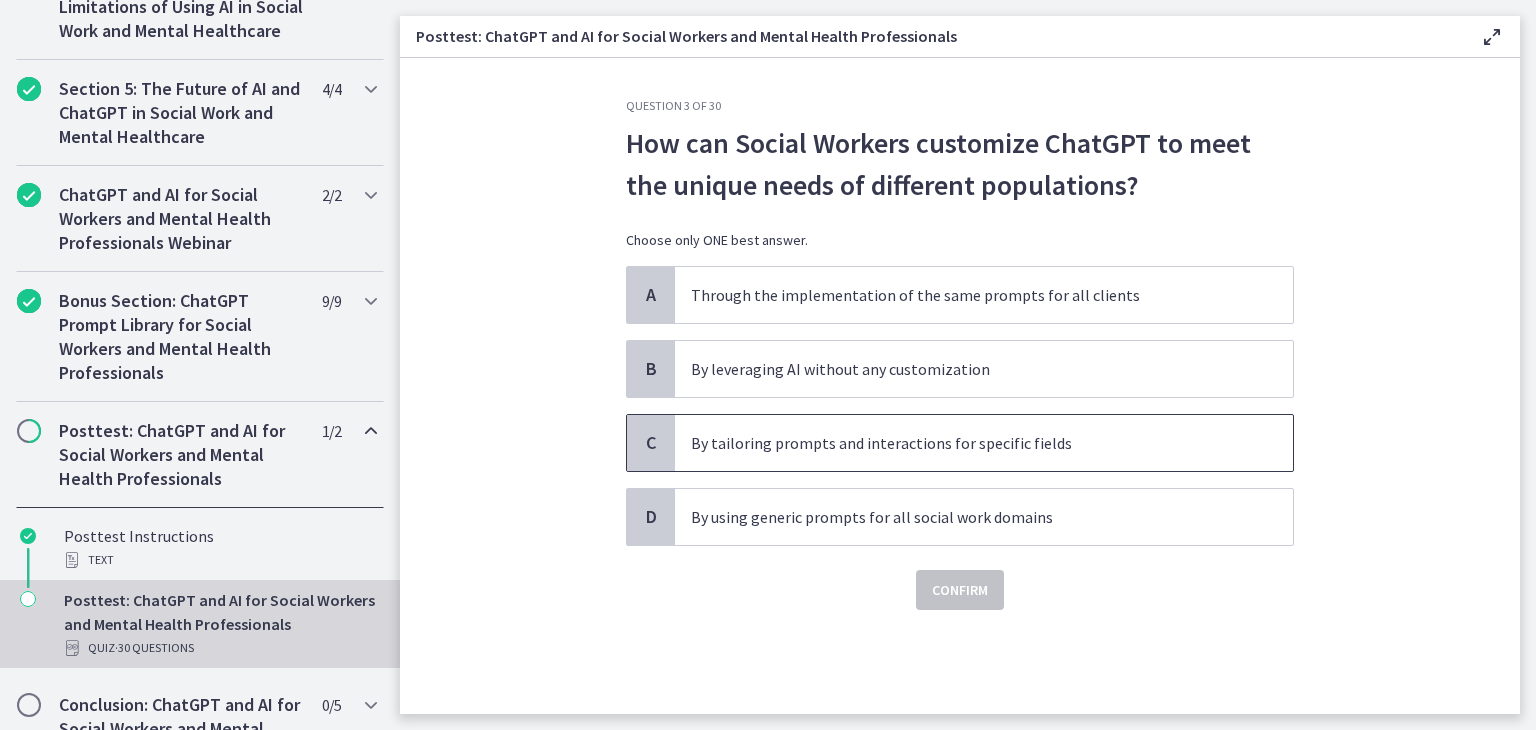 click on "By tailoring prompts and interactions for specific fields" at bounding box center [964, 443] 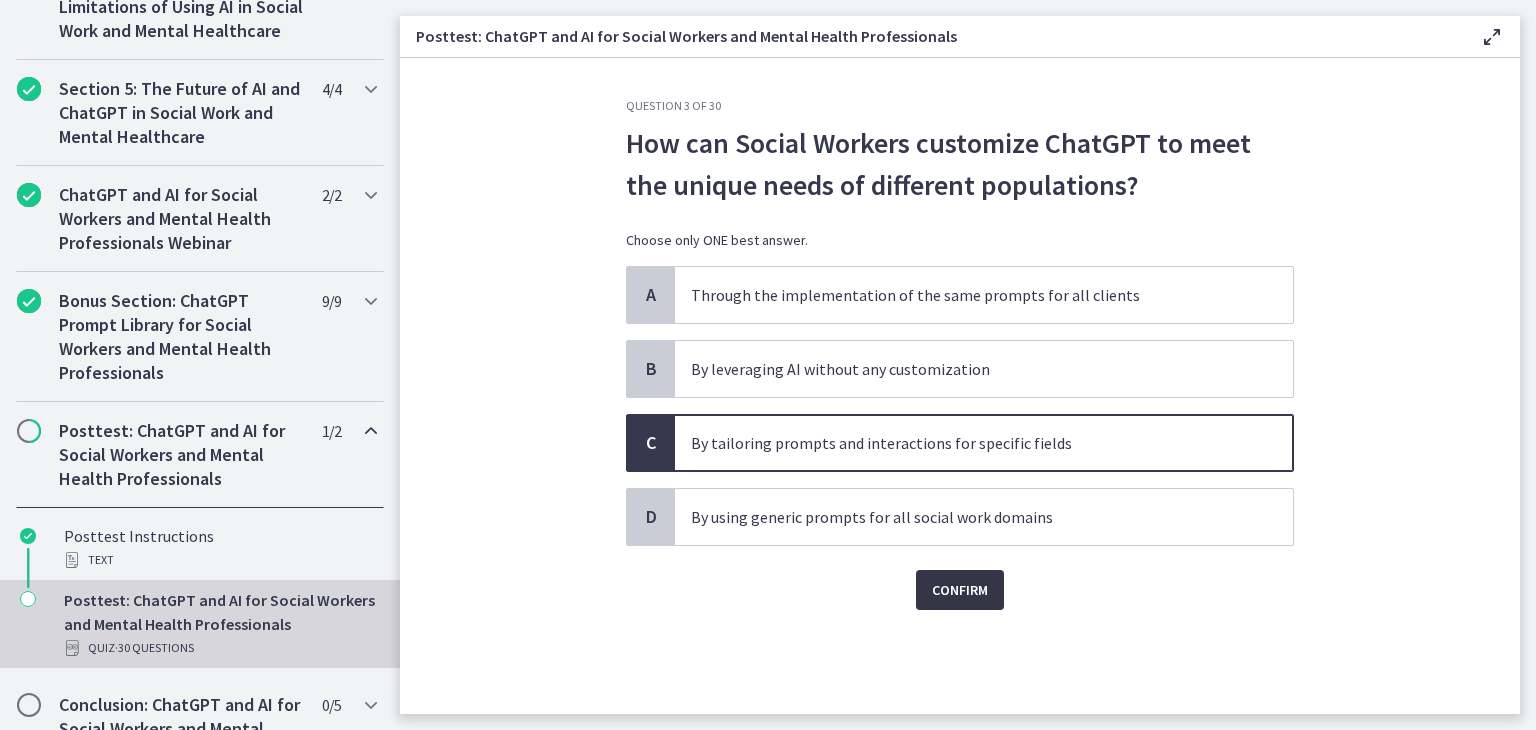 click on "Confirm" at bounding box center [960, 590] 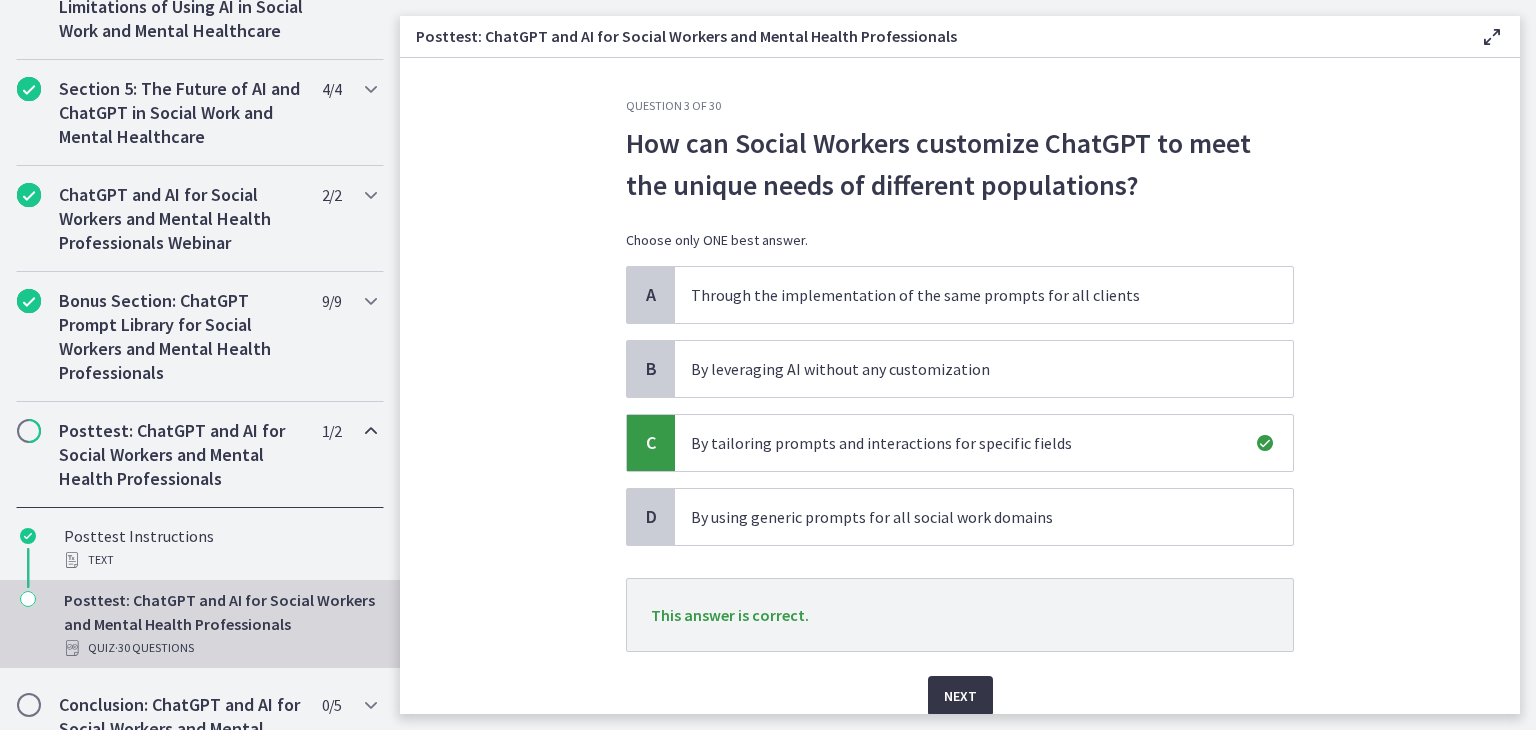 click on "Next" at bounding box center [960, 696] 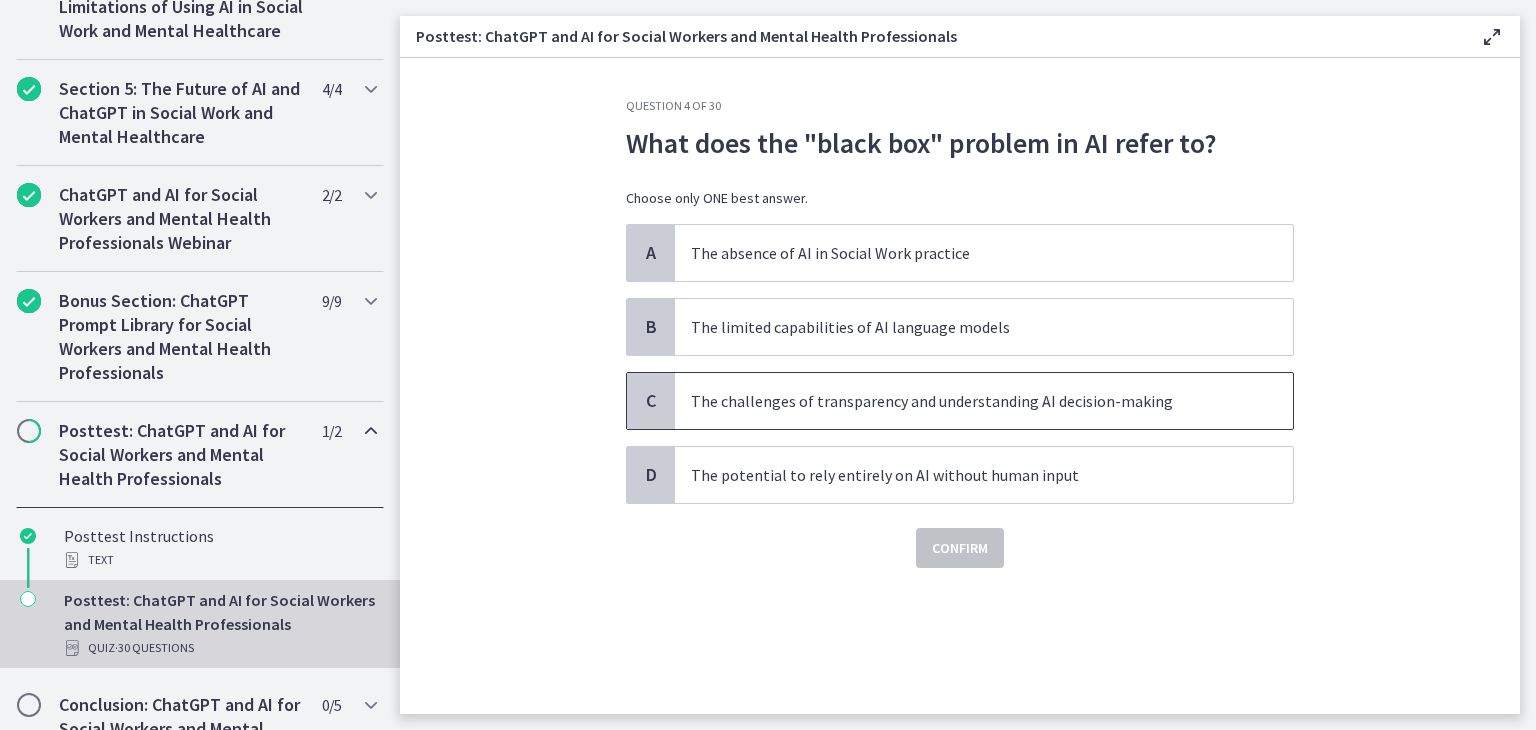 click on "The challenges of transparency and understanding AI decision-making" at bounding box center [964, 401] 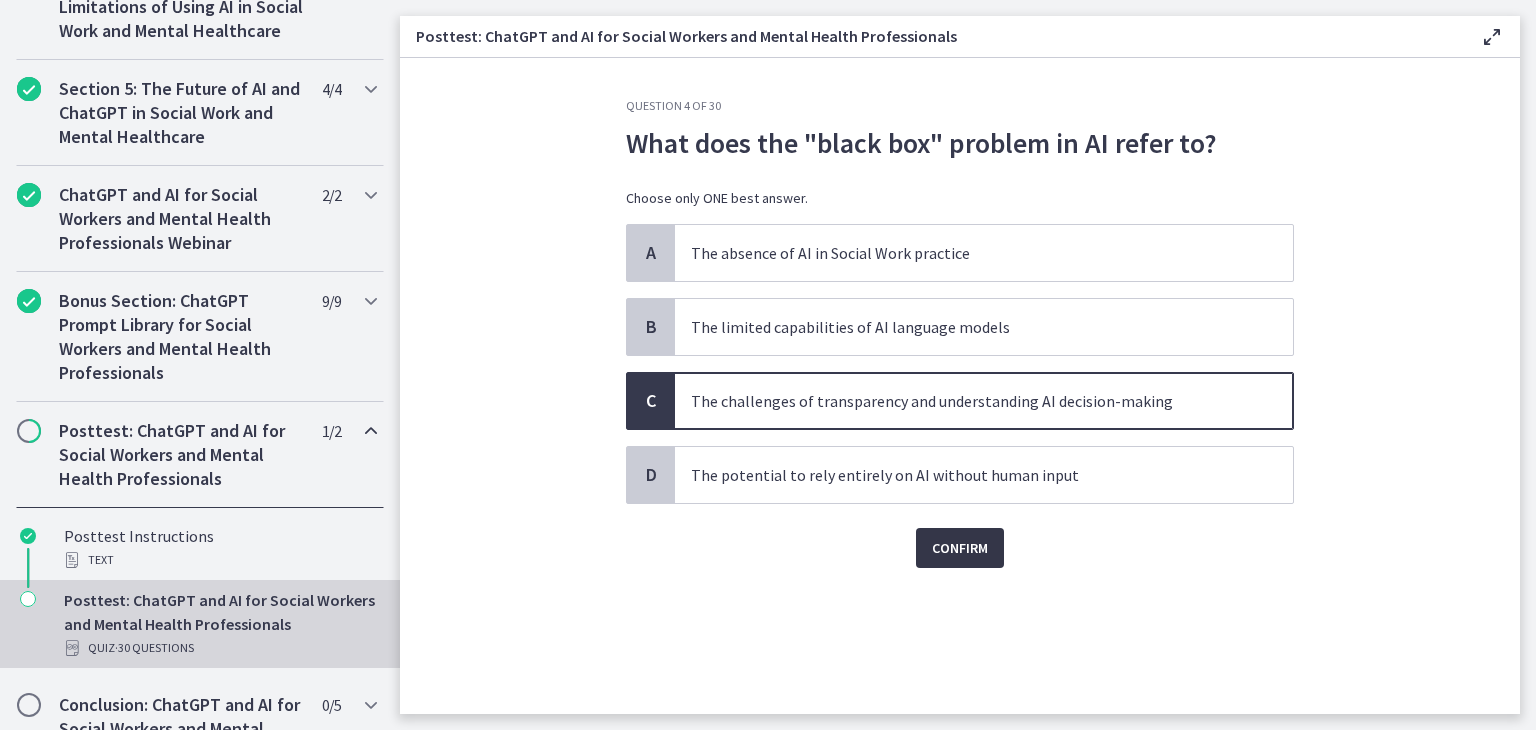 click on "Confirm" at bounding box center [960, 548] 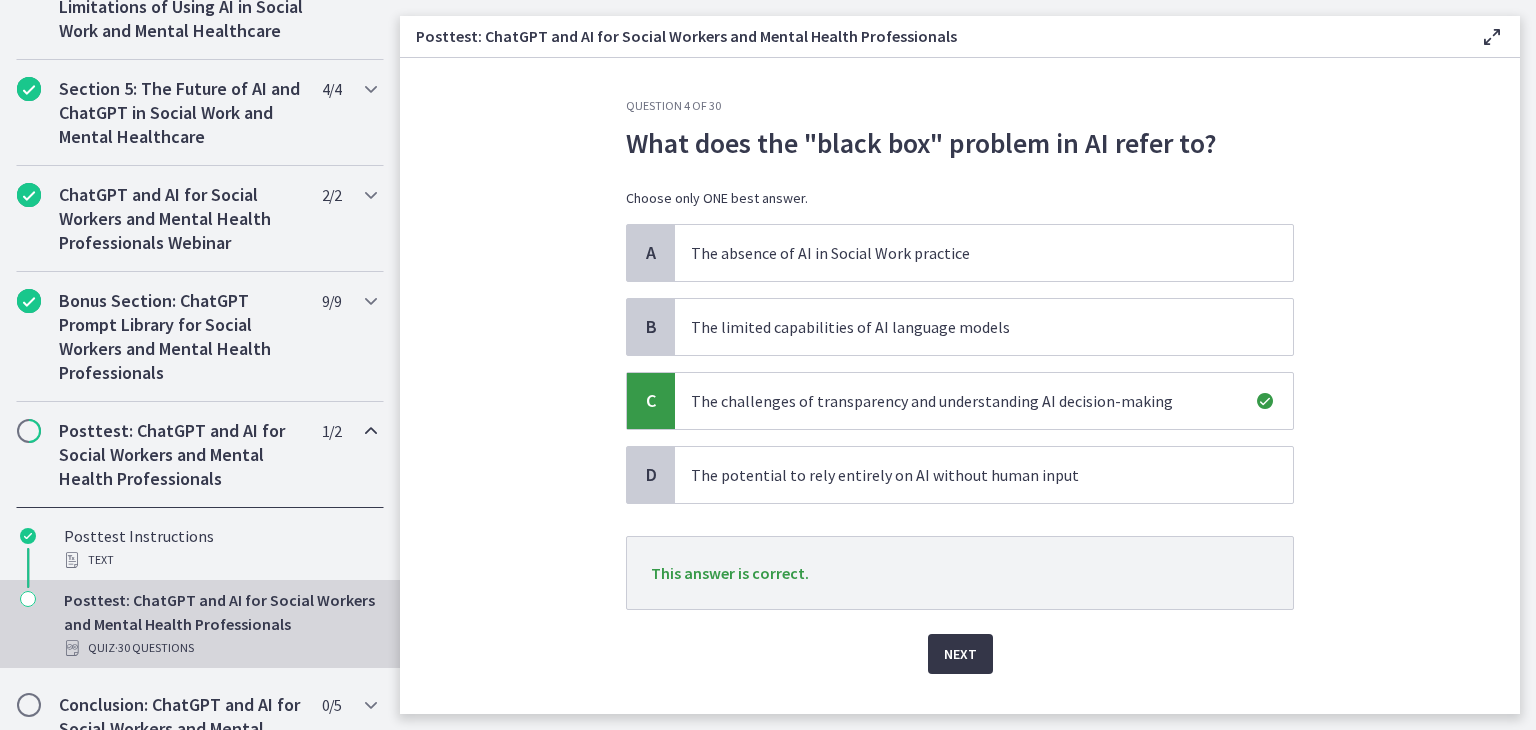 click on "Next" at bounding box center [960, 654] 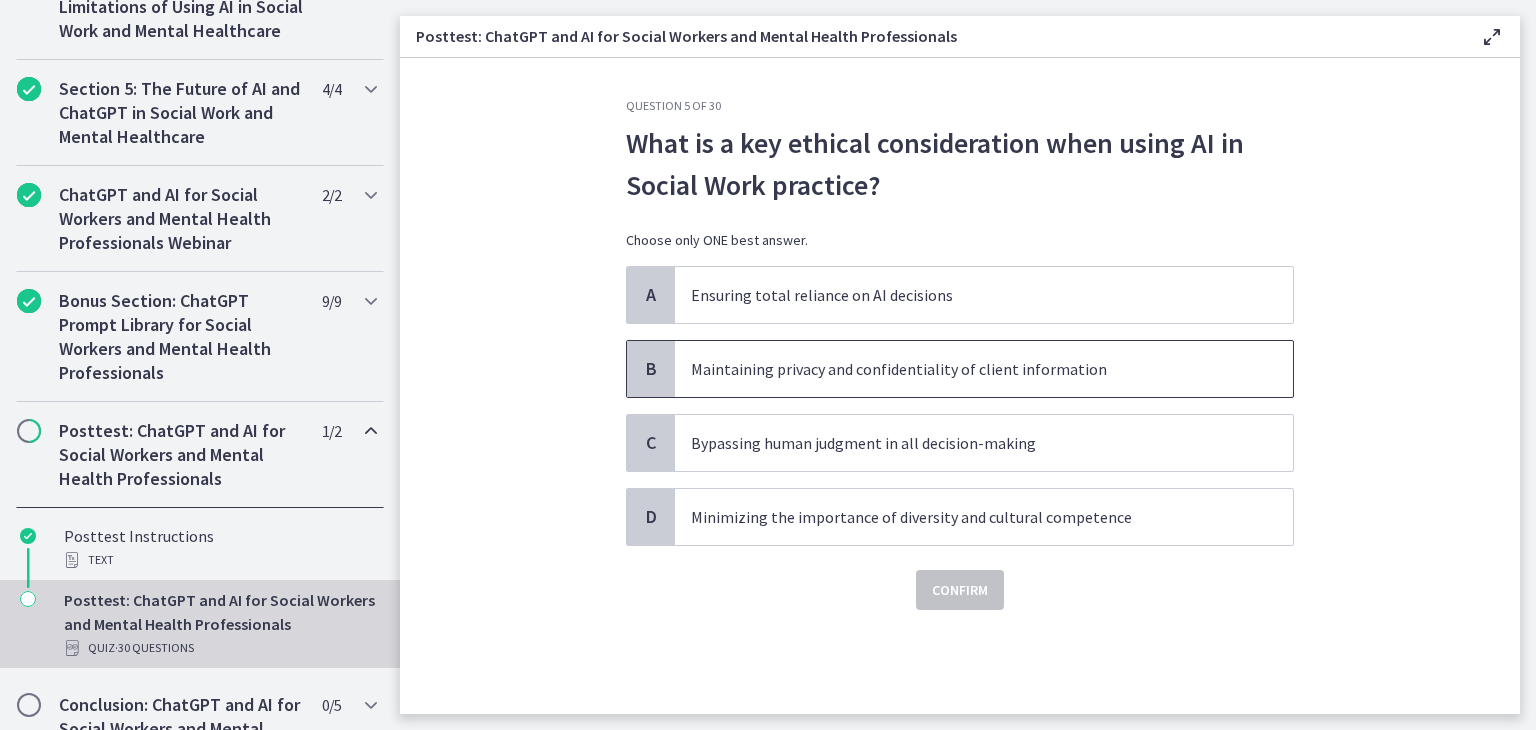 click on "Maintaining privacy and confidentiality of client information" at bounding box center [984, 369] 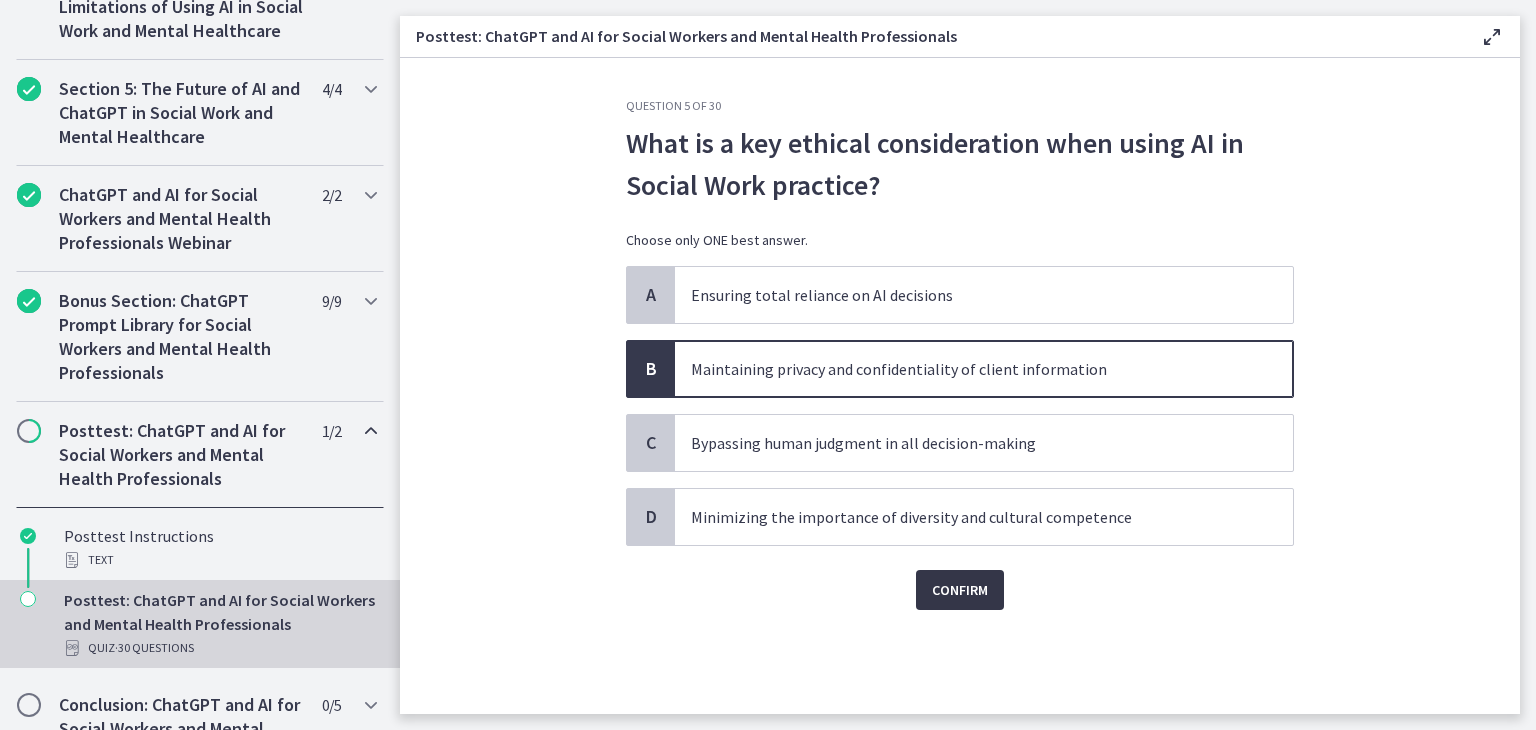click on "Confirm" at bounding box center [960, 590] 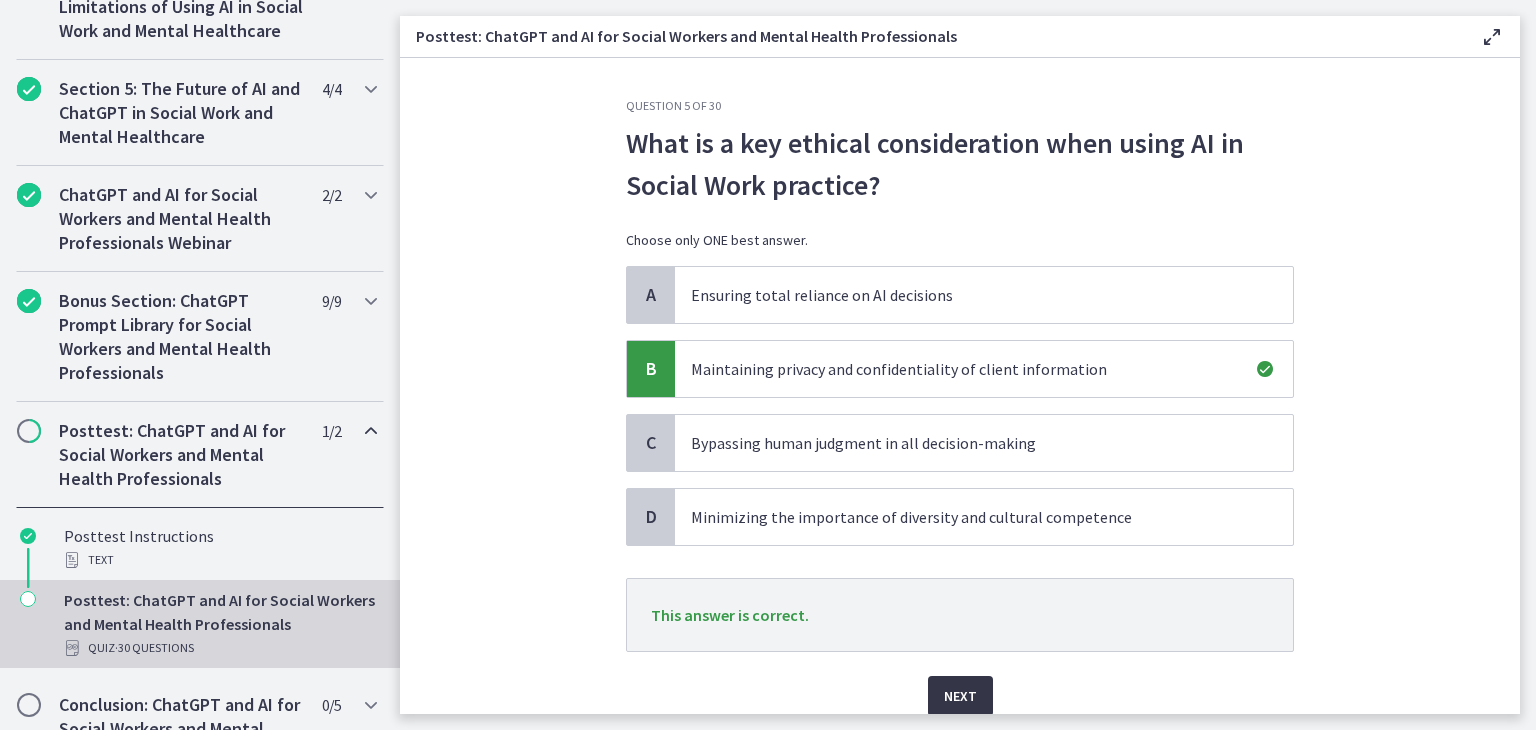 click on "Next" at bounding box center [960, 696] 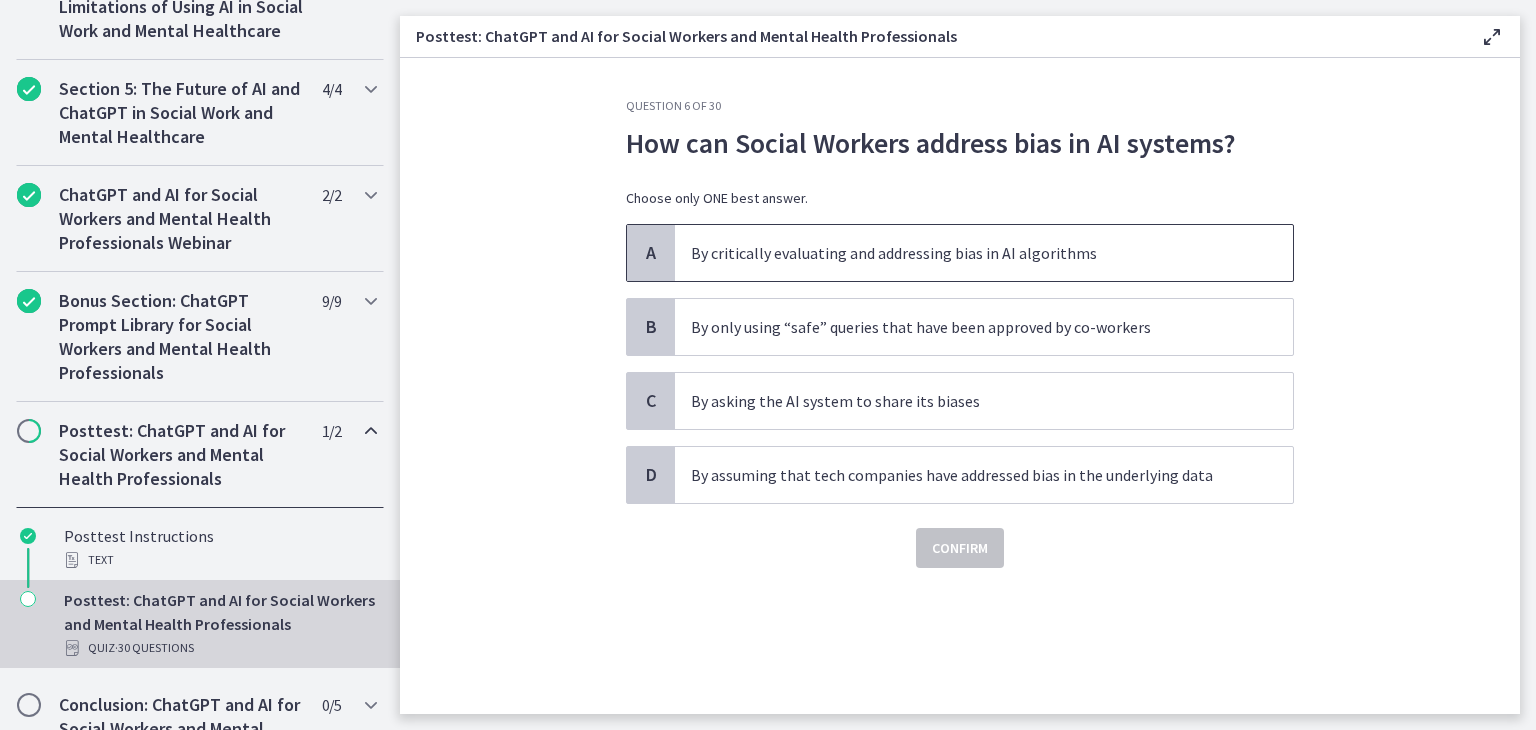 click on "By critically evaluating and addressing bias in AI algorithms" at bounding box center (964, 253) 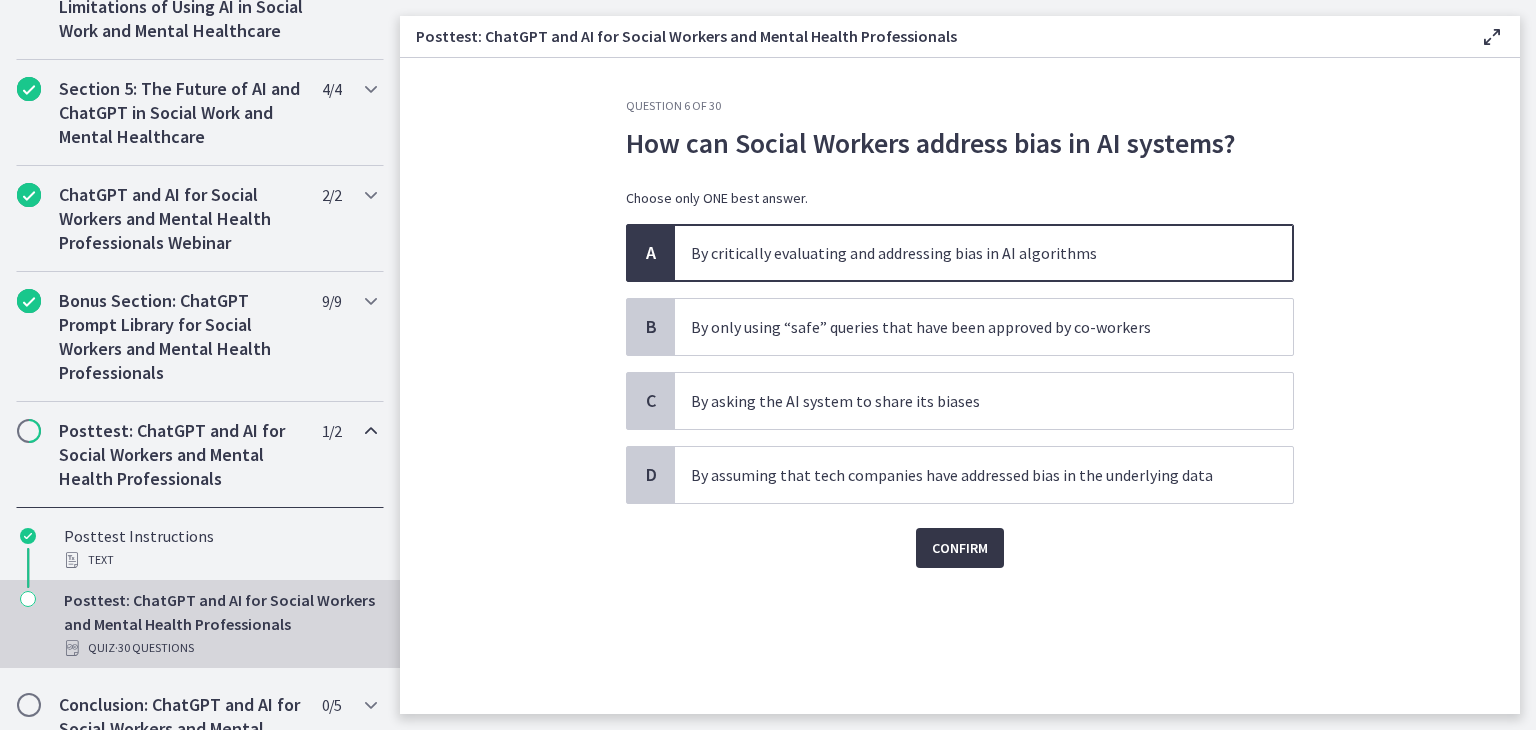 click on "Confirm" at bounding box center [960, 548] 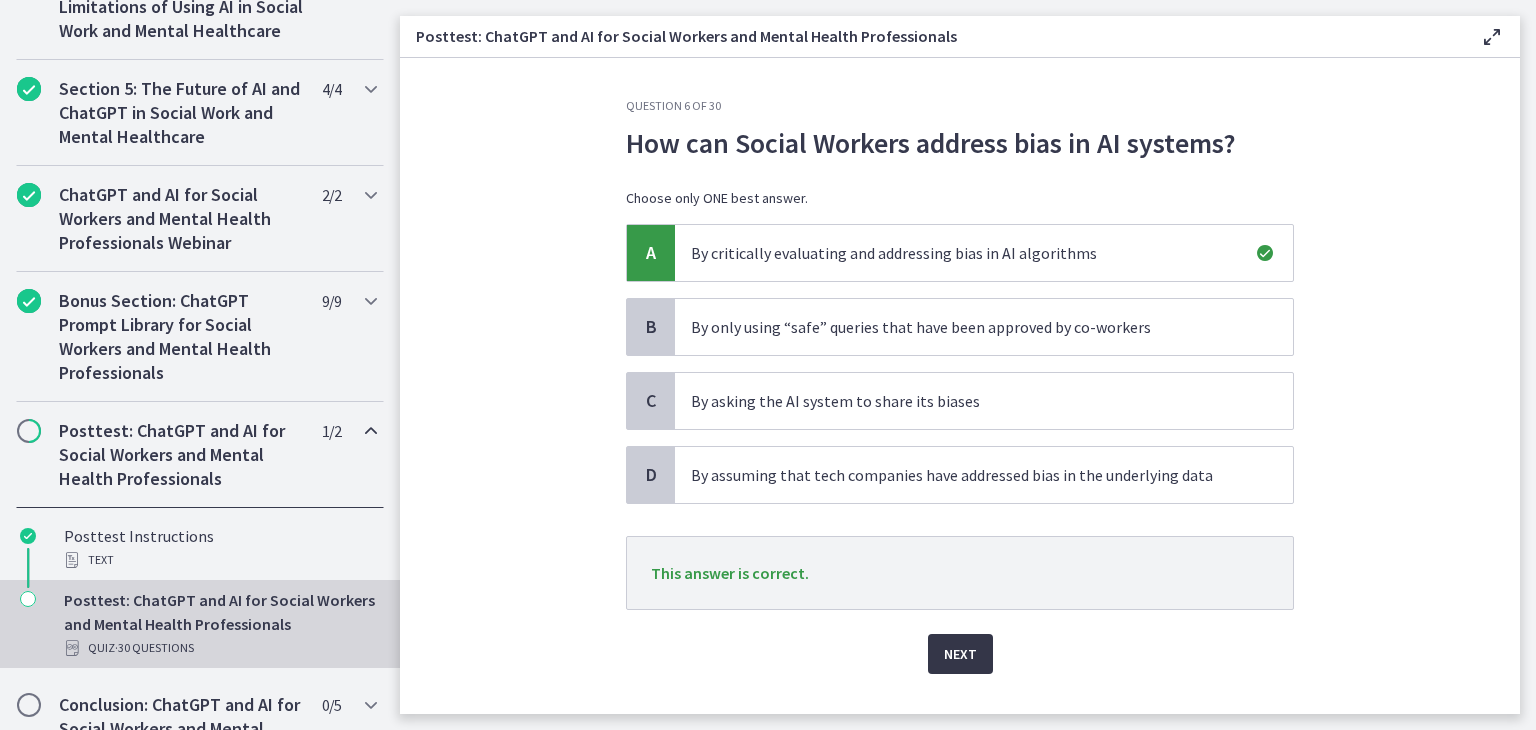 click on "Next" at bounding box center [960, 654] 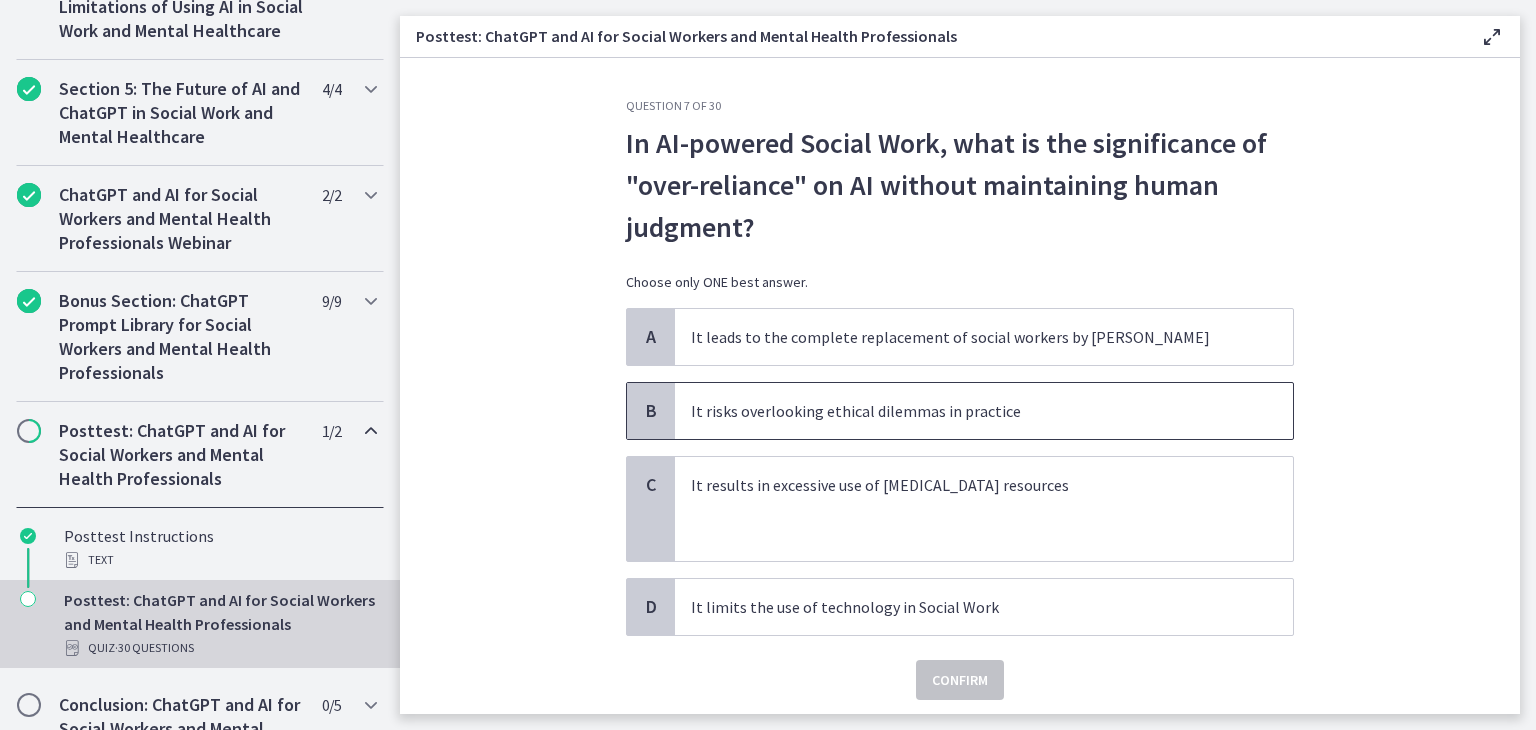 click on "It risks overlooking ethical dilemmas in practice" at bounding box center (964, 411) 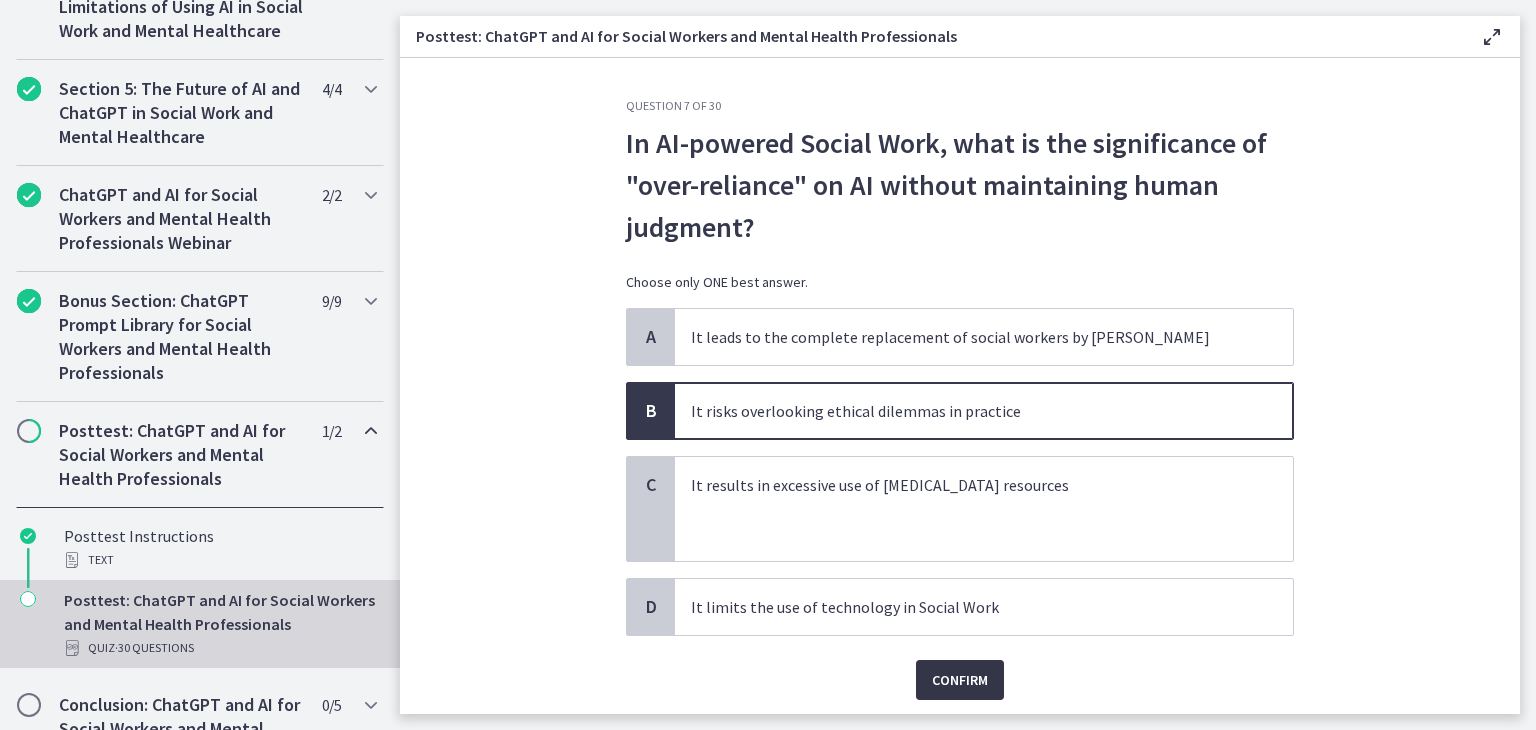 click on "Confirm" at bounding box center [960, 680] 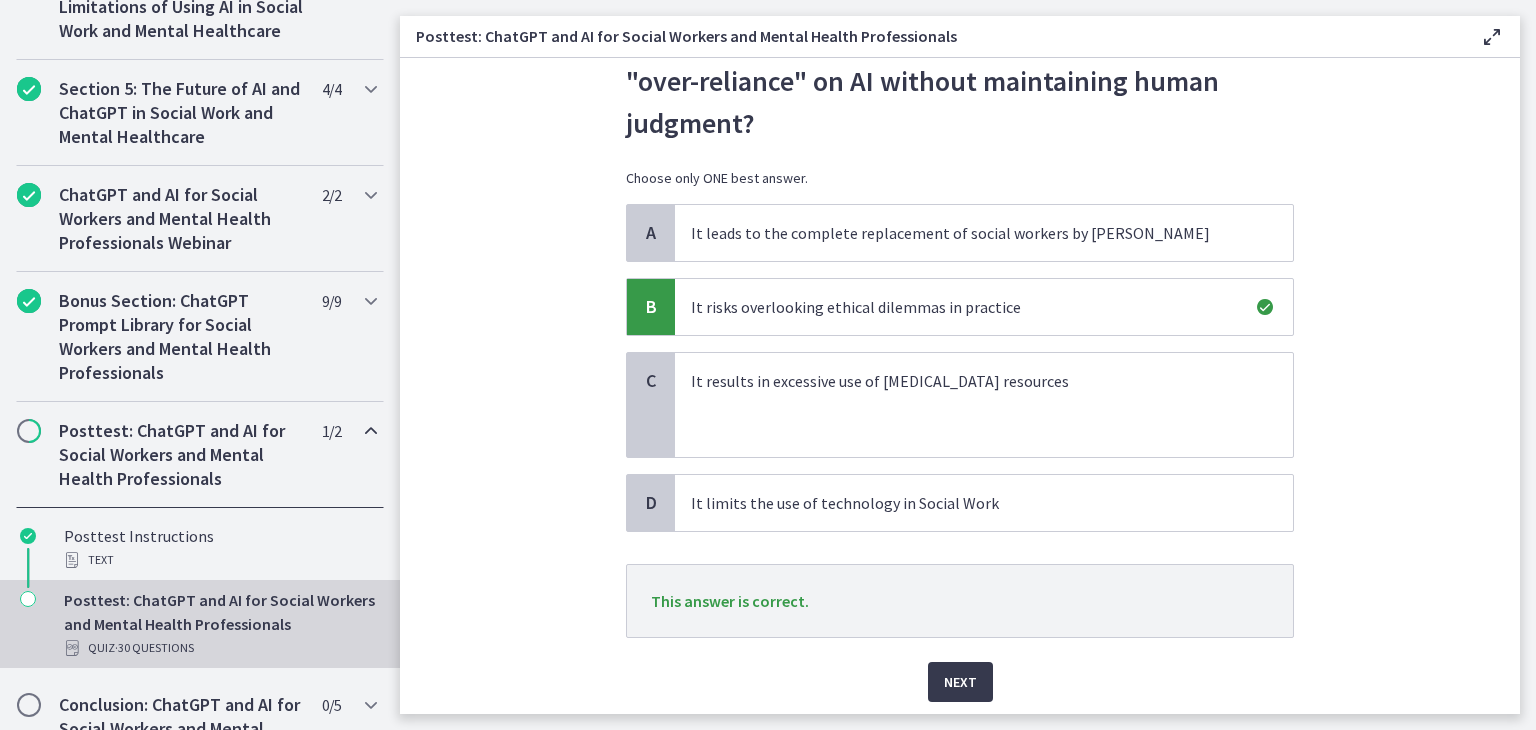 scroll, scrollTop: 112, scrollLeft: 0, axis: vertical 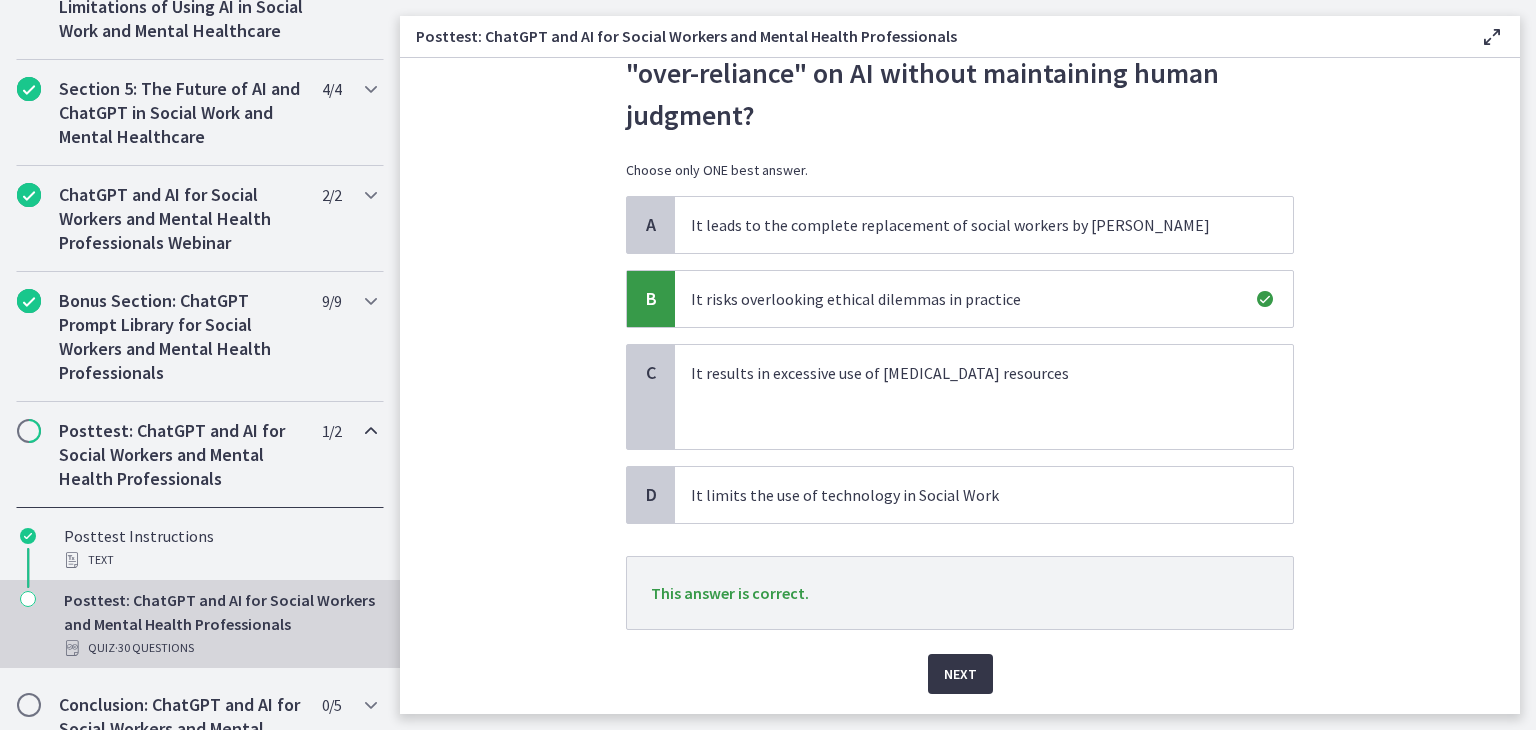 click on "Next" at bounding box center [960, 674] 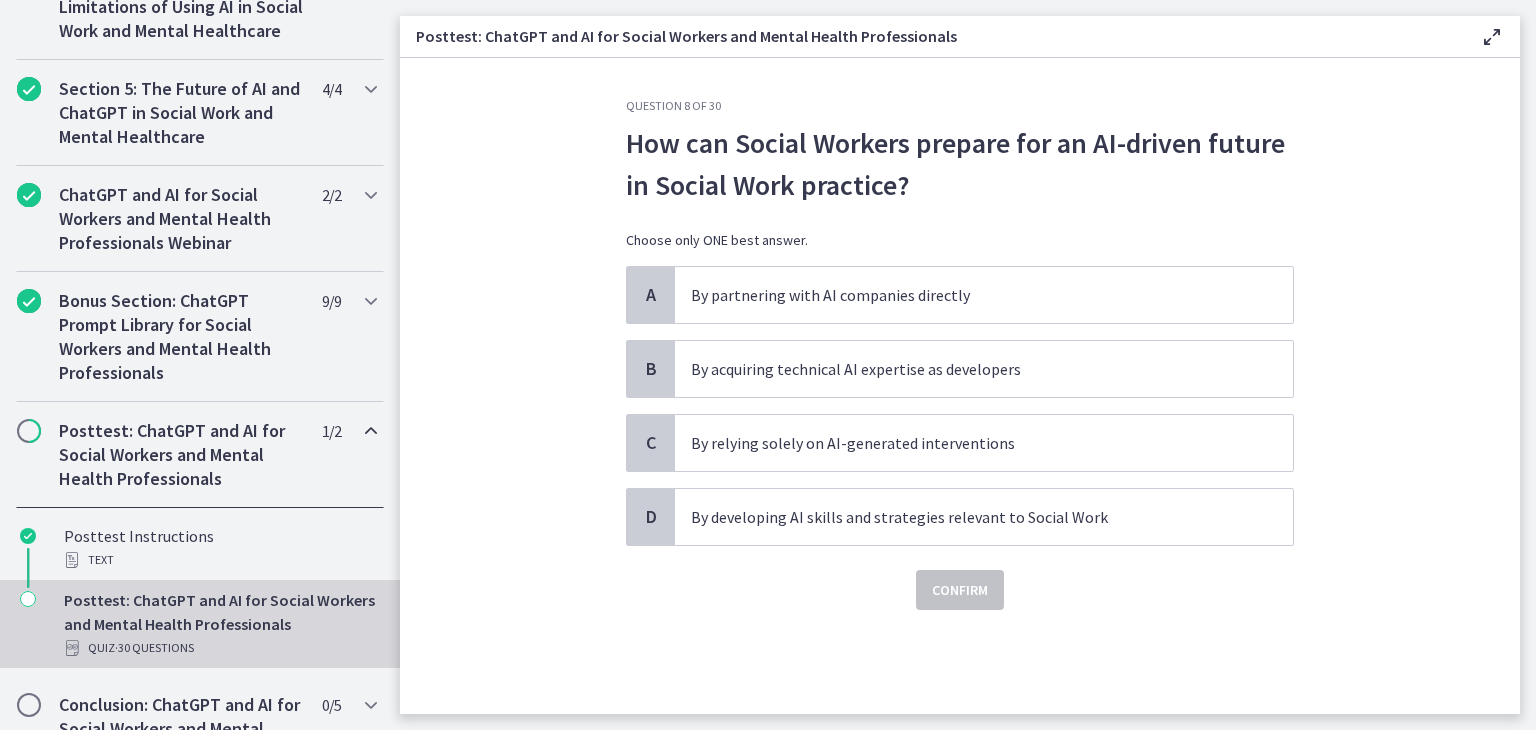 scroll, scrollTop: 0, scrollLeft: 0, axis: both 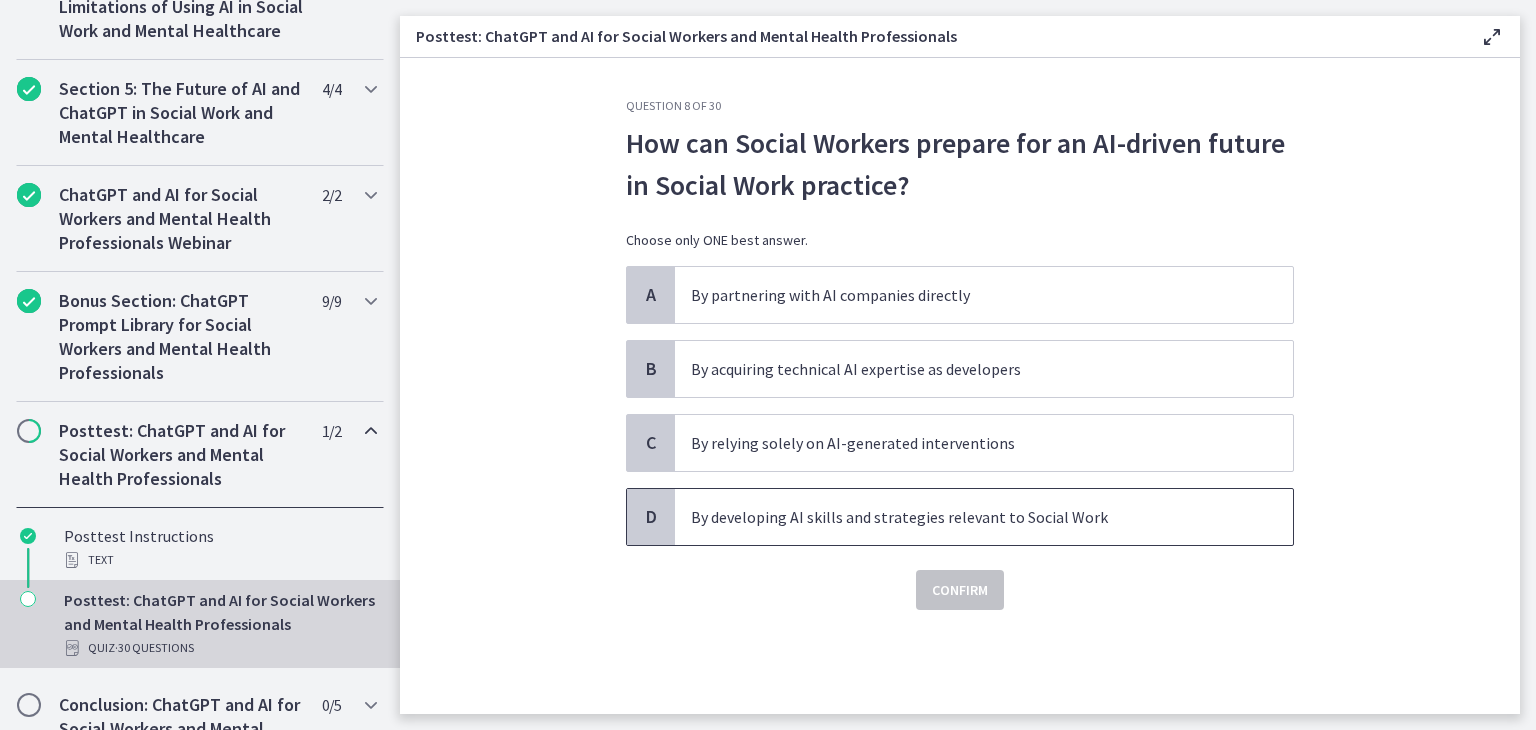click on "By developing AI skills and strategies relevant to Social Work" at bounding box center [964, 517] 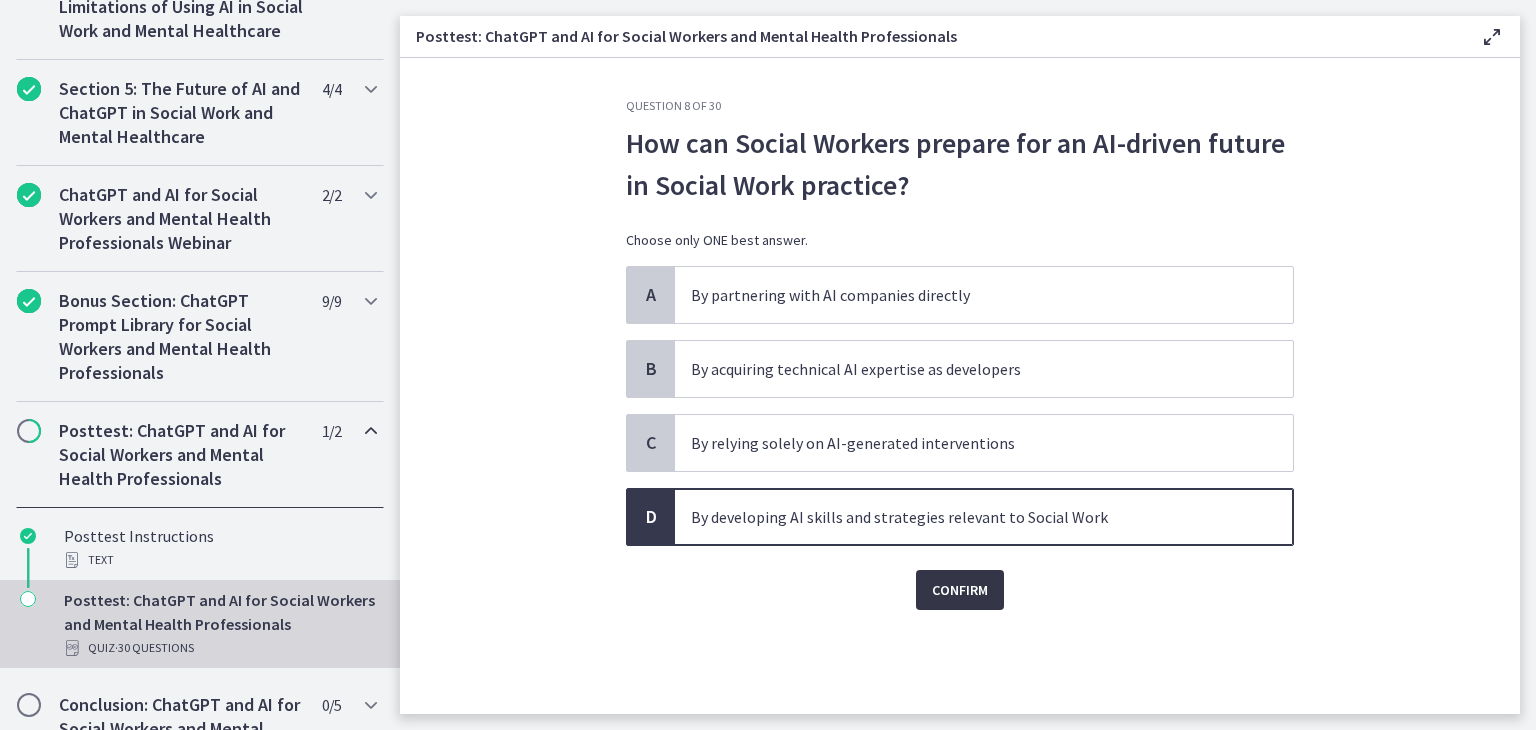 click on "Confirm" at bounding box center (960, 590) 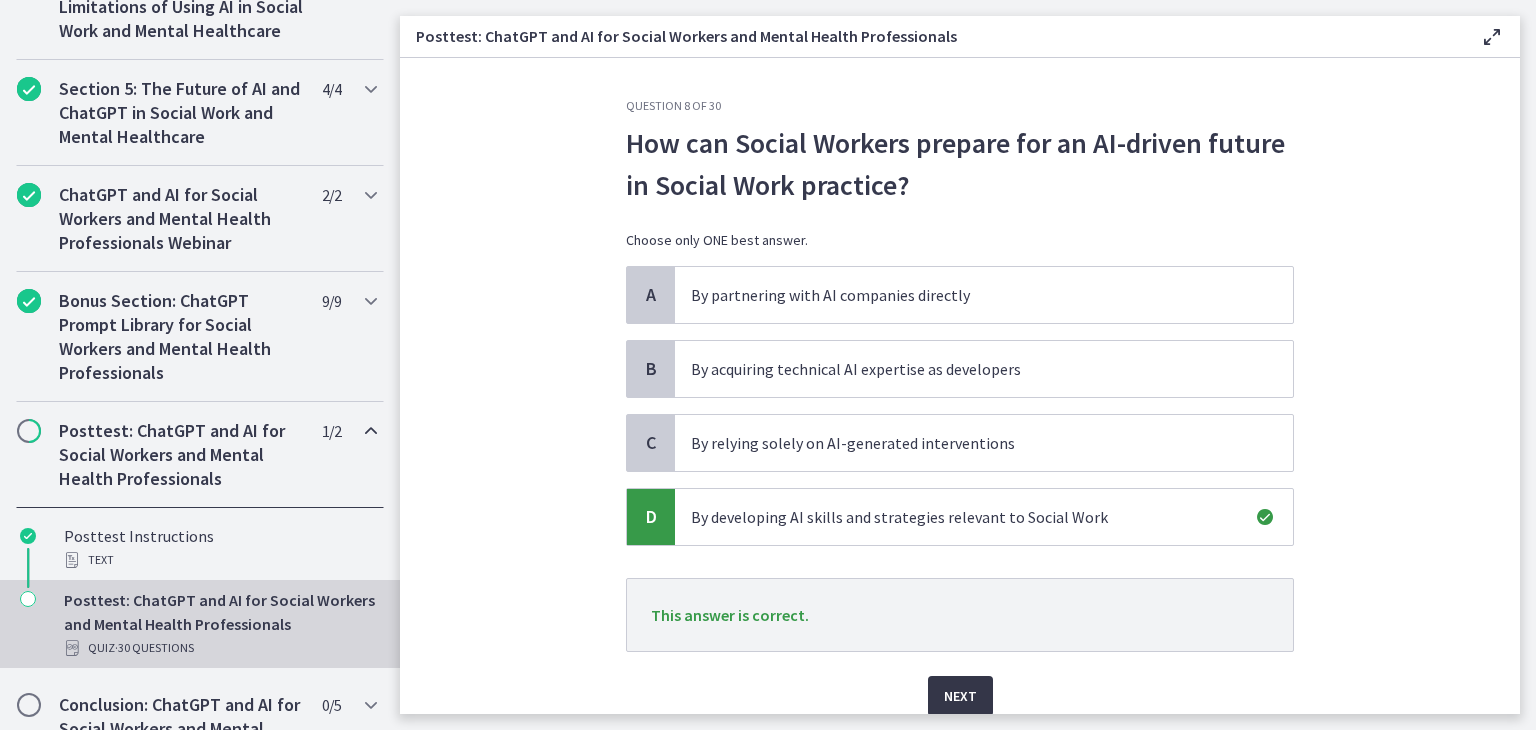 click on "Next" at bounding box center (960, 696) 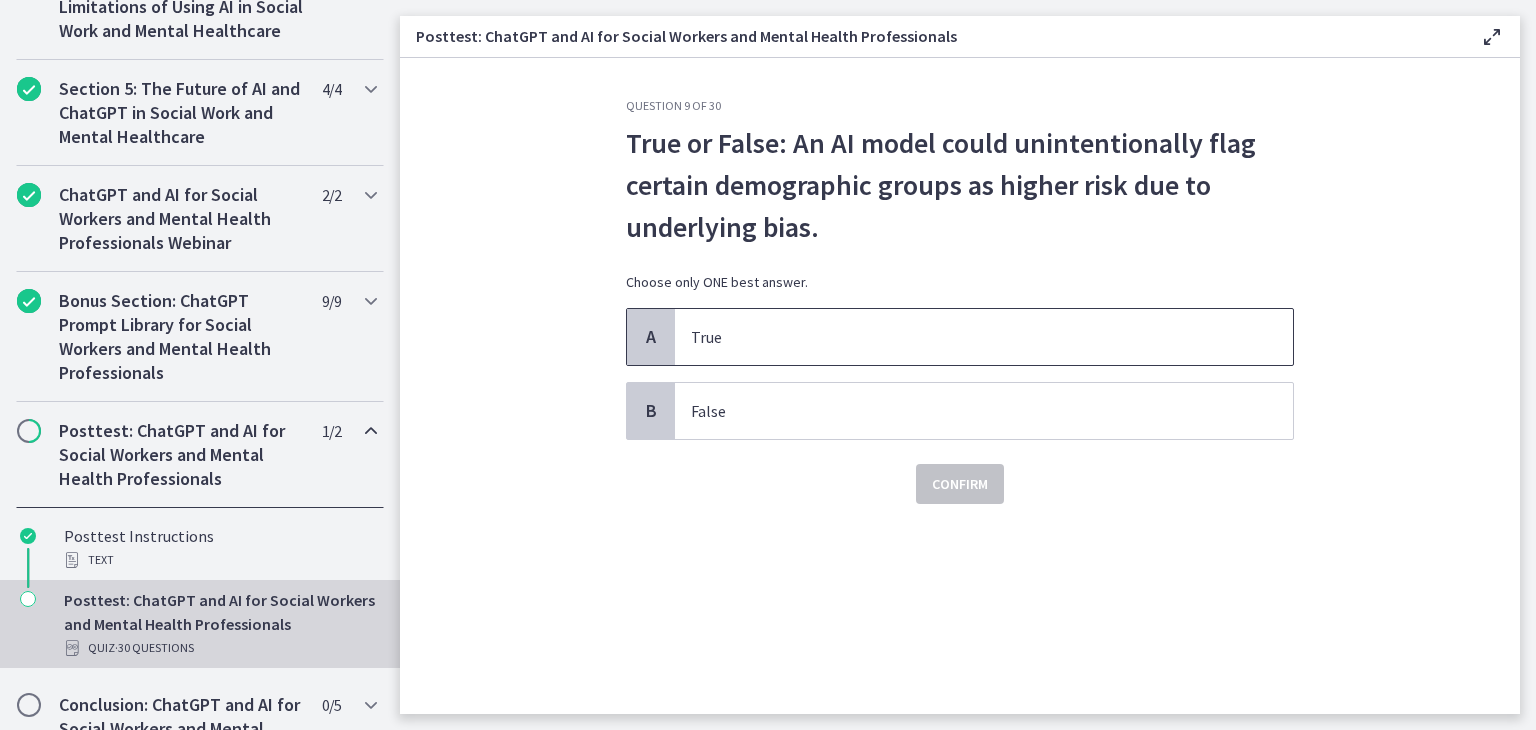 click on "True" at bounding box center (964, 337) 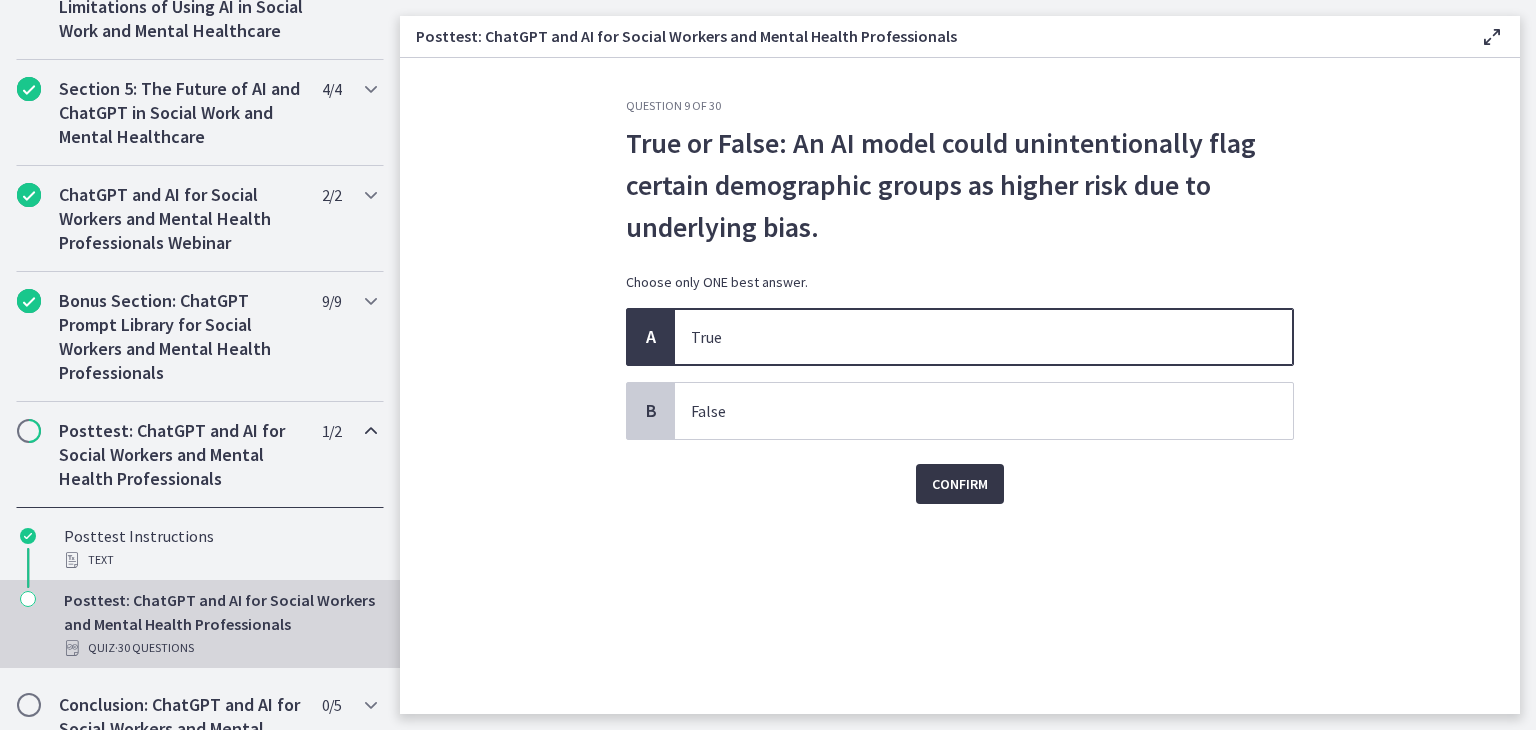 click on "Confirm" at bounding box center [960, 484] 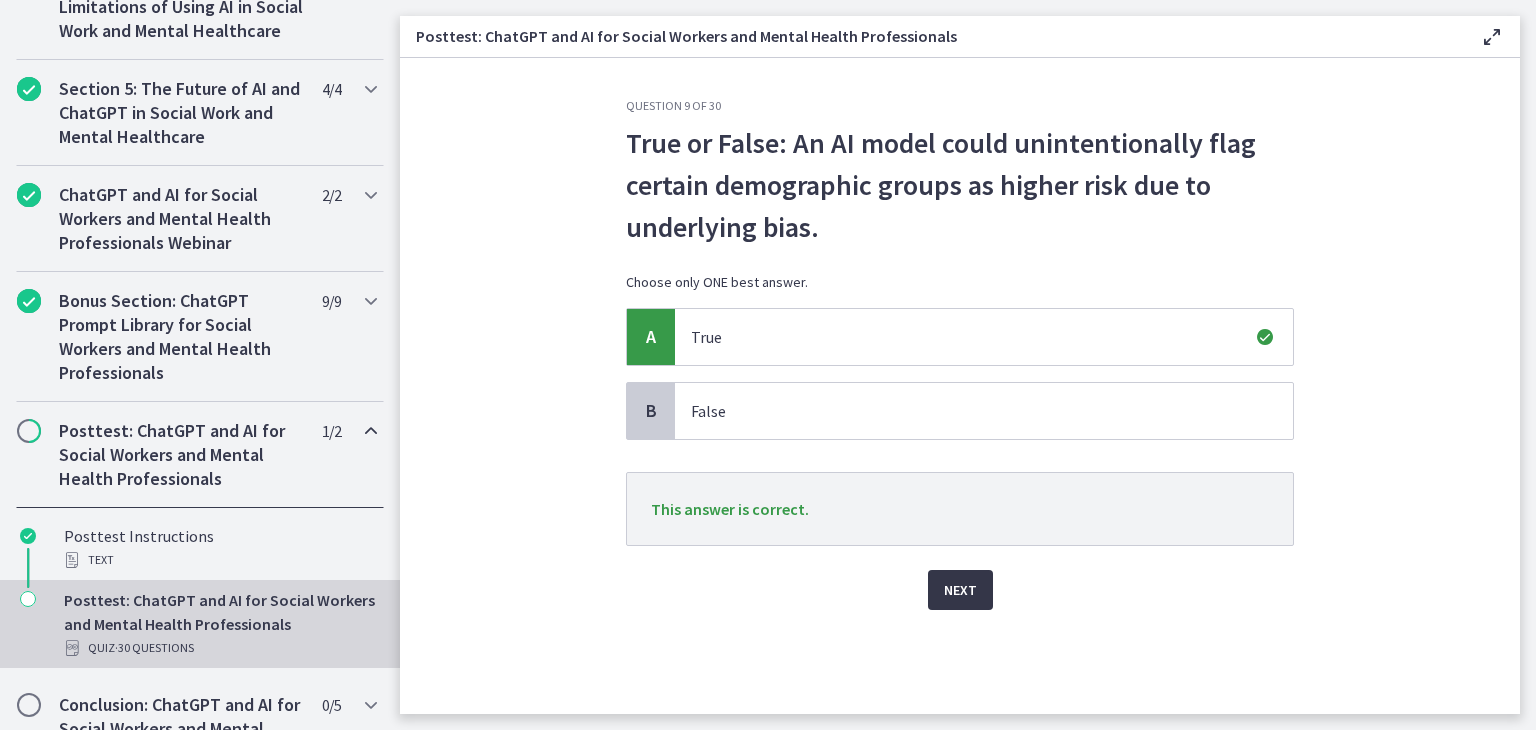 click on "Next" at bounding box center (960, 590) 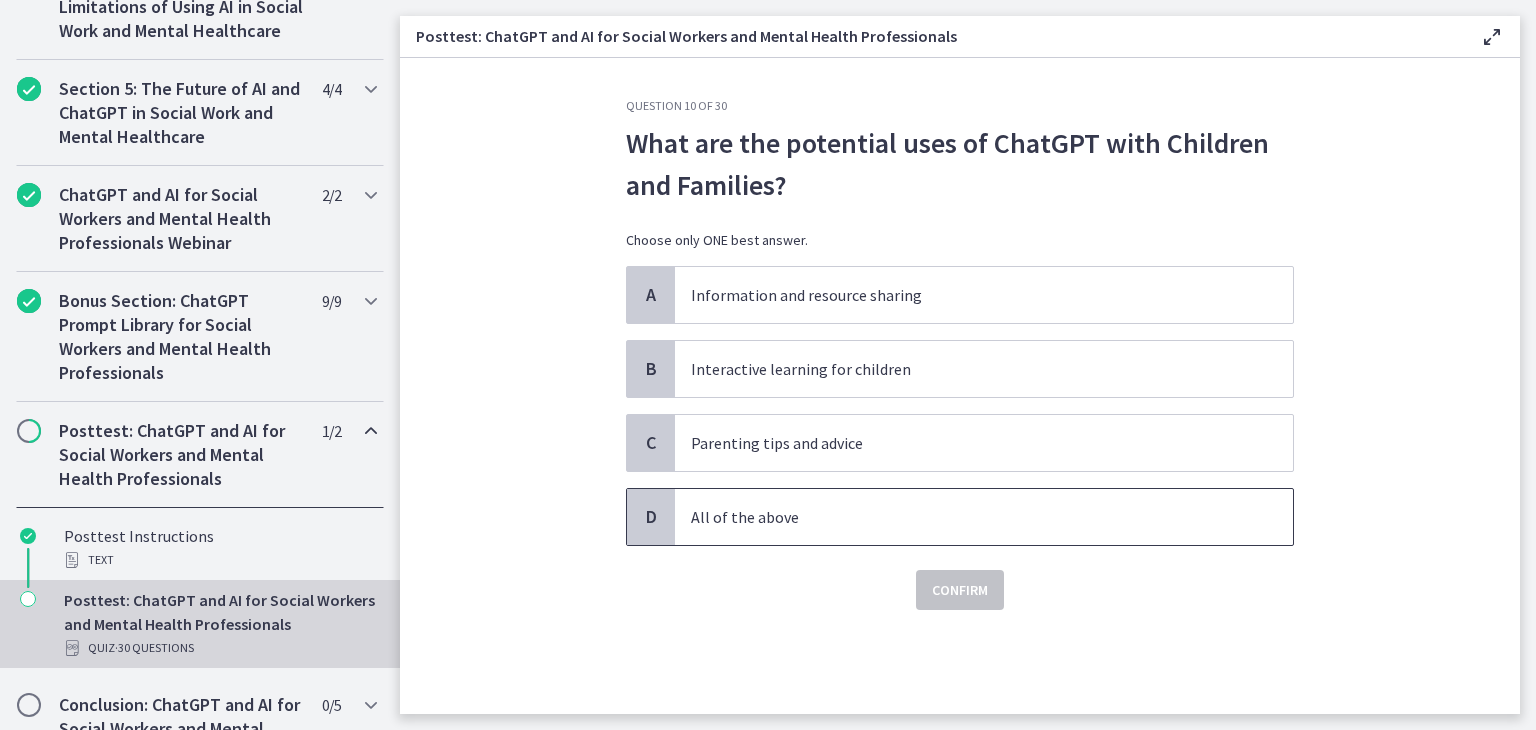 click on "All of the above" at bounding box center (984, 517) 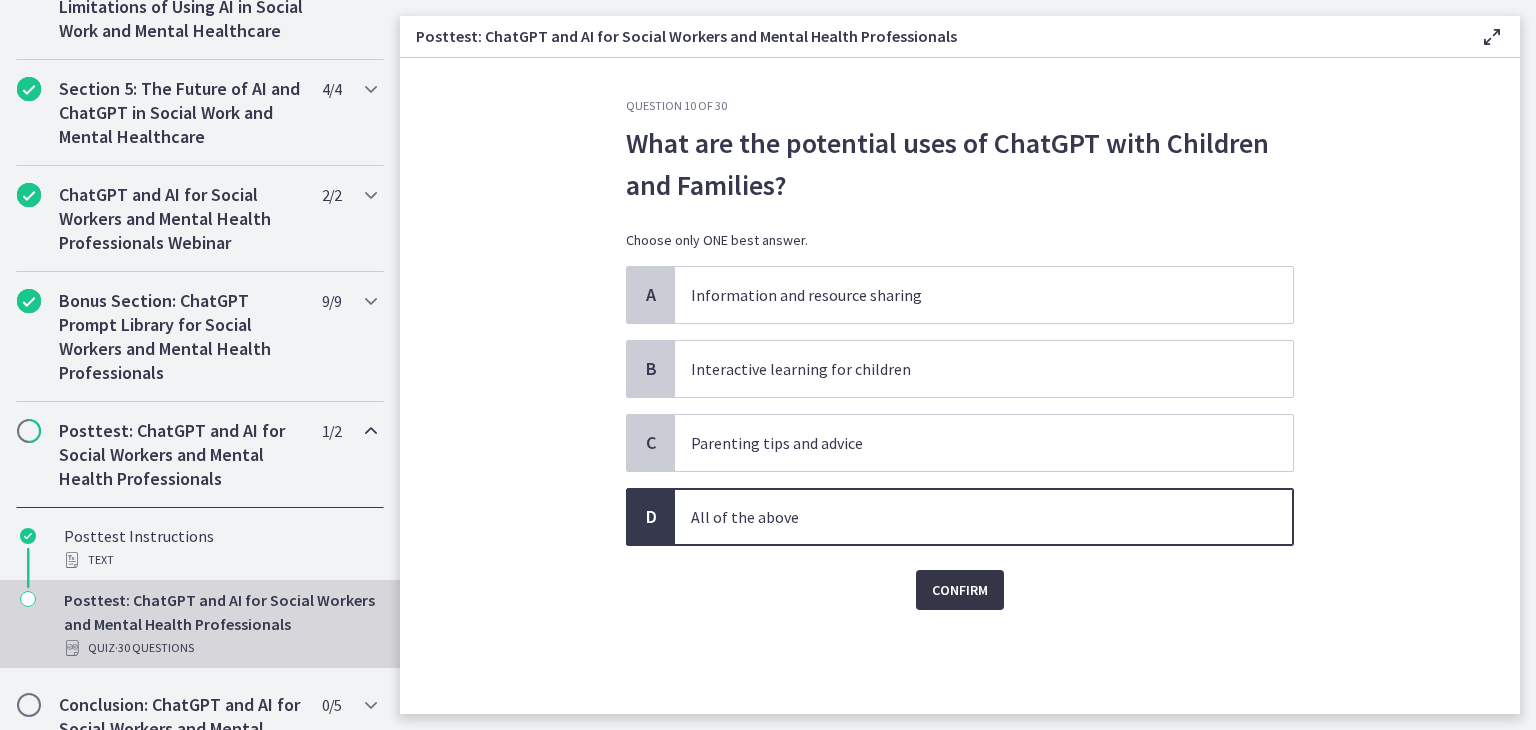 click on "Confirm" at bounding box center (960, 590) 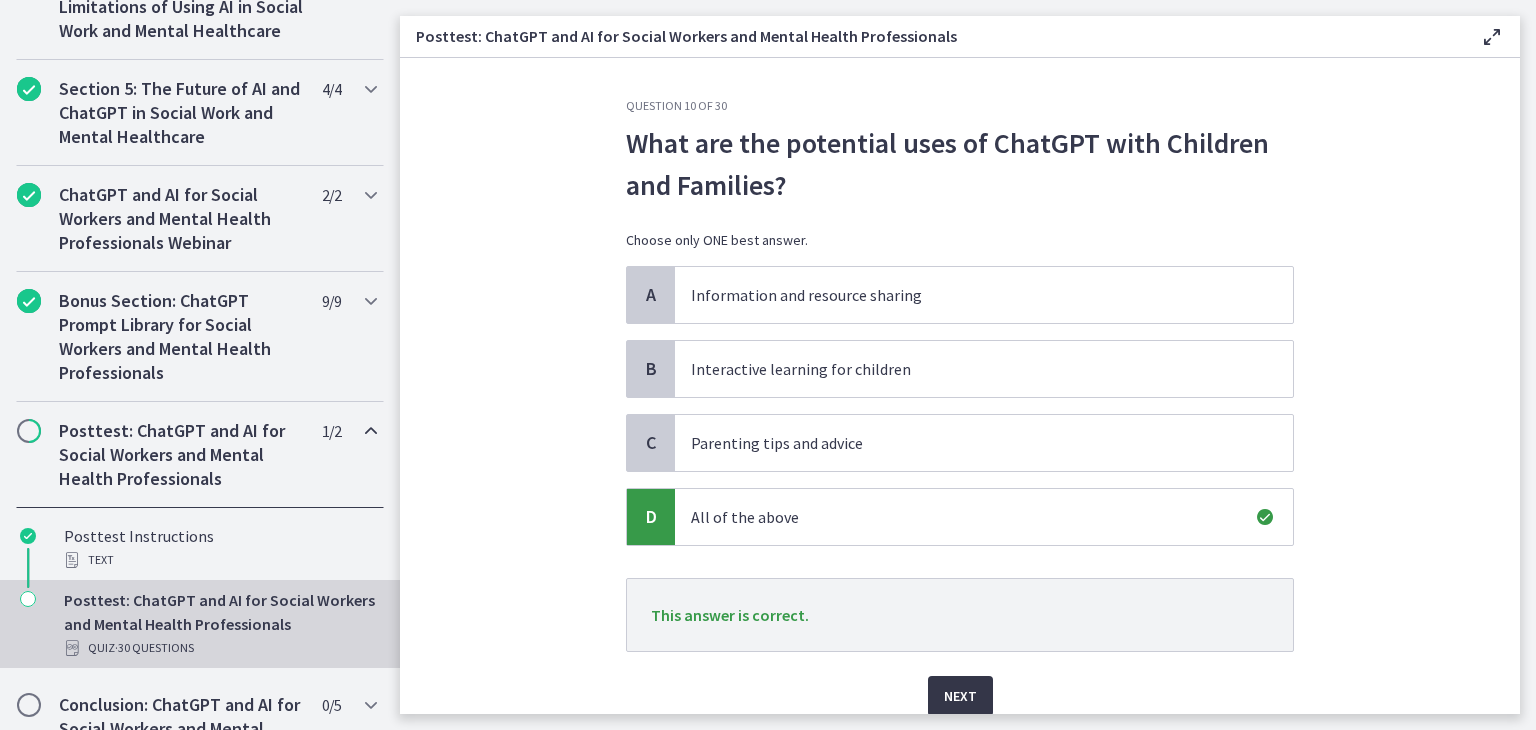 click on "Next" at bounding box center (960, 696) 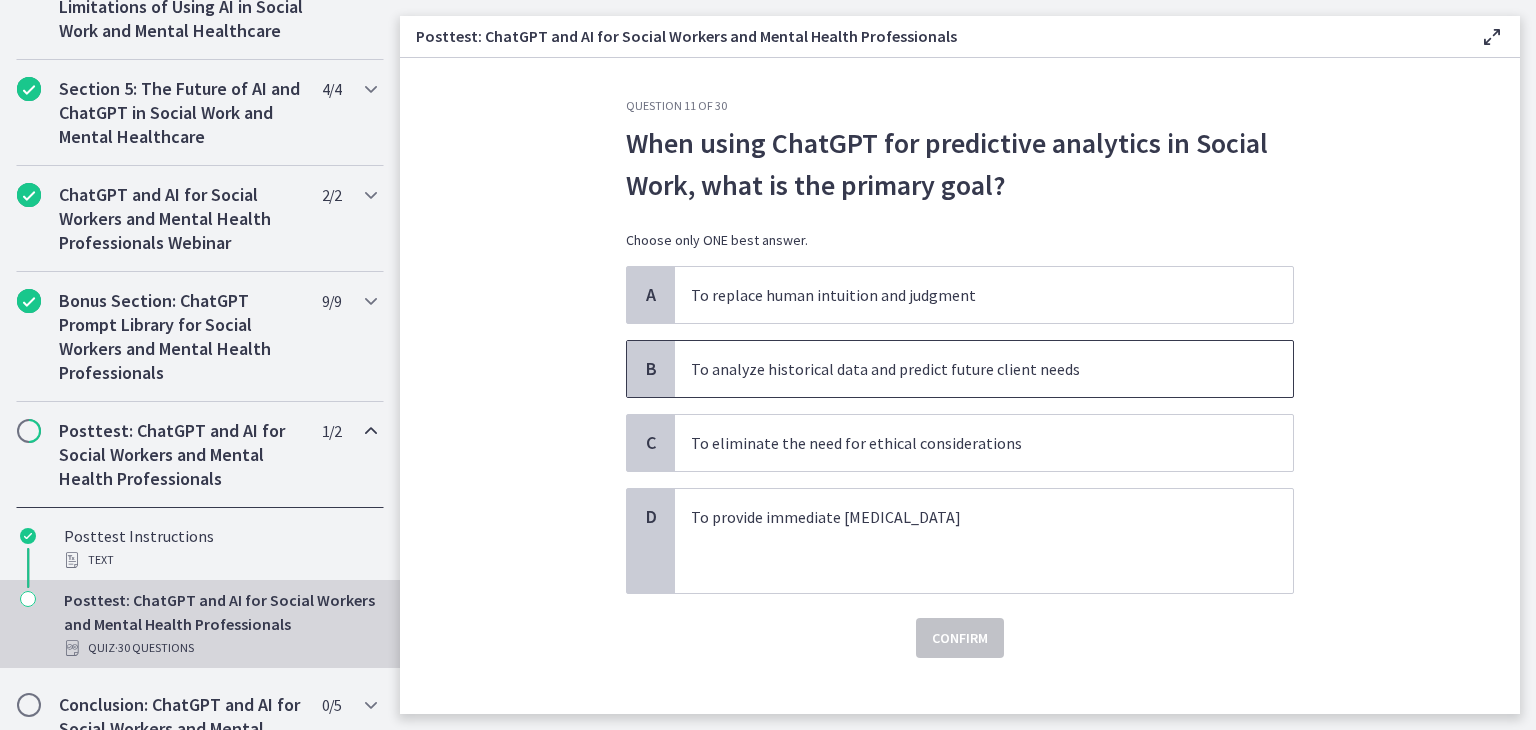 click on "B
To analyze historical data and predict future client needs" at bounding box center [960, 369] 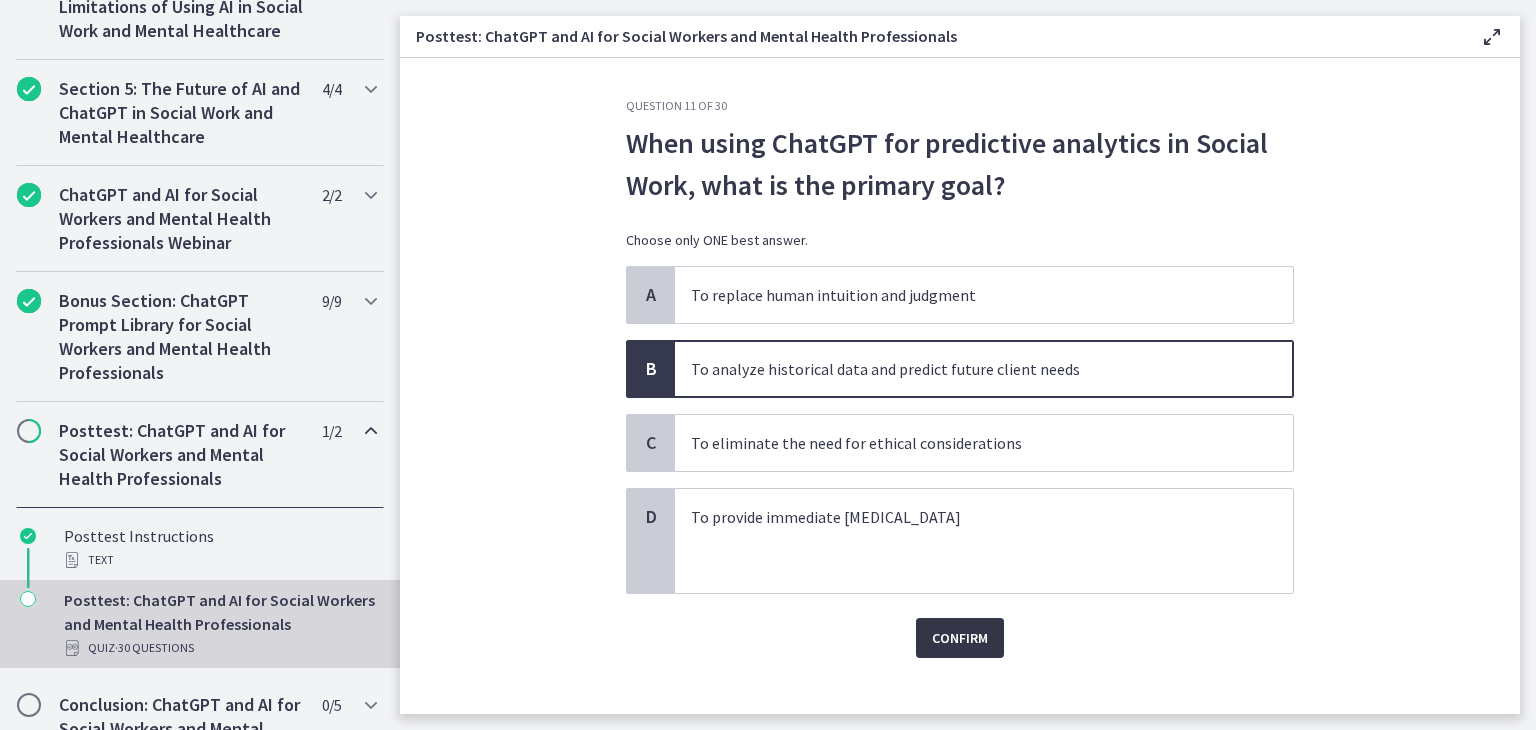 click on "Confirm" at bounding box center [960, 638] 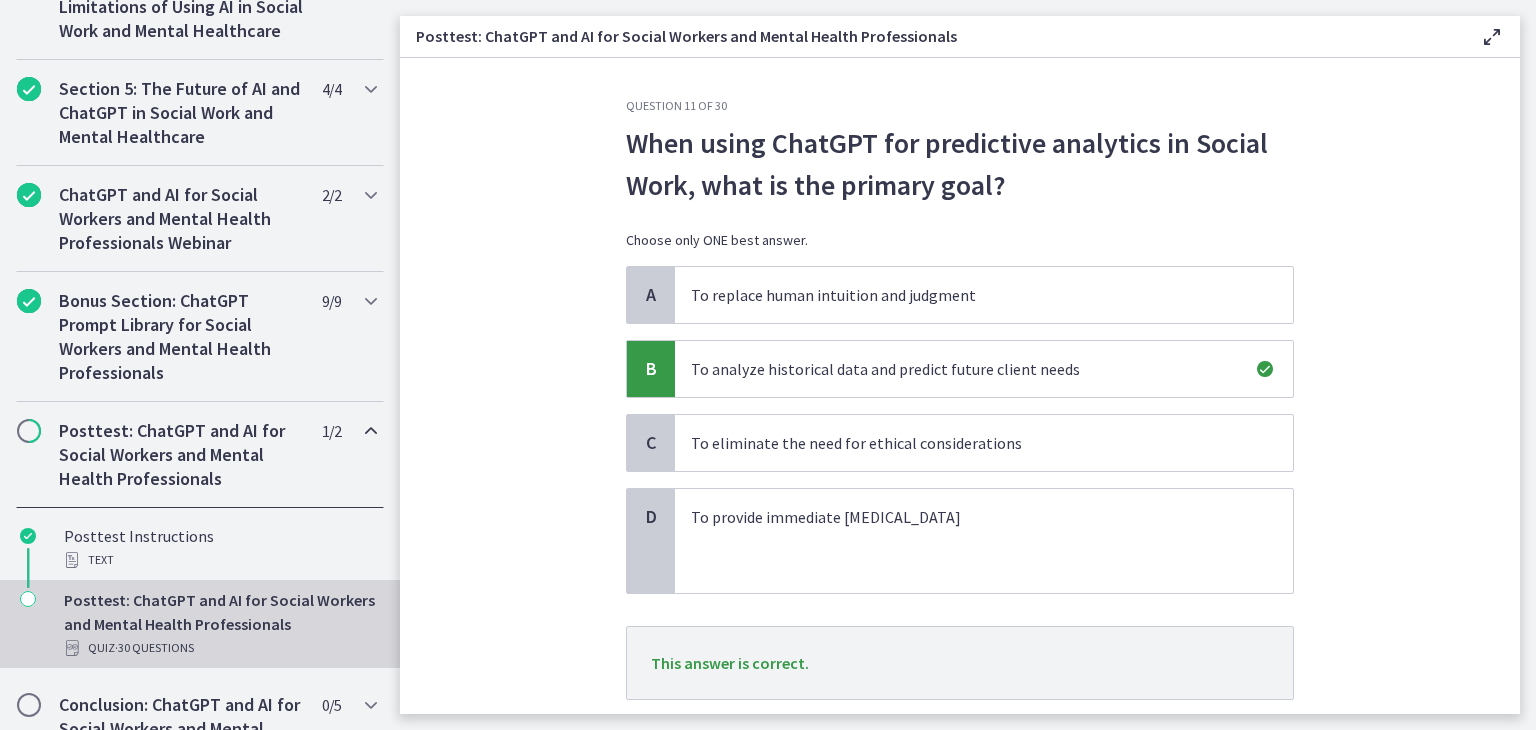 drag, startPoint x: 1512, startPoint y: 311, endPoint x: 1520, endPoint y: 489, distance: 178.17969 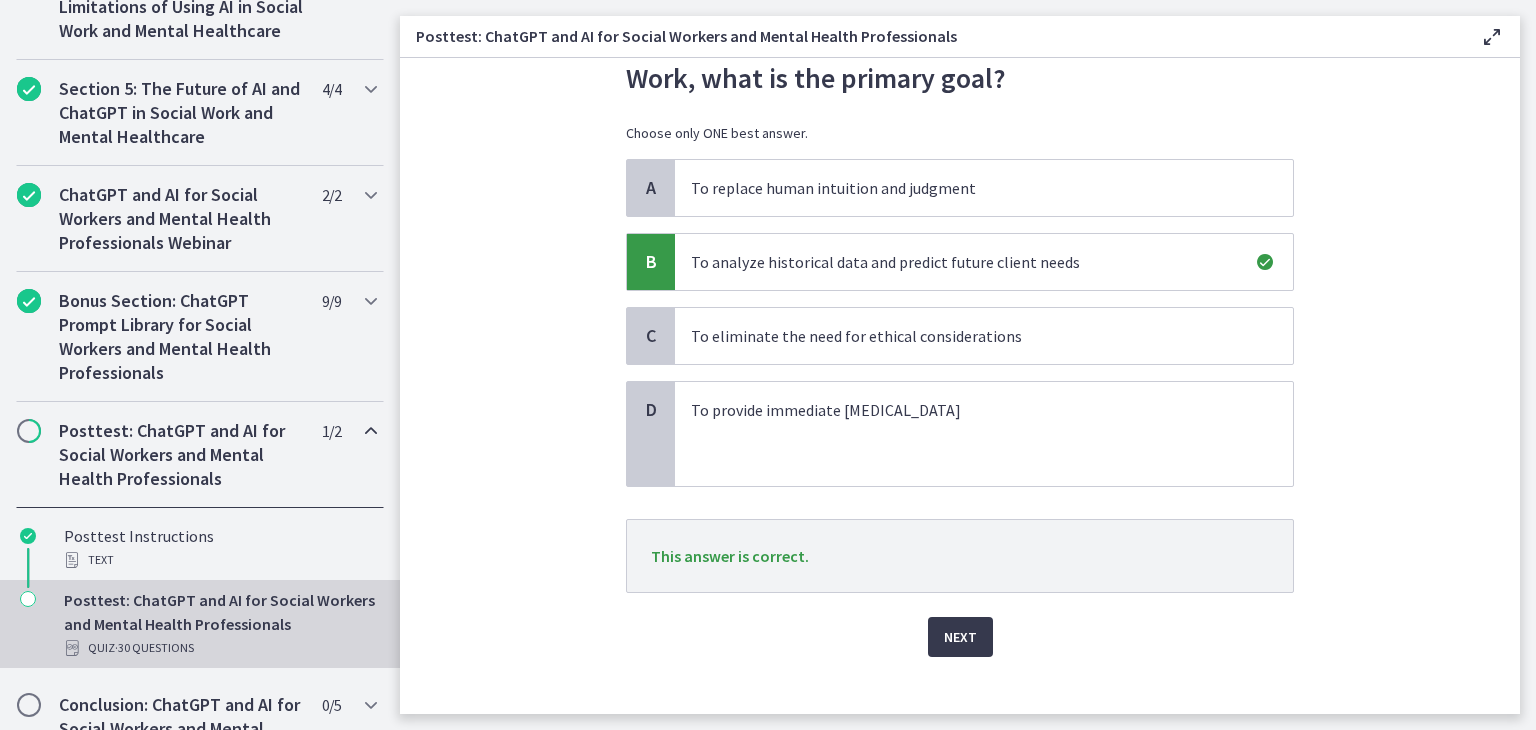 scroll, scrollTop: 128, scrollLeft: 0, axis: vertical 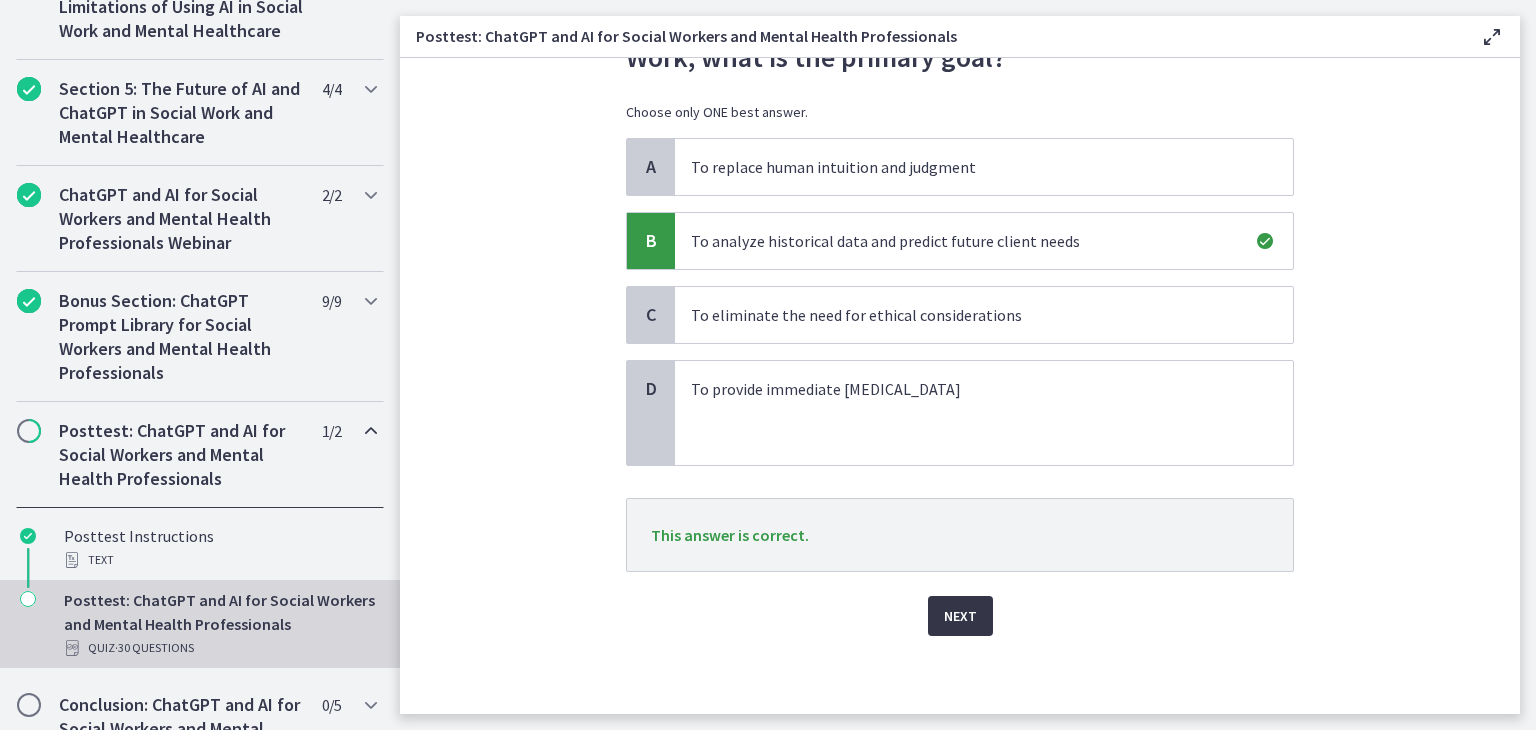 click on "Next" at bounding box center (960, 616) 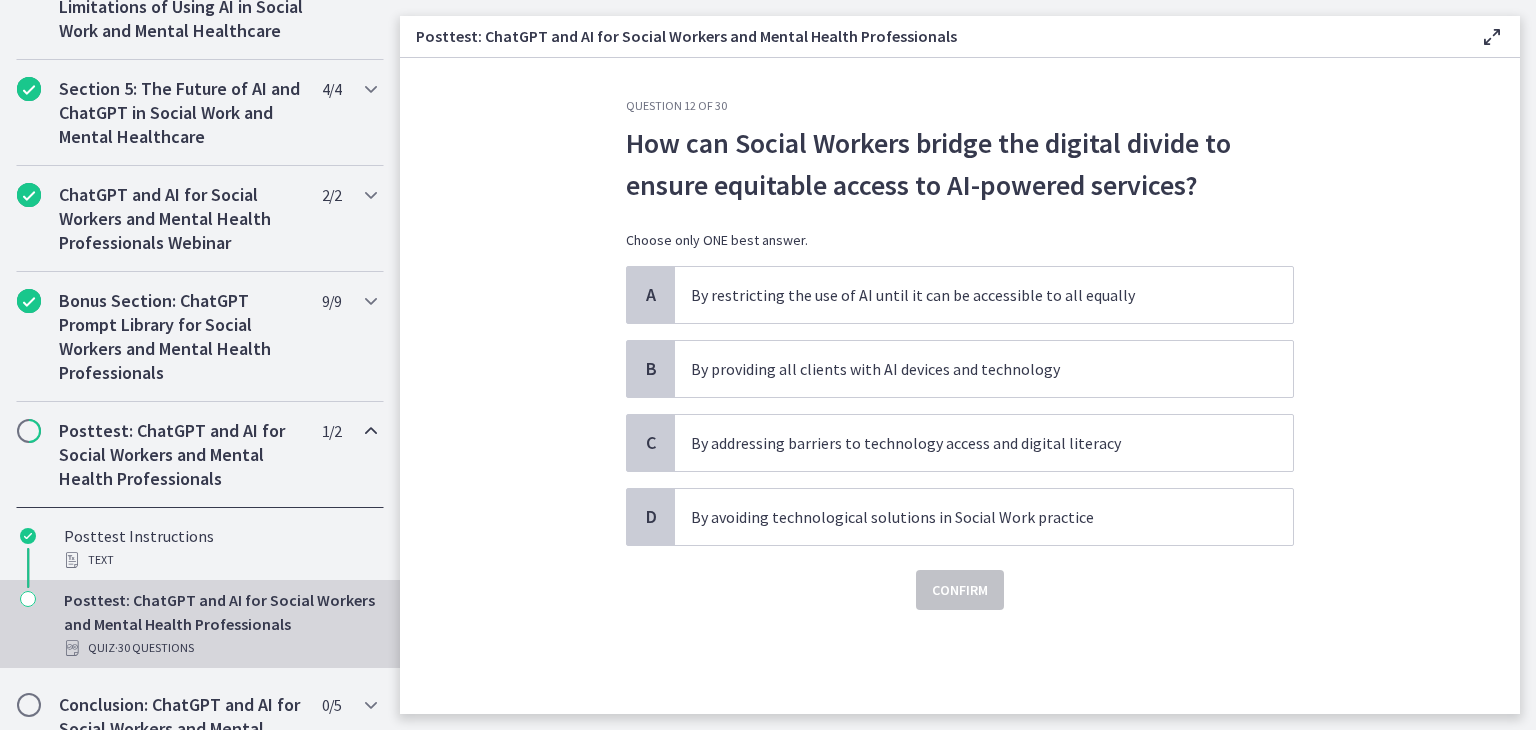 scroll, scrollTop: 0, scrollLeft: 0, axis: both 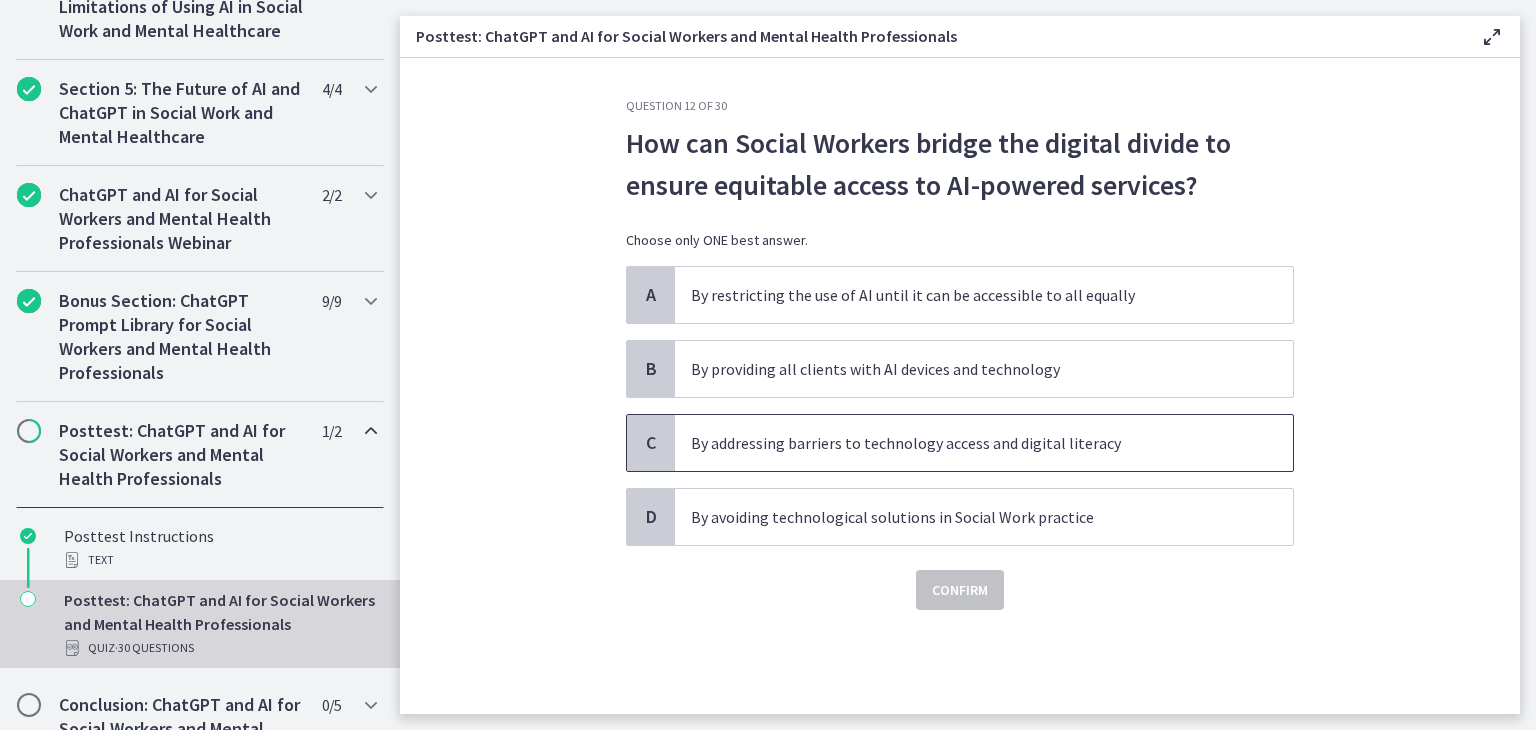 click on "By addressing barriers to technology access and digital literacy" at bounding box center (964, 443) 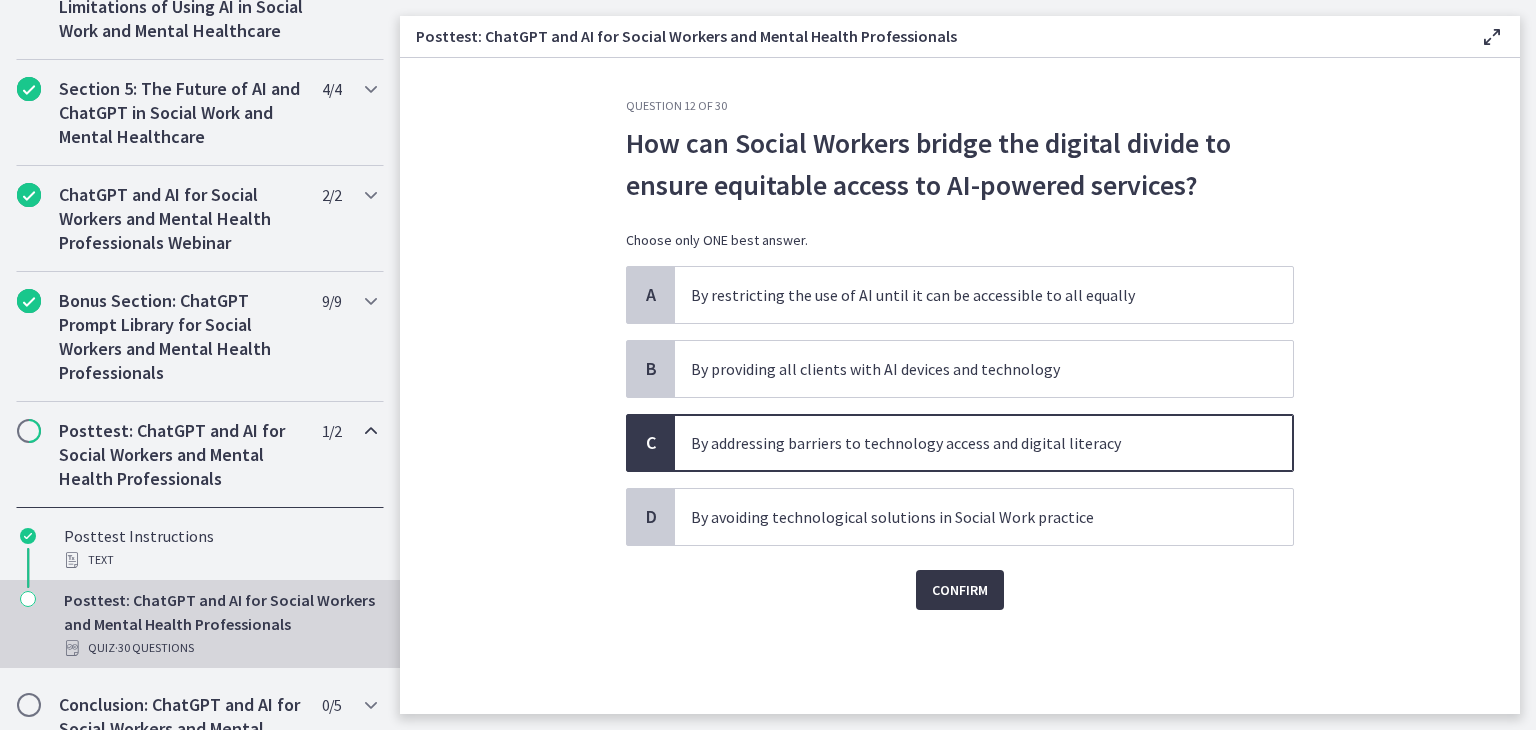 click on "Confirm" at bounding box center [960, 590] 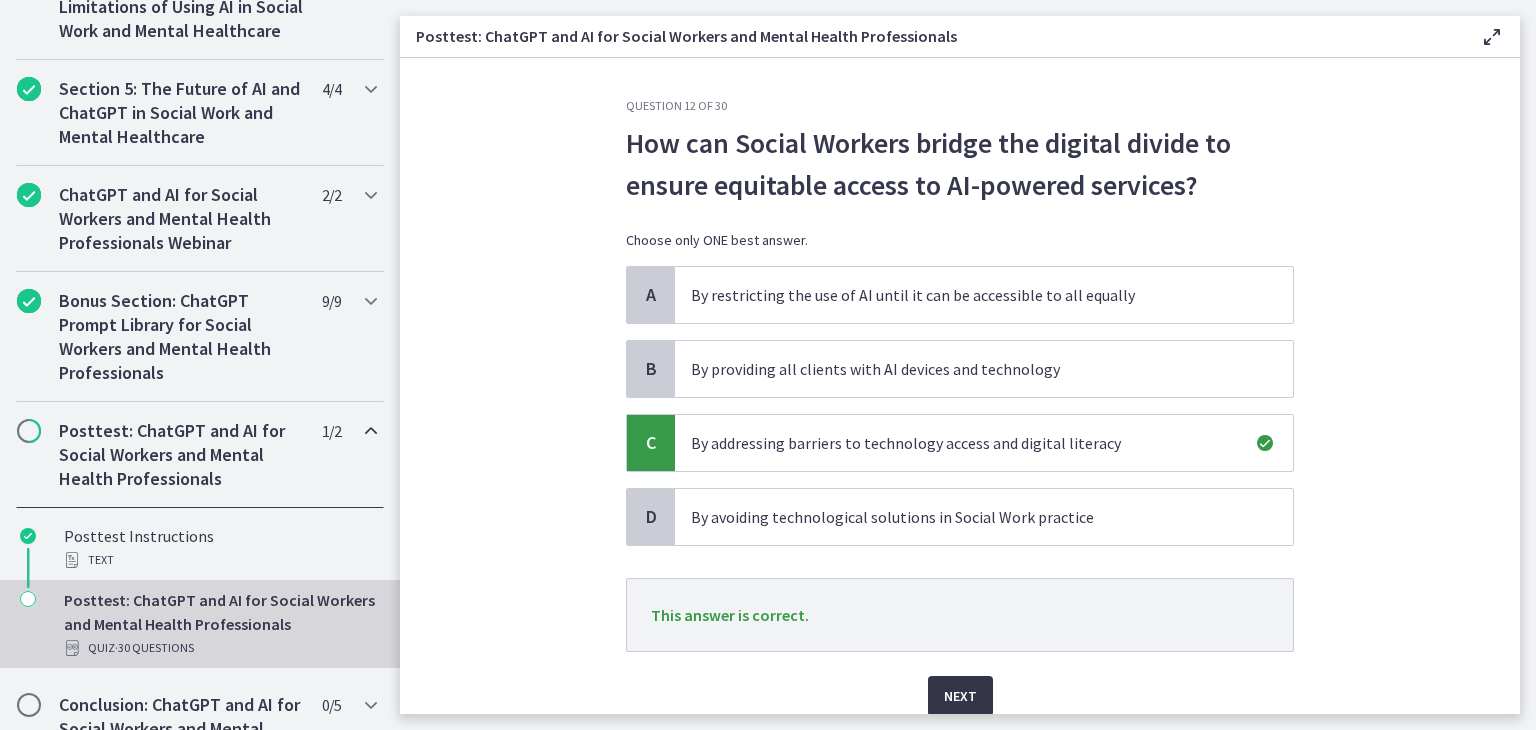 click on "Next" at bounding box center [960, 696] 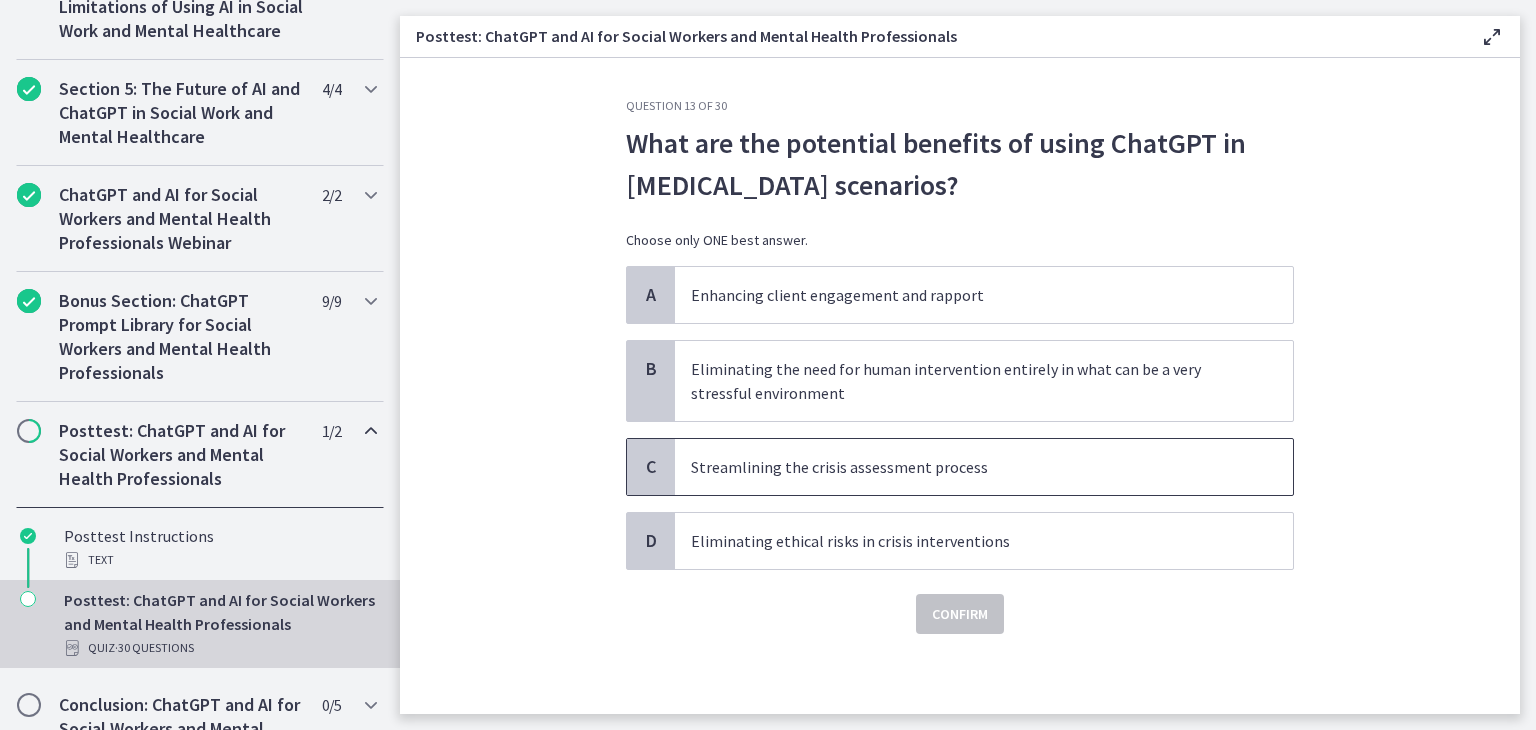 click on "Streamlining the crisis assessment process" at bounding box center (984, 467) 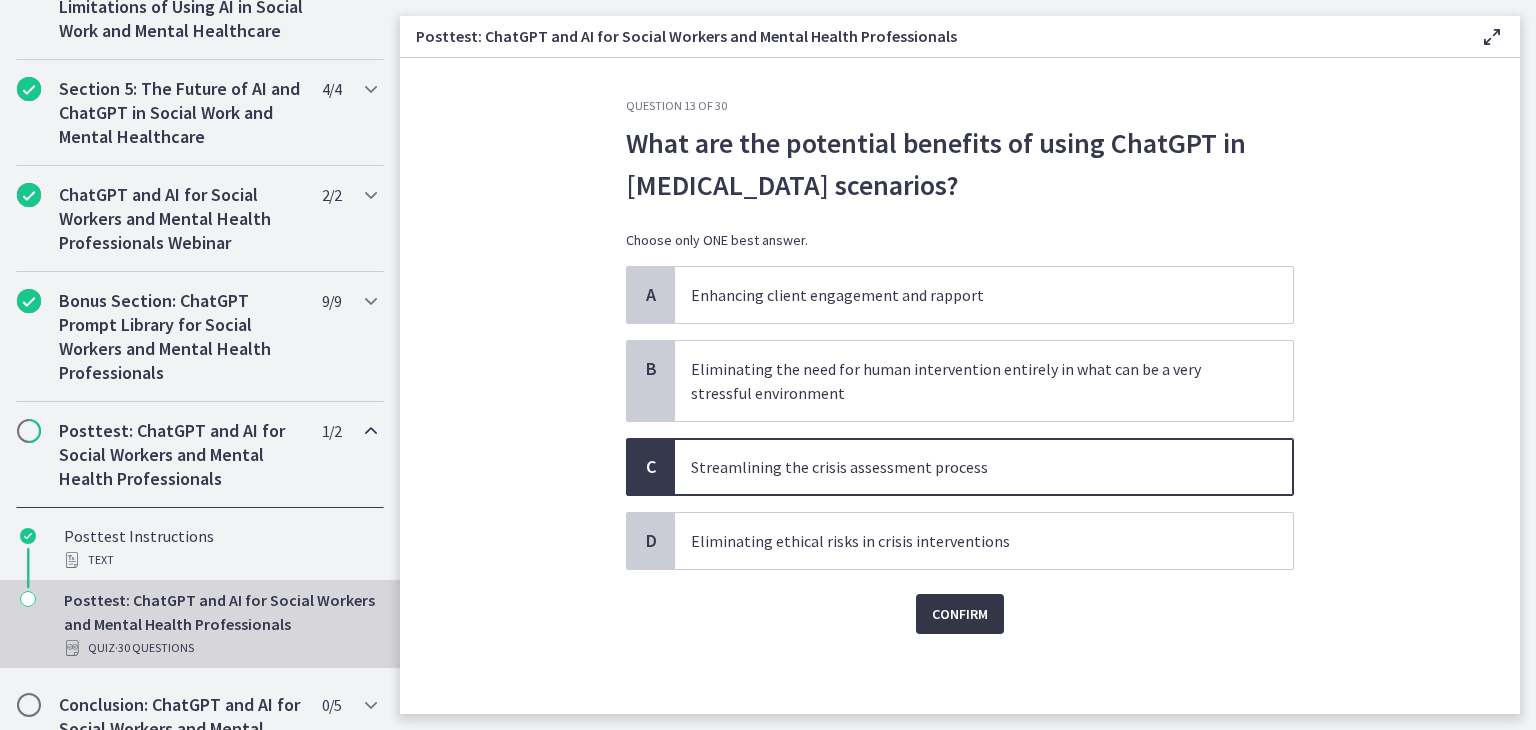 click on "Confirm" at bounding box center [960, 614] 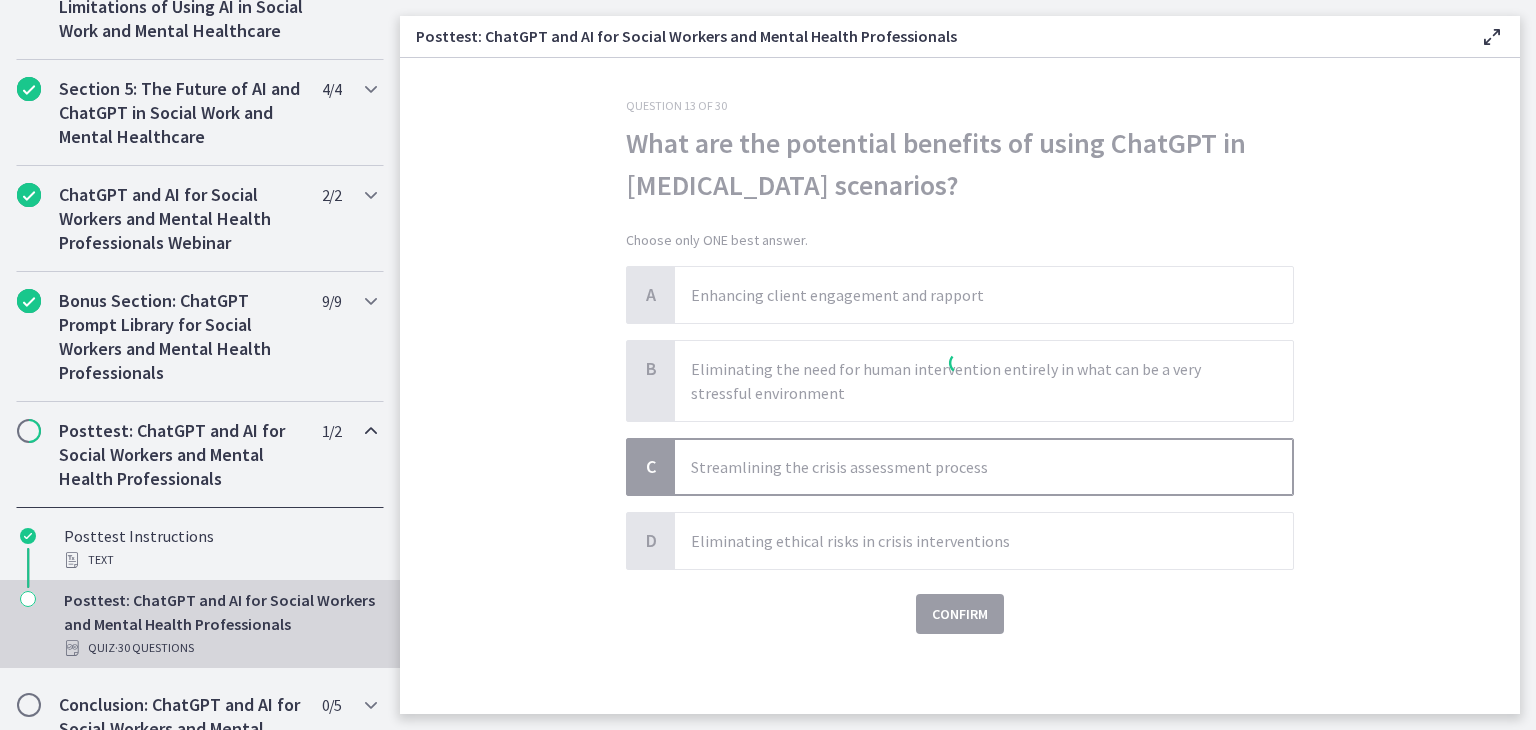 click at bounding box center (960, 366) 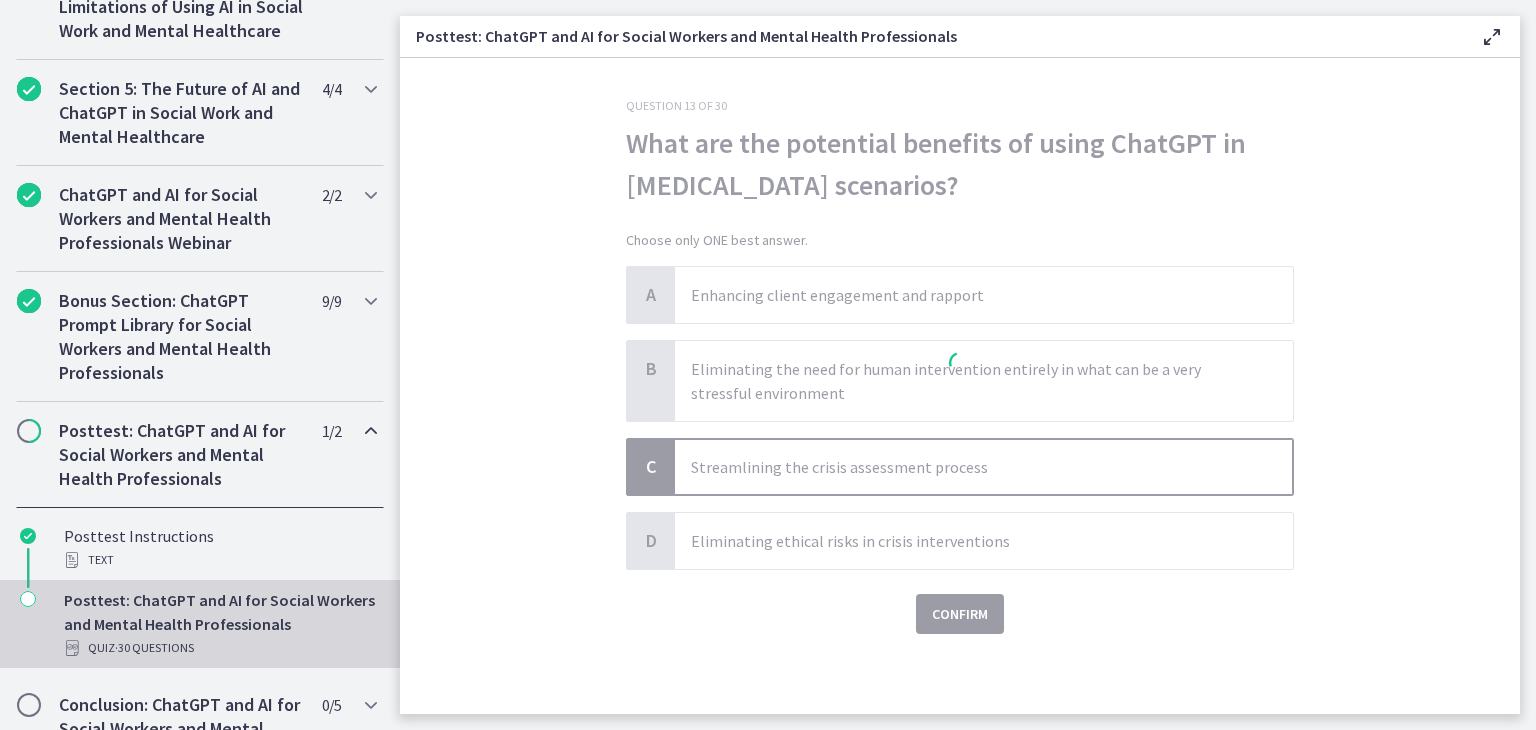 click at bounding box center [960, 366] 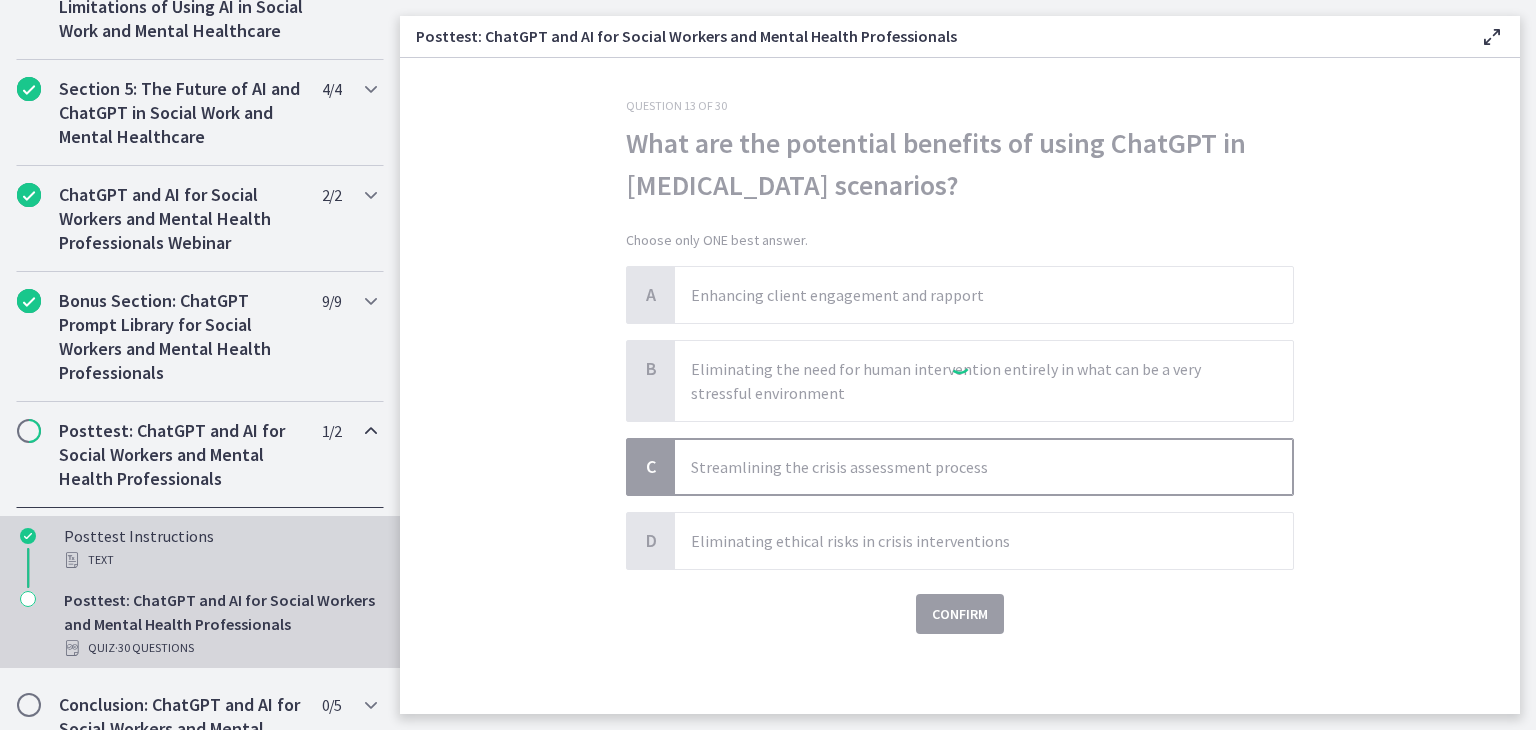 click on "Text" at bounding box center [220, 560] 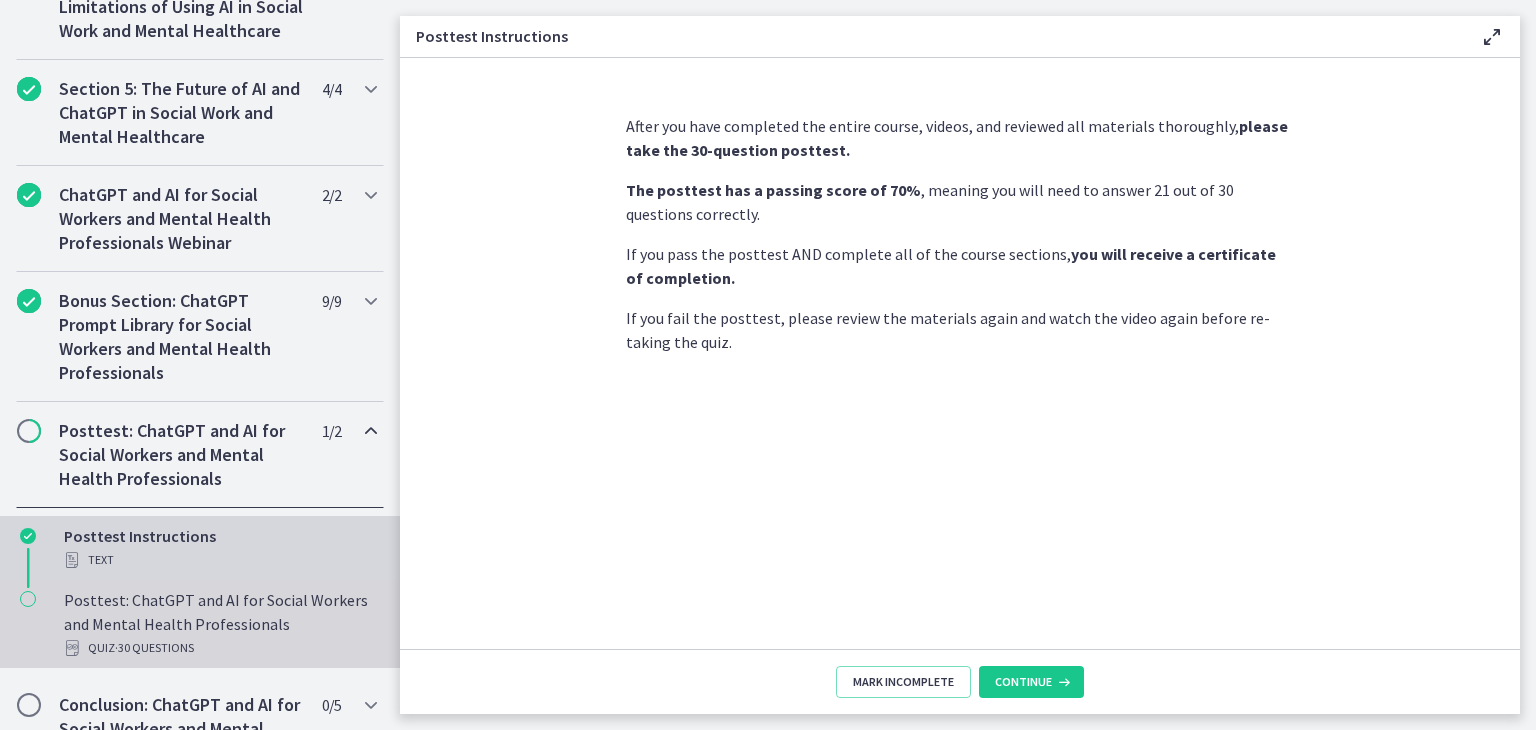 click on "Posttest: ChatGPT and AI for Social Workers and Mental Health Professionals
Quiz
·  30 Questions" at bounding box center [220, 624] 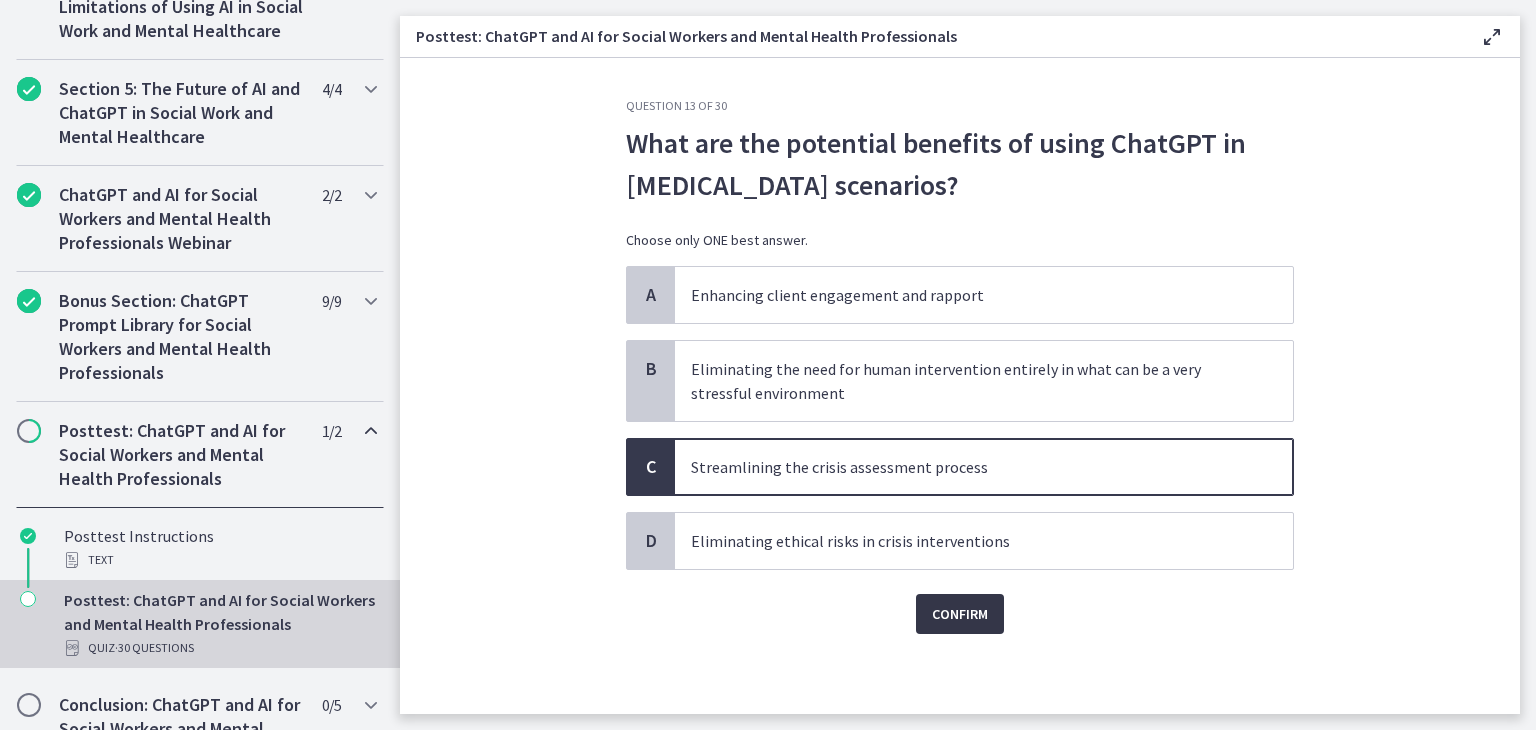 click on "Confirm" at bounding box center [960, 614] 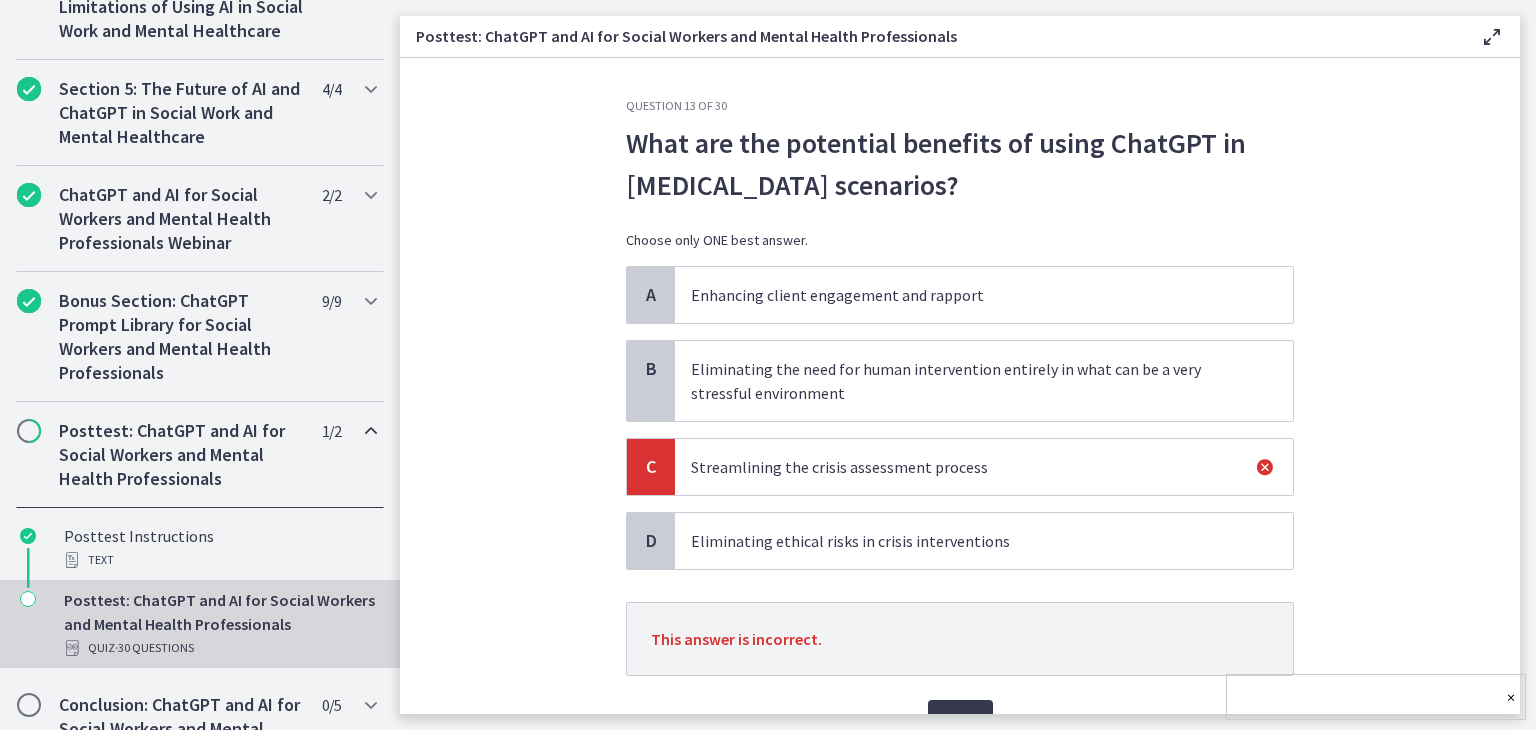 click on "Posttest: ChatGPT and AI for Social Workers and Mental Health Professionals
Enable fullscreen
Question   13   of   30
What are the potential benefits of using ChatGPT in crisis intervention scenarios?
Choose only ONE best answer.
A
Enhancing client engagement and rapport
B
Eliminating the need for human intervention entirely in what can be a very stressful environment
C
Streamlining the crisis assessment process
D" at bounding box center (968, 365) 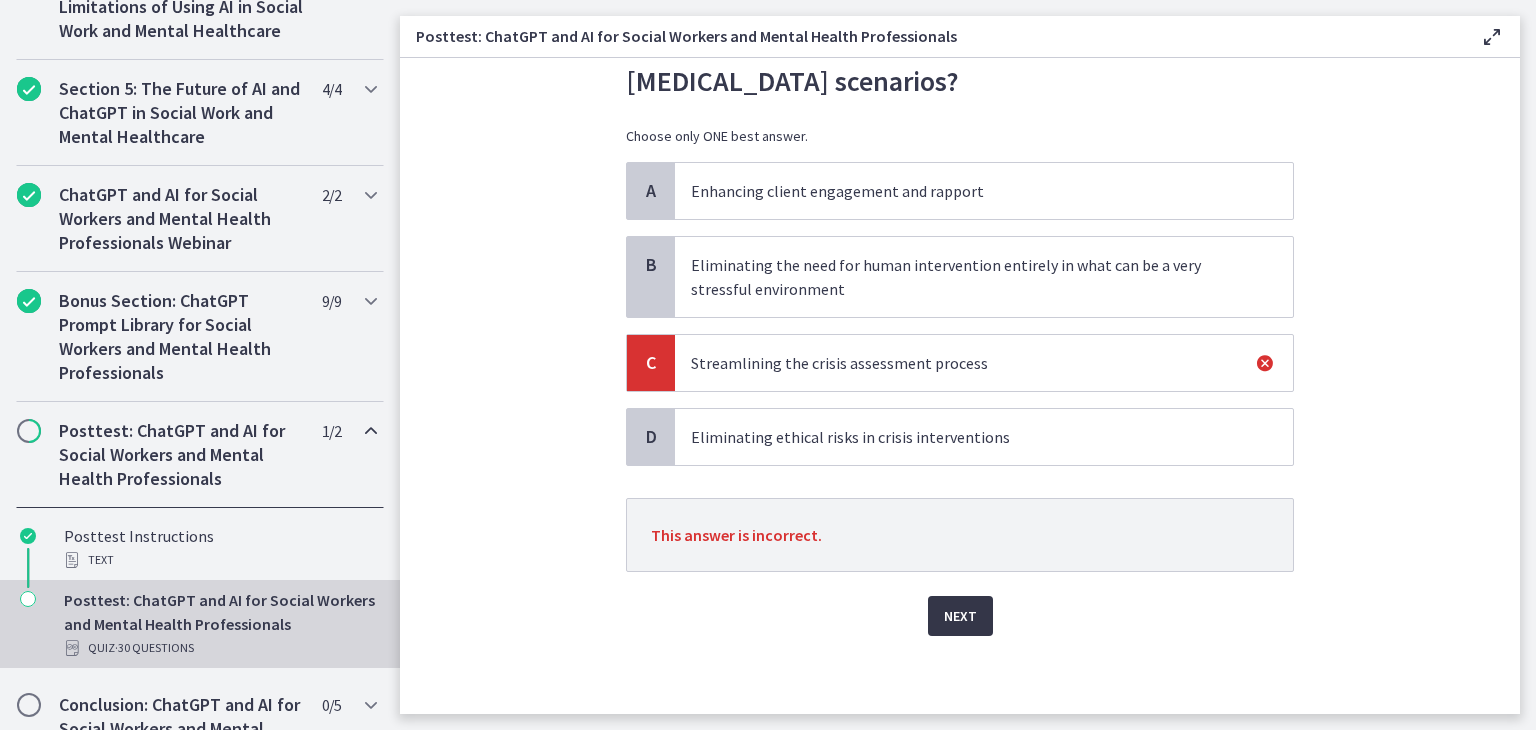 click on "Next" at bounding box center [960, 616] 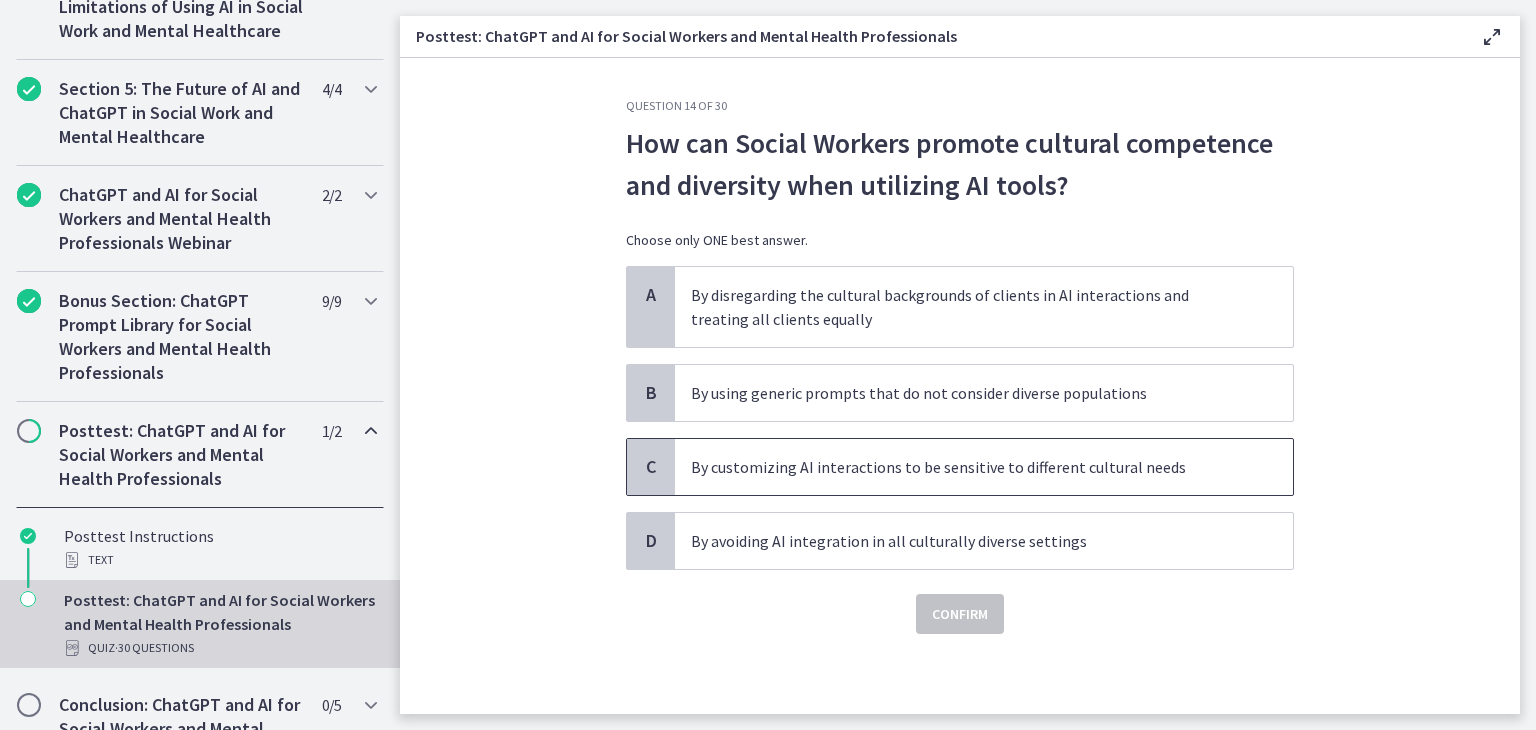 click on "By customizing AI interactions to be sensitive to different cultural needs" at bounding box center [964, 467] 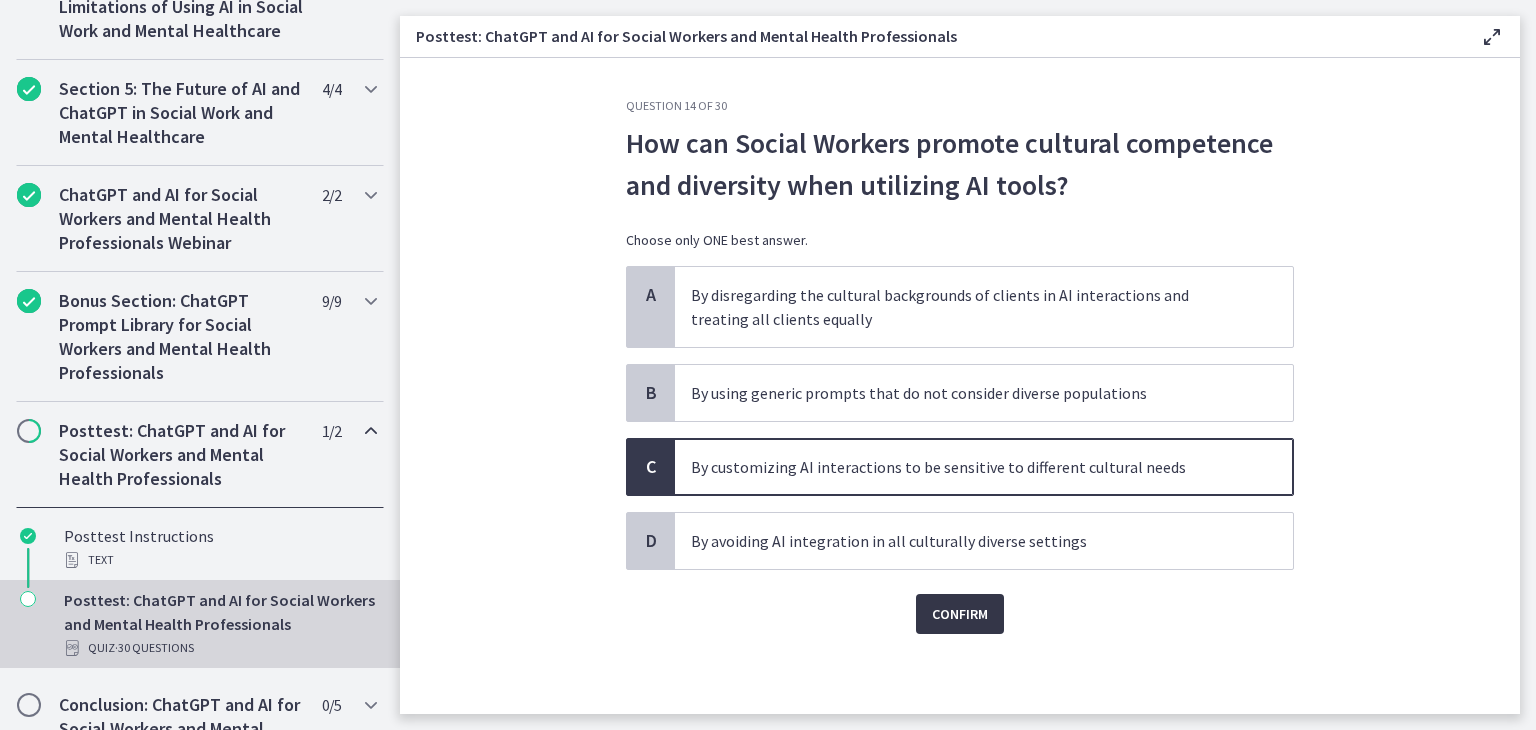 click on "Confirm" at bounding box center (960, 614) 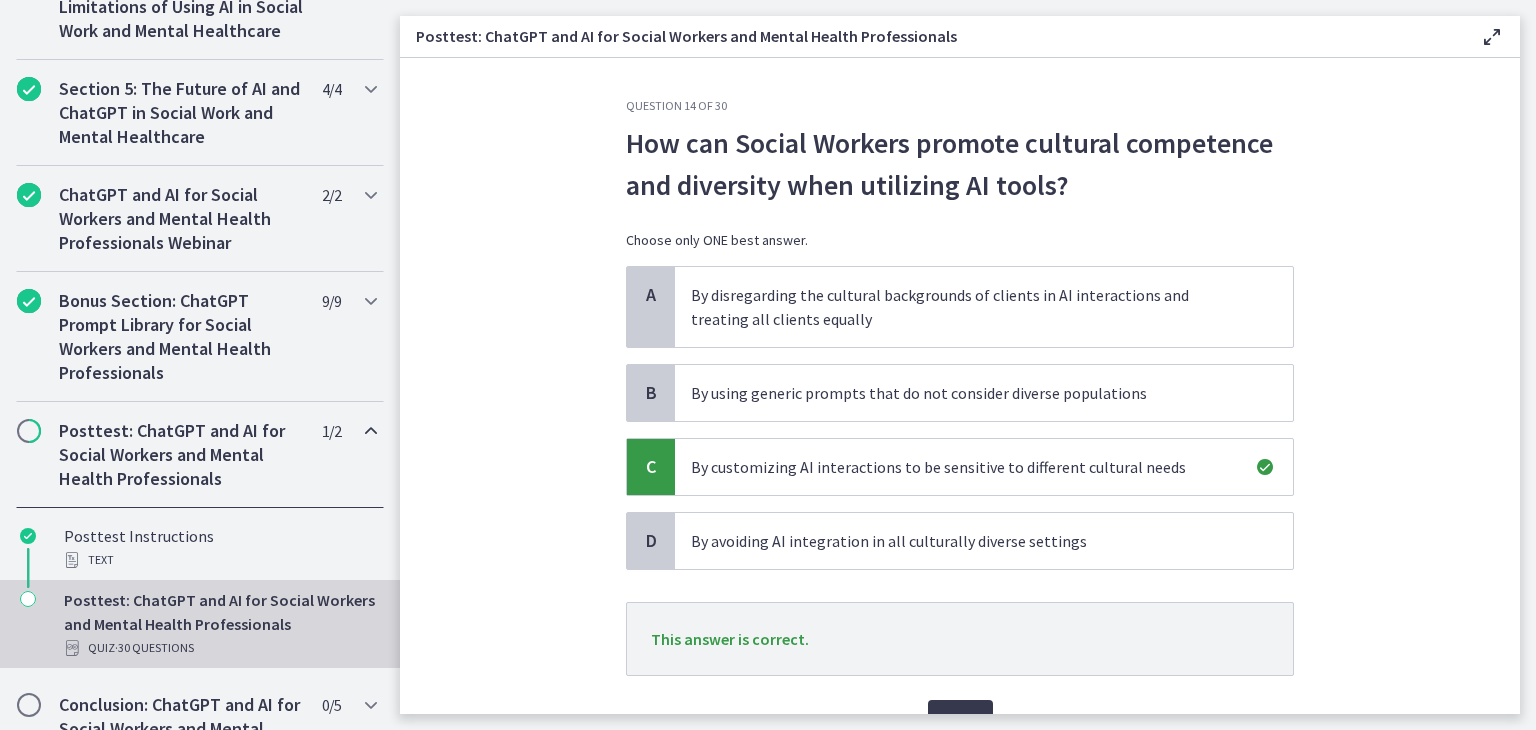 scroll, scrollTop: 104, scrollLeft: 0, axis: vertical 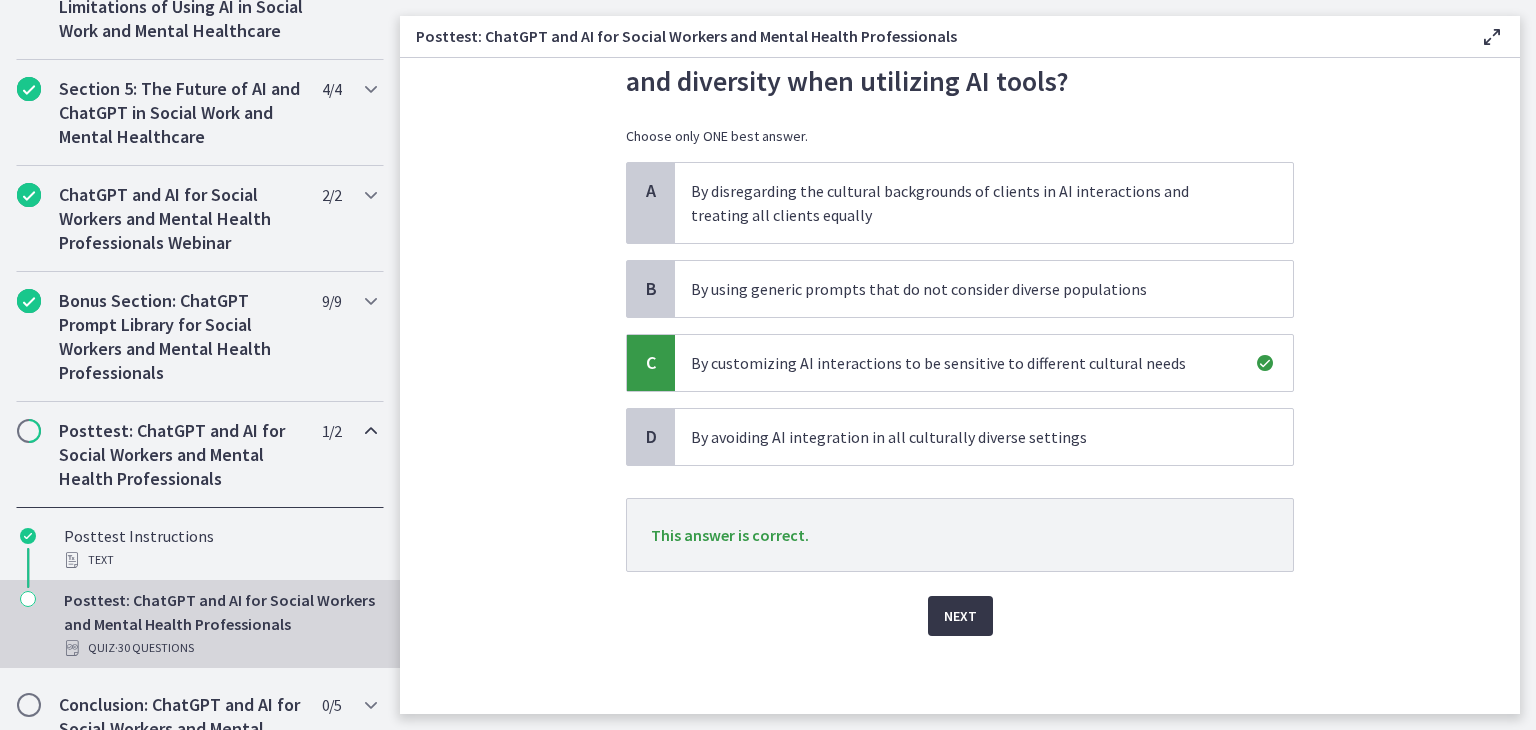 click on "Next" at bounding box center (960, 616) 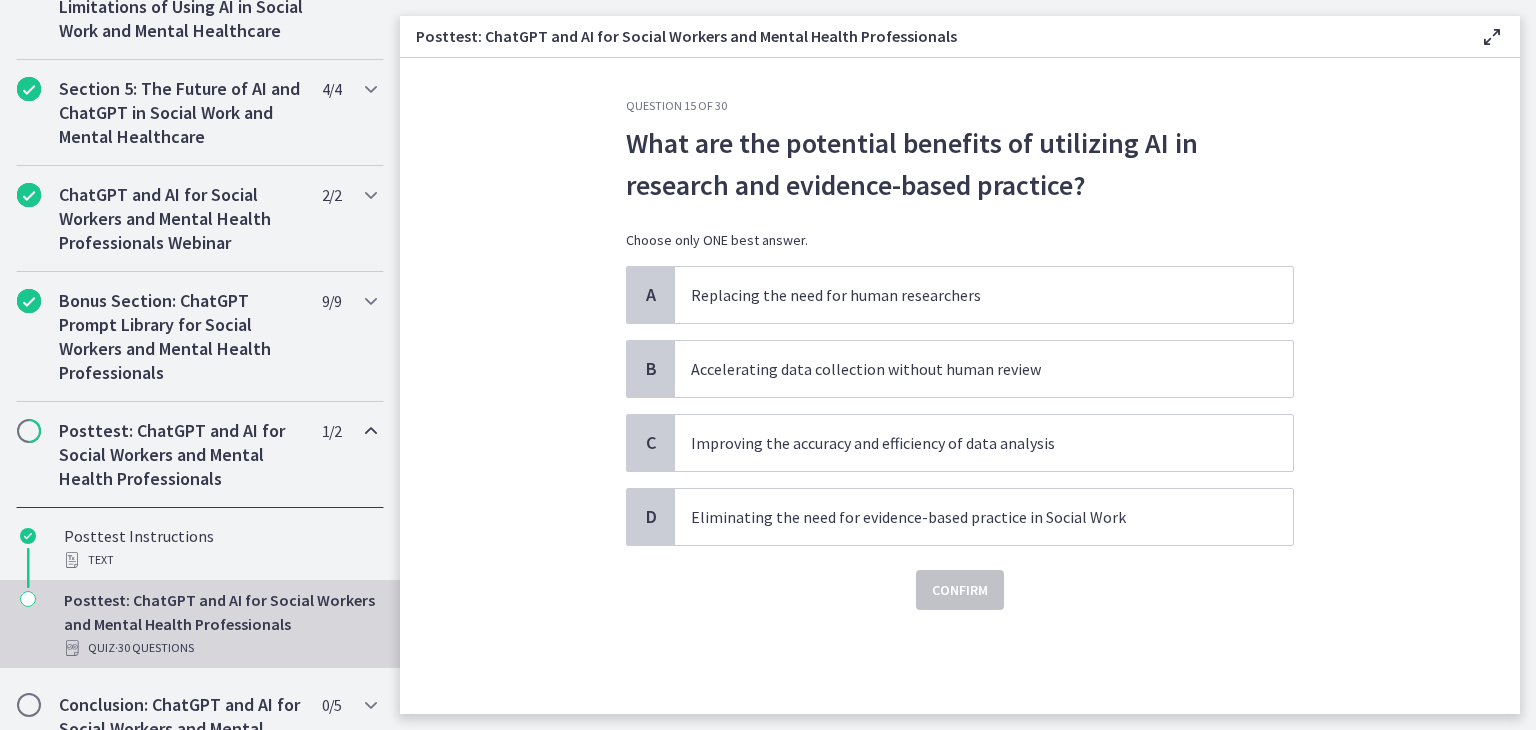 scroll, scrollTop: 0, scrollLeft: 0, axis: both 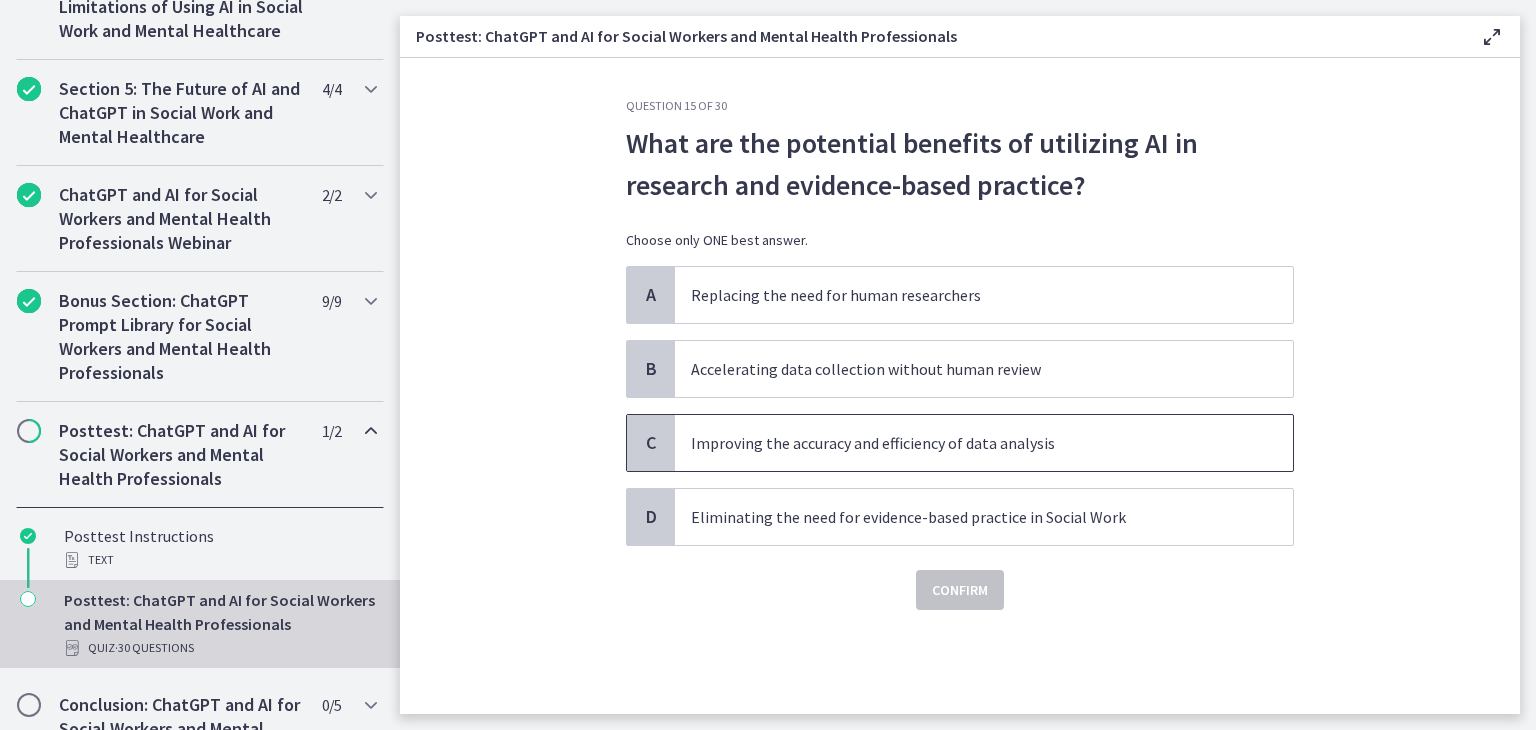 click on "Improving the accuracy and efficiency of data analysis" at bounding box center [984, 443] 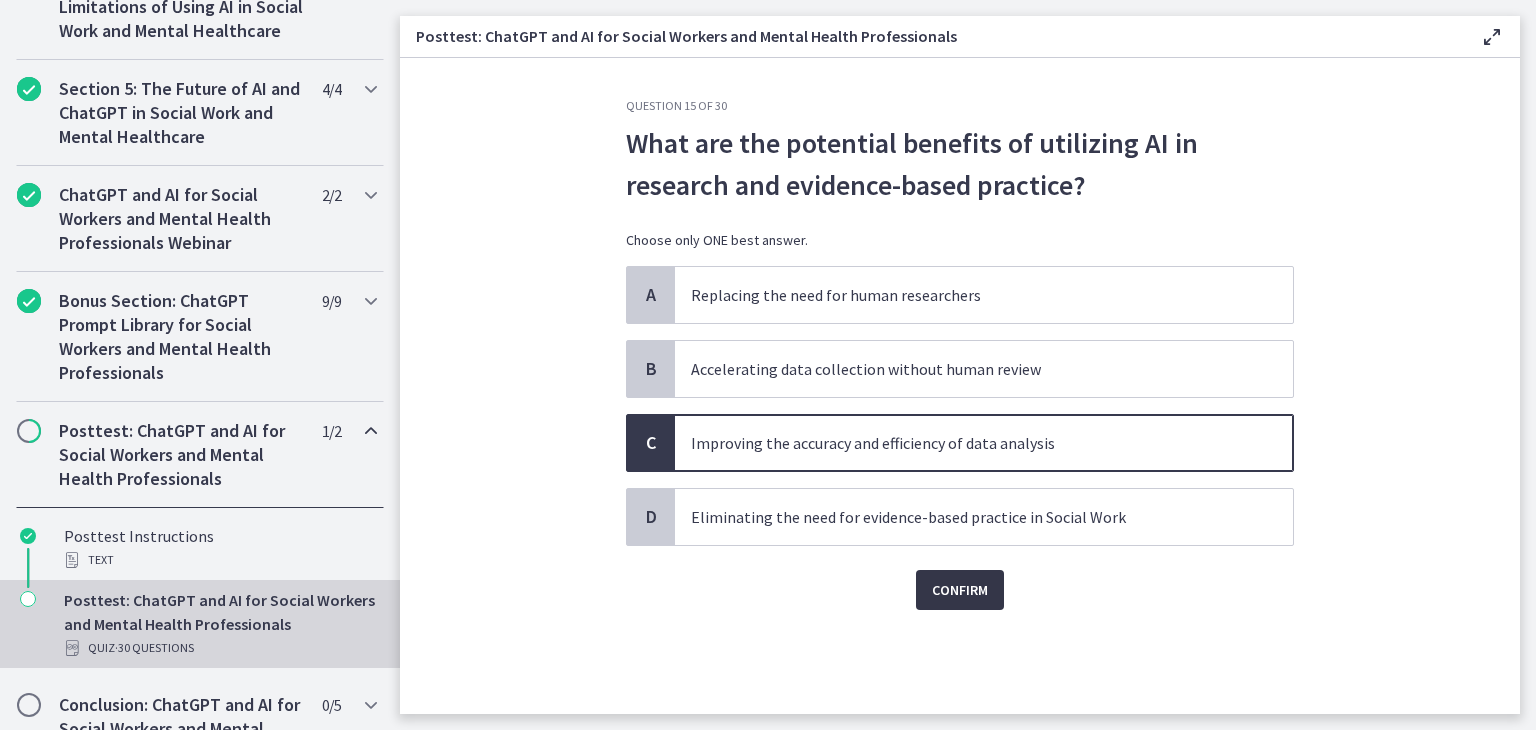 click on "Confirm" at bounding box center [960, 590] 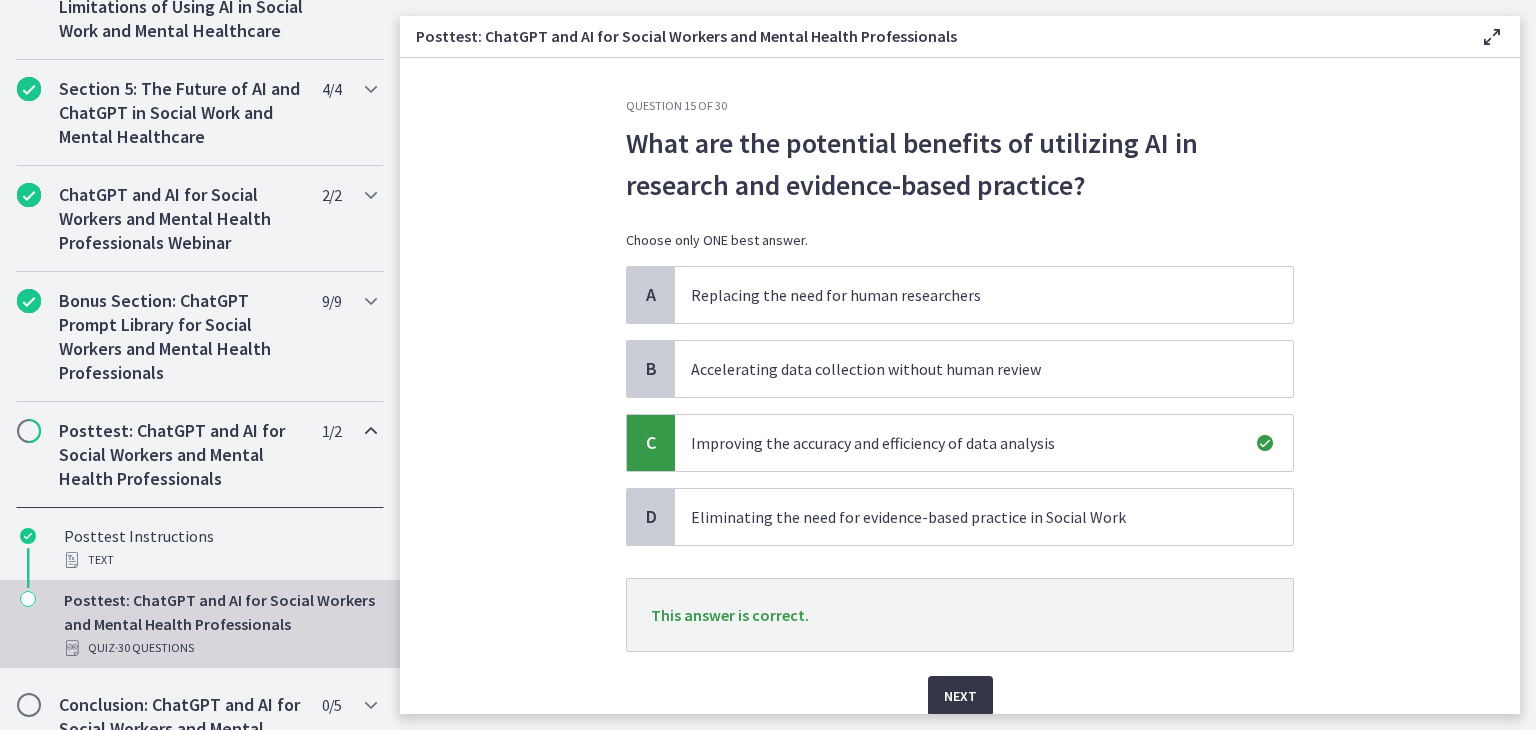 click on "Next" at bounding box center (960, 696) 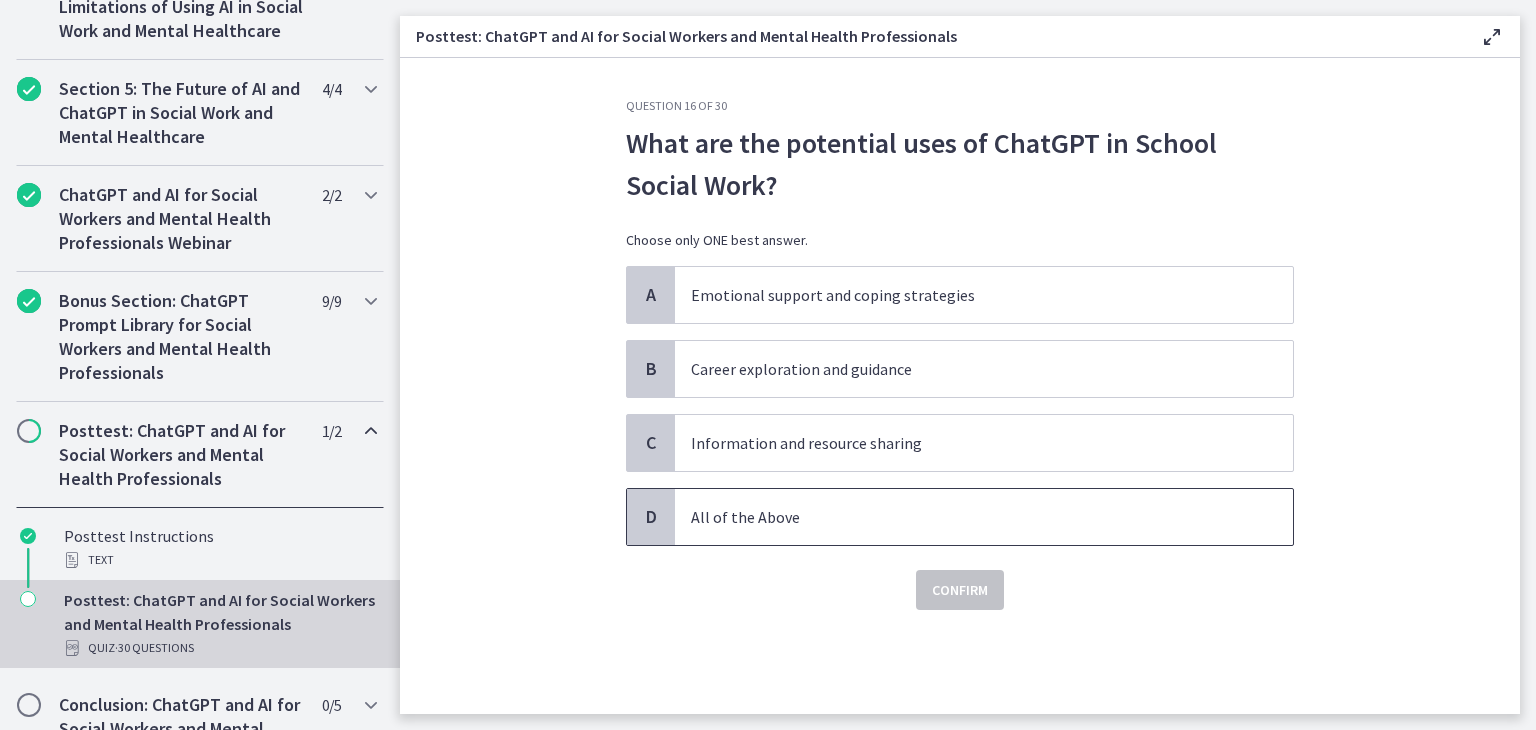 click on "All of the Above" at bounding box center (964, 517) 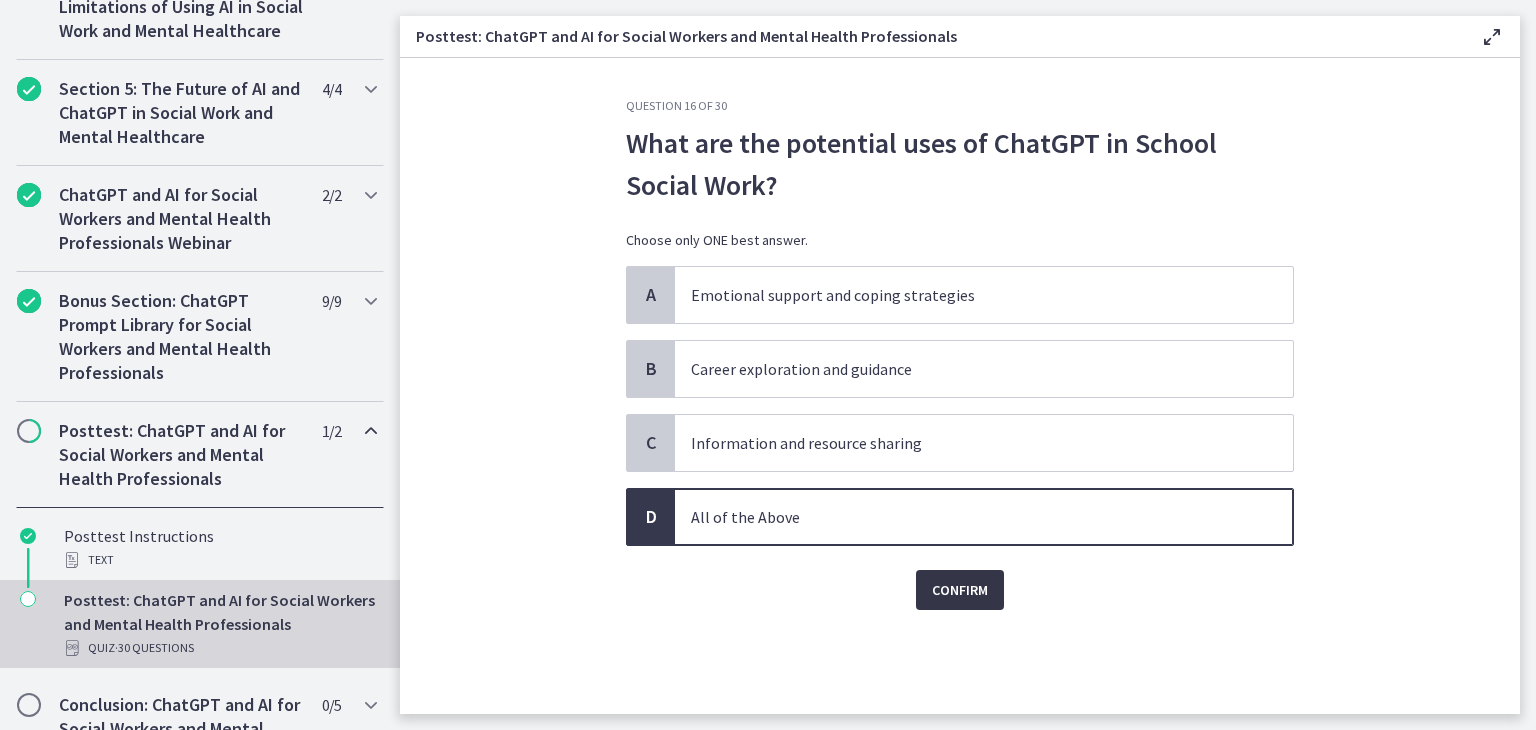 click on "Confirm" at bounding box center [960, 590] 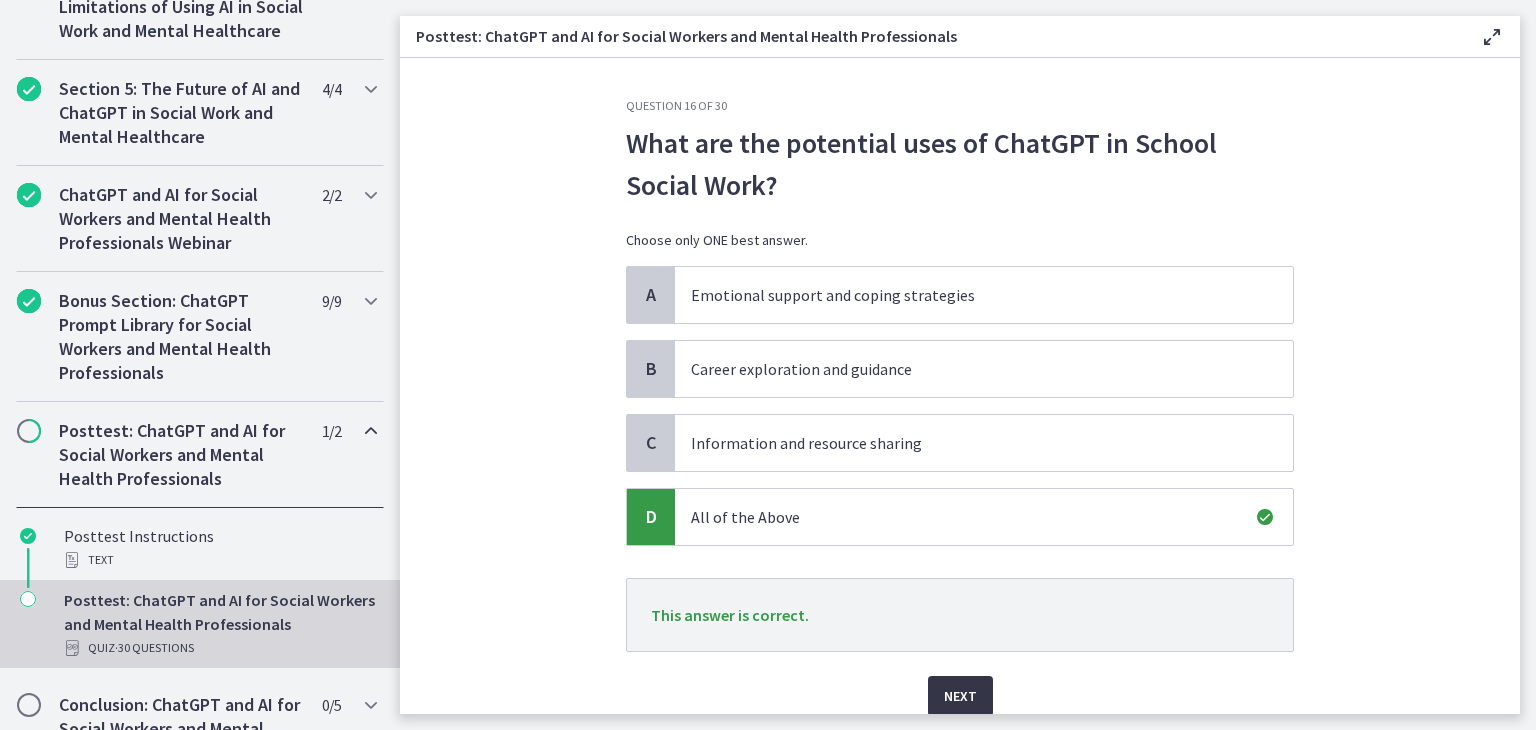 click on "Next" at bounding box center (960, 696) 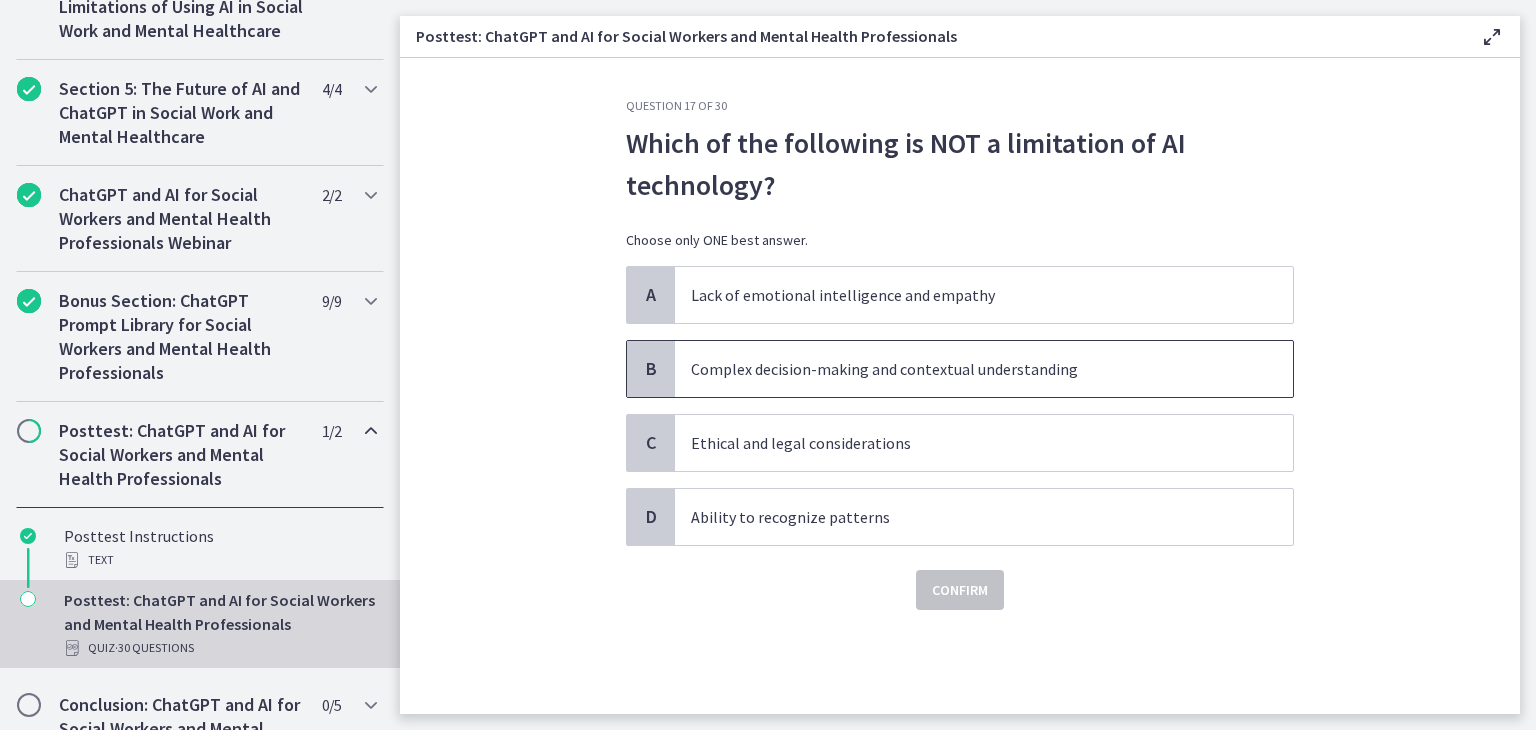 click on "Complex decision-making and contextual understanding" at bounding box center [984, 369] 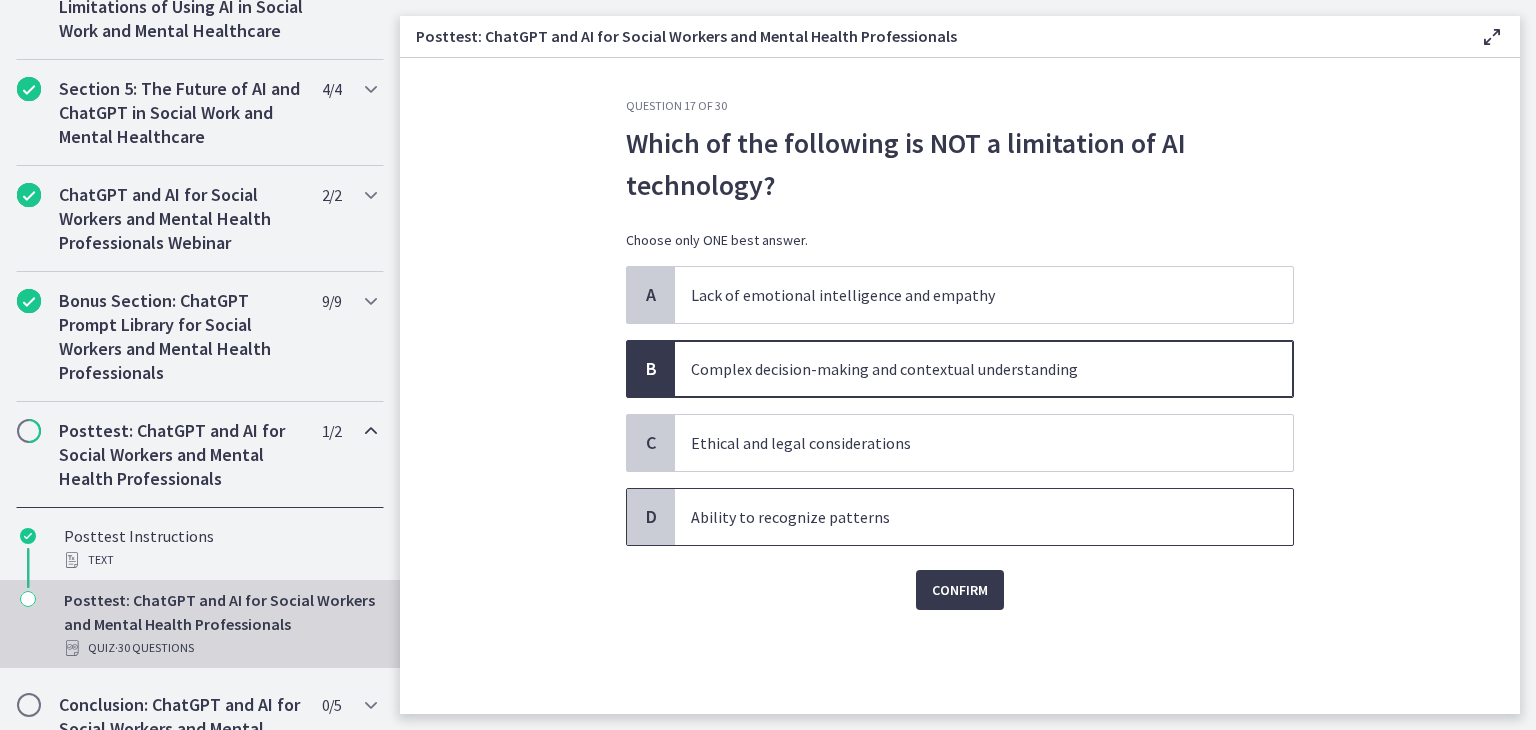 click on "Ability to recognize patterns" at bounding box center (964, 517) 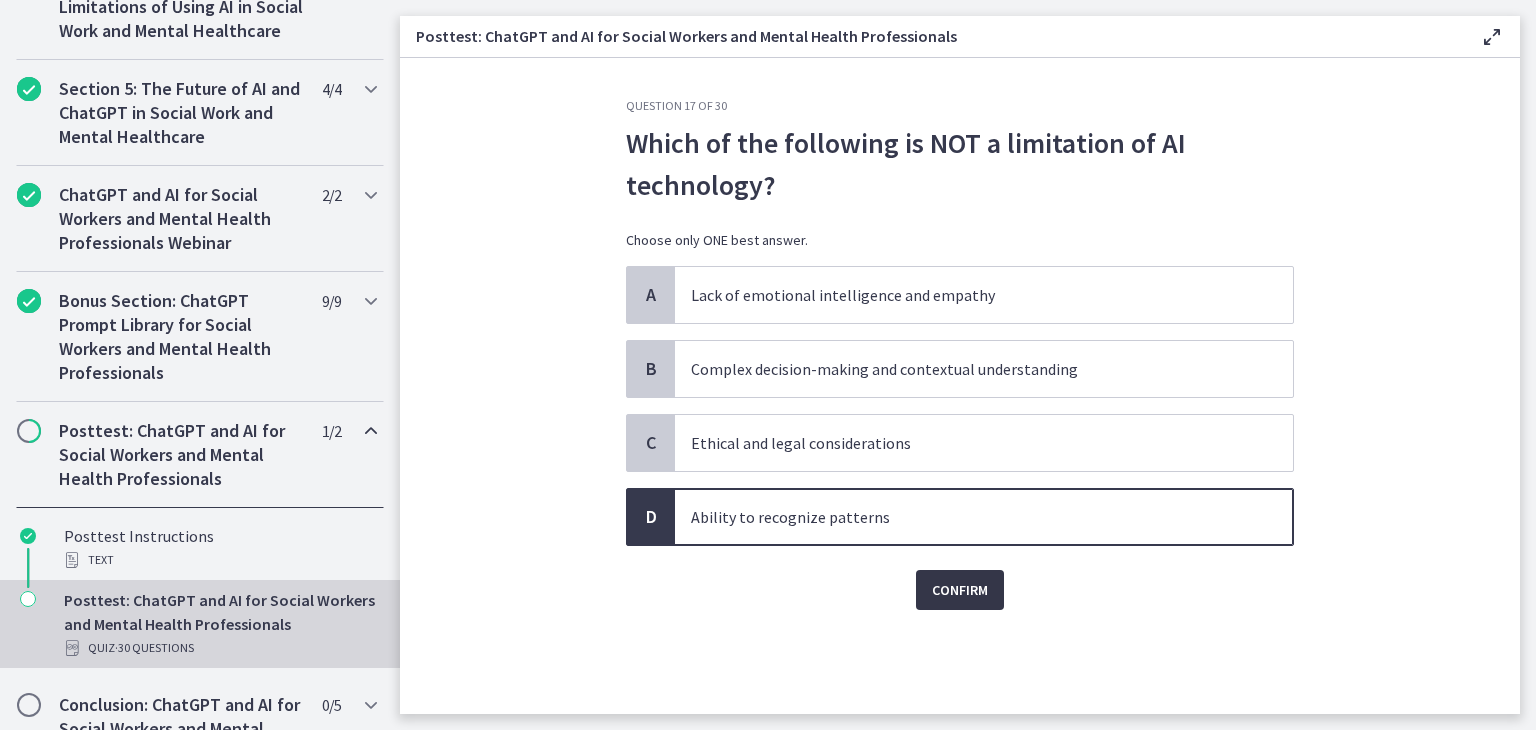 click on "Confirm" at bounding box center (960, 590) 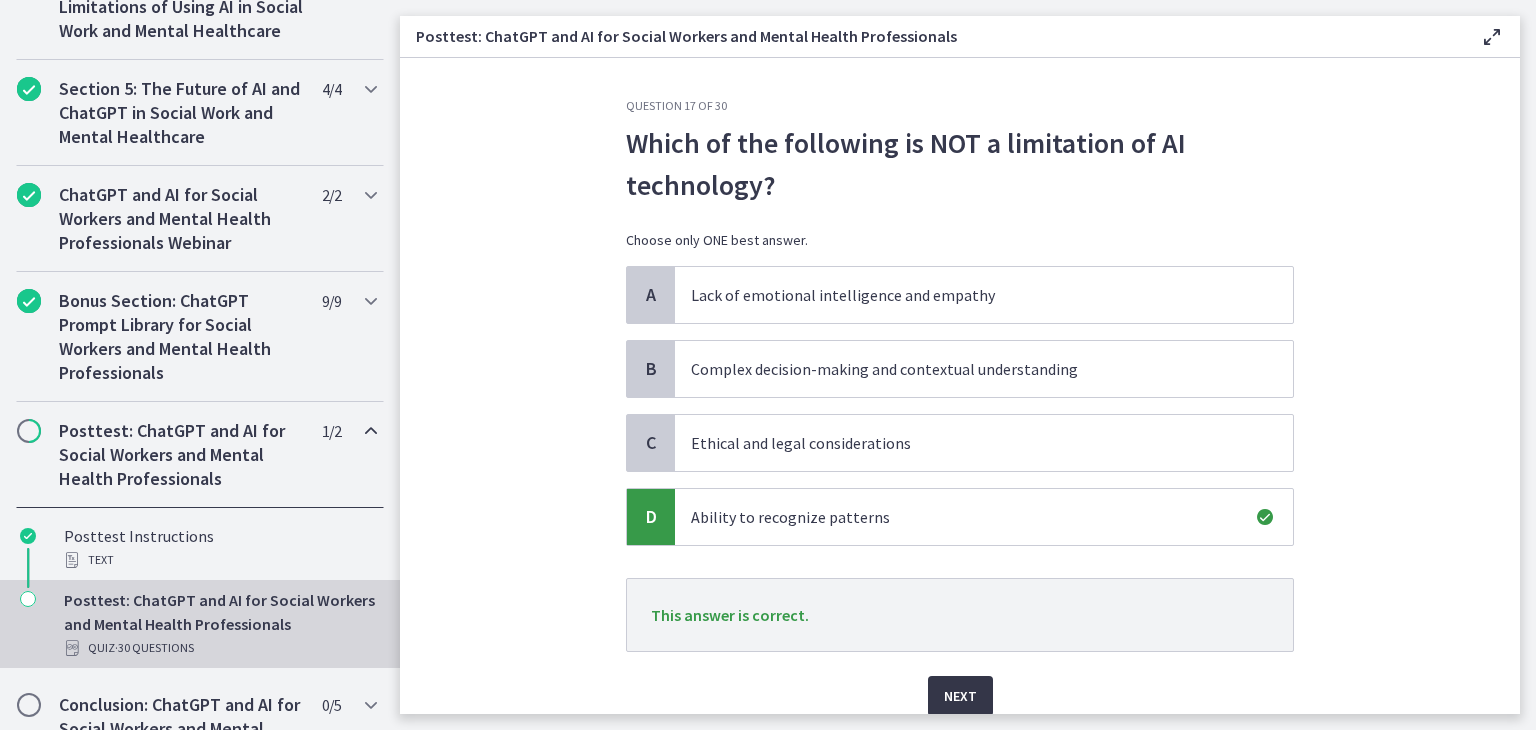 click on "Next" at bounding box center [960, 696] 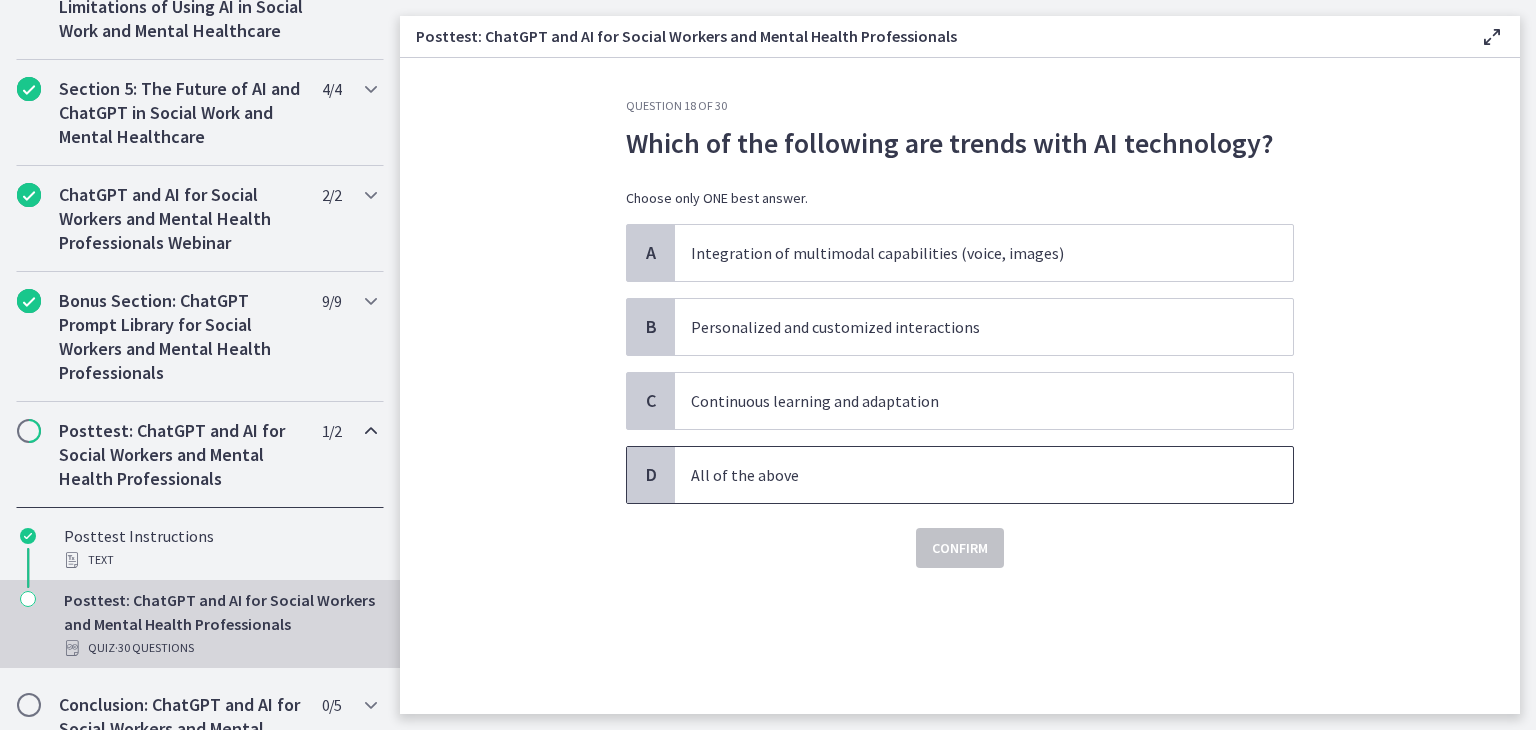 click on "All of the above" at bounding box center [964, 475] 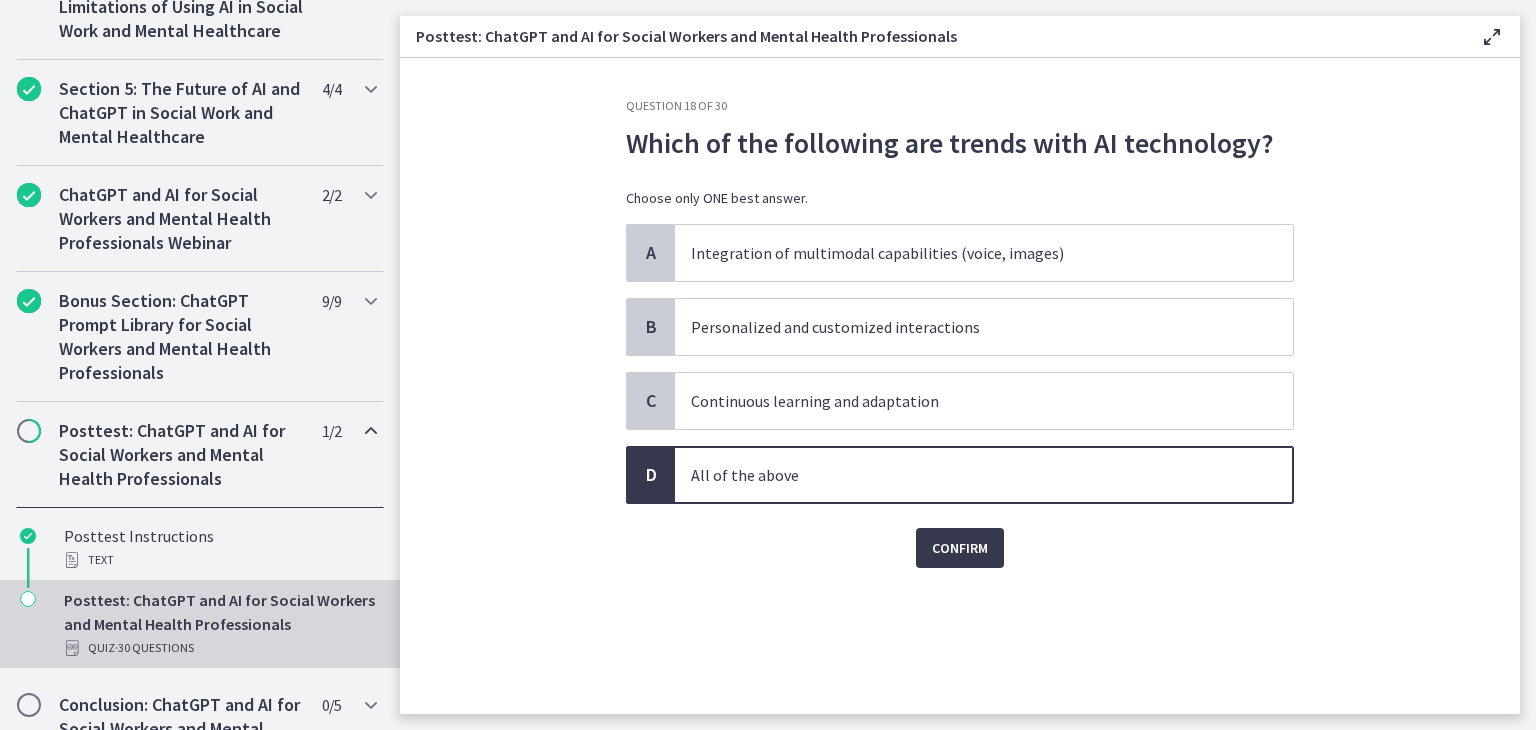 click on "Question   18   of   30
Which of the following are trends with AI technology?
Choose only ONE best answer.
A
Integration of multimodal capabilities (voice, images)
B
Personalized and customized interactions
C
Continuous learning and adaptation
D
All of the above
Confirm" 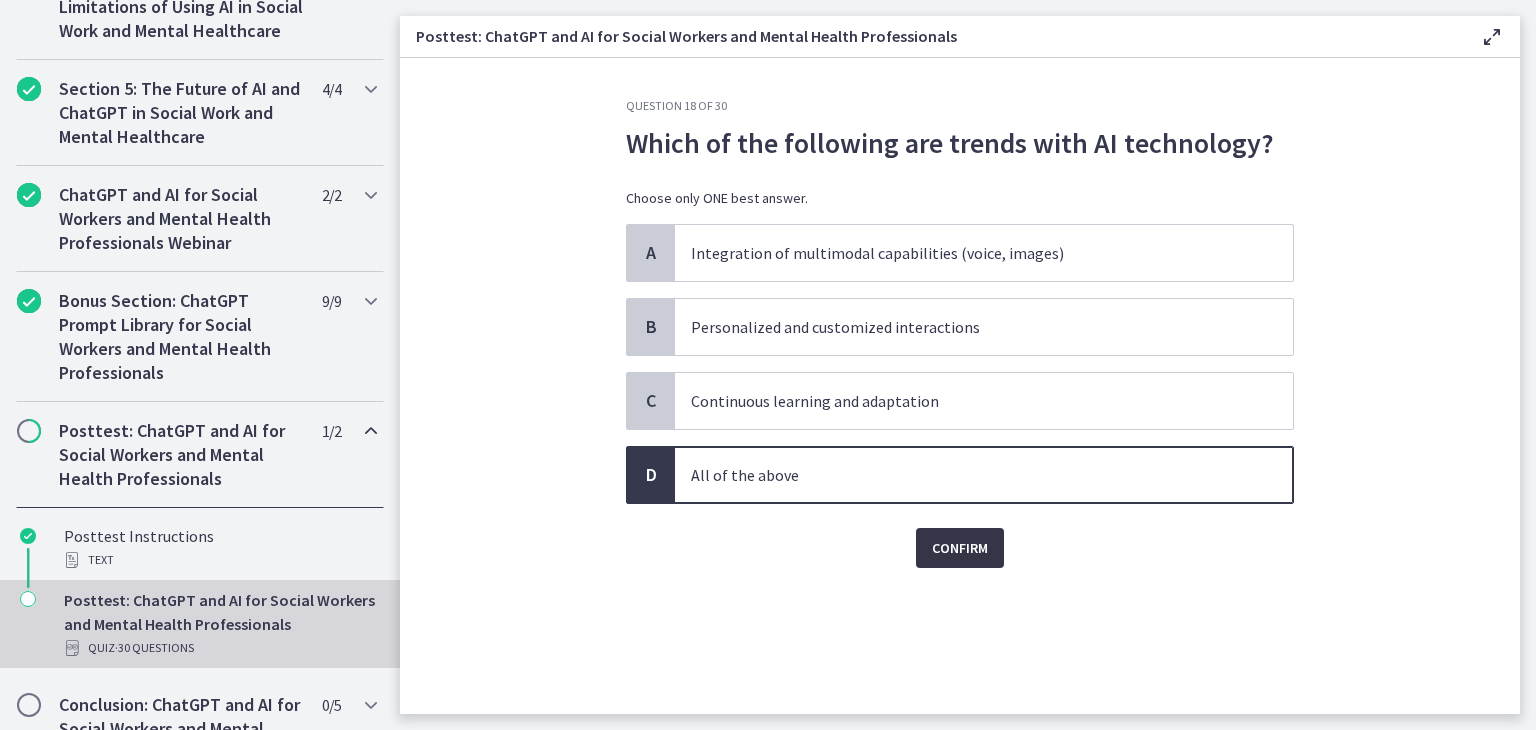 click on "Confirm" at bounding box center [960, 548] 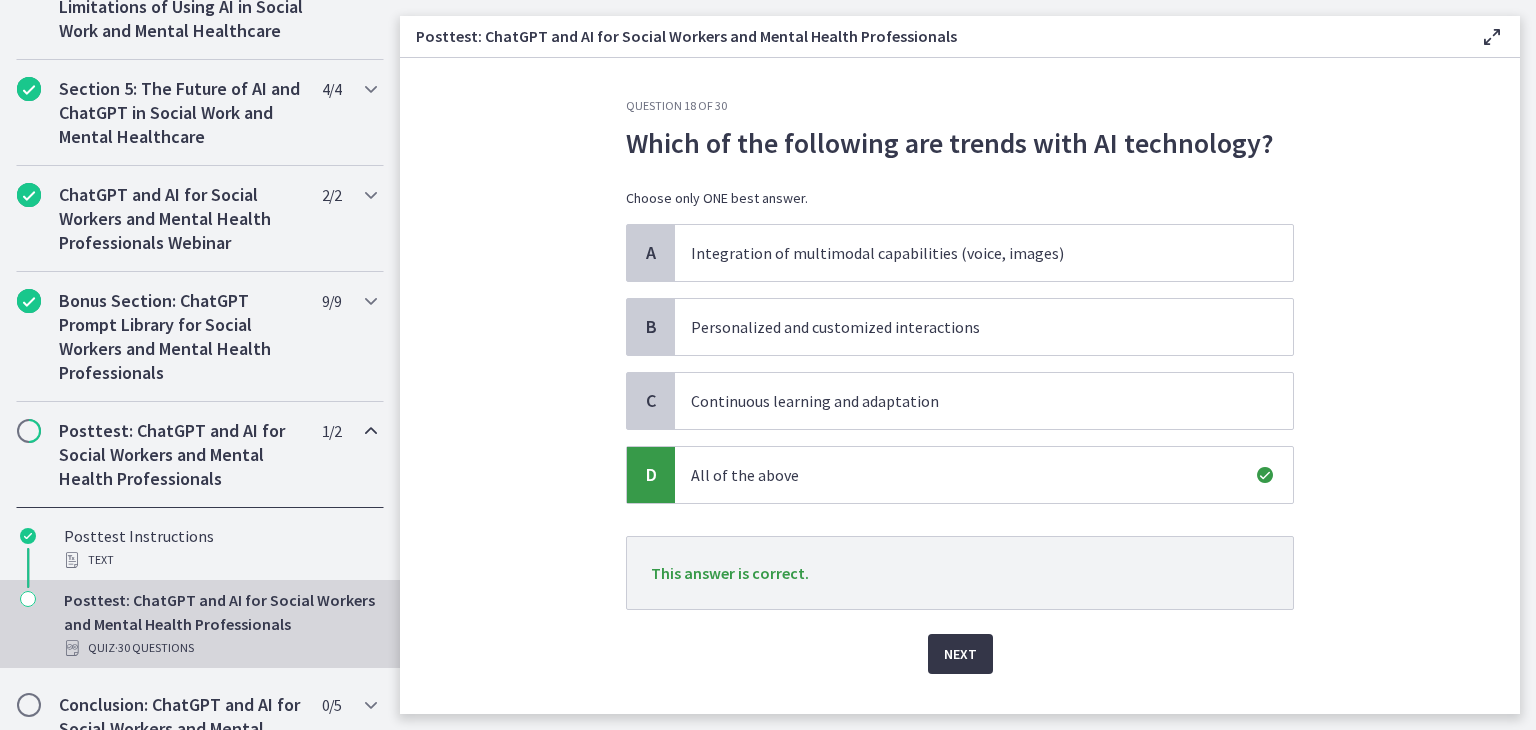 click on "Next" at bounding box center [960, 654] 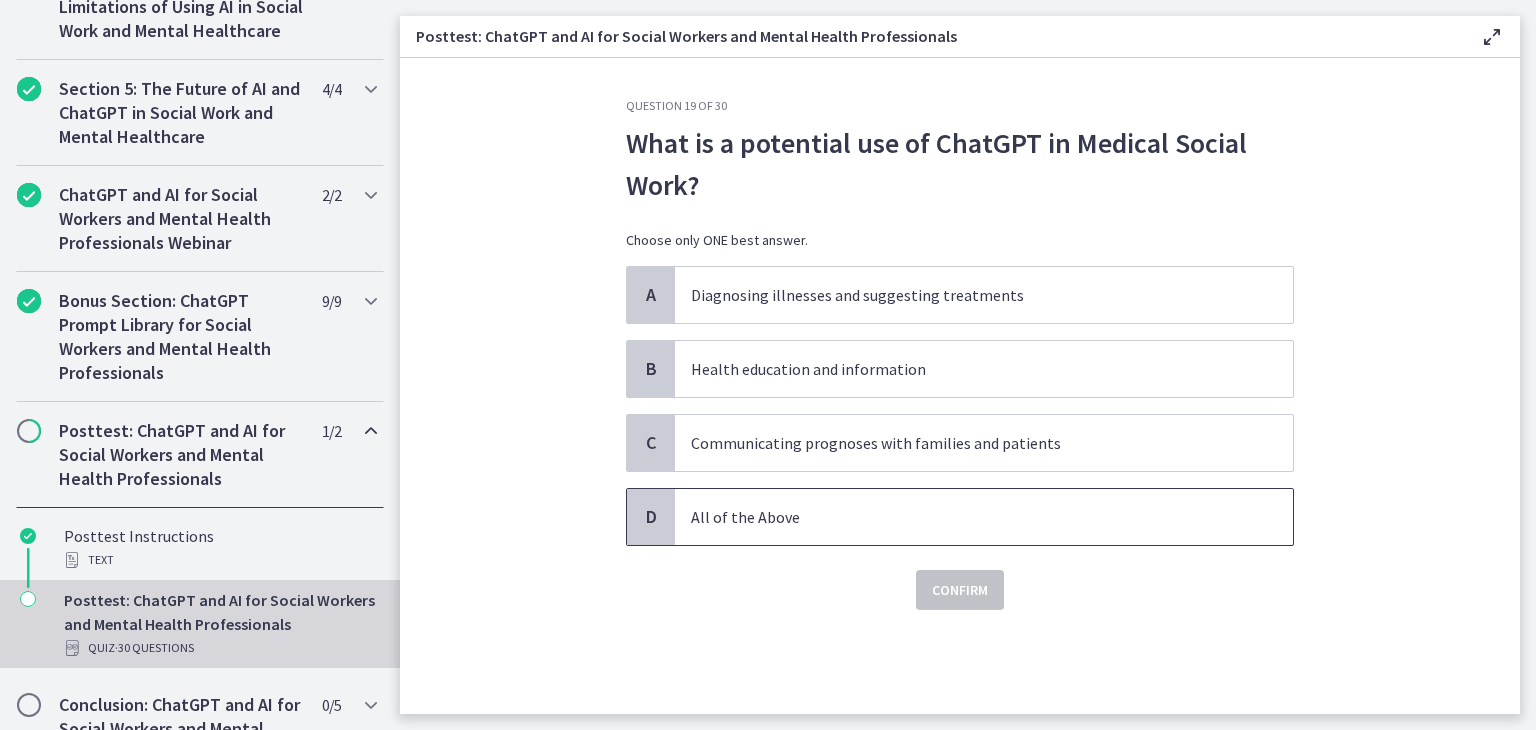 click on "All of the Above" at bounding box center [964, 517] 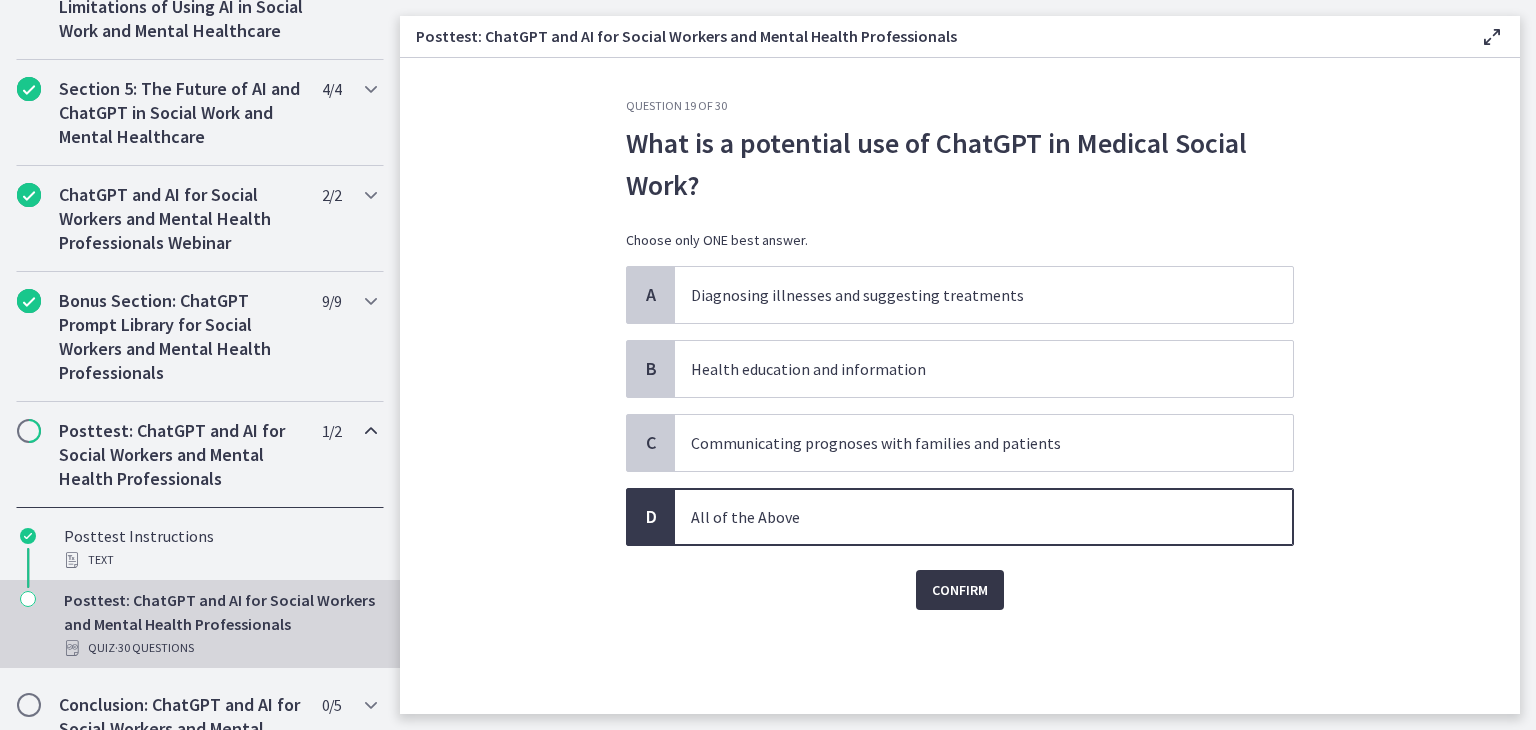 click on "Confirm" at bounding box center [960, 590] 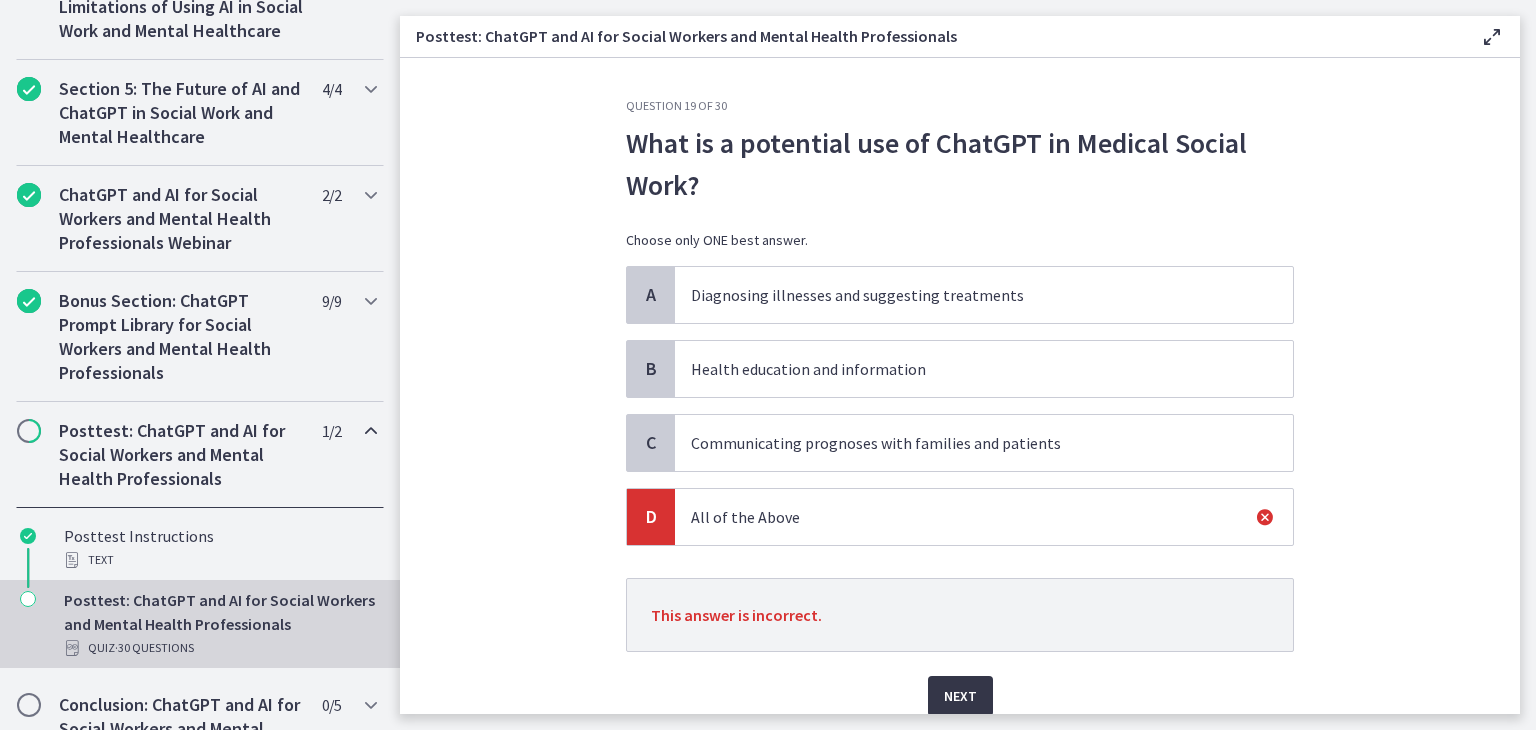 click on "Next" at bounding box center (960, 696) 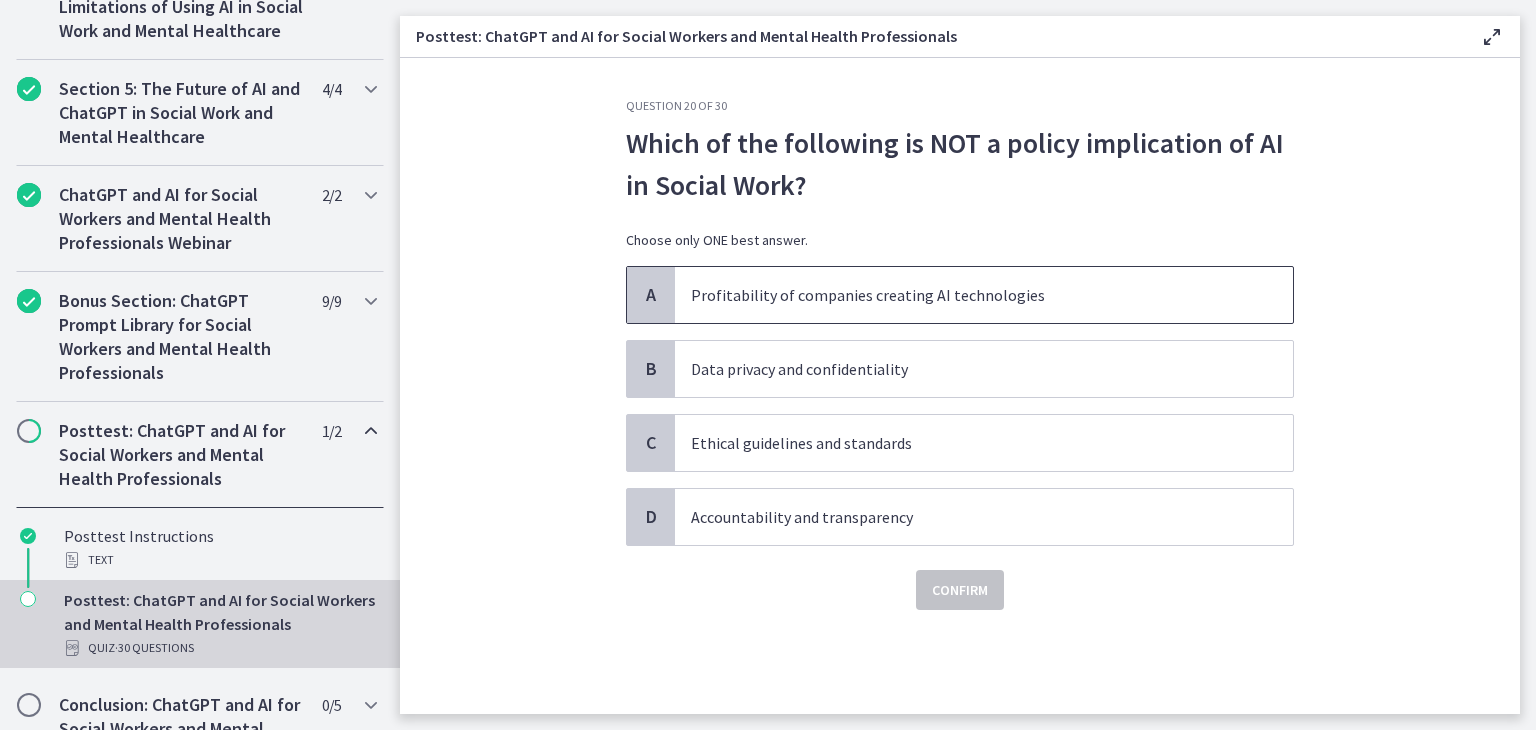 click on "Profitability of companies creating AI technologies" at bounding box center [964, 295] 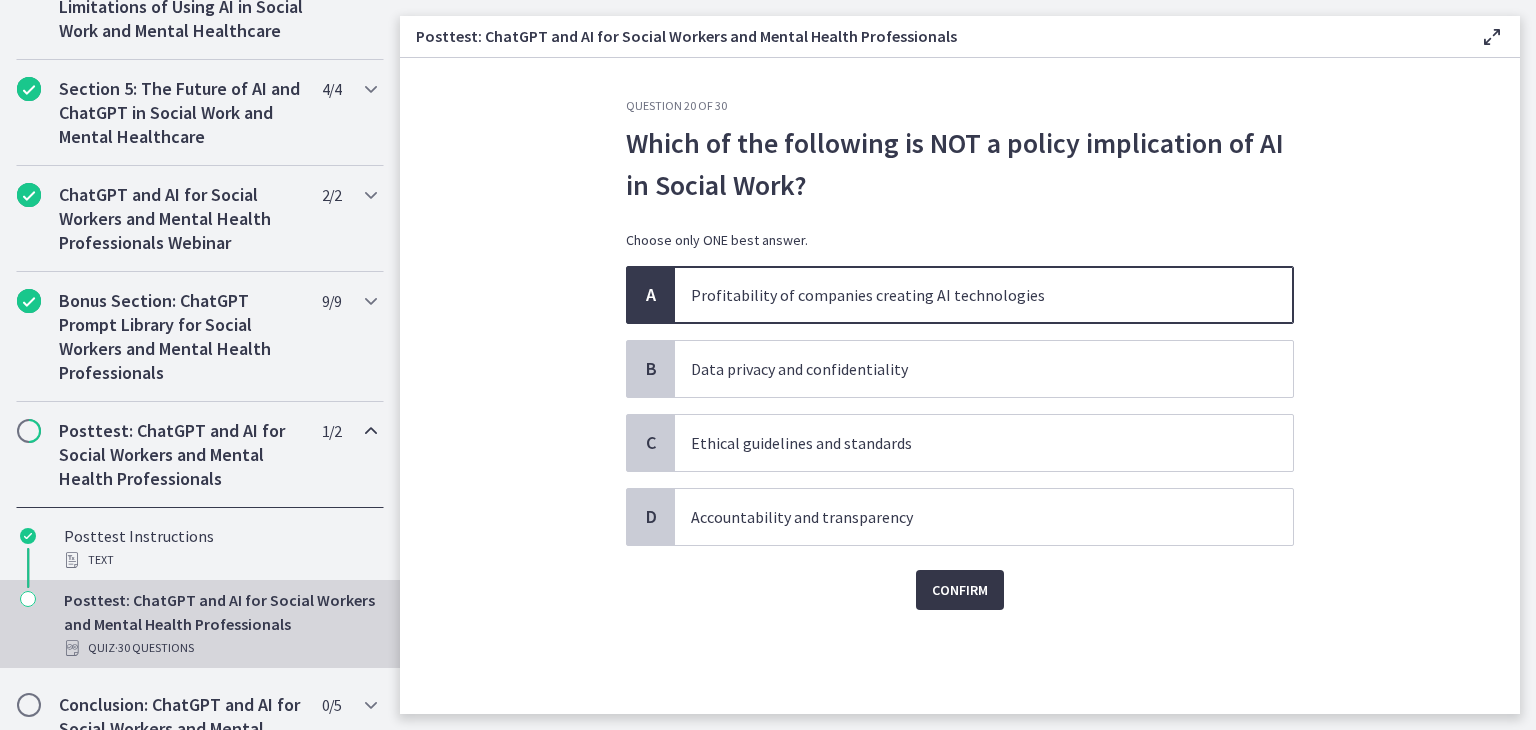 click on "Confirm" at bounding box center (960, 590) 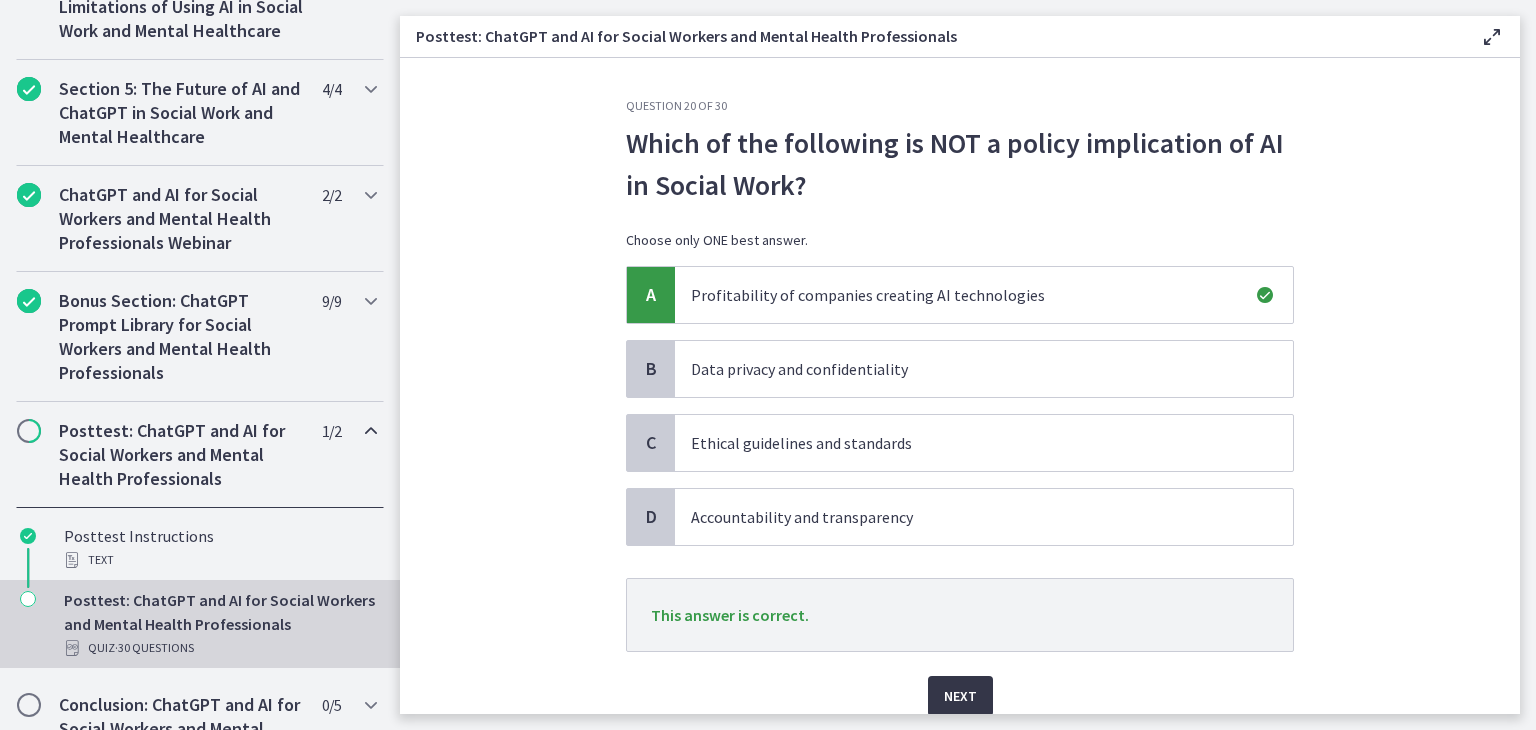 click on "Next" at bounding box center [960, 696] 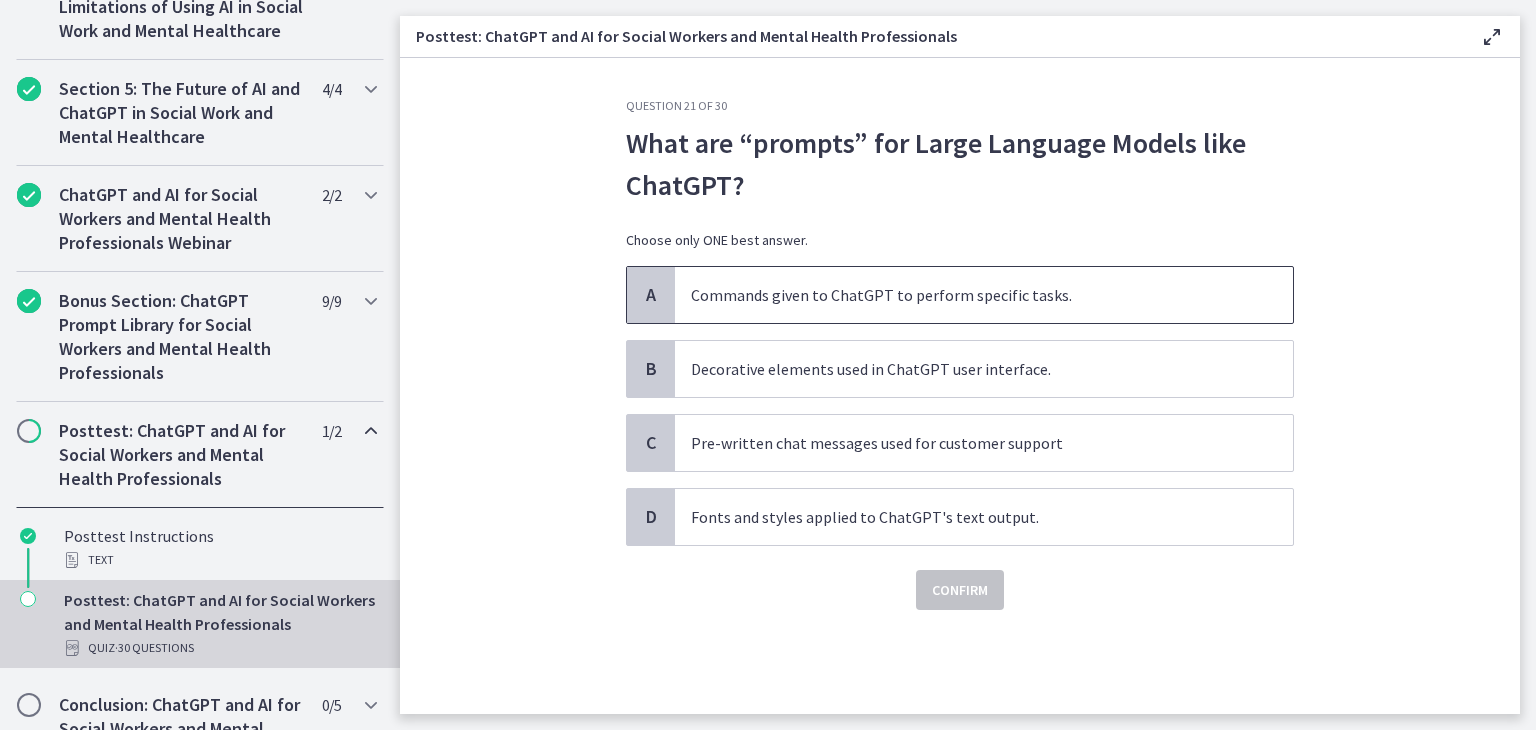 click on "Commands given to ChatGPT to perform specific tasks." at bounding box center (964, 295) 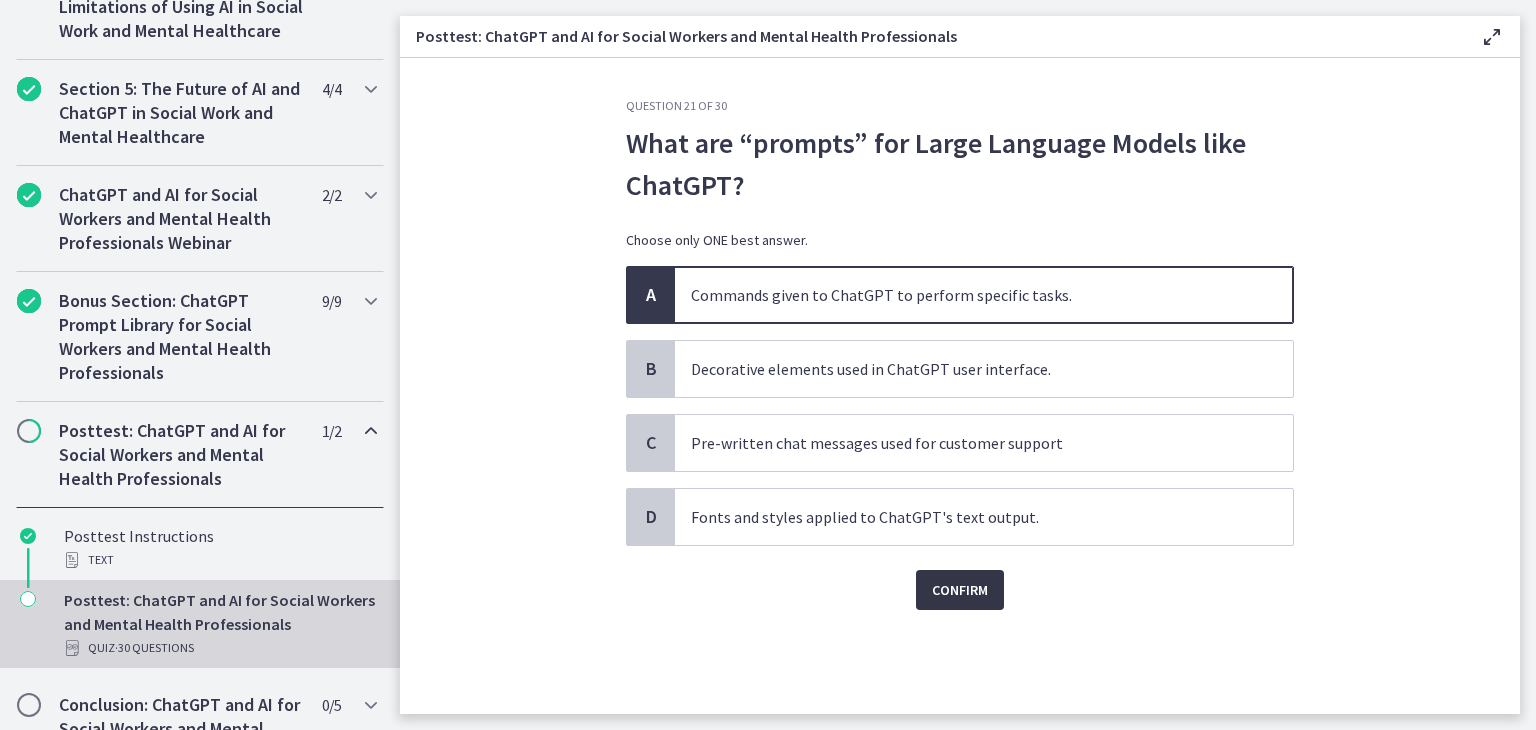 click on "Confirm" at bounding box center (960, 590) 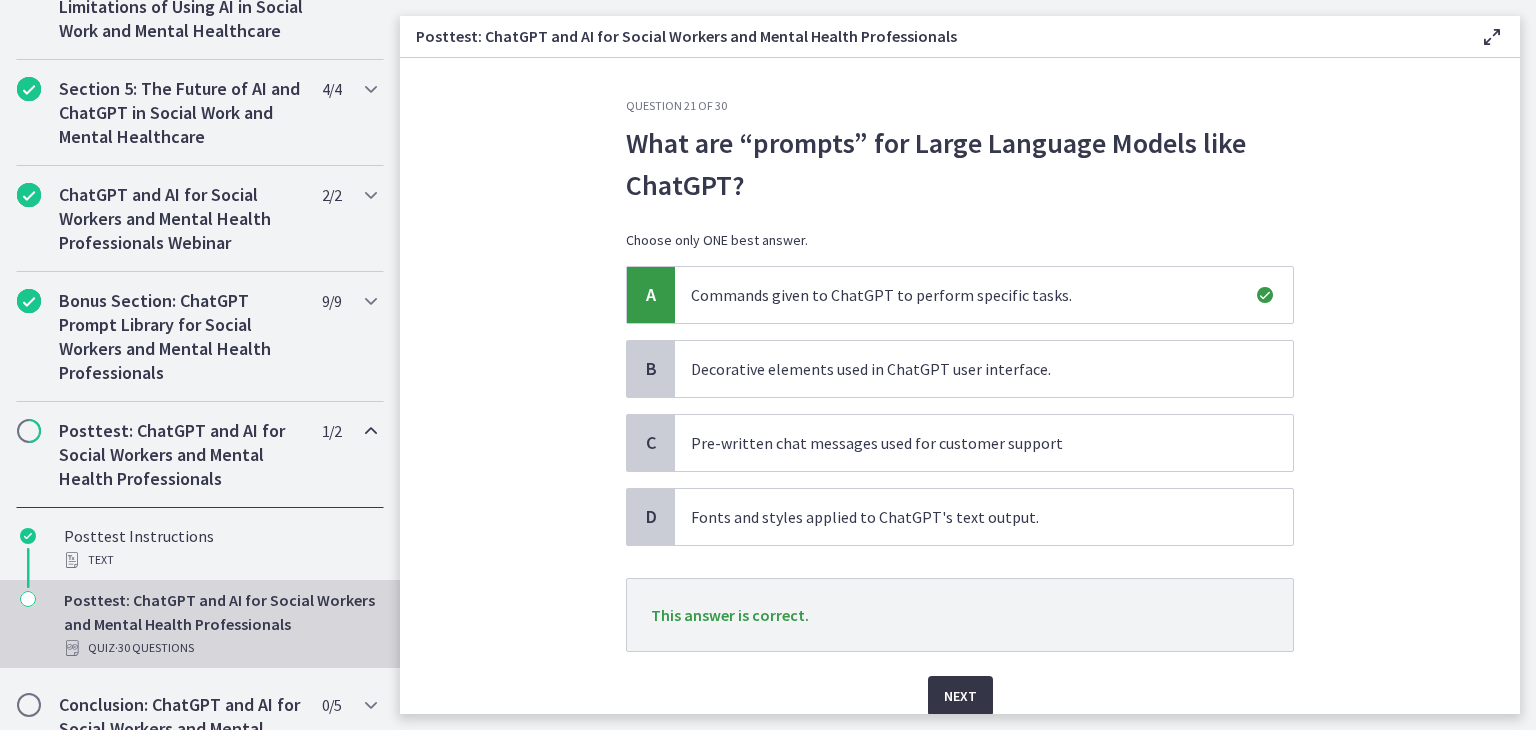 click on "Next" at bounding box center (960, 696) 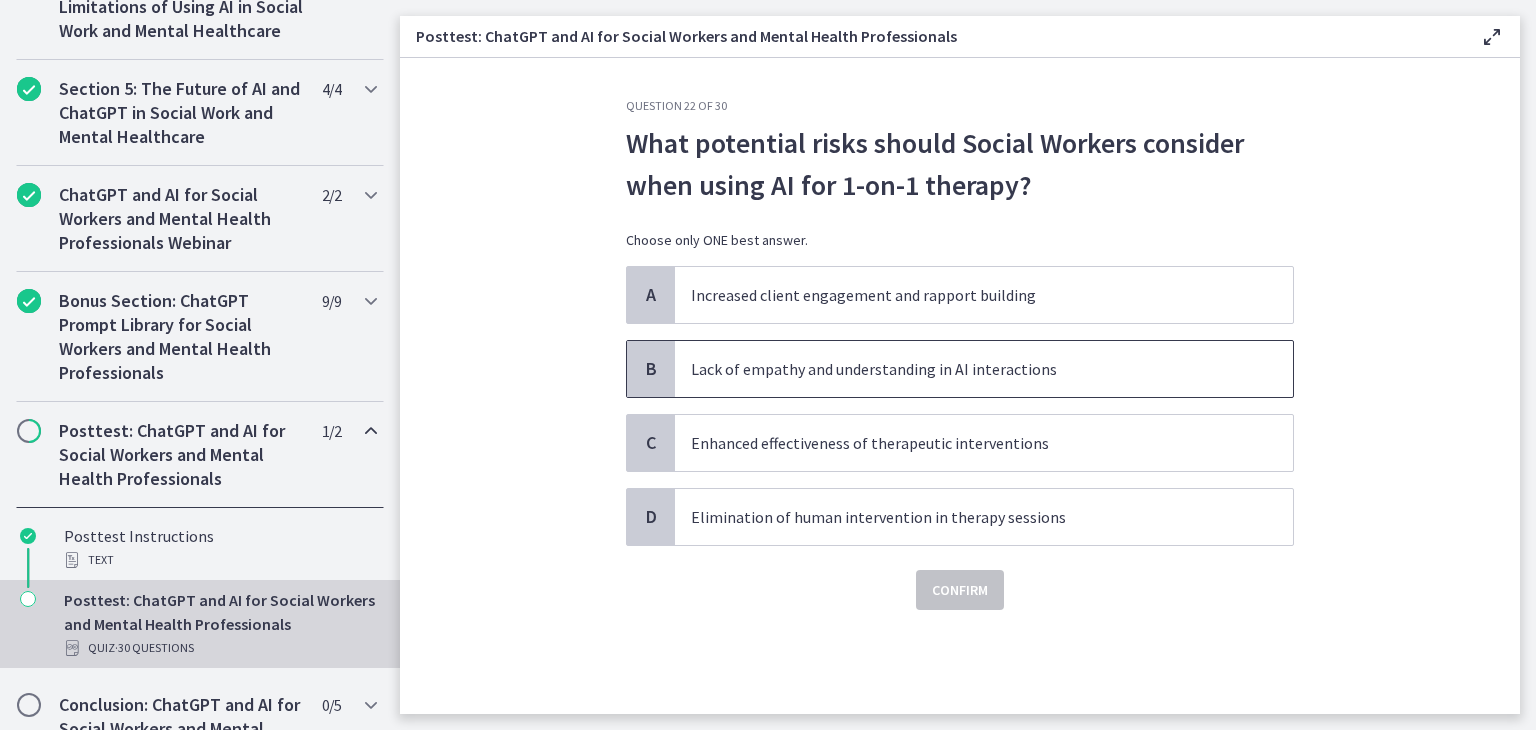 click on "Lack of empathy and understanding in AI interactions" at bounding box center [964, 369] 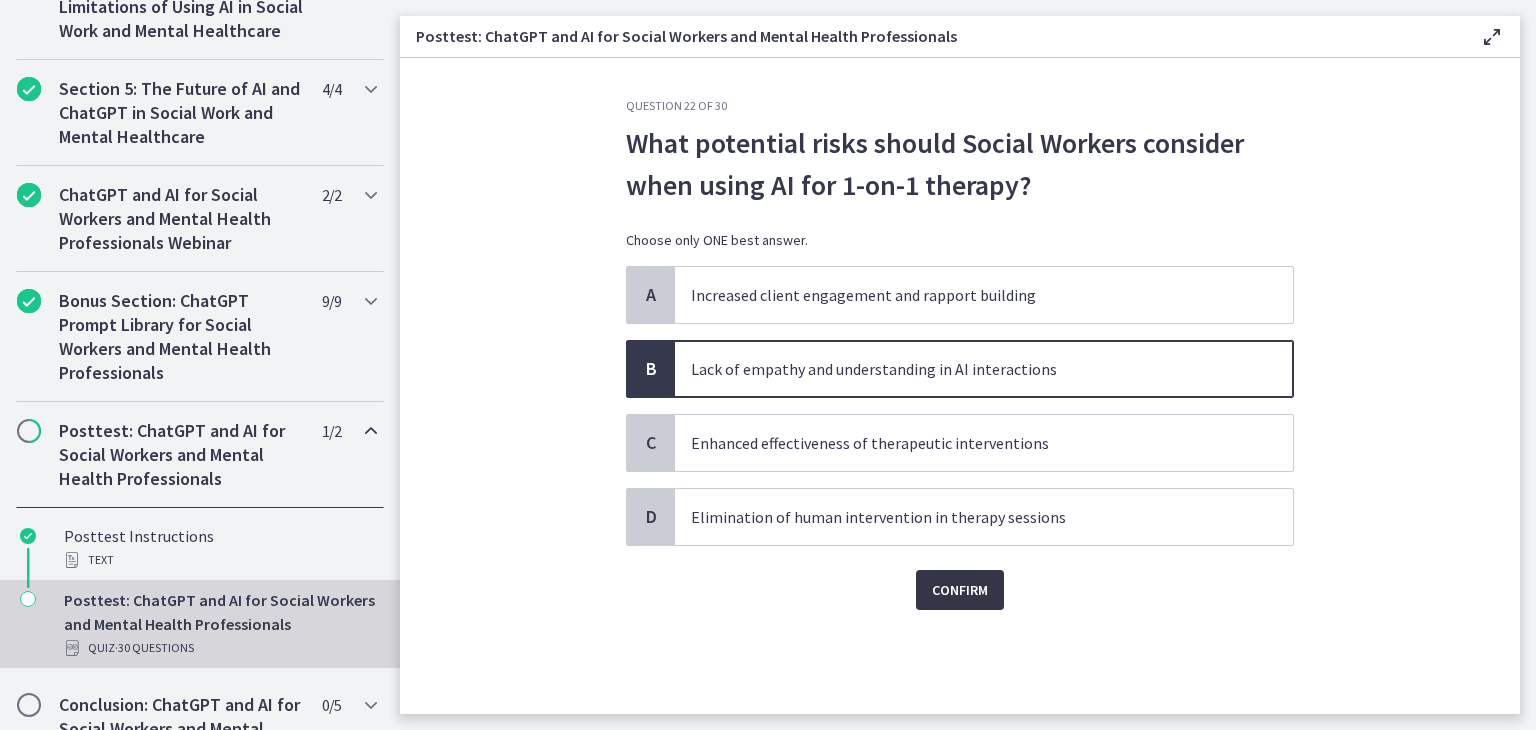 click on "Confirm" at bounding box center [960, 590] 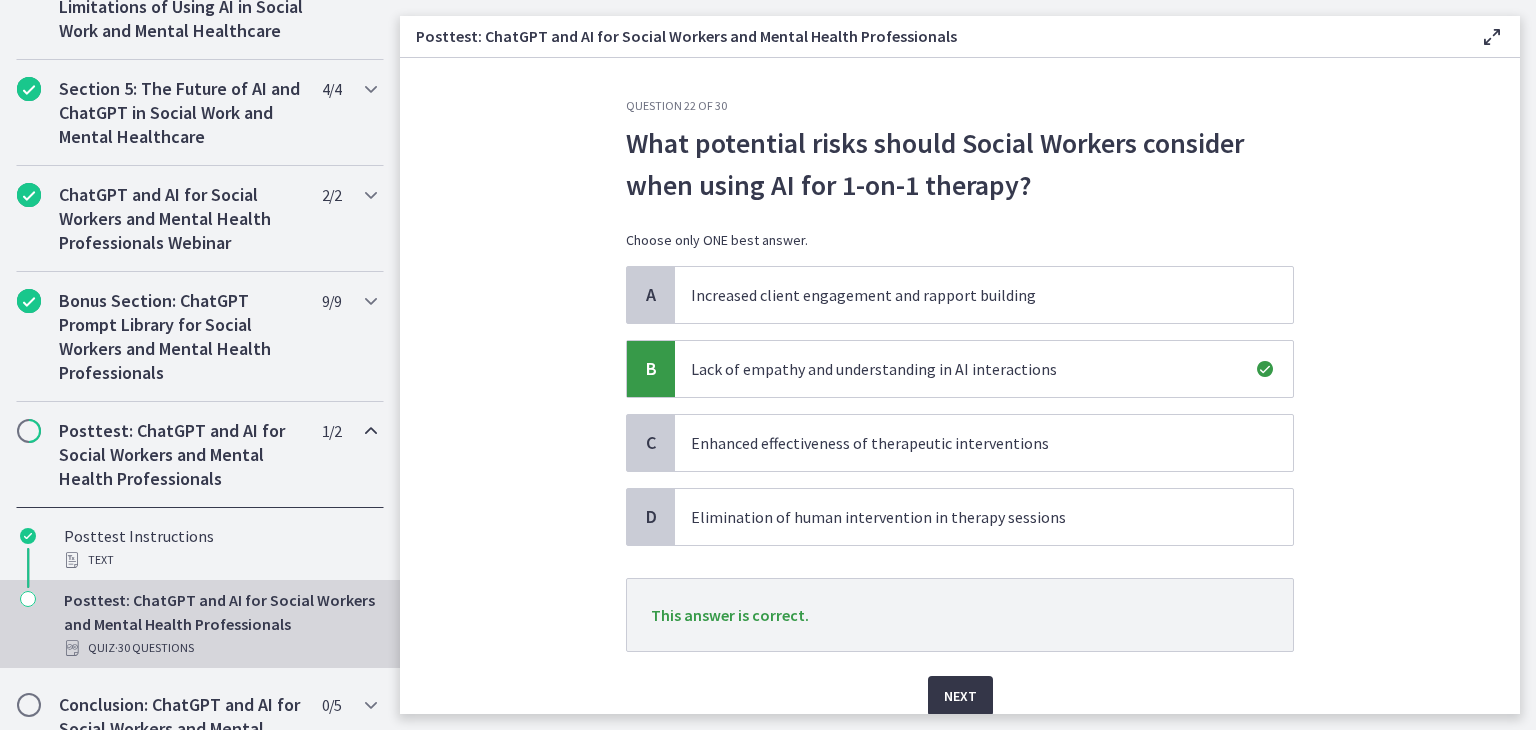click on "Next" at bounding box center [960, 696] 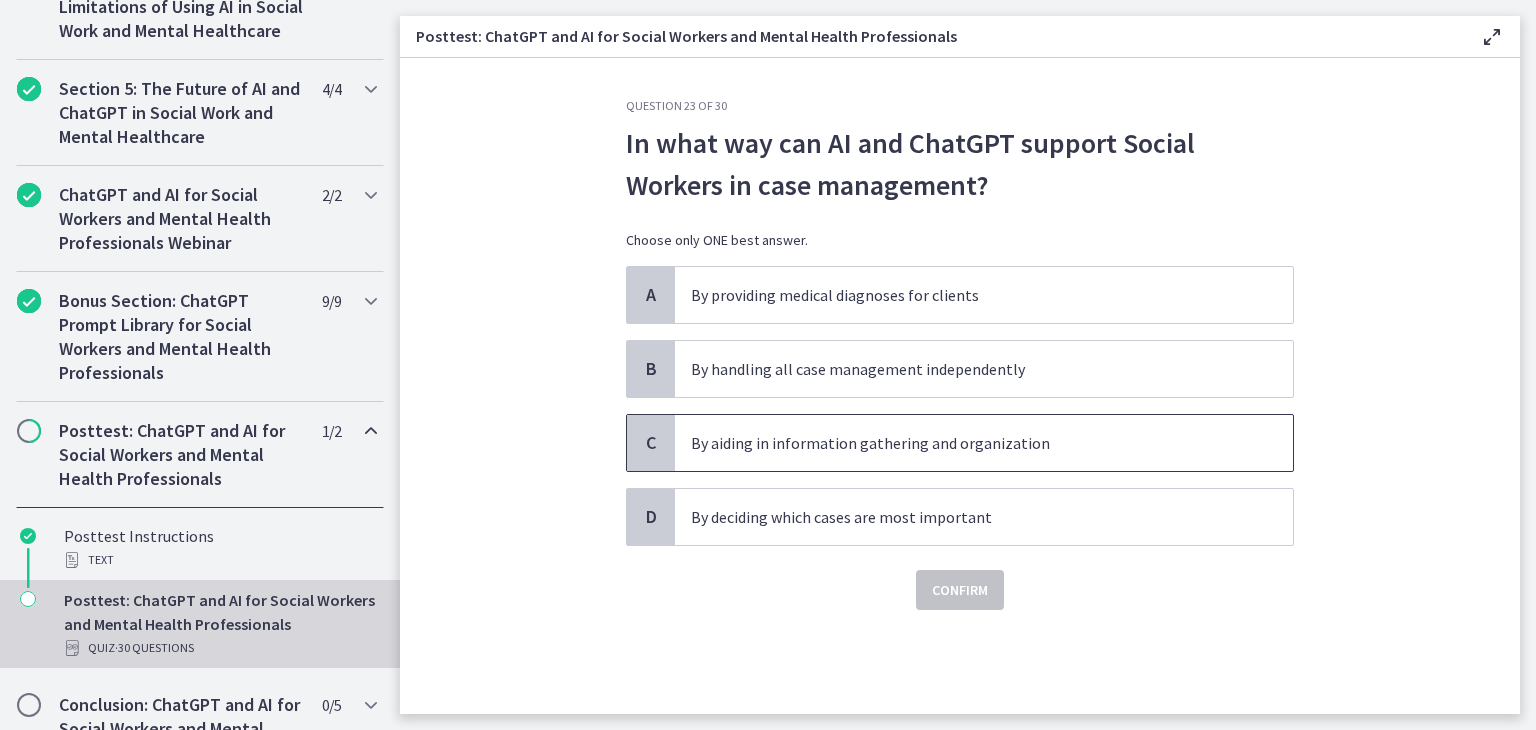 drag, startPoint x: 946, startPoint y: 477, endPoint x: 884, endPoint y: 453, distance: 66.48308 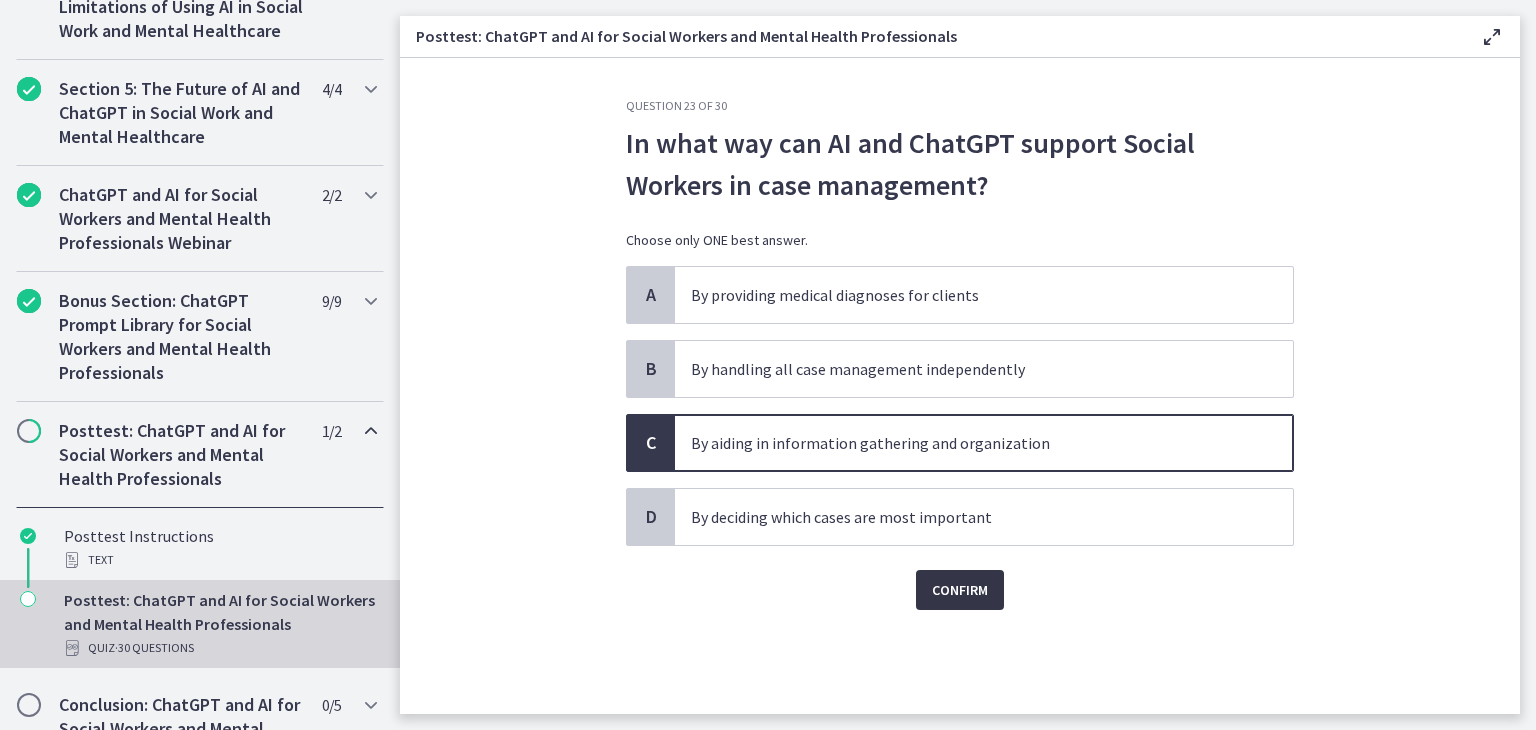 click on "Confirm" at bounding box center (960, 590) 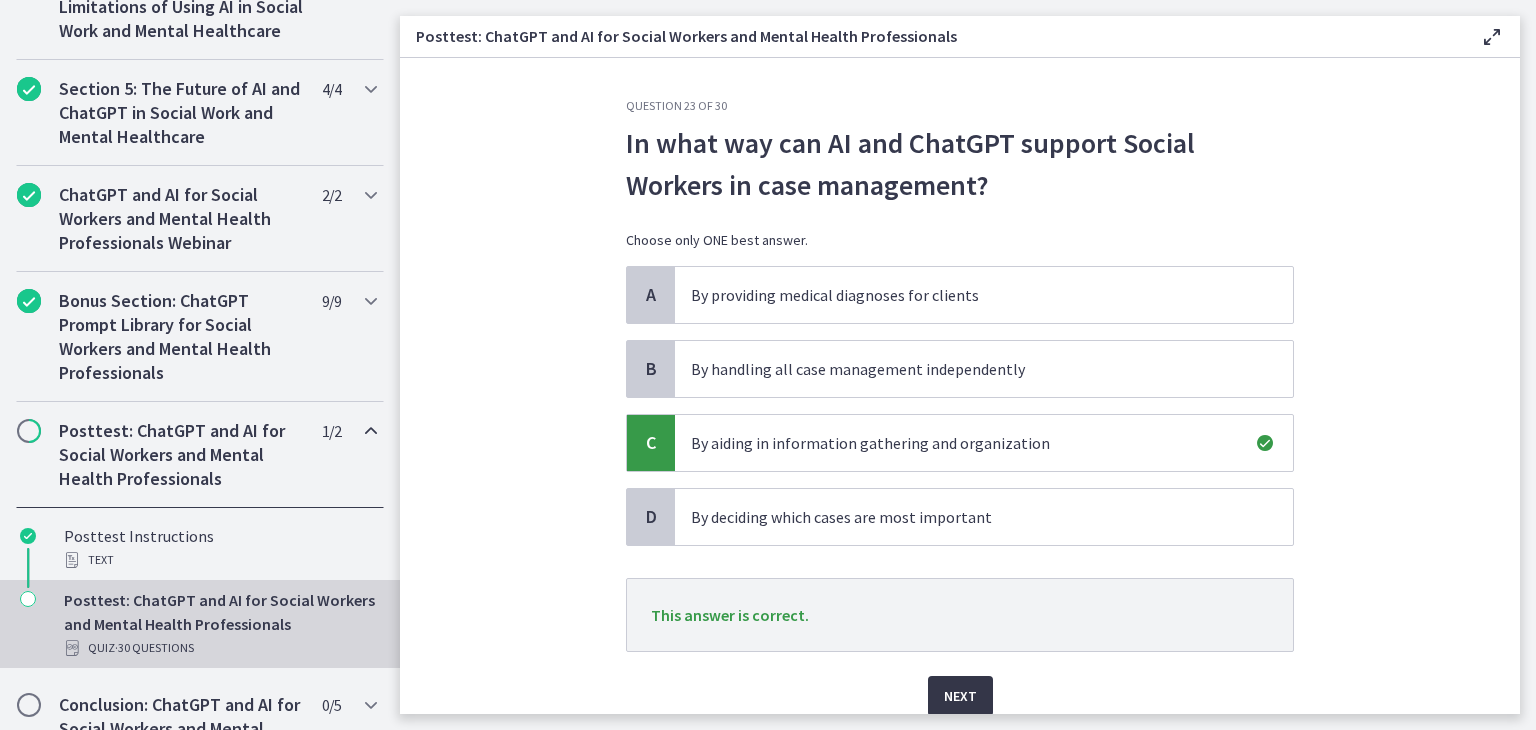 click on "Next" at bounding box center (960, 696) 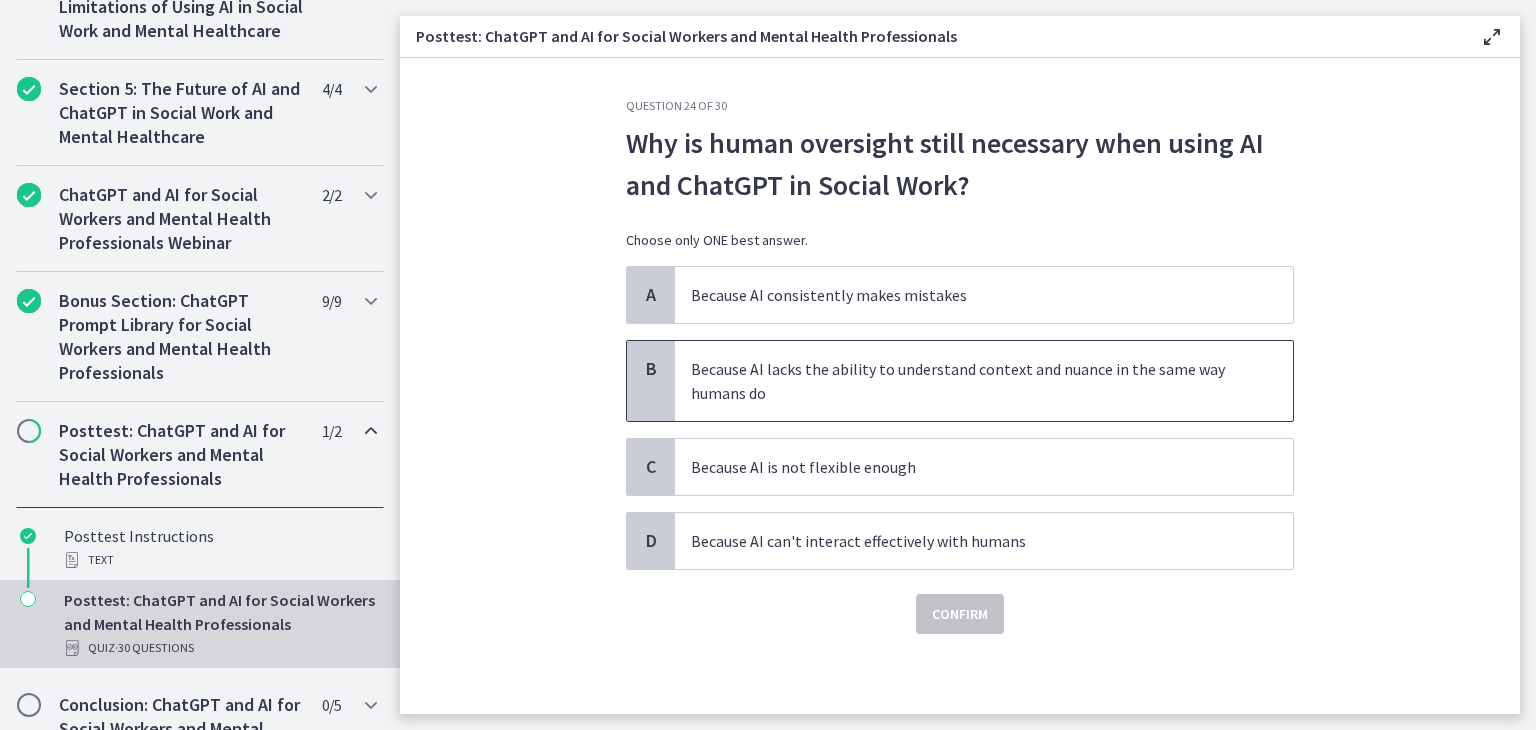 click on "Because AI lacks the ability to understand context and nuance in the same way humans do" at bounding box center [964, 381] 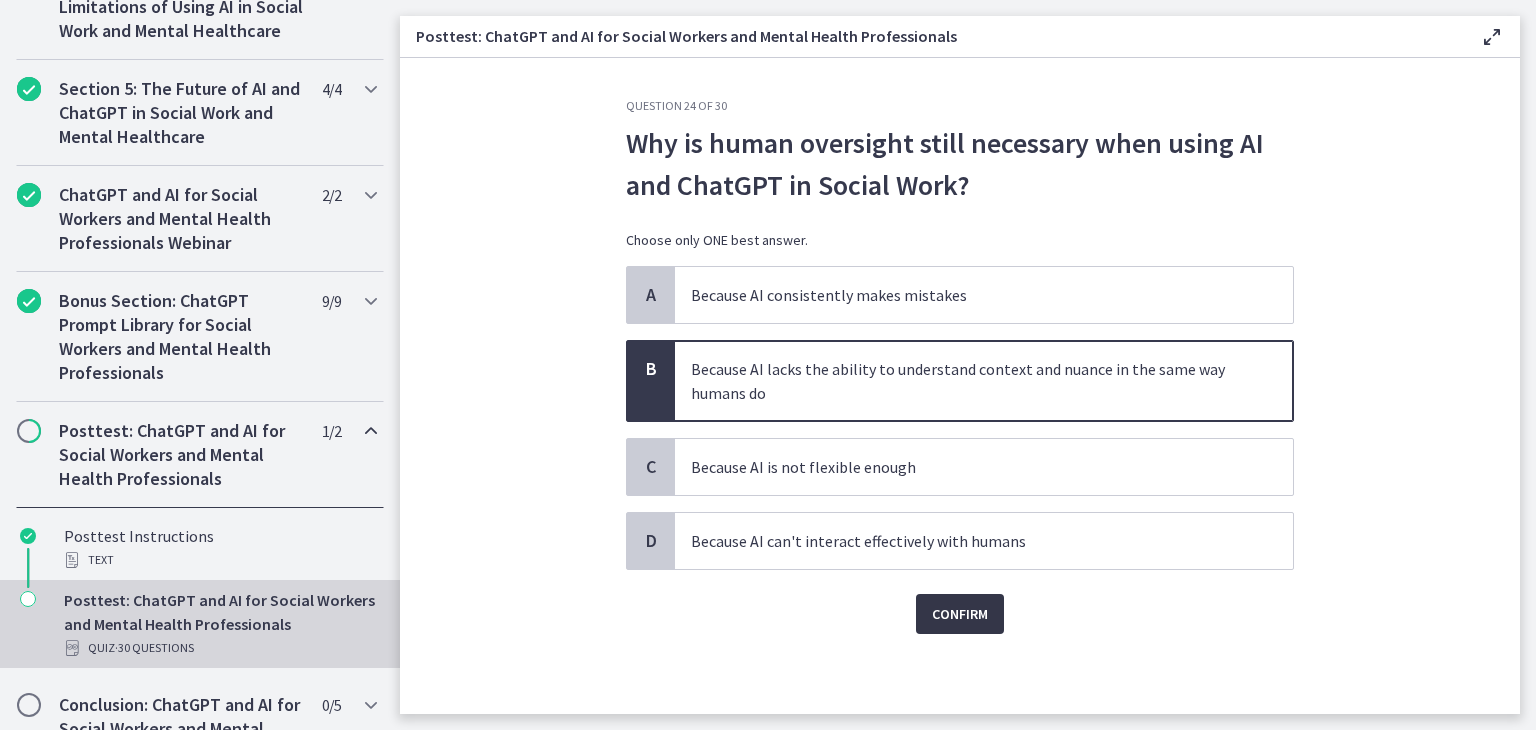 click on "Confirm" at bounding box center (960, 614) 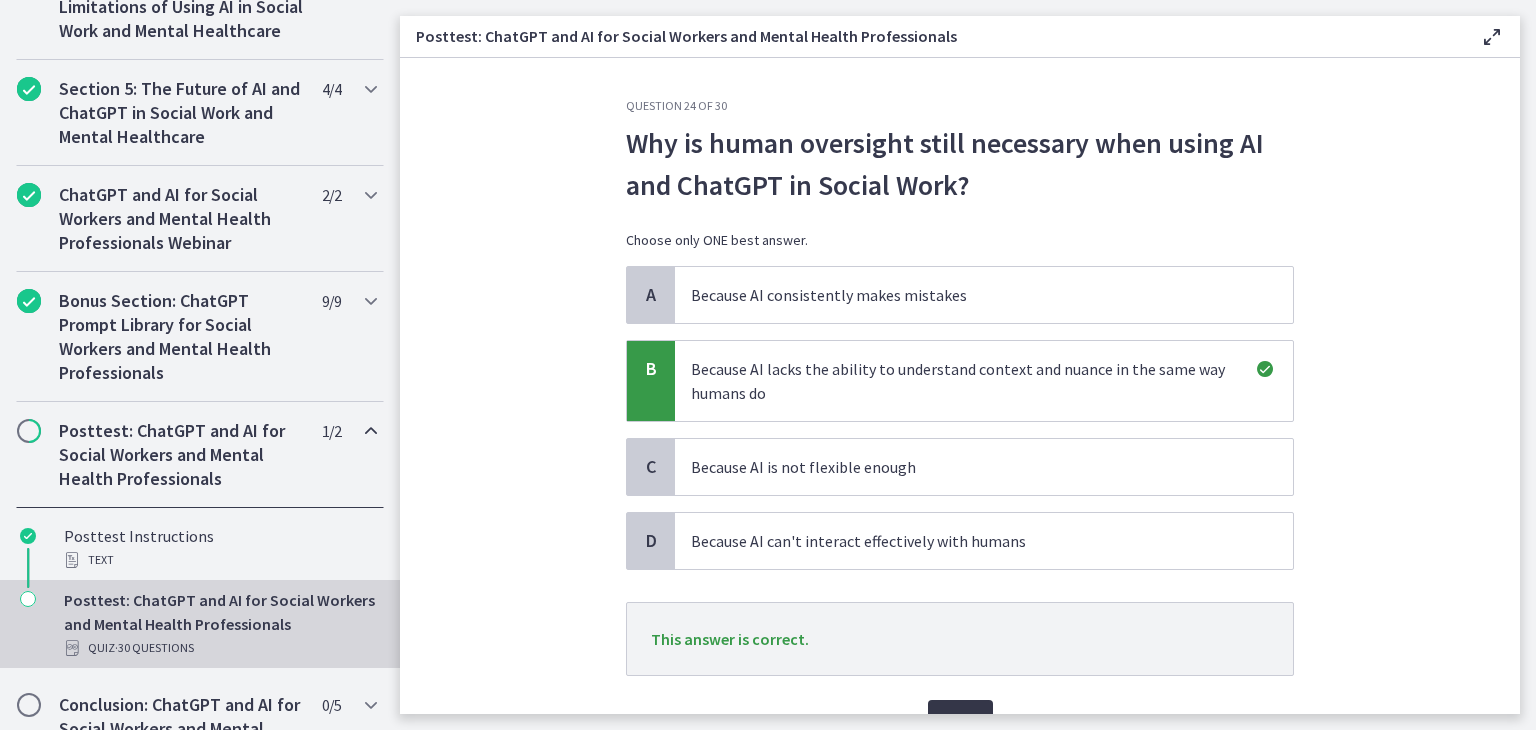 click on "Next" at bounding box center [960, 720] 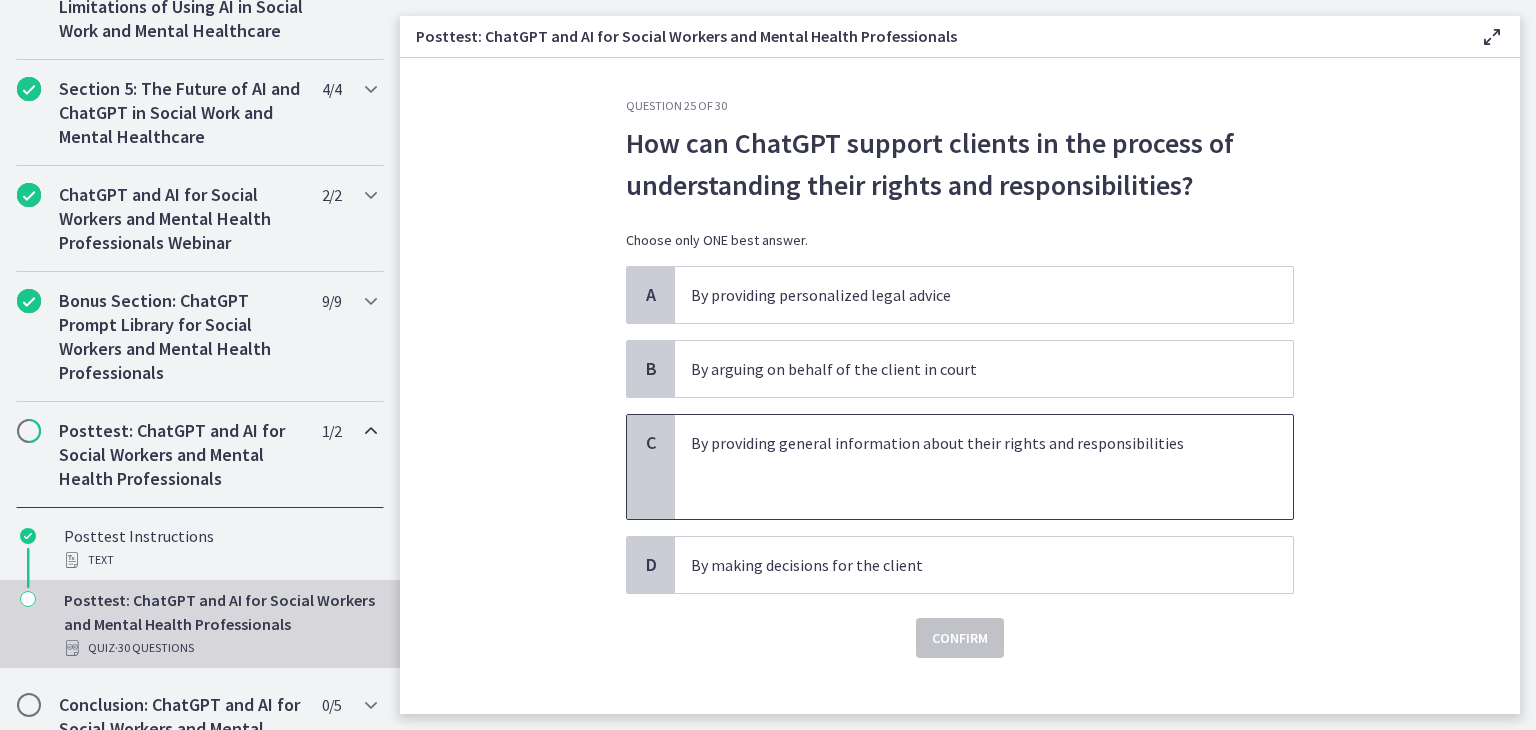 click at bounding box center (964, 491) 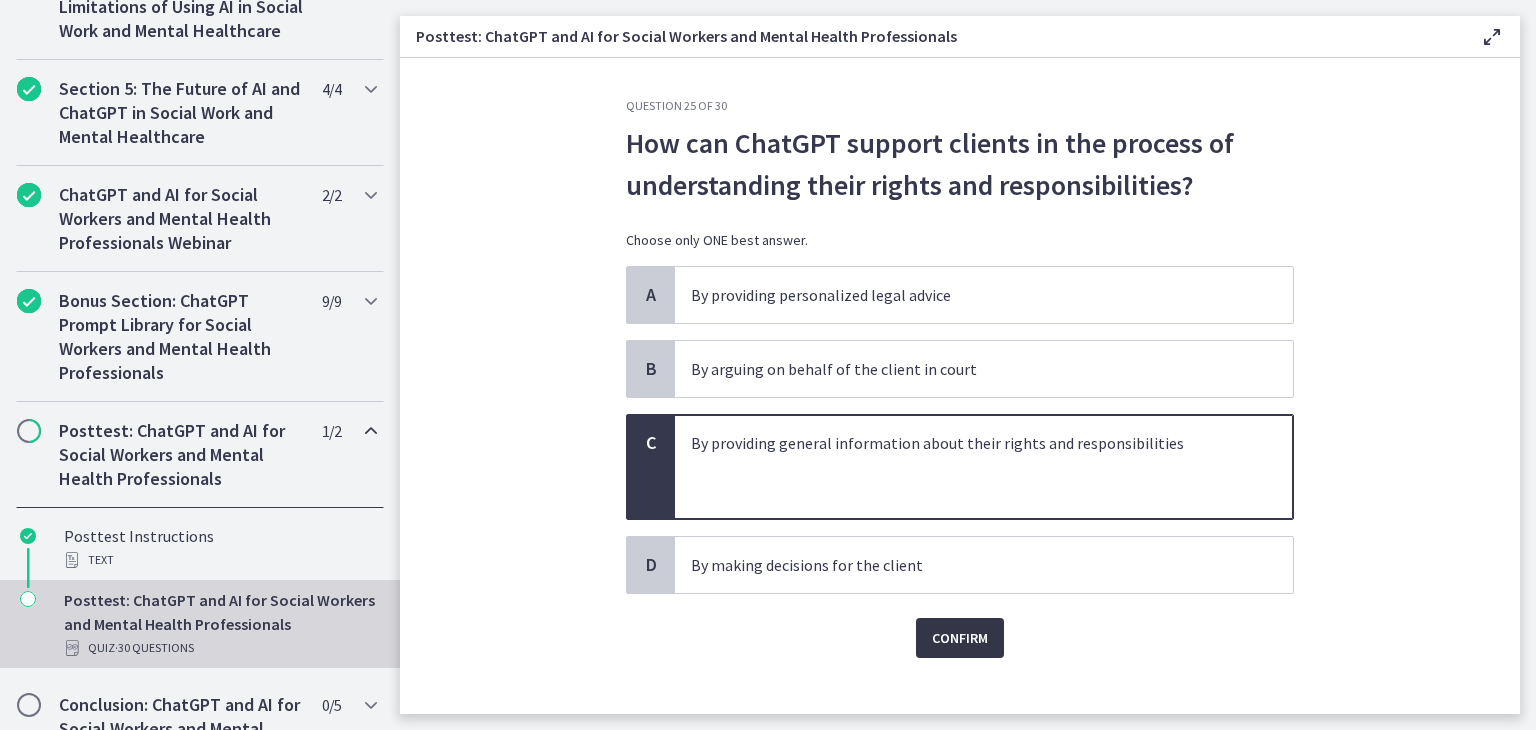 click on "Confirm" at bounding box center [960, 638] 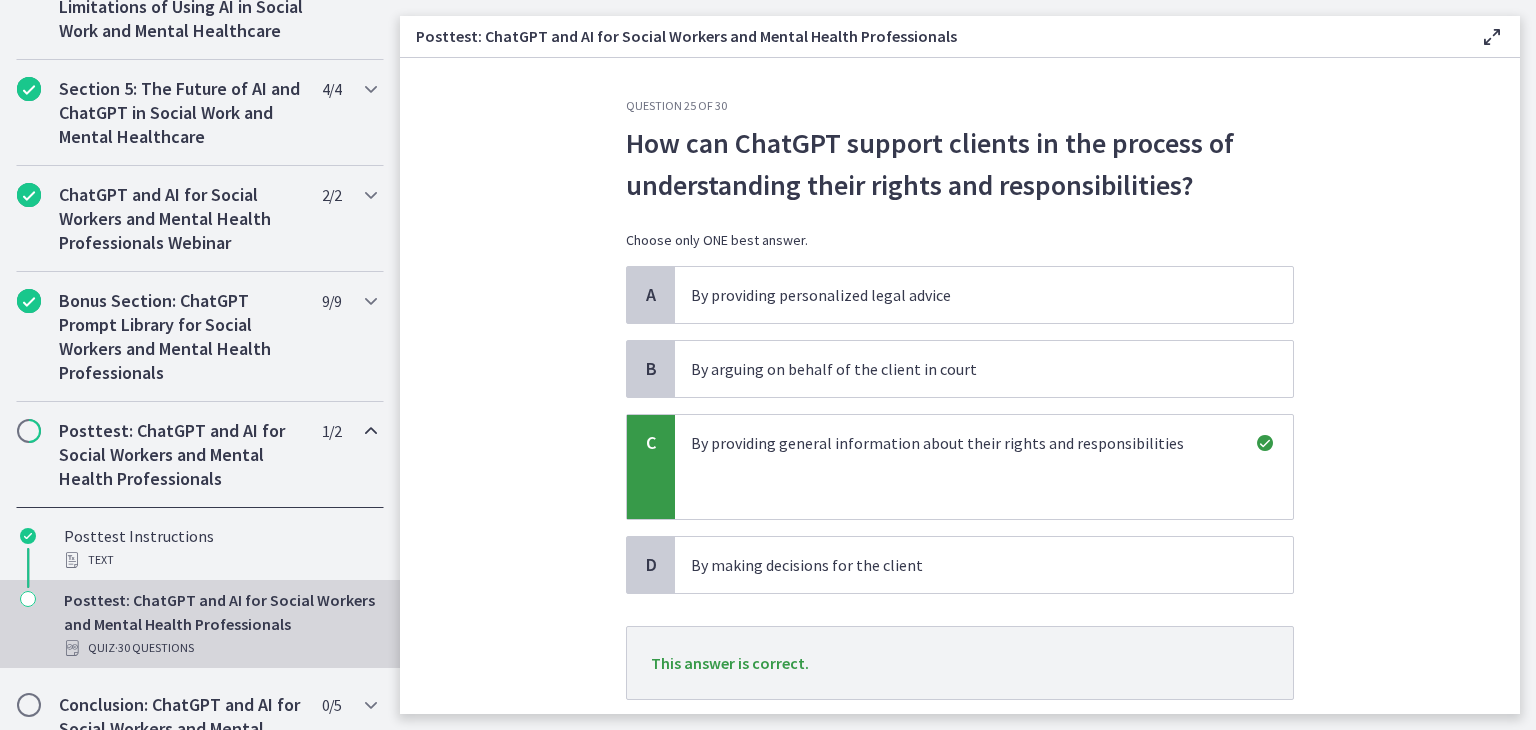 scroll, scrollTop: 128, scrollLeft: 0, axis: vertical 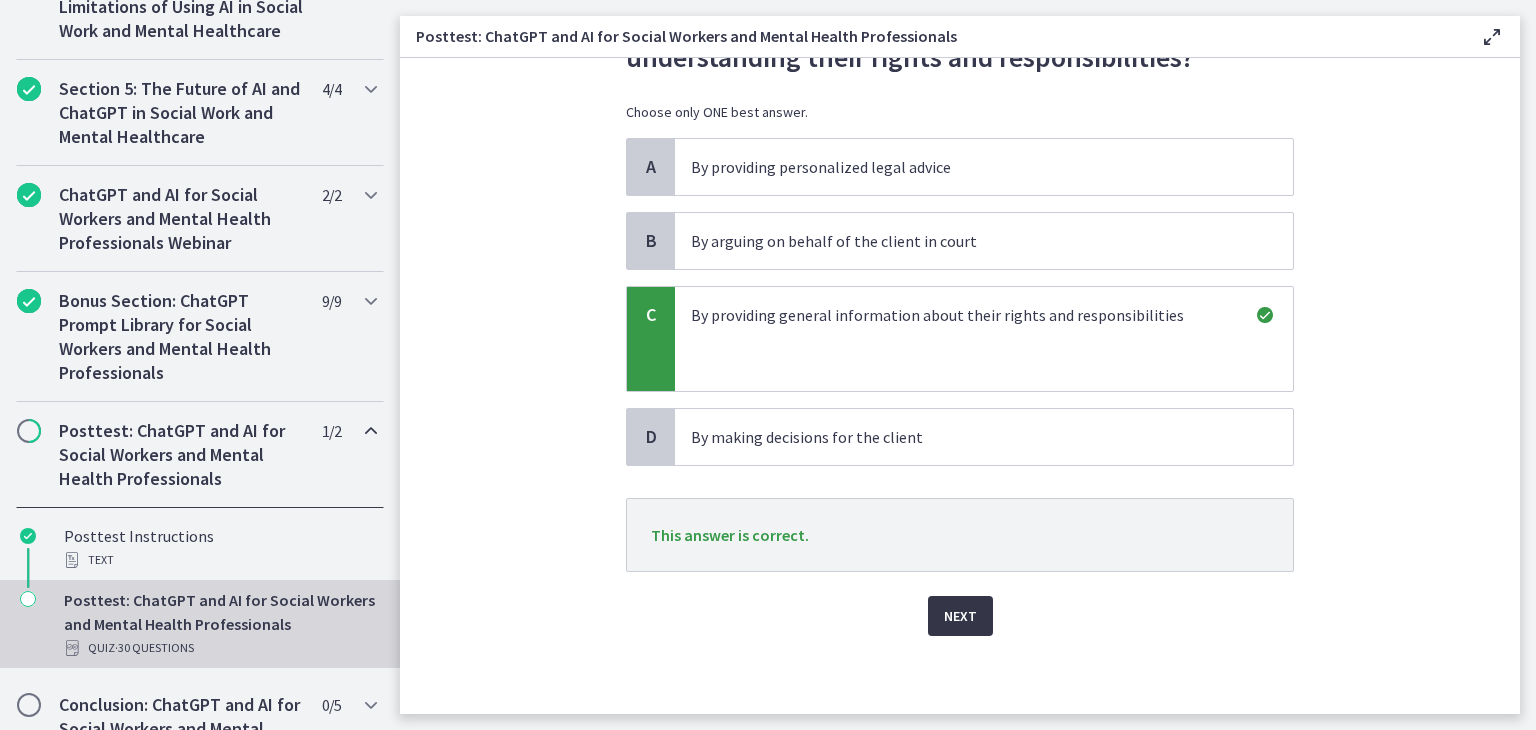 click on "Next" at bounding box center [960, 616] 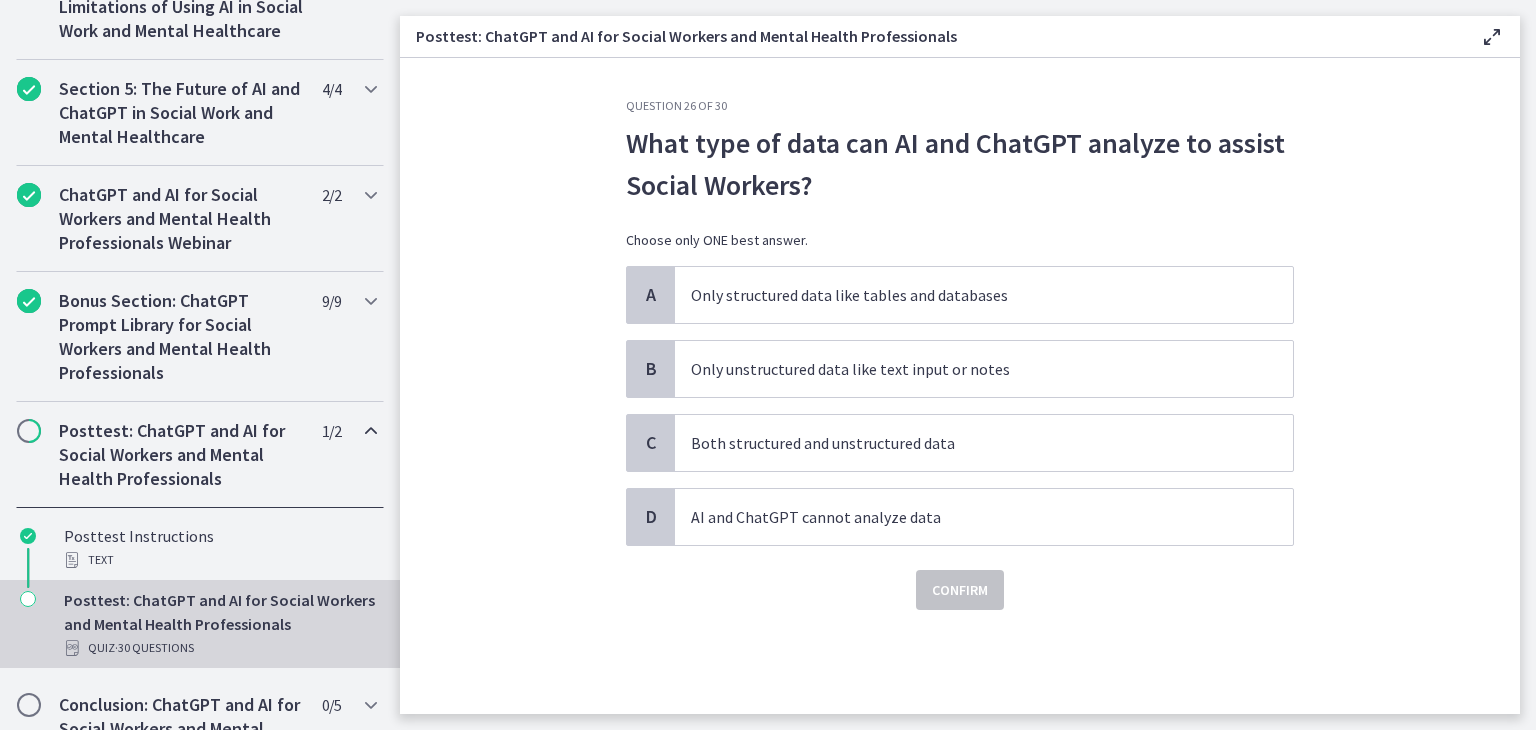 scroll, scrollTop: 0, scrollLeft: 0, axis: both 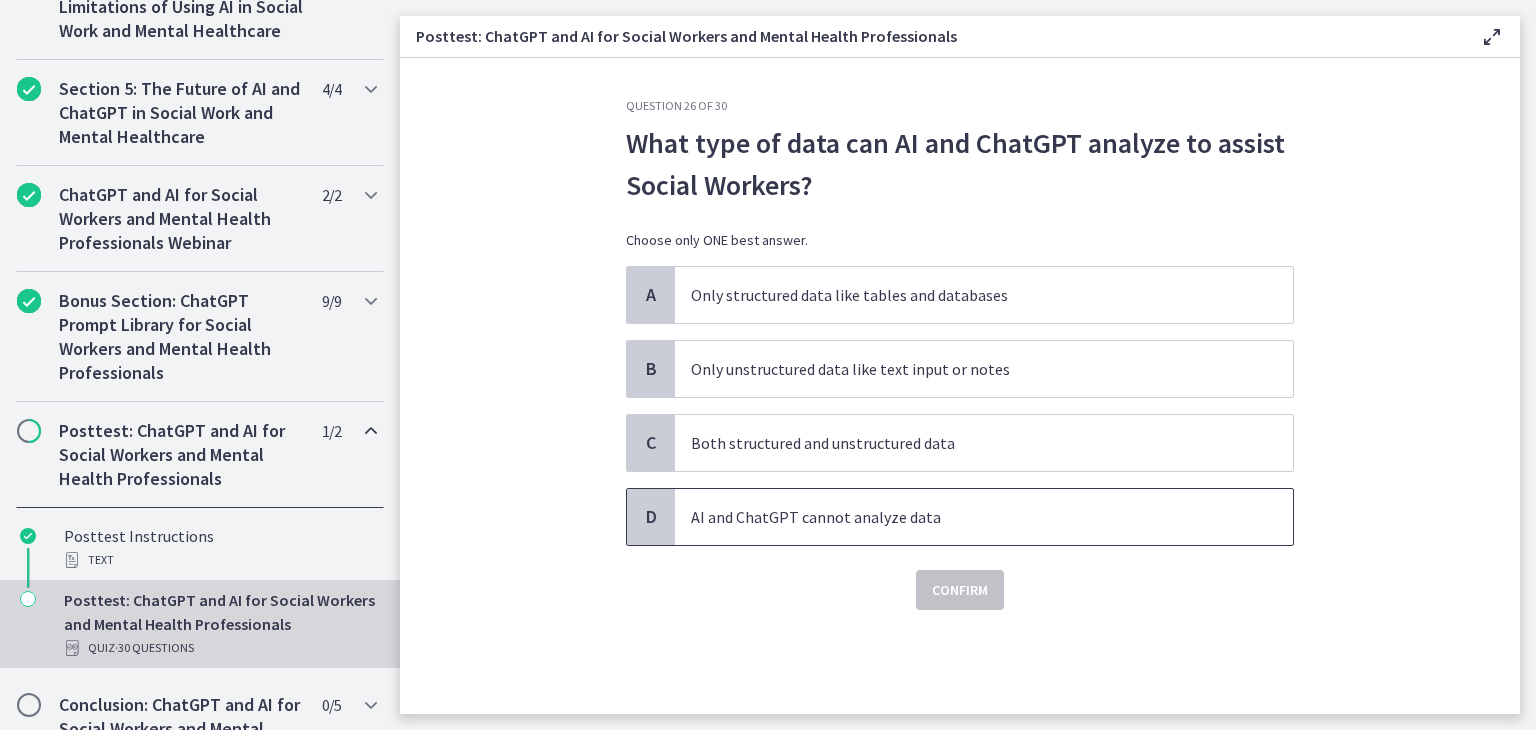 click on "AI and ChatGPT cannot analyze data" at bounding box center (964, 517) 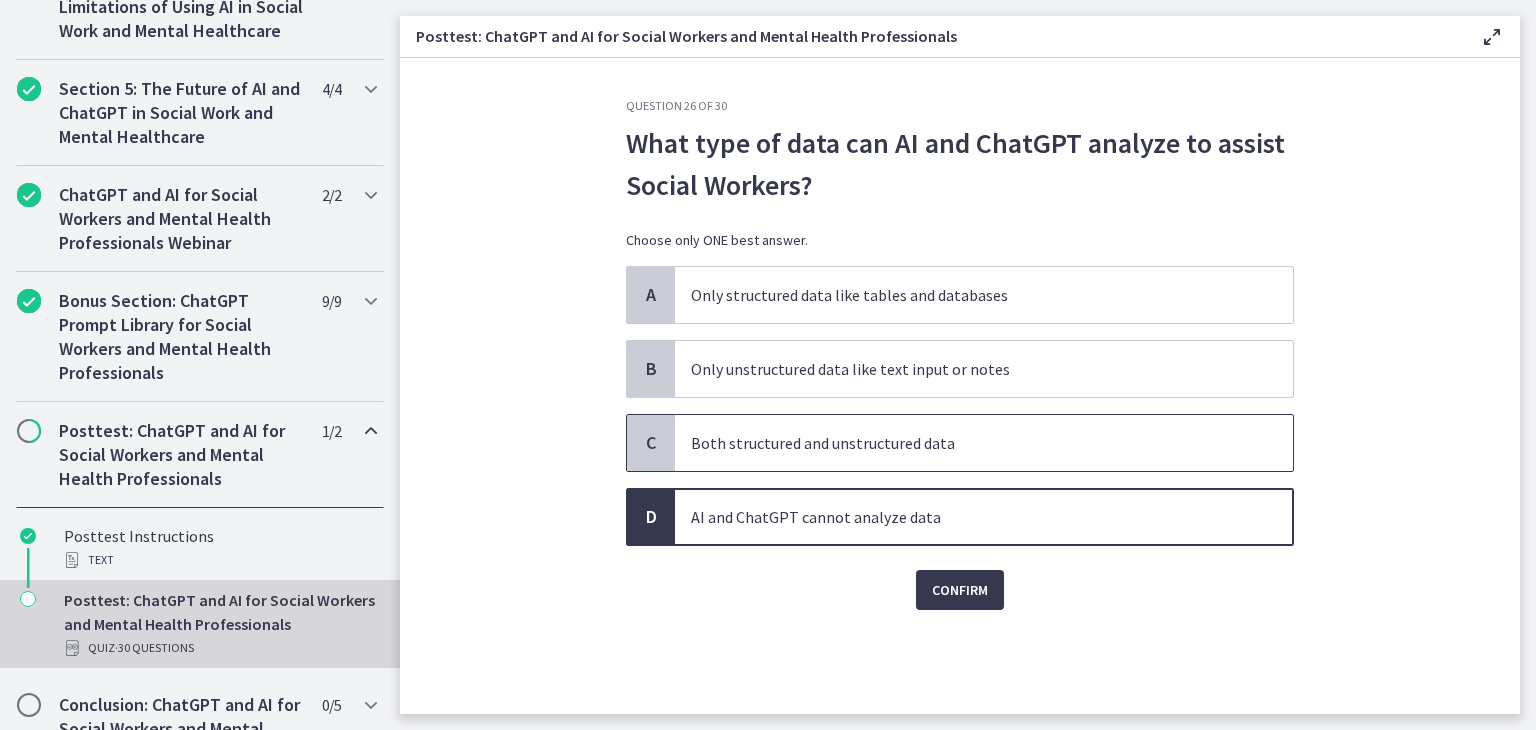 click on "Both structured and unstructured data" at bounding box center (964, 443) 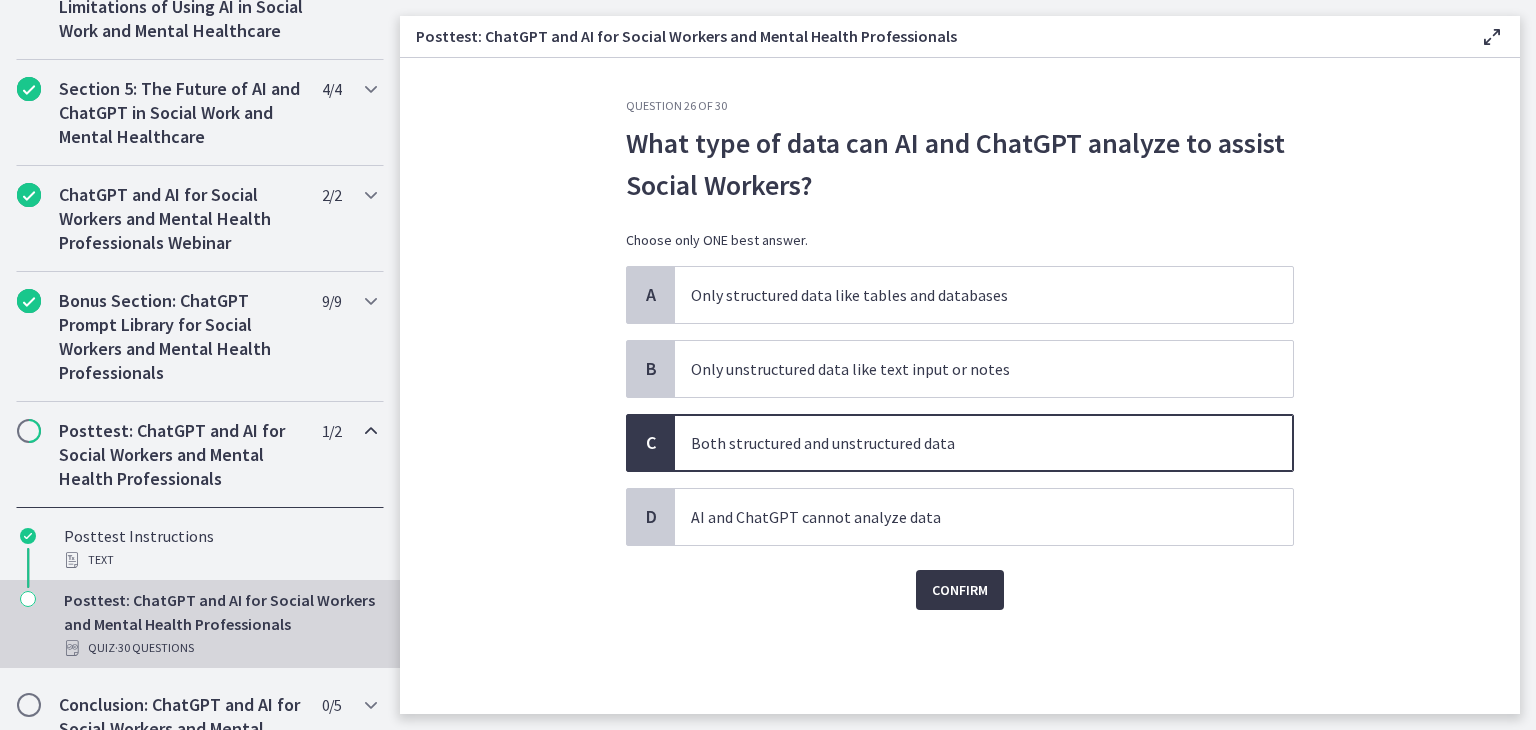 click on "Confirm" at bounding box center (960, 590) 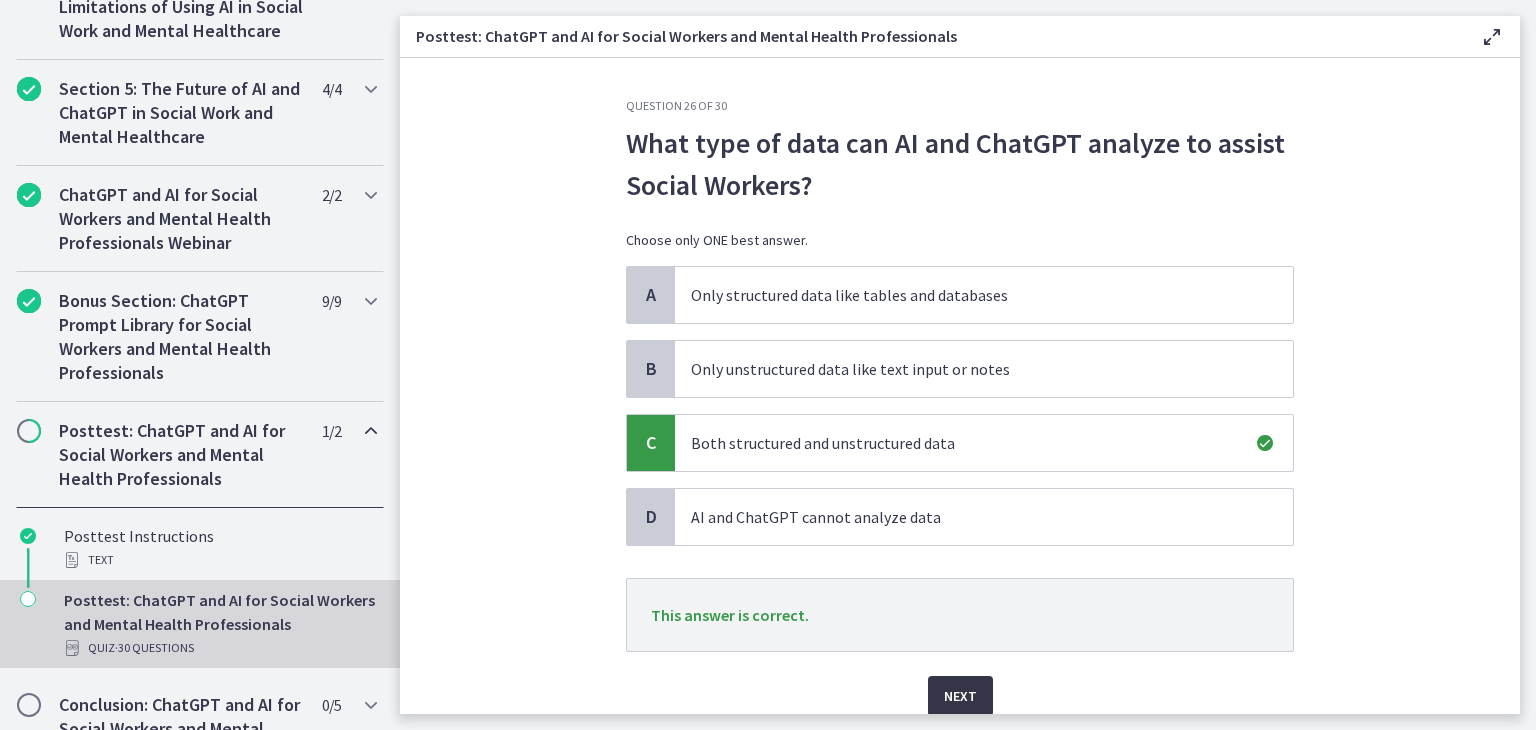 click on "Next" at bounding box center (960, 696) 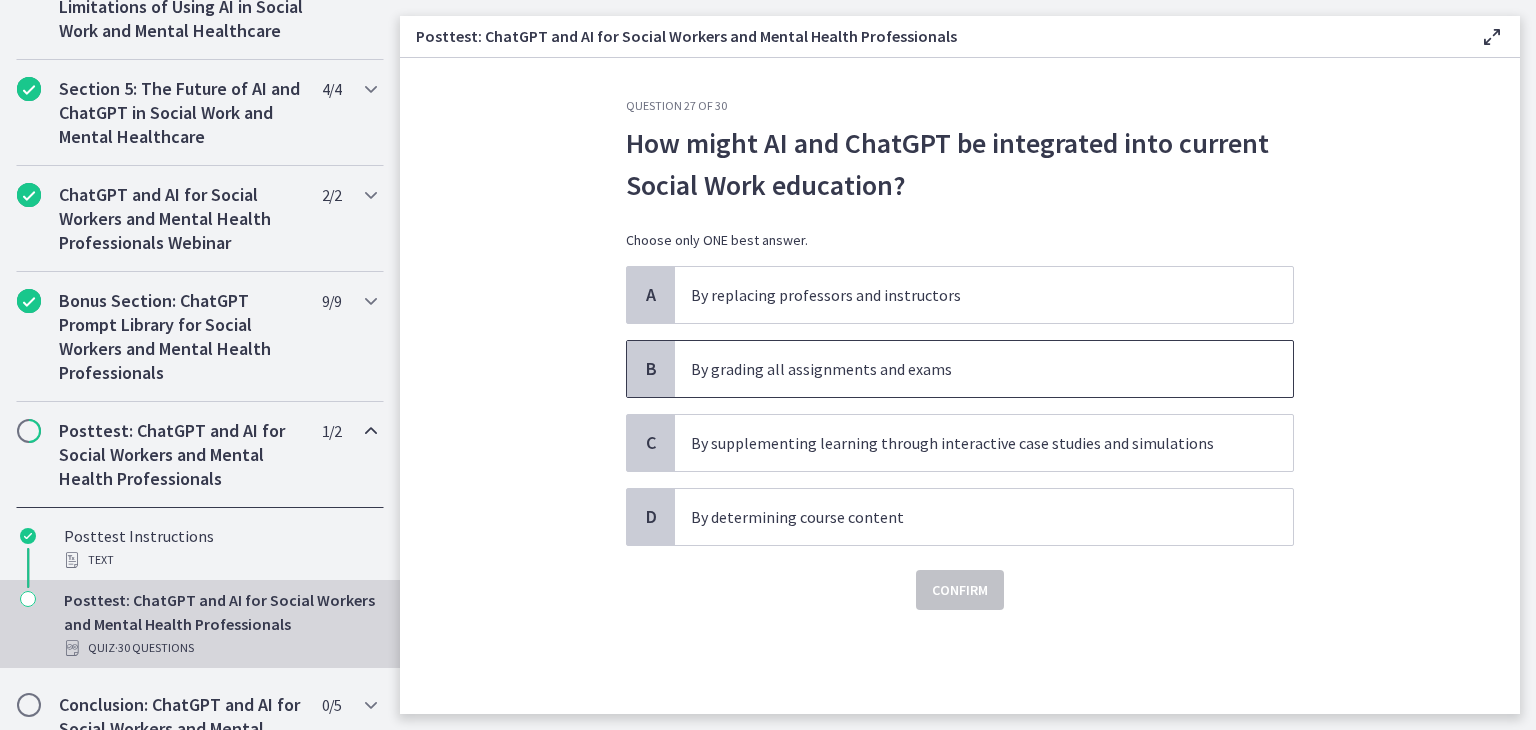 click on "By grading all assignments and exams" at bounding box center (964, 369) 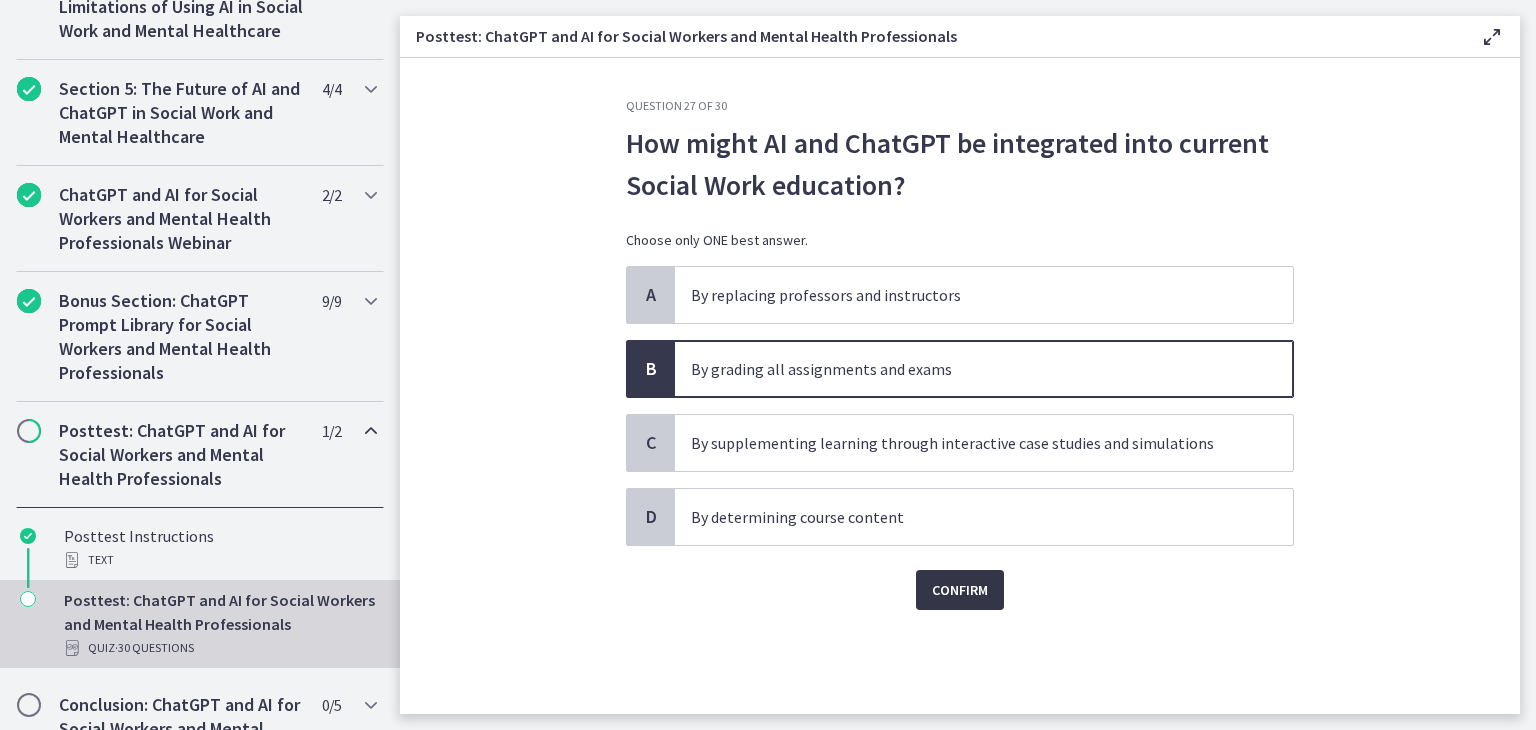 click on "Confirm" at bounding box center [960, 590] 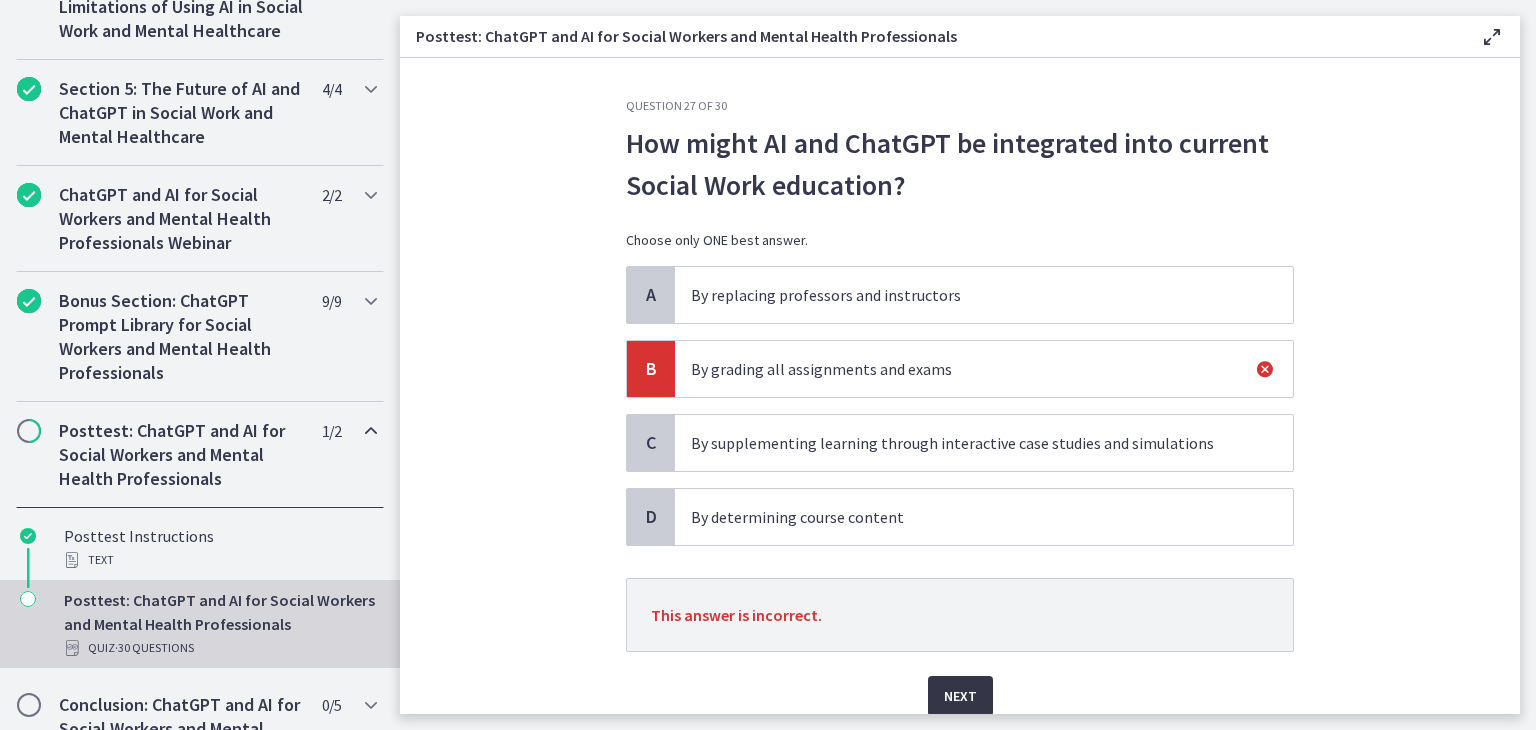 drag, startPoint x: 936, startPoint y: 583, endPoint x: 925, endPoint y: 700, distance: 117.51595 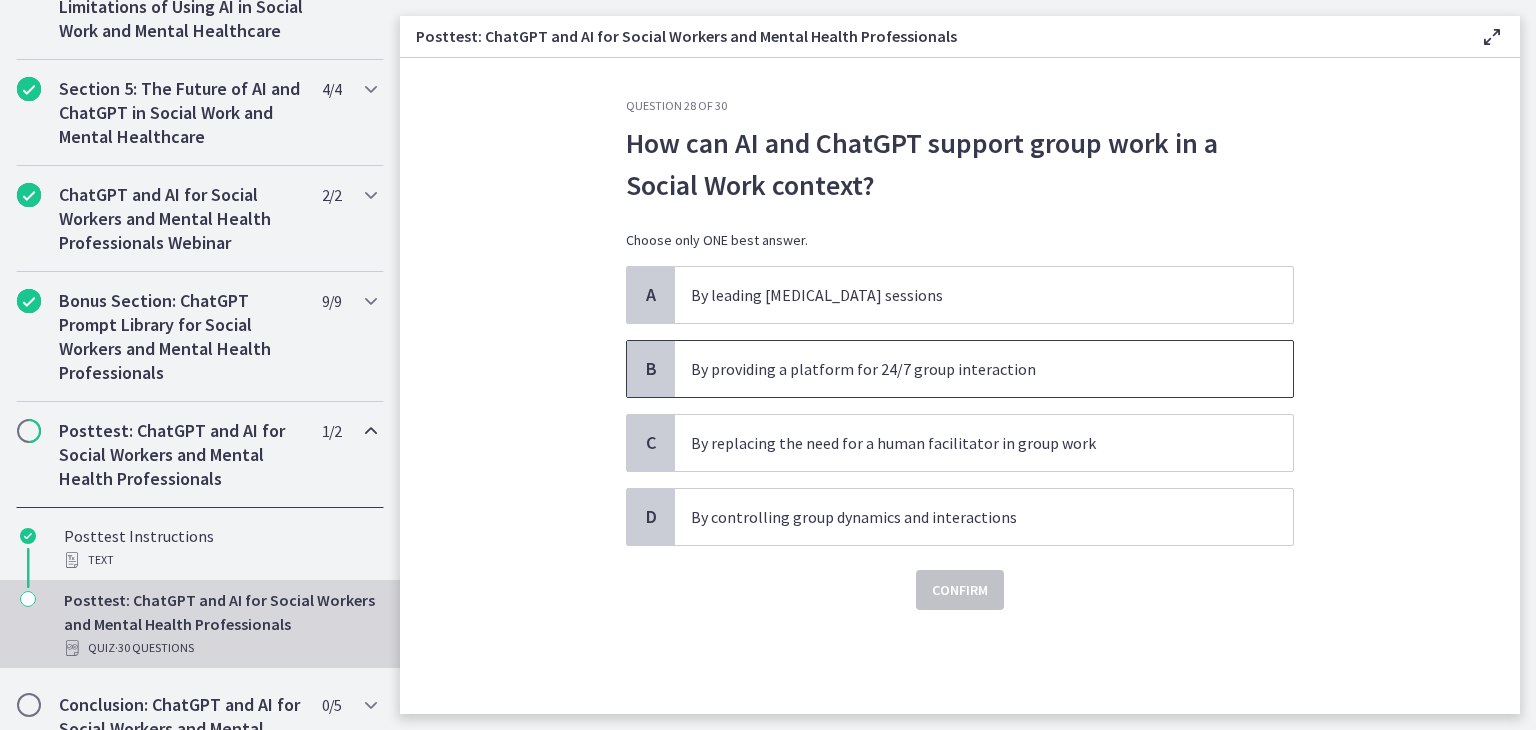 click on "By providing a platform for 24/7 group interaction" at bounding box center [964, 369] 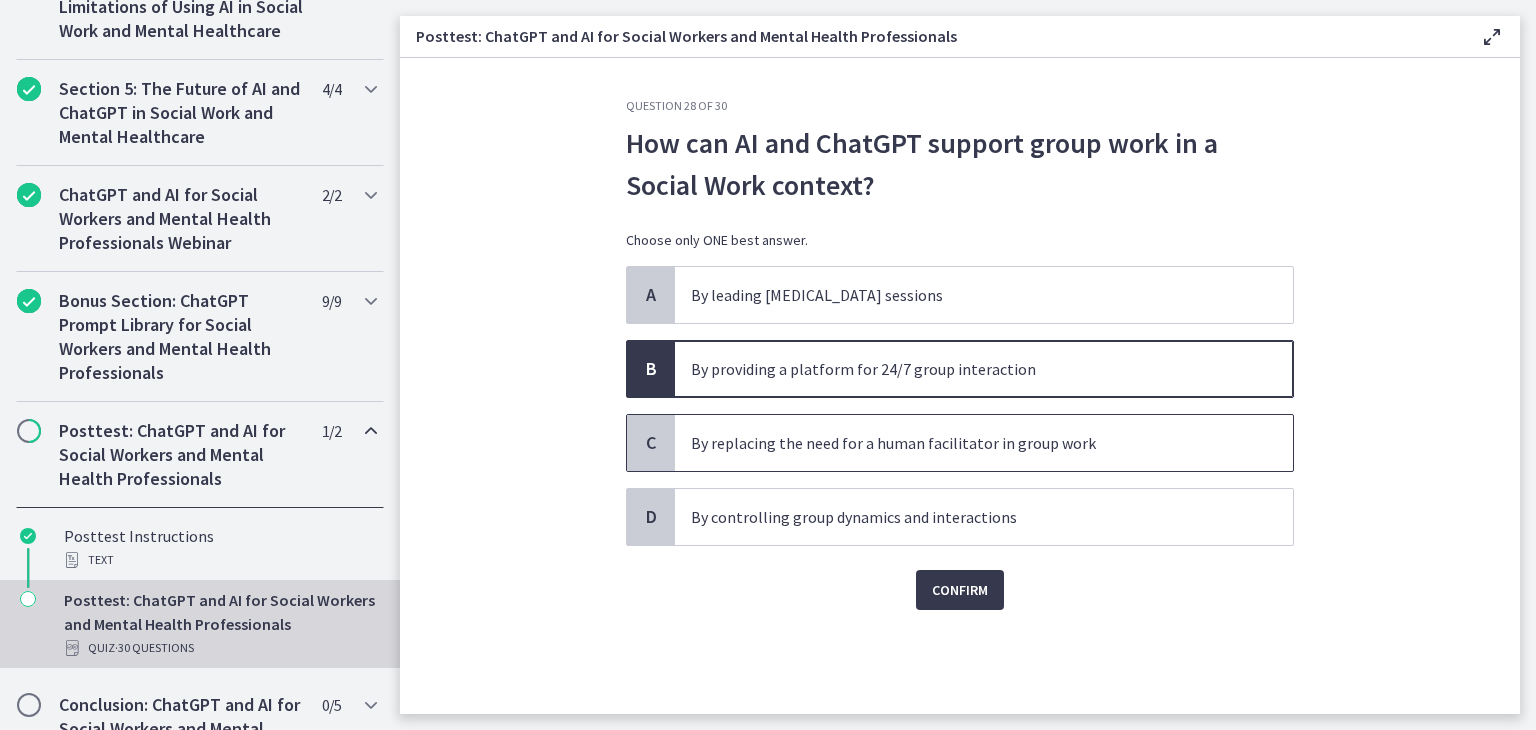 click on "By replacing the need for a human facilitator in group work" at bounding box center (964, 443) 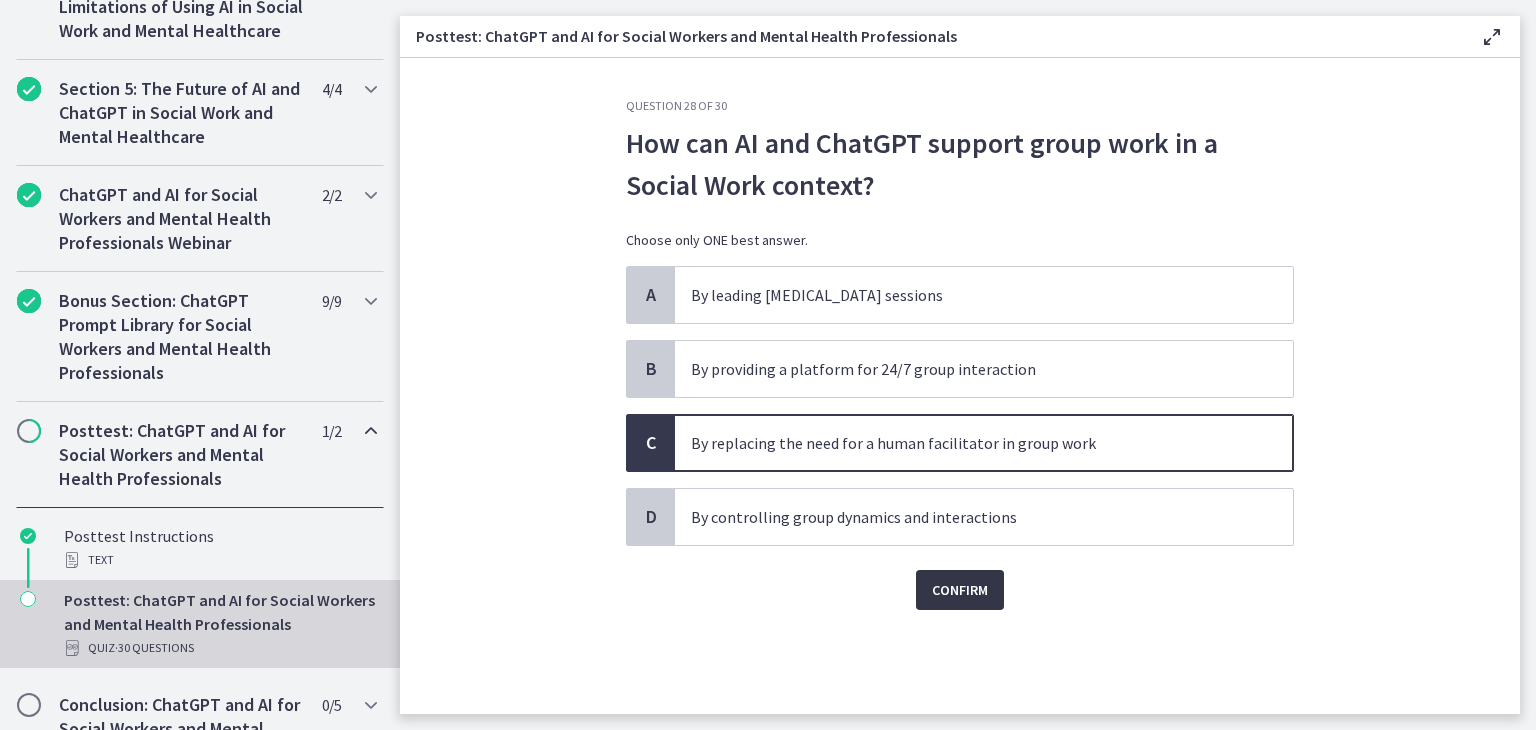 click on "Confirm" at bounding box center (960, 590) 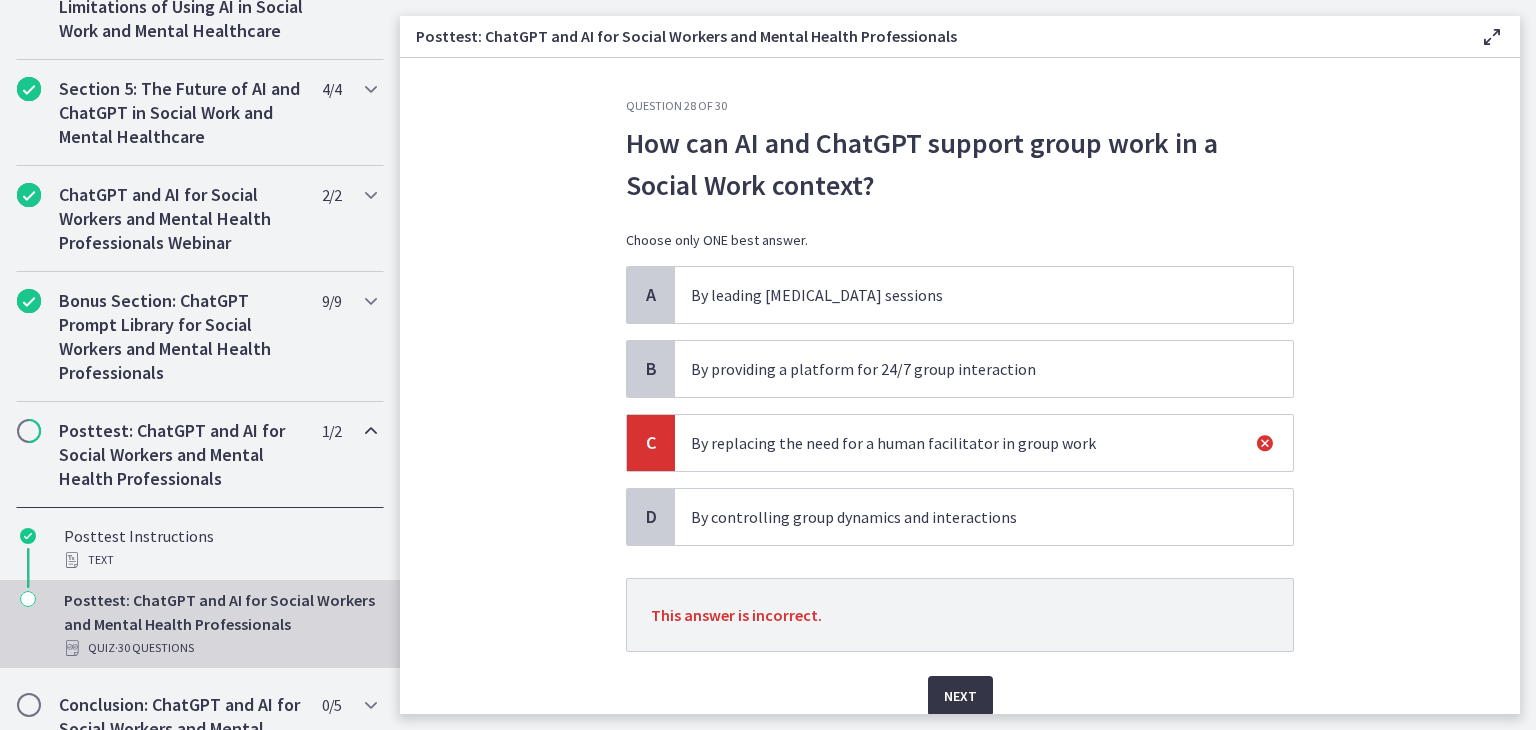 click on "Next" at bounding box center [960, 696] 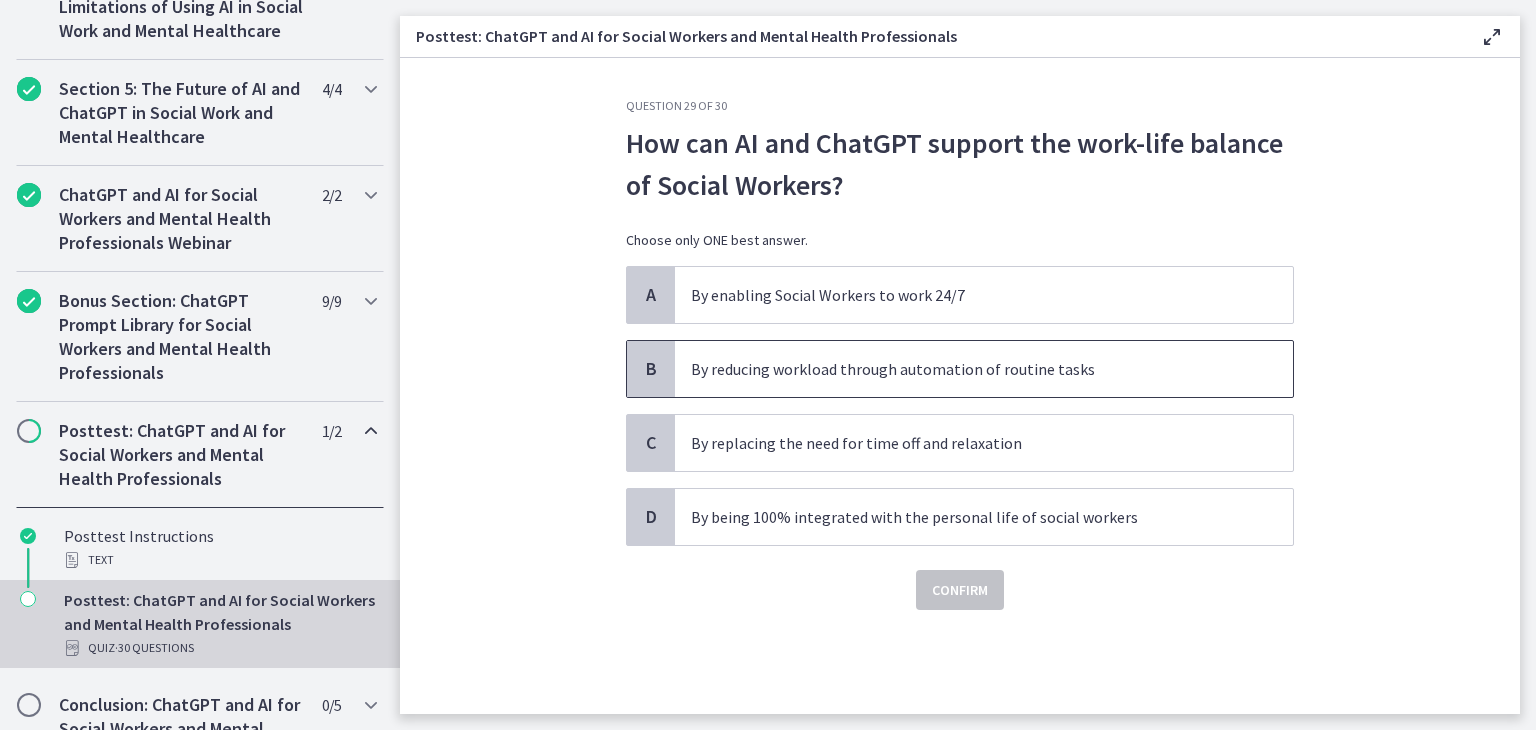click on "By reducing workload through automation of routine tasks" at bounding box center [964, 369] 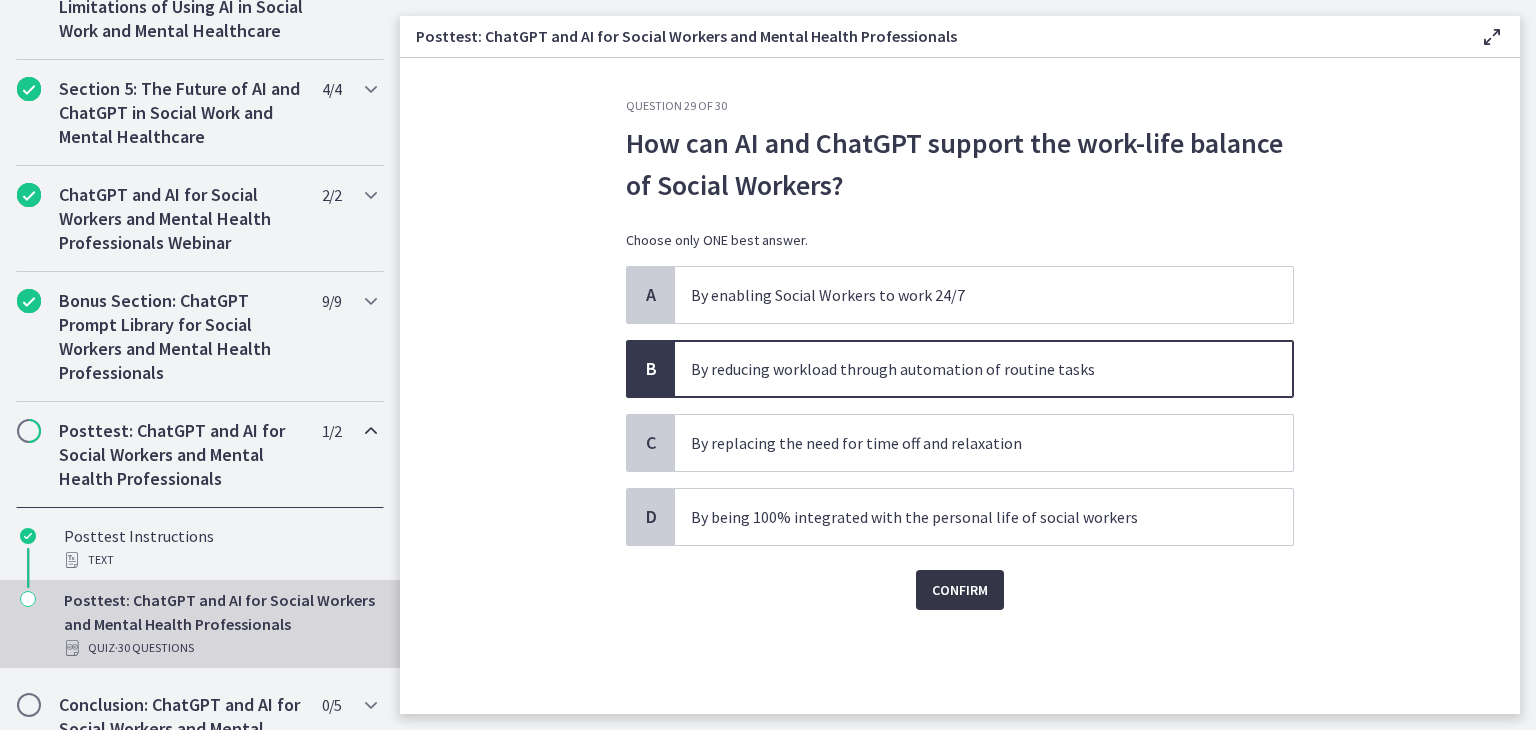 click on "Confirm" at bounding box center [960, 590] 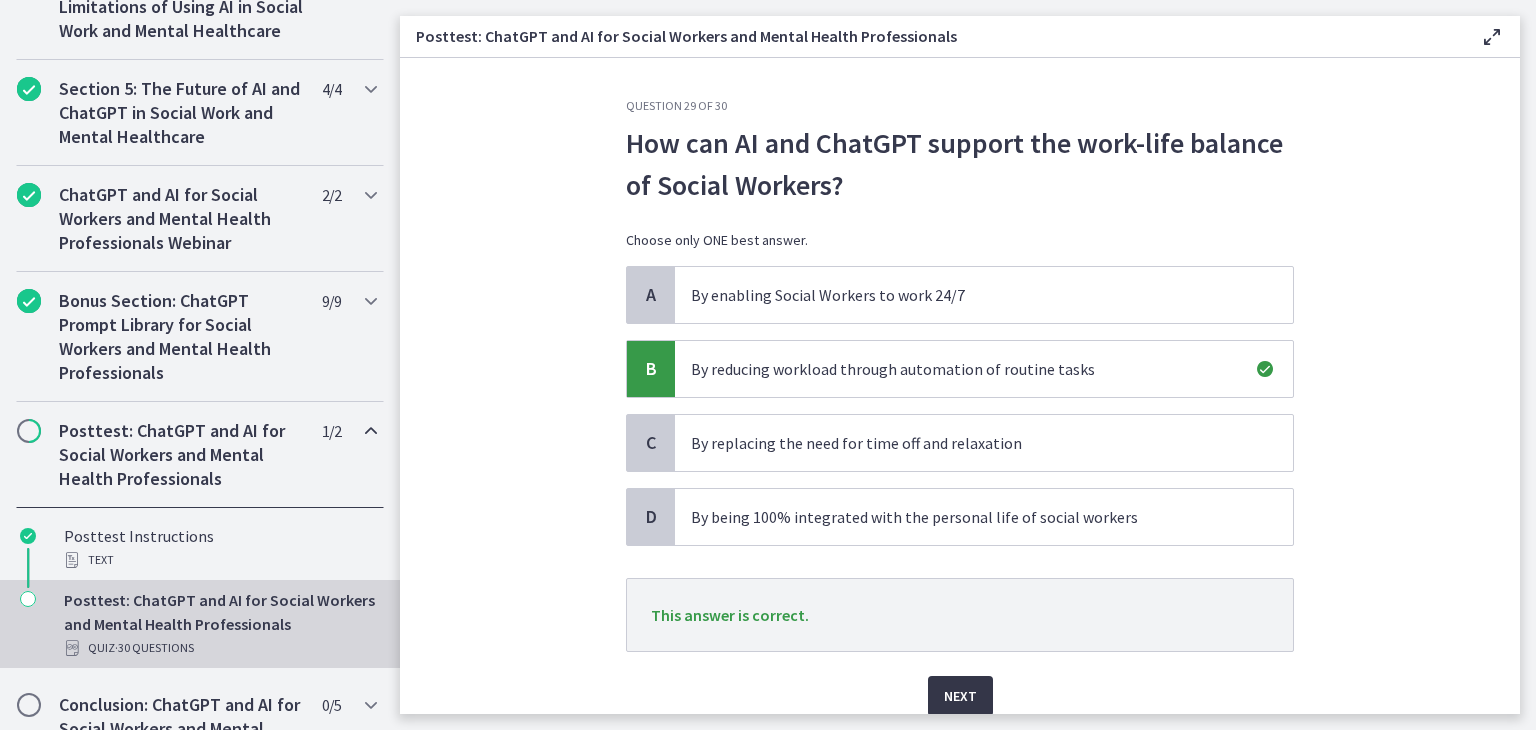 click on "Next" at bounding box center [960, 696] 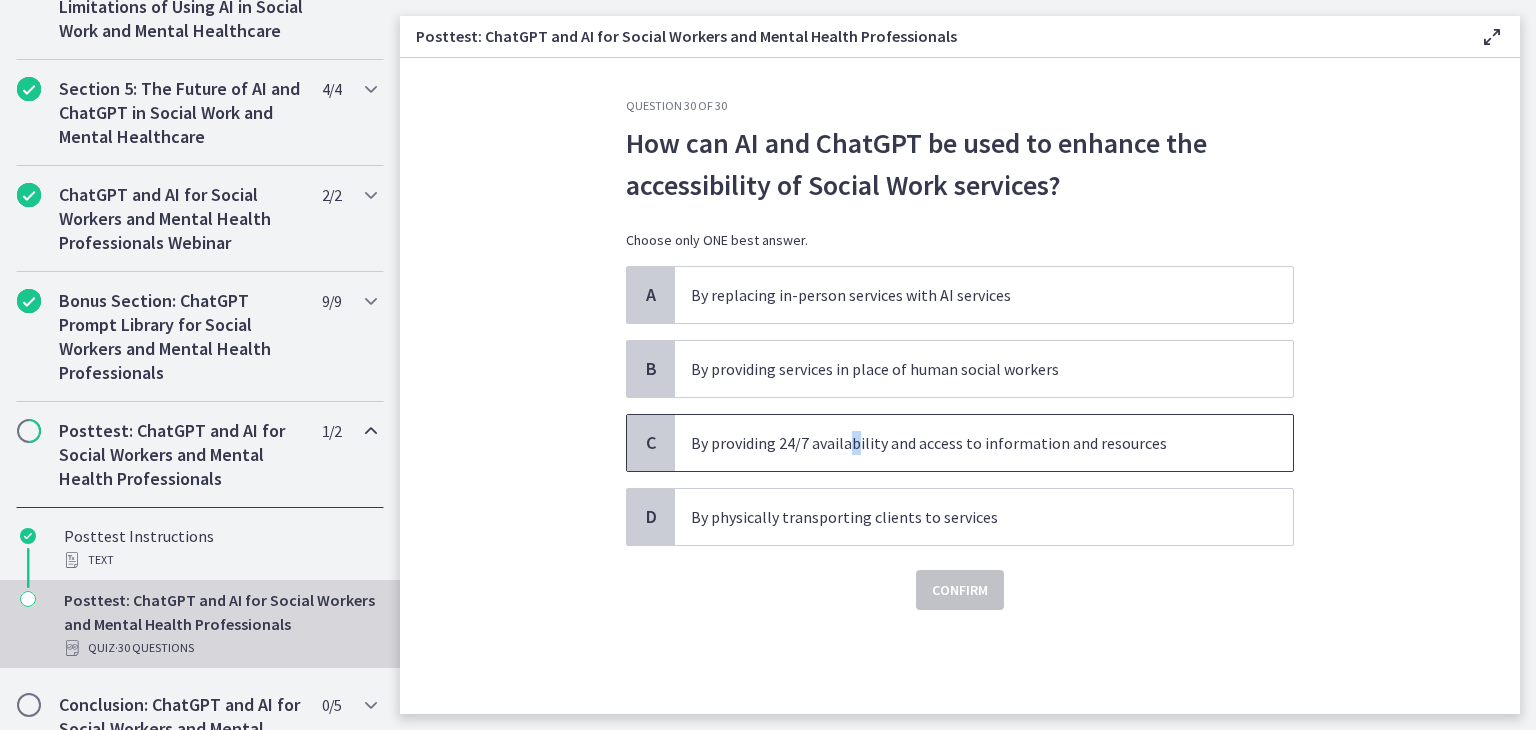 drag, startPoint x: 948, startPoint y: 583, endPoint x: 854, endPoint y: 461, distance: 154.01299 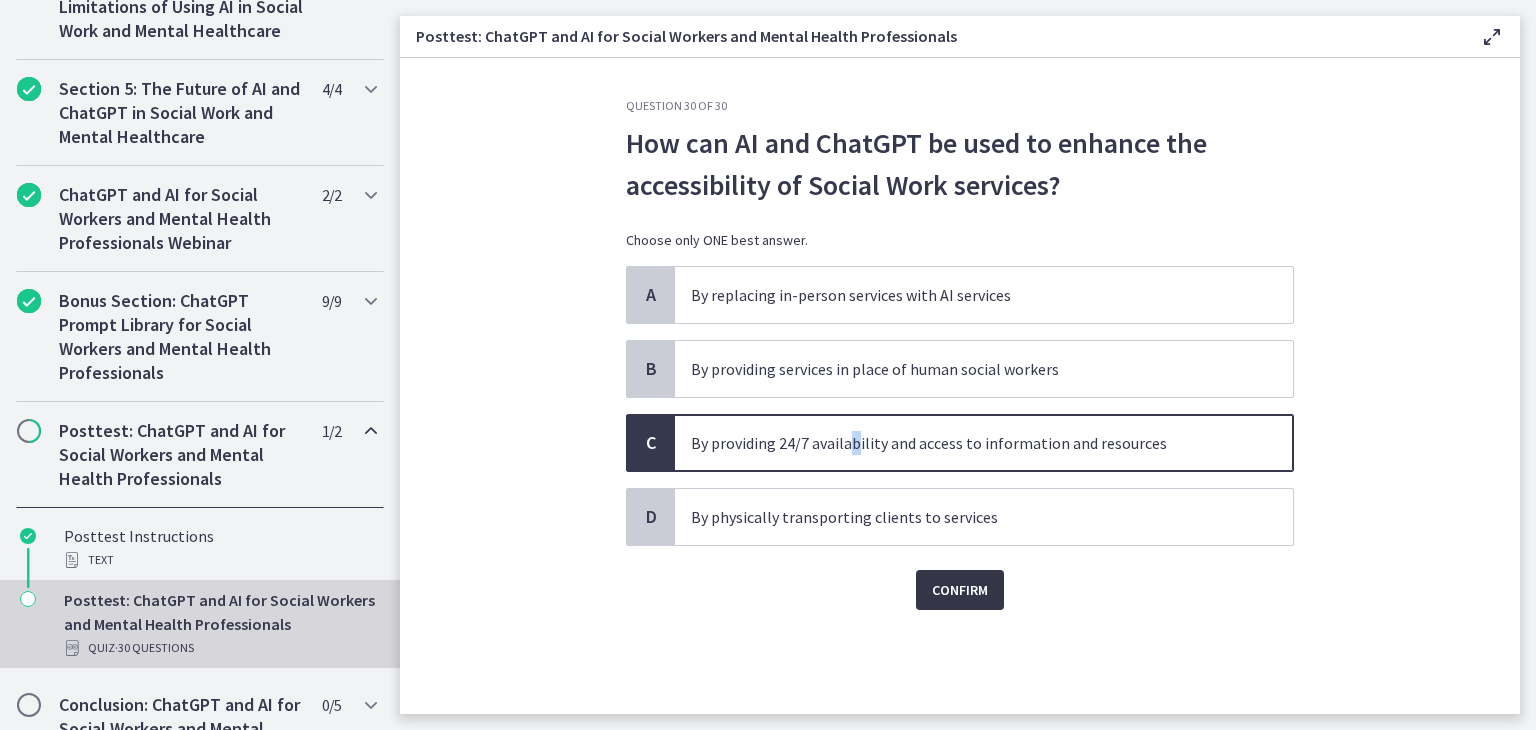 click on "Confirm" at bounding box center [960, 590] 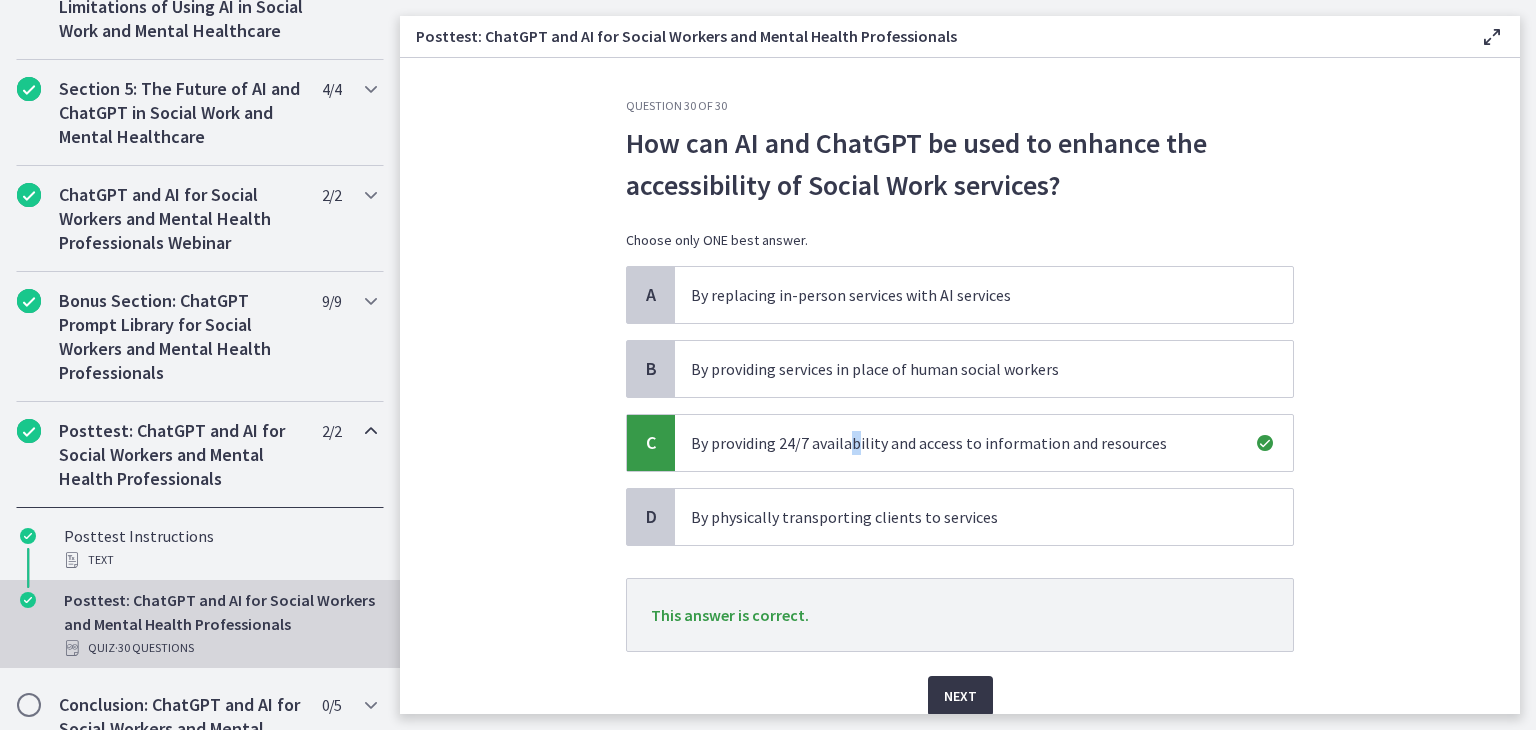 click on "Next" at bounding box center (960, 696) 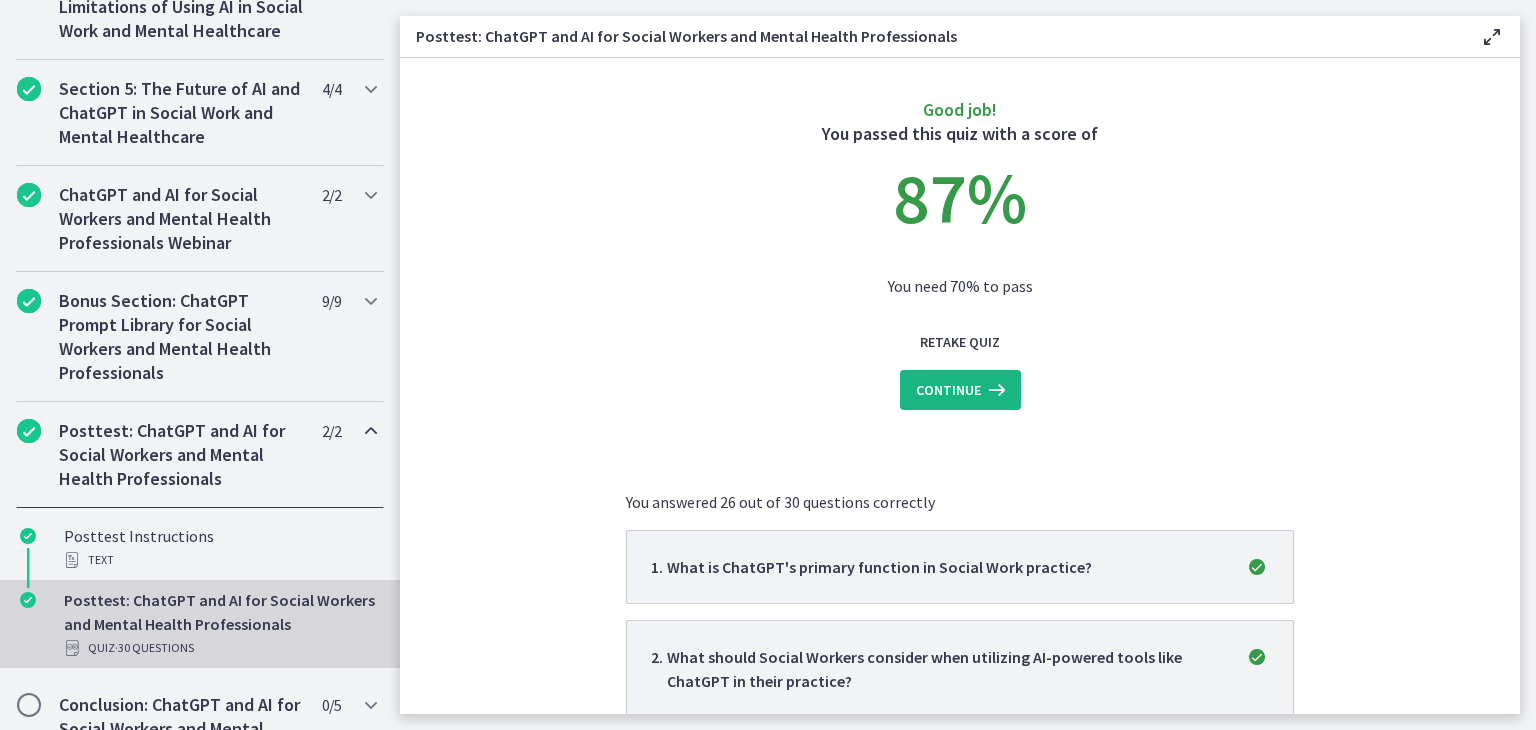 drag, startPoint x: 1002, startPoint y: 380, endPoint x: 976, endPoint y: 398, distance: 31.622776 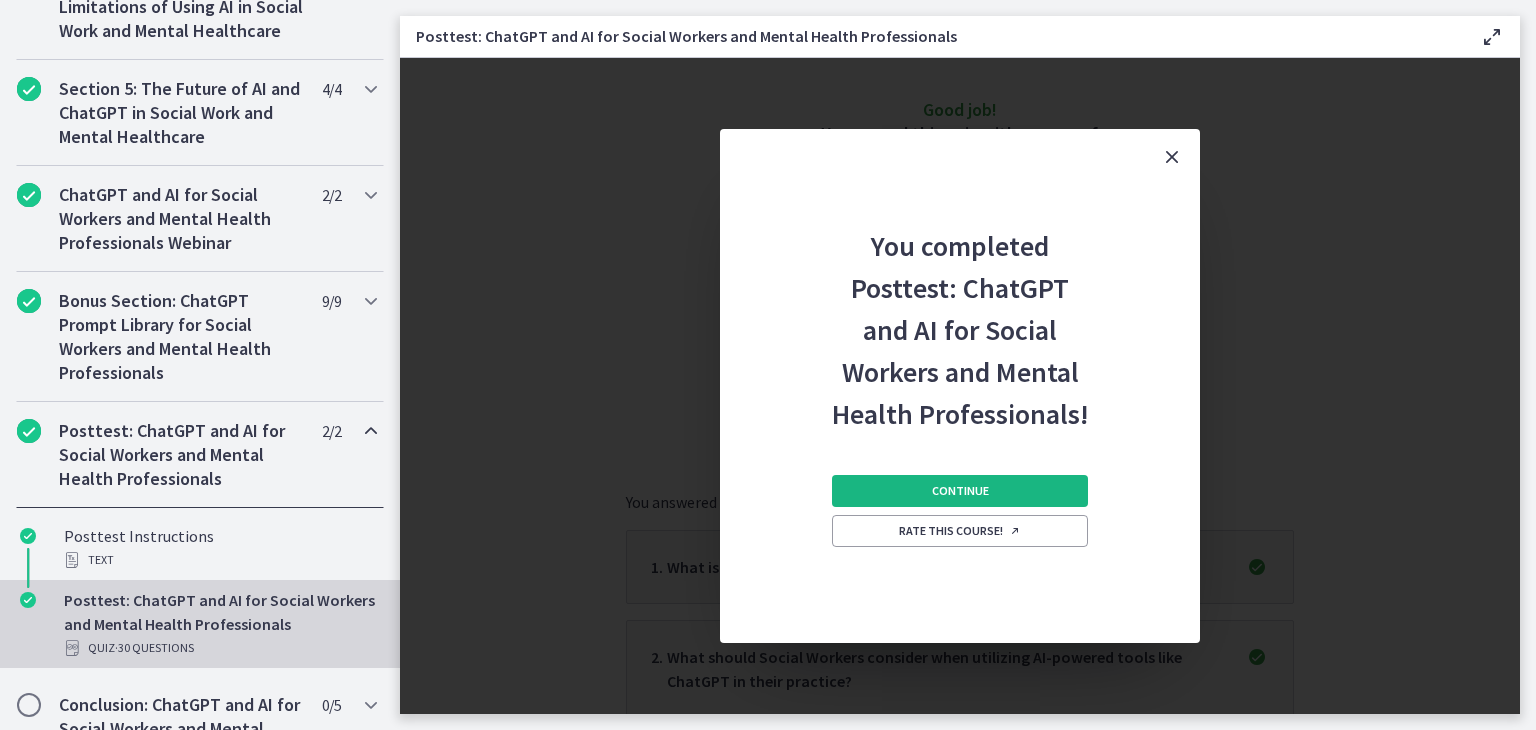 click on "Continue" at bounding box center (960, 491) 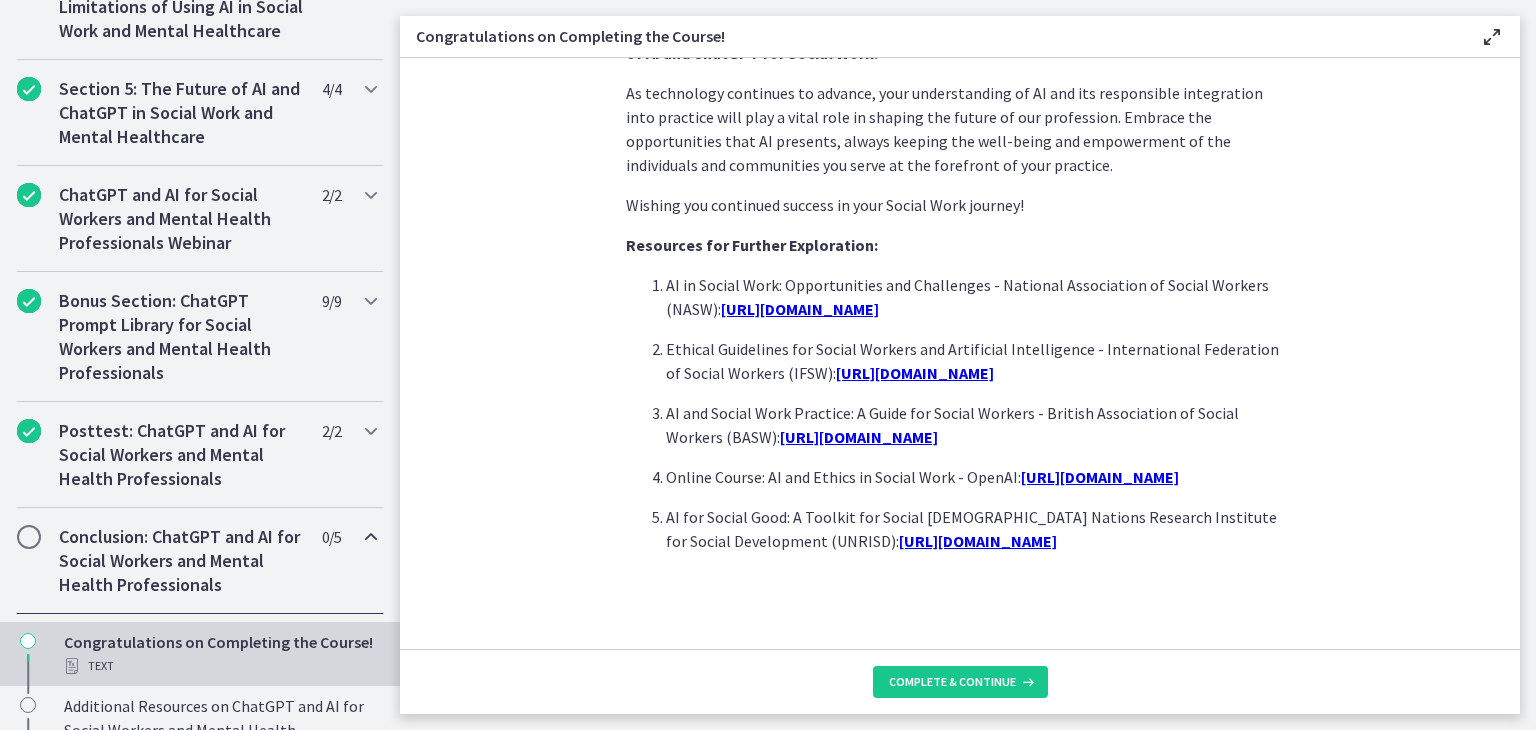 scroll, scrollTop: 1741, scrollLeft: 0, axis: vertical 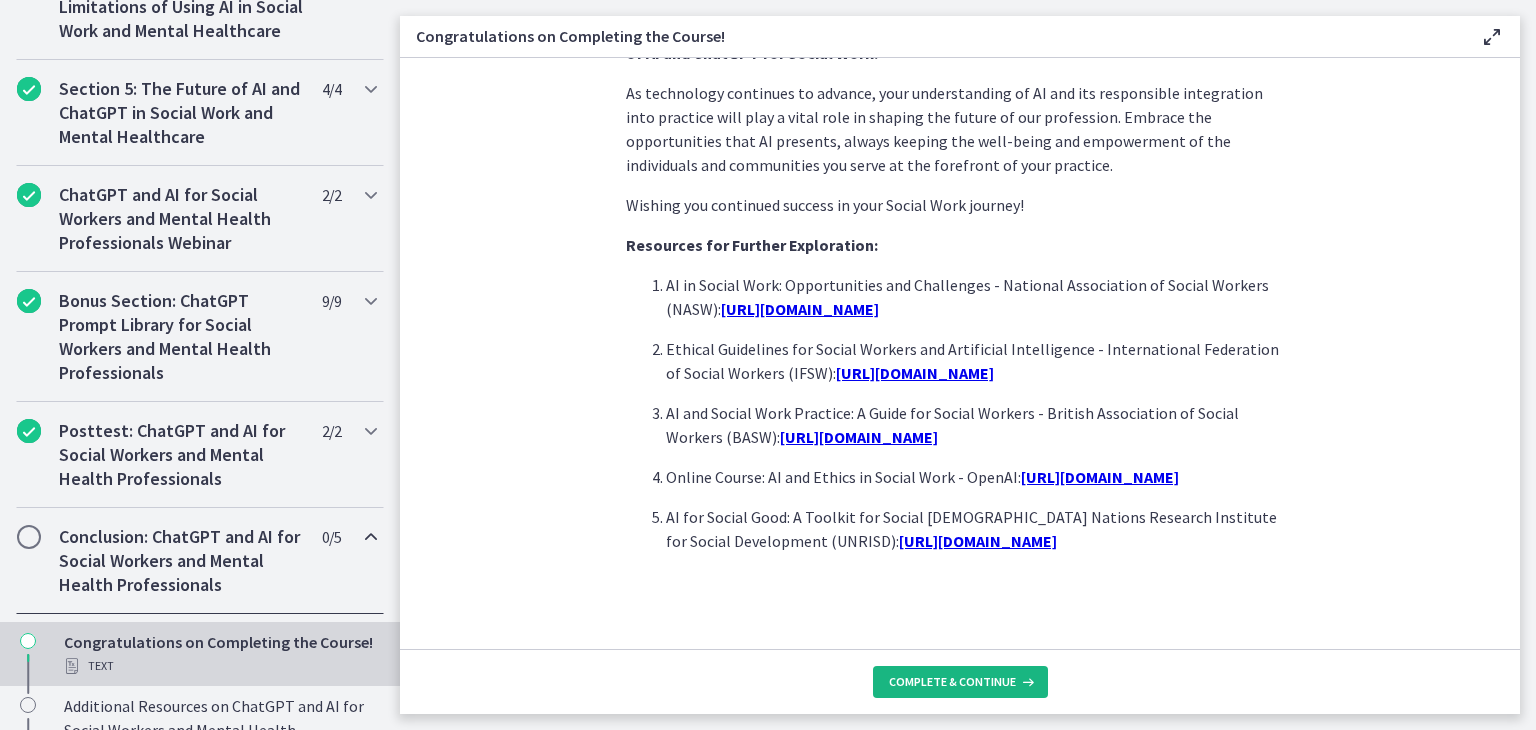 click on "Complete & continue" at bounding box center (952, 682) 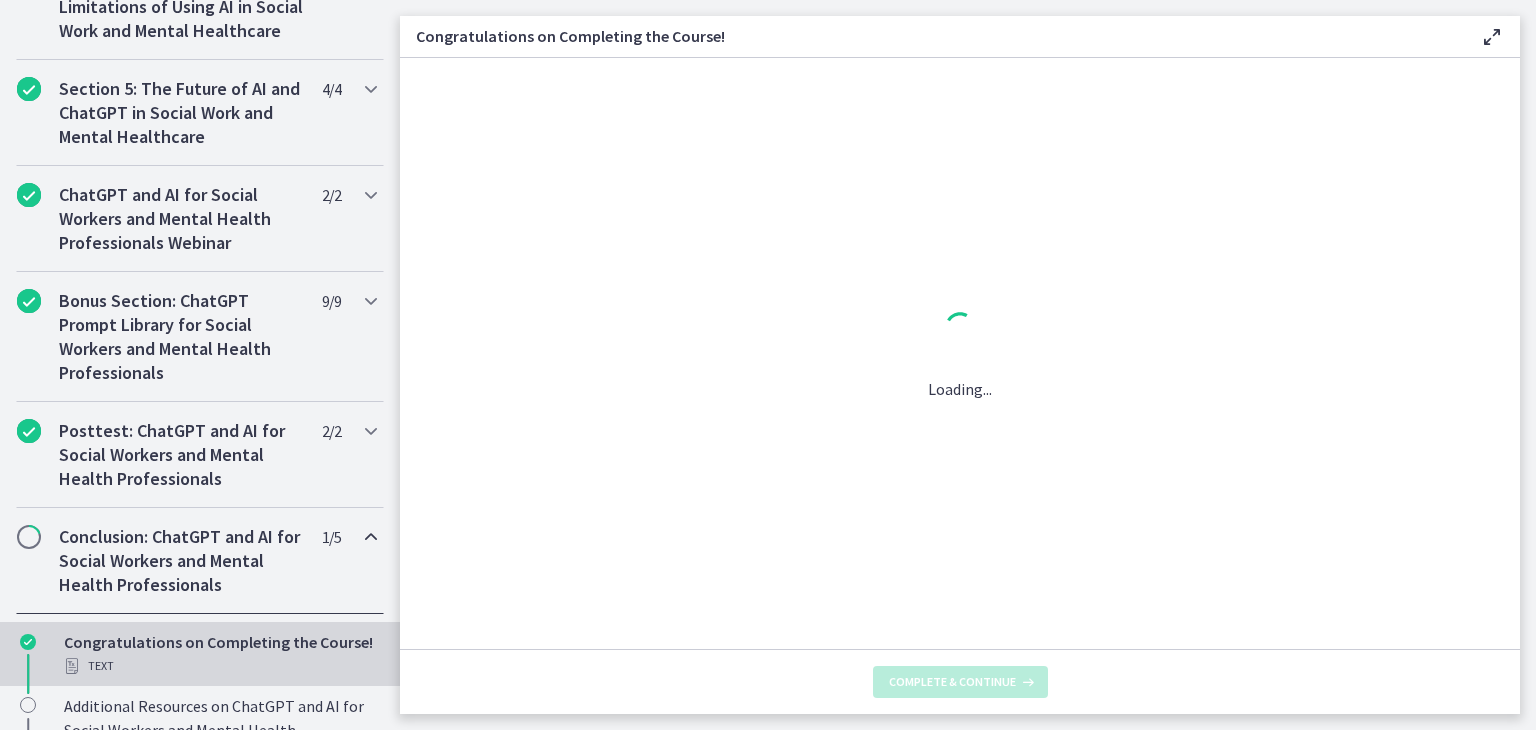 scroll, scrollTop: 0, scrollLeft: 0, axis: both 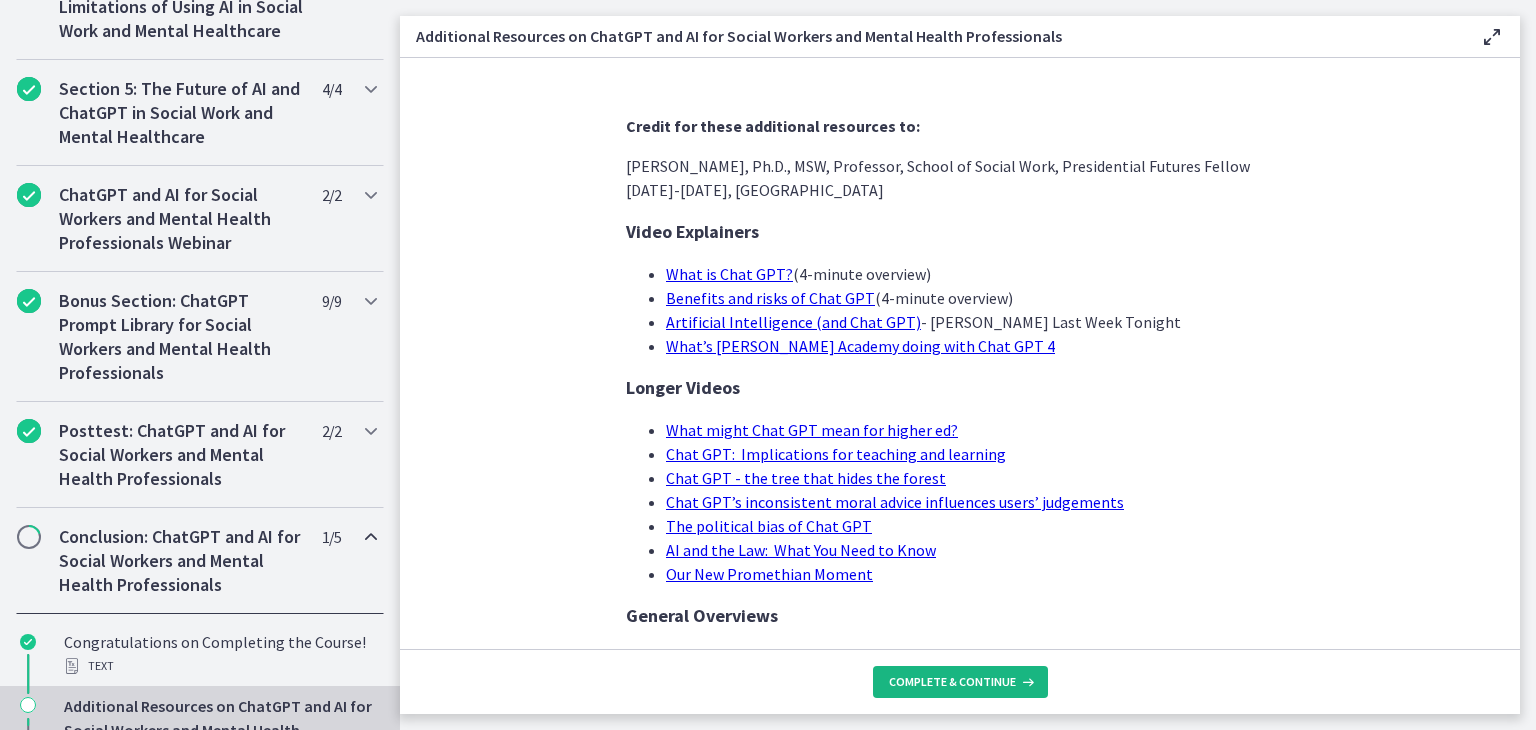 click on "Complete & continue" at bounding box center [952, 682] 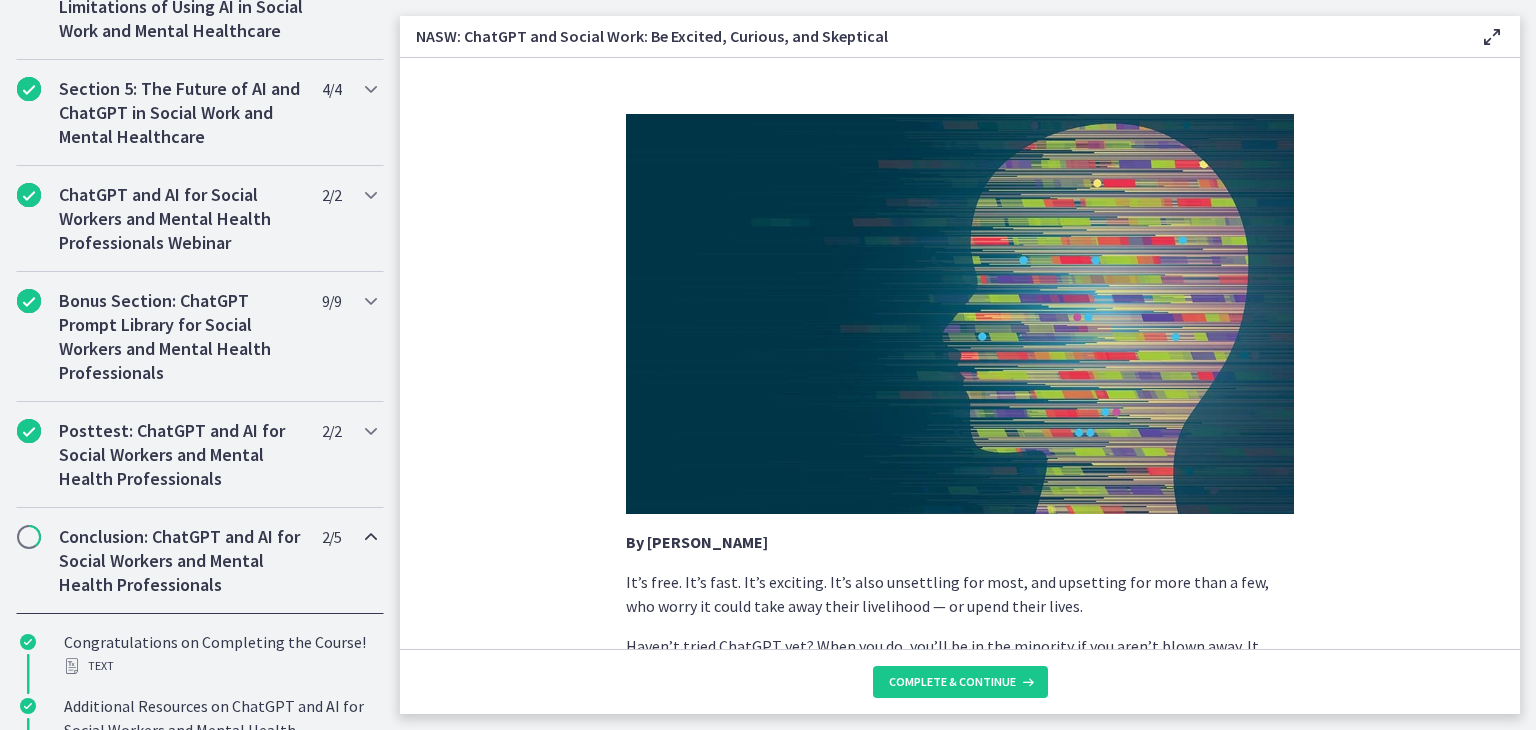 click on "By Maren Dale
It’s free. It’s fast. It’s exciting. It’s also unsettling for most, and upsetting for more than a few, who worry it could take away their livelihood — or upend their lives.
Haven’t tried ChatGPT yet? When you do, you’ll be in the minority if you aren’t blown away. It exudes an uncanny, if not eerie, human-like cadence. The tone is smooth, friendly and reassuring. It all somehow feels familiar, like chatting with a trusted — and remarkably intelligent — old friend.
But it’s not your friend. It’s a computer algorithm. If that’s unclear, just ask ChatGPT:
“Can you explain what a computer algorithm is?”
“Sure, I'd be happy to explain what a computer algorithm is. An algorithm is a set of instructions or a procedure used to solve a problem or perform a specific task. In computer science, an algorithm is typically a step-by-step procedure that is designed to be executed by a computer program.”" at bounding box center [960, 353] 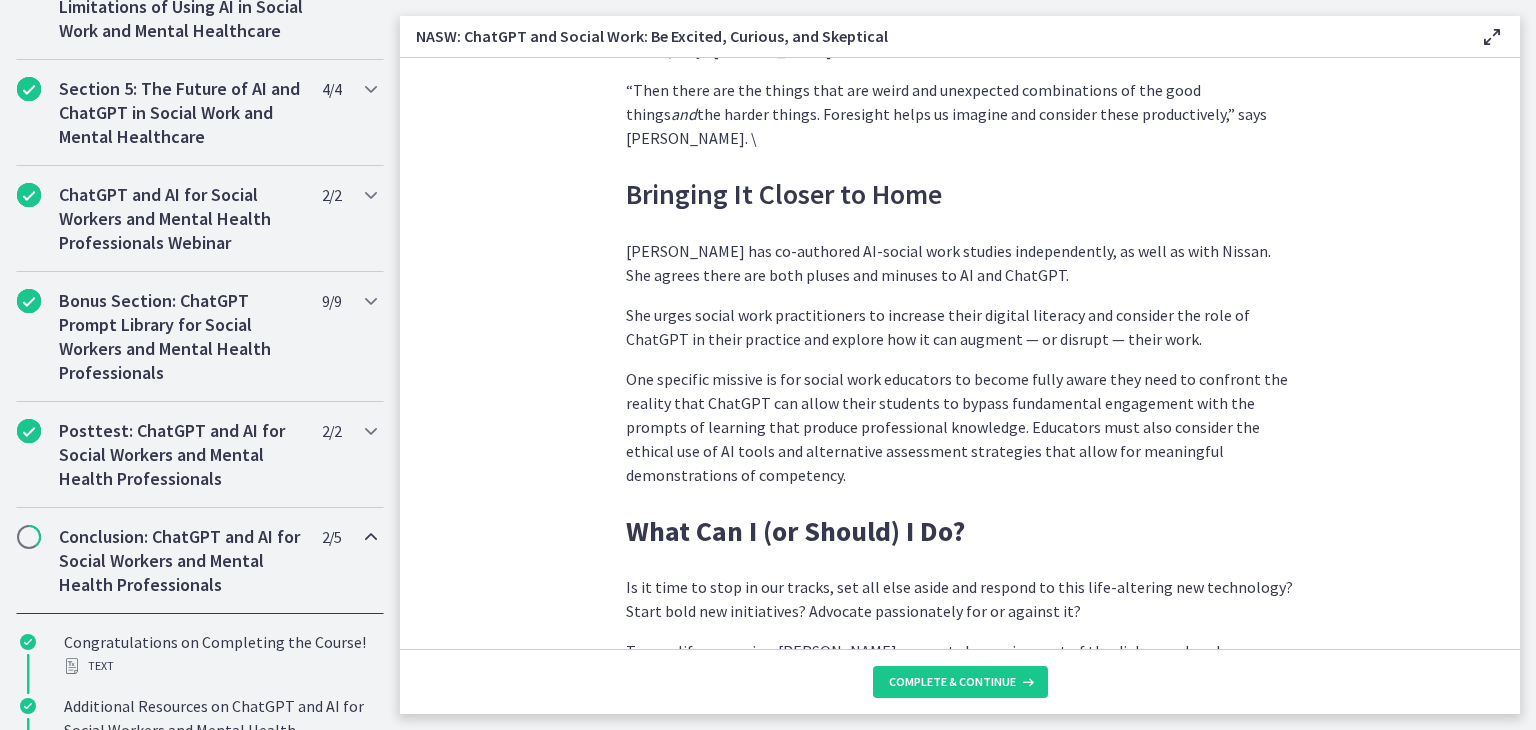 scroll, scrollTop: 5655, scrollLeft: 0, axis: vertical 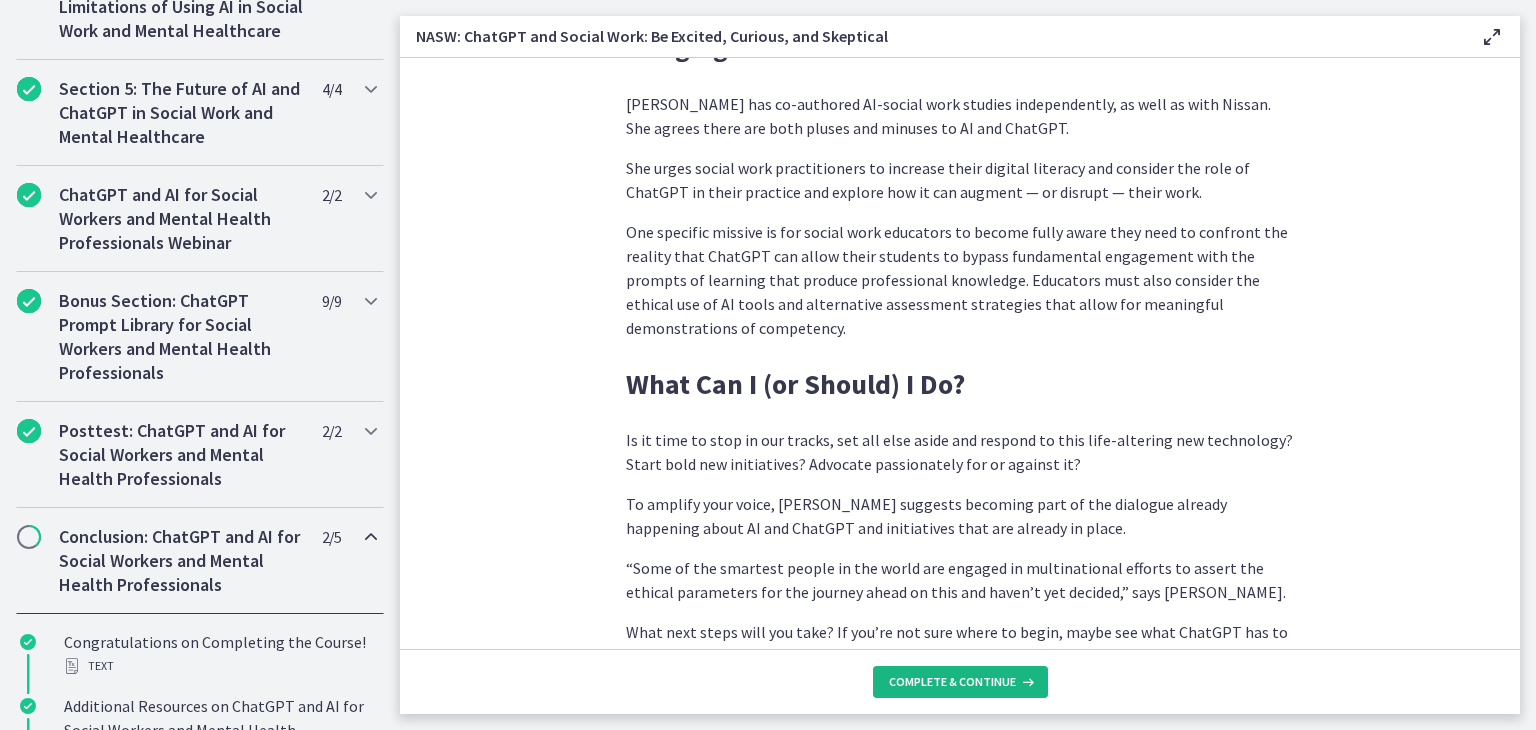 click on "Complete & continue" at bounding box center [952, 682] 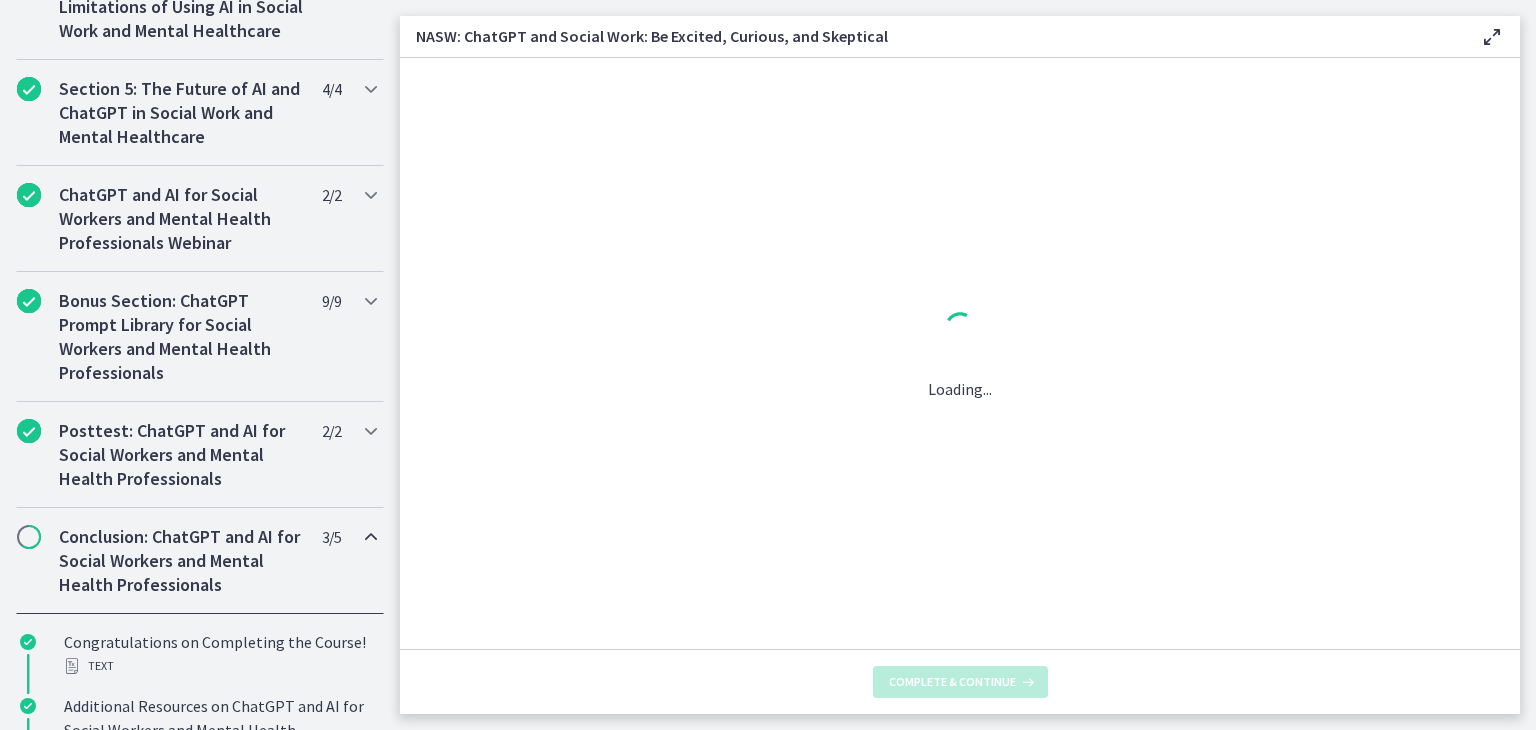 scroll, scrollTop: 0, scrollLeft: 0, axis: both 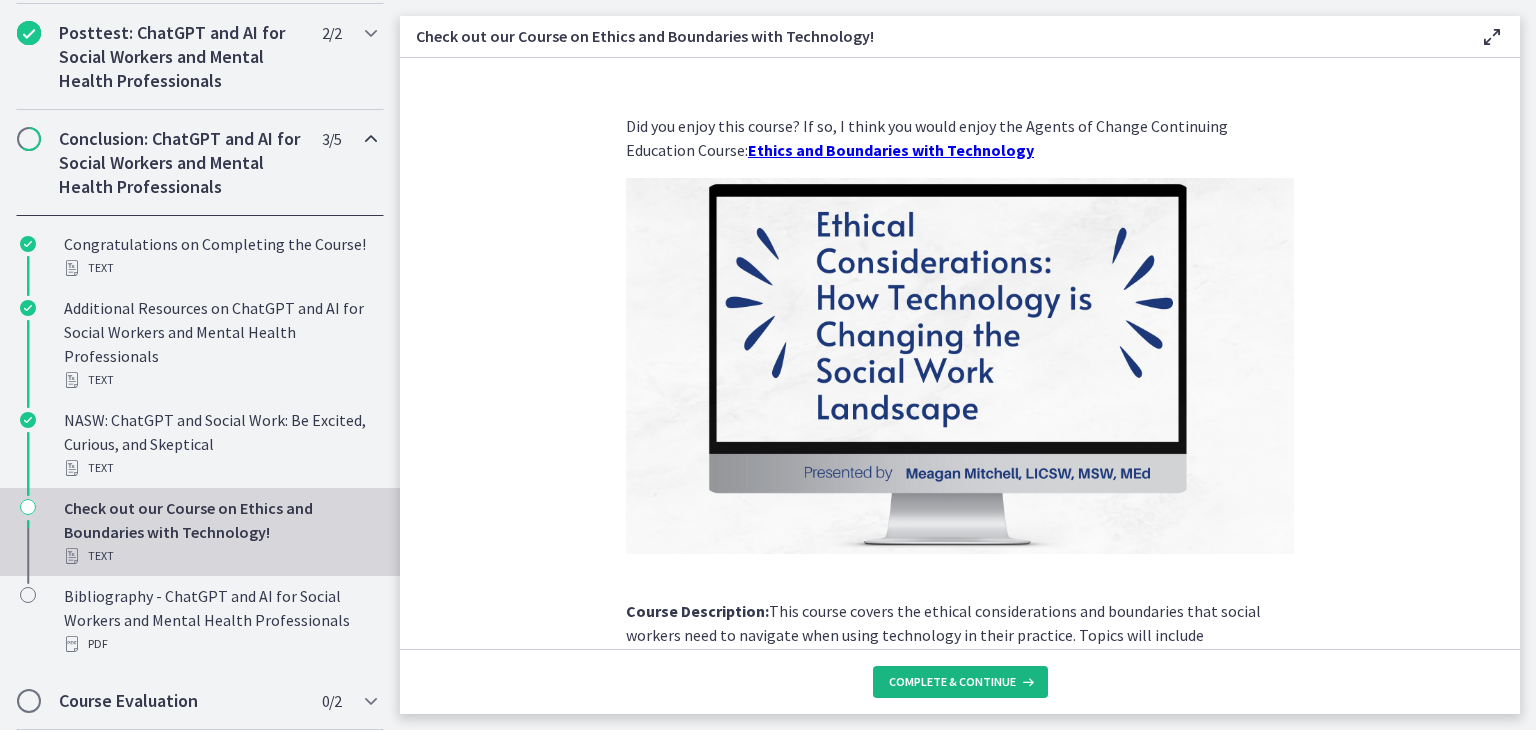 click on "Complete & continue" at bounding box center (952, 682) 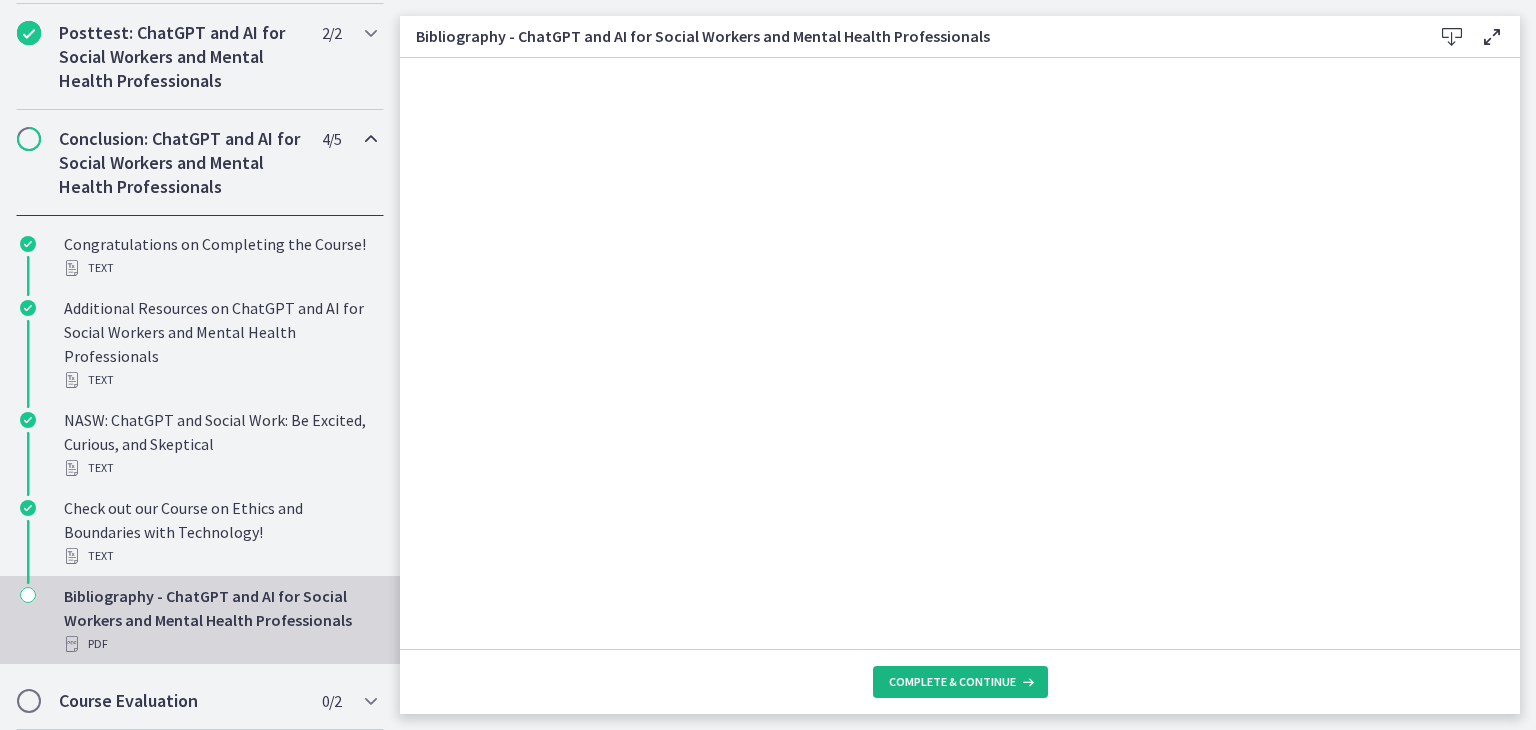 click on "Complete & continue" at bounding box center [952, 682] 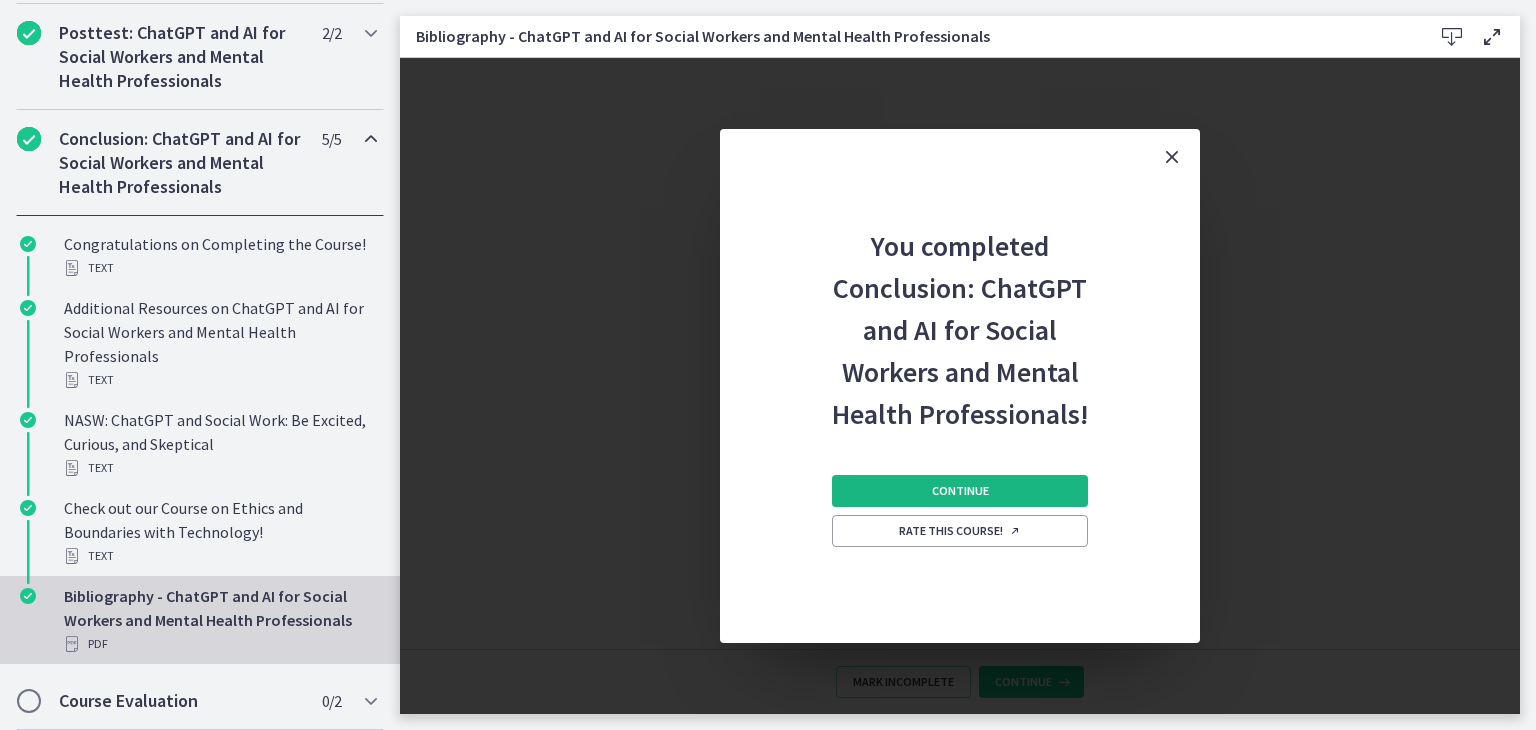 click on "Continue" at bounding box center (960, 491) 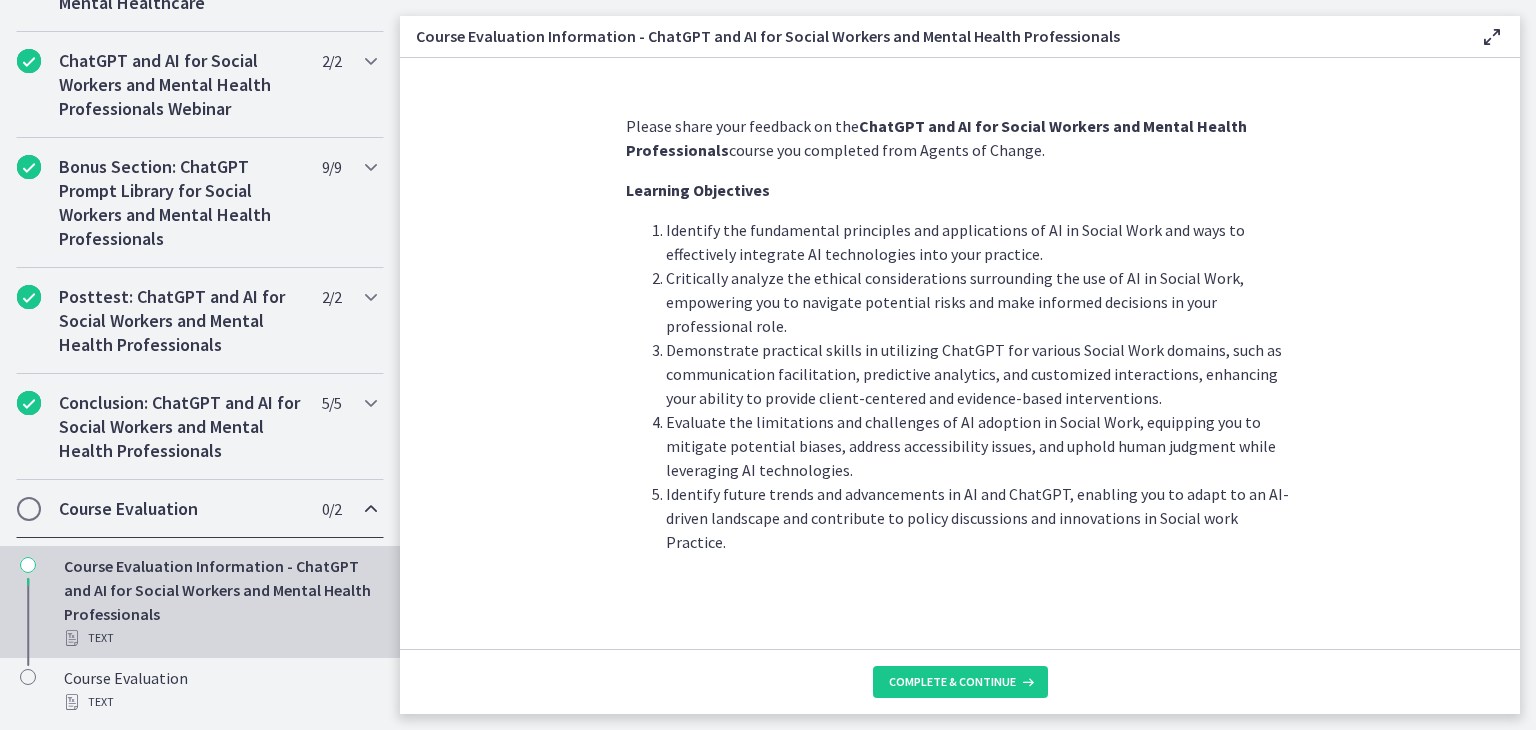 scroll, scrollTop: 999, scrollLeft: 0, axis: vertical 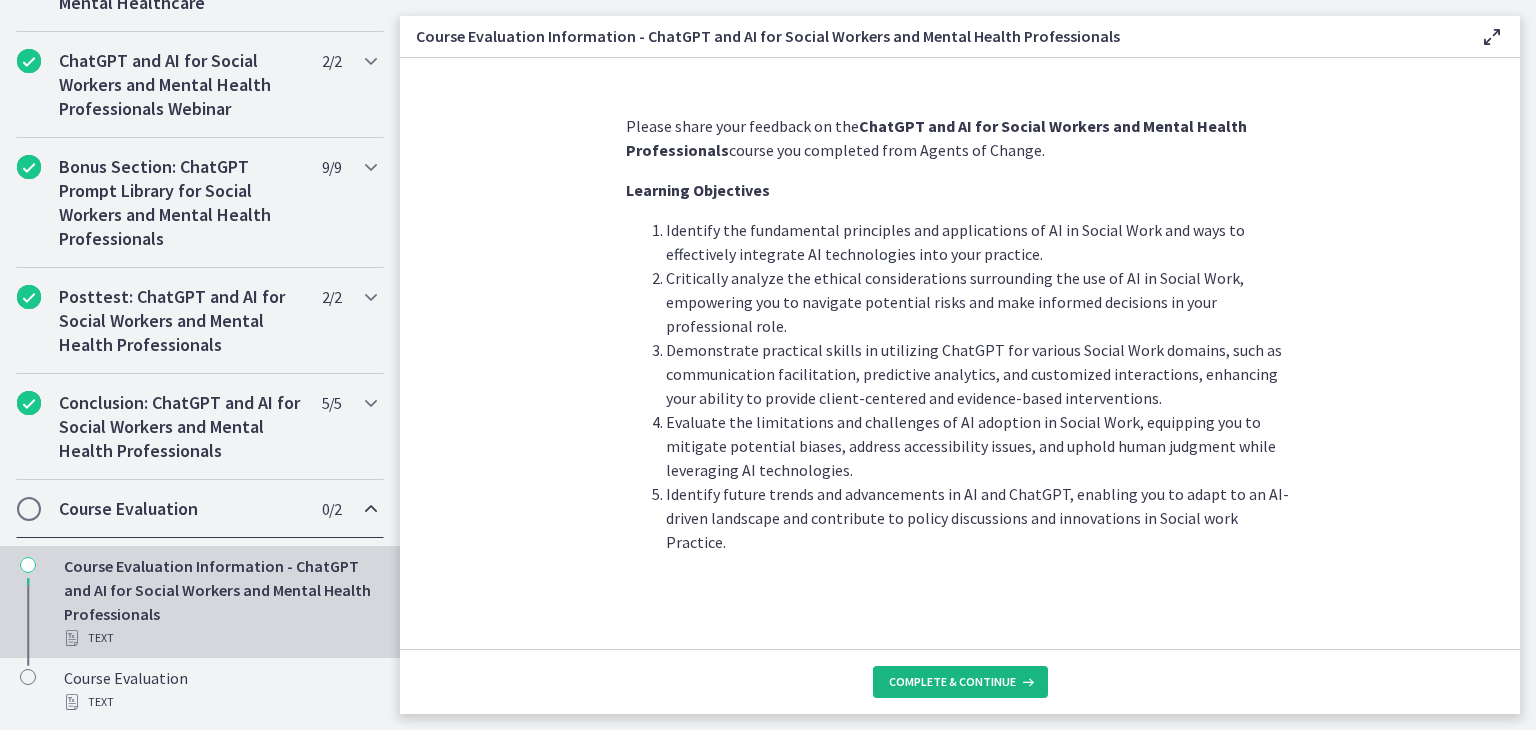 click on "Complete & continue" at bounding box center (952, 682) 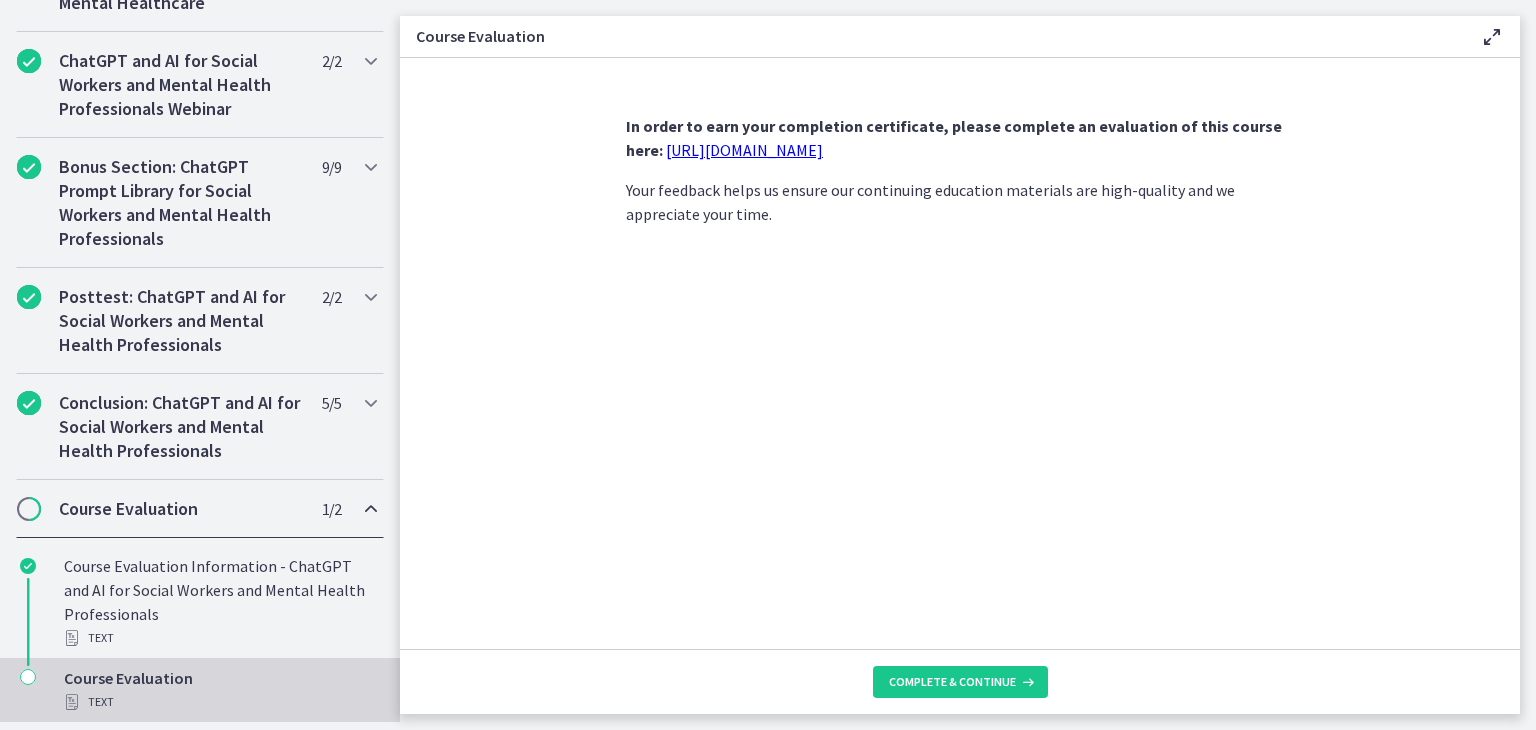 click on "https://forms.gle/jm1zbfhChZ2exBv78" at bounding box center [744, 150] 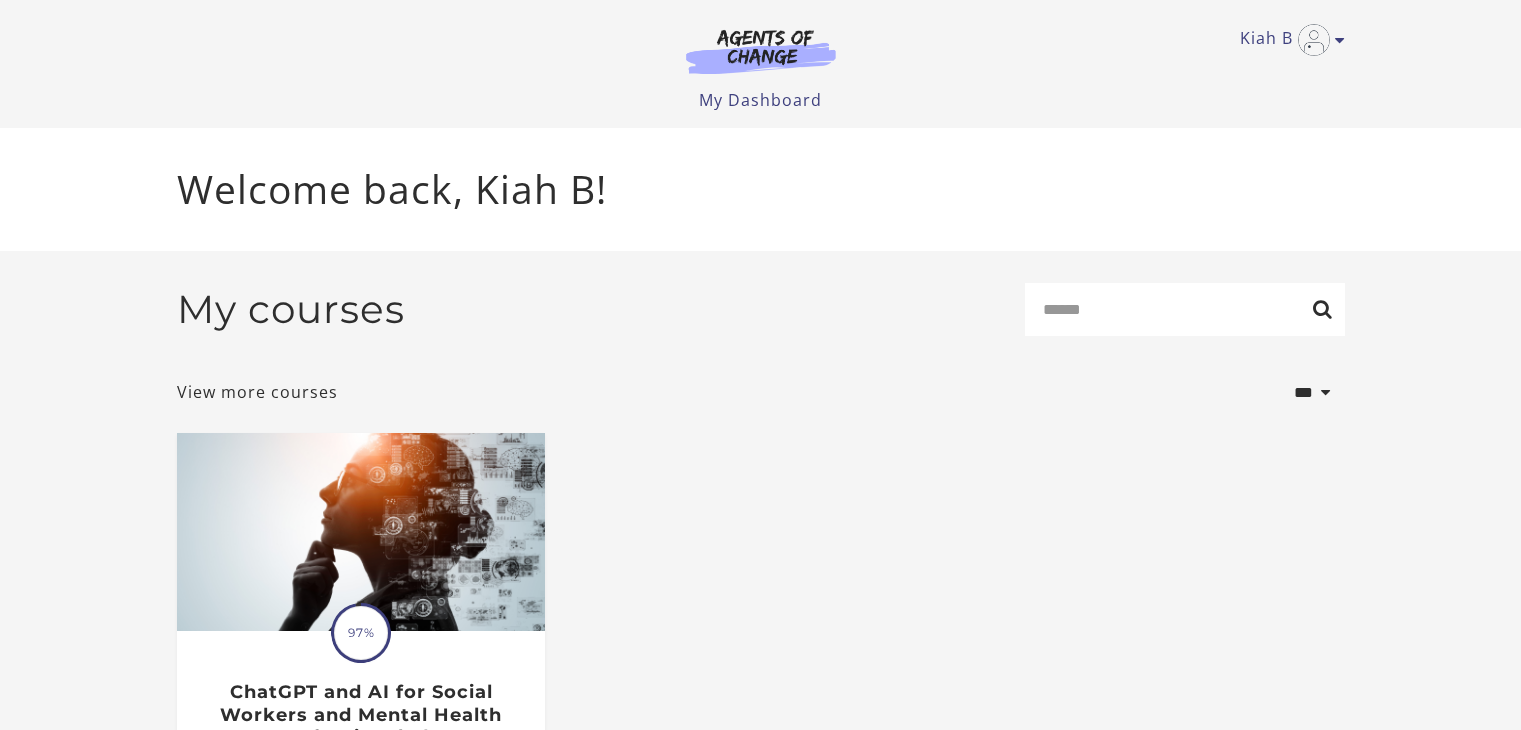 scroll, scrollTop: 0, scrollLeft: 0, axis: both 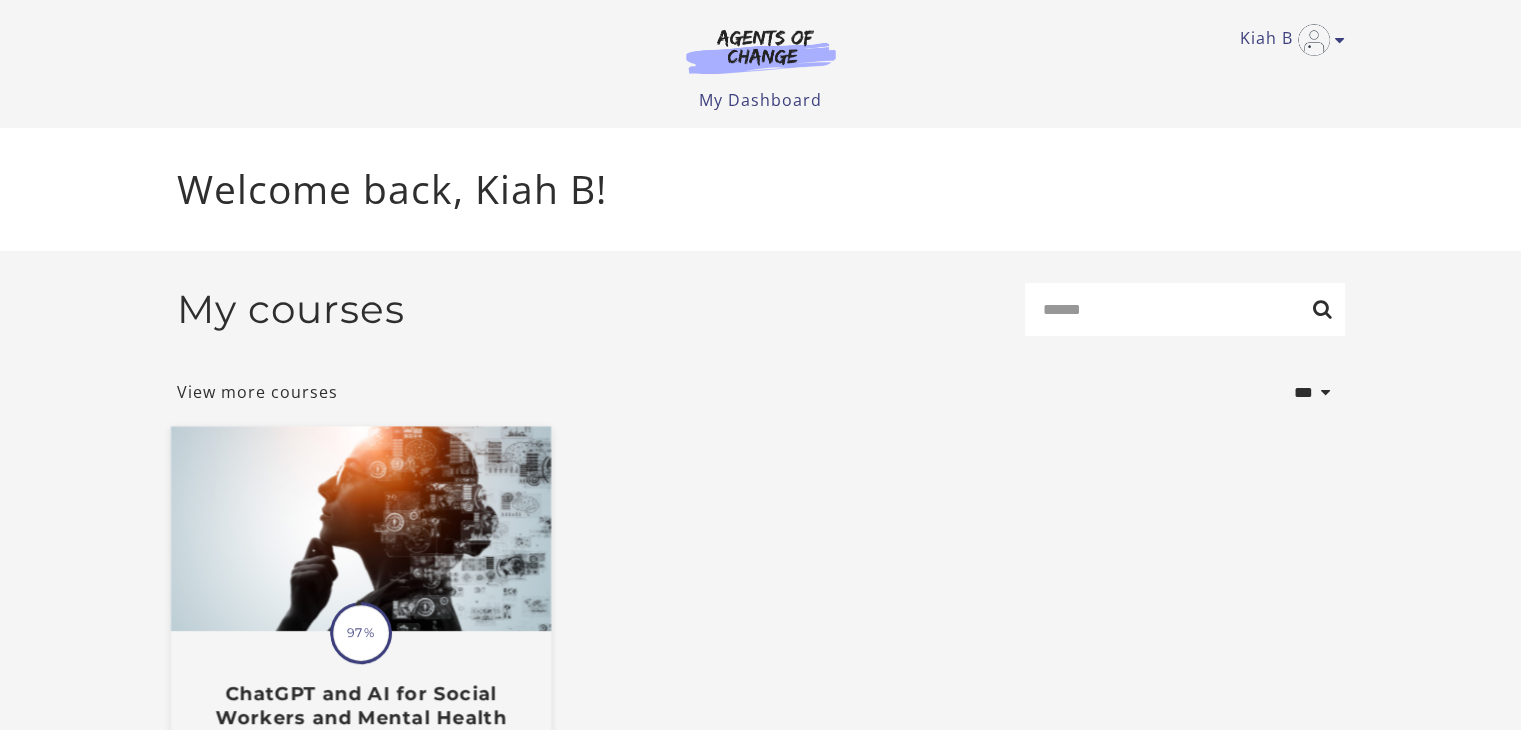 click at bounding box center (360, 529) 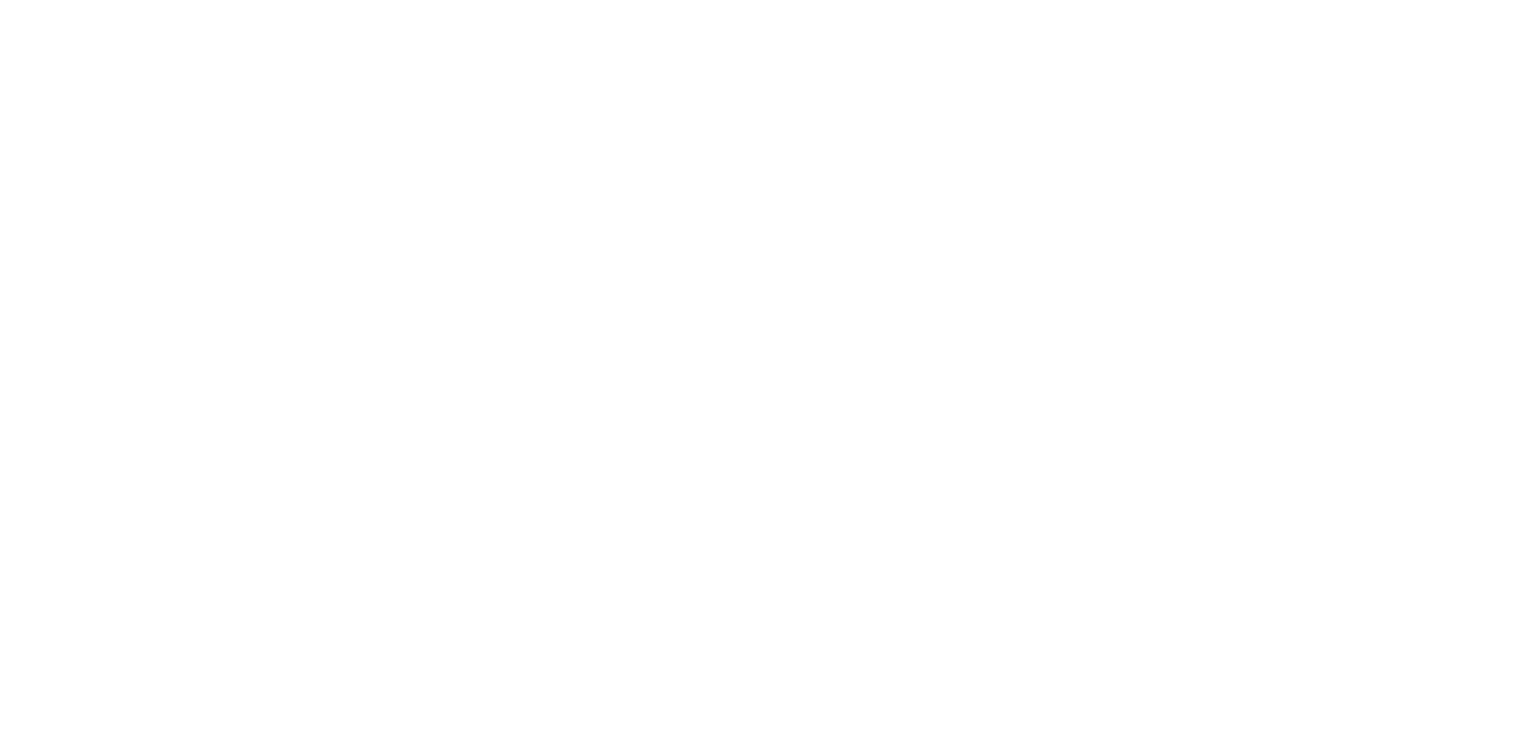 scroll, scrollTop: 0, scrollLeft: 0, axis: both 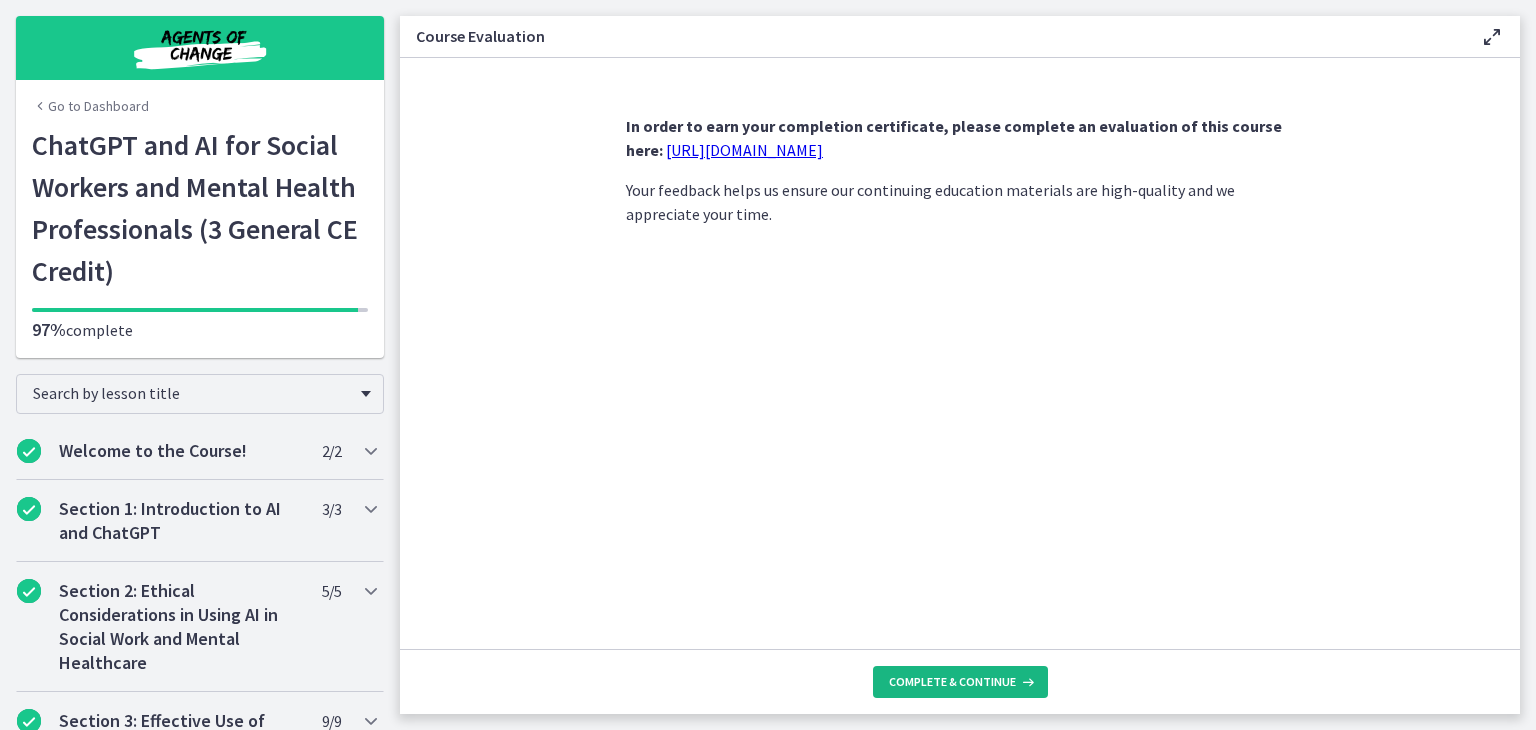 click on "Complete & continue" at bounding box center [952, 682] 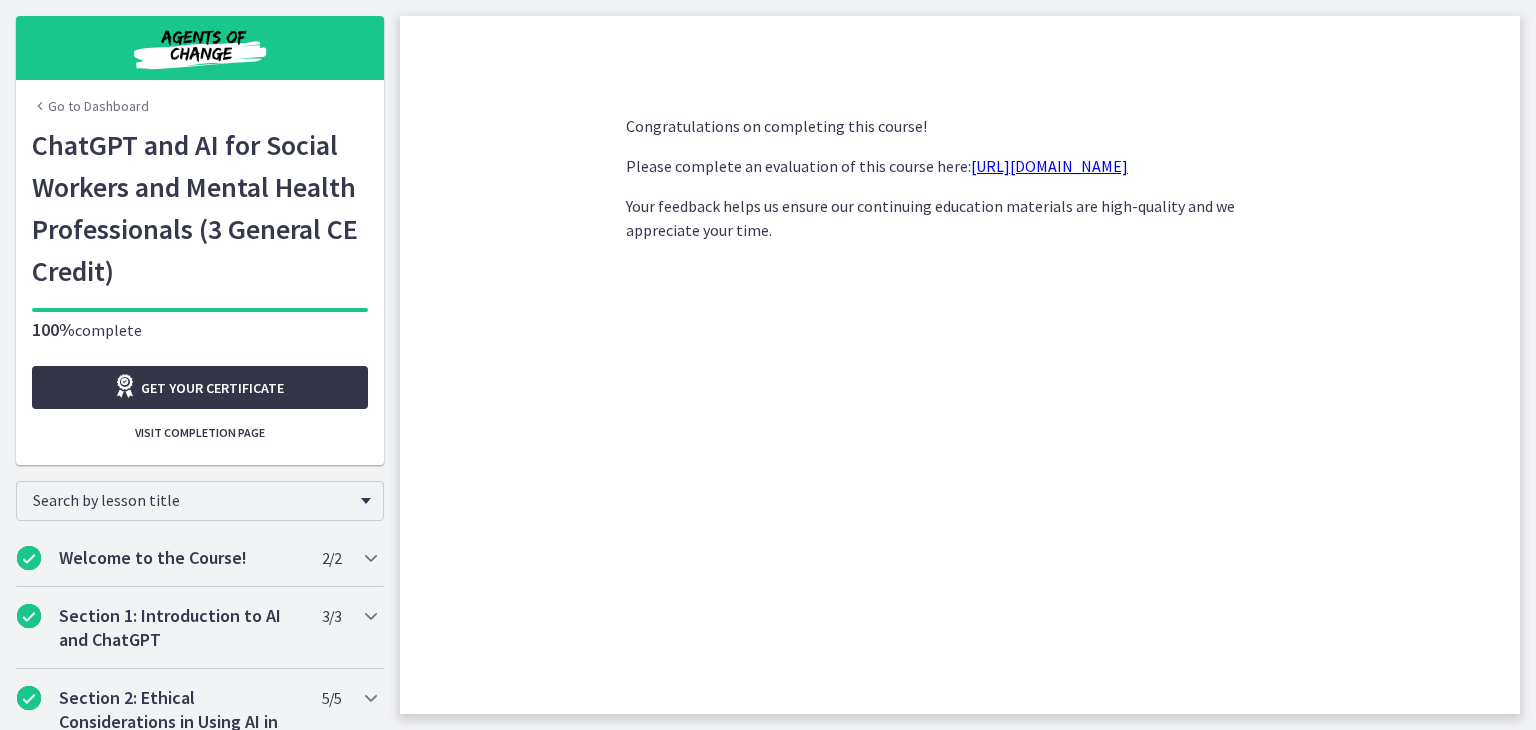 click on "Get your certificate" at bounding box center [200, 387] 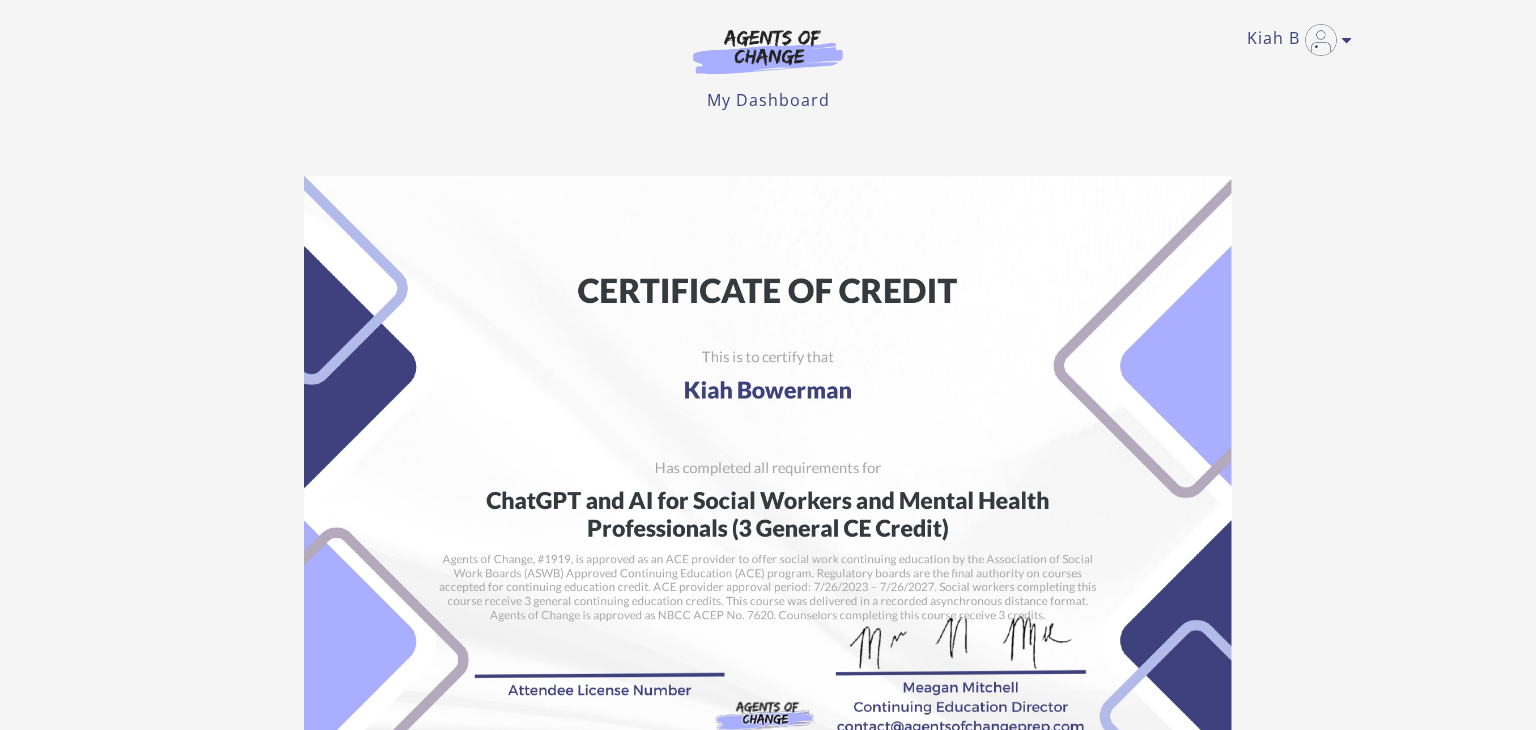 scroll, scrollTop: 0, scrollLeft: 0, axis: both 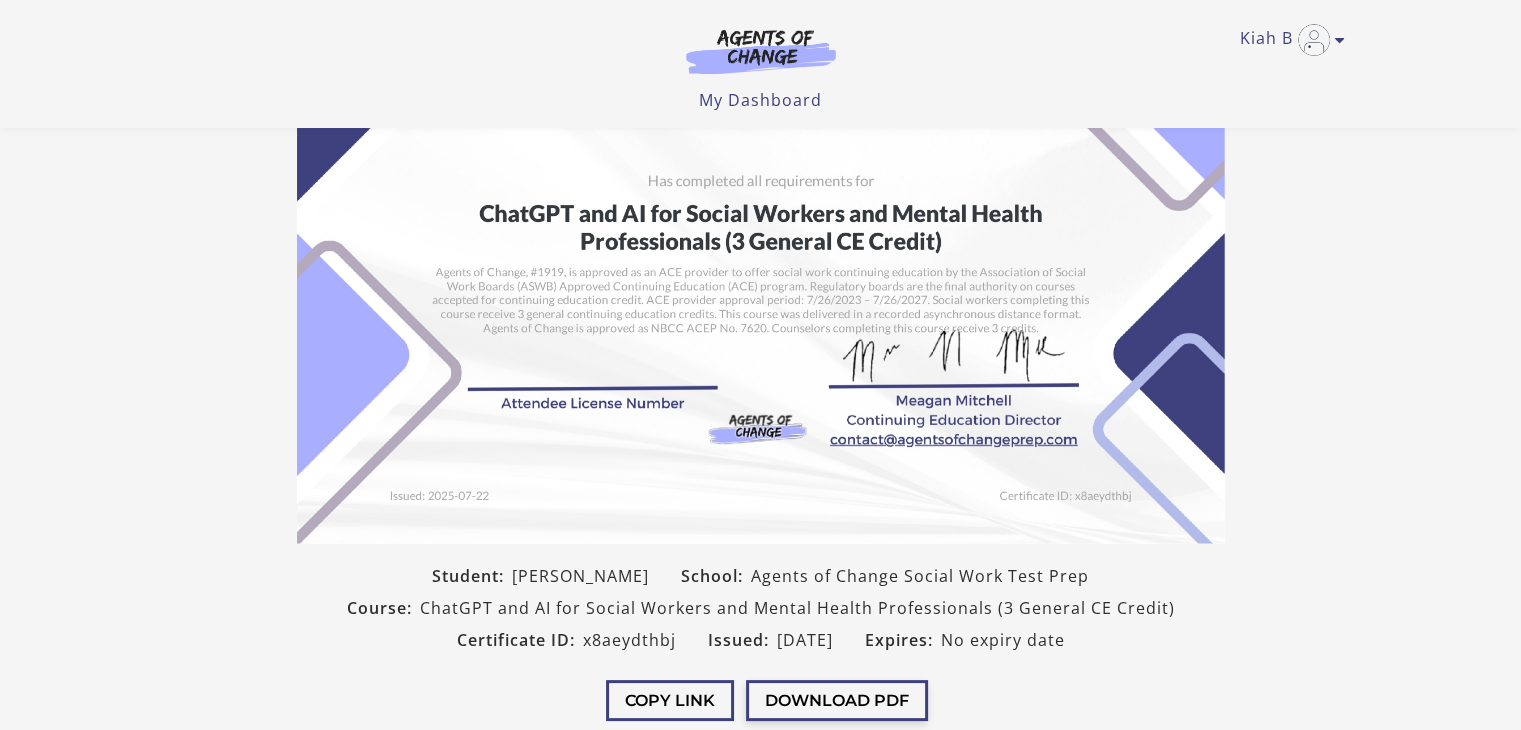 click on "Download PDF" at bounding box center [837, 700] 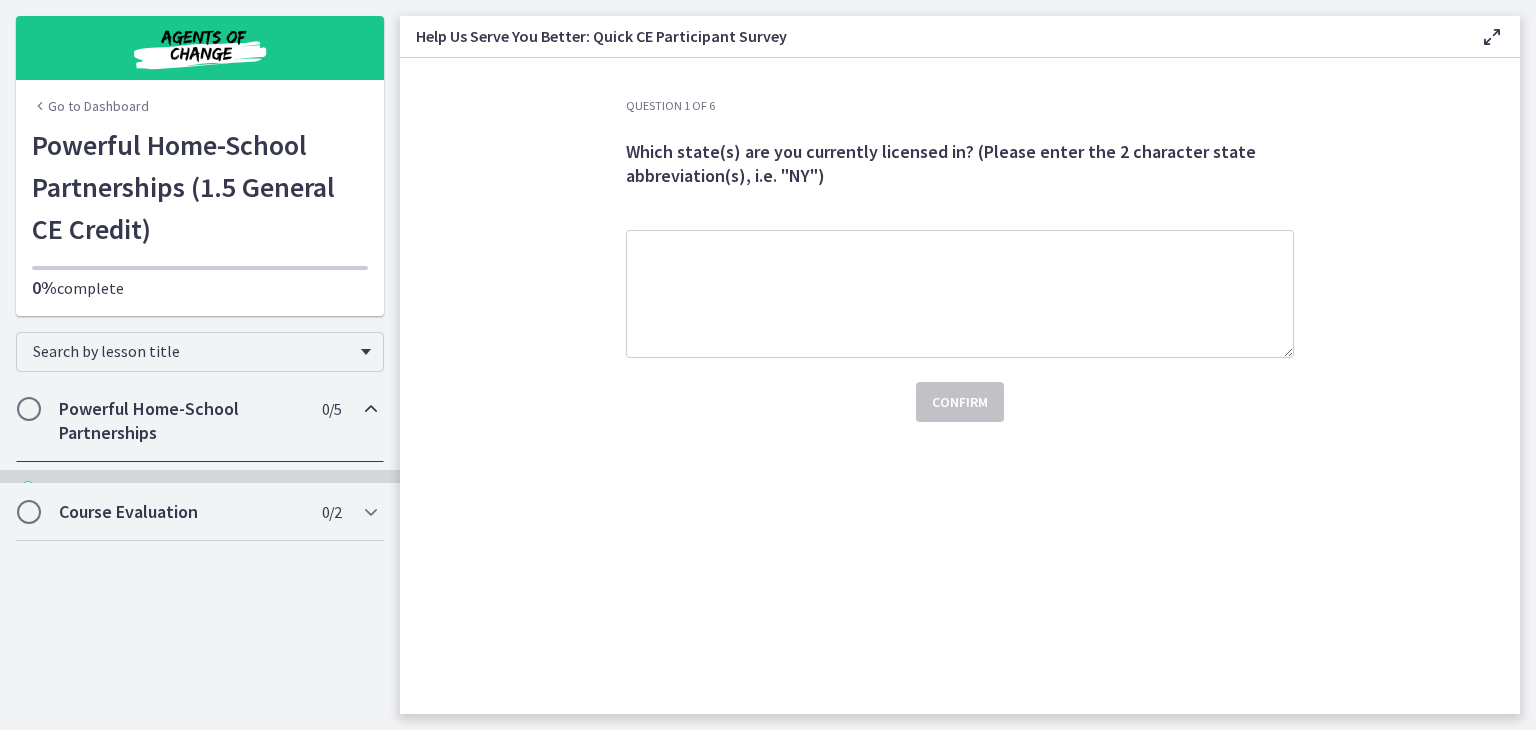 scroll, scrollTop: 0, scrollLeft: 0, axis: both 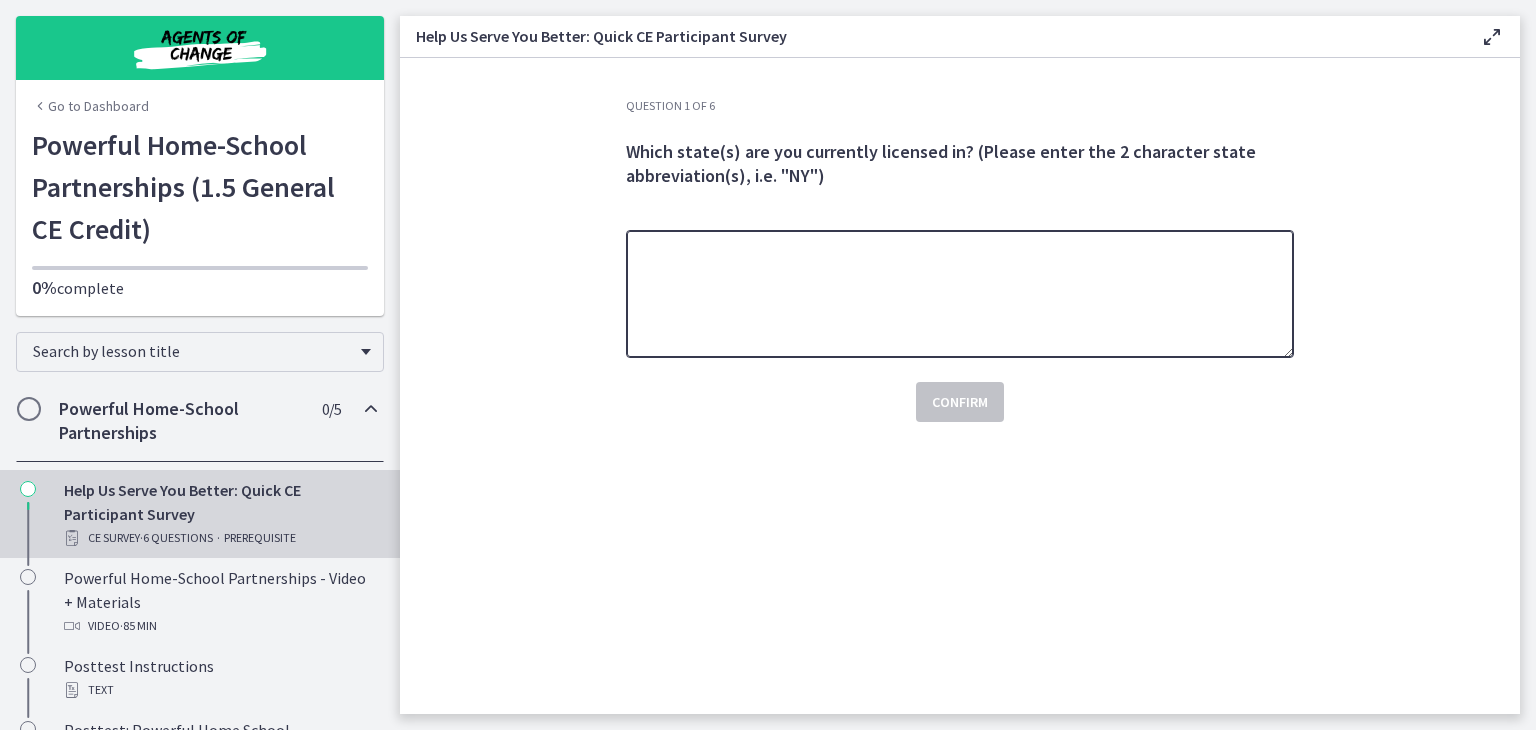 click at bounding box center (960, 294) 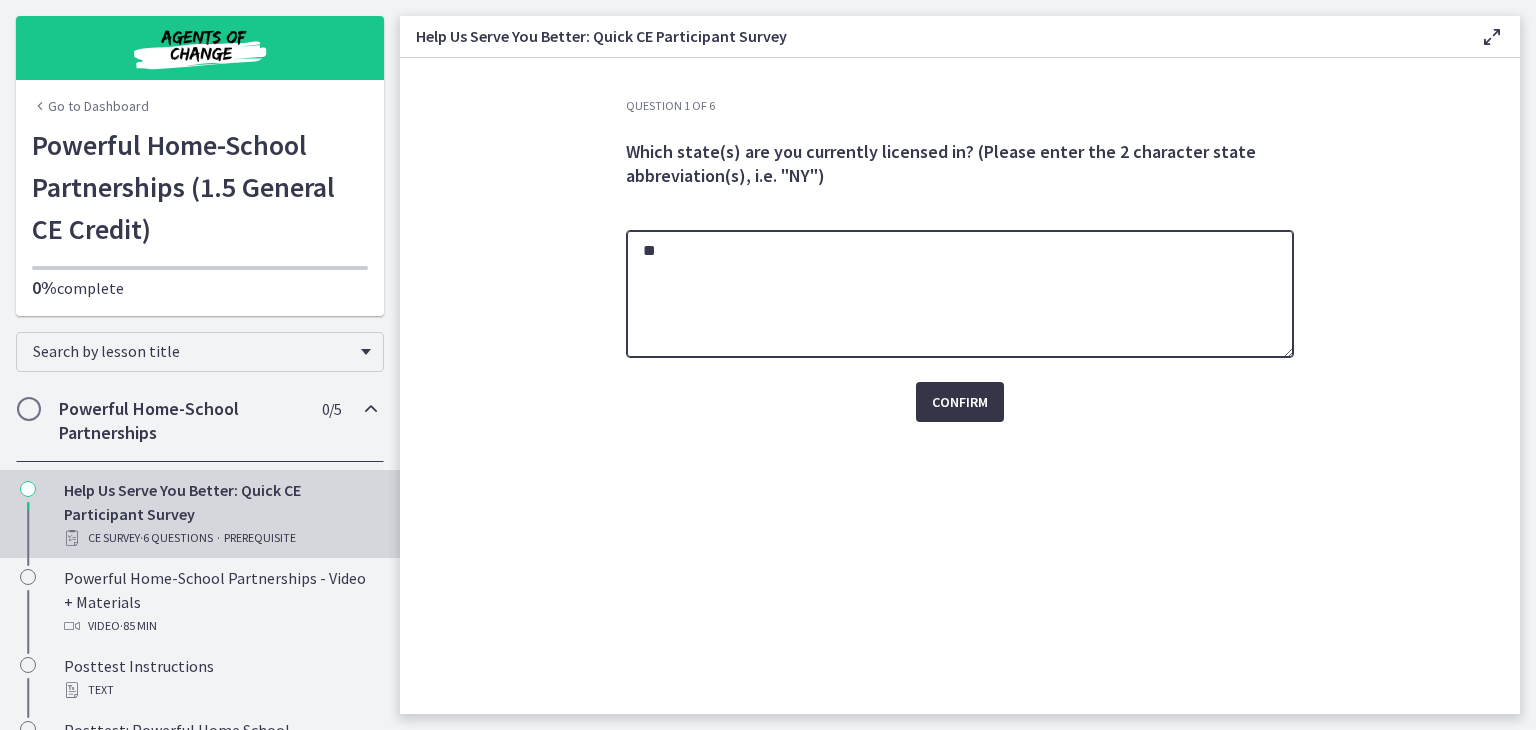 type on "**" 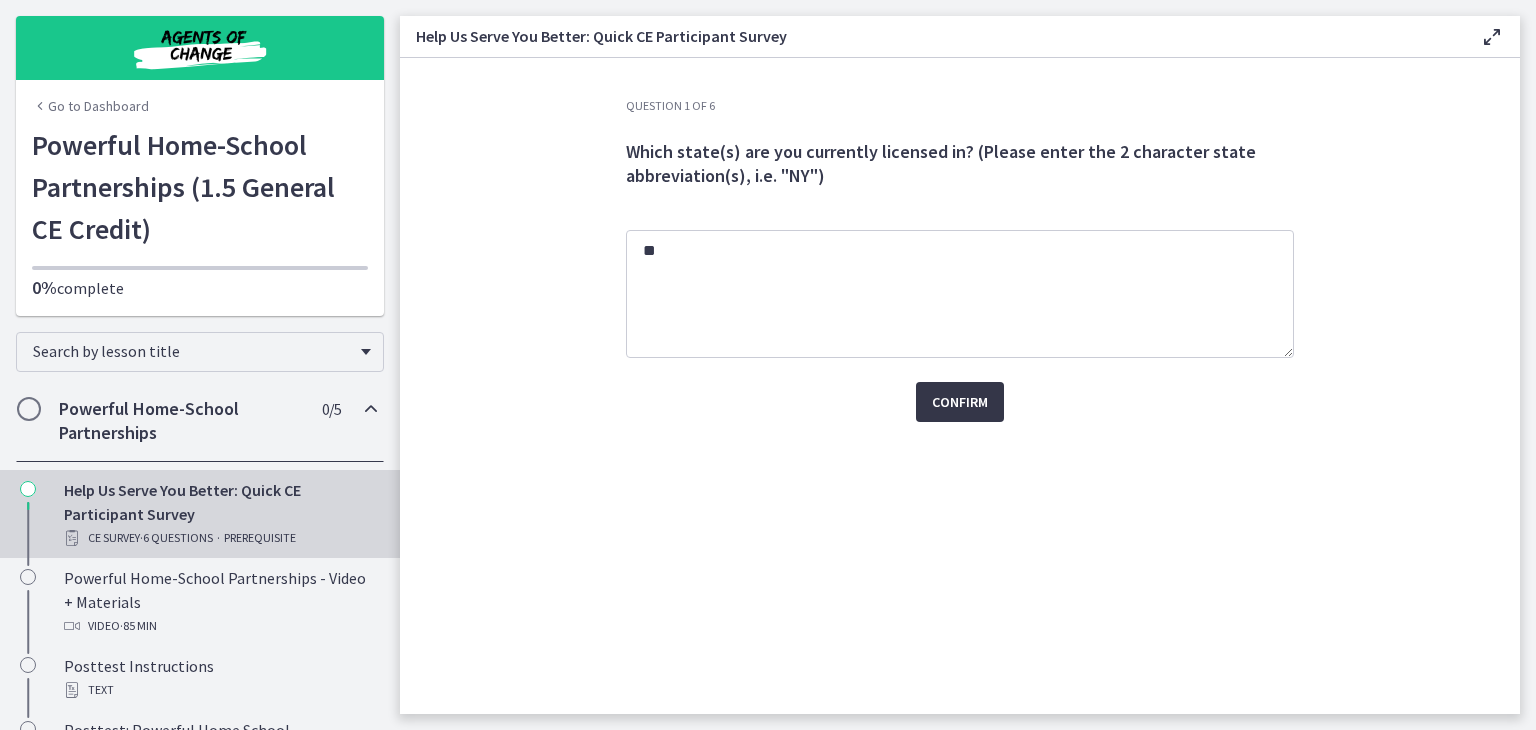 click on "Confirm" at bounding box center (960, 402) 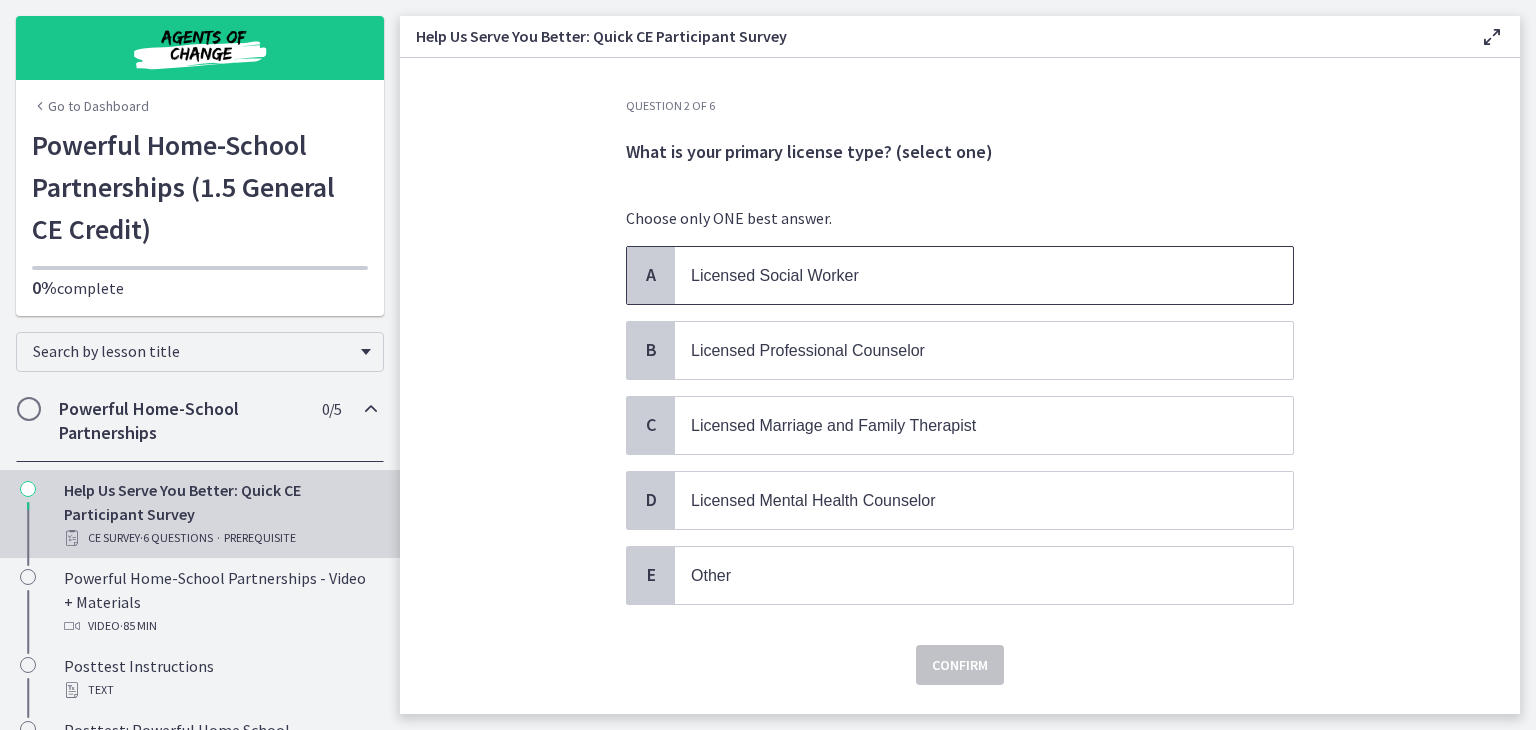 click on "Licensed Social Worker" at bounding box center [964, 275] 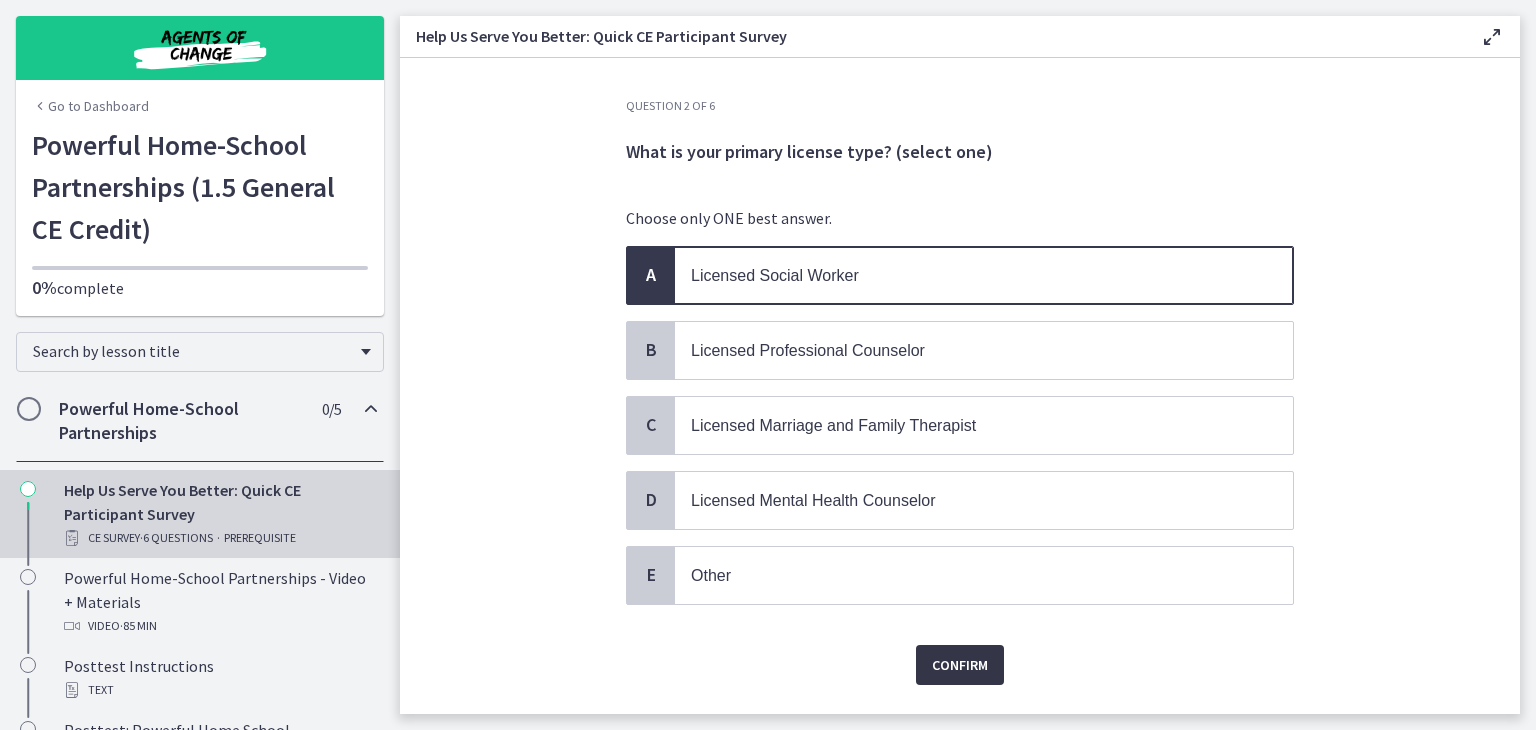 click on "Confirm" at bounding box center (960, 665) 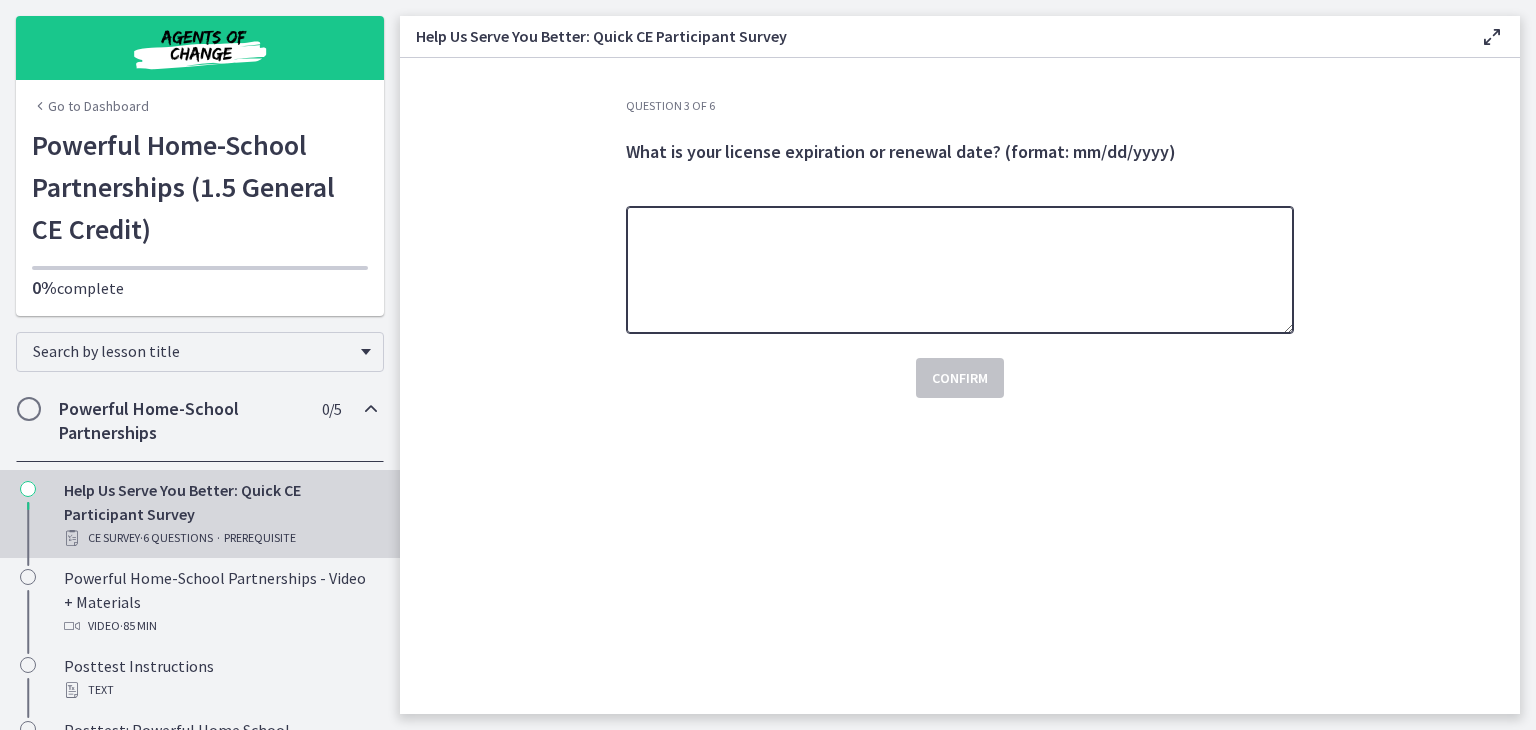 click at bounding box center [960, 270] 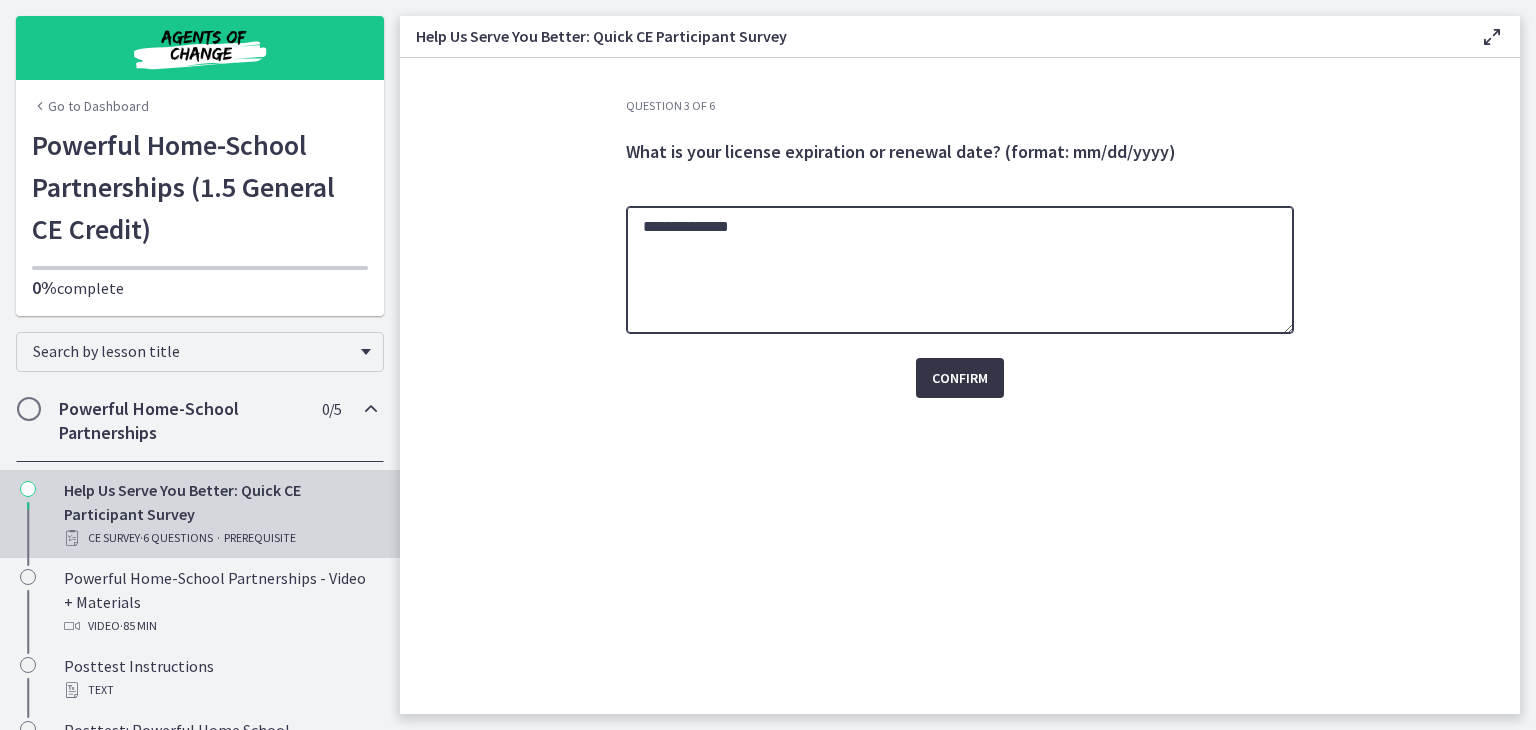 type on "**********" 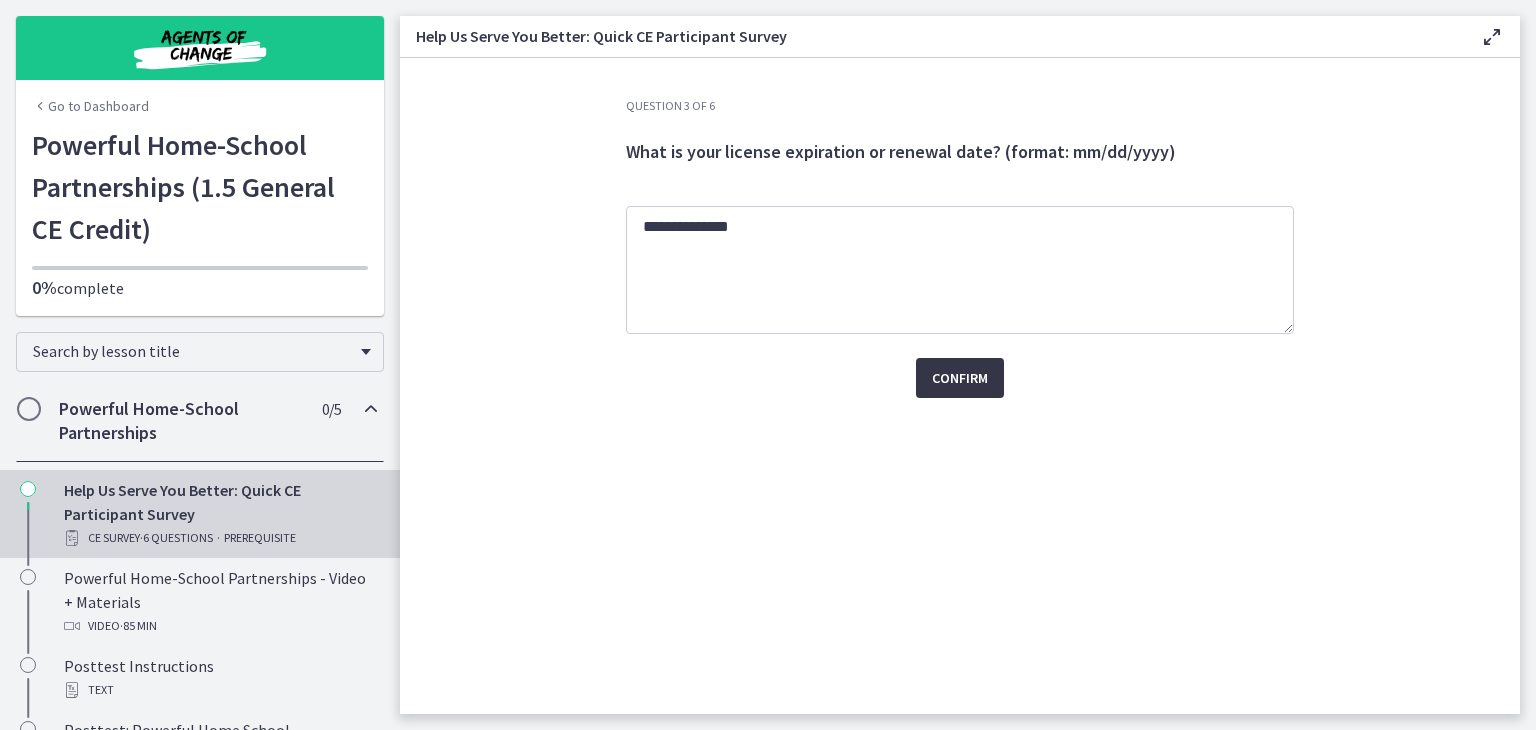 click on "Confirm" at bounding box center (960, 378) 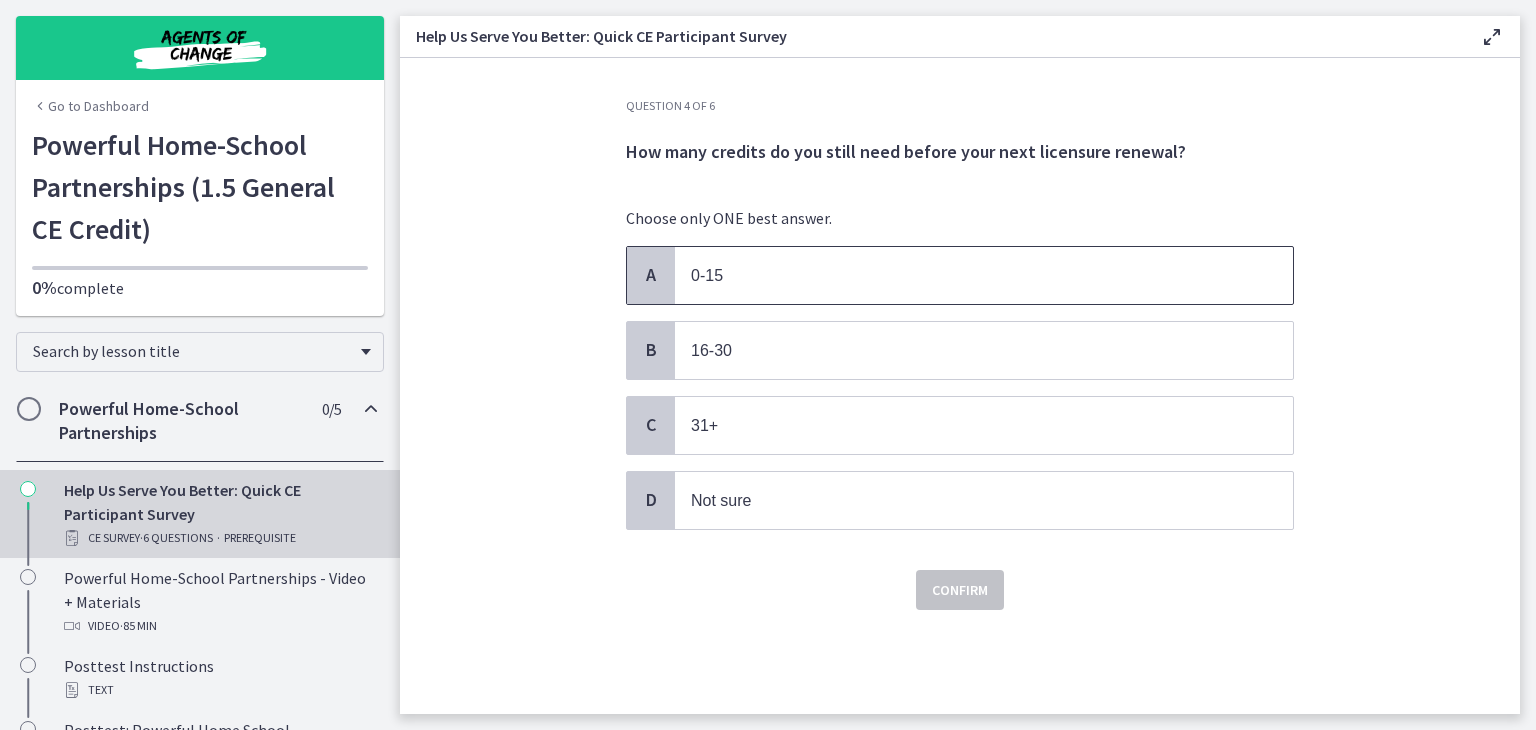 click on "0-15" at bounding box center [964, 275] 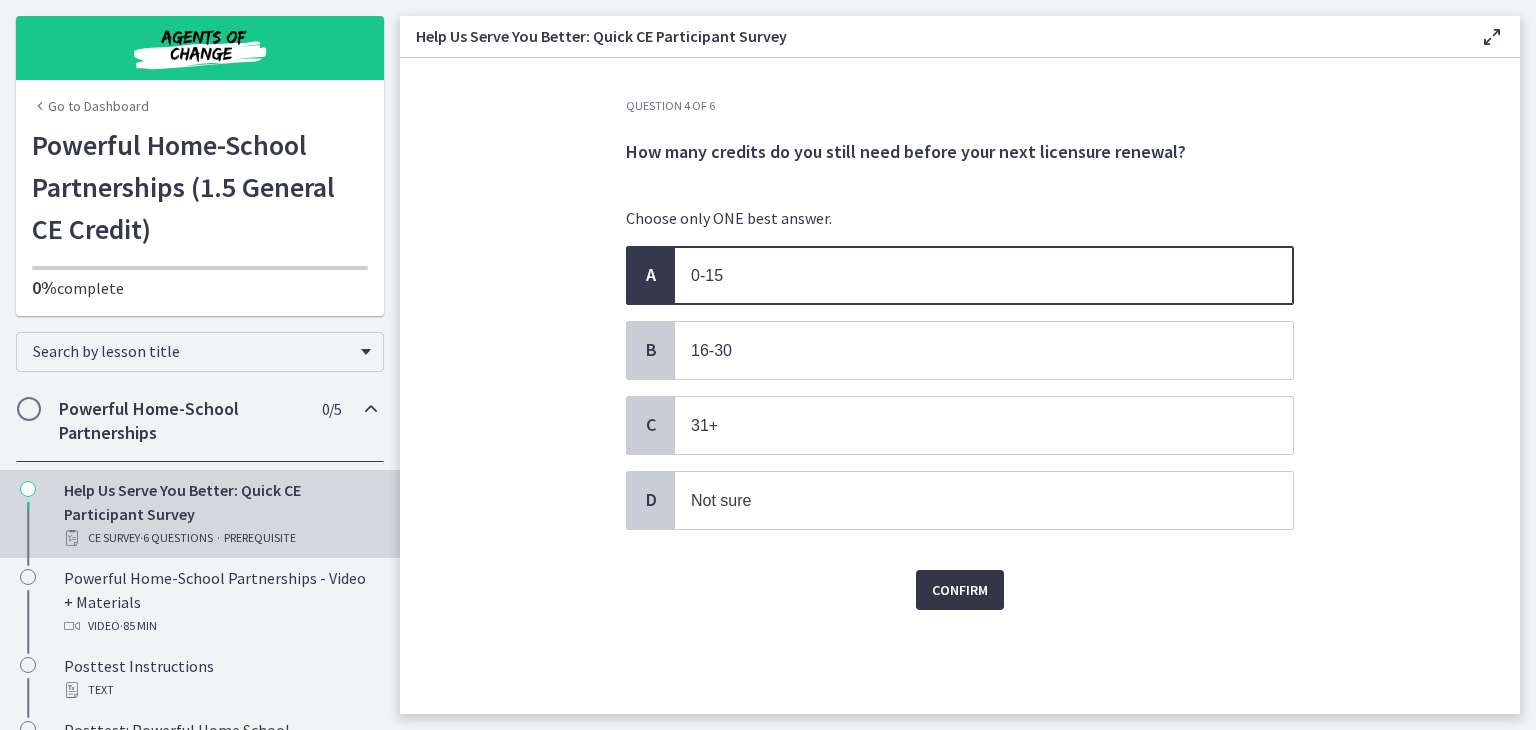 click on "Confirm" at bounding box center (960, 590) 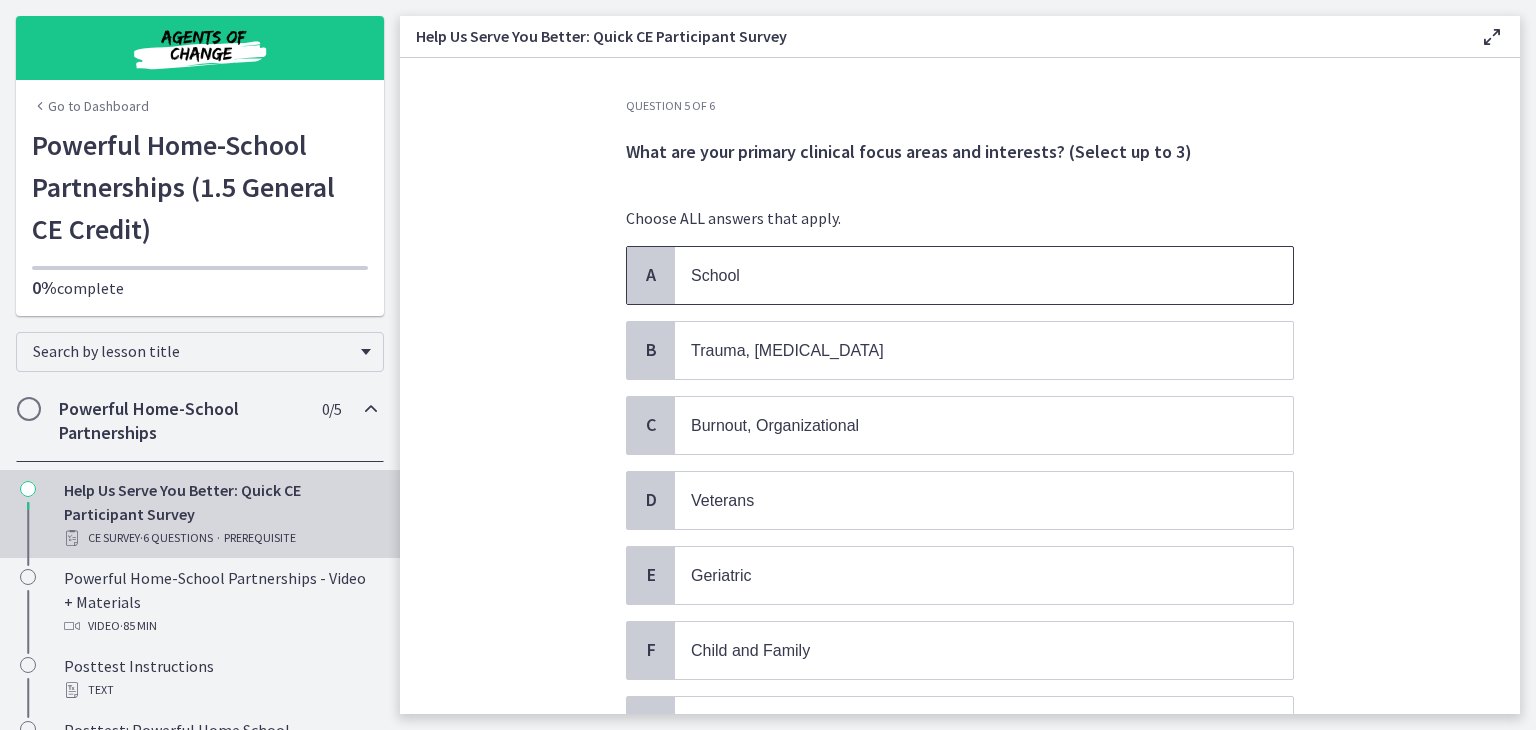 click on "School" at bounding box center [964, 275] 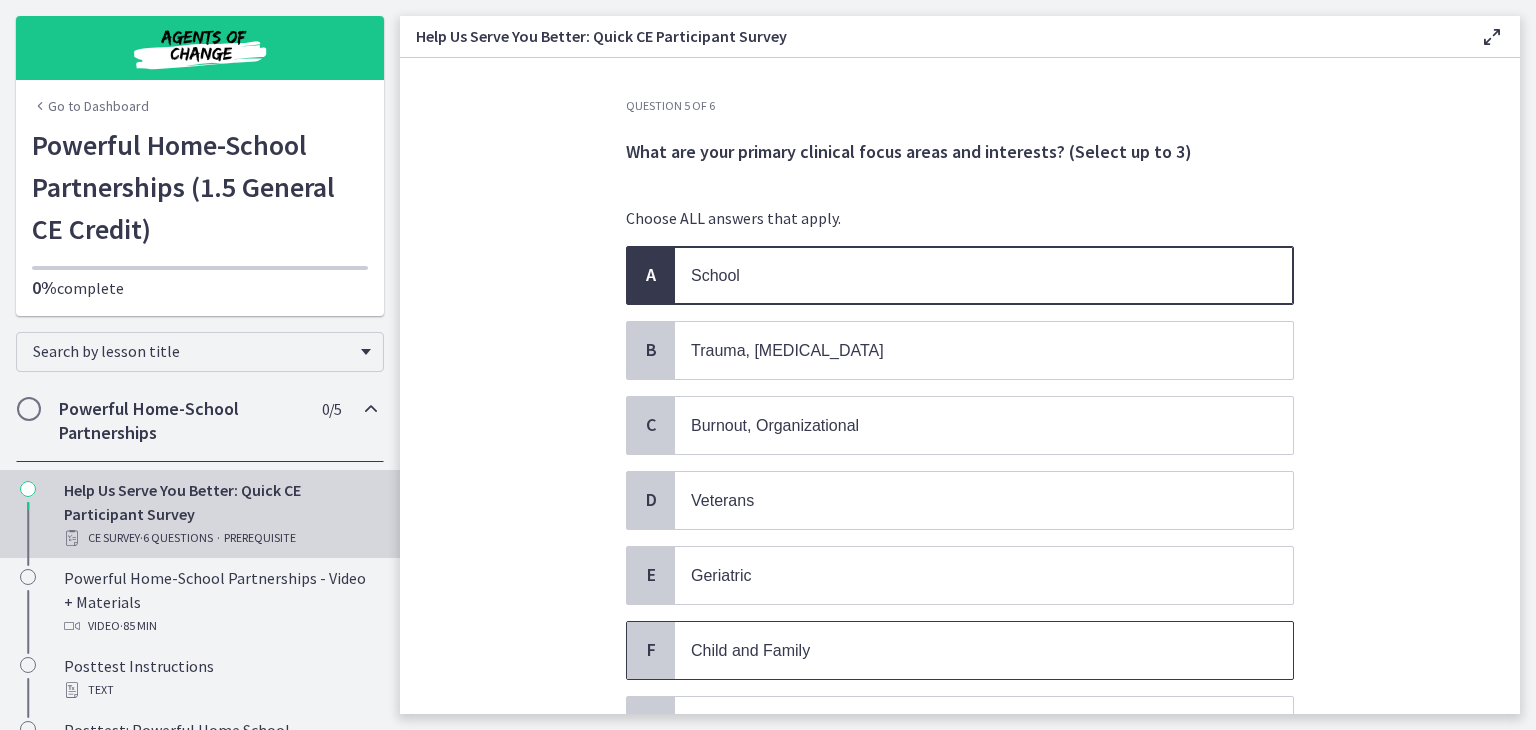 click on "Child and Family" at bounding box center [964, 650] 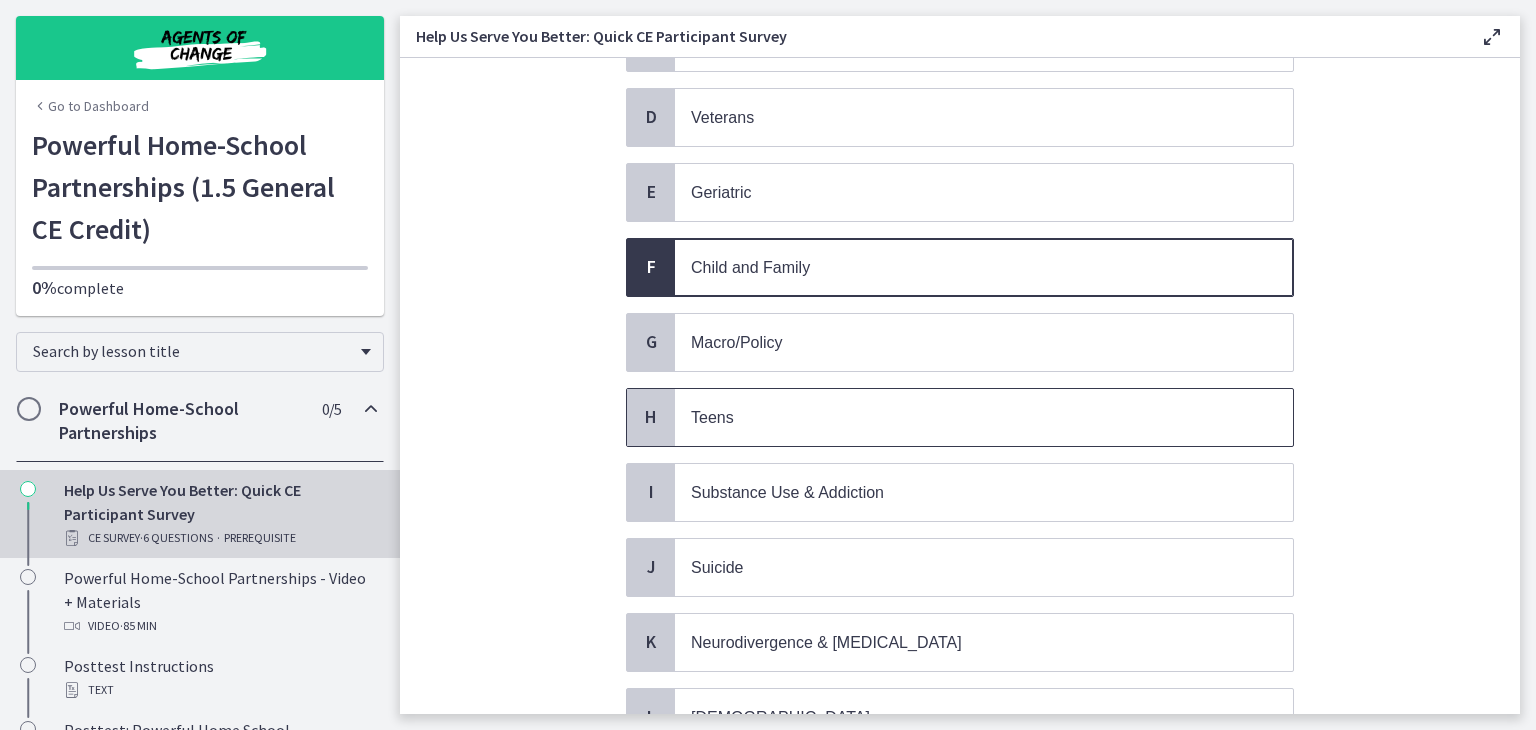 click on "Teens" at bounding box center (964, 417) 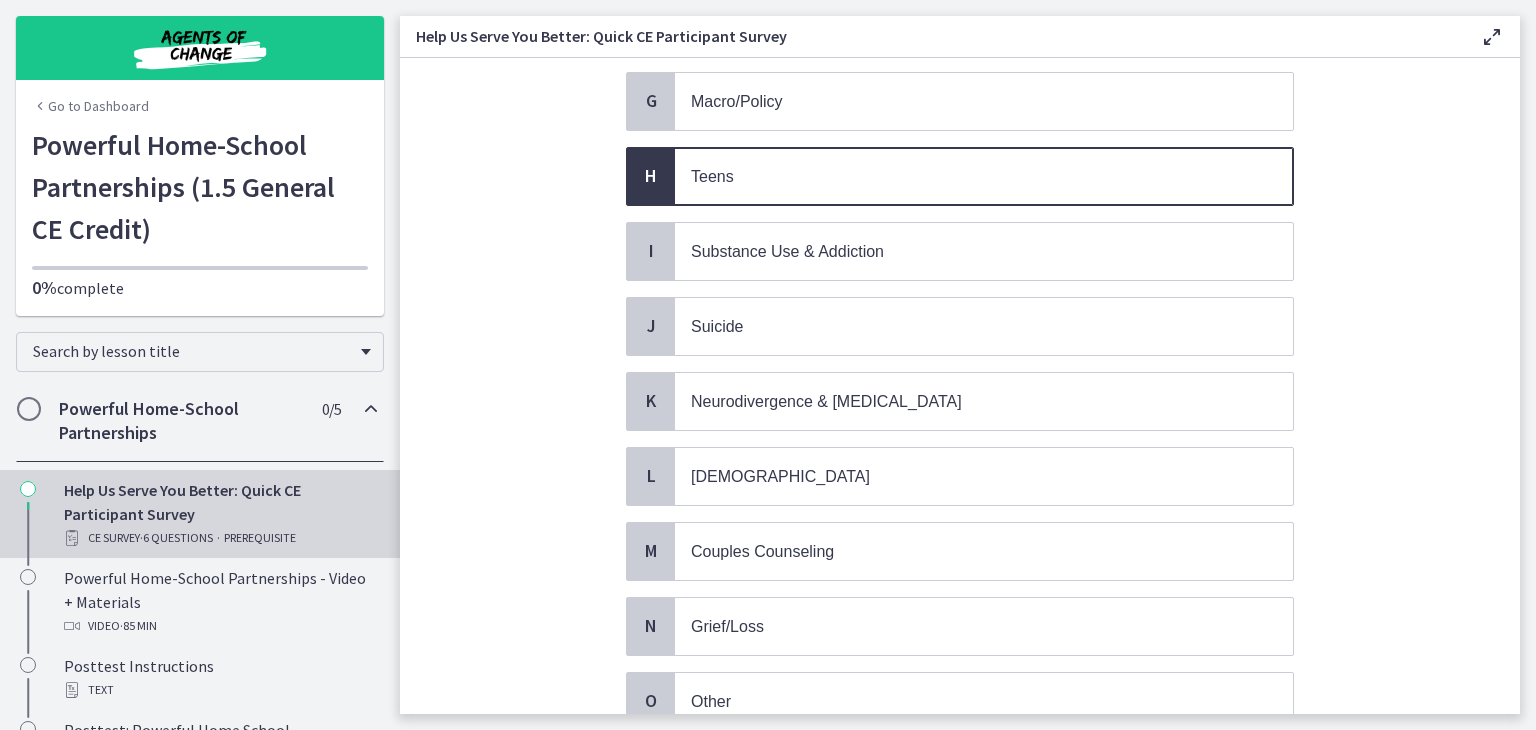 scroll, scrollTop: 625, scrollLeft: 0, axis: vertical 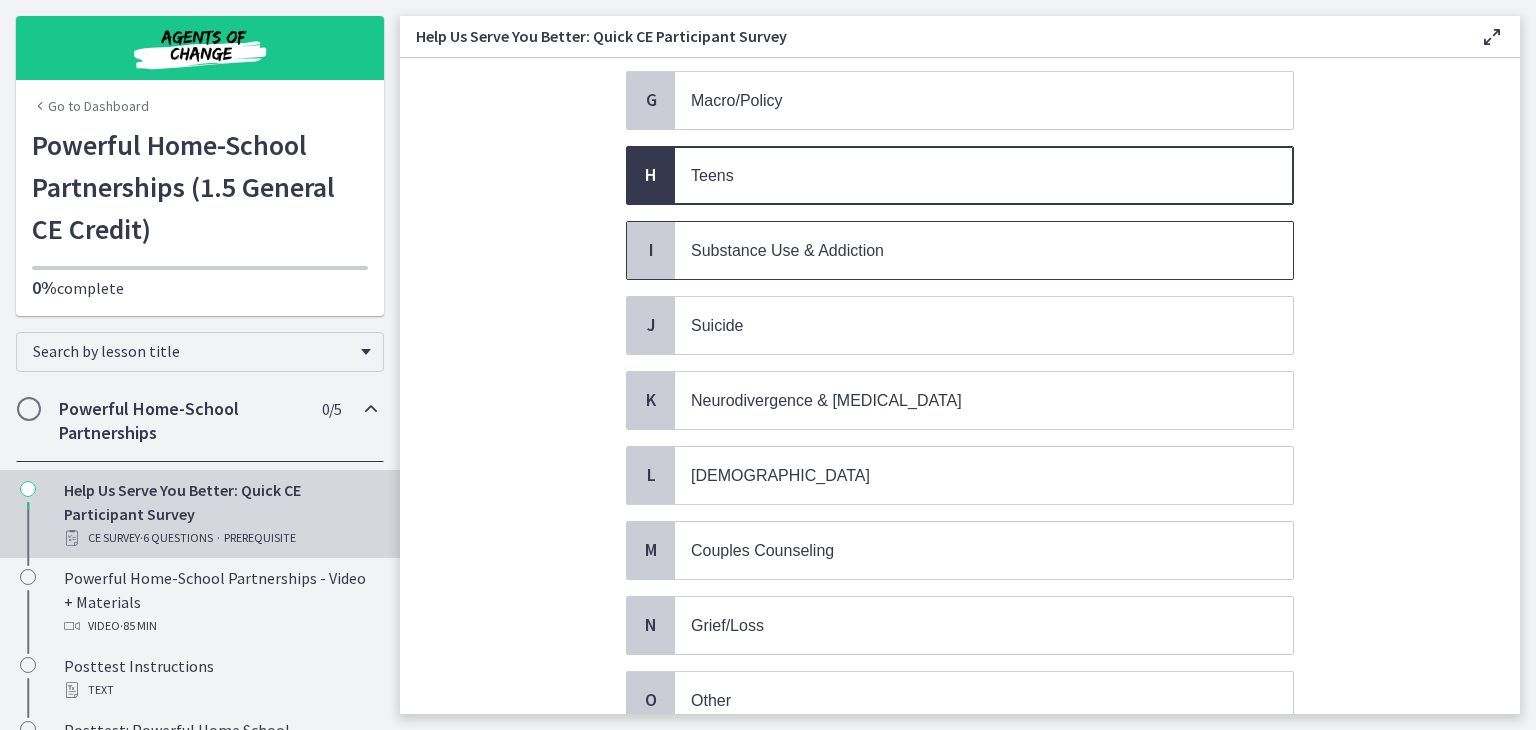 click on "Substance Use & Addiction" at bounding box center (984, 250) 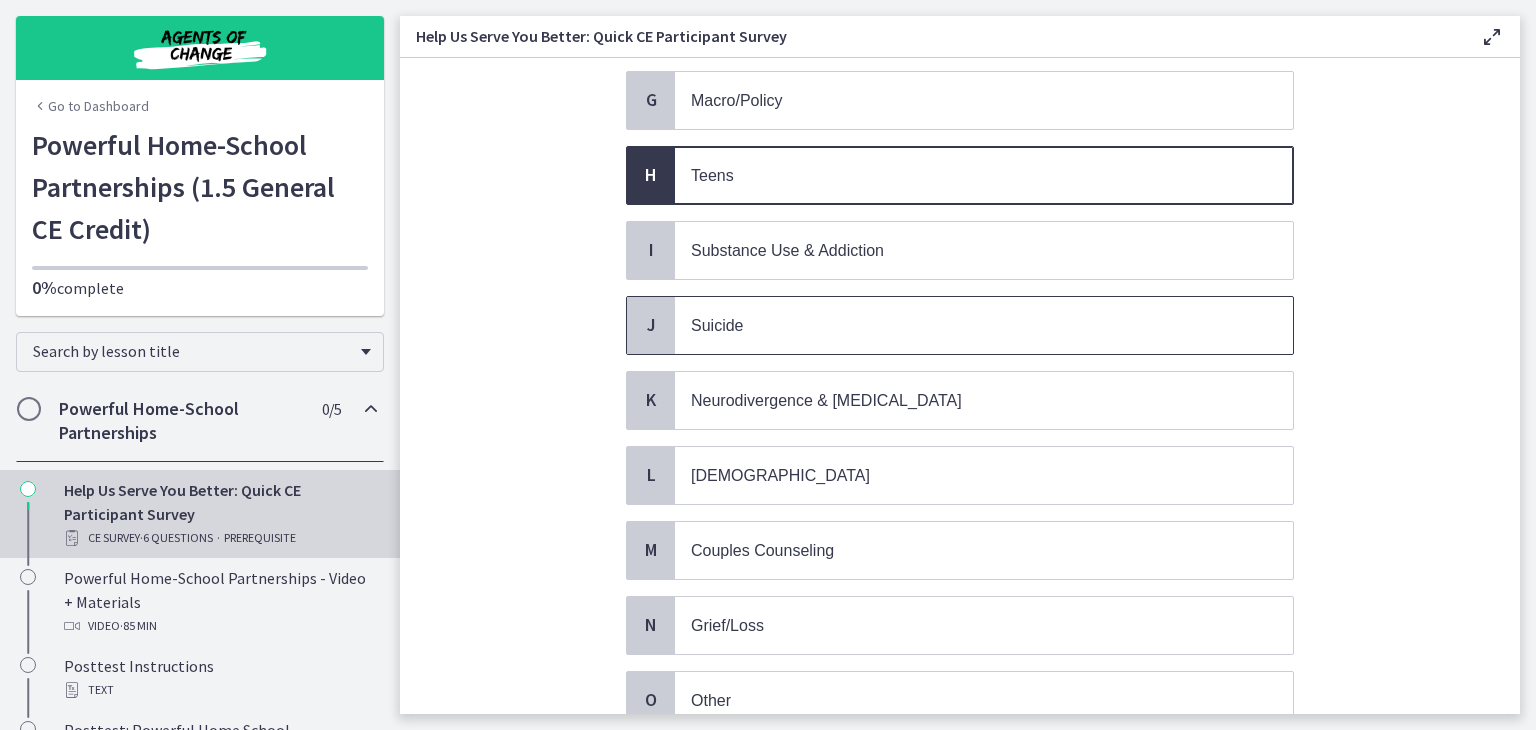click on "Suicide" at bounding box center [964, 325] 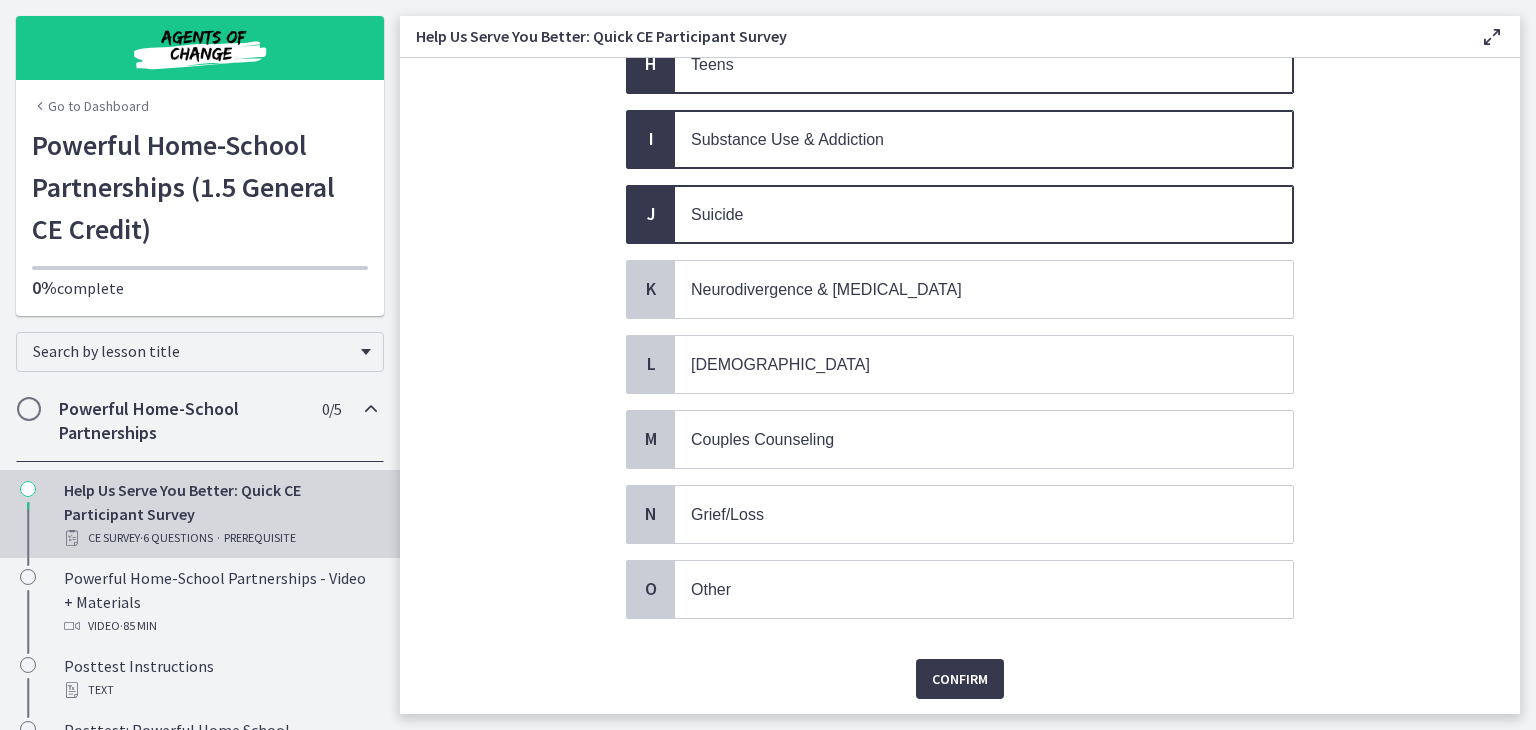 scroll, scrollTop: 780, scrollLeft: 0, axis: vertical 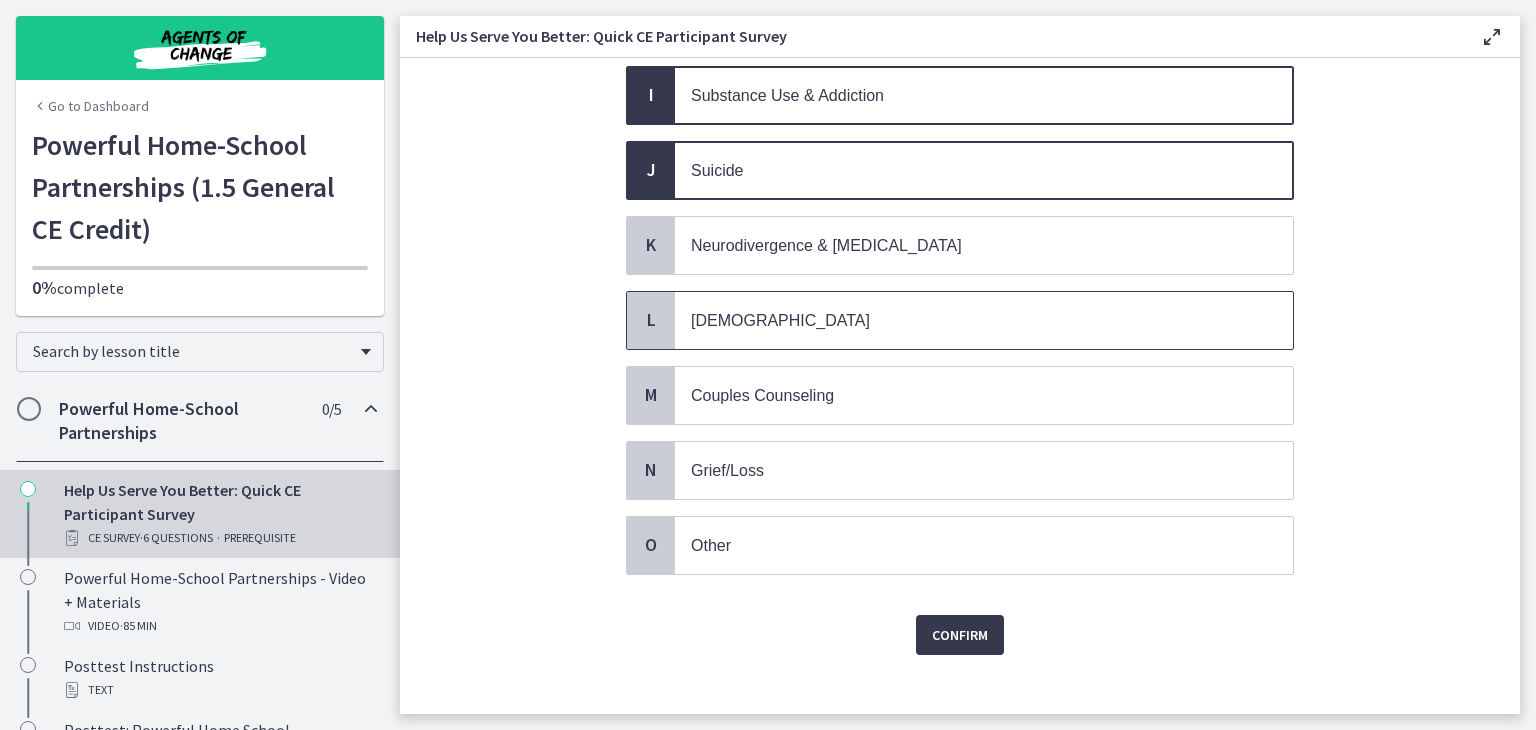 click on "LGBTQ+" at bounding box center (984, 320) 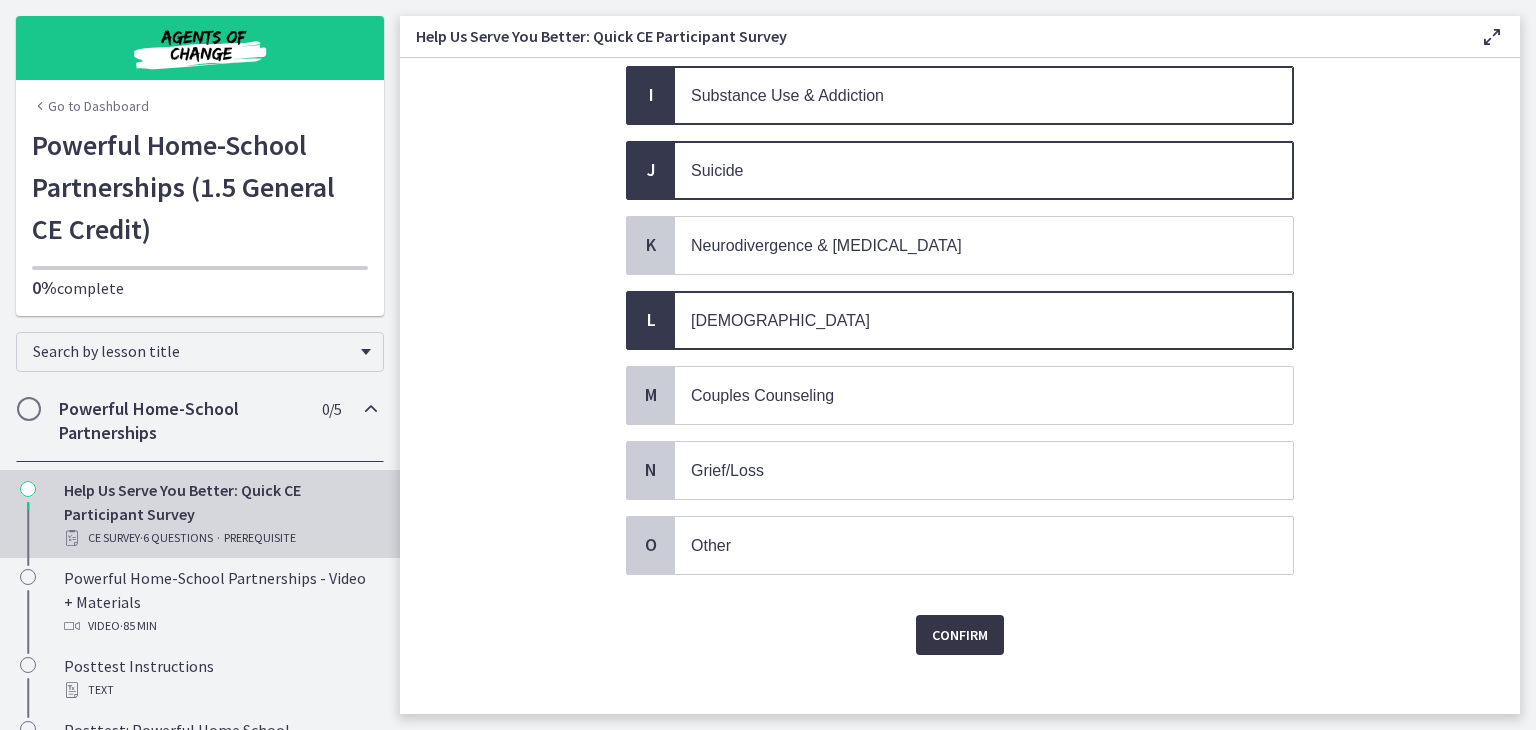 click on "Confirm" at bounding box center [960, 635] 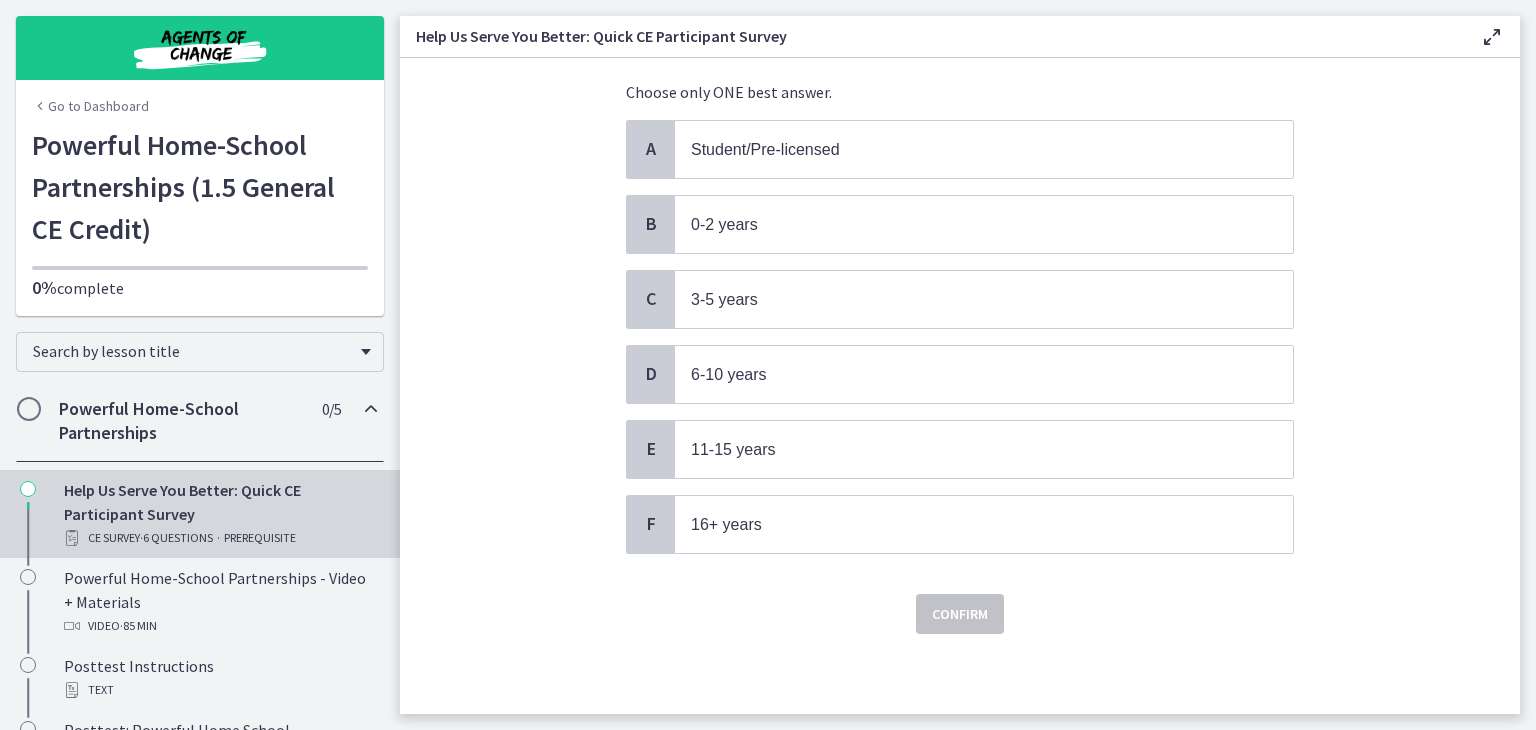 scroll, scrollTop: 0, scrollLeft: 0, axis: both 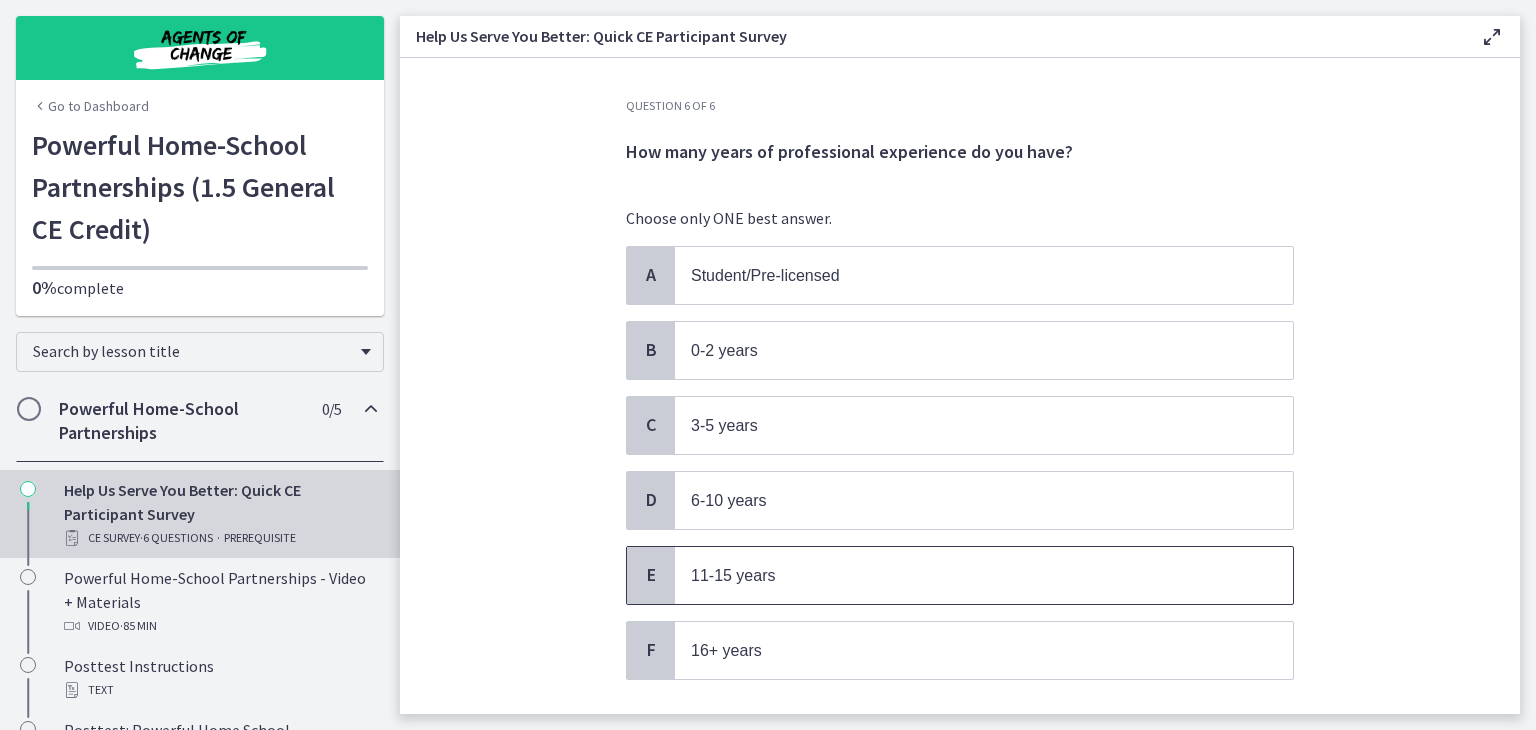 click on "11-15 years" at bounding box center [964, 575] 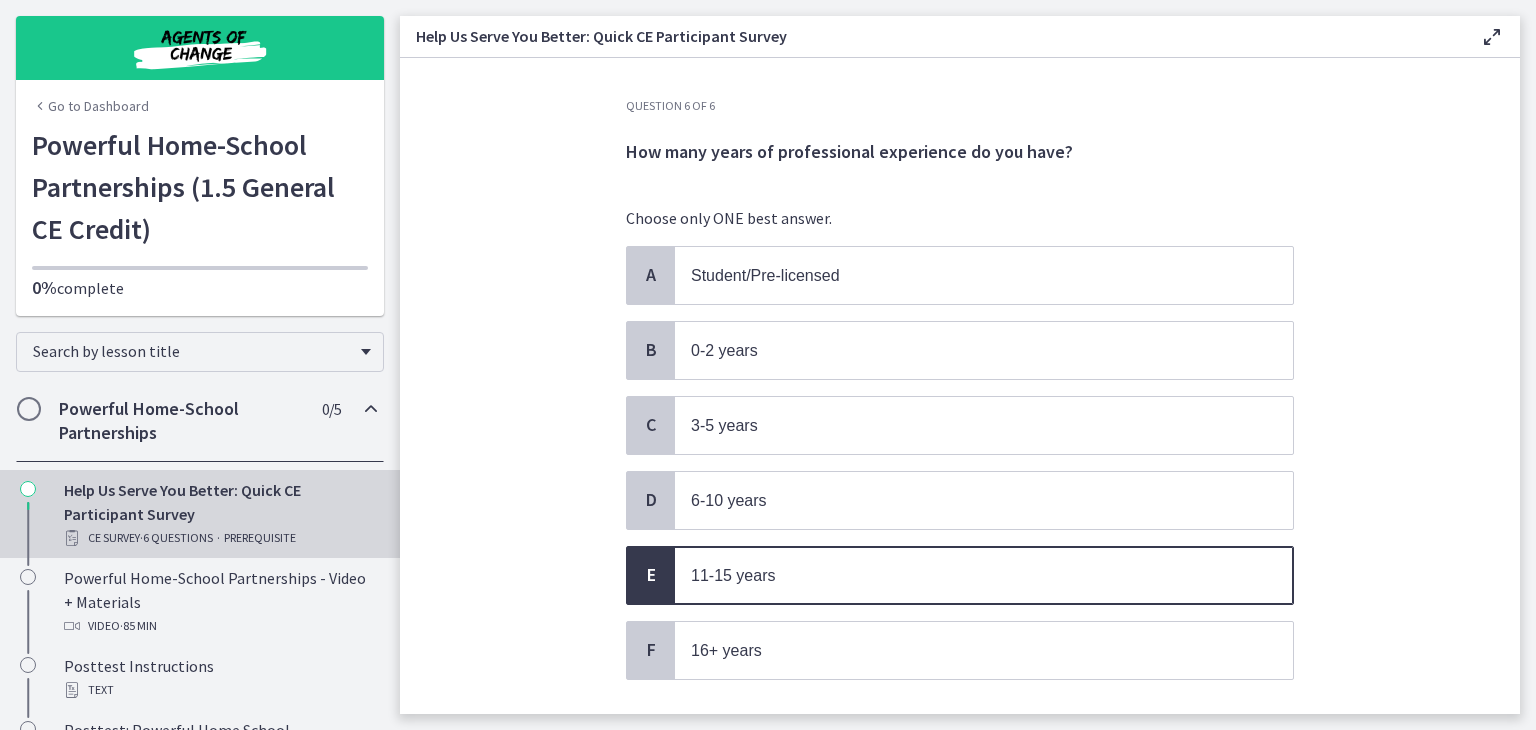 scroll, scrollTop: 117, scrollLeft: 0, axis: vertical 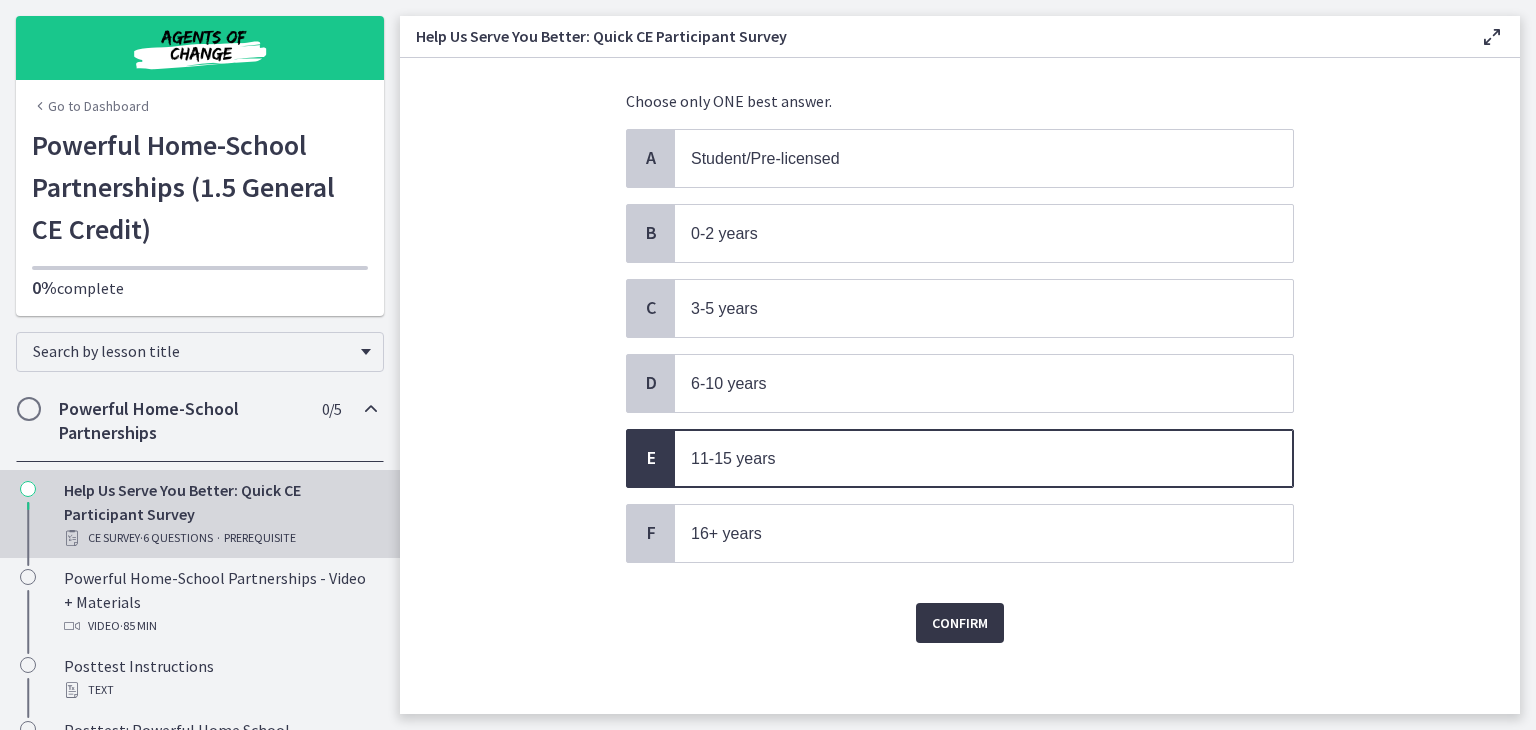 click on "Confirm" at bounding box center [960, 623] 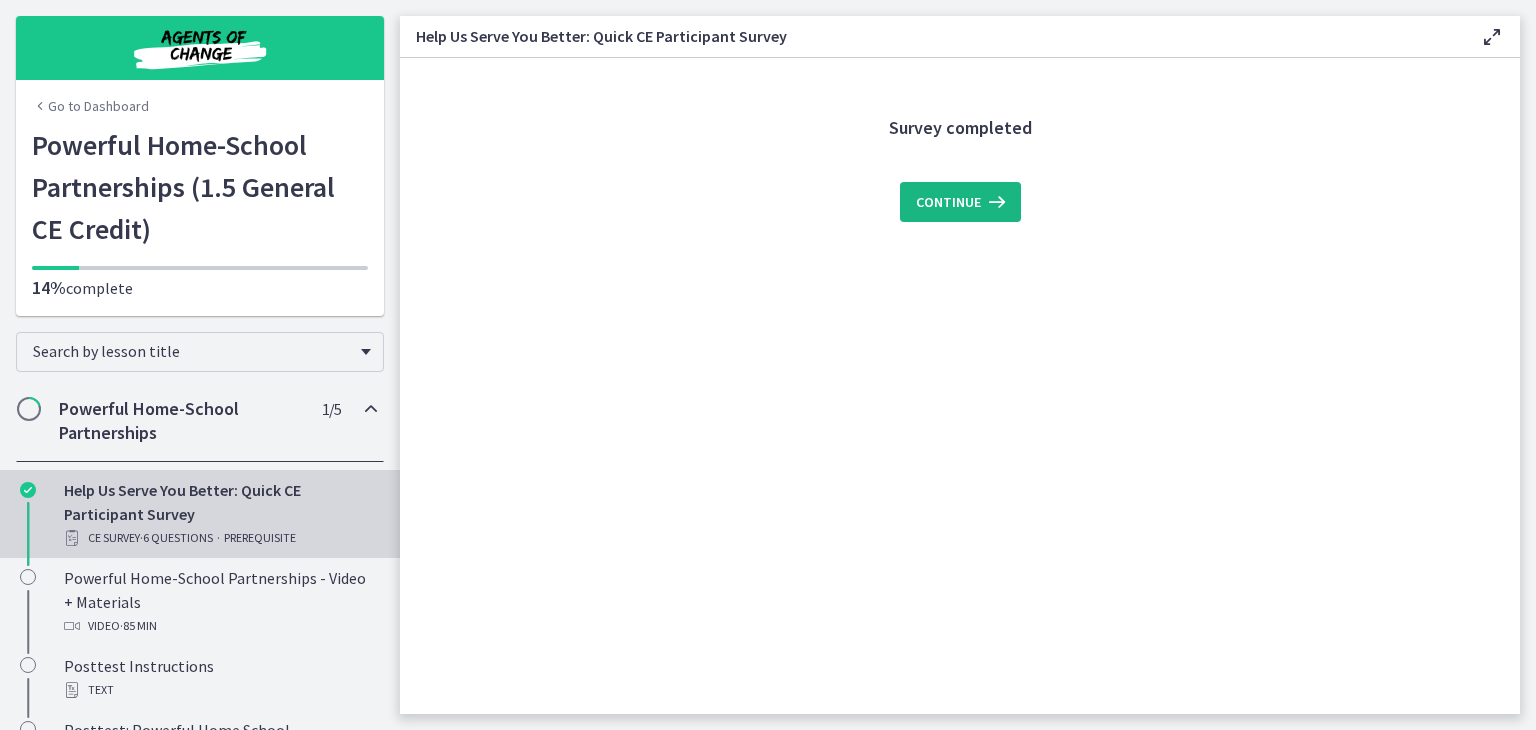 scroll, scrollTop: 0, scrollLeft: 0, axis: both 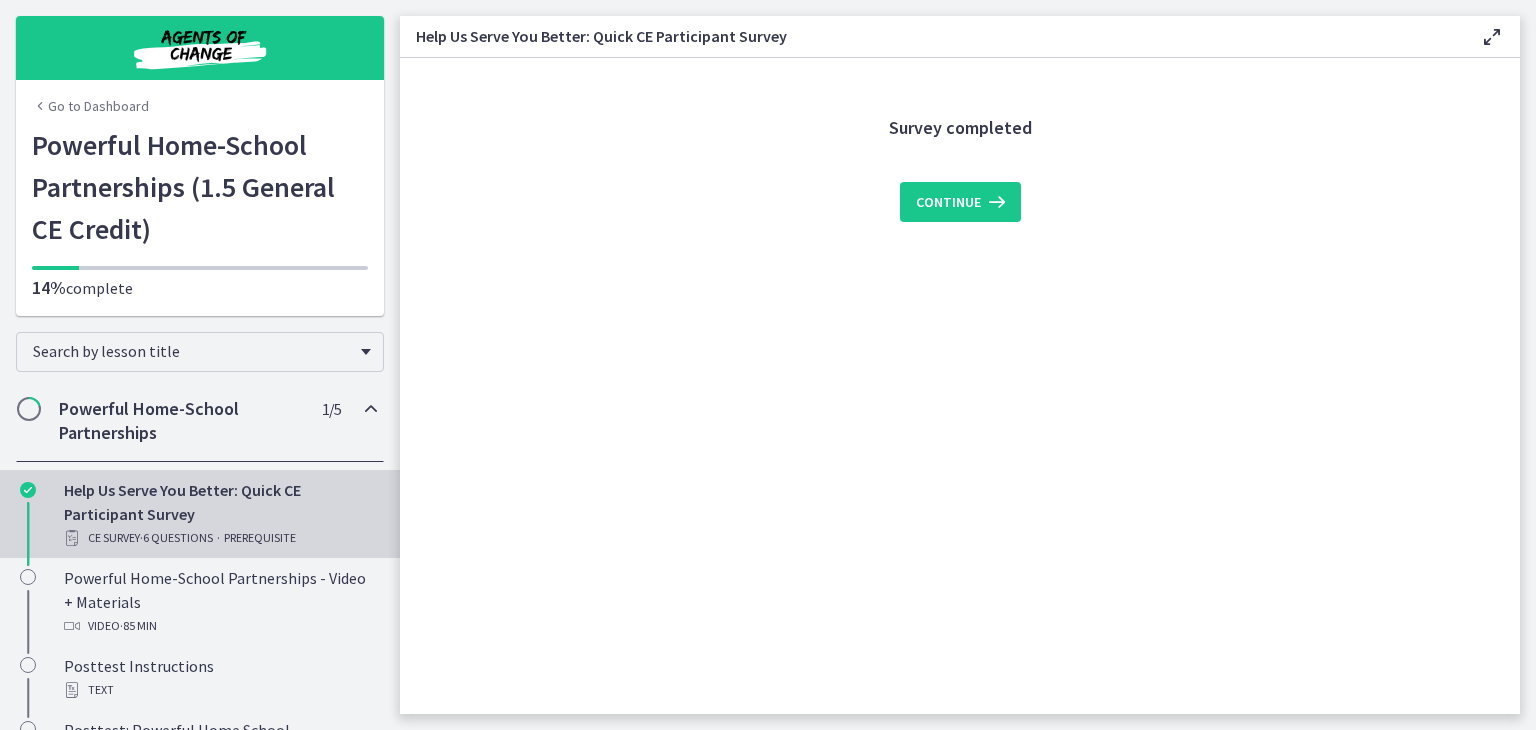 click on "Survey completed
Continue" 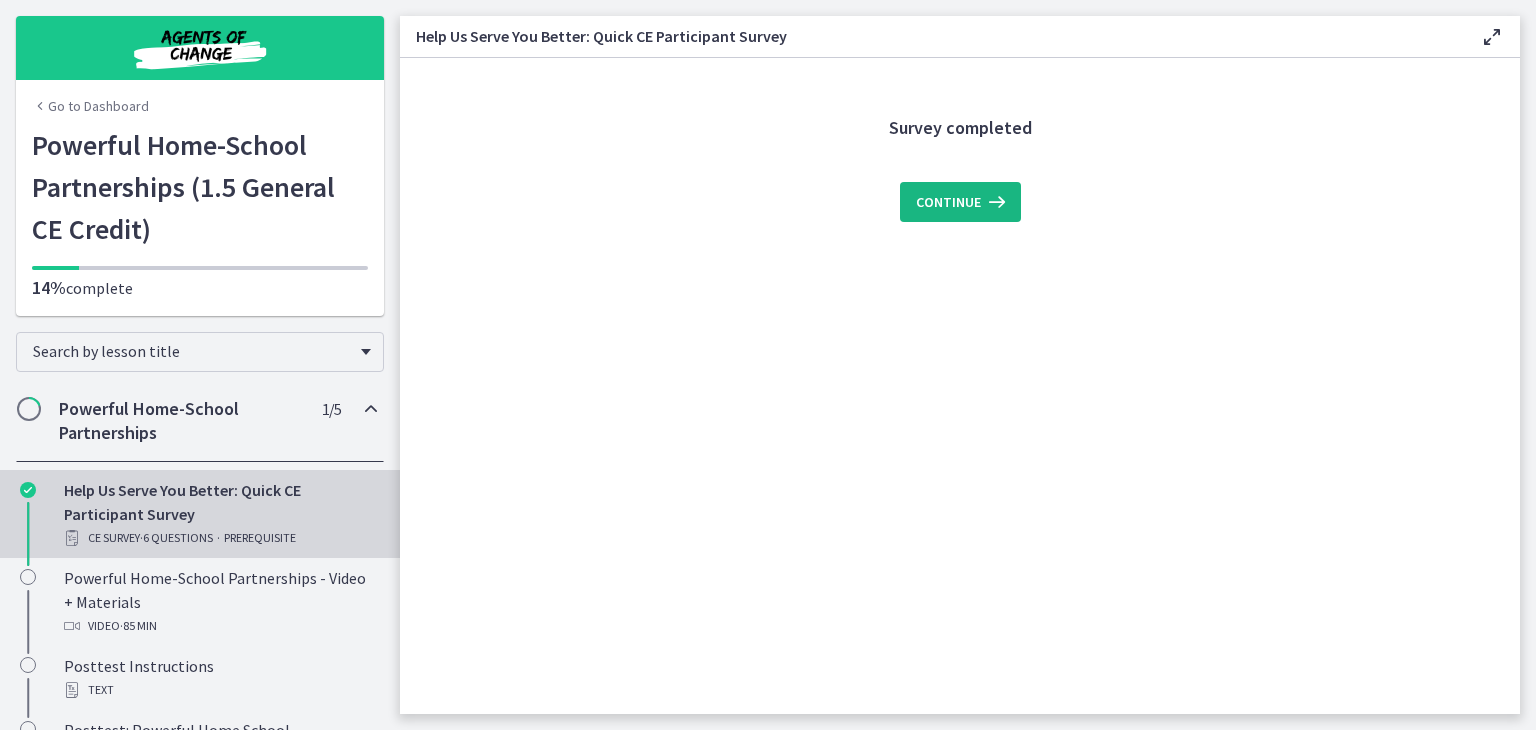 click at bounding box center [995, 202] 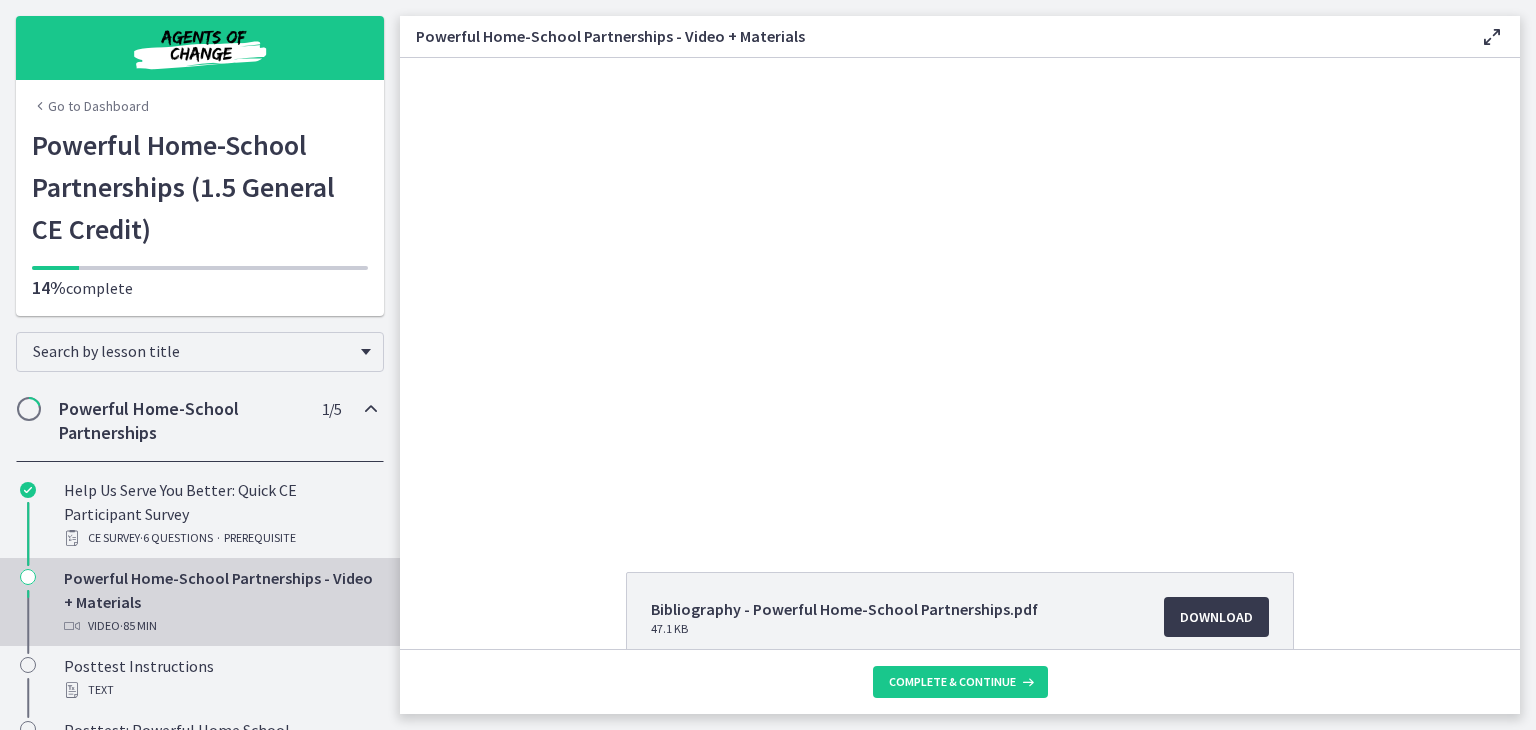 scroll, scrollTop: 0, scrollLeft: 0, axis: both 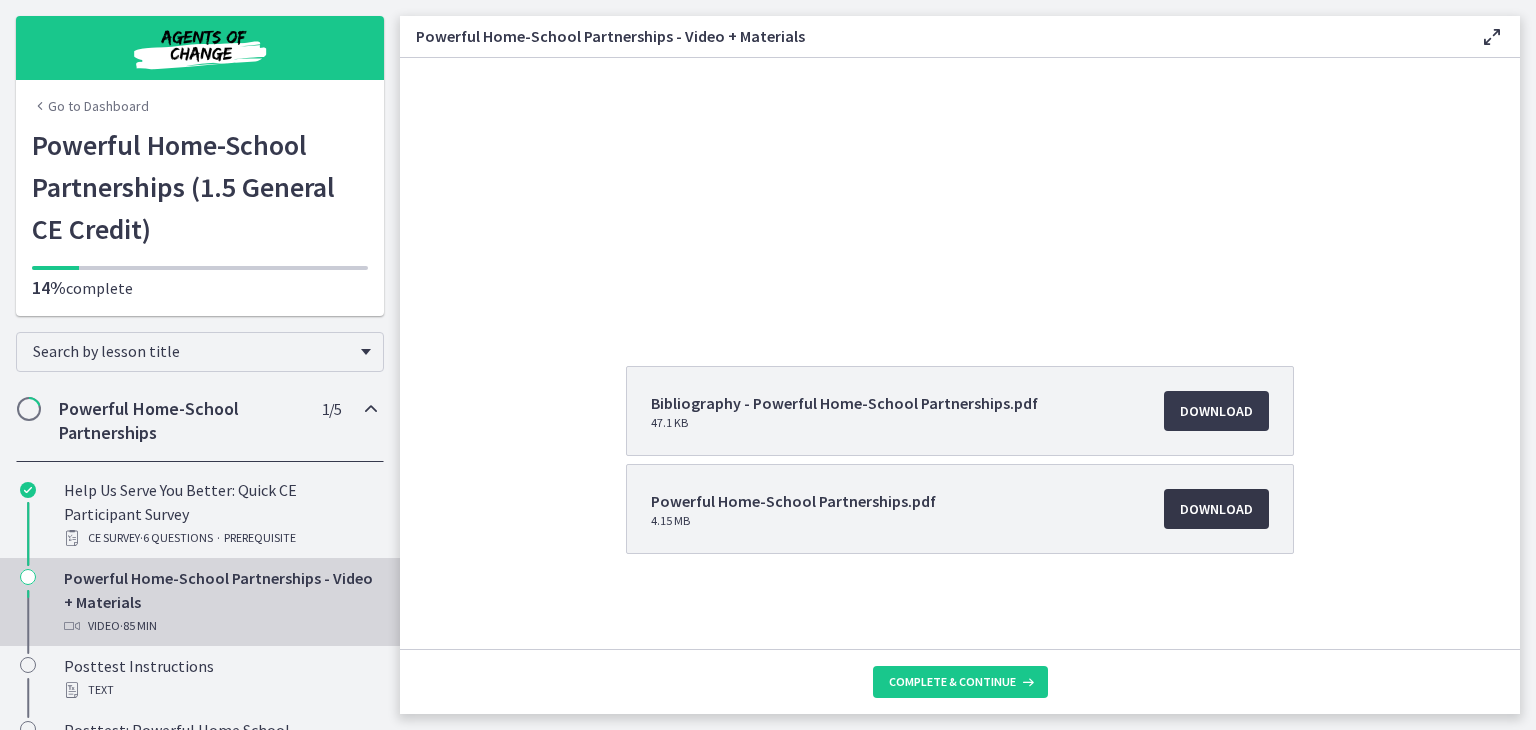 click on "Download
Opens in a new window" at bounding box center [1216, 509] 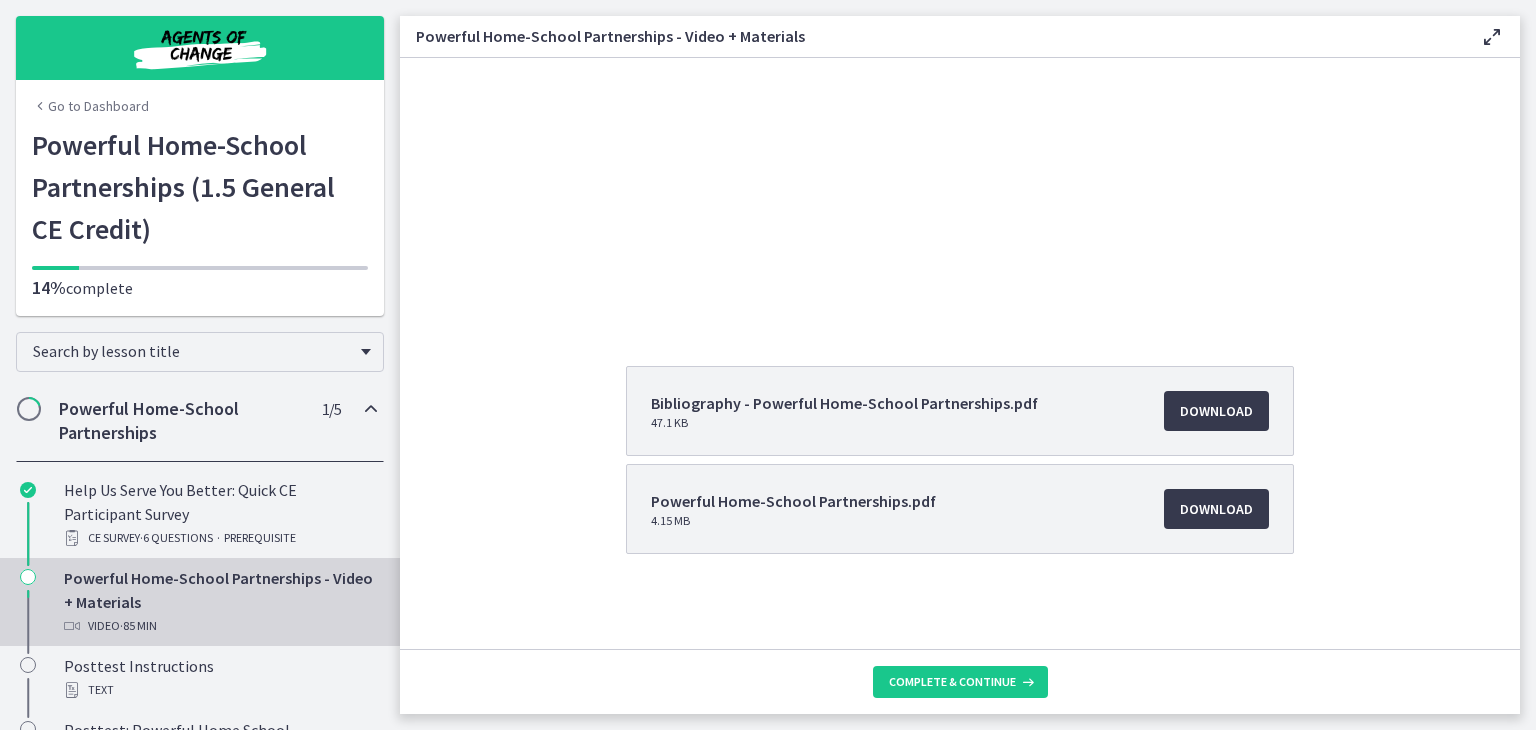 scroll, scrollTop: 0, scrollLeft: 0, axis: both 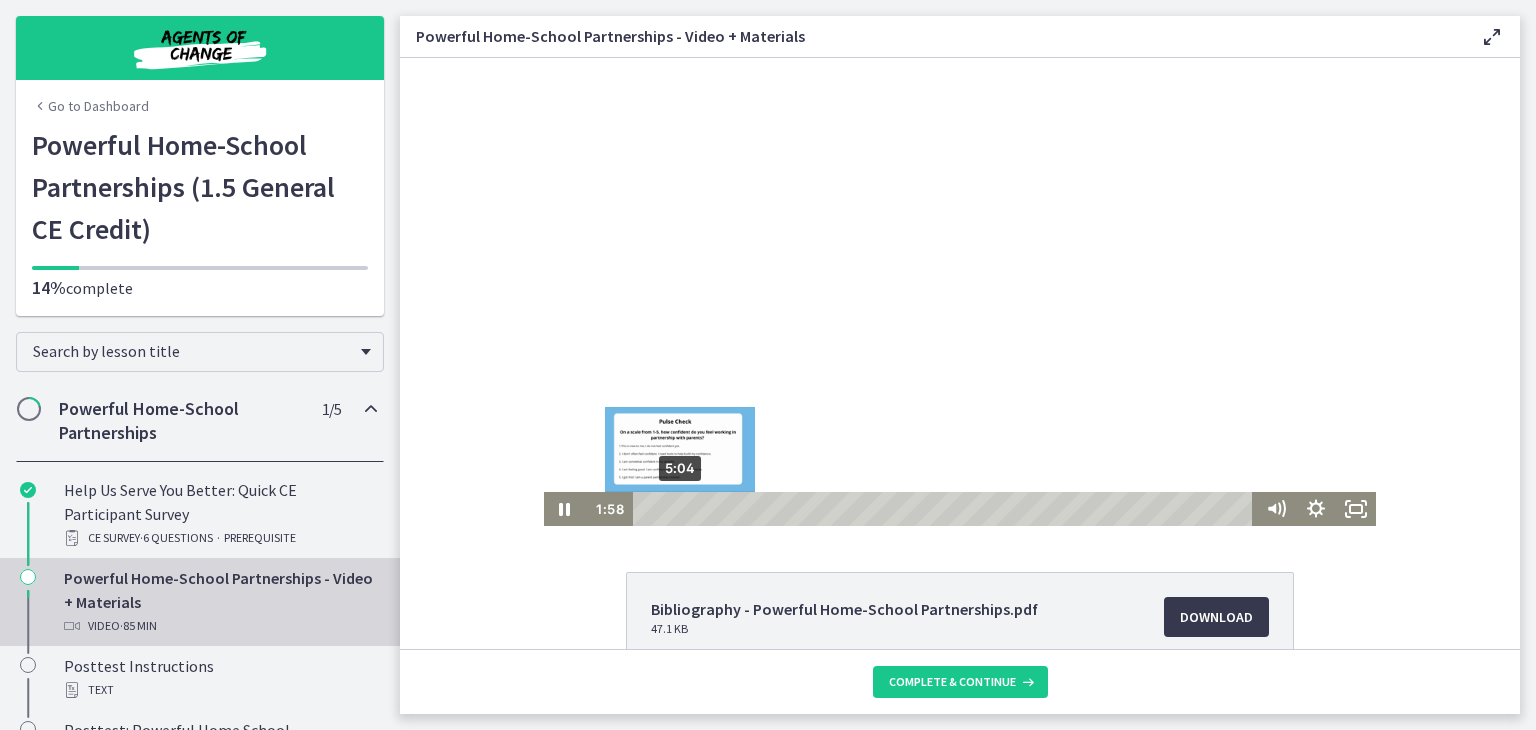 click on "5:04" at bounding box center (946, 509) 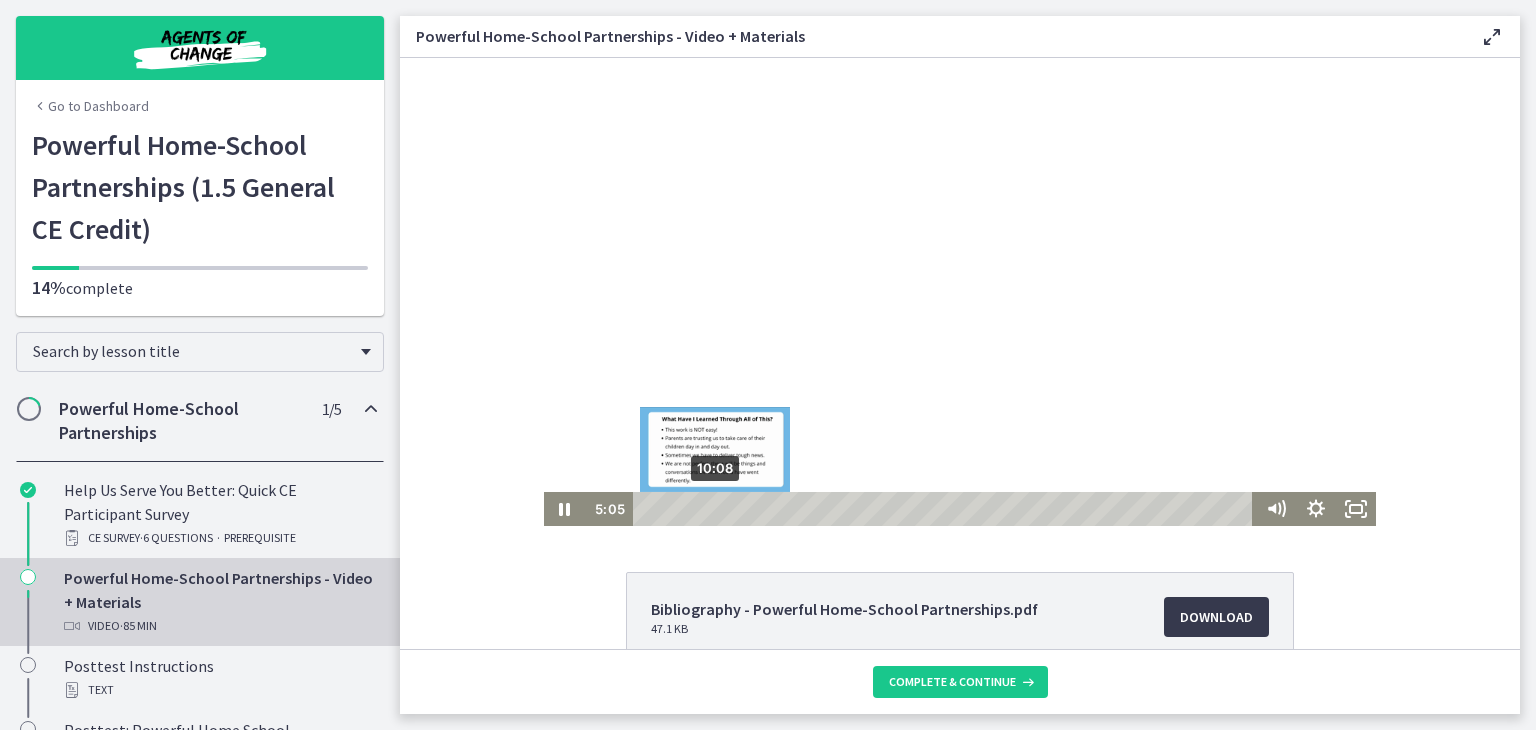 click on "10:08" at bounding box center (946, 509) 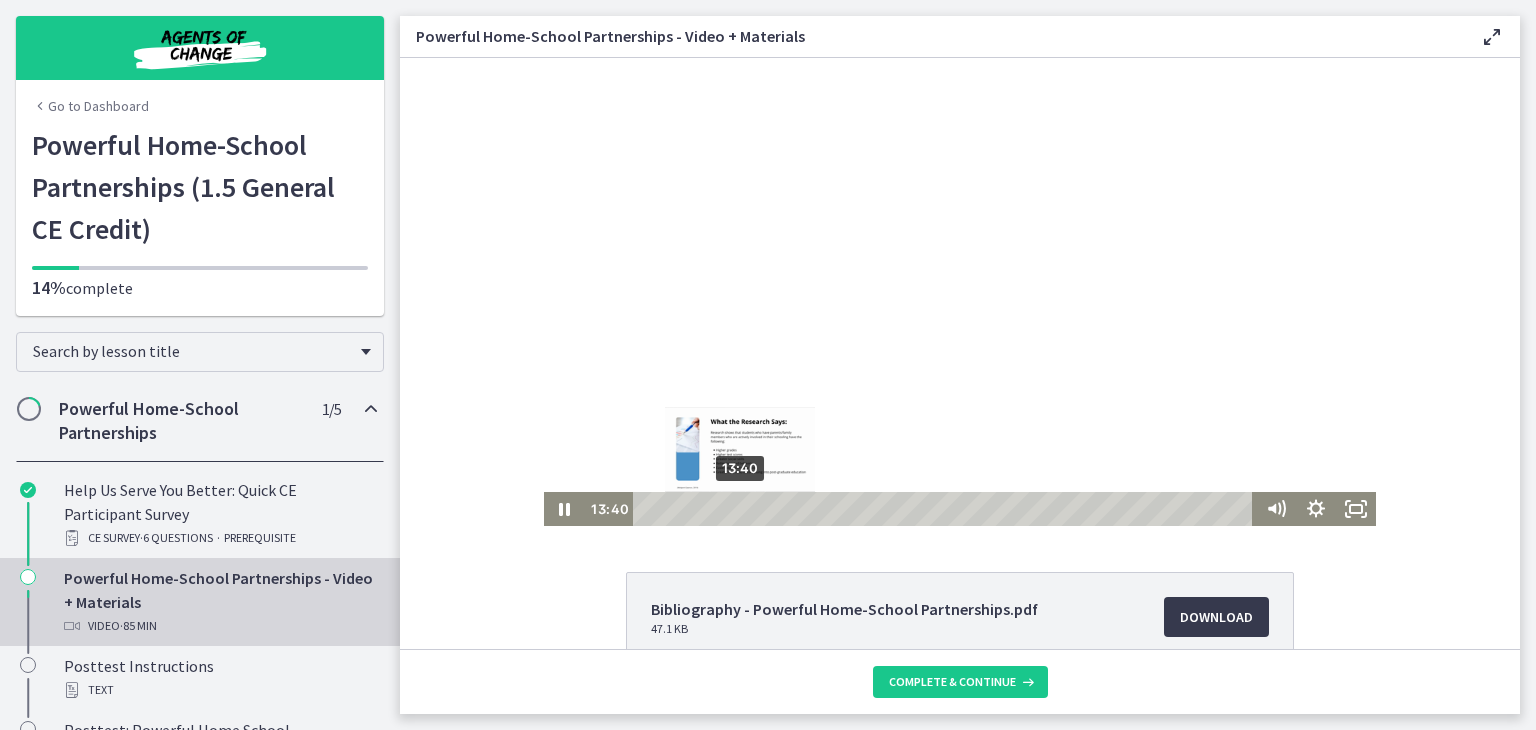 click on "13:40" at bounding box center (946, 509) 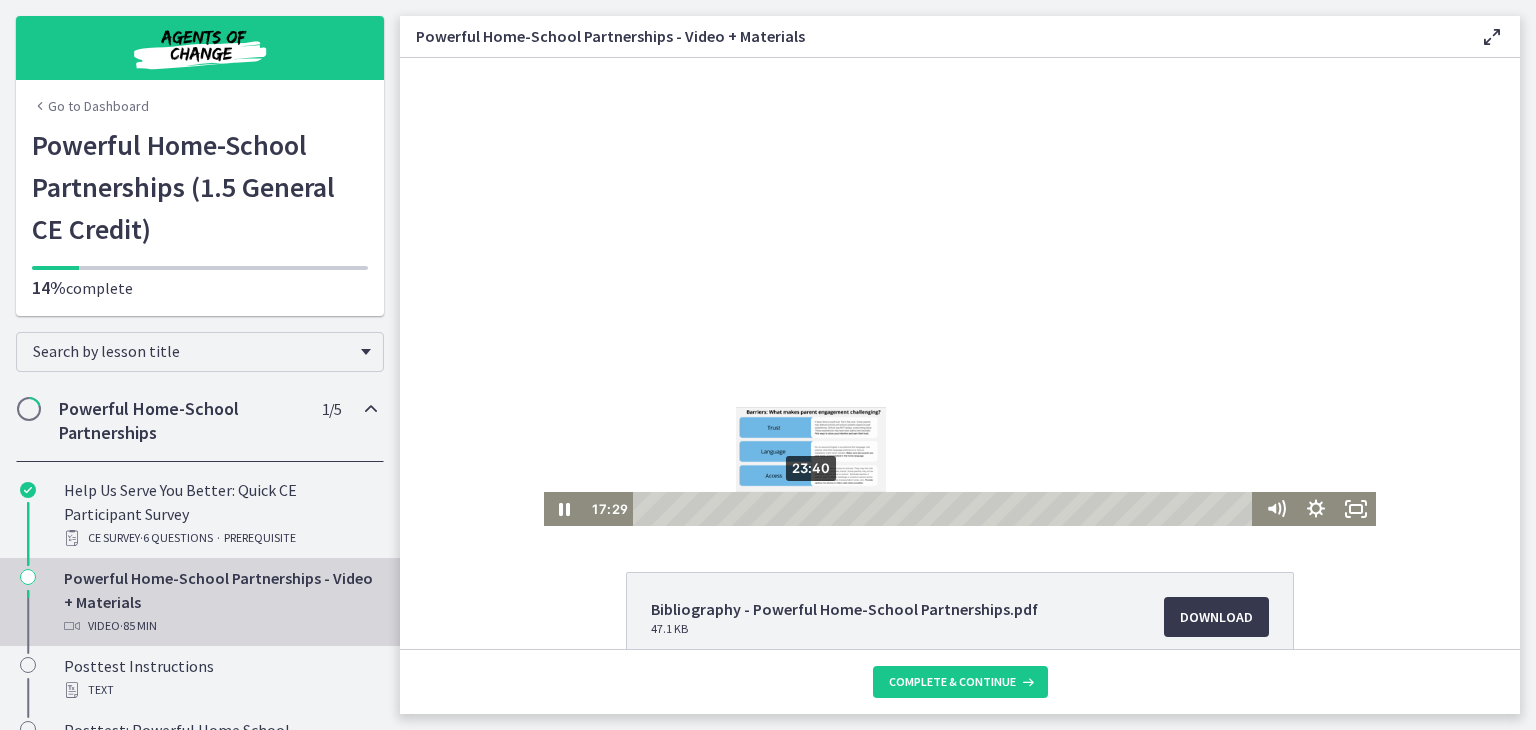 click on "23:40" at bounding box center (946, 509) 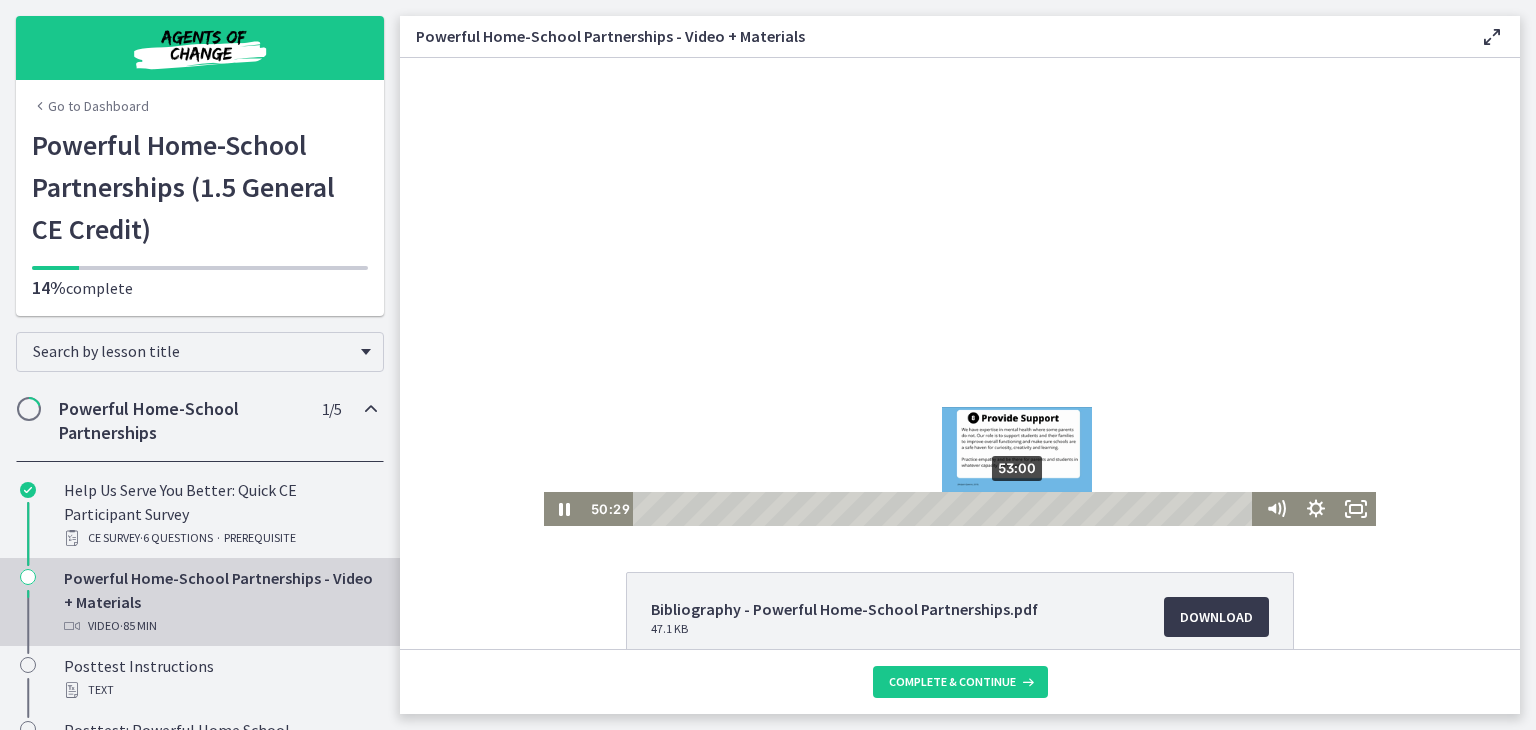 click on "53:00" at bounding box center [946, 509] 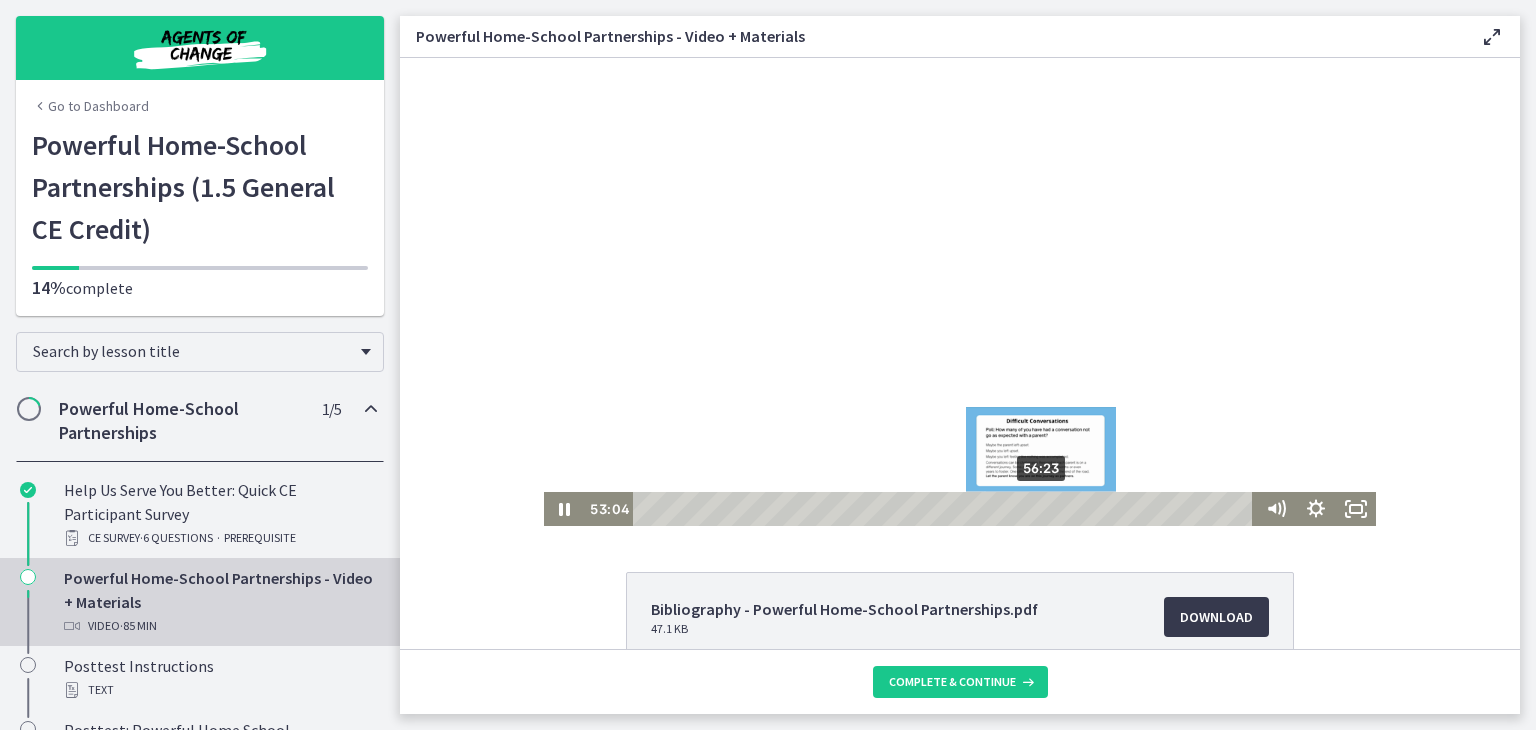 click on "56:23" at bounding box center [946, 509] 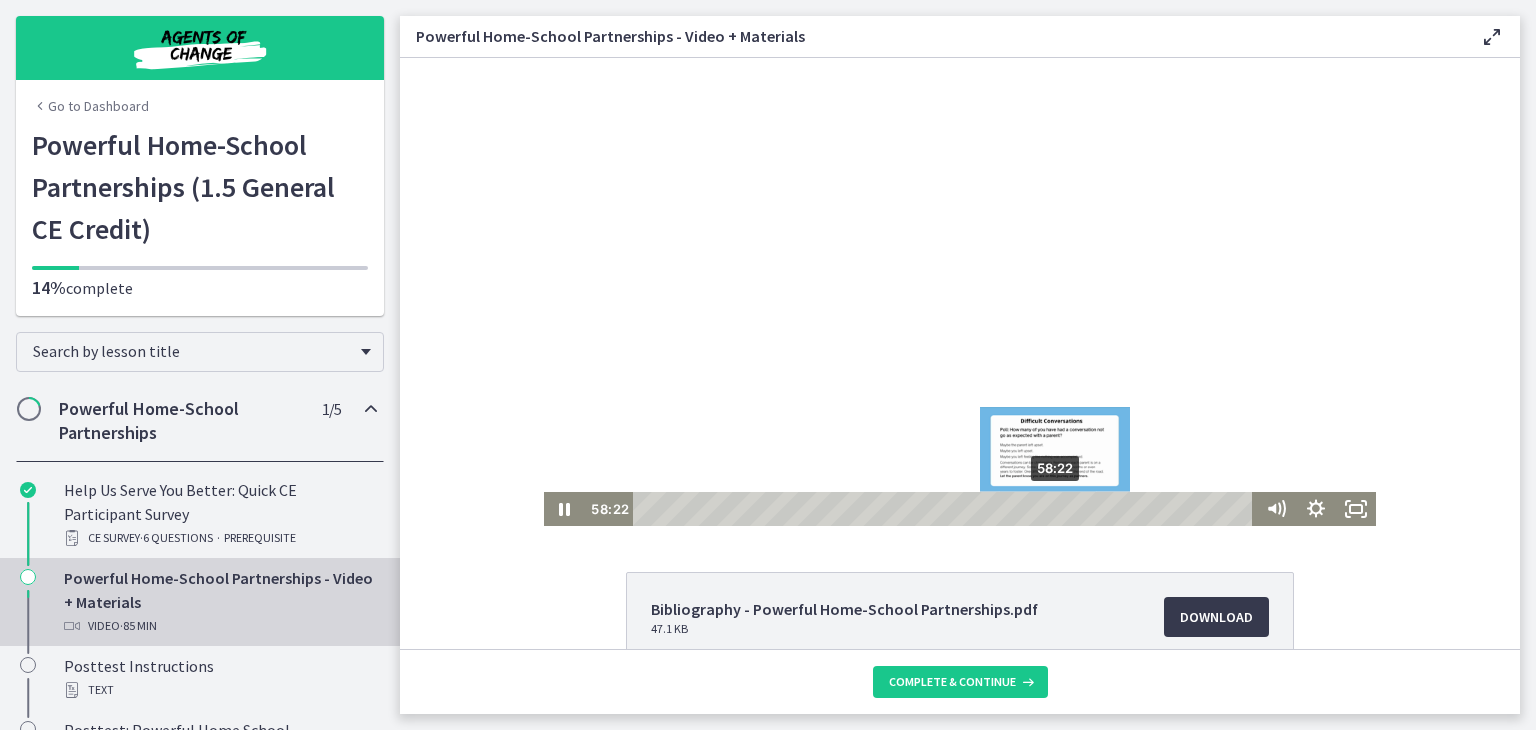 click on "58:22" at bounding box center [946, 509] 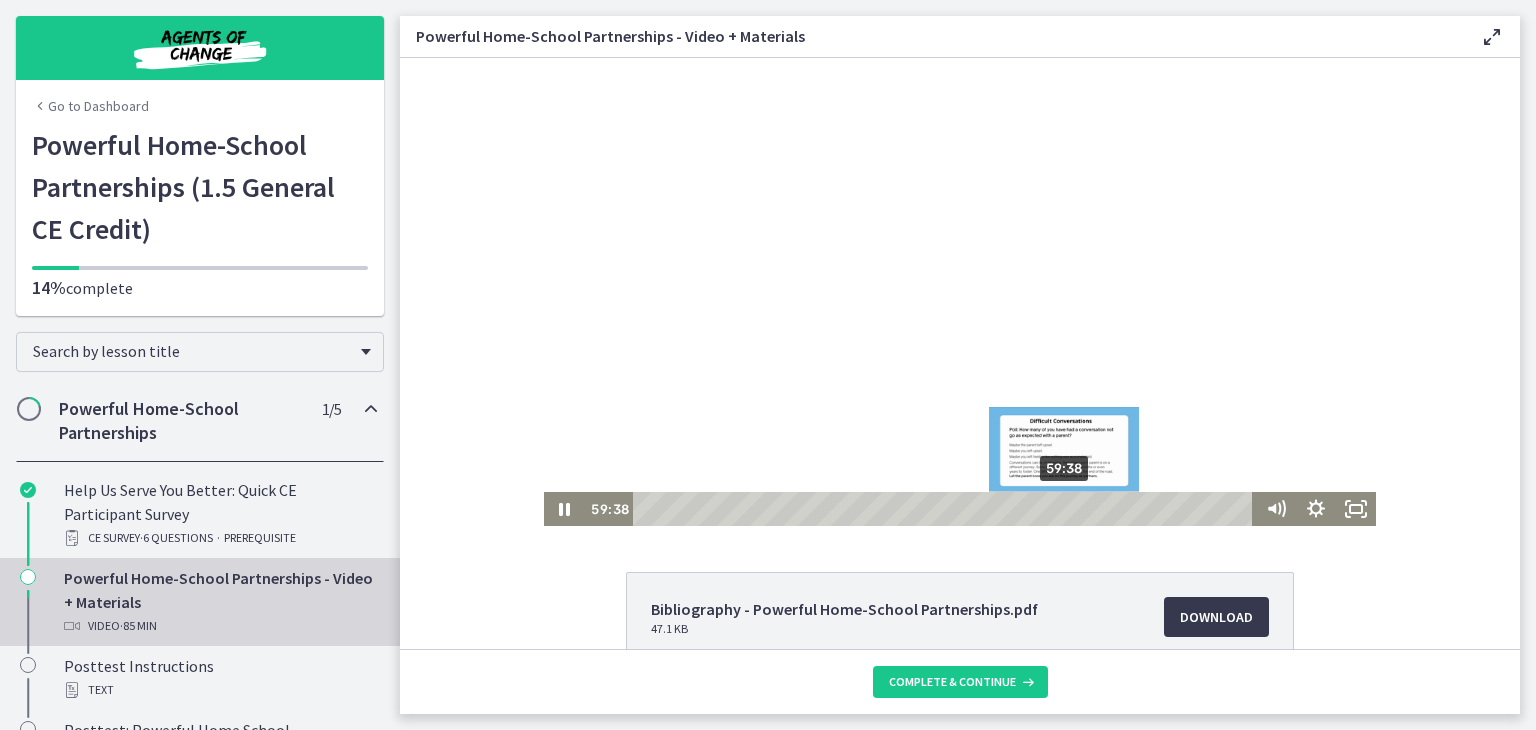 click on "59:38" at bounding box center [946, 509] 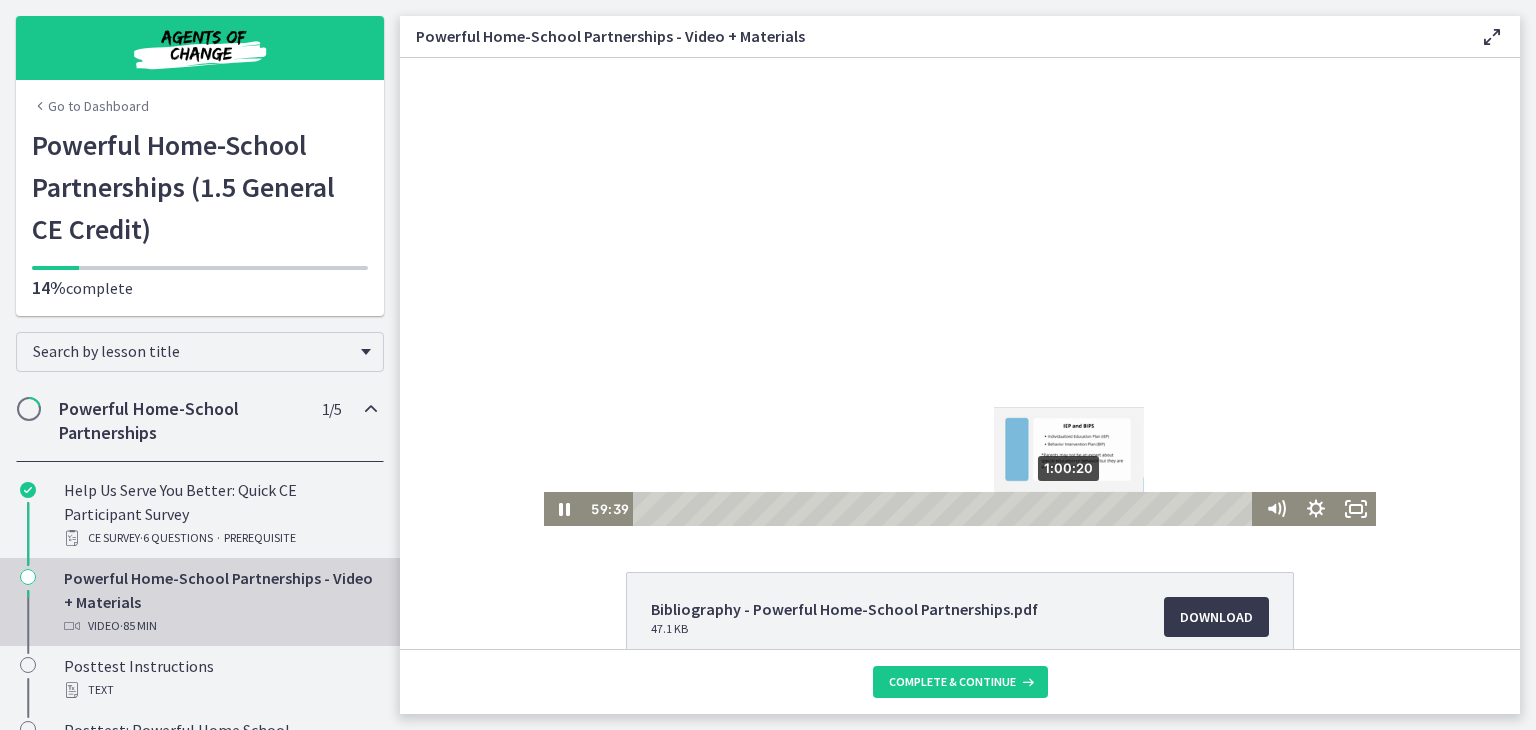click on "1:00:20" at bounding box center [946, 509] 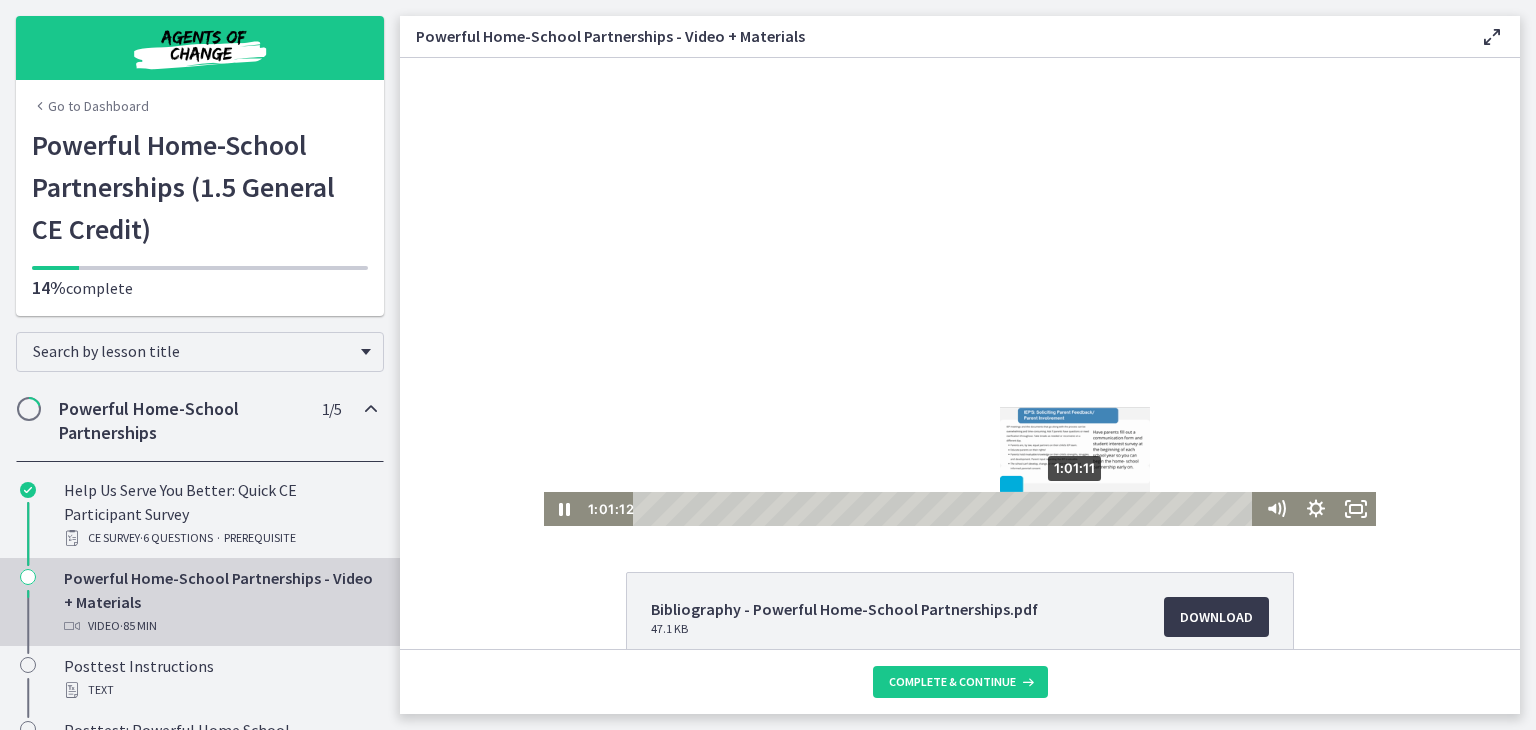 click on "1:01:11" at bounding box center [946, 509] 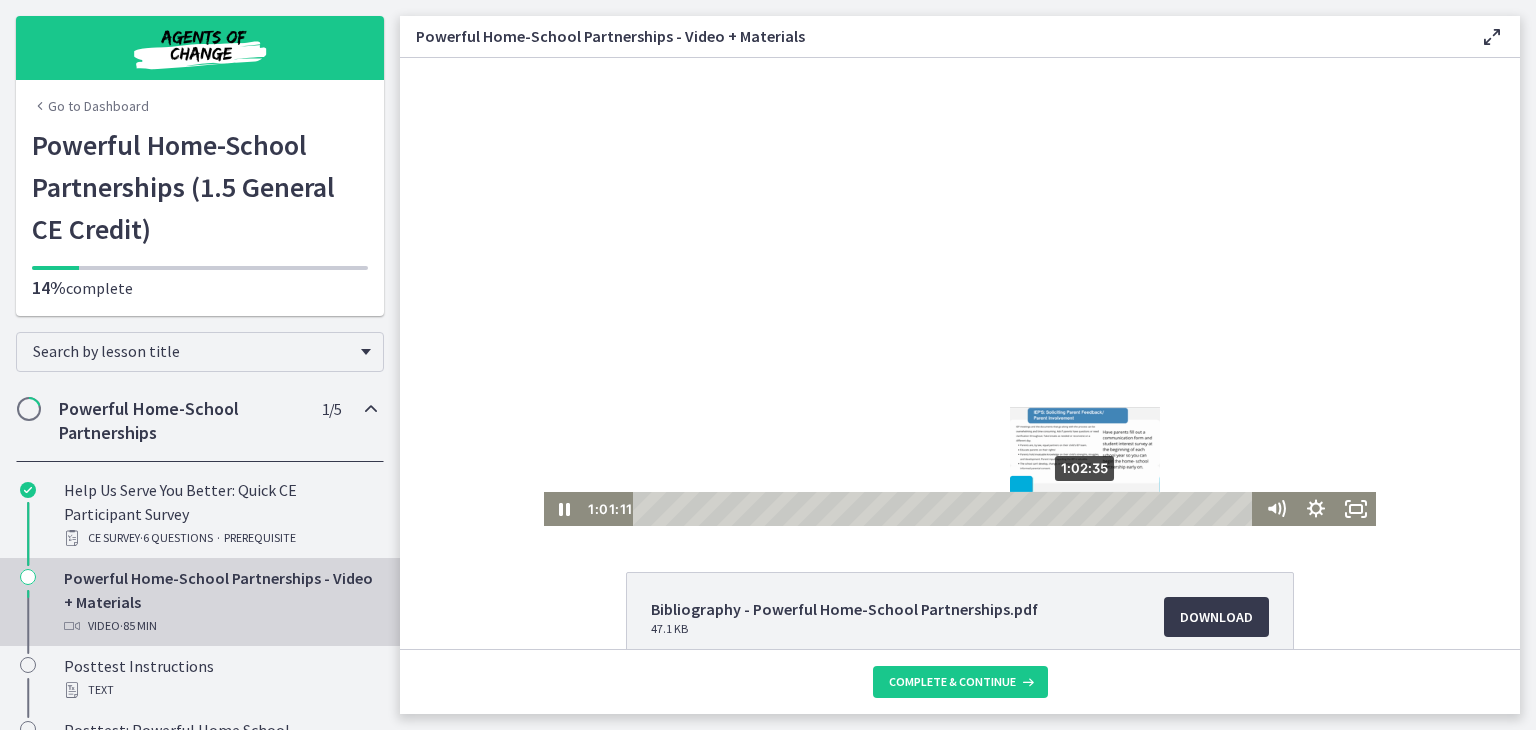 click on "1:02:35" at bounding box center (946, 509) 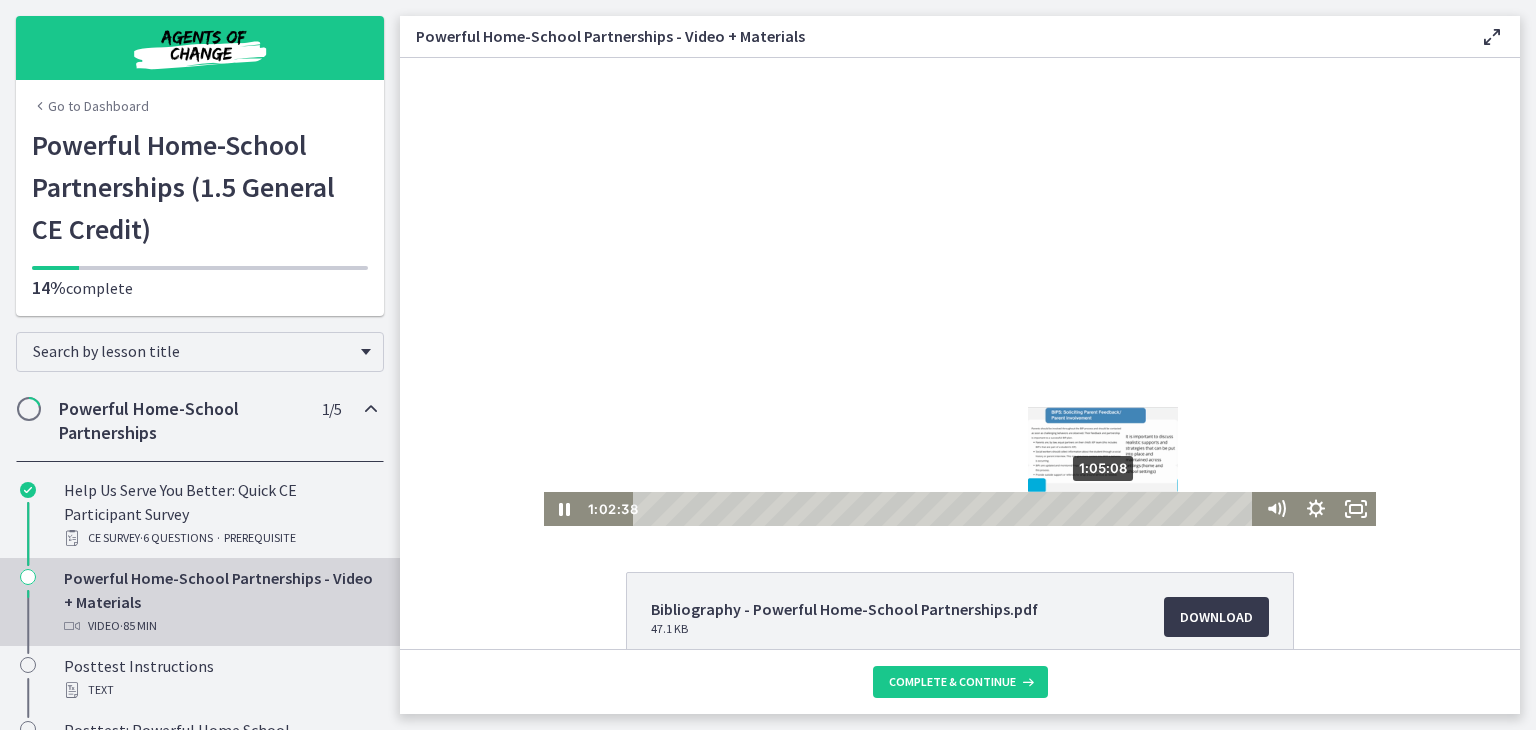 click on "1:05:08" at bounding box center (946, 509) 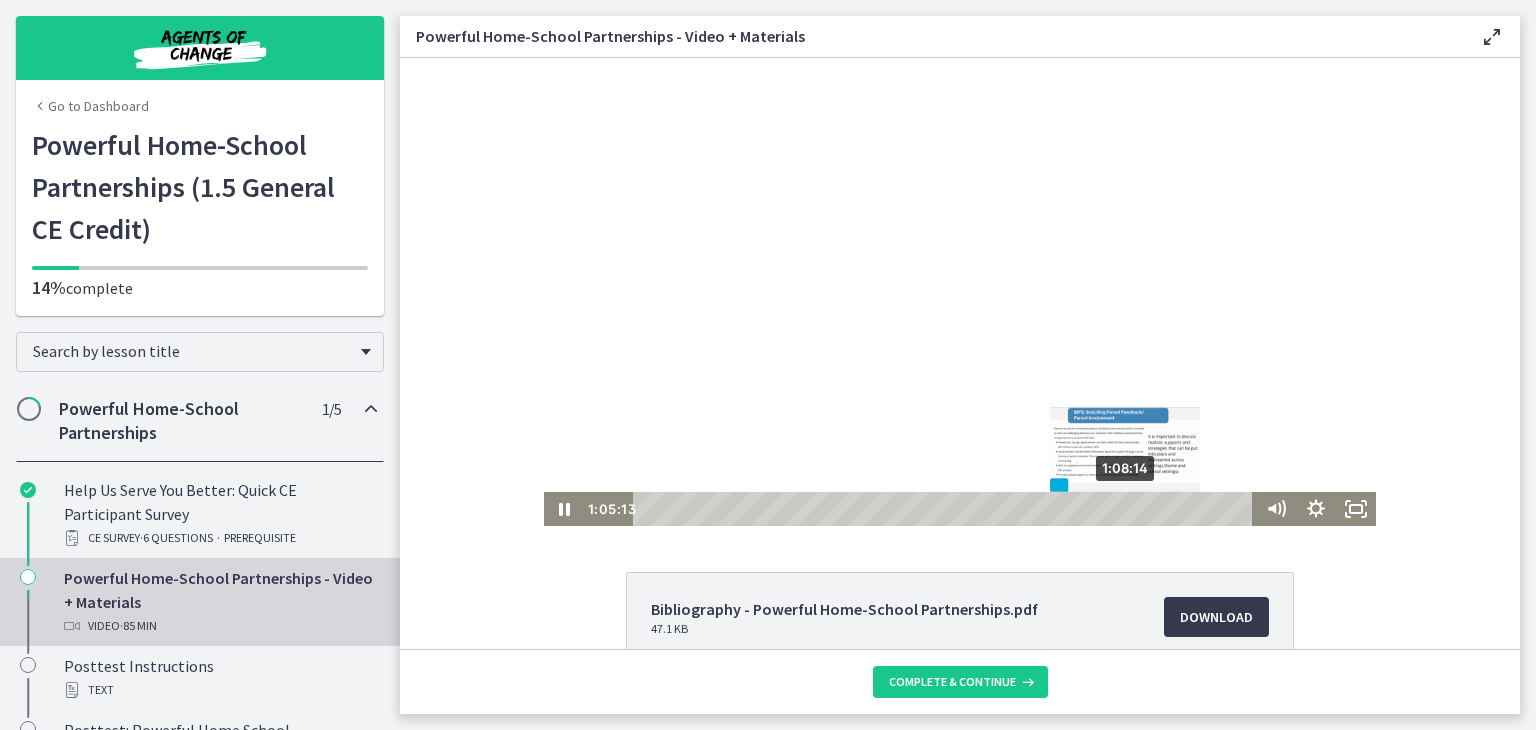click on "1:08:14" at bounding box center [946, 509] 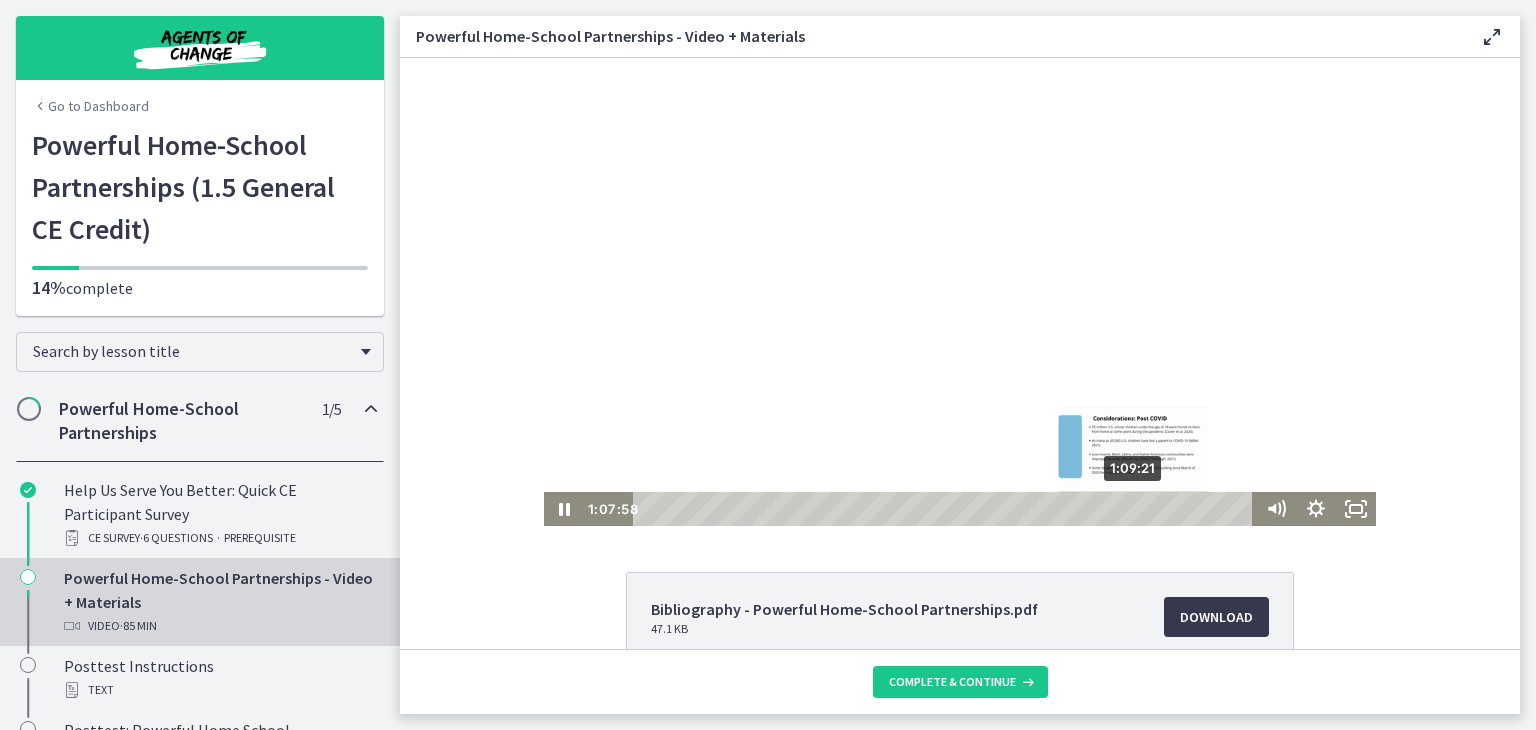 click on "1:09:21" at bounding box center (946, 509) 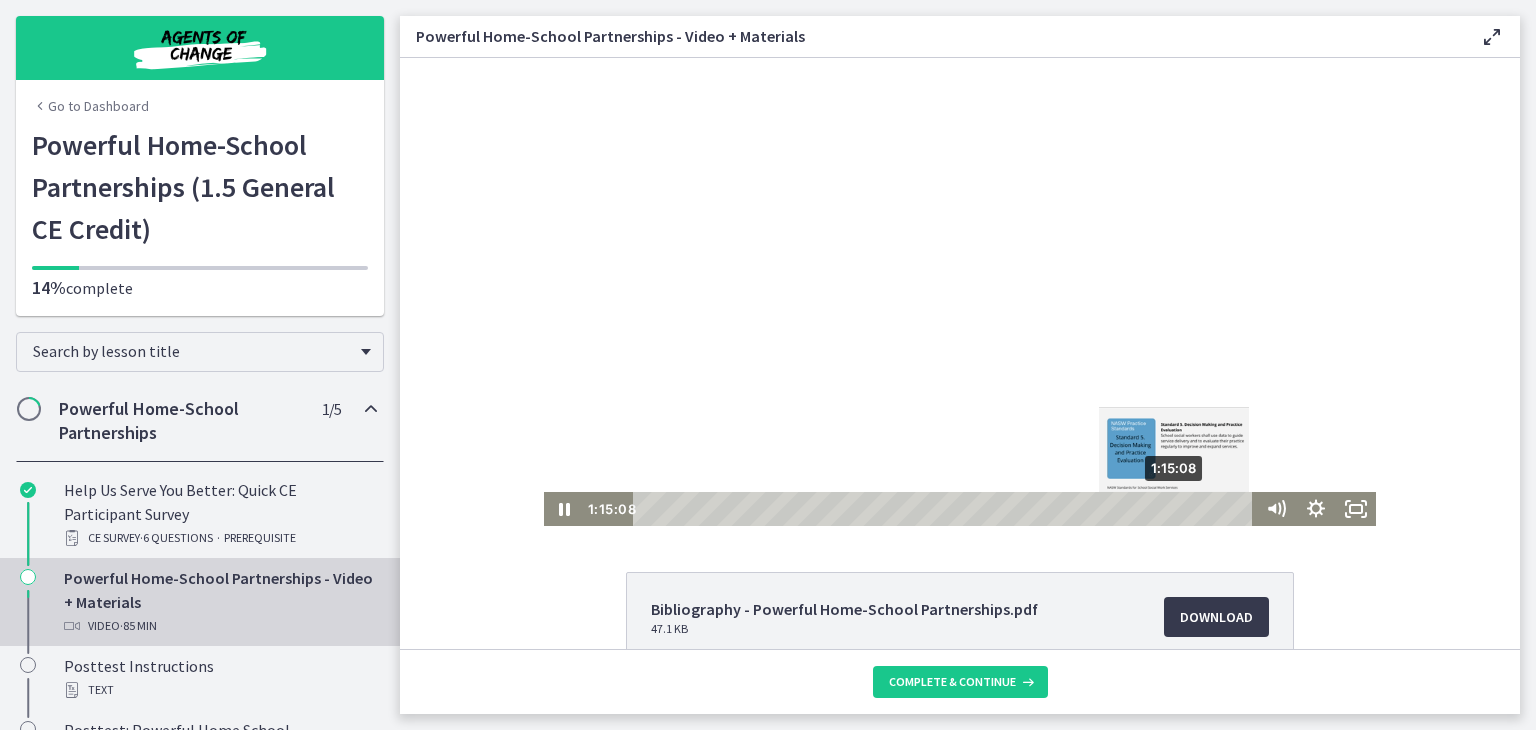 click on "1:15:08" at bounding box center [946, 509] 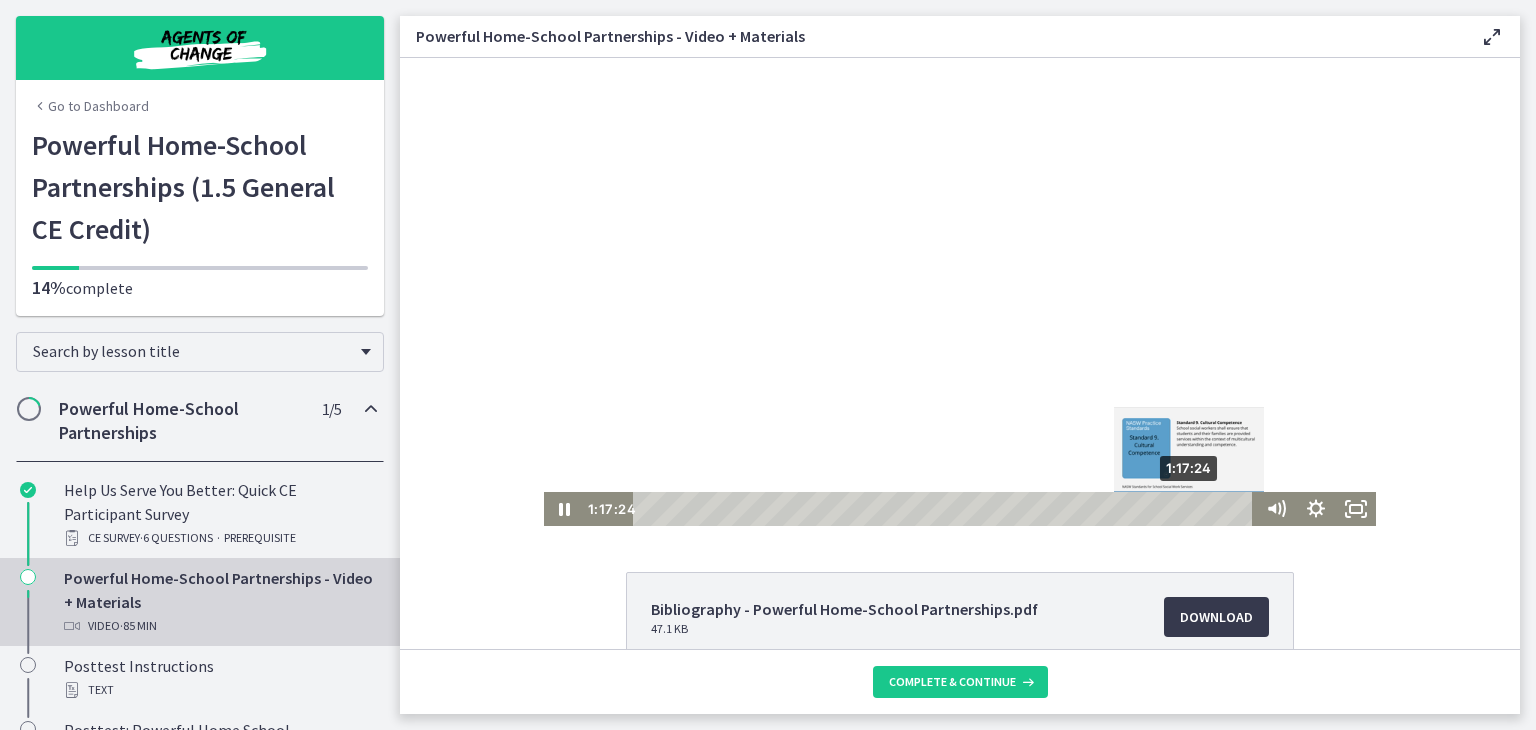 click on "1:17:24" at bounding box center [946, 509] 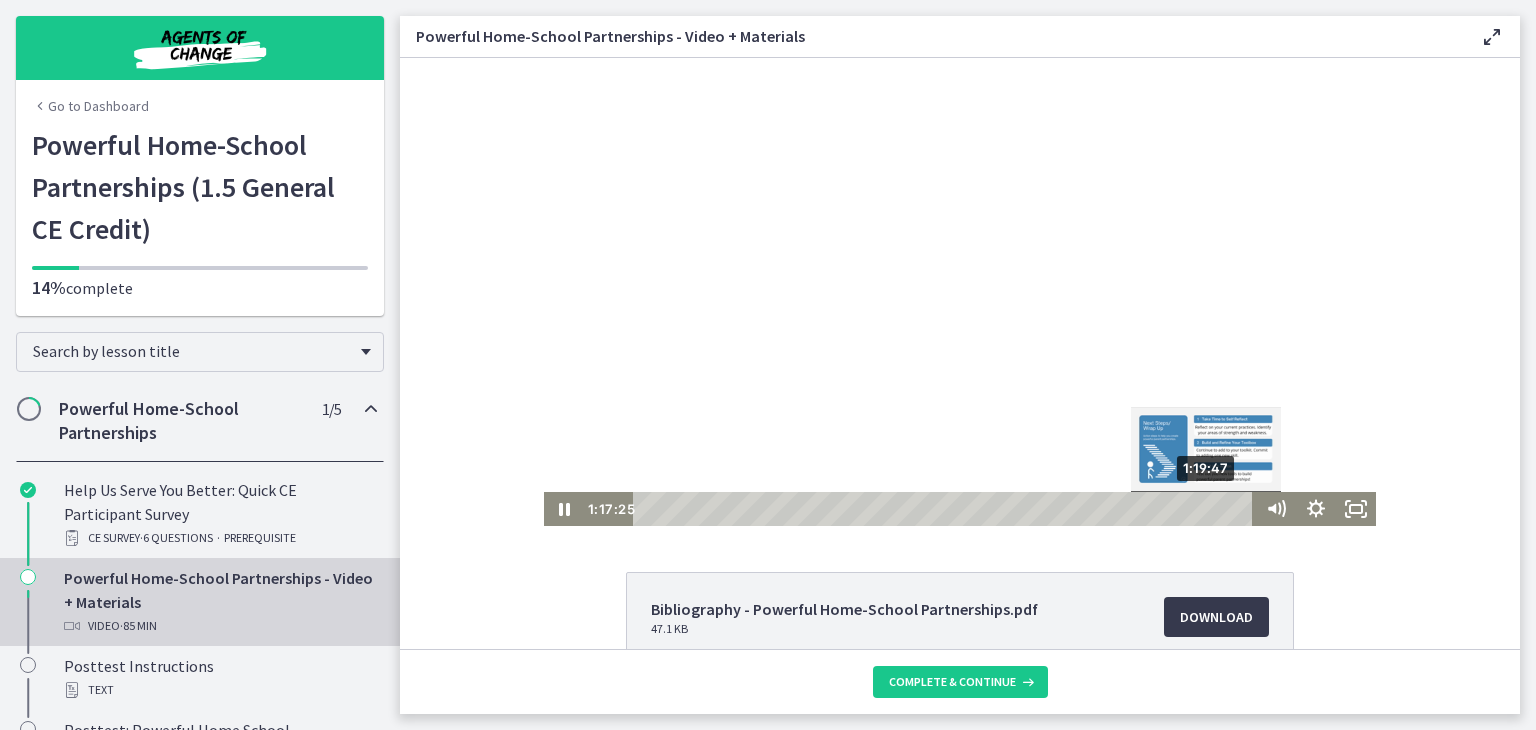 click on "1:19:47" at bounding box center (946, 509) 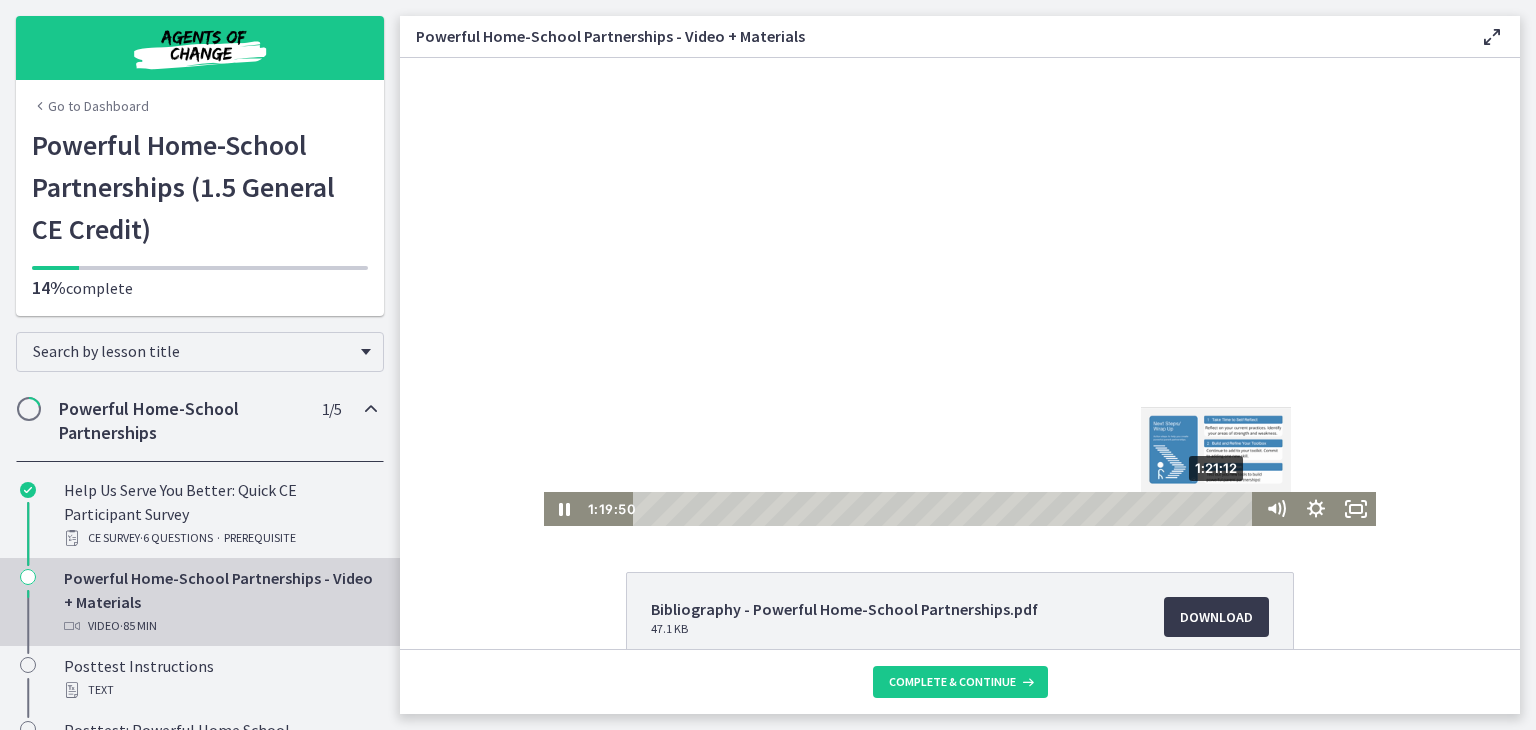 click on "1:21:12" at bounding box center [946, 509] 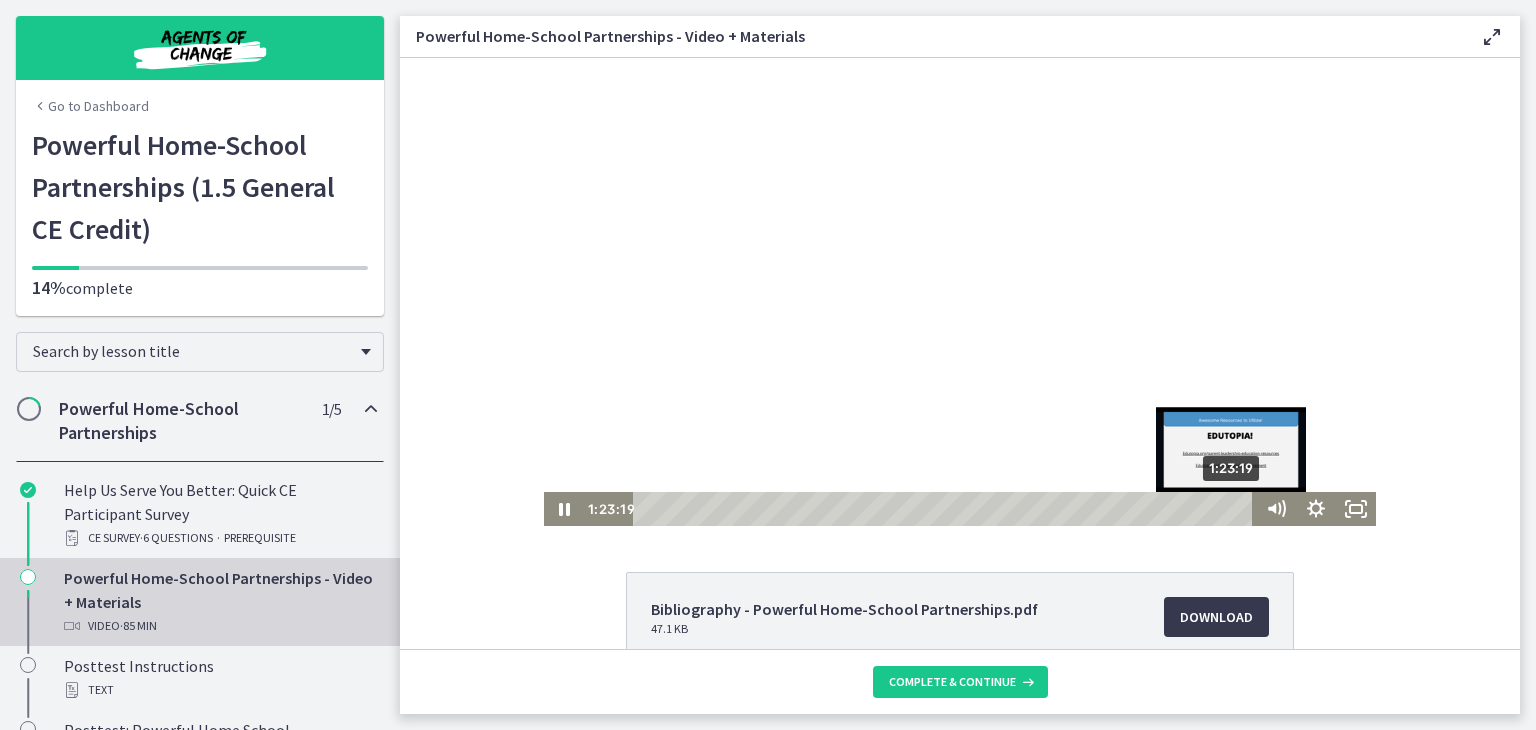 click on "1:23:19" at bounding box center (946, 509) 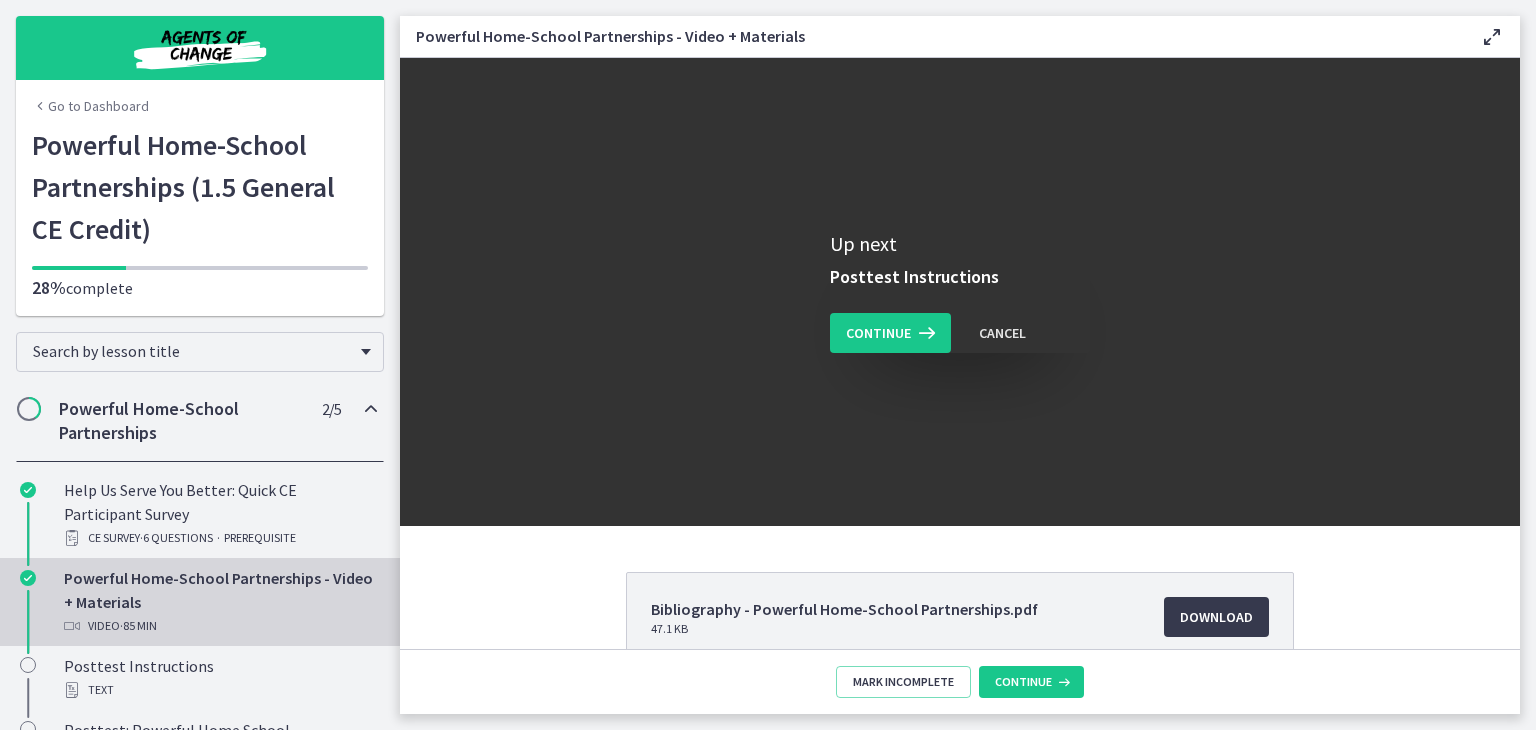 click on "Continue" at bounding box center [1031, 682] 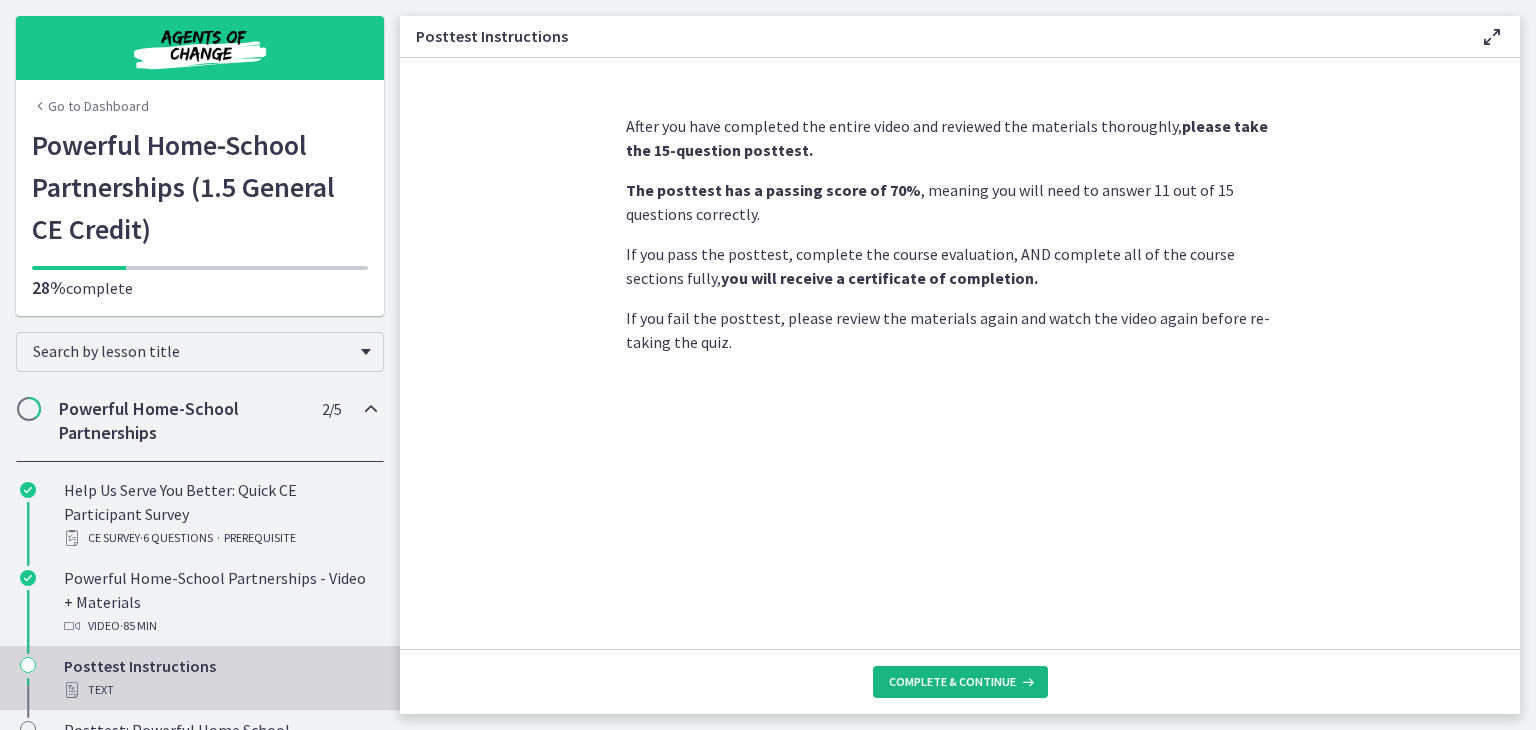 click on "Complete & continue" at bounding box center (952, 682) 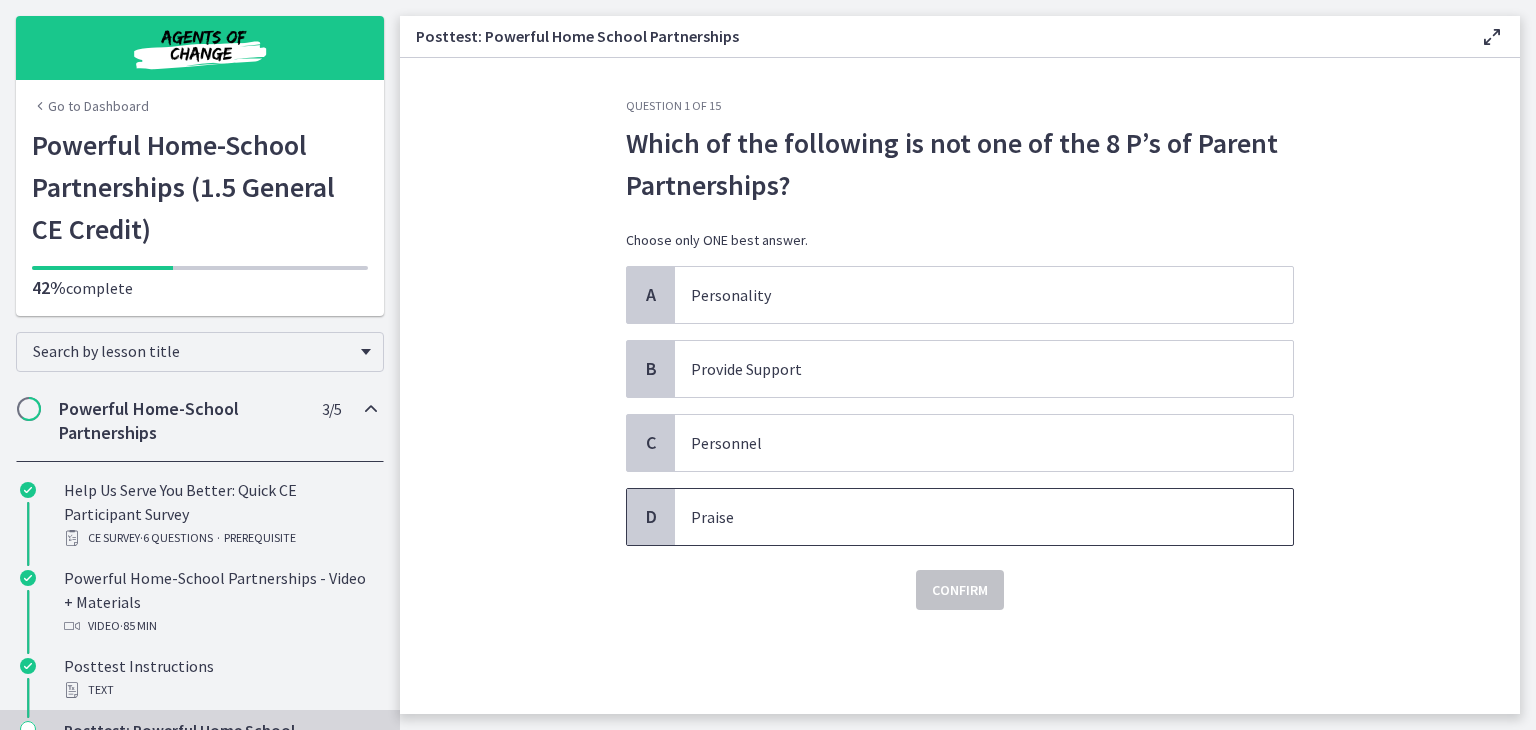 click on "Praise" at bounding box center [964, 517] 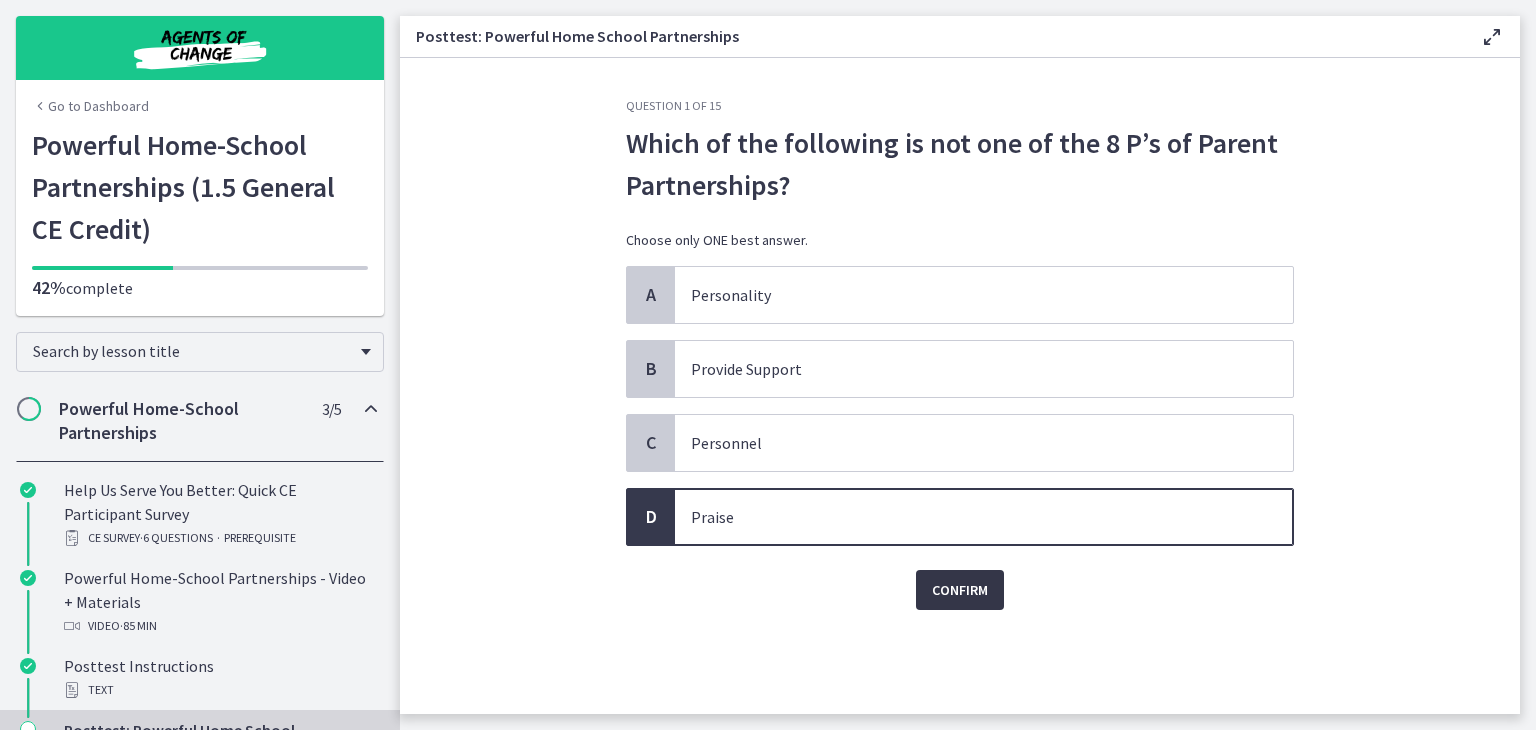 click on "Confirm" at bounding box center [960, 590] 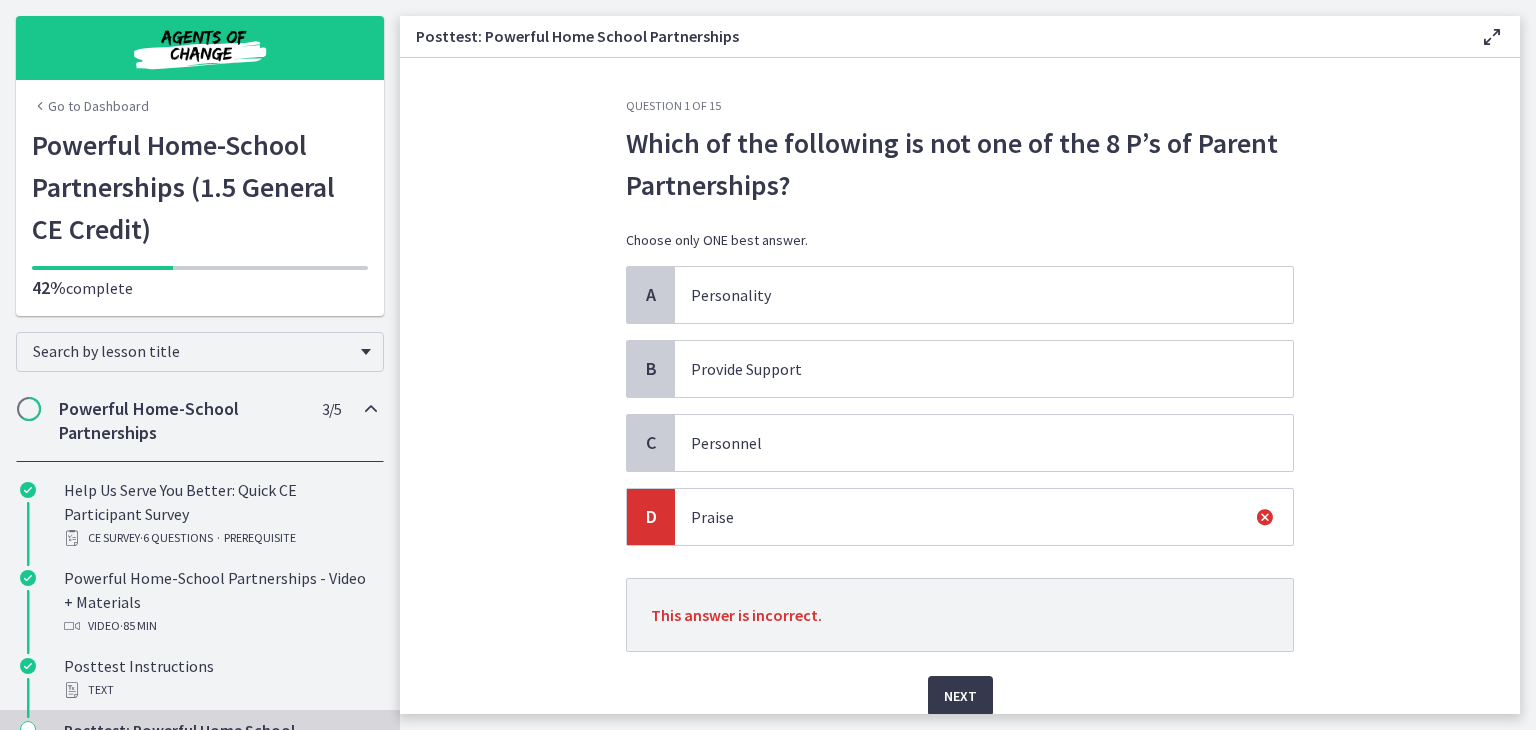 scroll, scrollTop: 80, scrollLeft: 0, axis: vertical 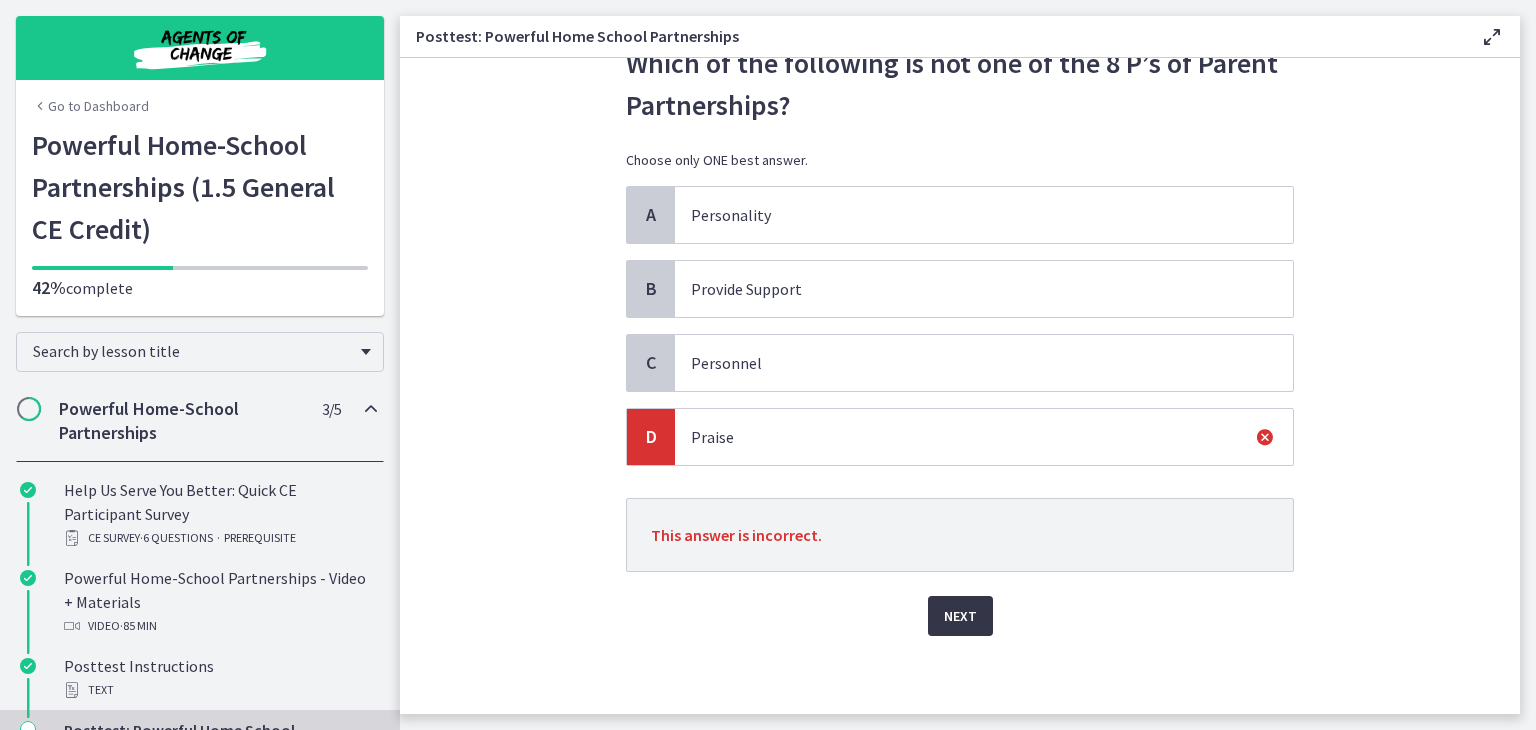 click on "Next" at bounding box center (960, 616) 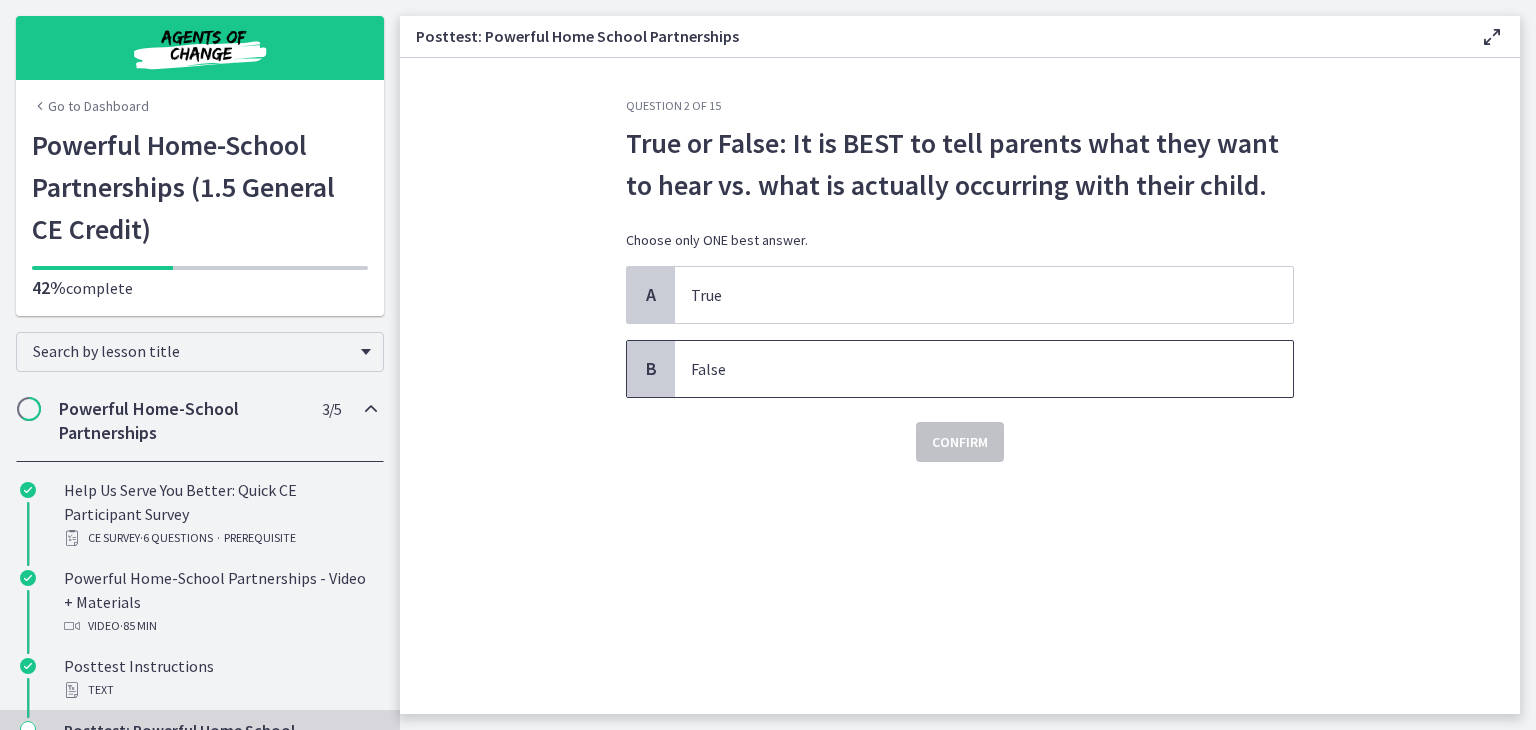 click on "False" at bounding box center (964, 369) 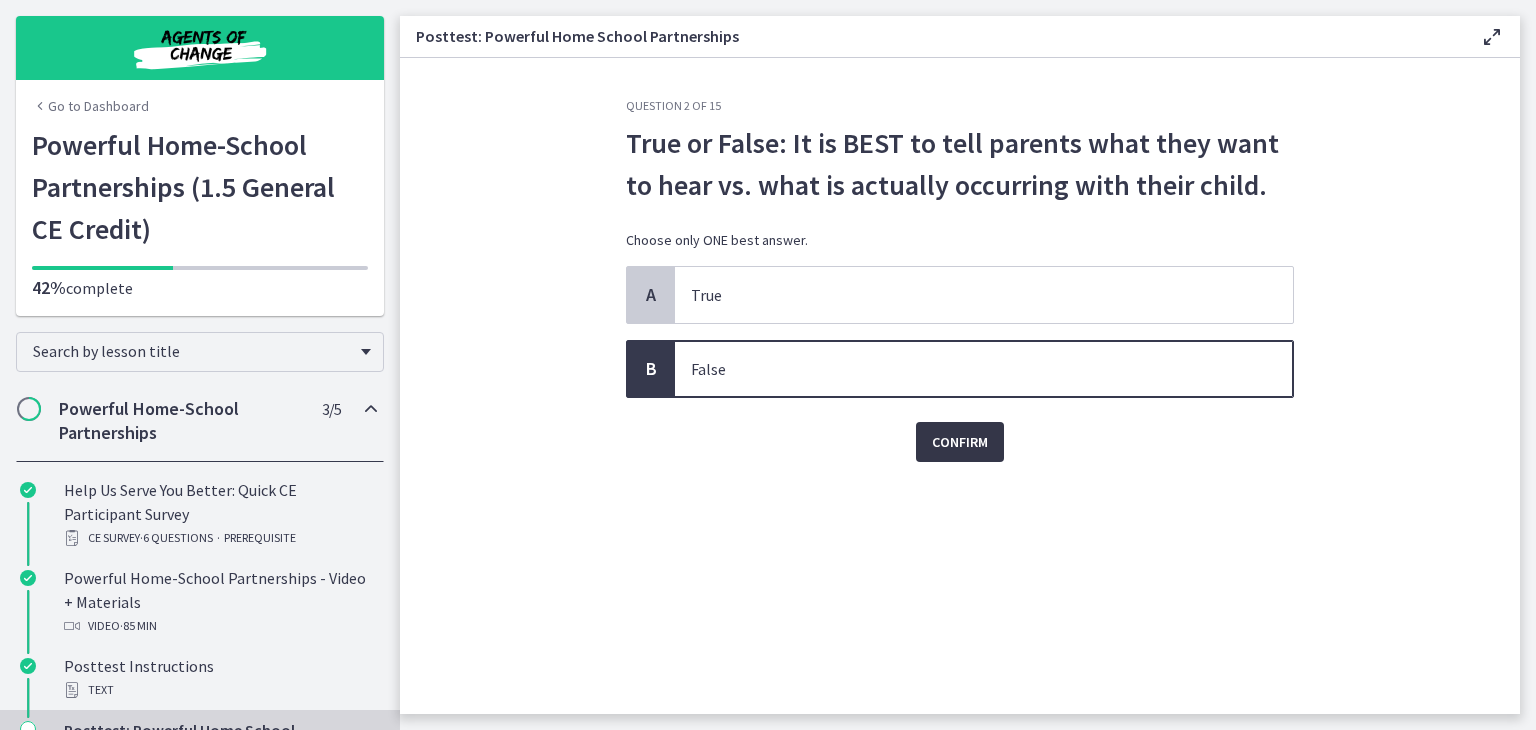 click on "Confirm" at bounding box center [960, 442] 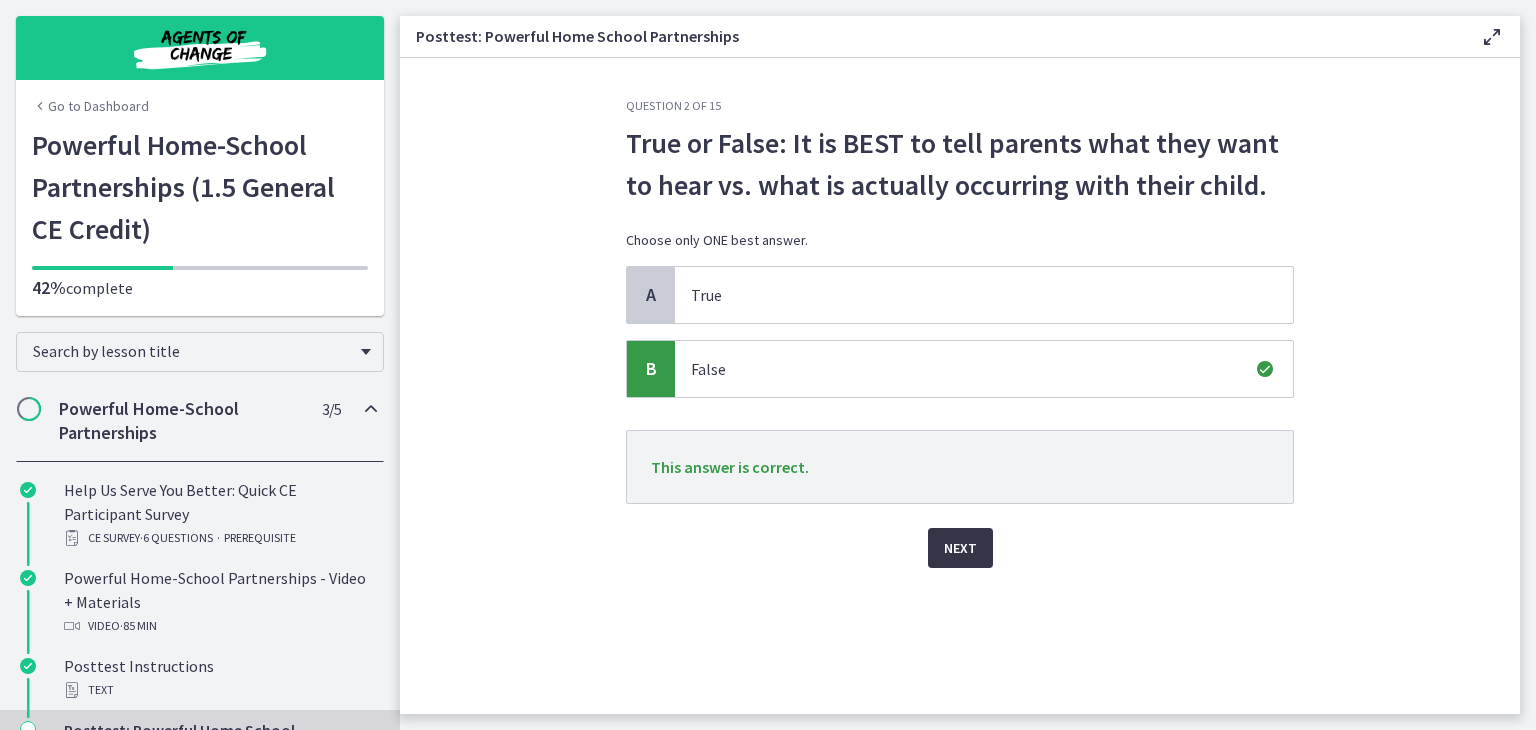 click on "Next" at bounding box center [960, 548] 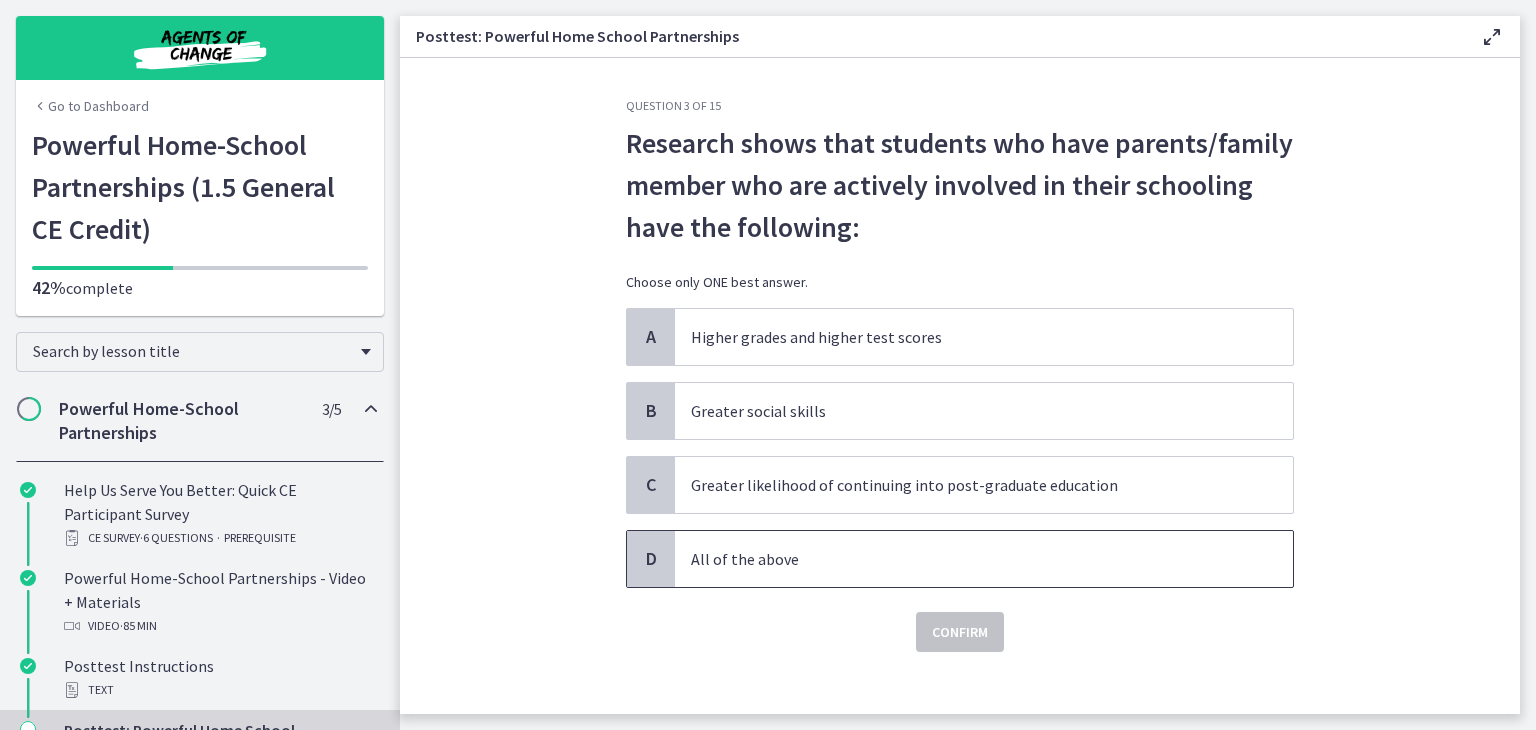click on "All of the above" at bounding box center [964, 559] 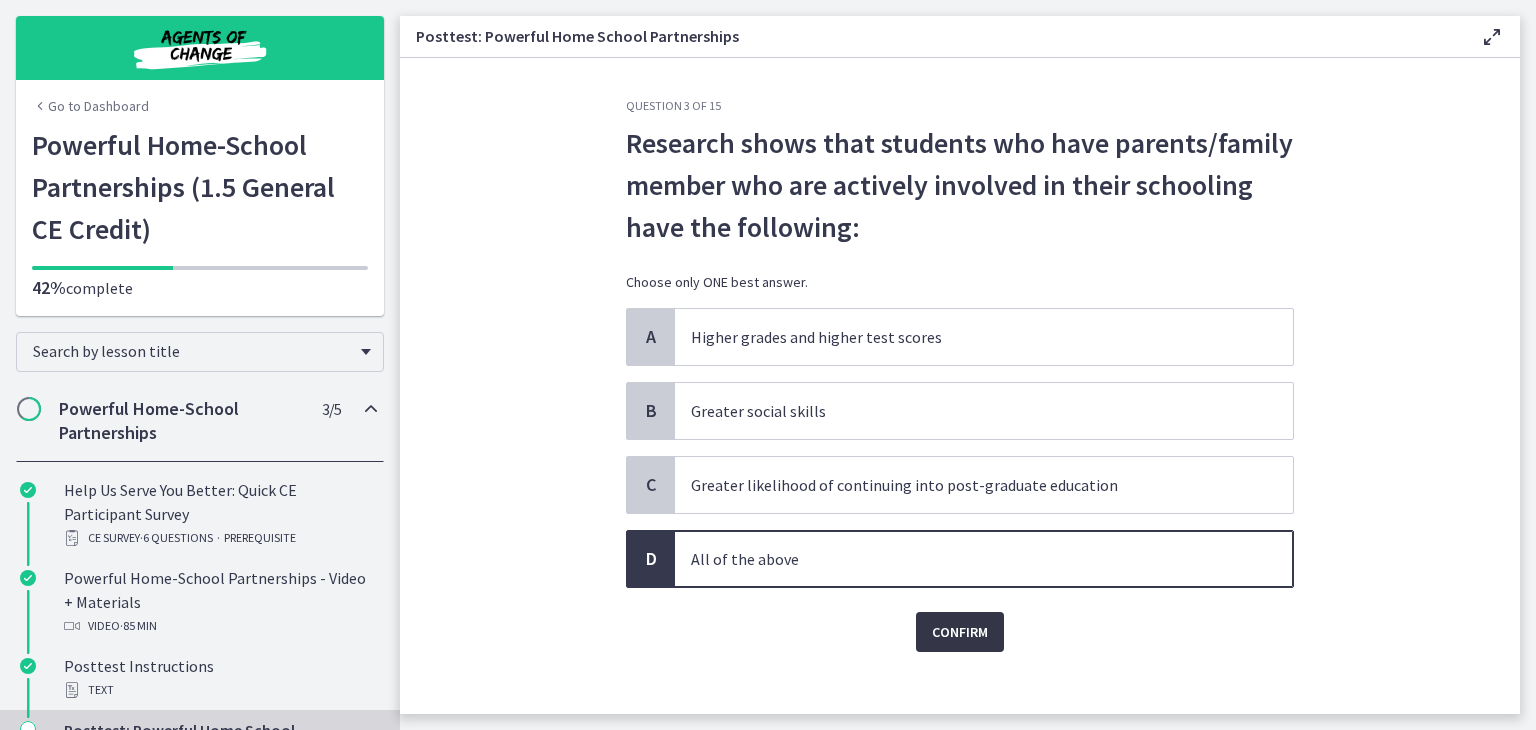 click on "Confirm" at bounding box center (960, 632) 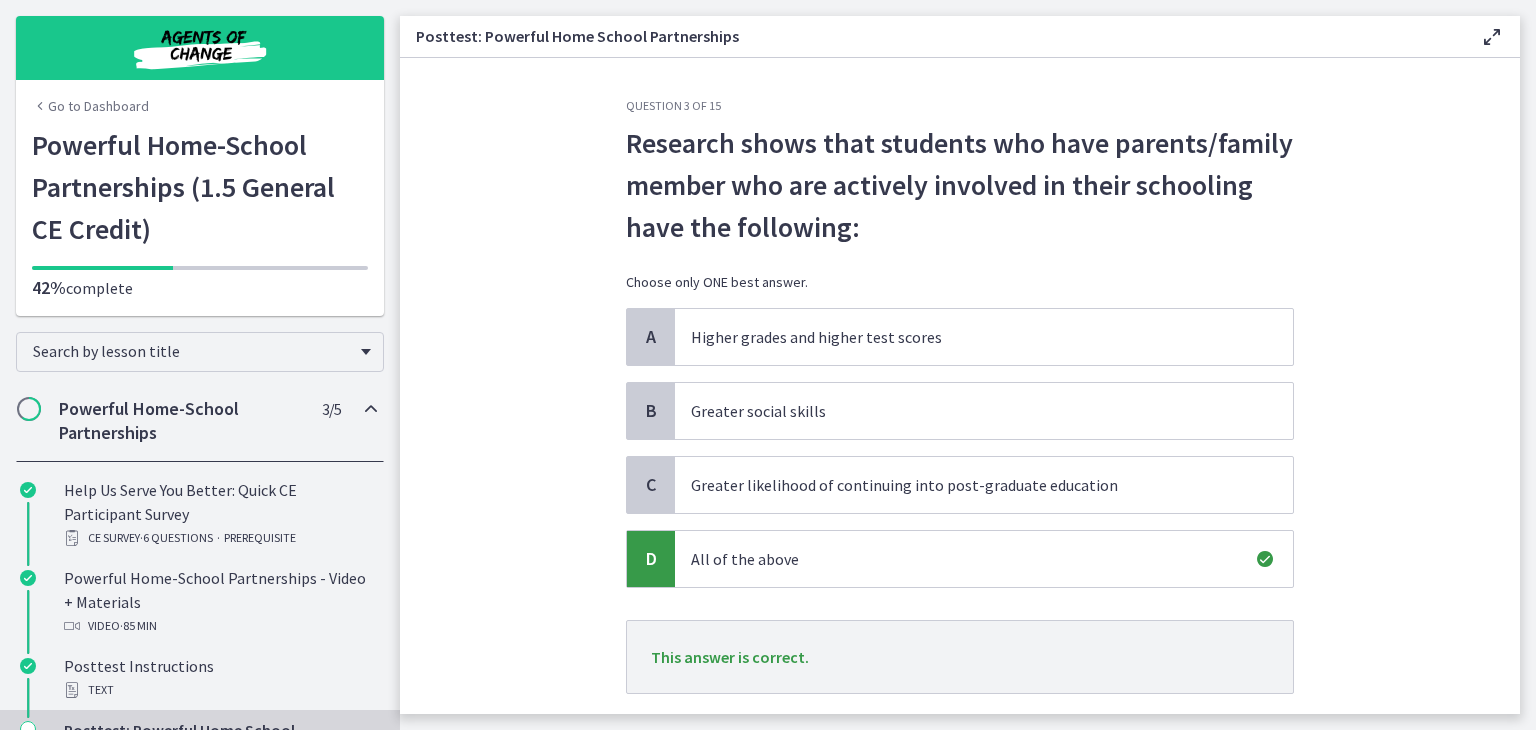scroll, scrollTop: 122, scrollLeft: 0, axis: vertical 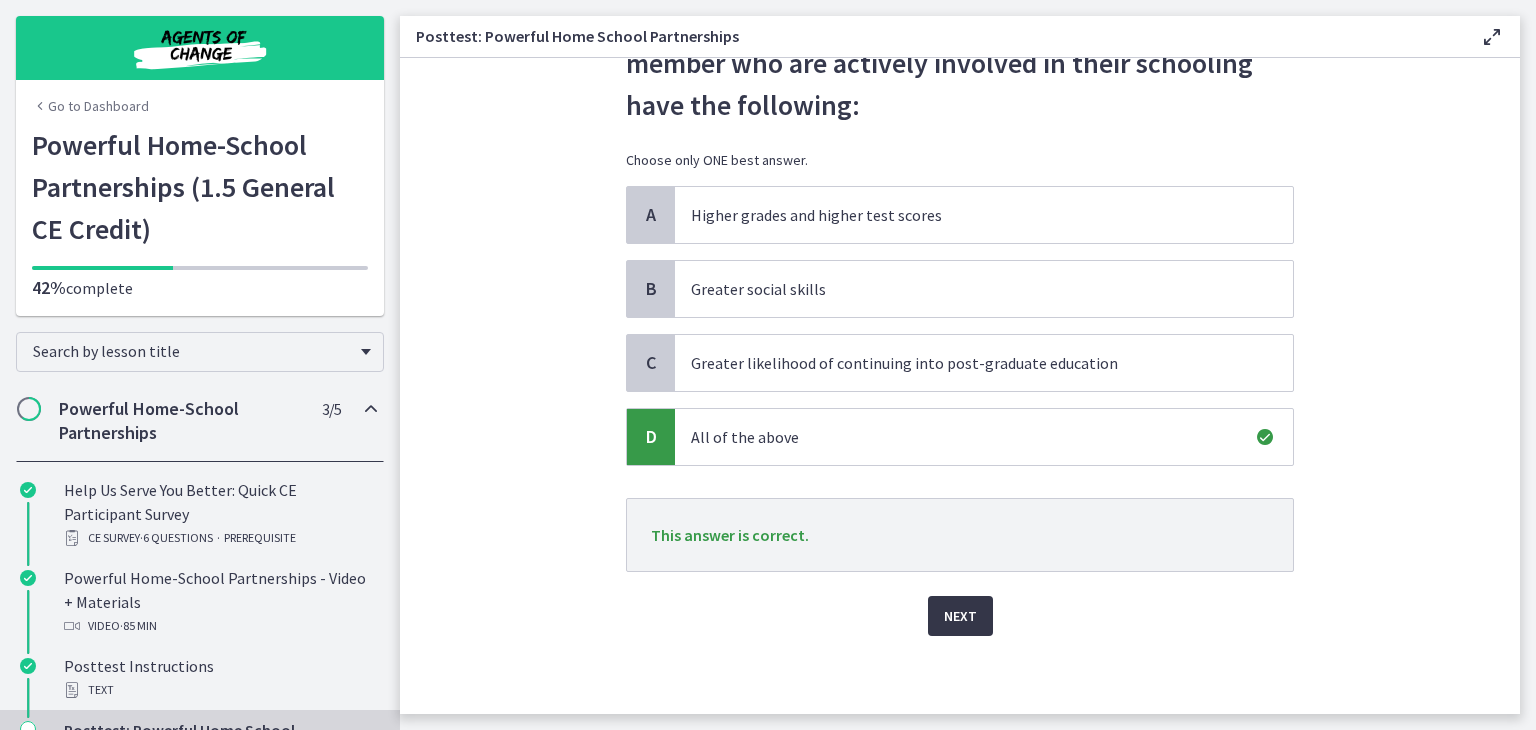 click on "Next" at bounding box center [960, 616] 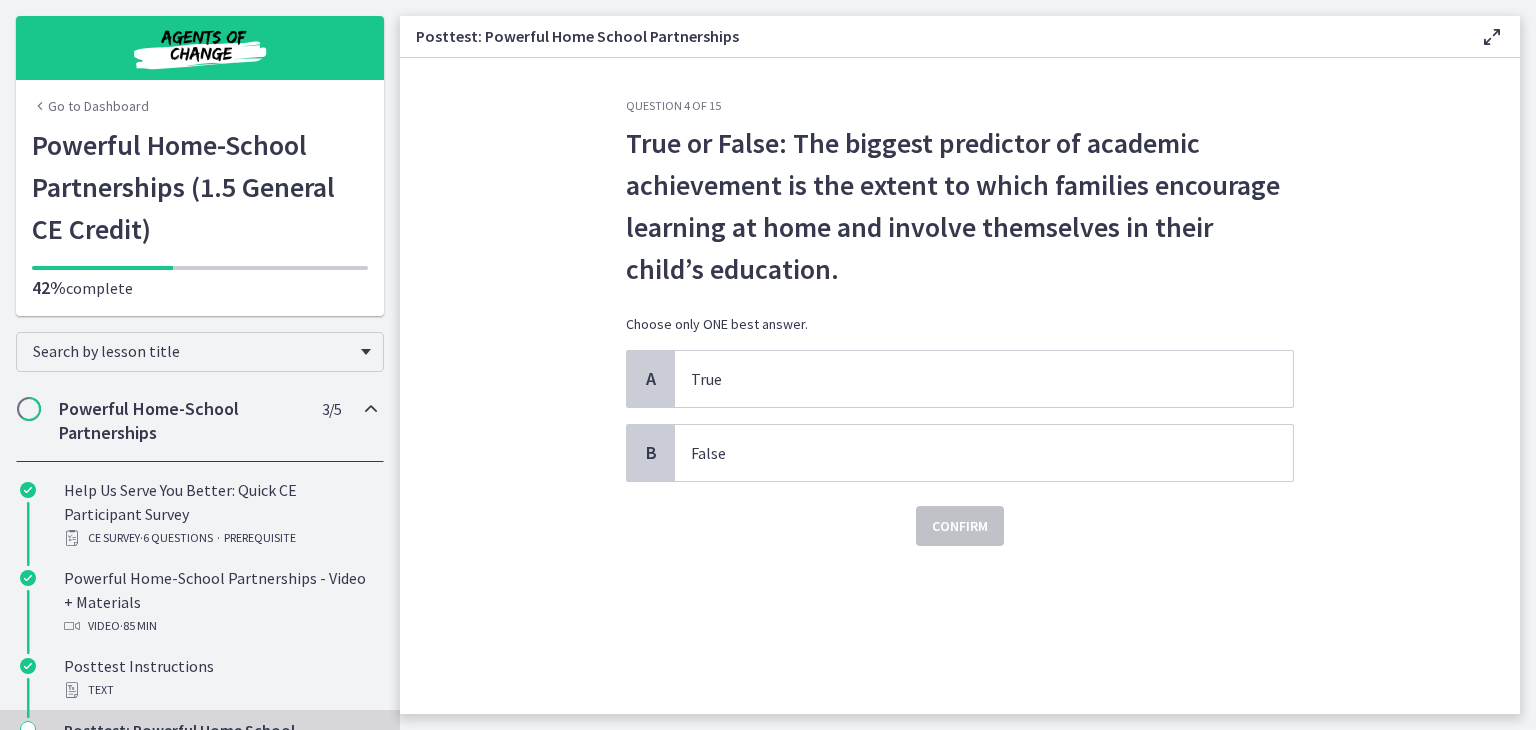 scroll, scrollTop: 0, scrollLeft: 0, axis: both 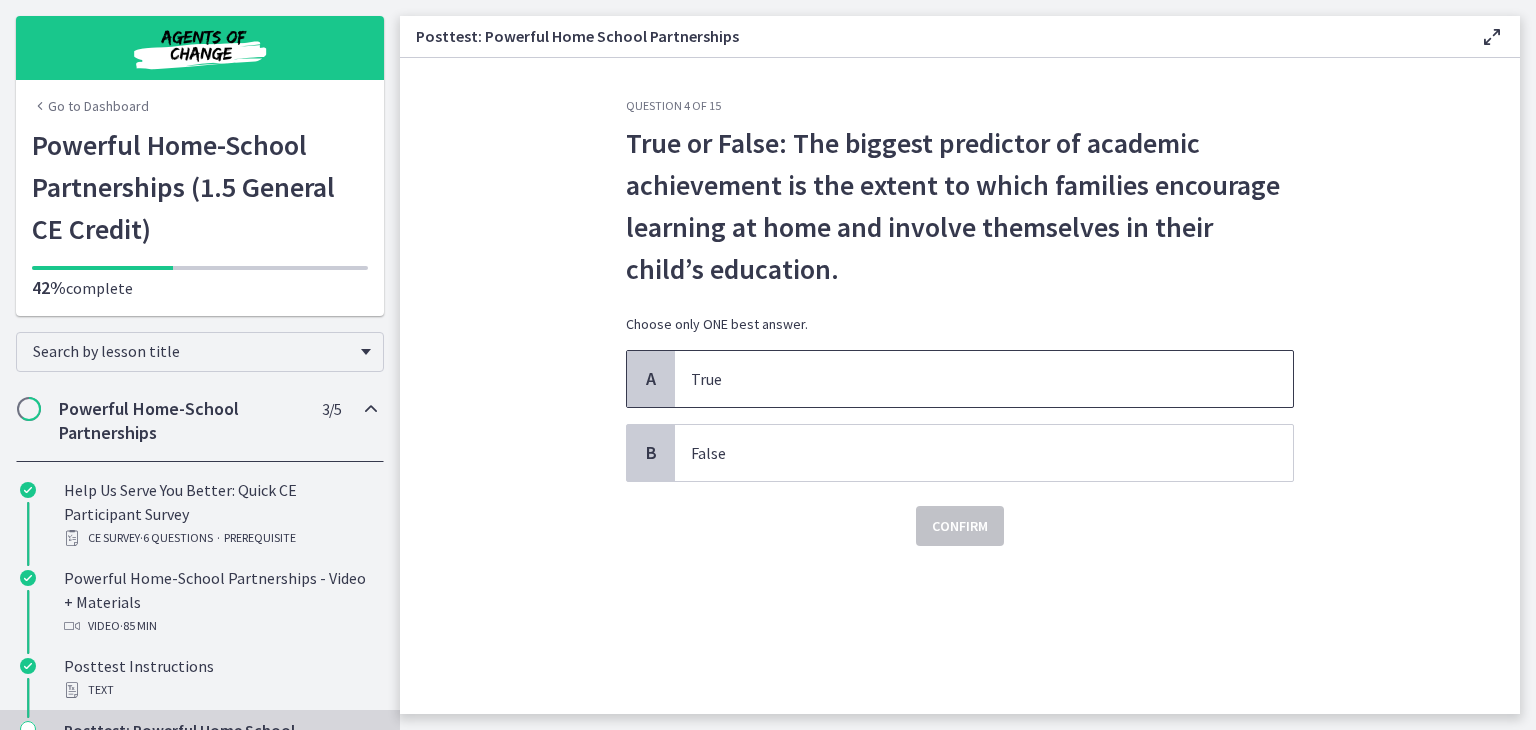 click on "True" at bounding box center (964, 379) 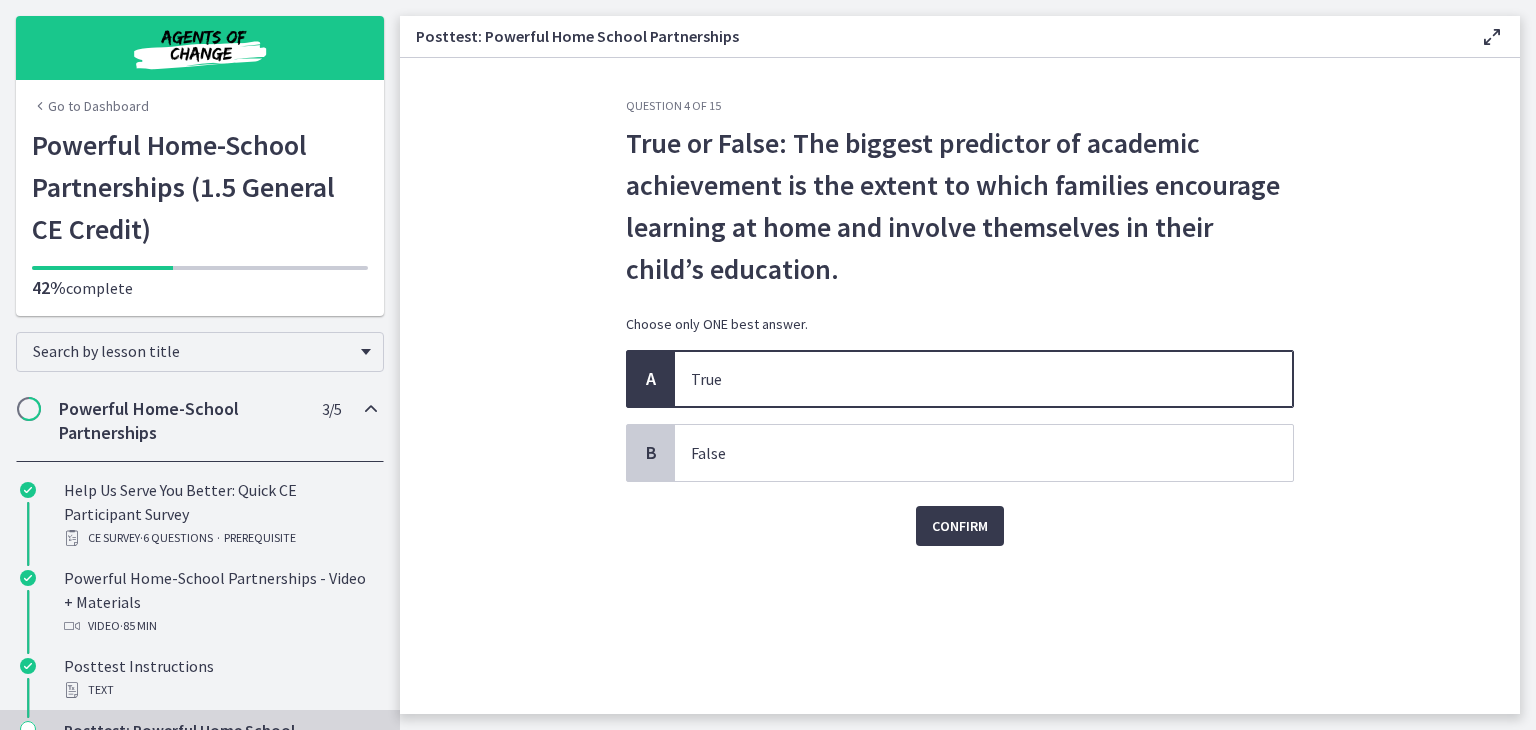 click on "Question   4   of   15
True or False: The biggest predictor of academic achievement is the extent to which families encourage learning at home and involve themselves in their child’s education.
Choose only ONE best answer.
A
True
B
False
Confirm" 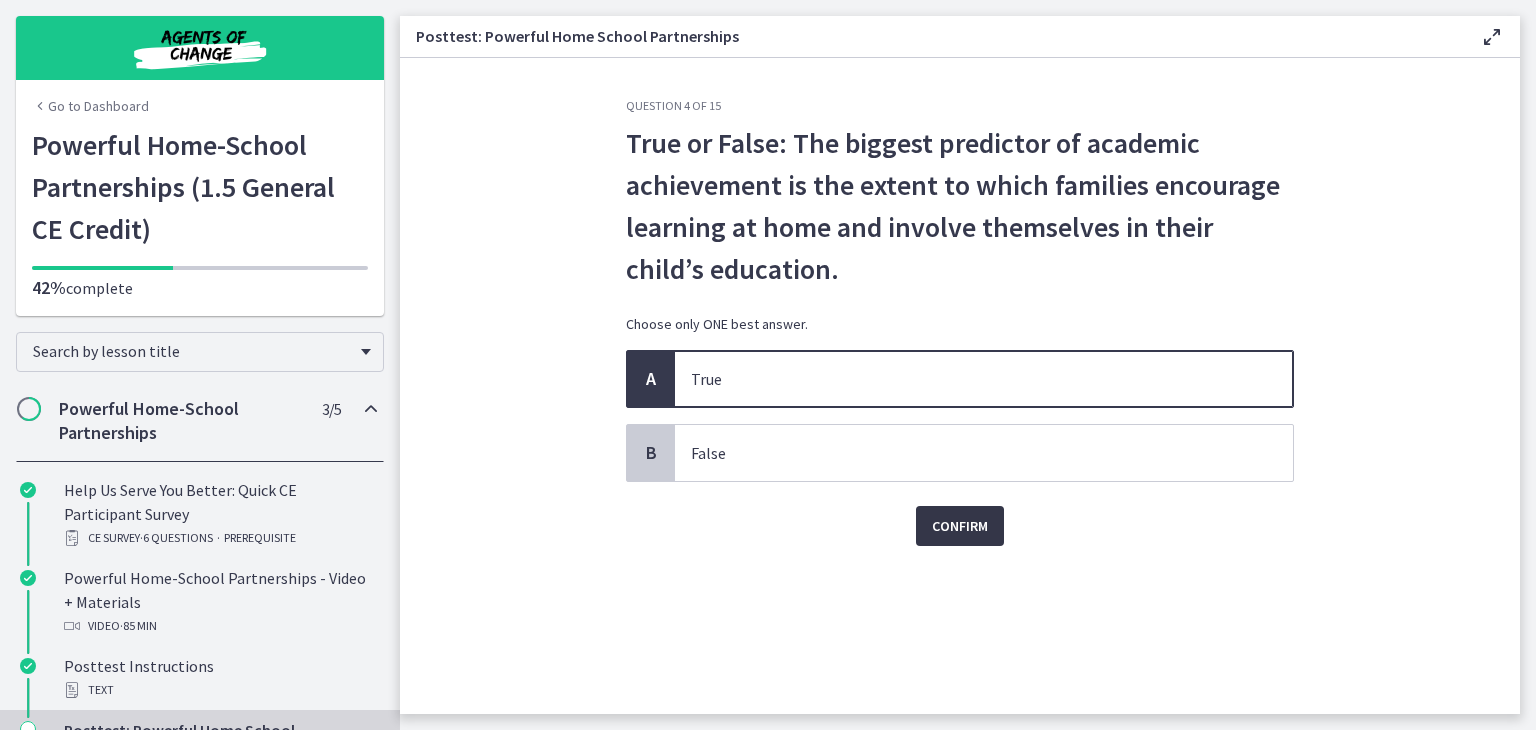click on "Confirm" at bounding box center [960, 526] 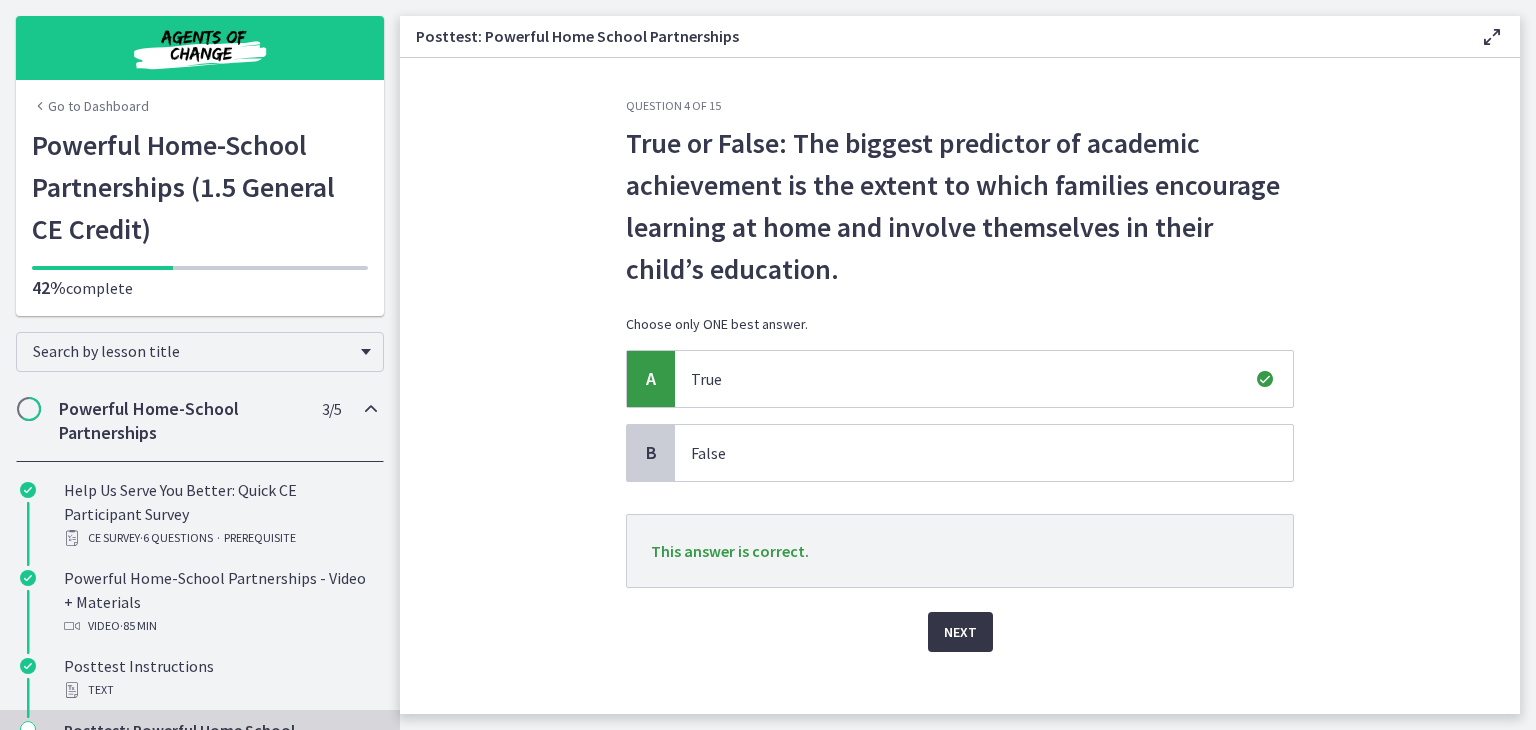 click on "Next" at bounding box center (960, 632) 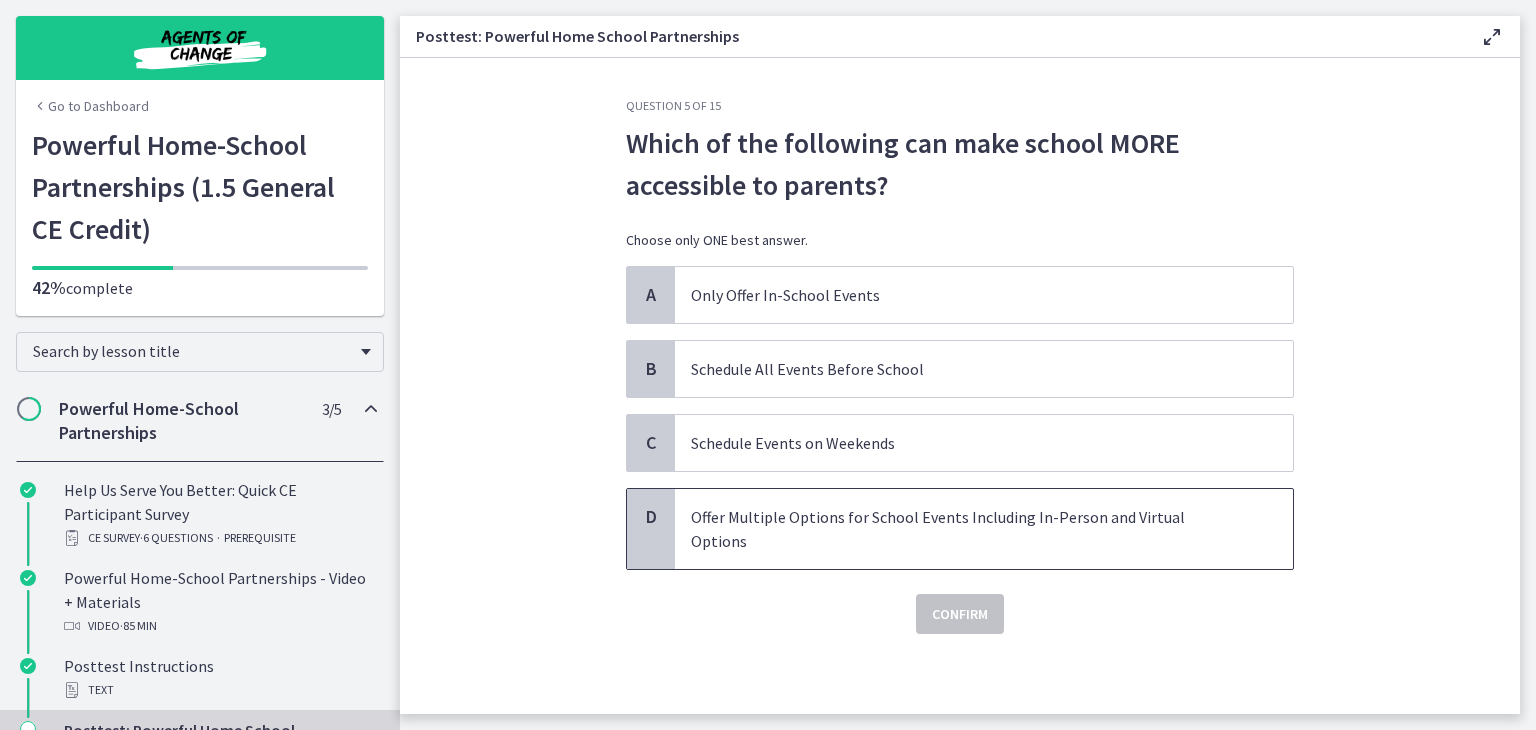 click on "Offer Multiple Options for School Events Including In-Person and Virtual Options" at bounding box center [964, 529] 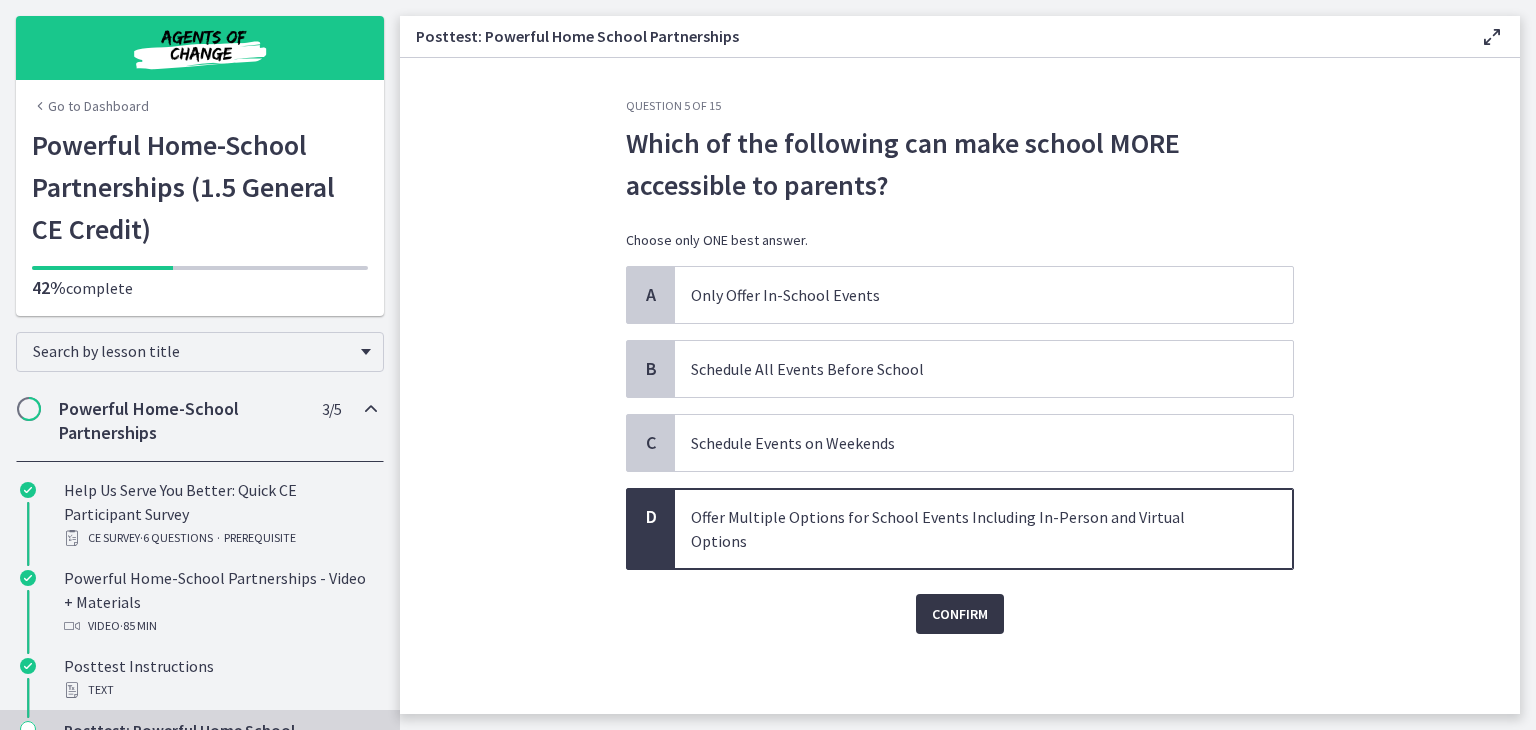 click on "Confirm" at bounding box center [960, 614] 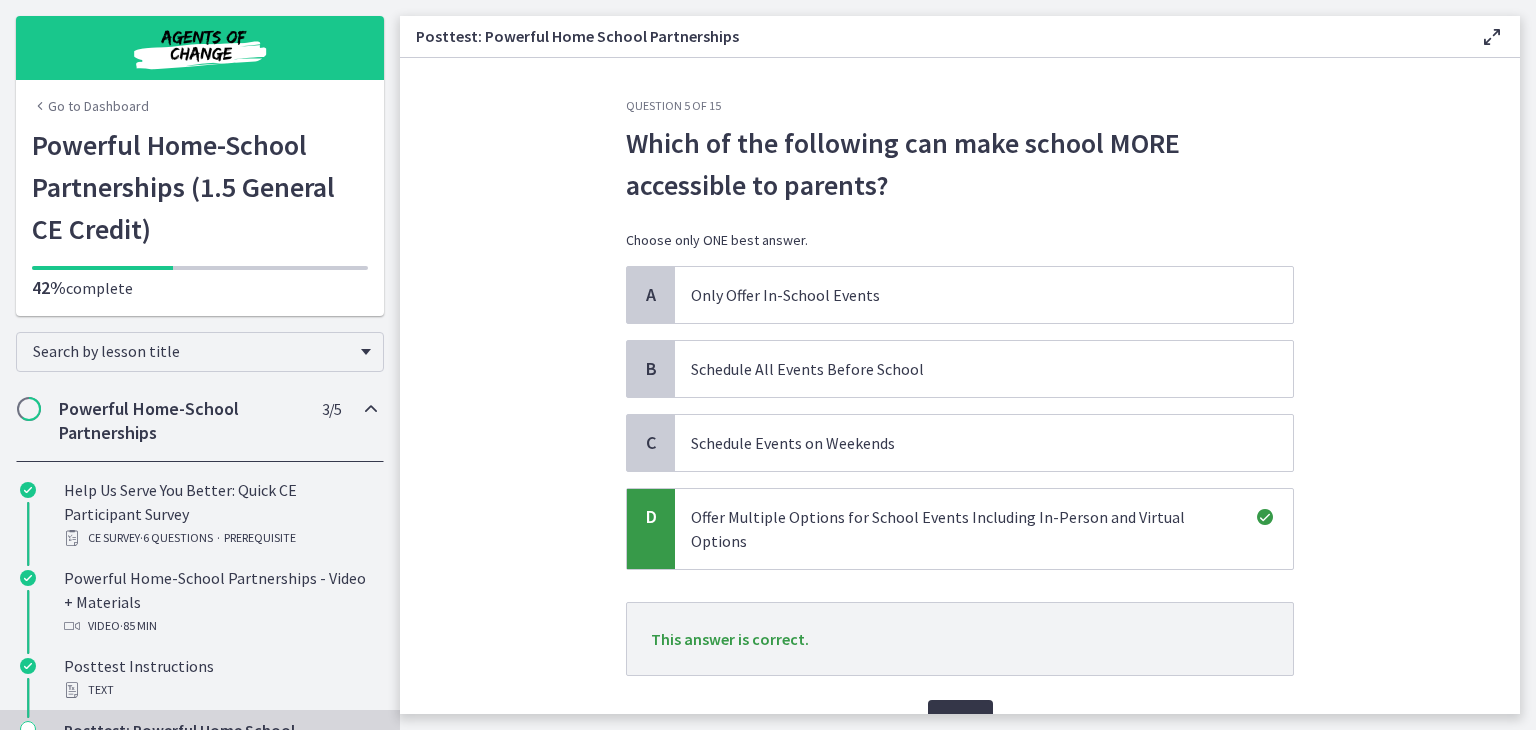 click on "Next" at bounding box center [960, 720] 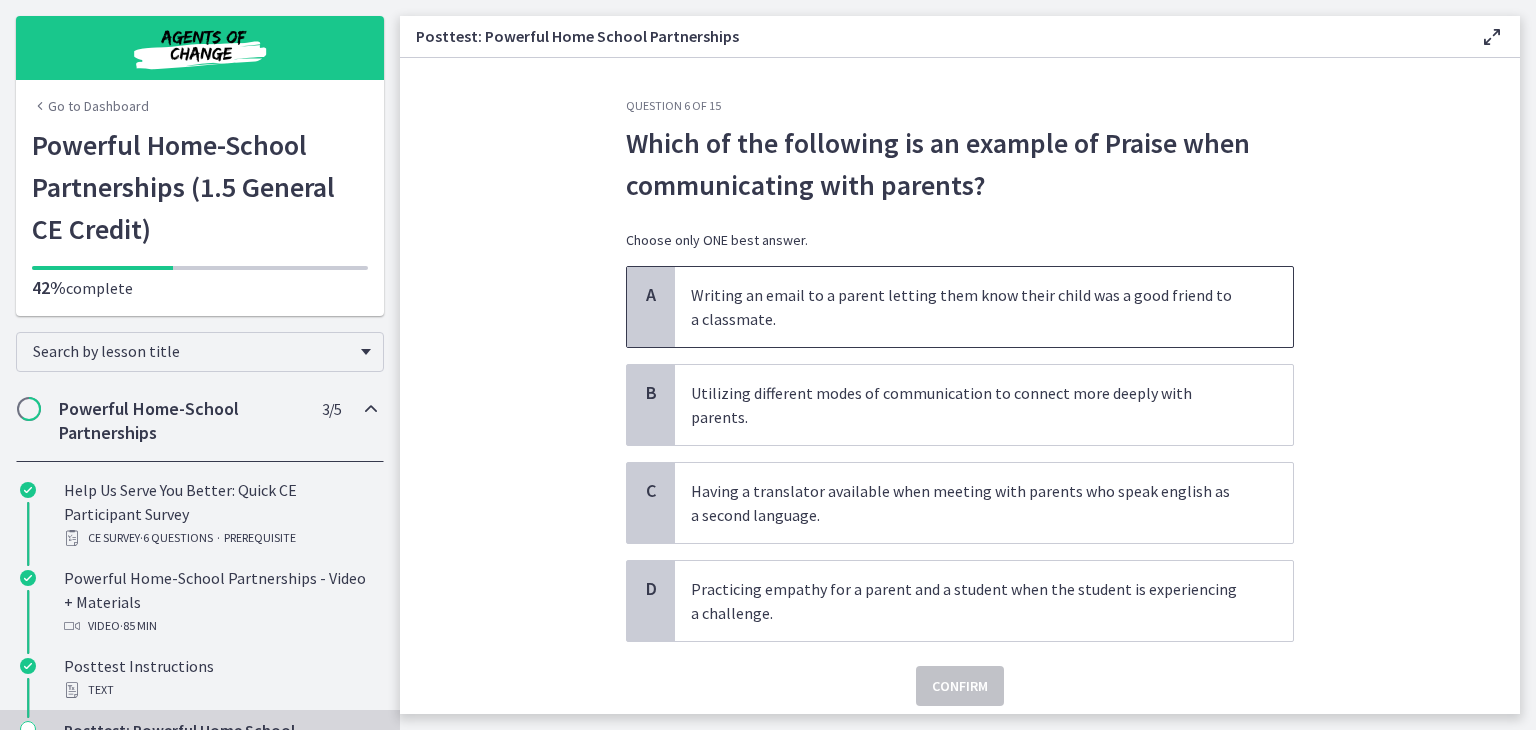click on "Writing an email to a parent letting them know their child was a good friend to a classmate." at bounding box center [964, 307] 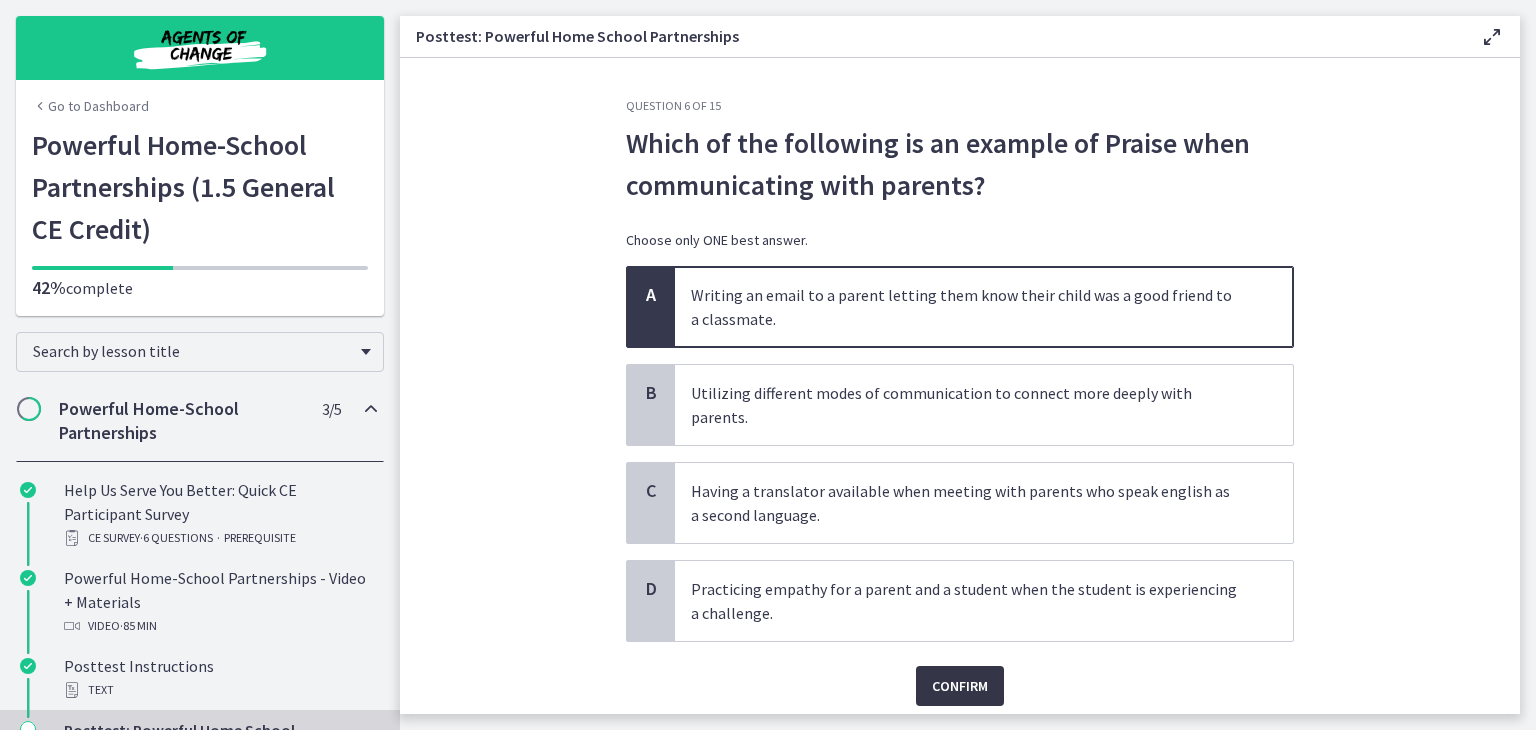 click on "Confirm" at bounding box center (960, 686) 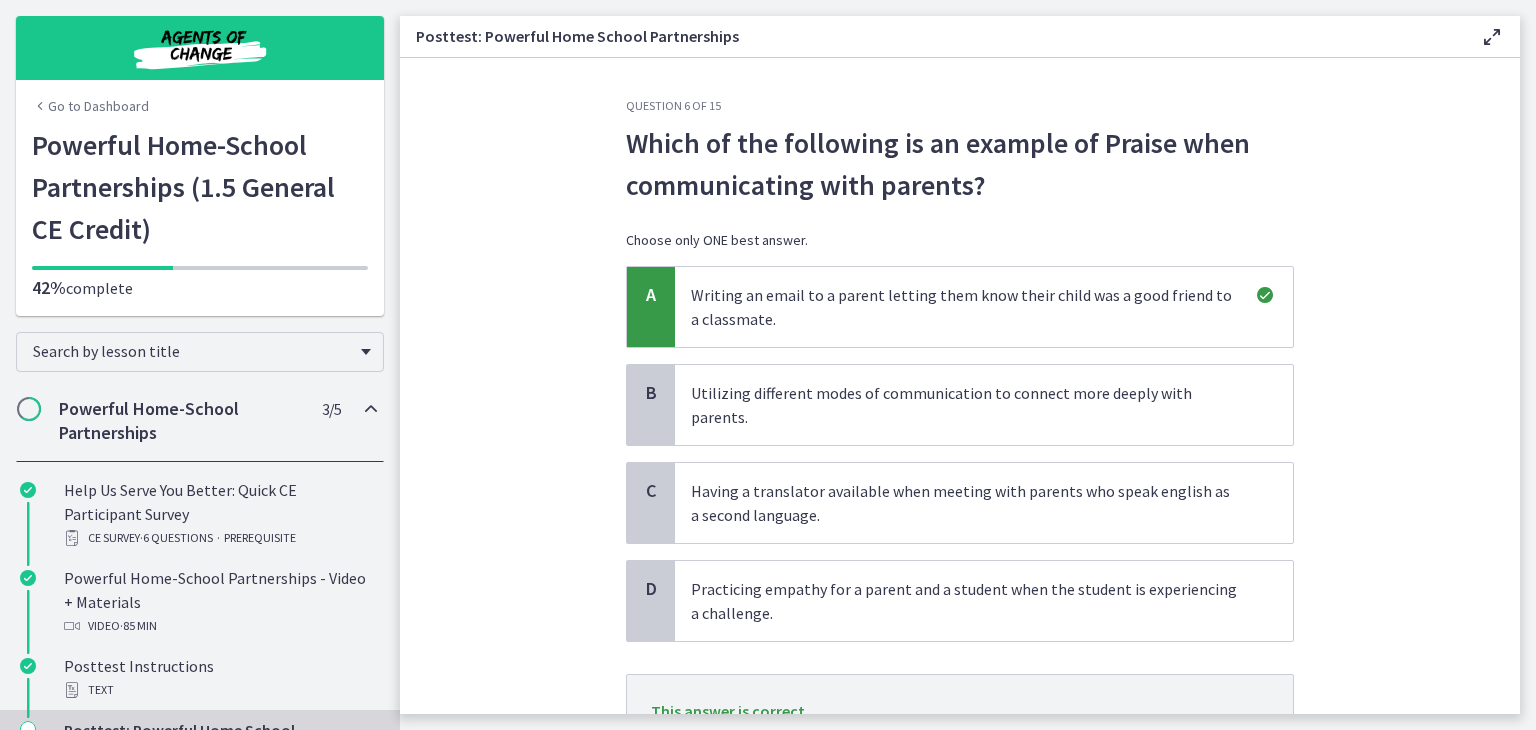 click on "Posttest: Powerful Home School Partnerships
Enable fullscreen
Question   6   of   15
Which of the following is an example of Praise when communicating with parents?
Choose only ONE best answer.
A
Writing an email to a parent letting them know their child was a good friend to a classmate.
B
Utilizing different modes of communication to connect more deeply with parents.
C
Having a translator available when meeting with parents who speak english as a second language." at bounding box center (968, 365) 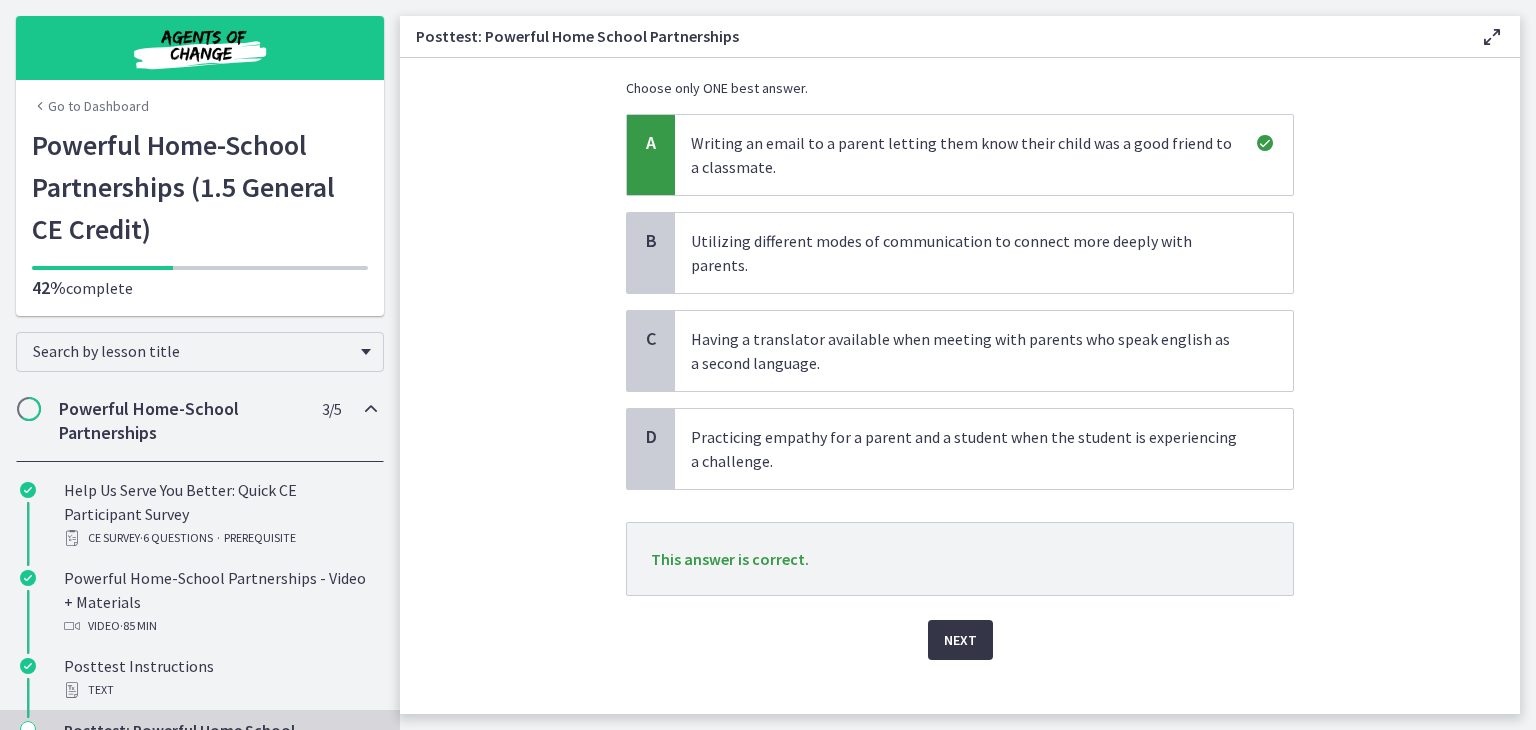 click on "Next" at bounding box center (960, 640) 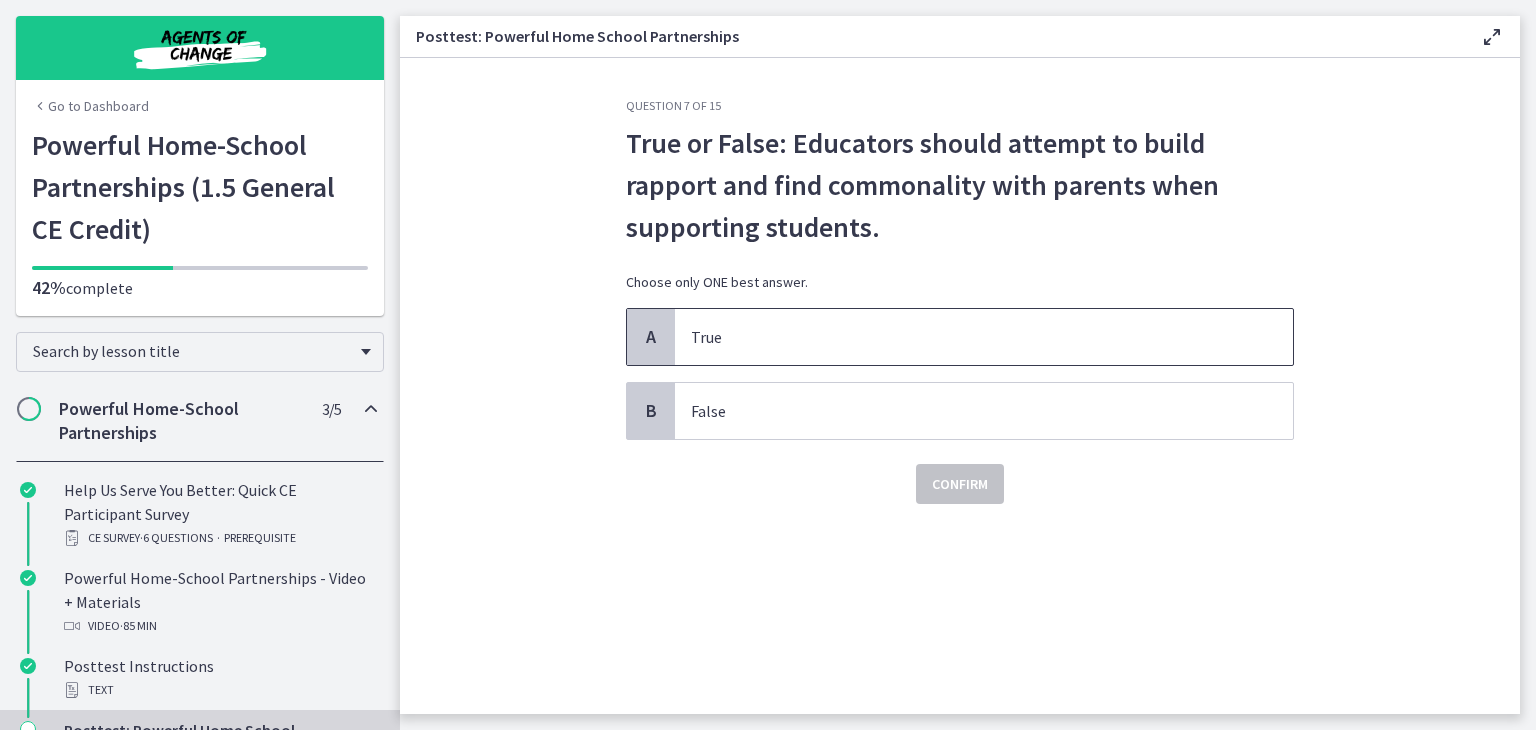 click on "True" at bounding box center (984, 337) 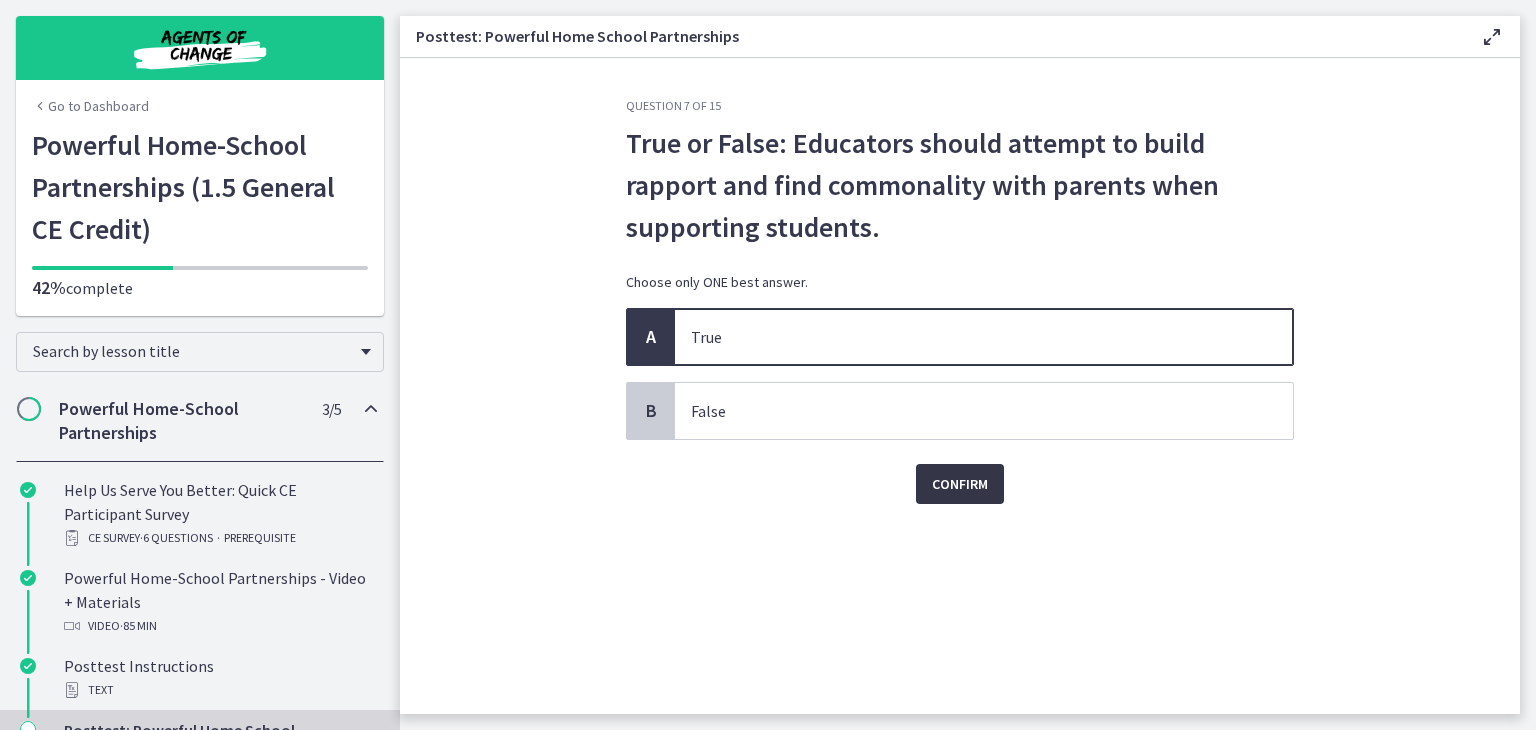 click on "Confirm" at bounding box center [960, 484] 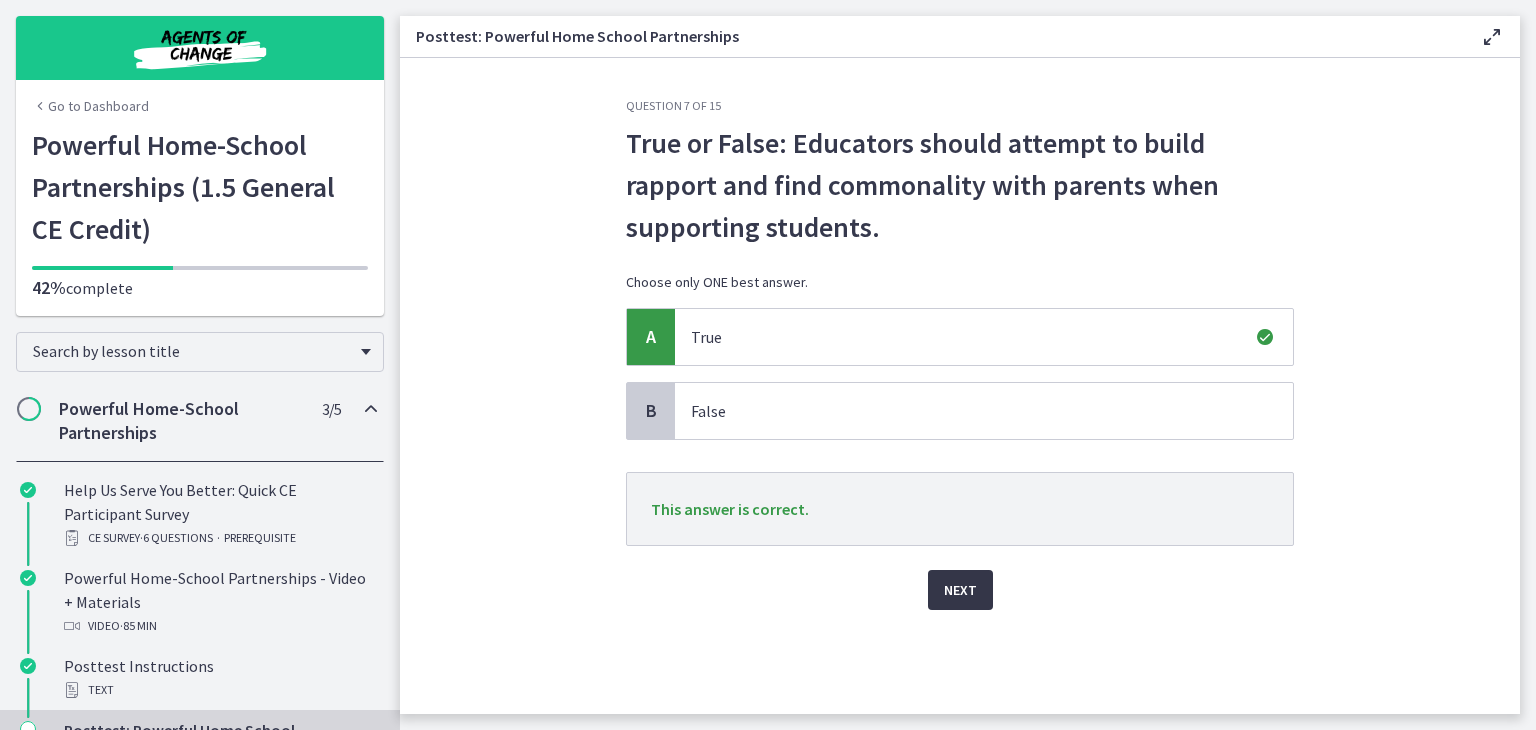 click on "Next" at bounding box center [960, 590] 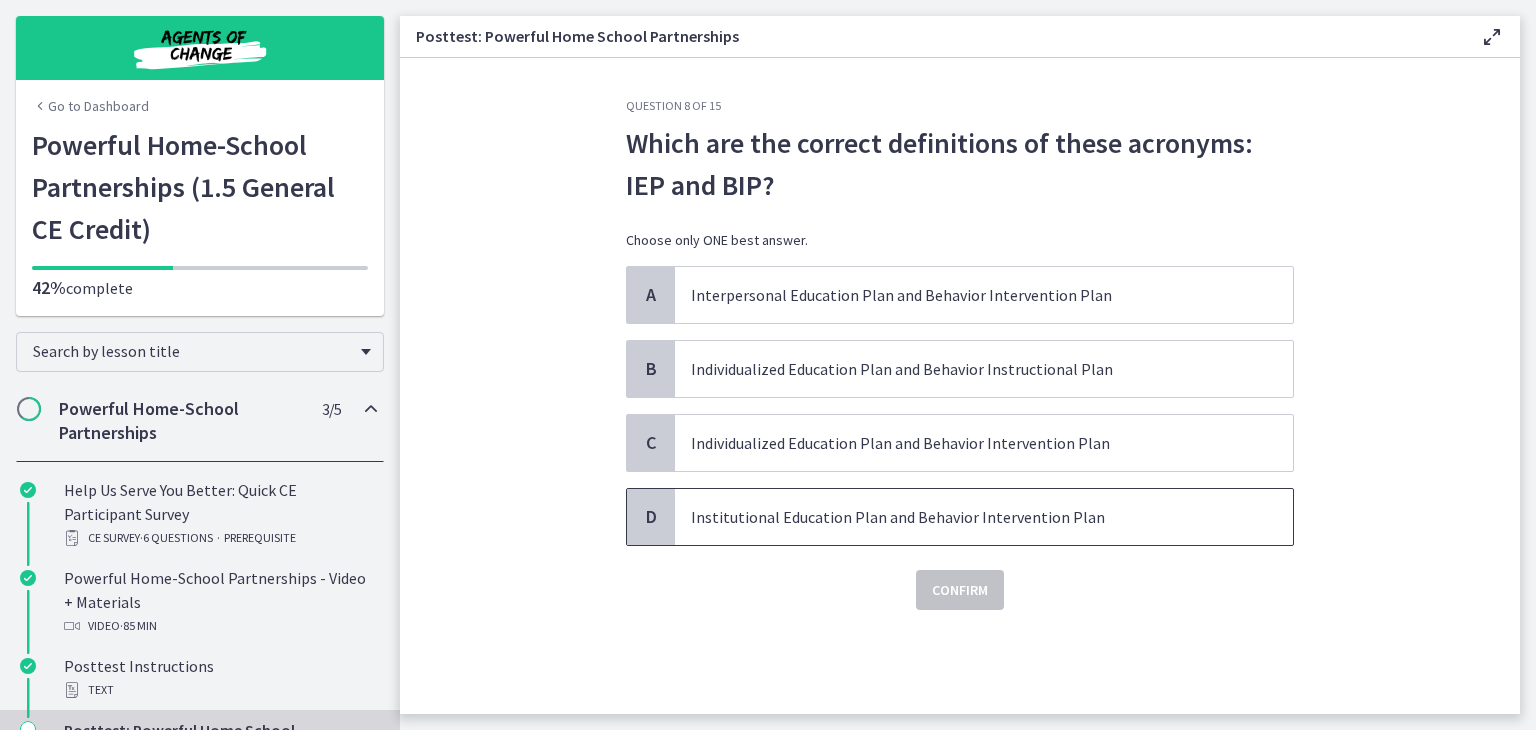 click on "Institutional Education Plan and Behavior Intervention Plan" at bounding box center (964, 517) 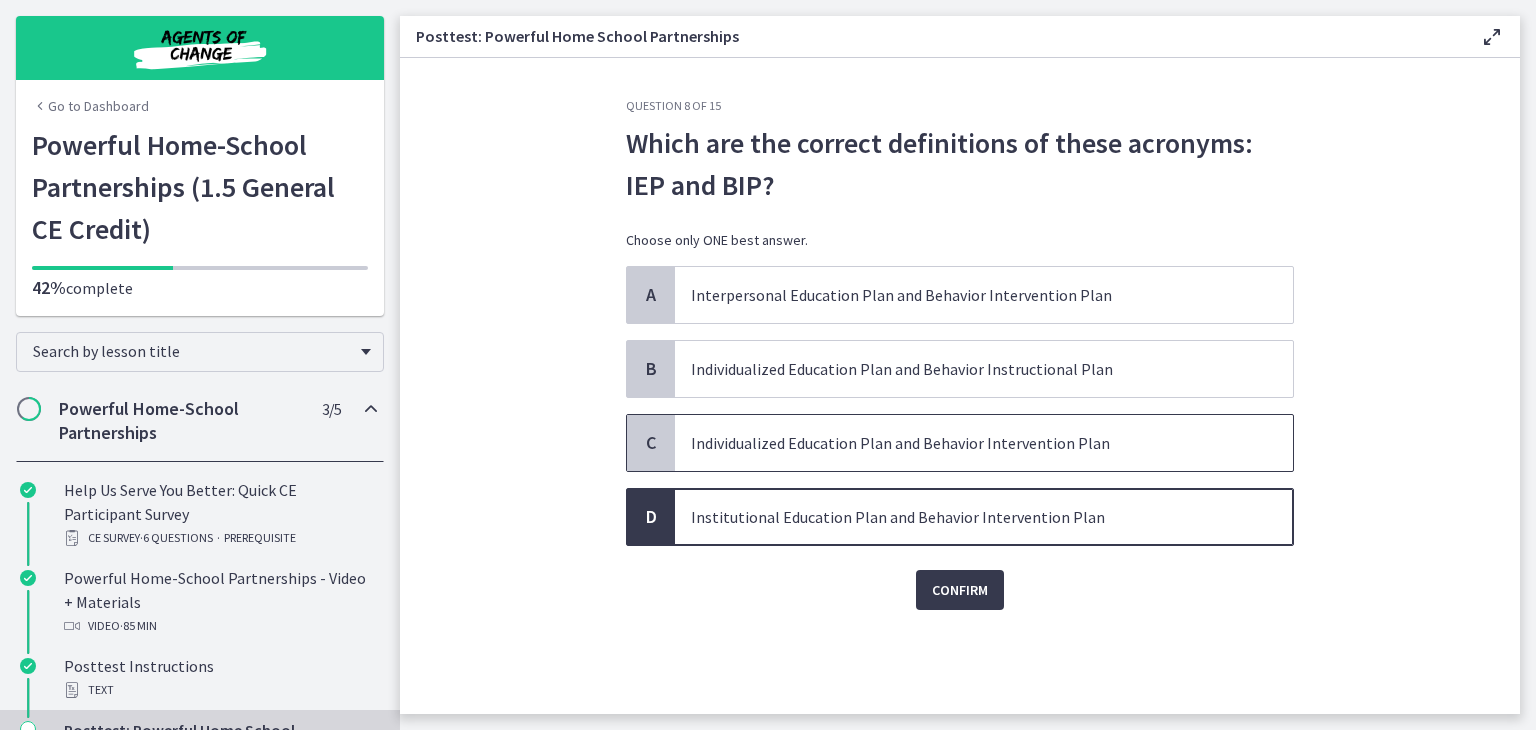 click on "Individualized Education Plan and Behavior Intervention Plan" at bounding box center (964, 443) 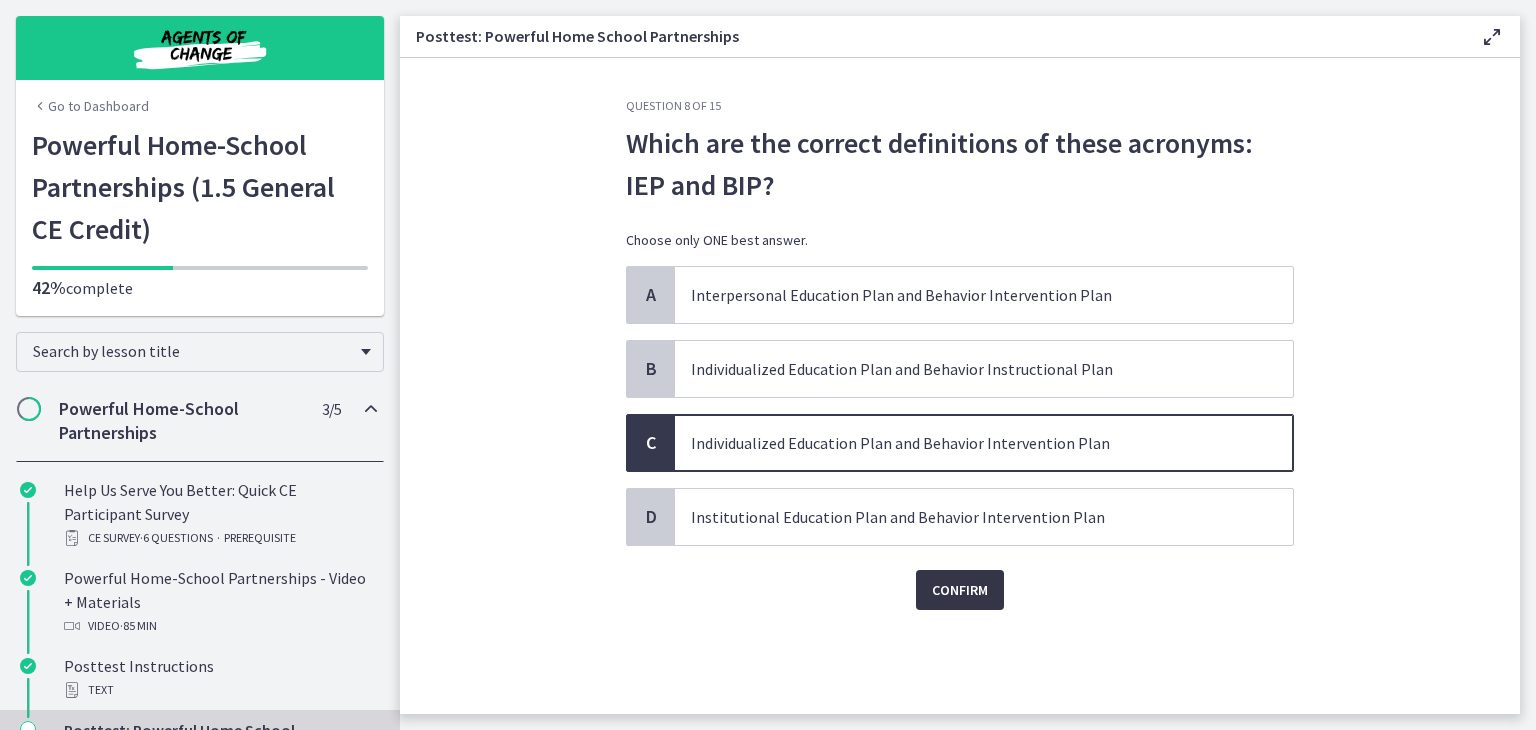 click on "Confirm" at bounding box center (960, 590) 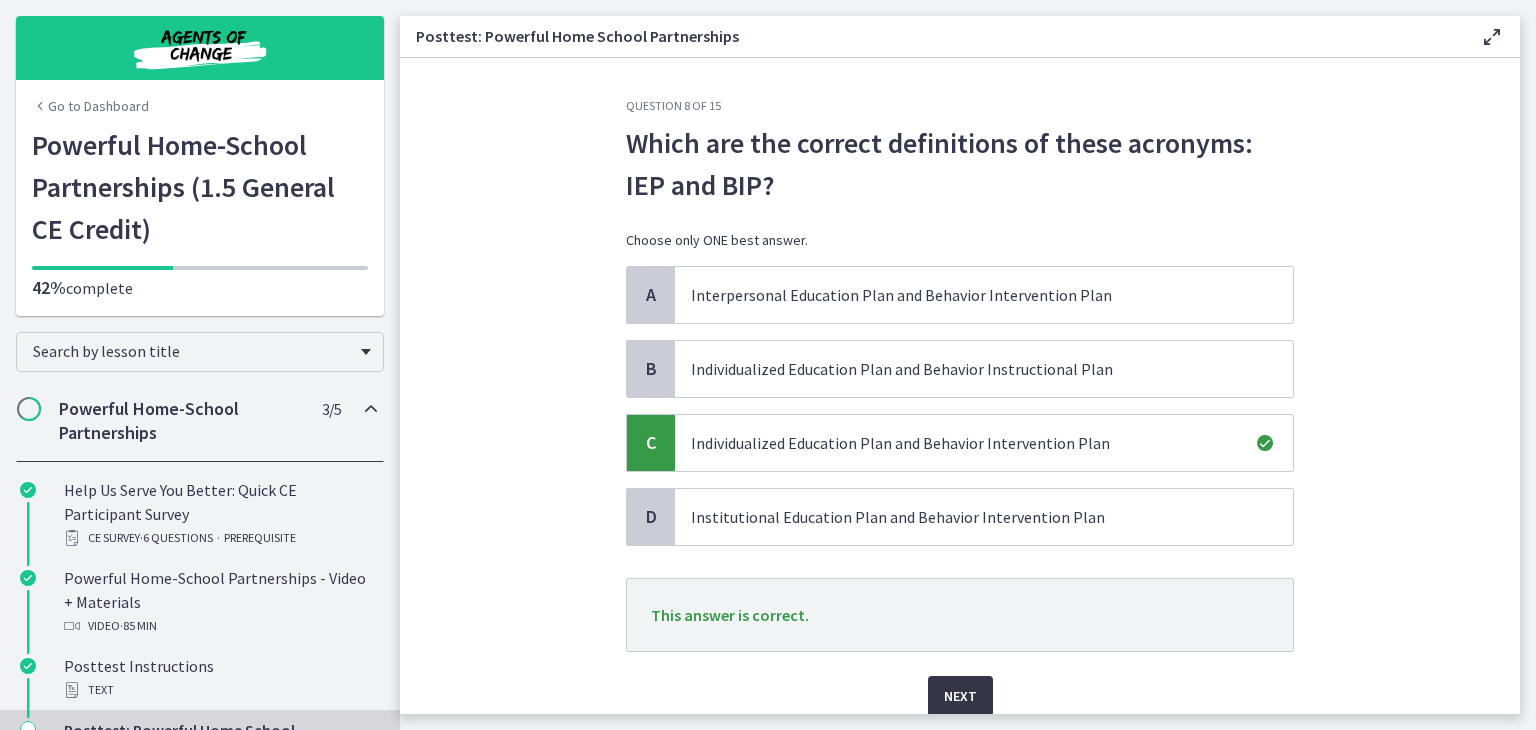 click on "Next" at bounding box center (960, 696) 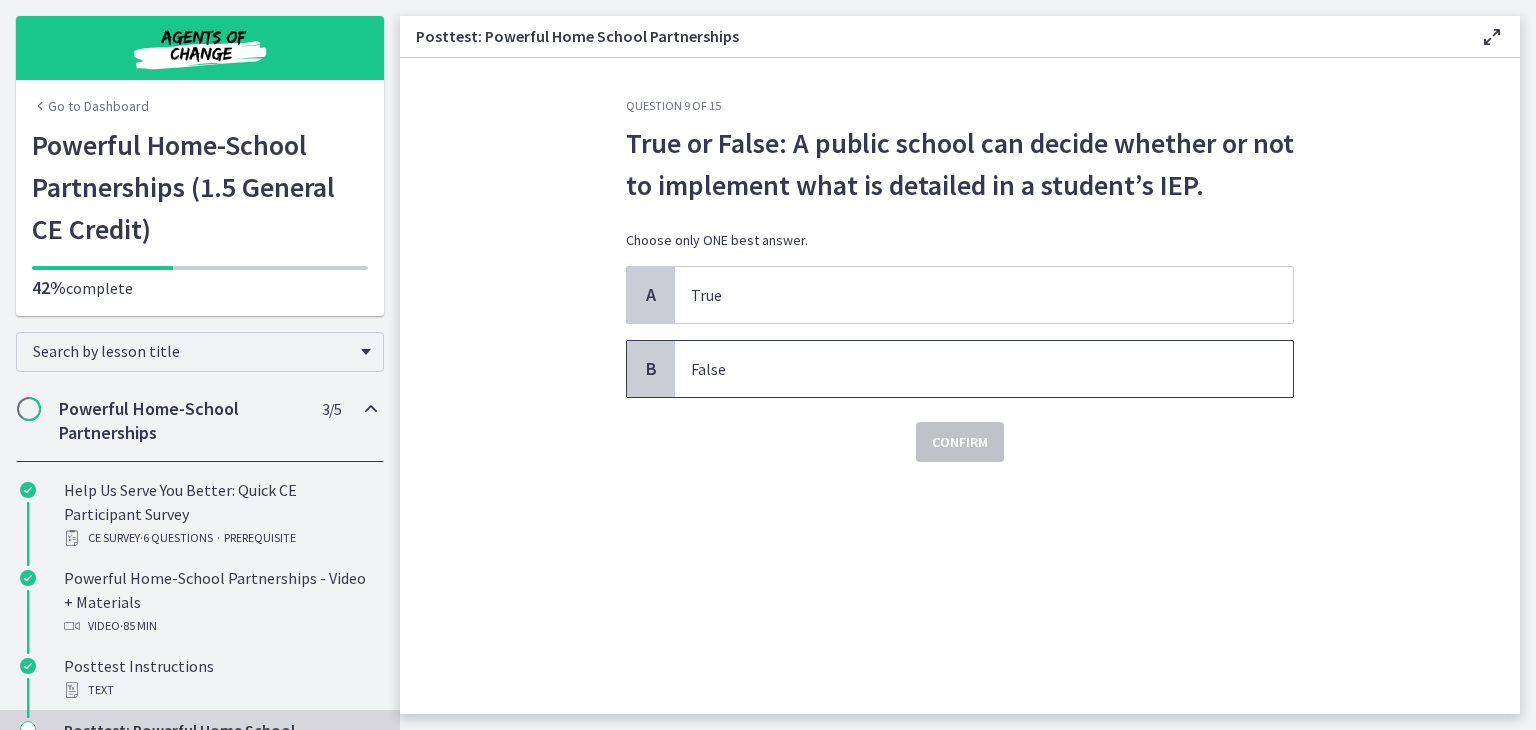 click on "False" at bounding box center [964, 369] 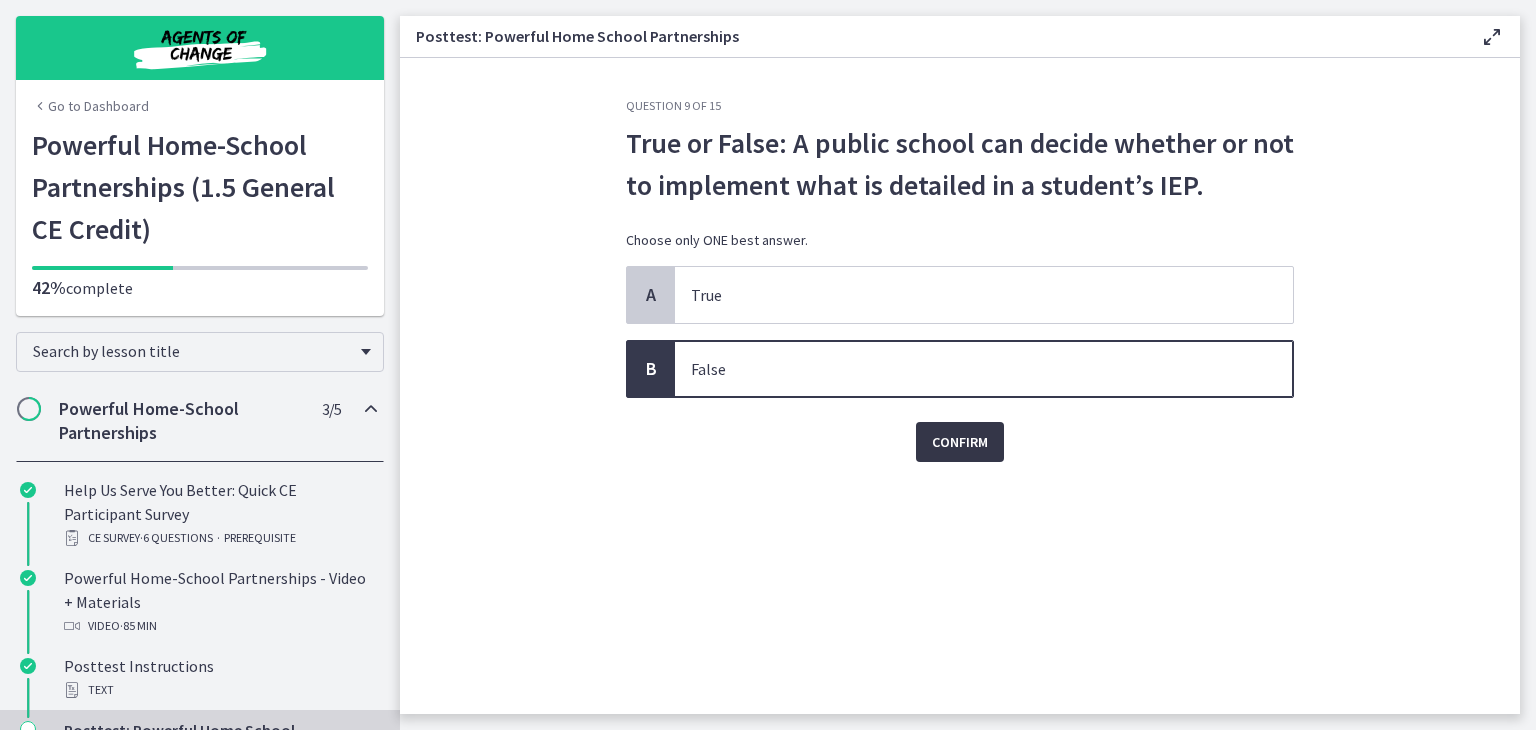 click on "Confirm" at bounding box center (960, 442) 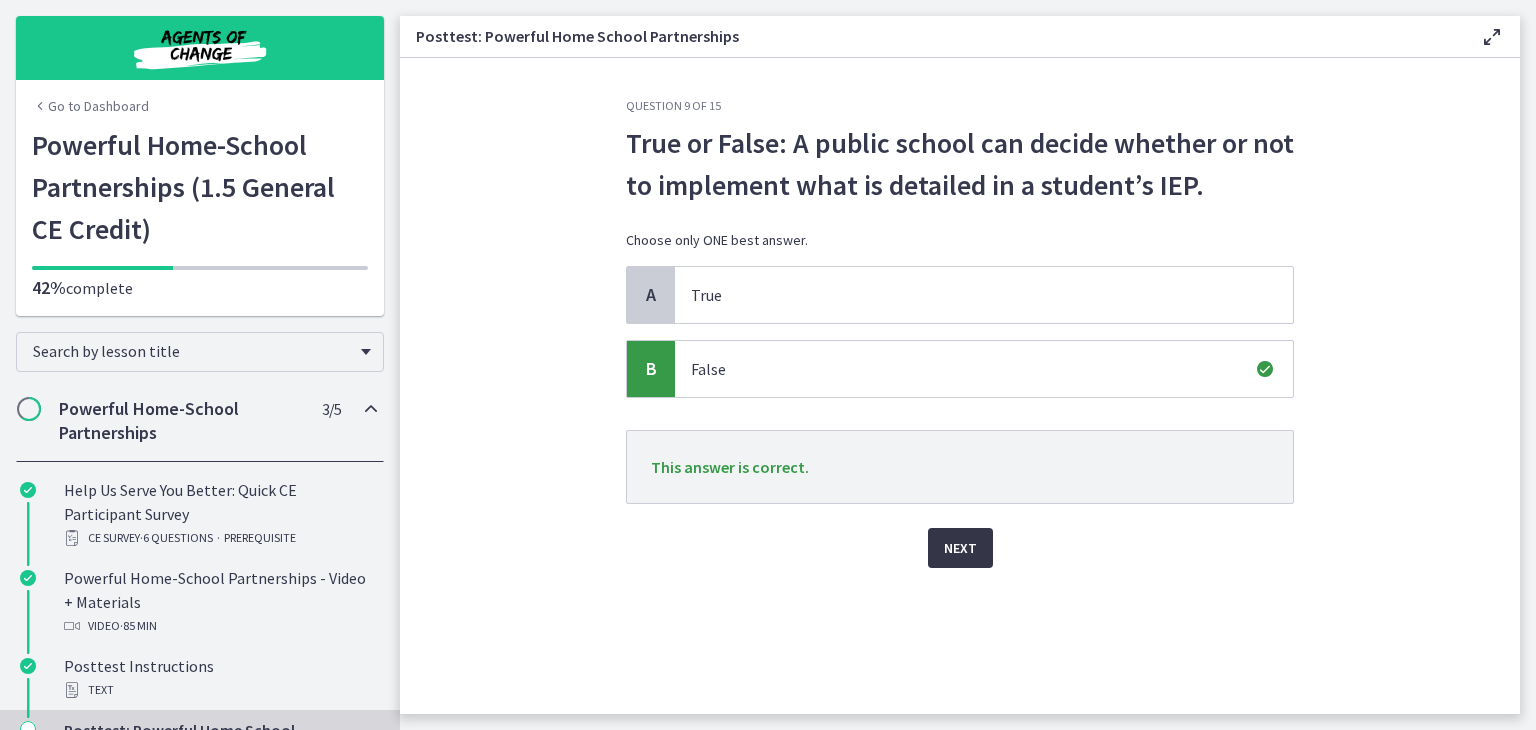 click on "Next" at bounding box center (960, 548) 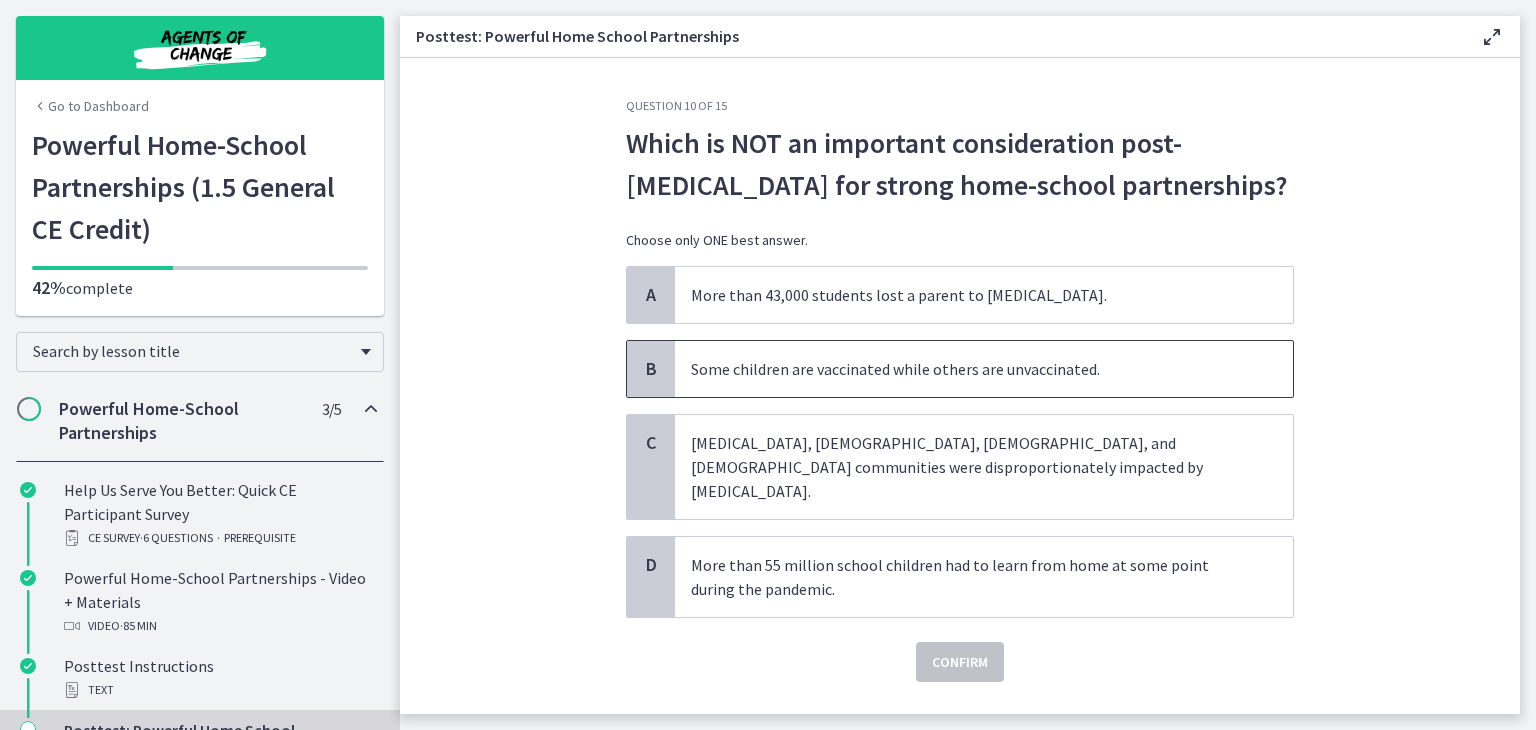 click on "Some children are vaccinated while others are unvaccinated." at bounding box center [964, 369] 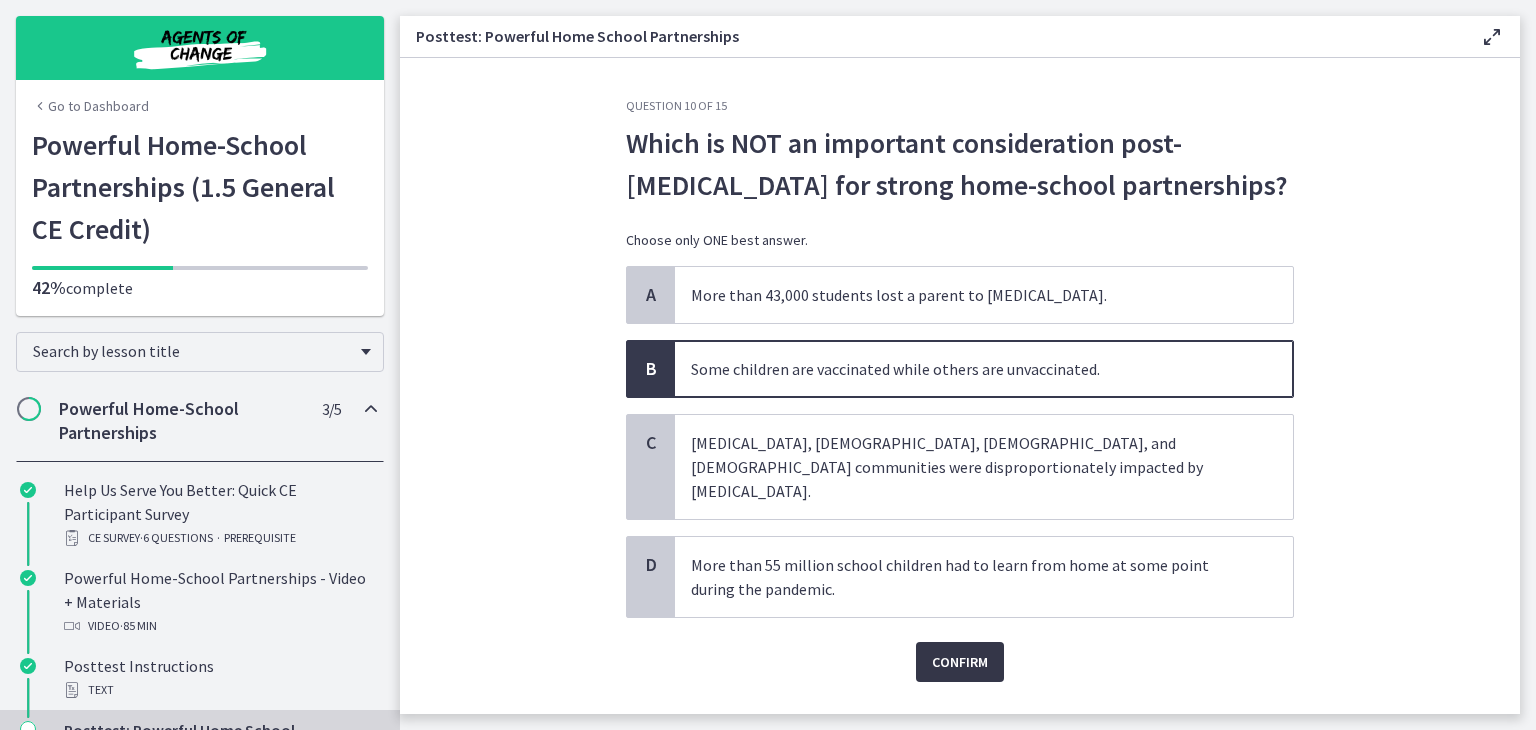 click on "Confirm" at bounding box center [960, 662] 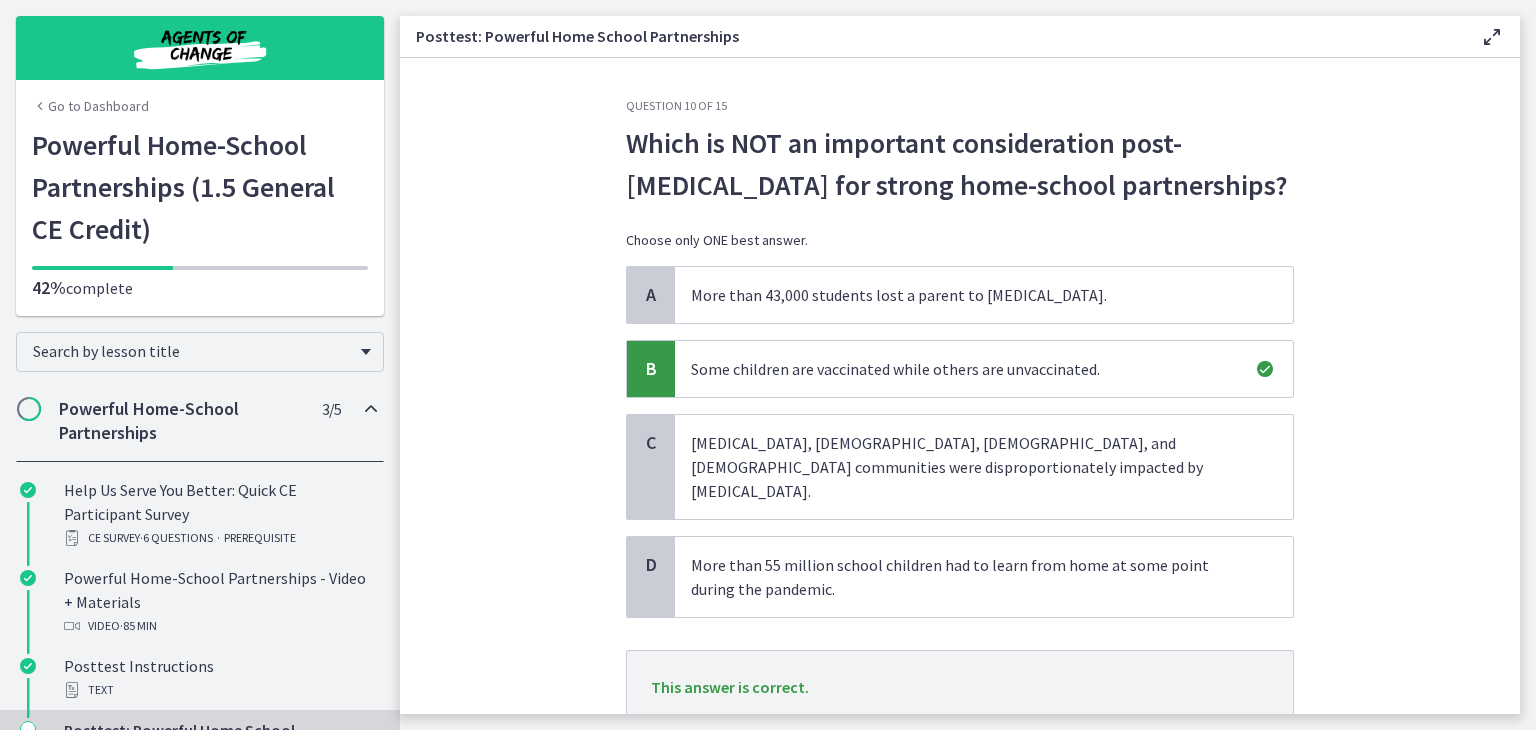 scroll, scrollTop: 128, scrollLeft: 0, axis: vertical 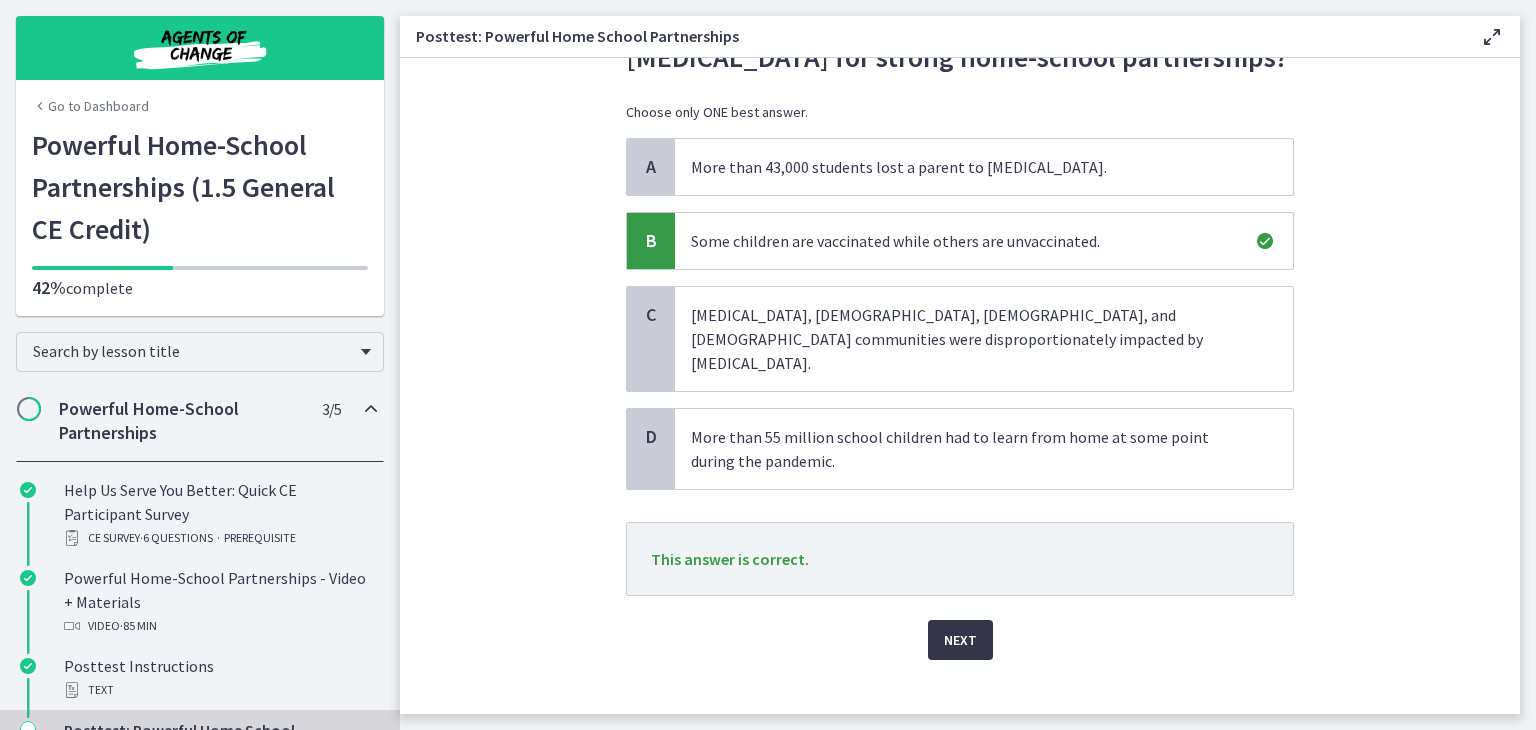 click on "Next" at bounding box center [960, 640] 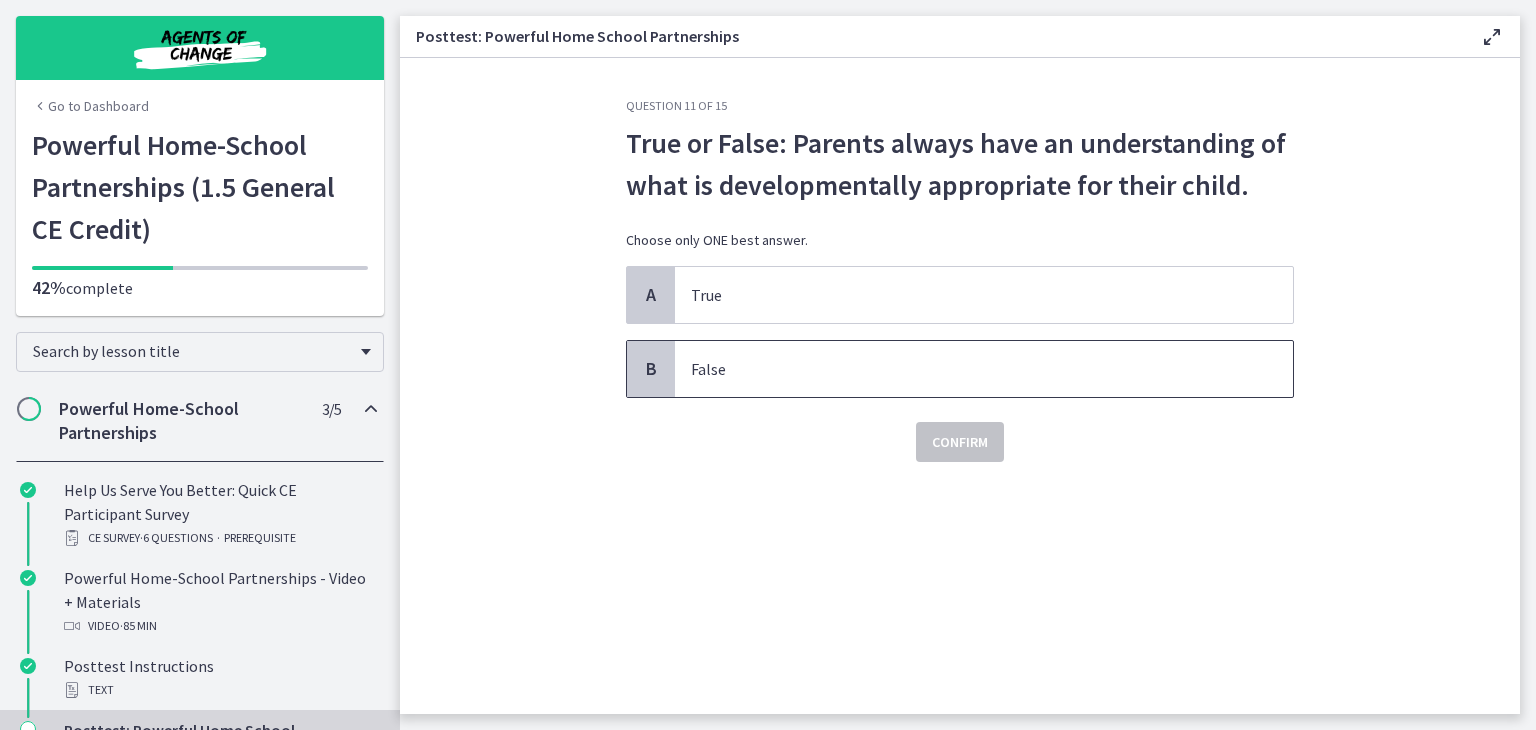 click on "False" at bounding box center [964, 369] 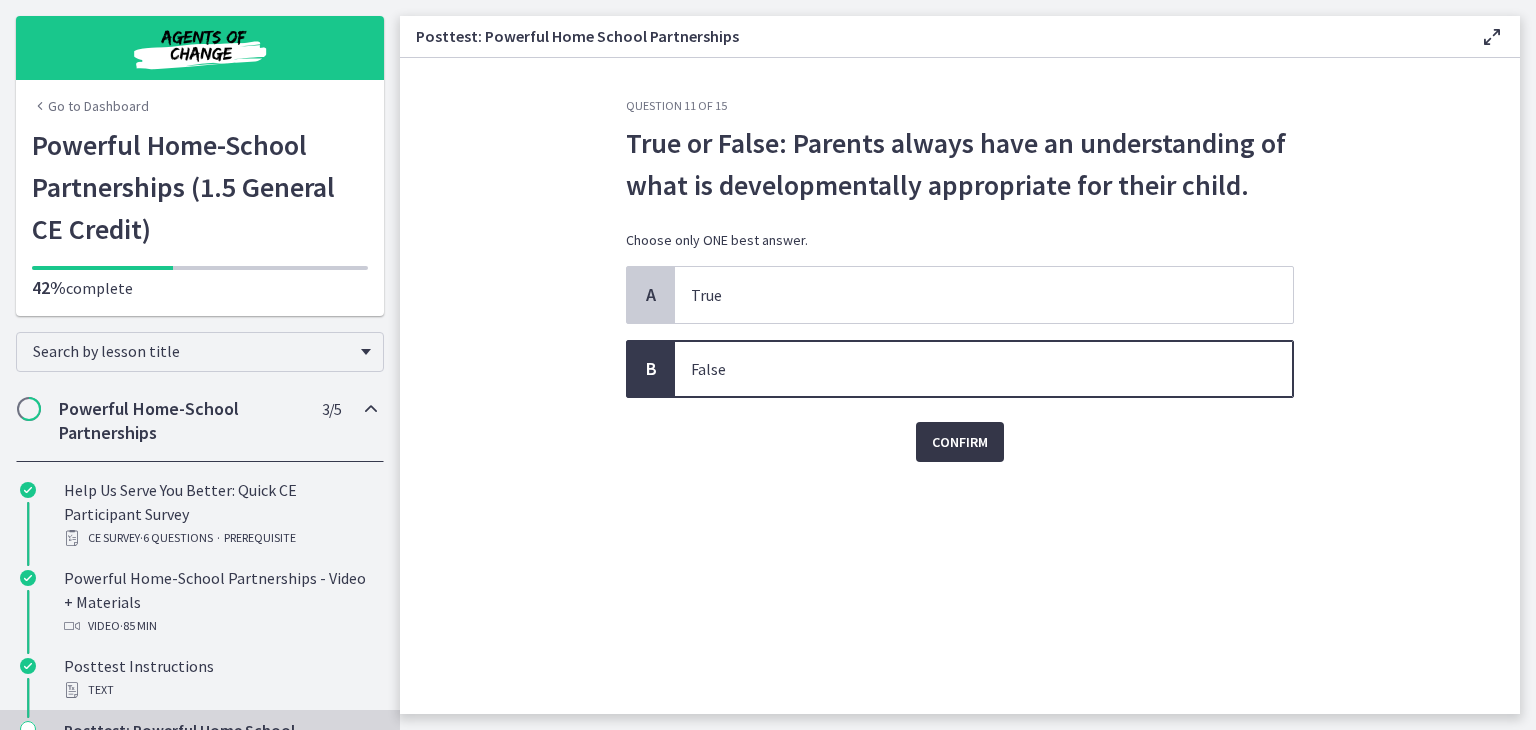 click on "Confirm" at bounding box center (960, 442) 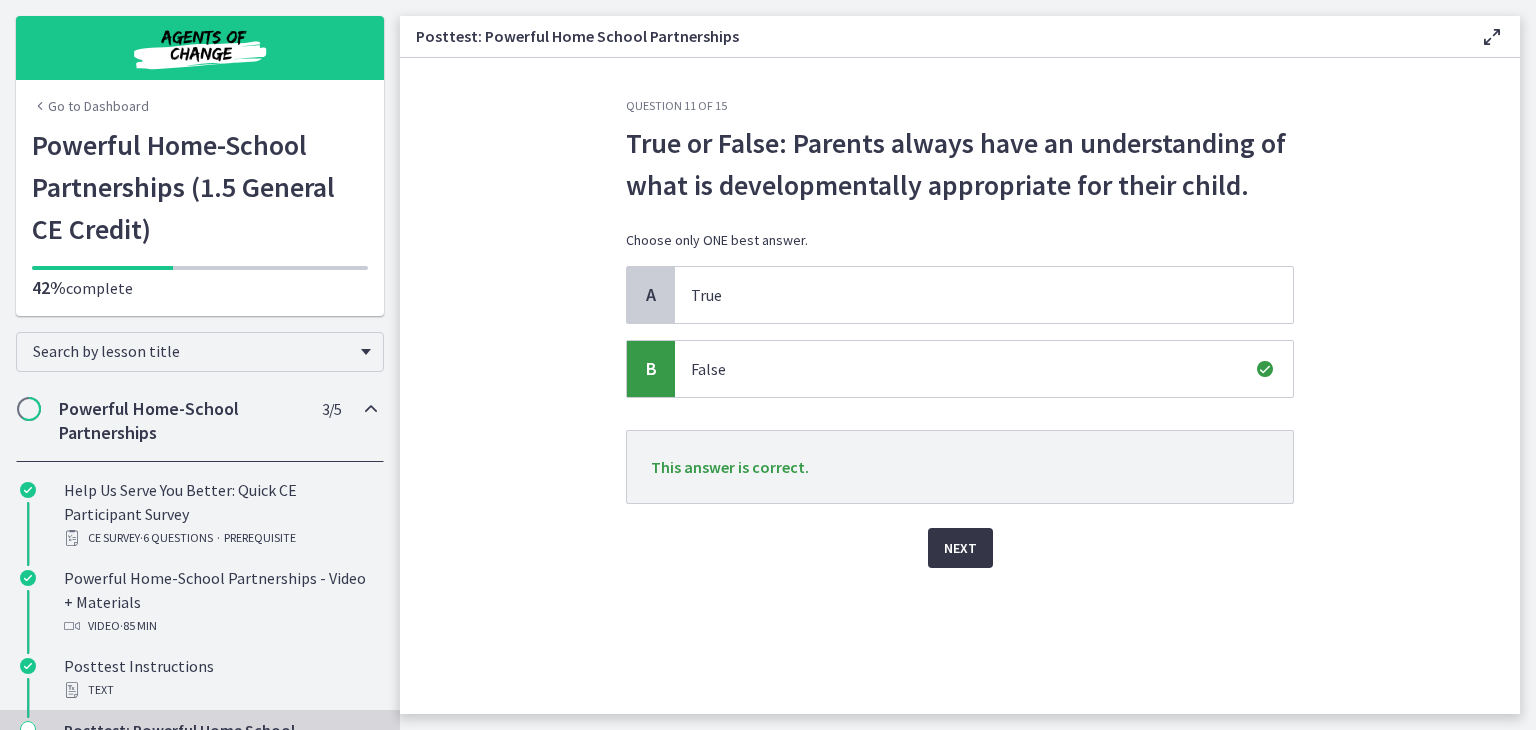 click on "Next" at bounding box center [960, 548] 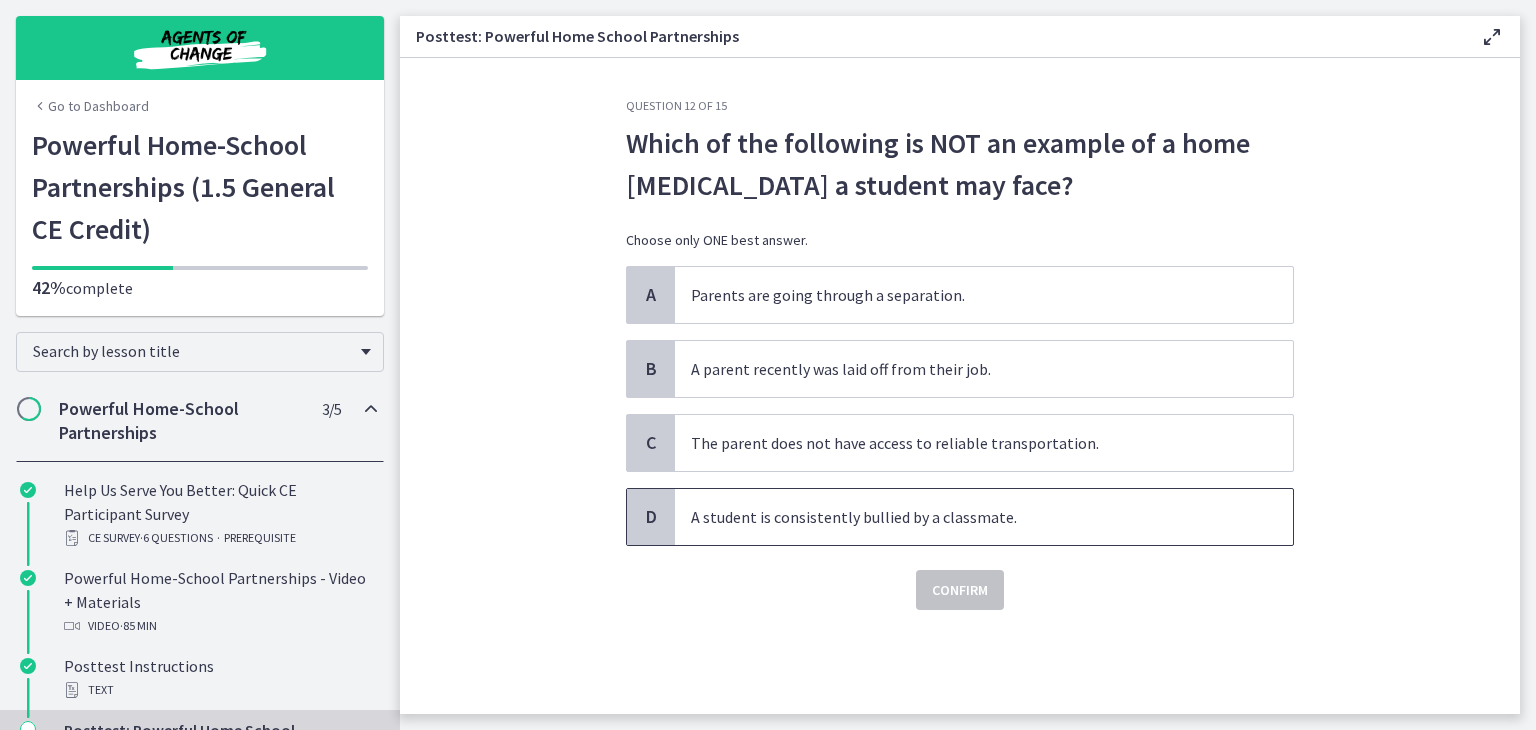 click on "A student is consistently bullied by a classmate." at bounding box center [964, 517] 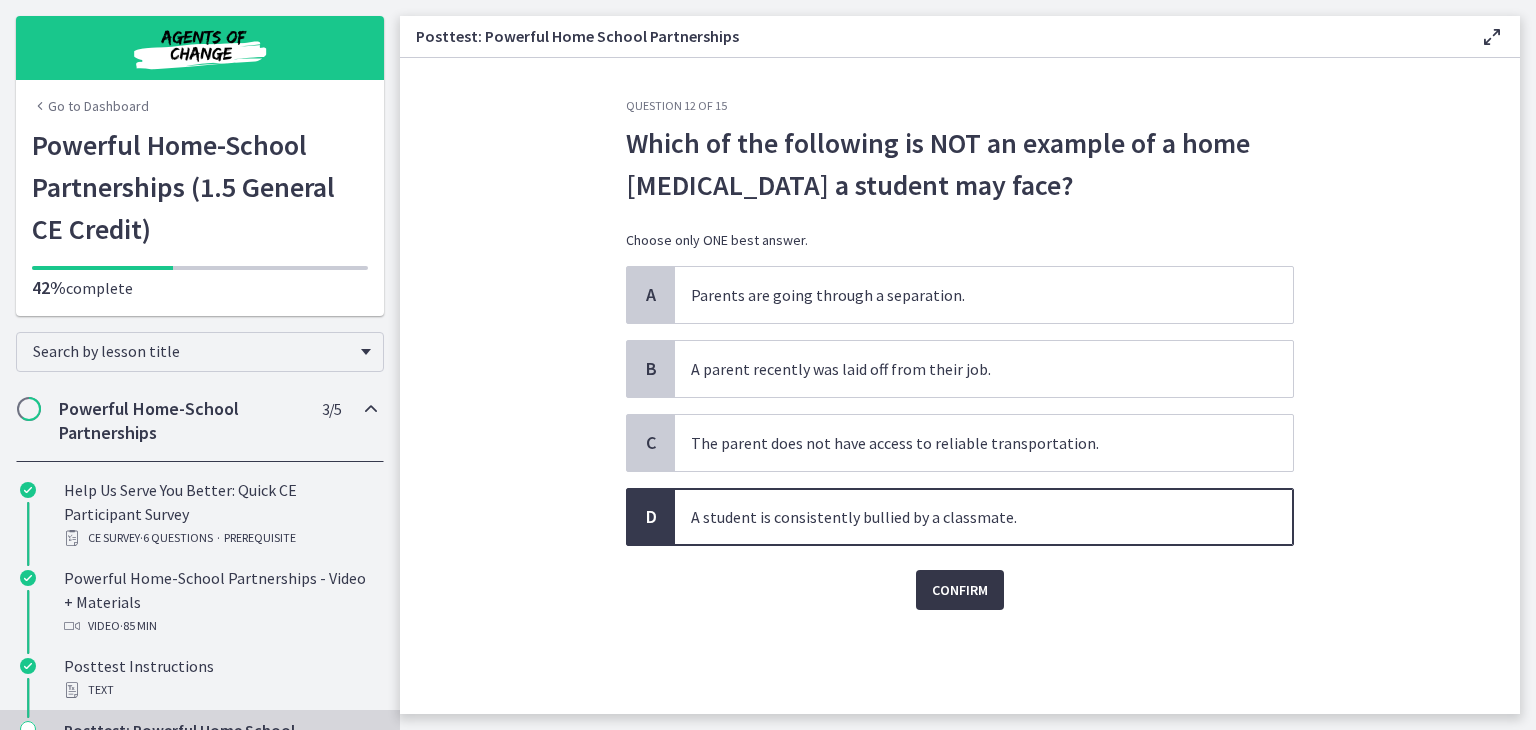 click on "Confirm" at bounding box center (960, 590) 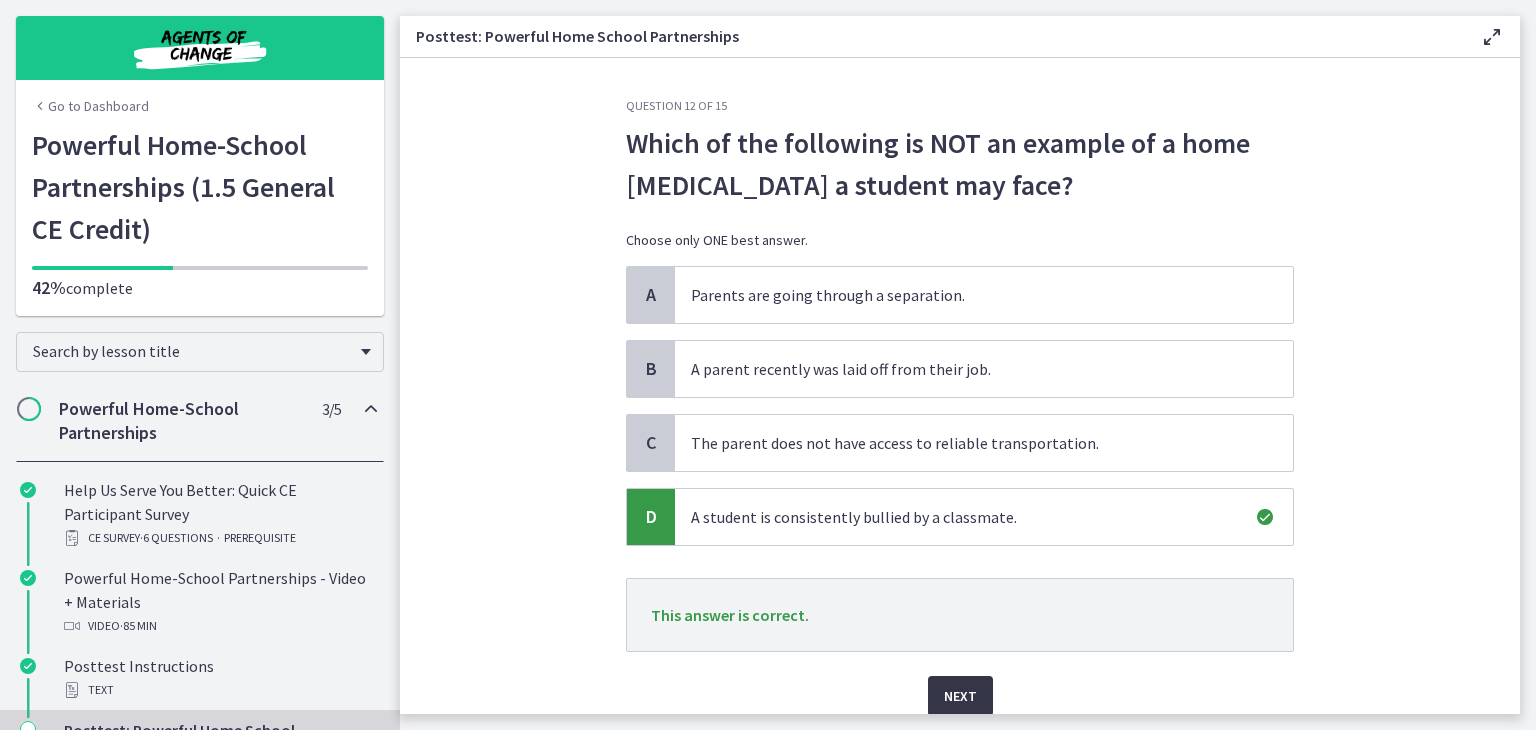 click on "Next" at bounding box center (960, 696) 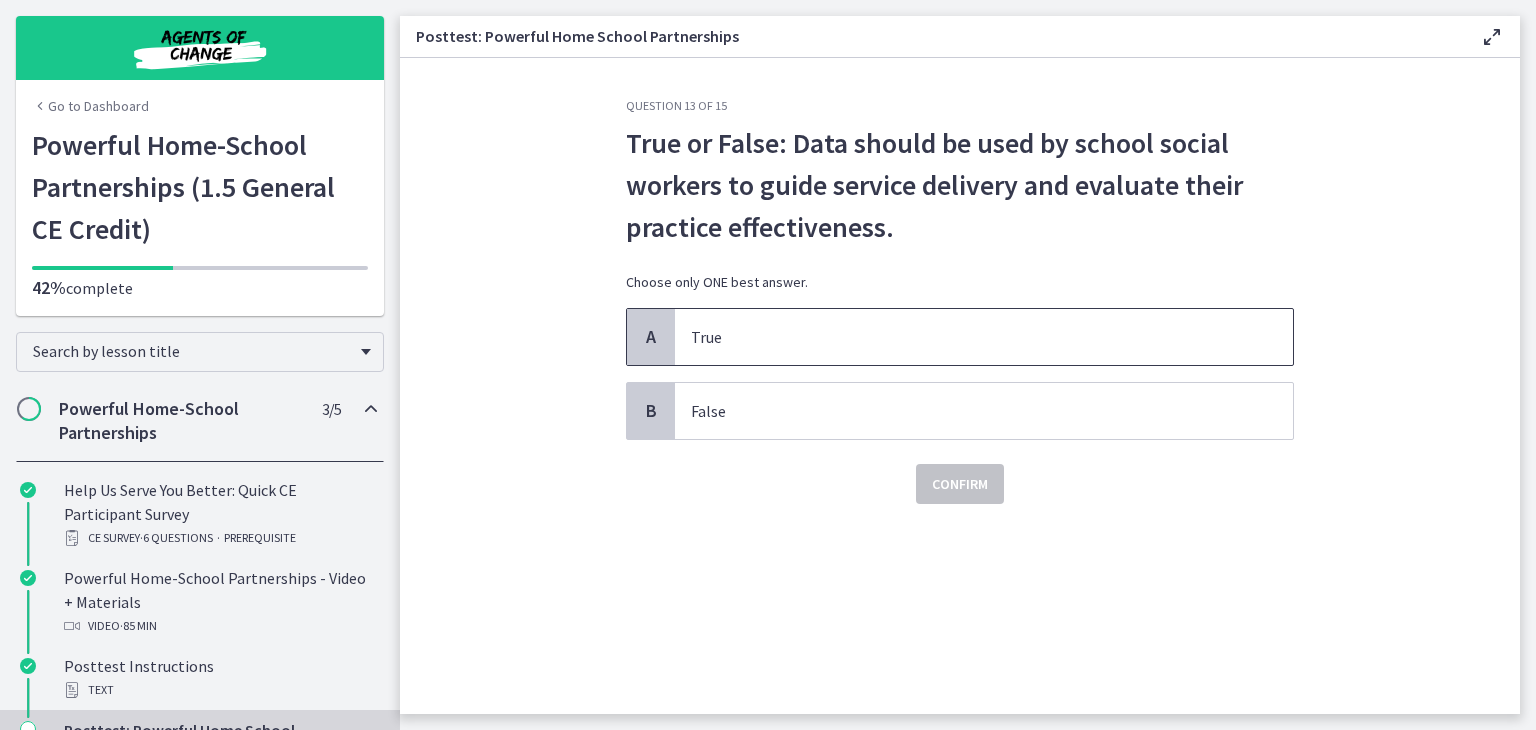 click on "True" at bounding box center [964, 337] 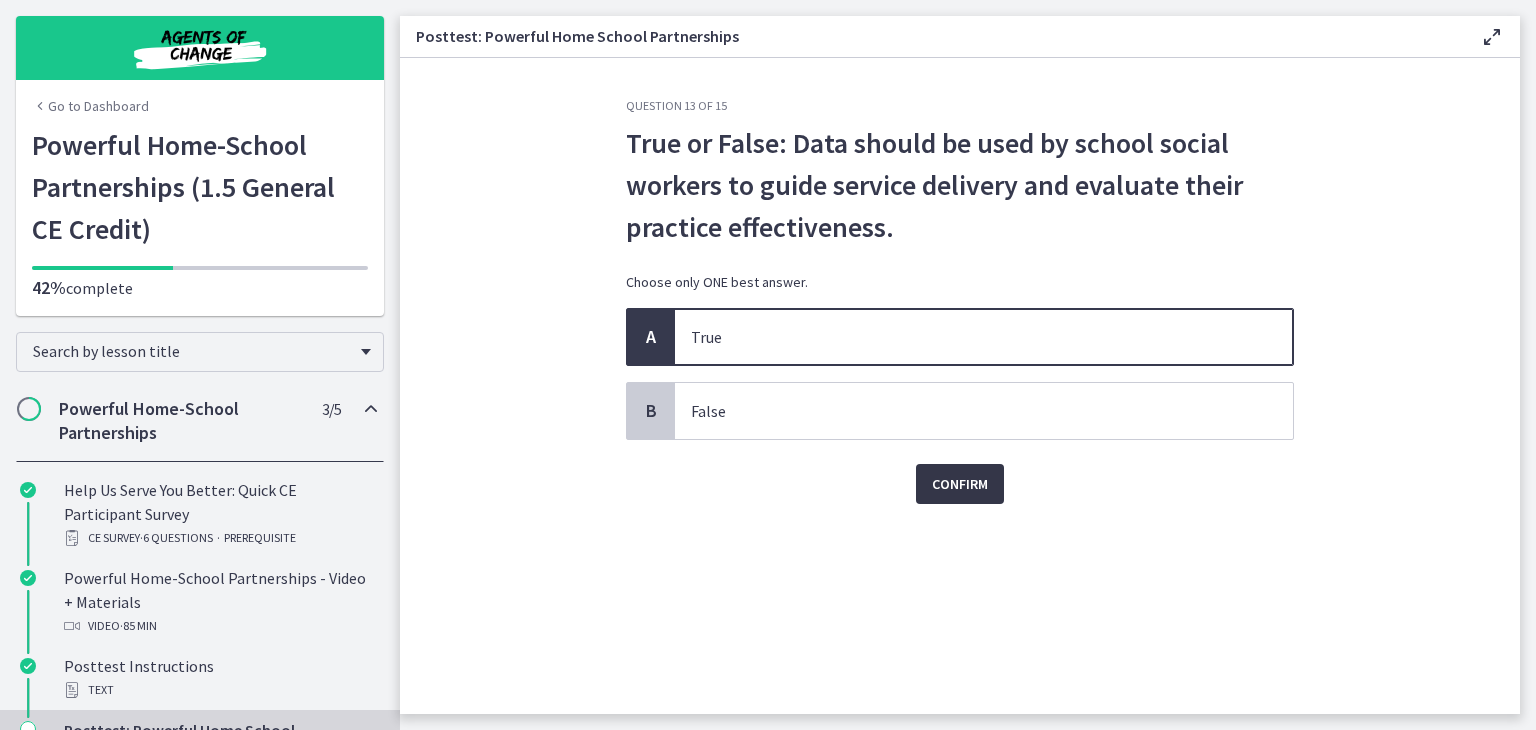 click on "Confirm" at bounding box center (960, 484) 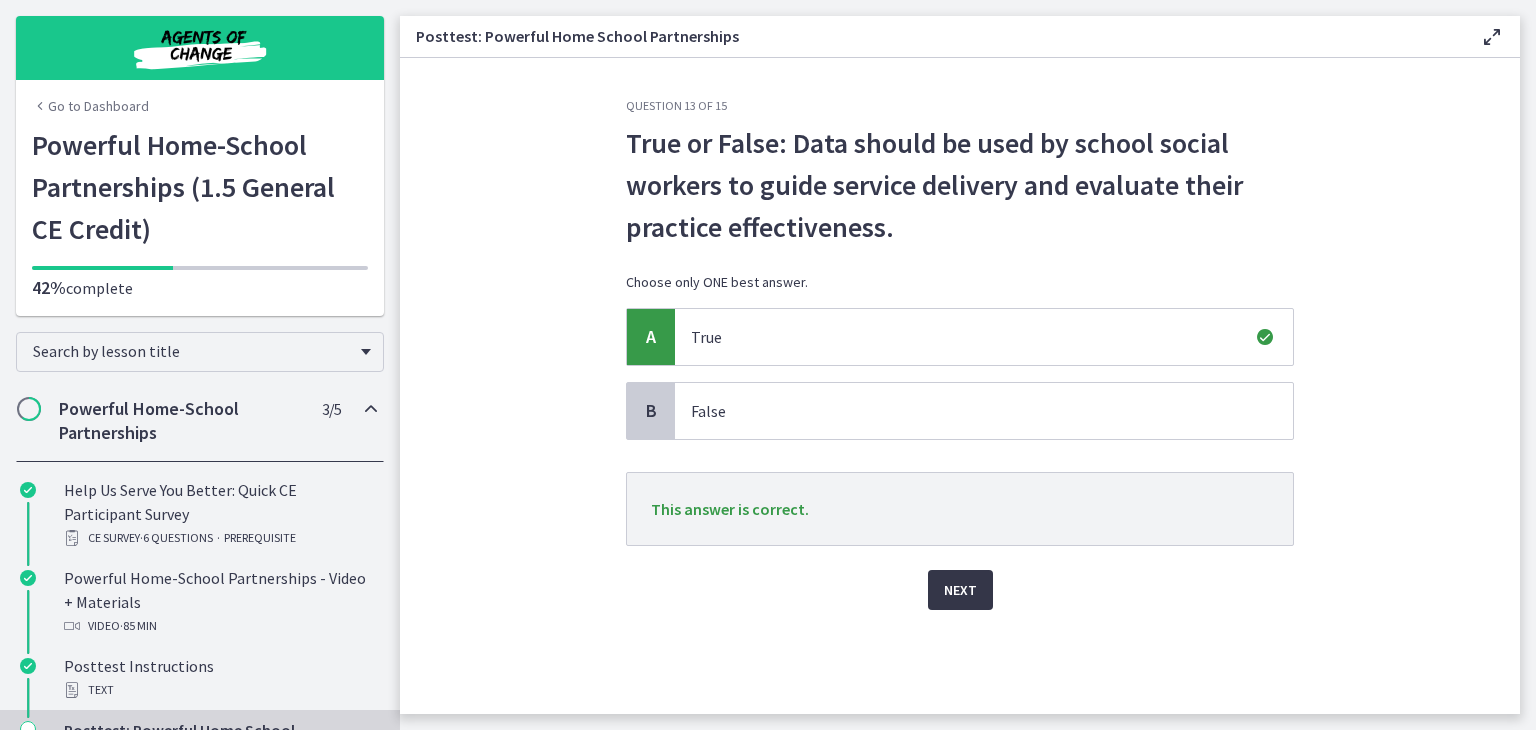 click on "Next" at bounding box center (960, 590) 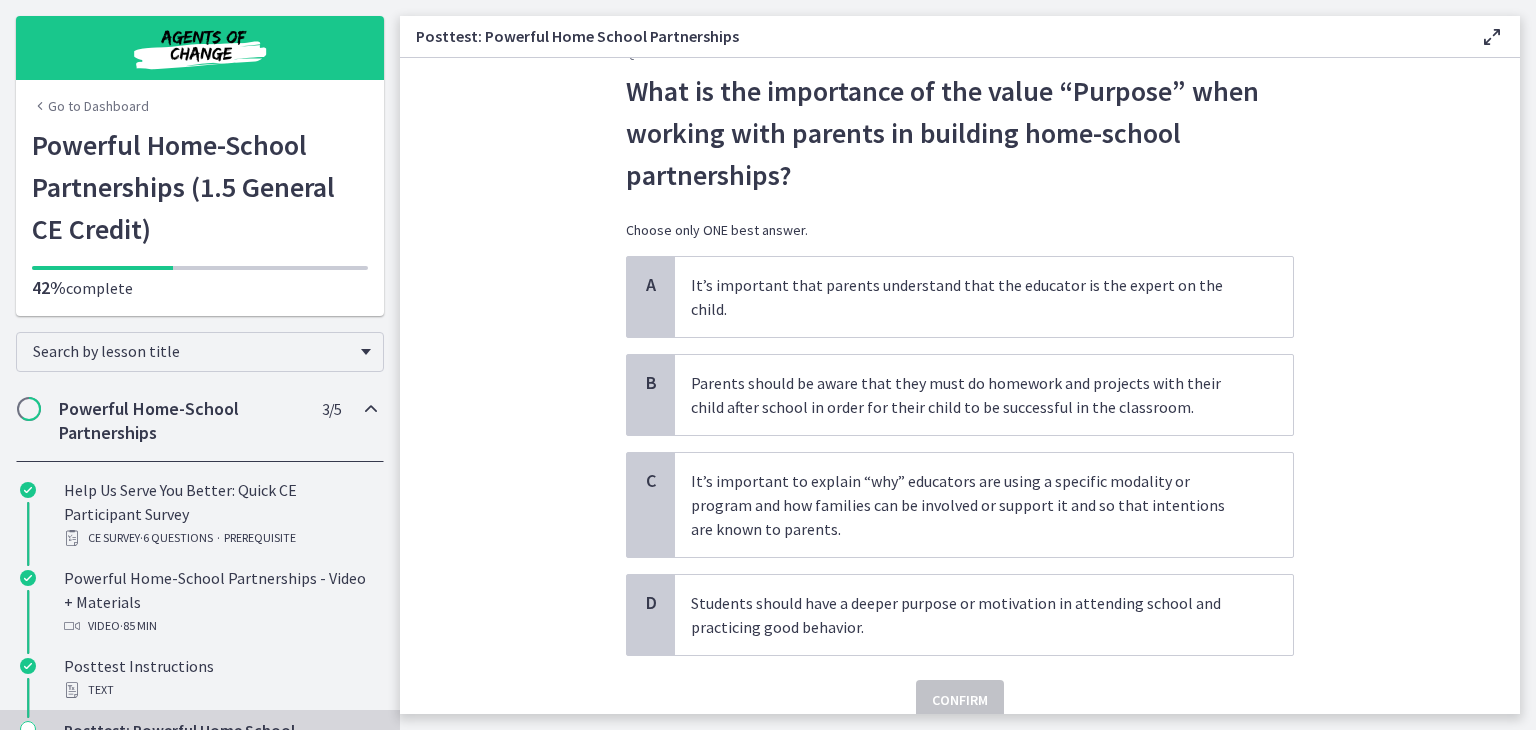 scroll, scrollTop: 112, scrollLeft: 0, axis: vertical 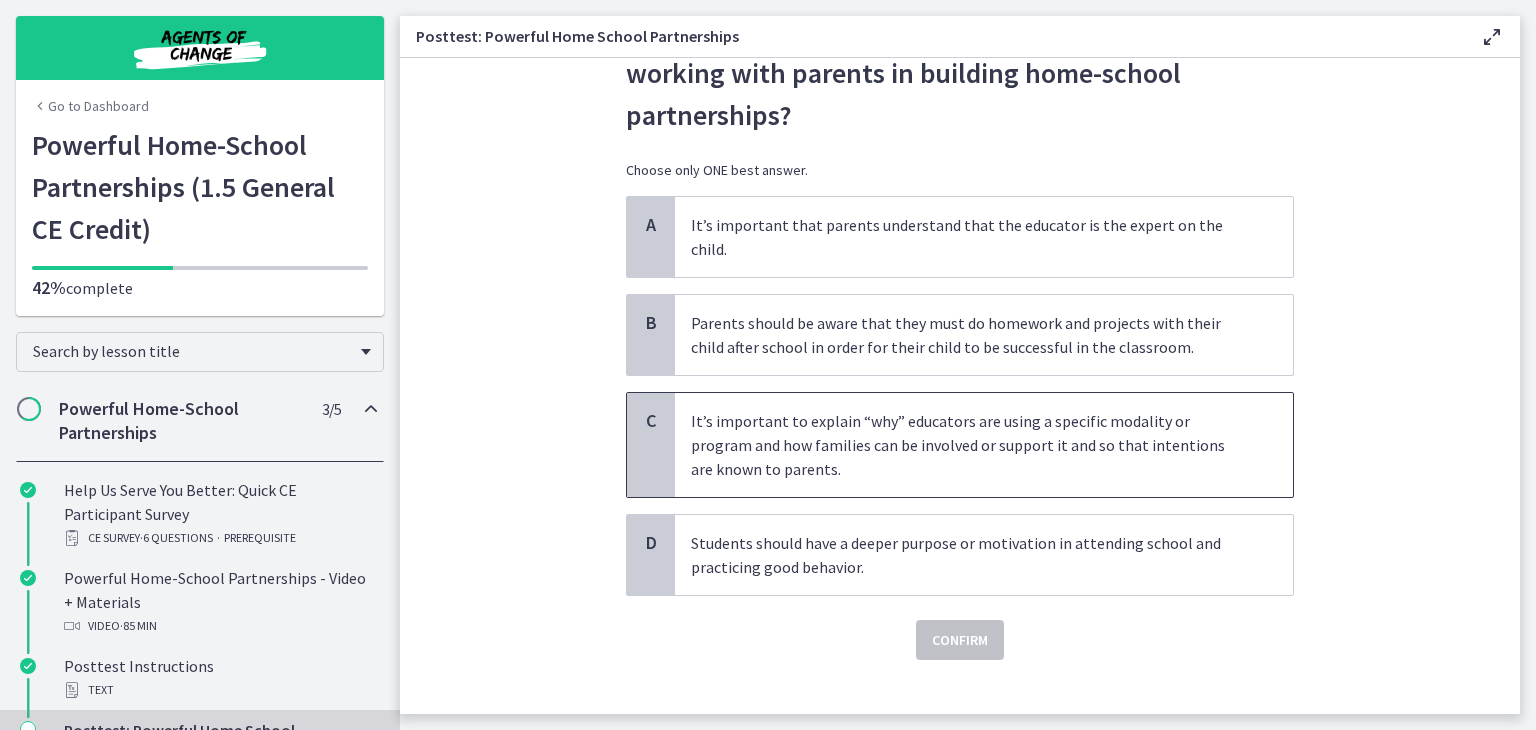 click on "It’s important to explain “why” educators are using a specific modality or program and how families can be involved or support it and so that intentions are known to parents." at bounding box center [964, 445] 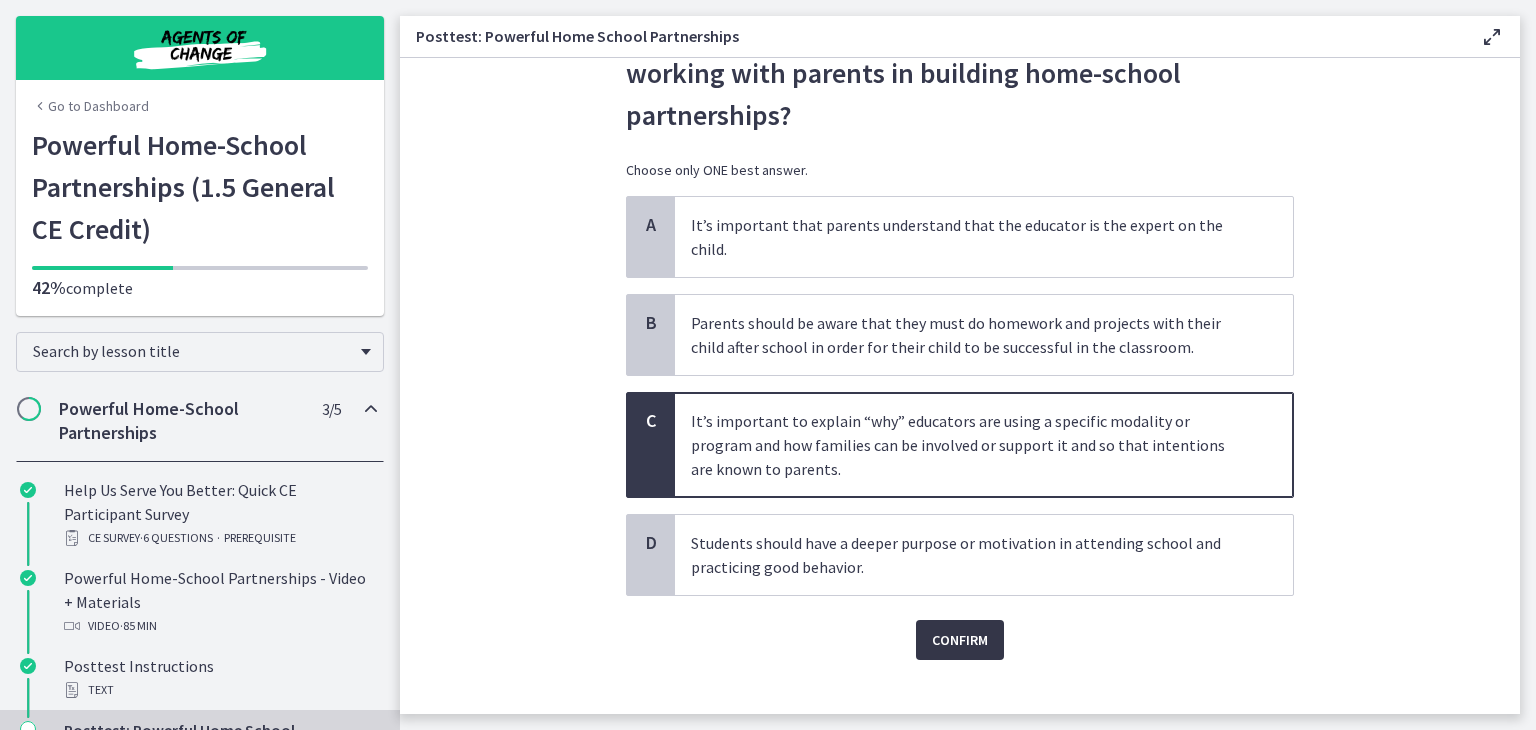 click on "Confirm" at bounding box center (960, 640) 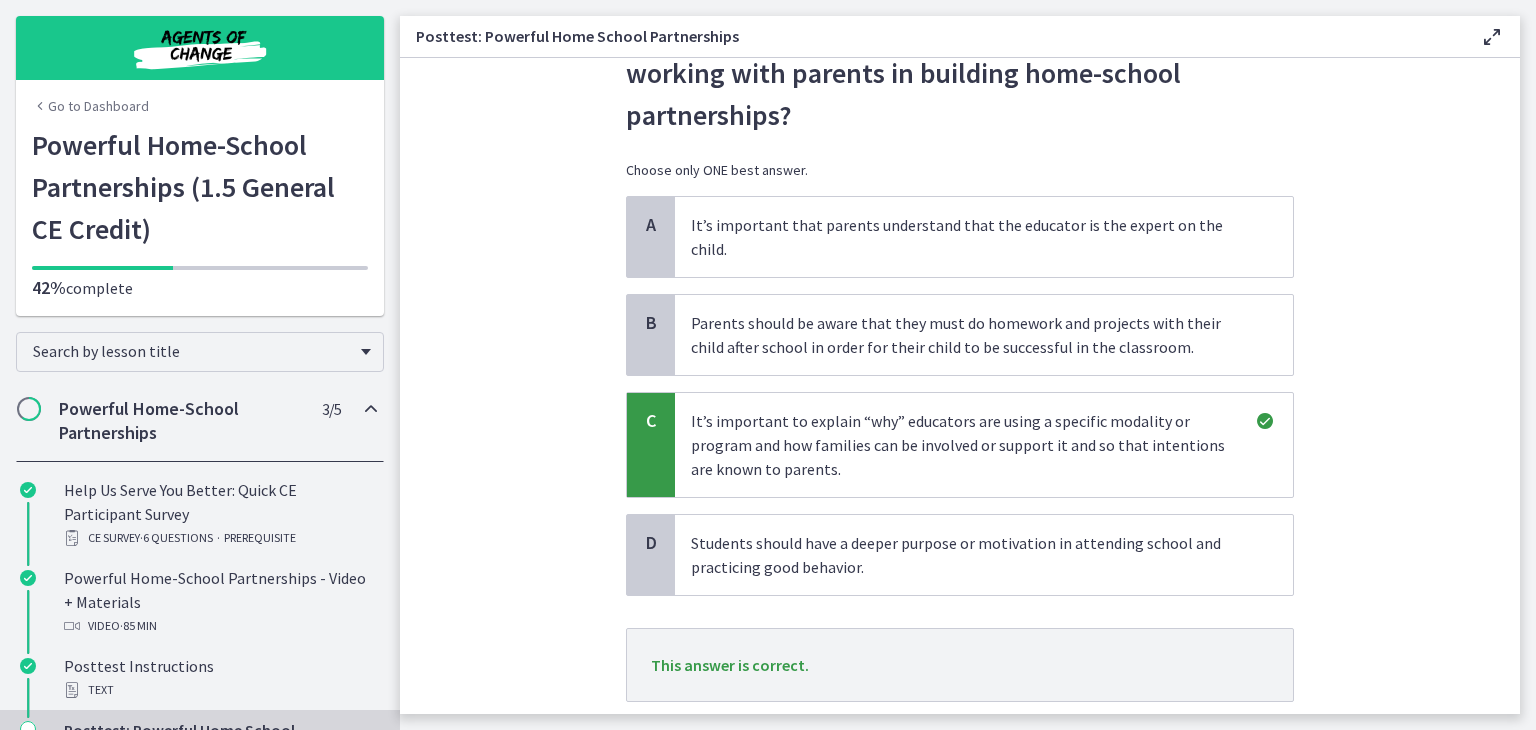 click on "Next" at bounding box center [960, 746] 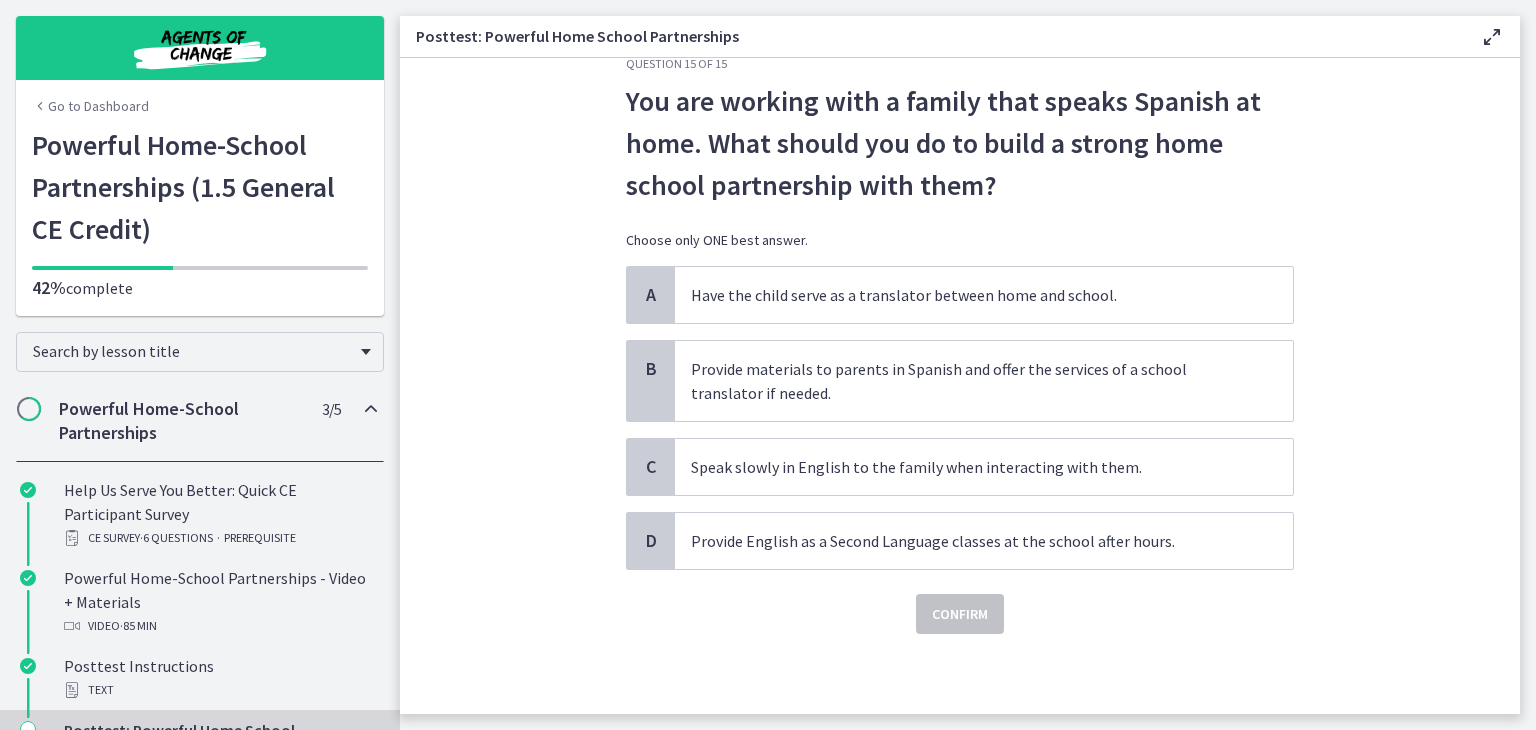 scroll, scrollTop: 0, scrollLeft: 0, axis: both 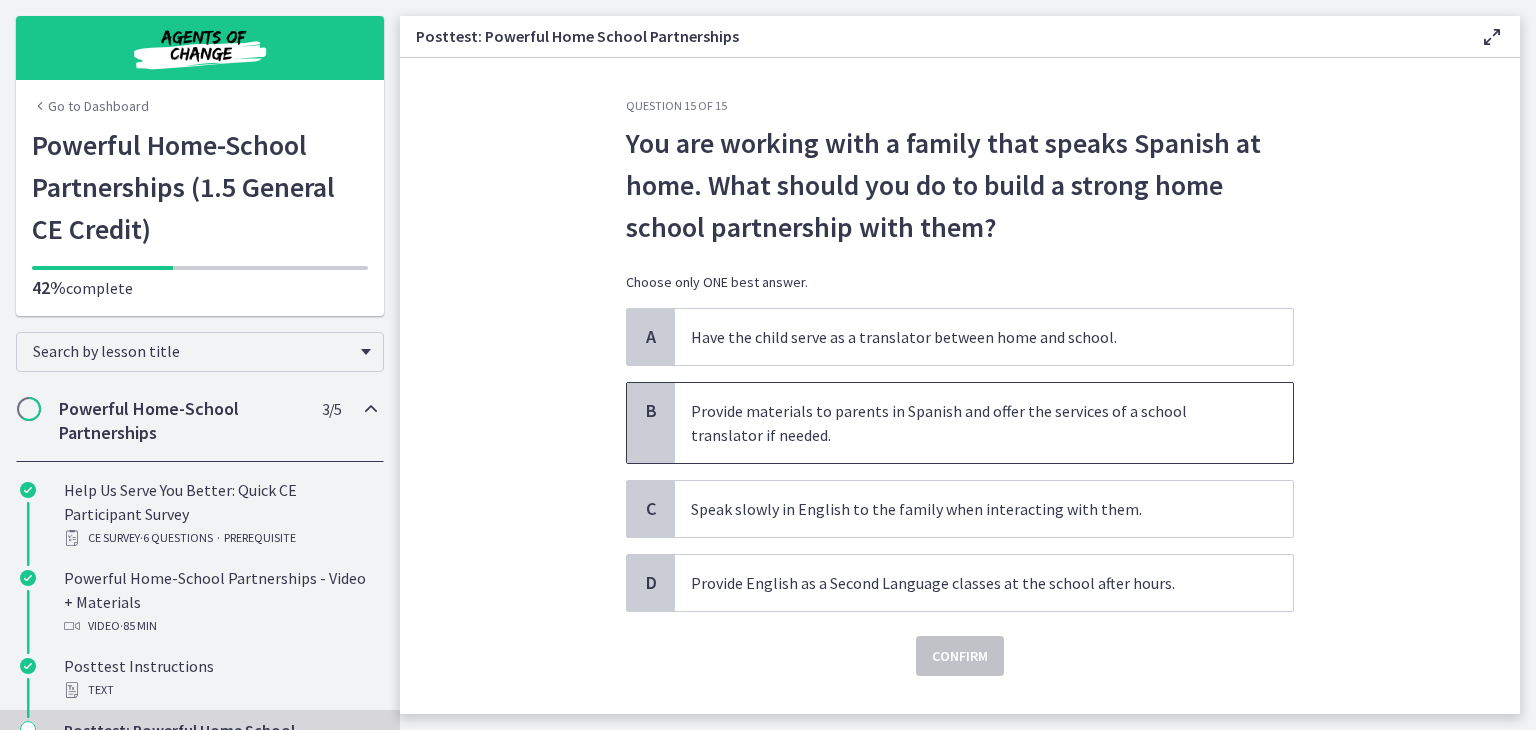 click on "Provide materials to parents in Spanish and offer the services of a school translator if needed." at bounding box center [964, 423] 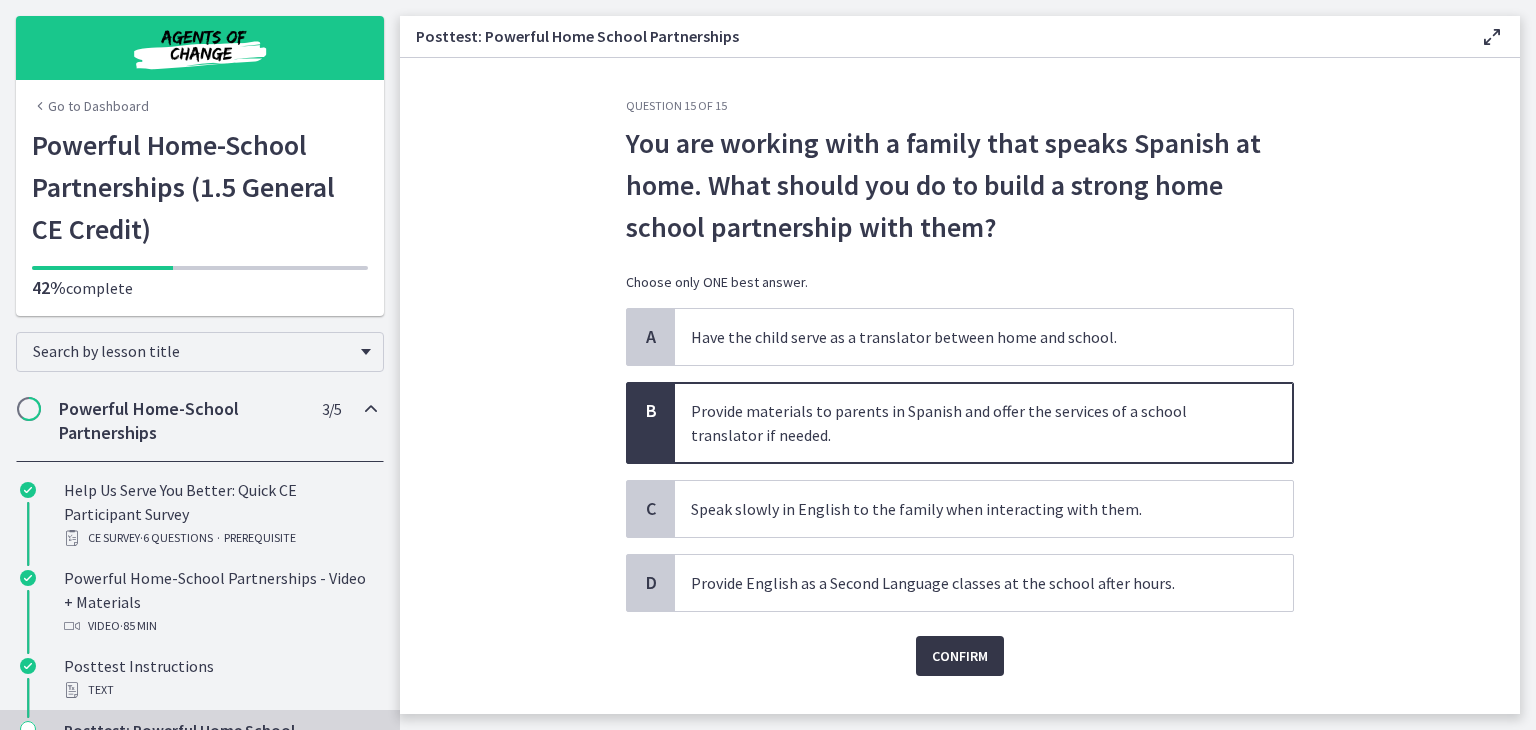 click on "Confirm" at bounding box center [960, 656] 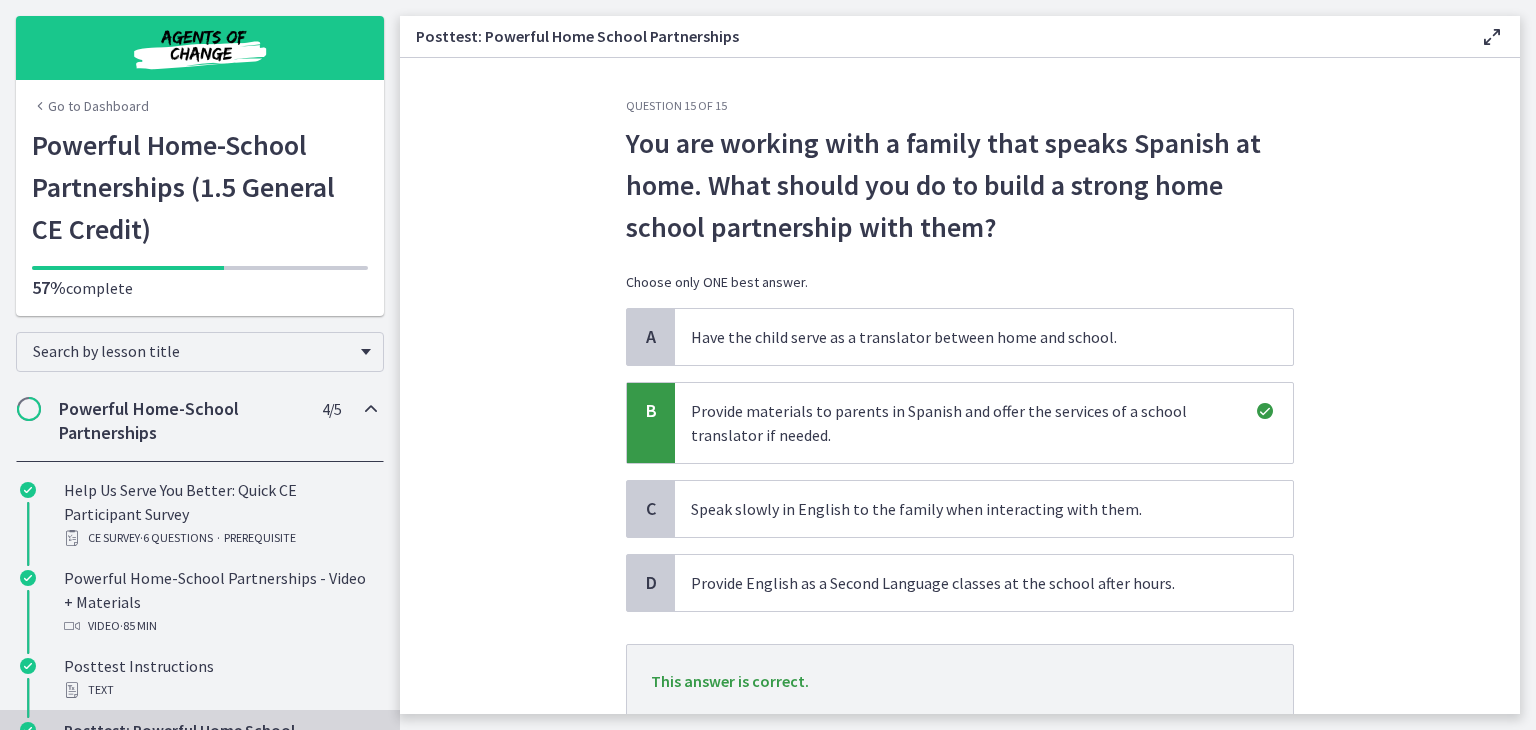 scroll, scrollTop: 146, scrollLeft: 0, axis: vertical 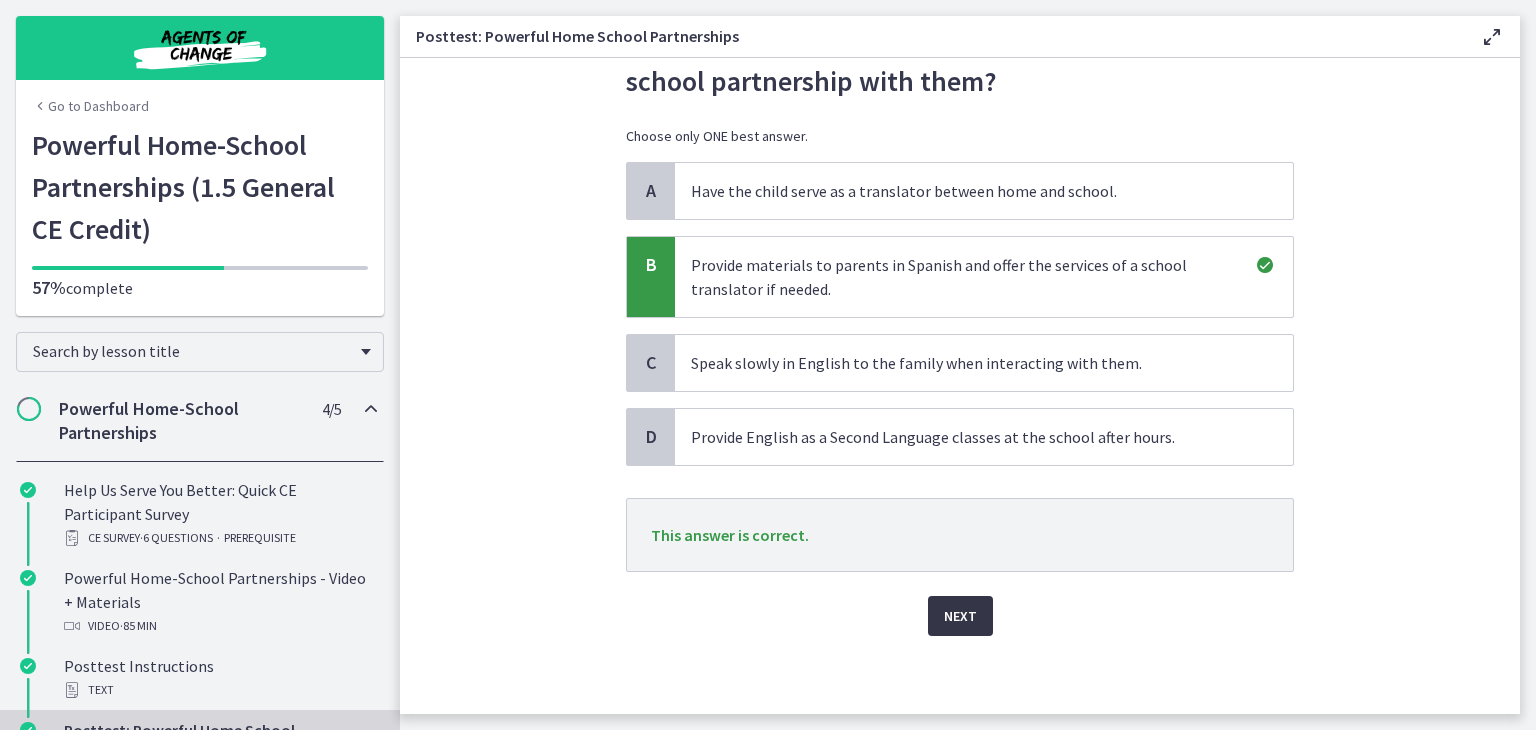 click on "Next" at bounding box center (960, 616) 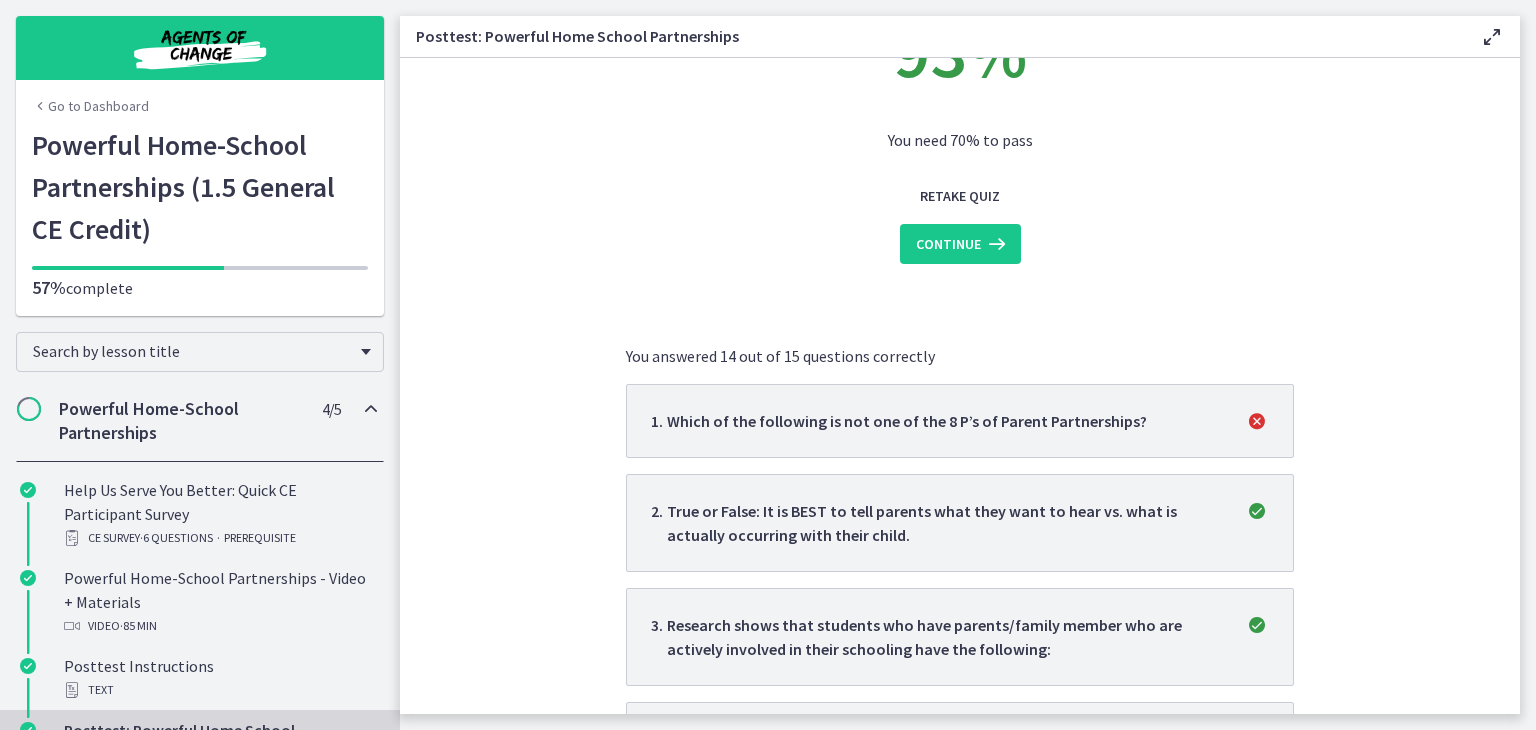 scroll, scrollTop: 0, scrollLeft: 0, axis: both 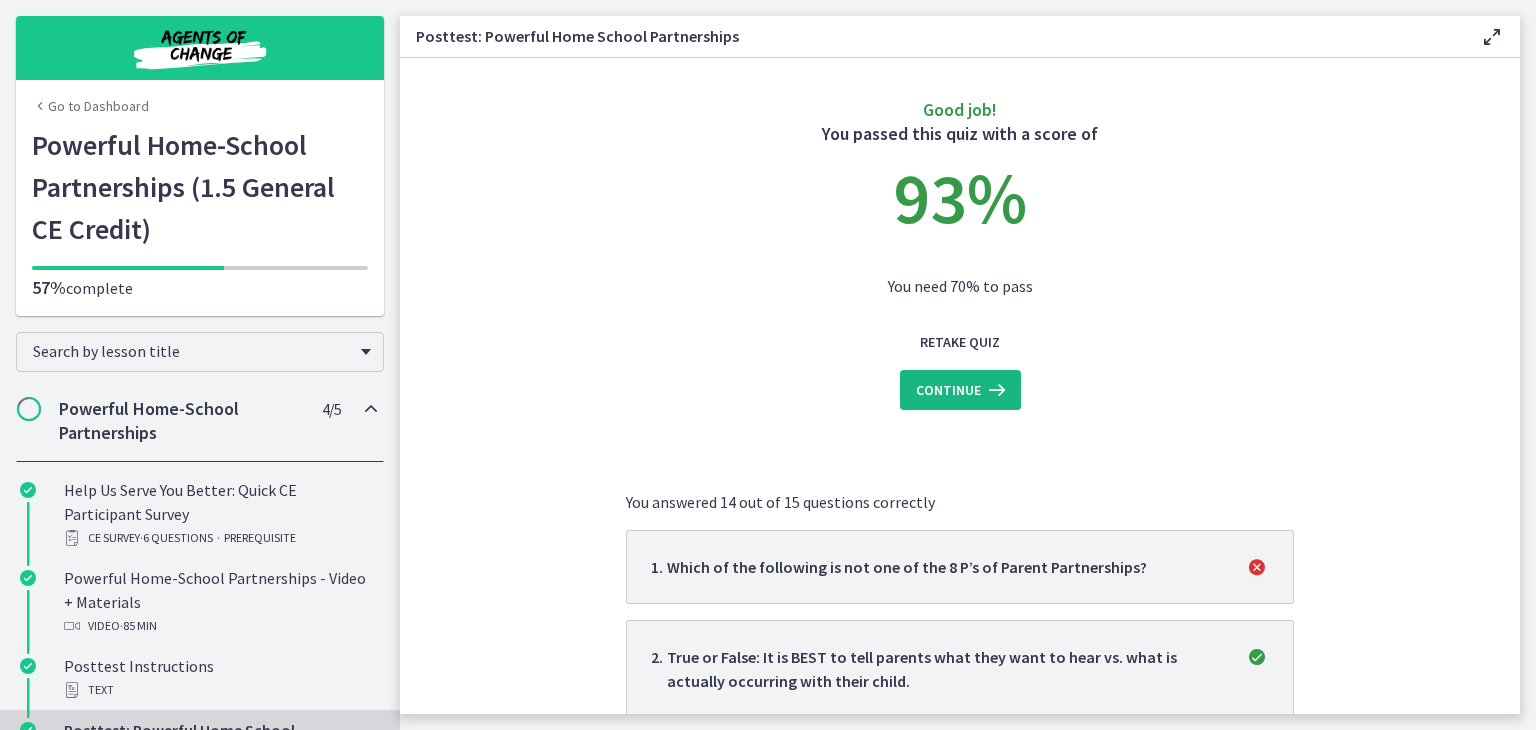 click at bounding box center (995, 390) 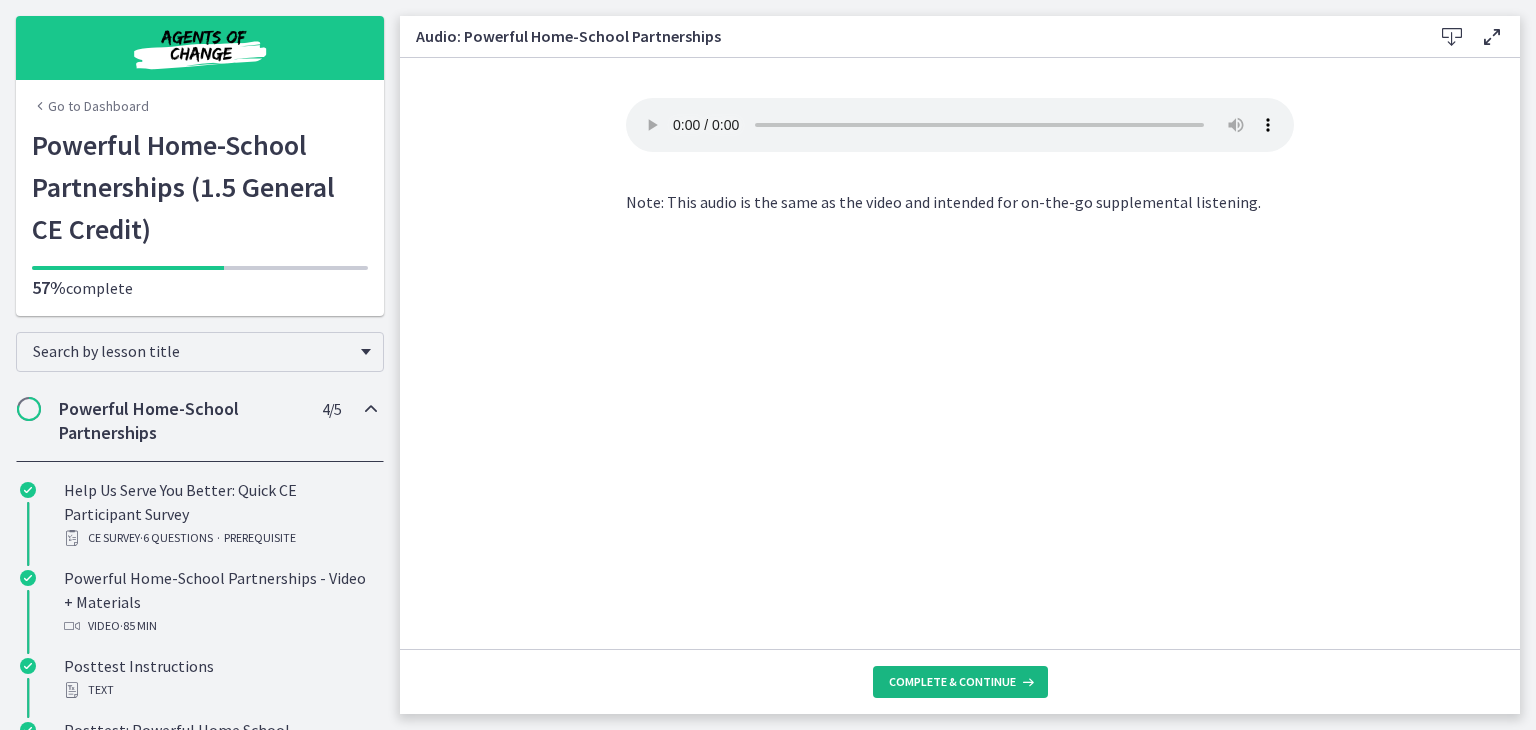 click on "Complete & continue" at bounding box center [952, 682] 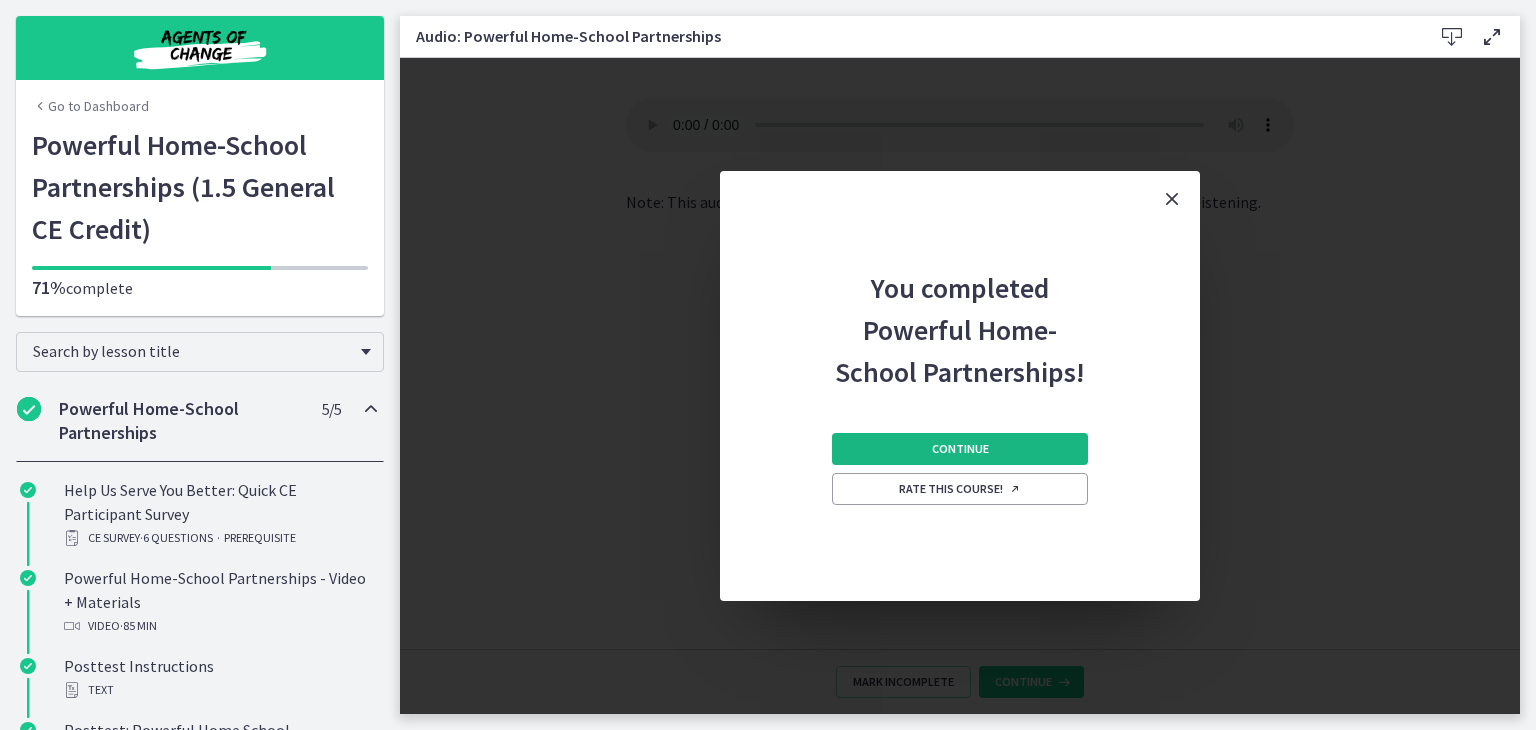 click on "Continue" at bounding box center (960, 449) 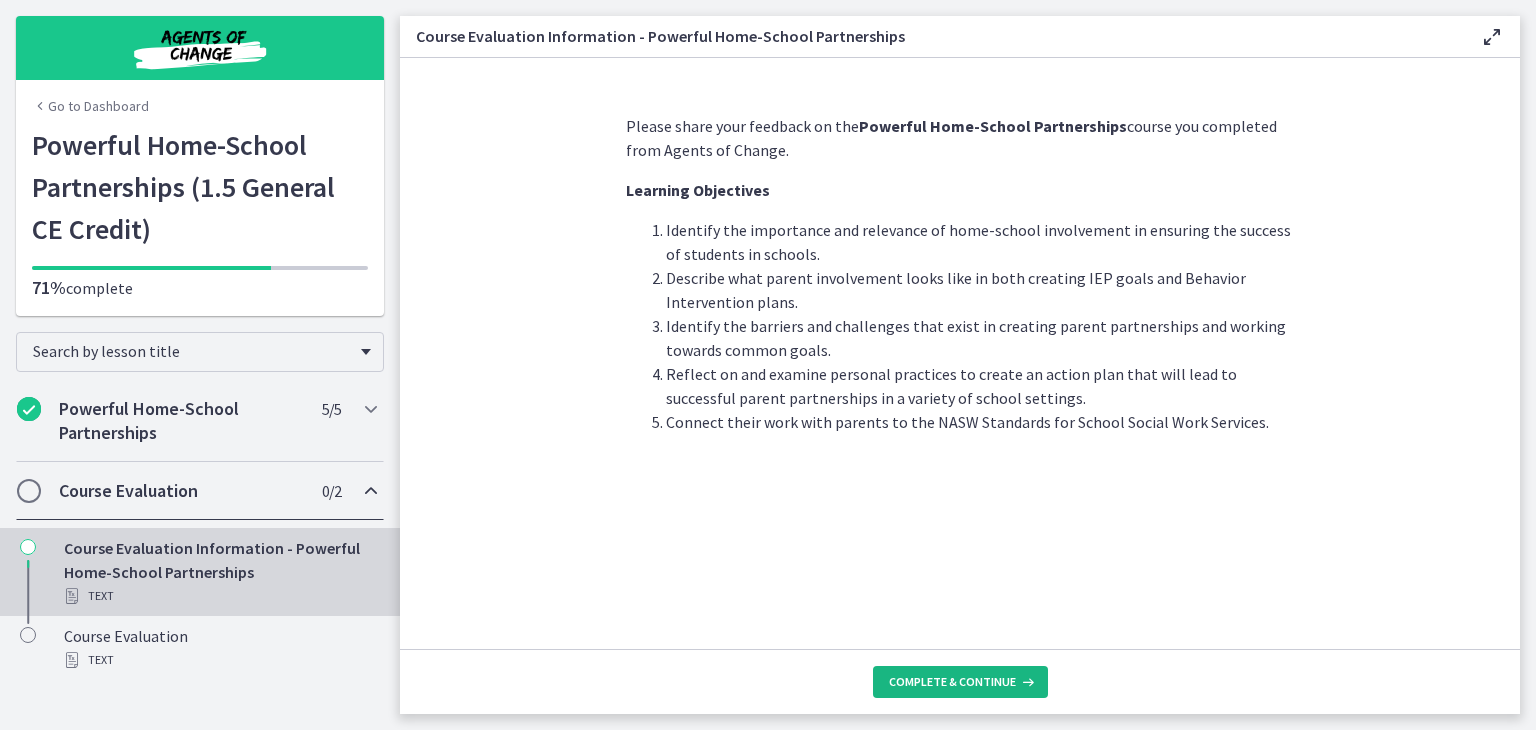 click at bounding box center (1026, 682) 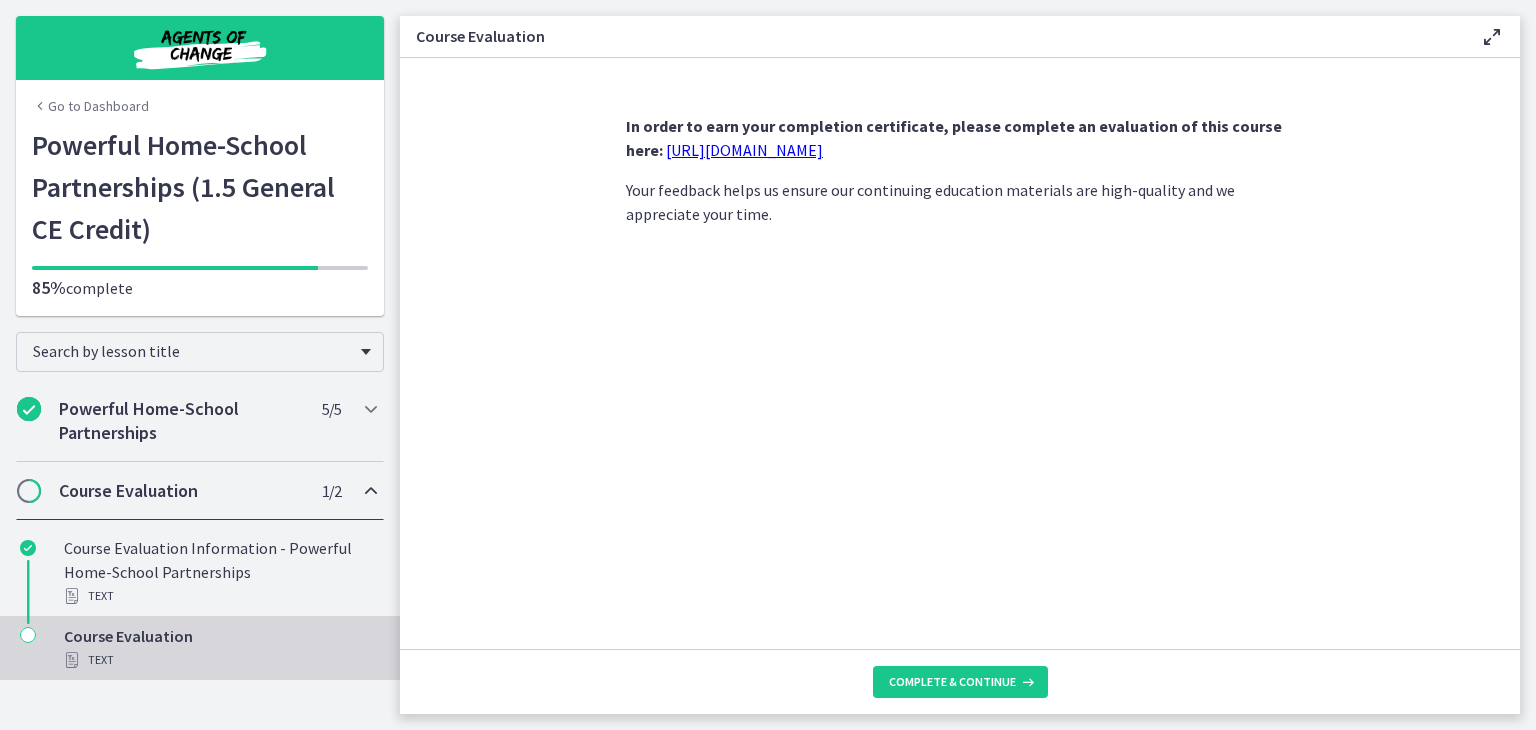 click on "In order to earn your completion certificate, please complete an evaluation of this course here:   https://forms.gle/iBpb7zobziVS6aFEA Your feedback helps us ensure our continuing education materials are high-quality and we appreciate your time." at bounding box center [960, 170] 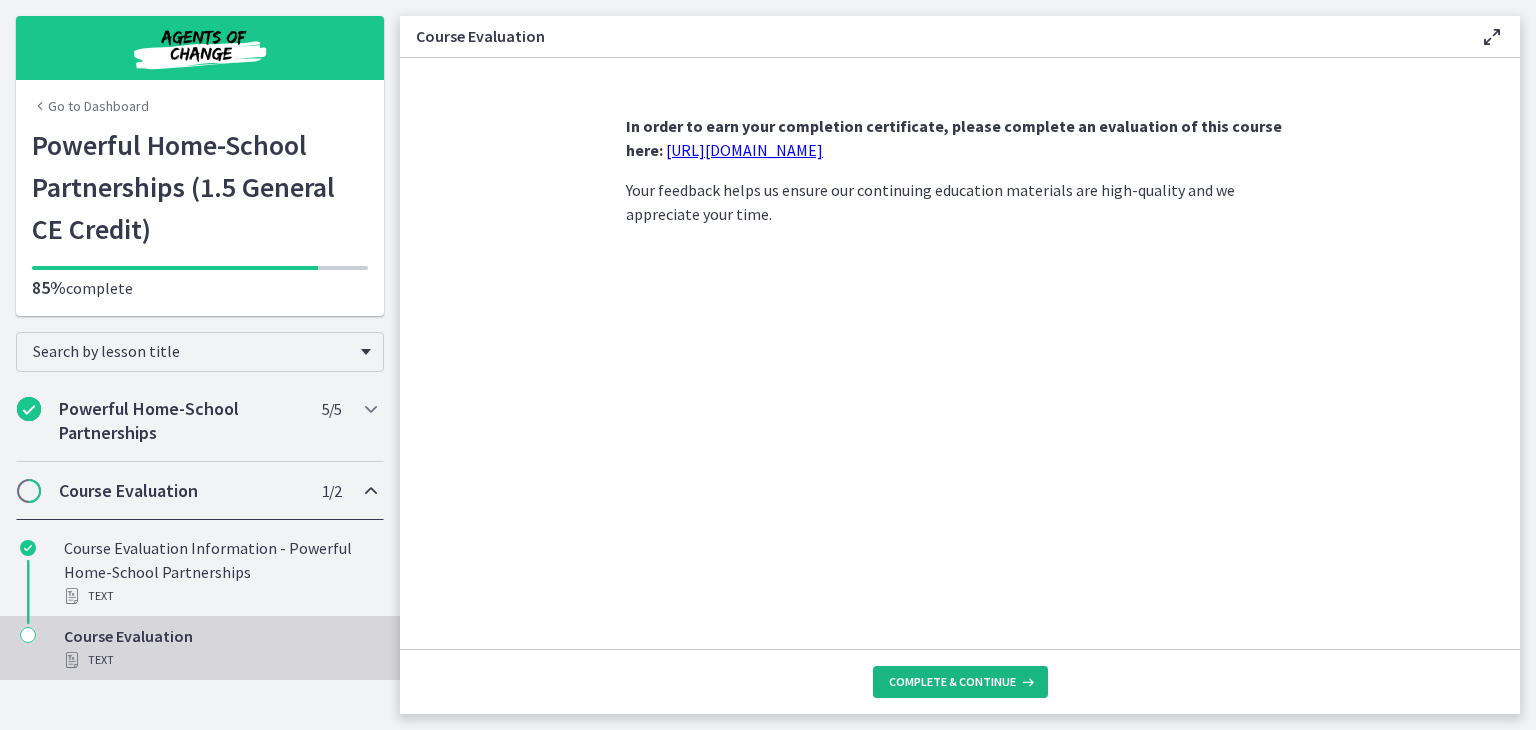 click on "Complete & continue" at bounding box center [960, 682] 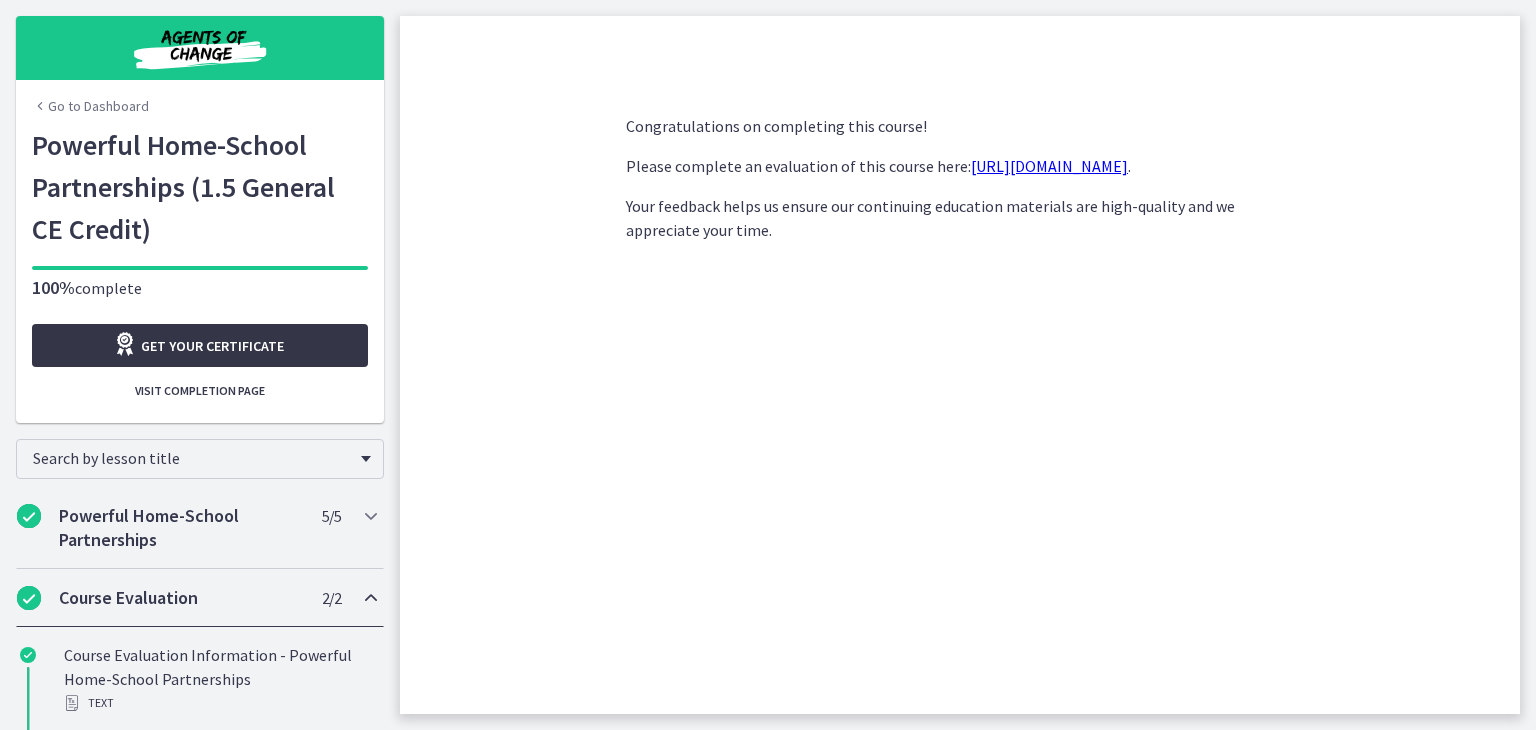 click on "Get your certificate" at bounding box center [200, 345] 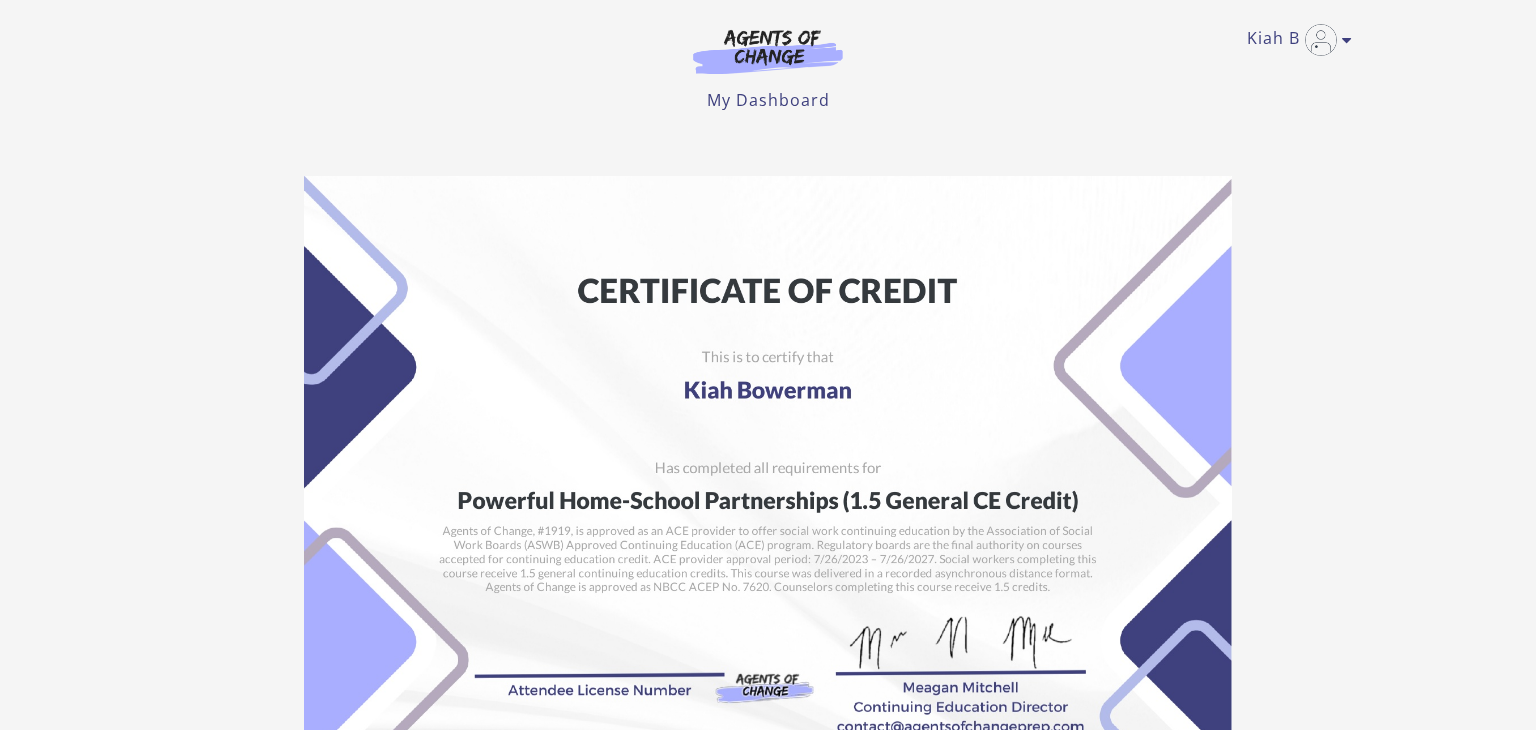 scroll, scrollTop: 0, scrollLeft: 0, axis: both 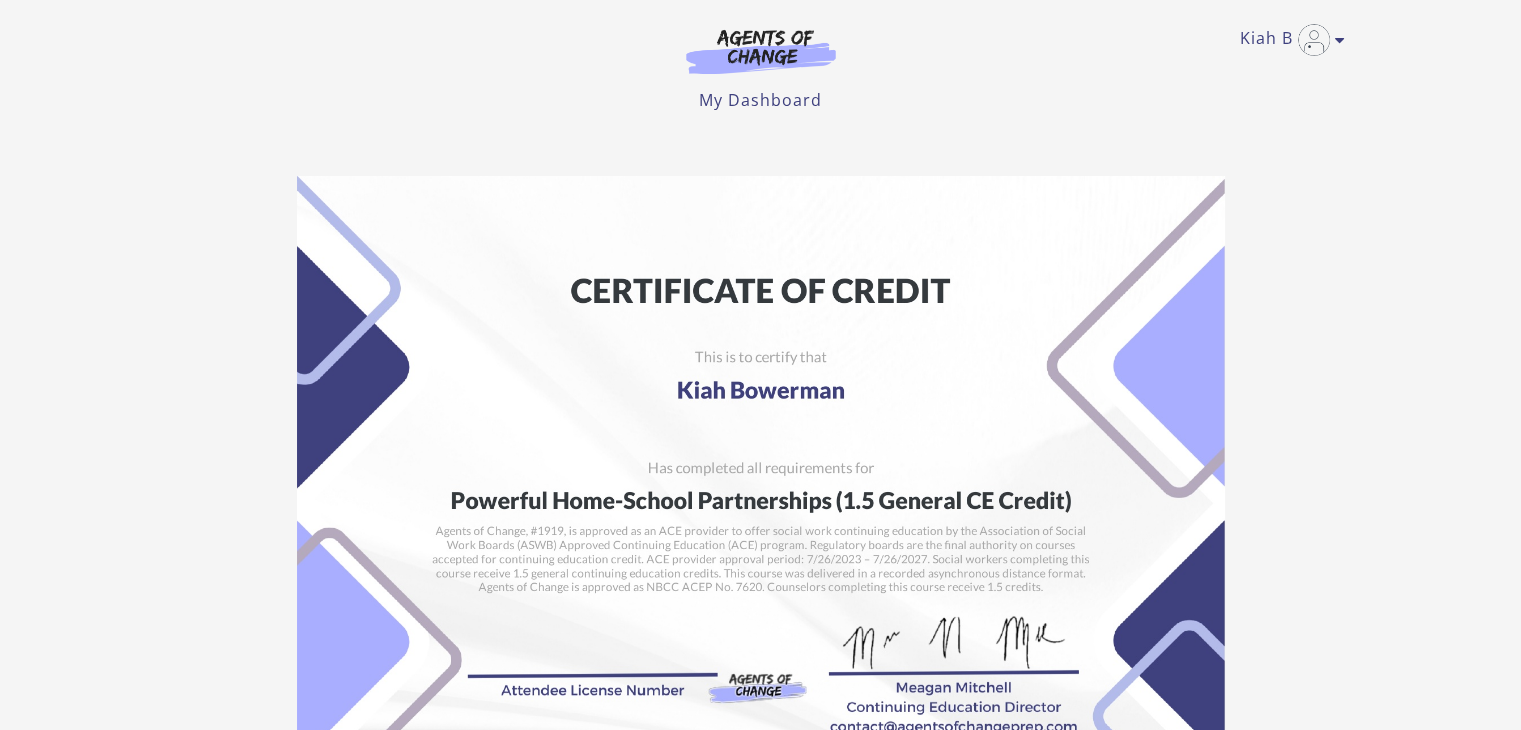click at bounding box center (761, 503) 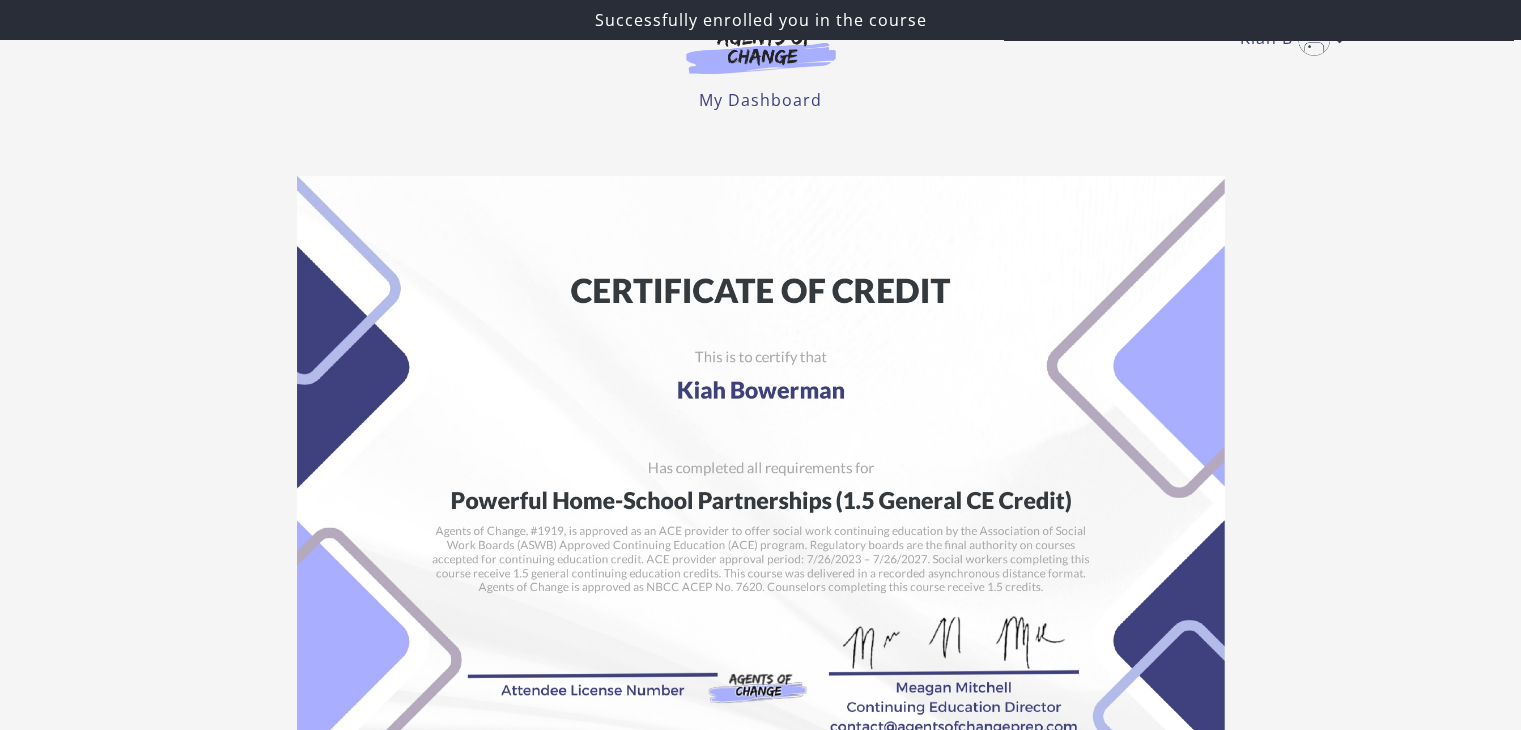 click on "Student:
Kiah Bowerman
School:
Agents of Change Social Work Test Prep
Course:
Powerful Home-School Partnerships (1.5 General CE Credit)
Certificate ID:
xboswikqlc
Issued:
2025-07-22
Expires:
No expiry date
Copy Link
Download PDF" at bounding box center (760, 598) 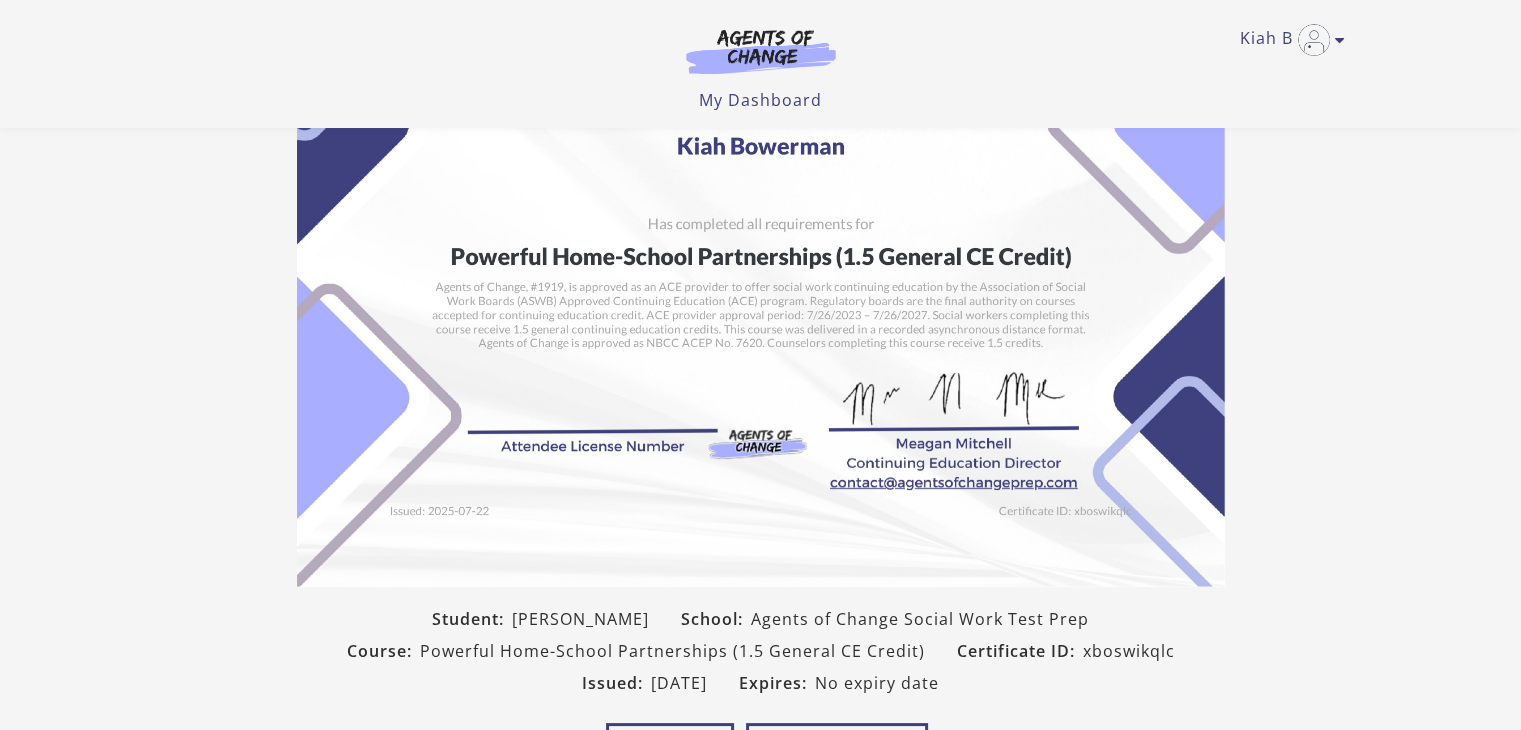 scroll, scrollTop: 0, scrollLeft: 0, axis: both 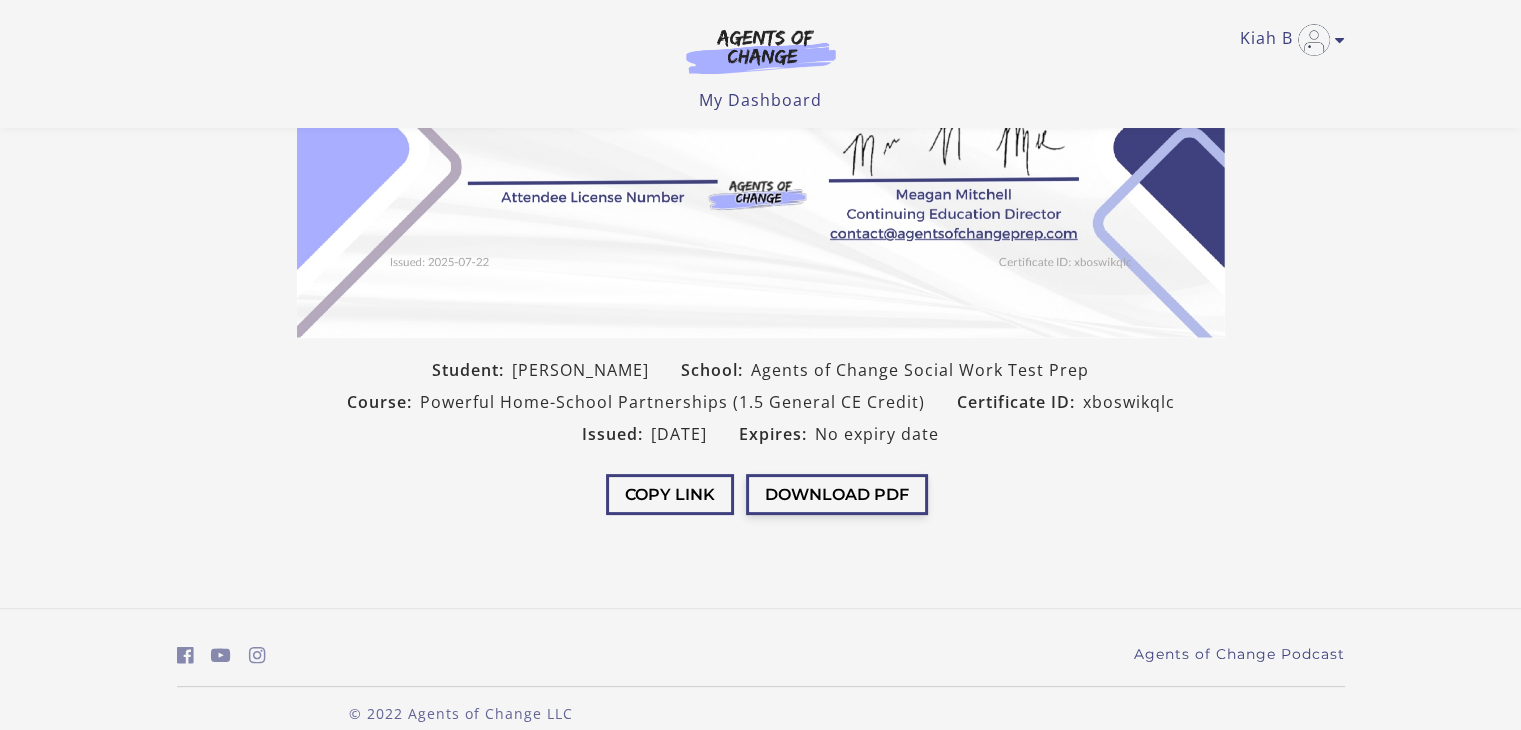 click on "Download PDF" at bounding box center [837, 494] 